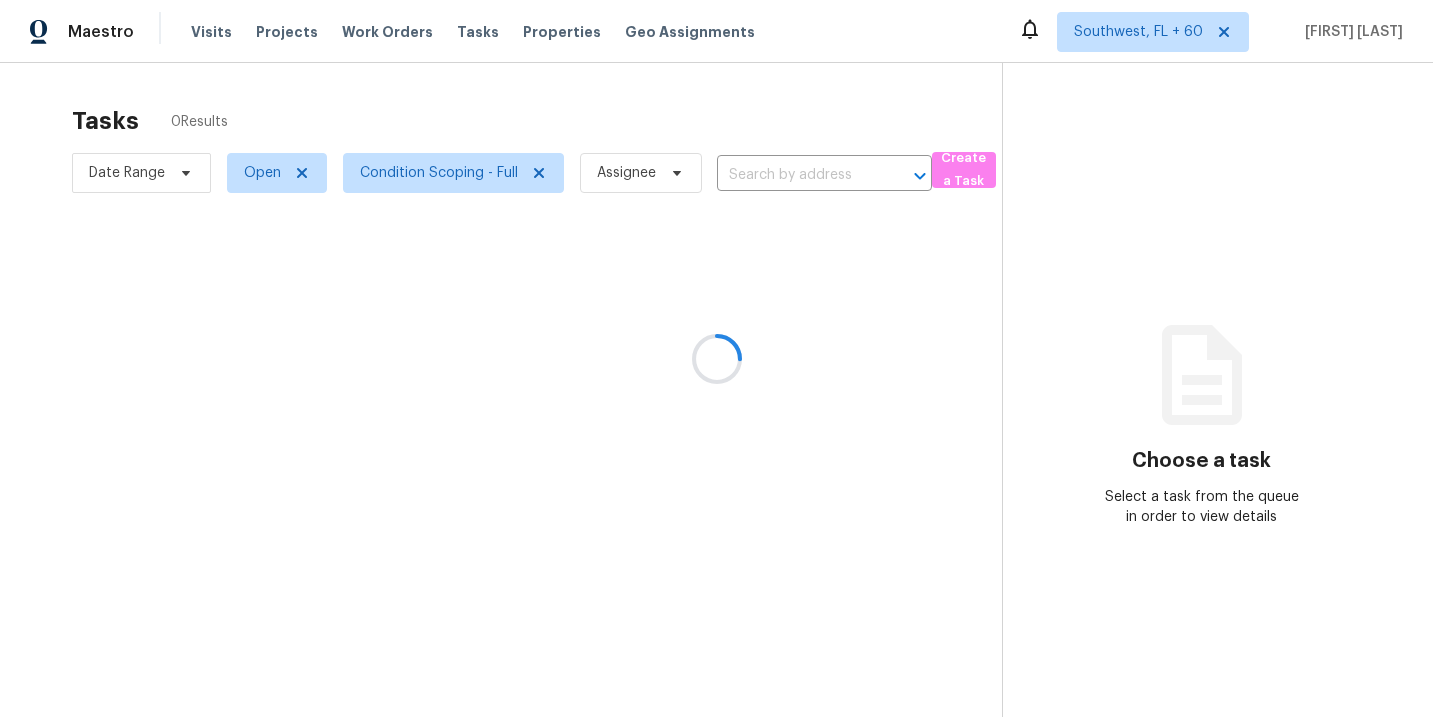 scroll, scrollTop: 0, scrollLeft: 0, axis: both 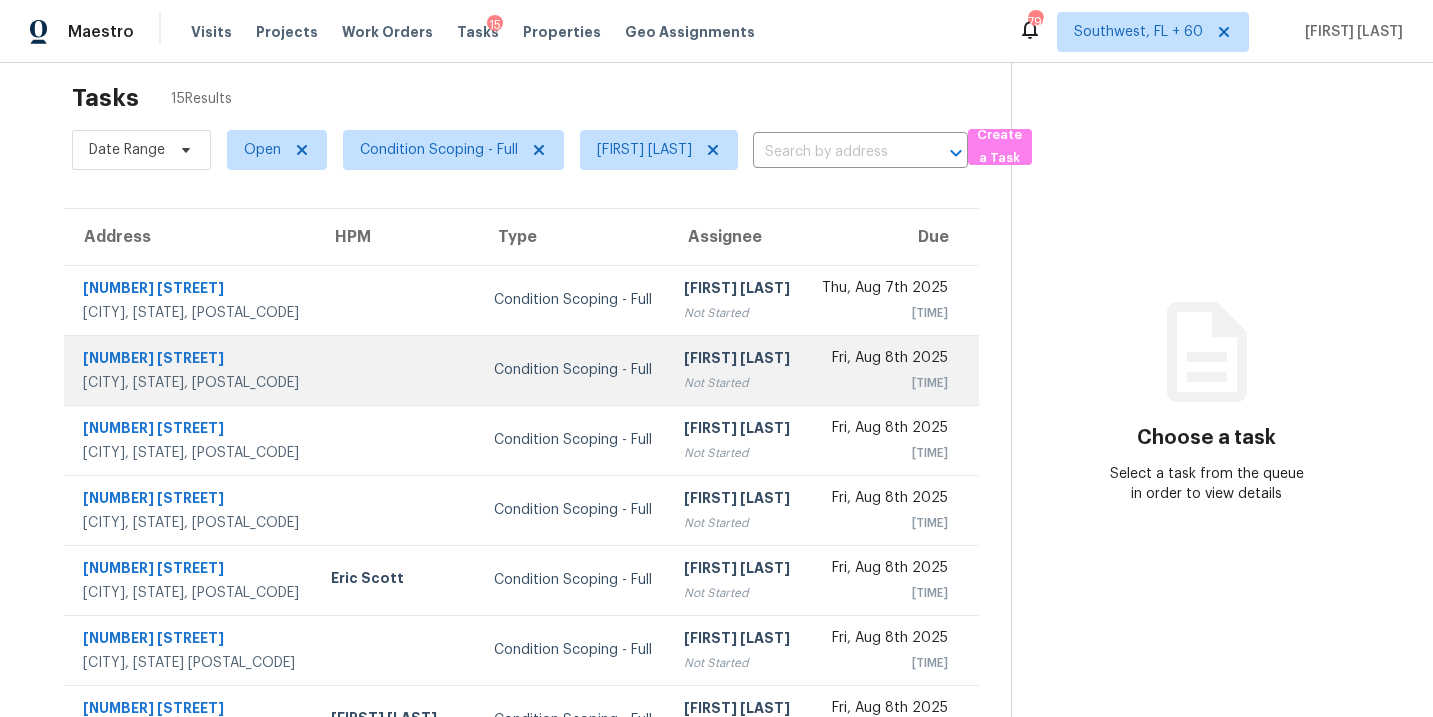 click on "Condition Scoping - Full" at bounding box center (573, 370) 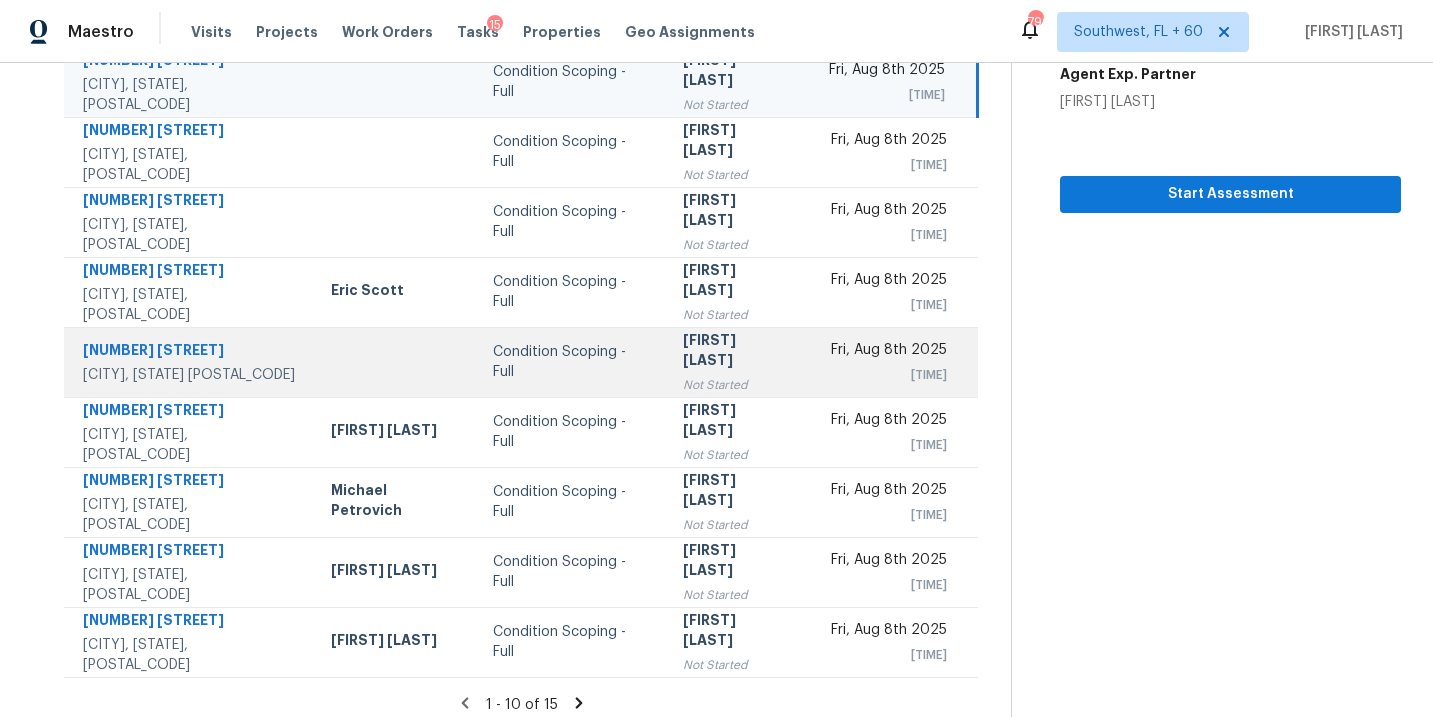 scroll, scrollTop: 324, scrollLeft: 0, axis: vertical 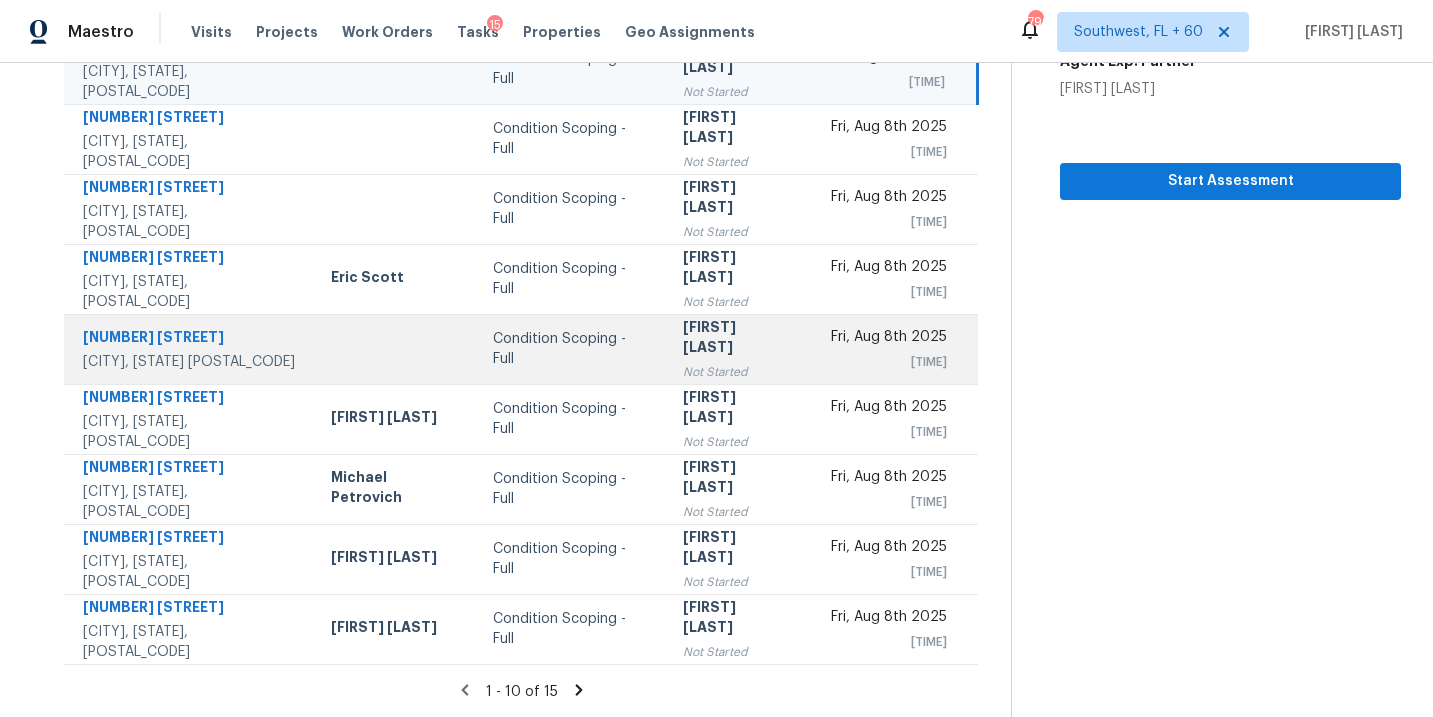 click on "Condition Scoping - Full" at bounding box center (572, 349) 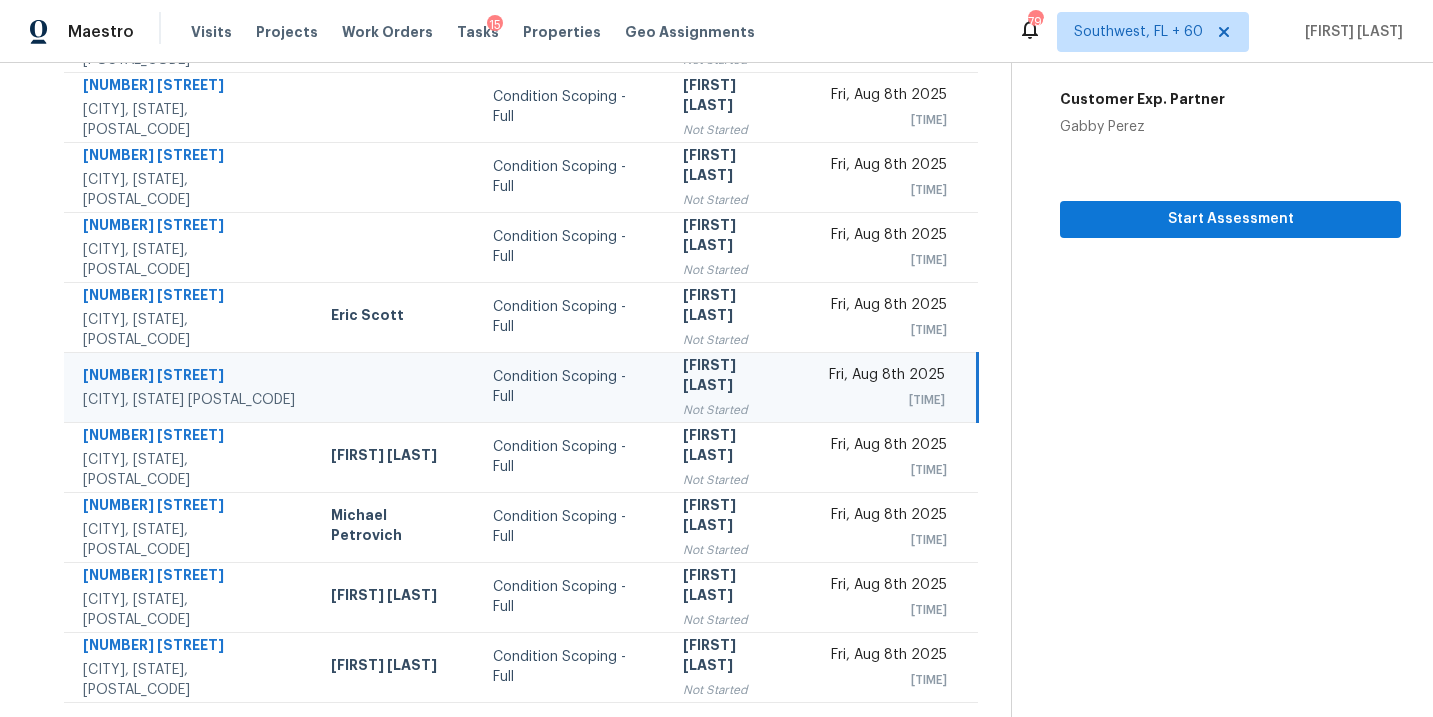scroll, scrollTop: 272, scrollLeft: 0, axis: vertical 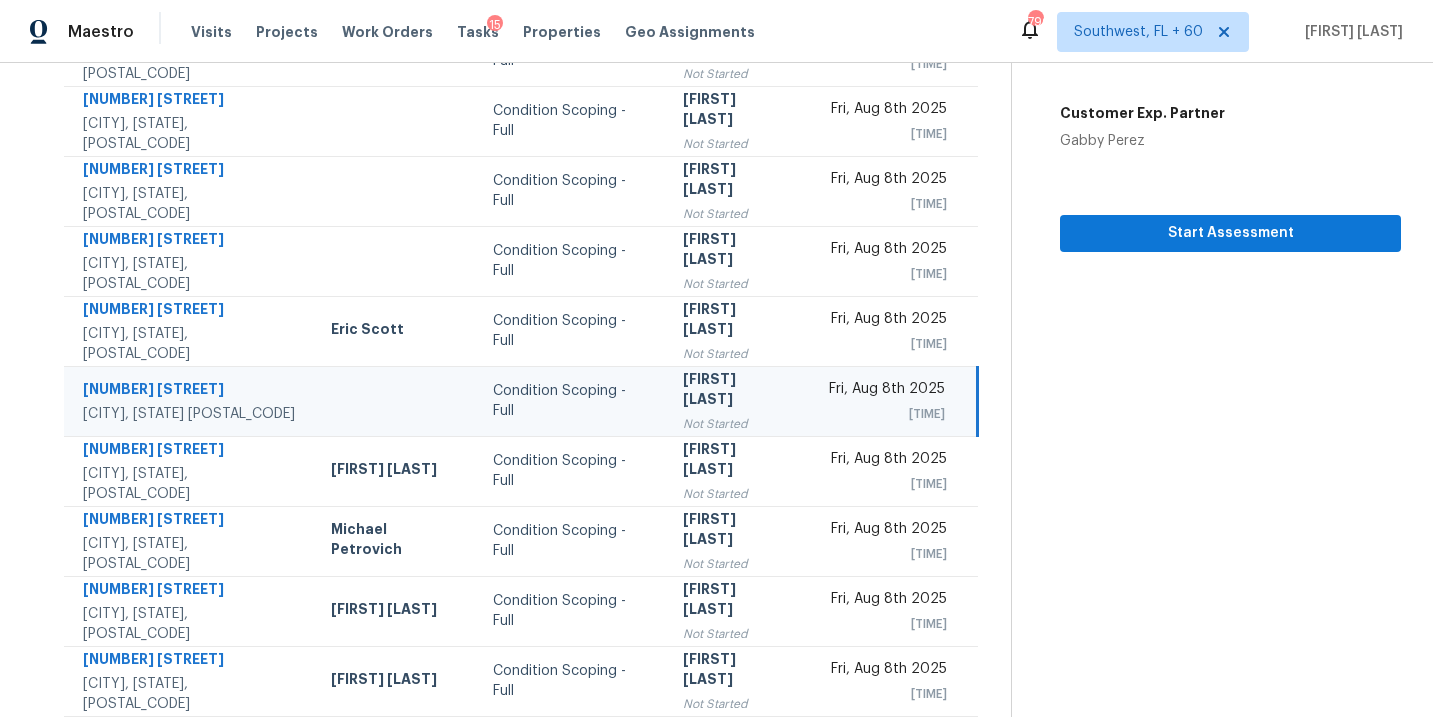 click on "Condition Scoping - Full" at bounding box center (572, 401) 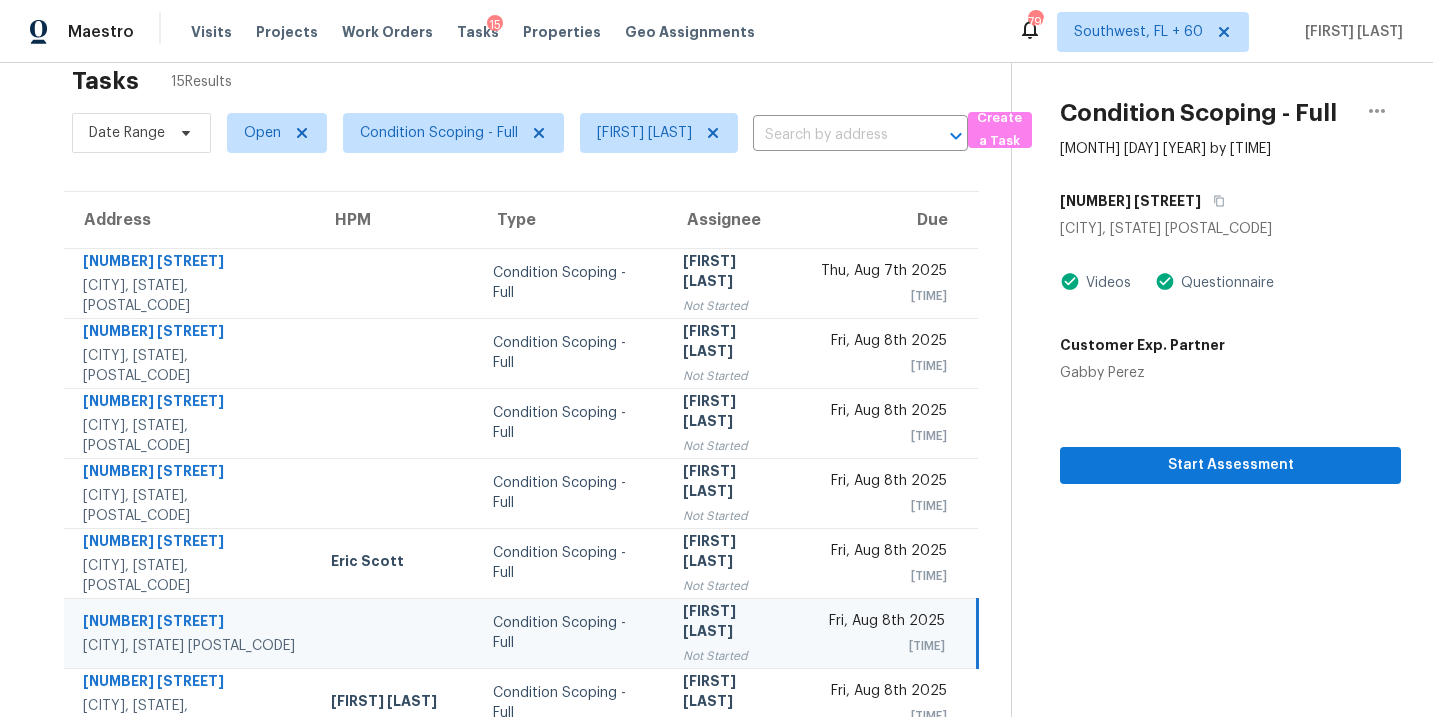 scroll, scrollTop: 22, scrollLeft: 0, axis: vertical 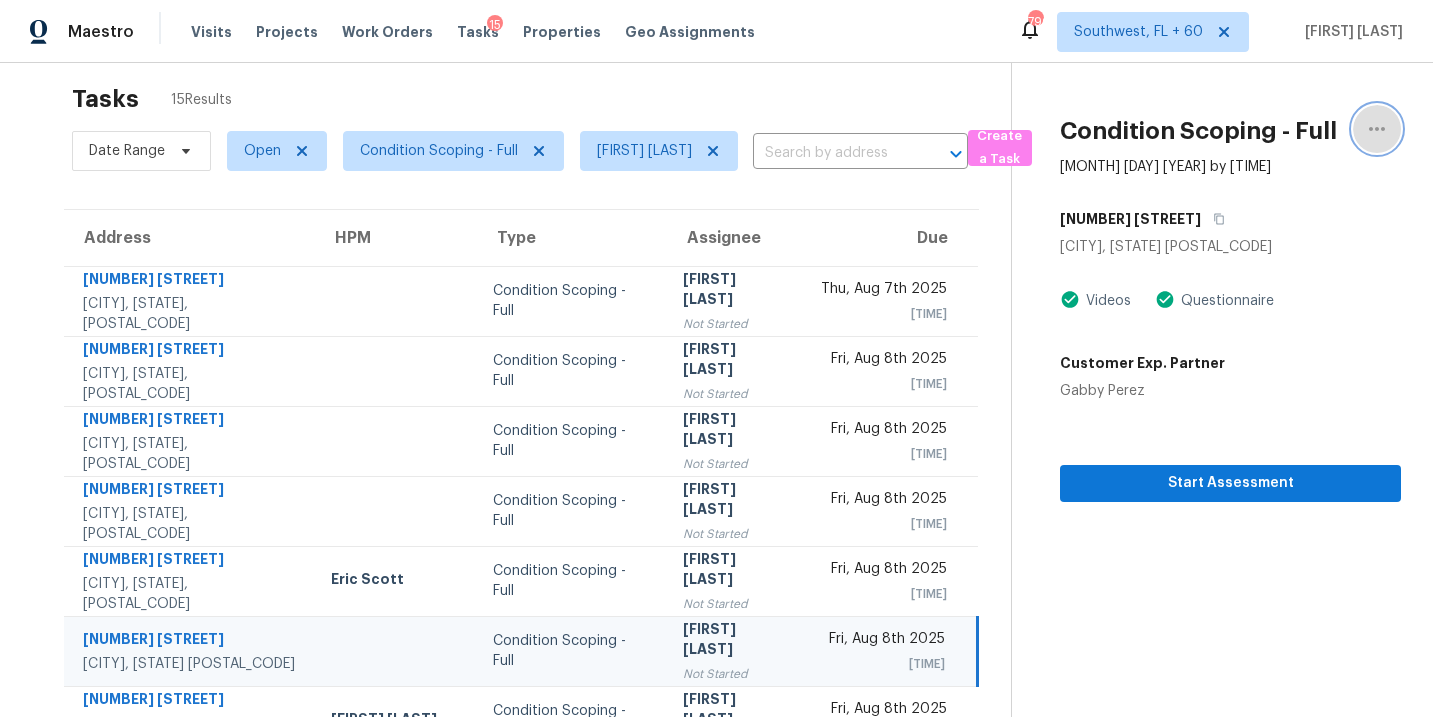 click 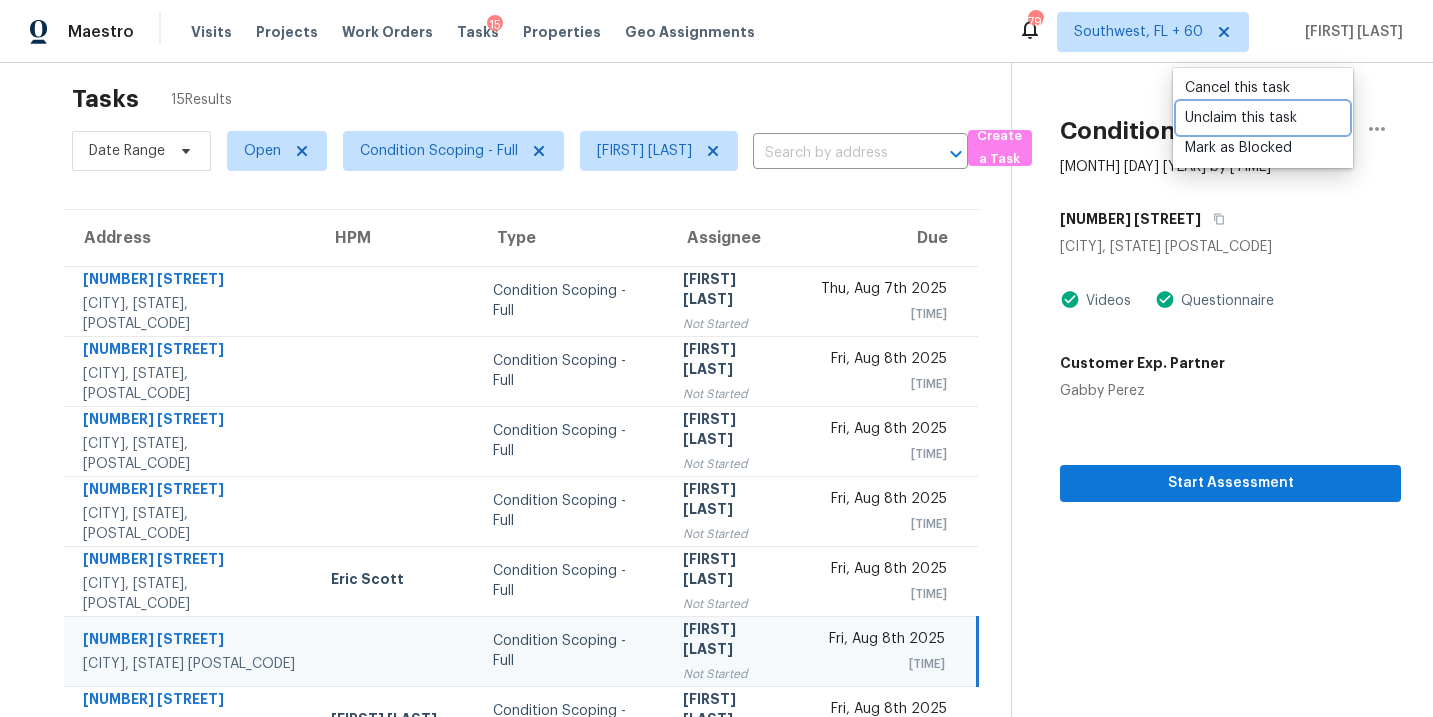 click on "Unclaim this task" at bounding box center (1263, 118) 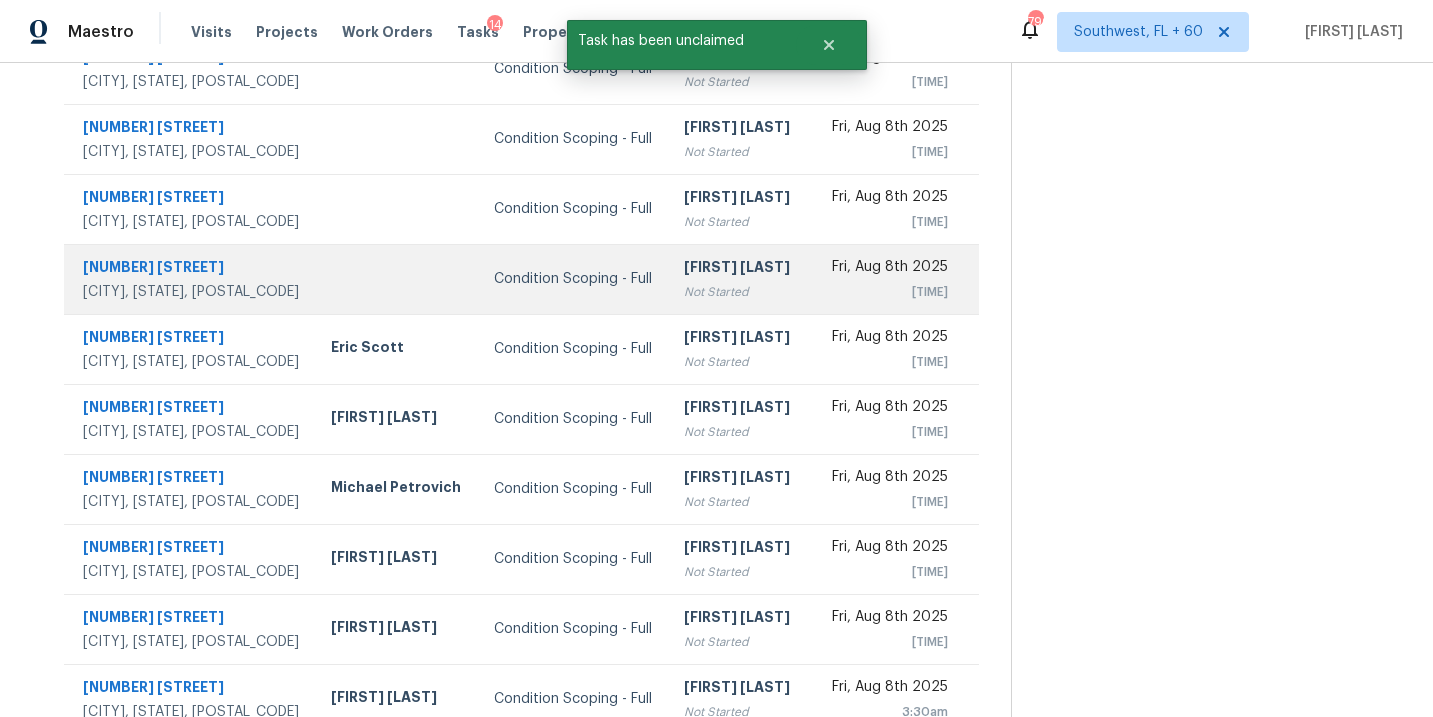 scroll, scrollTop: 324, scrollLeft: 0, axis: vertical 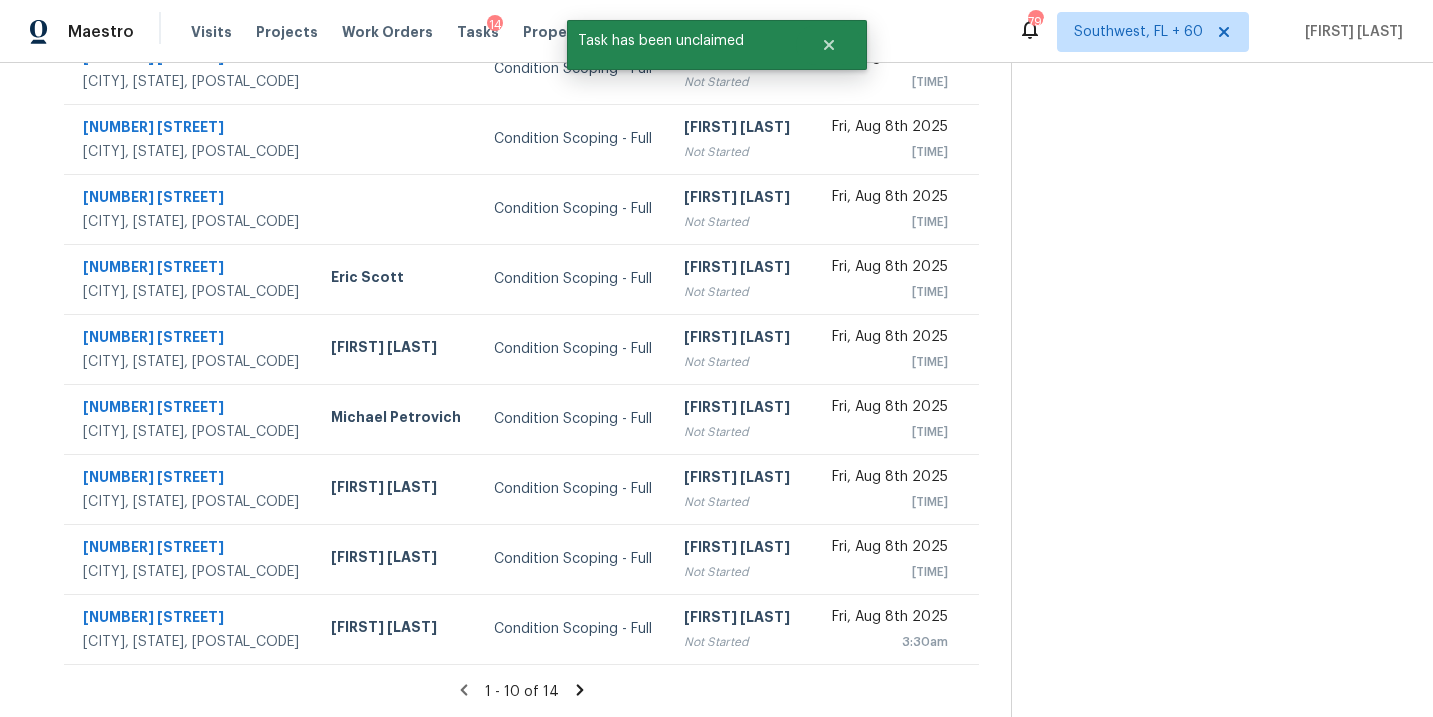 click 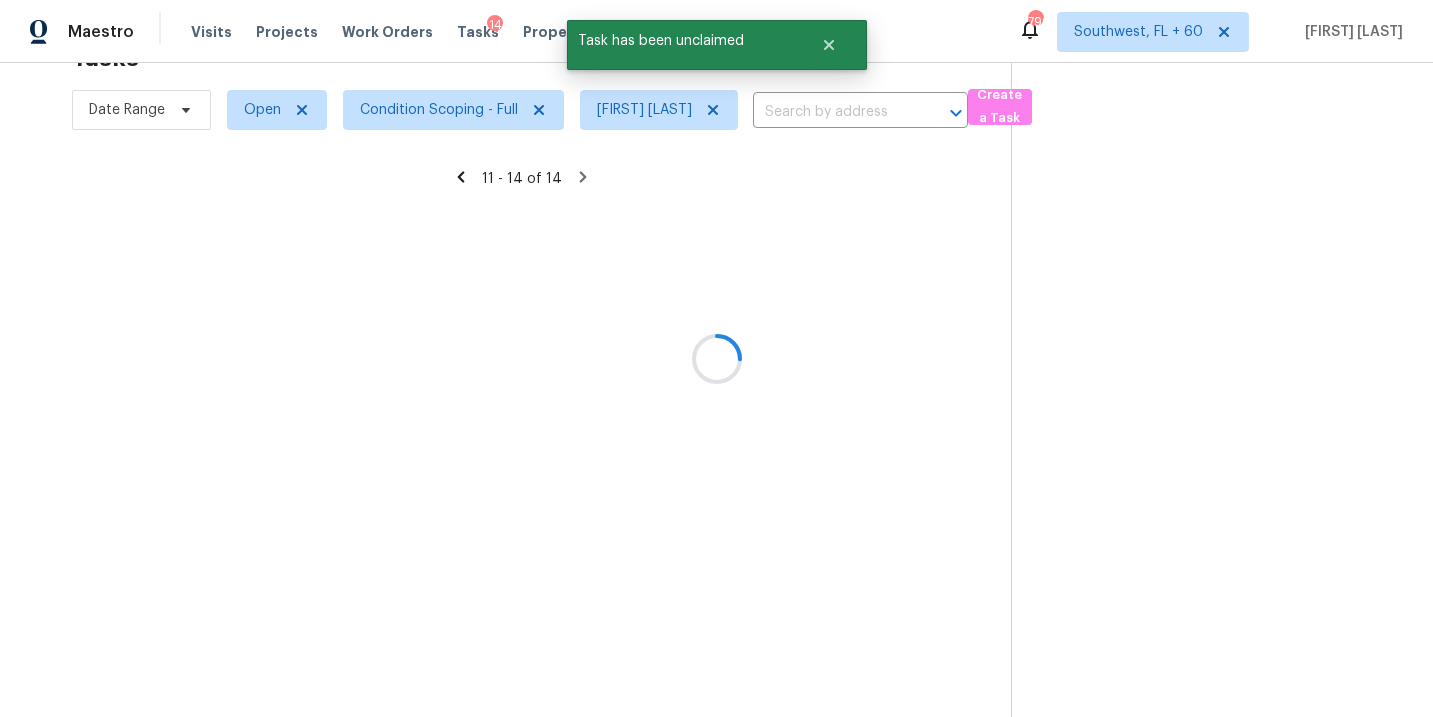 scroll, scrollTop: 63, scrollLeft: 0, axis: vertical 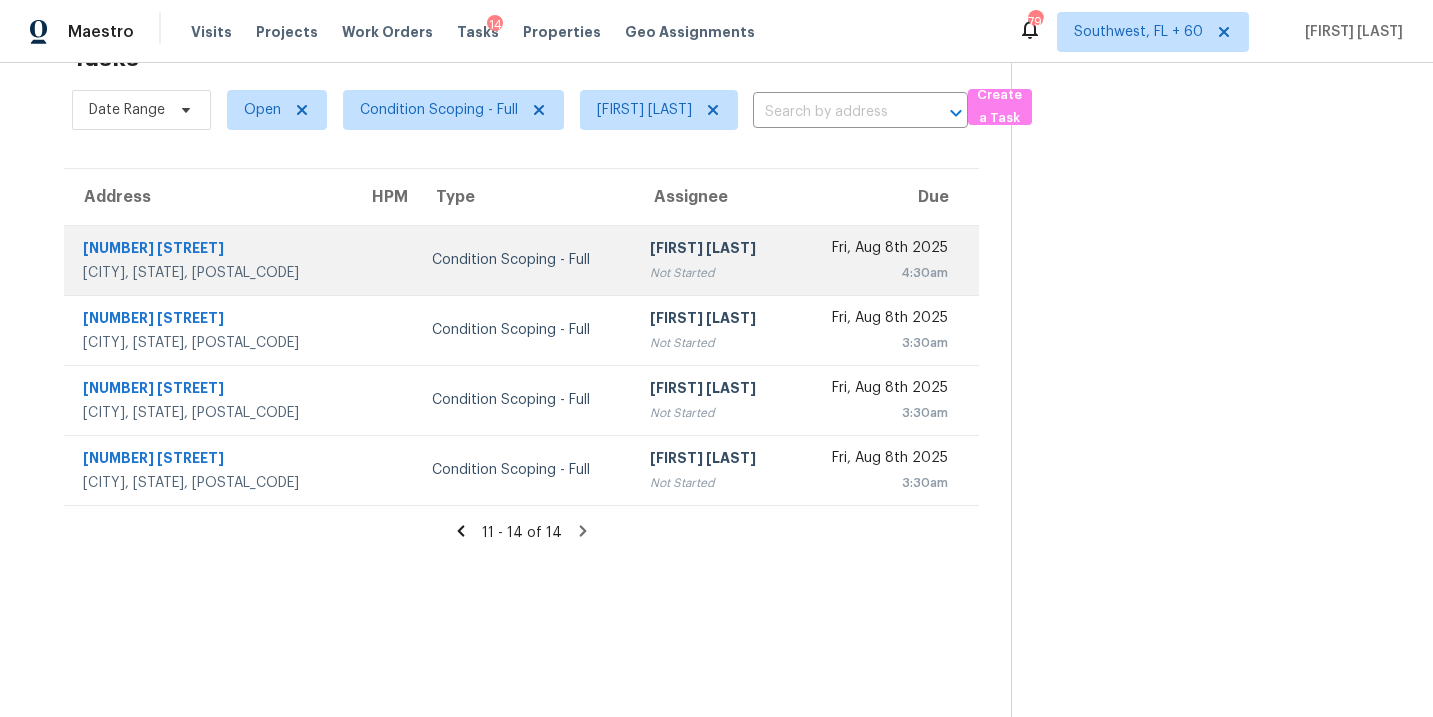 click on "Condition Scoping - Full" at bounding box center (525, 260) 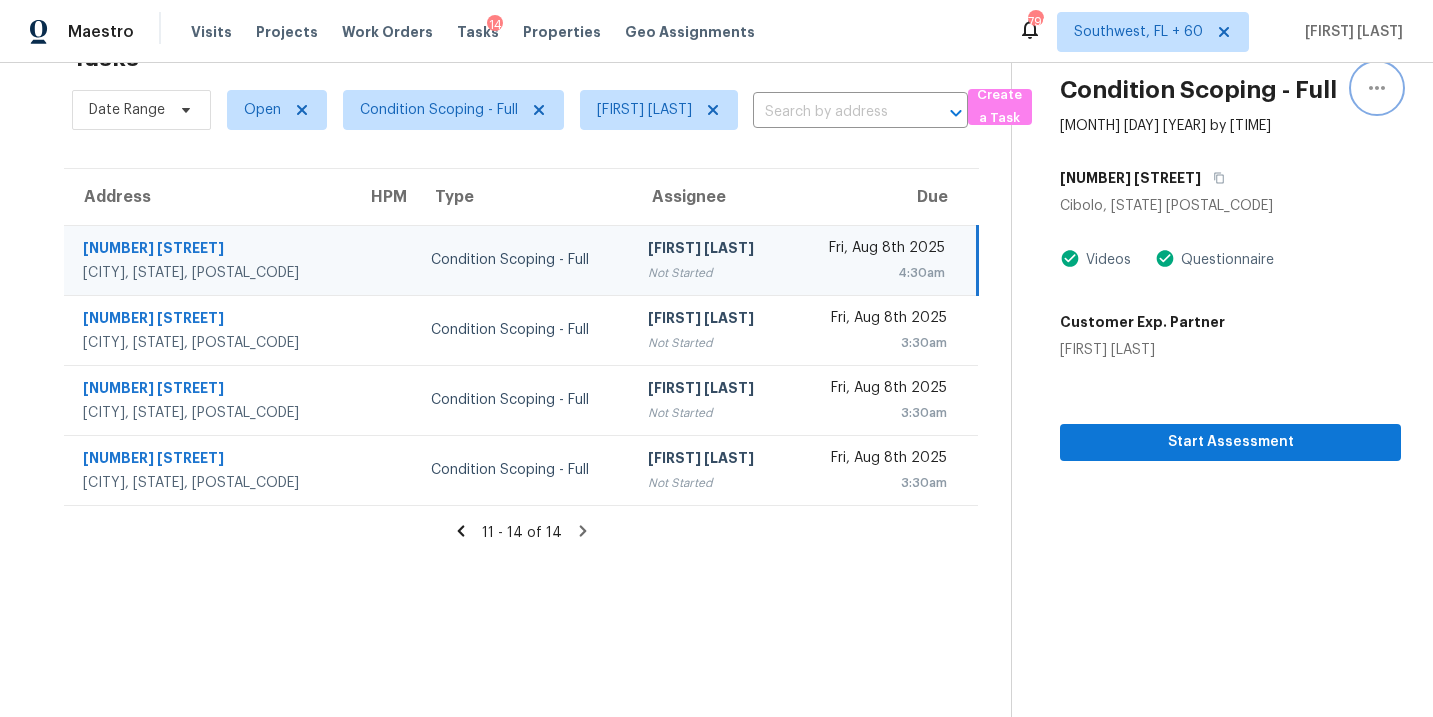 click 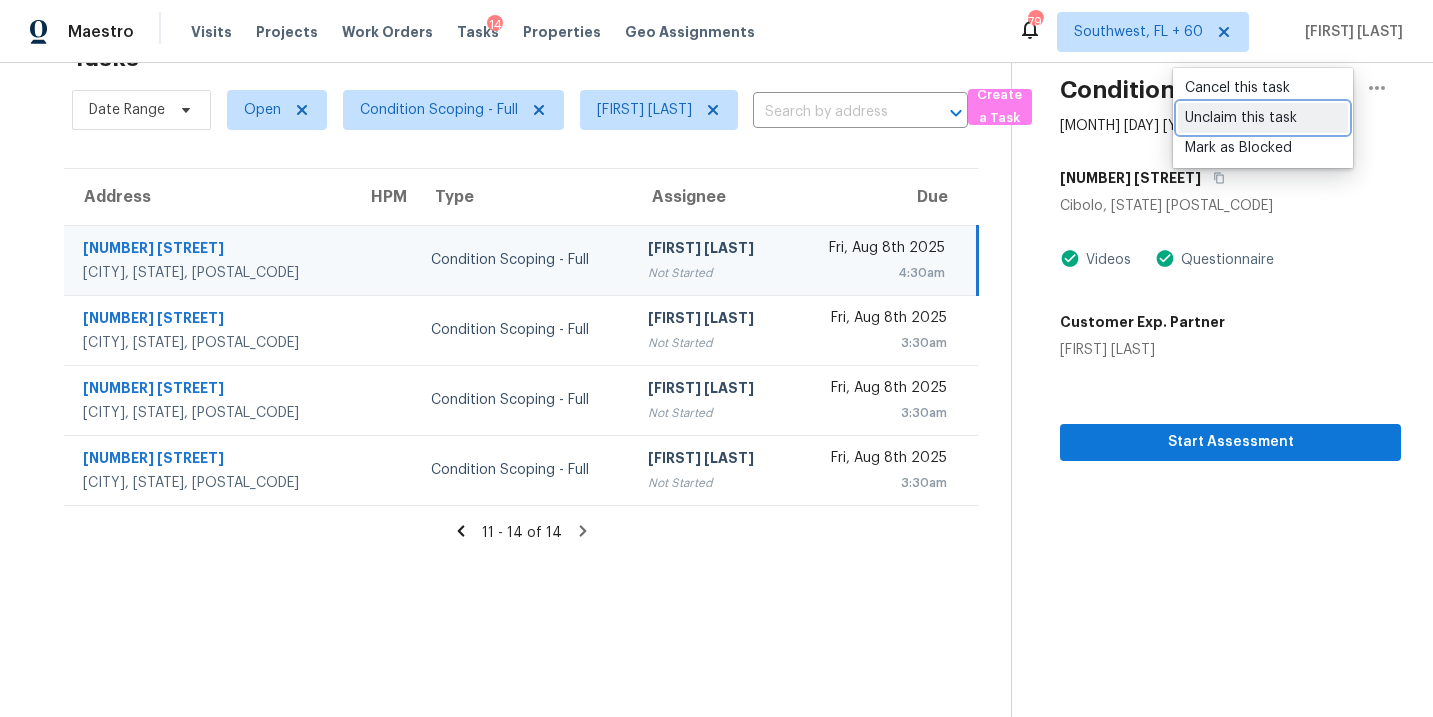 click on "Unclaim this task" at bounding box center [1263, 118] 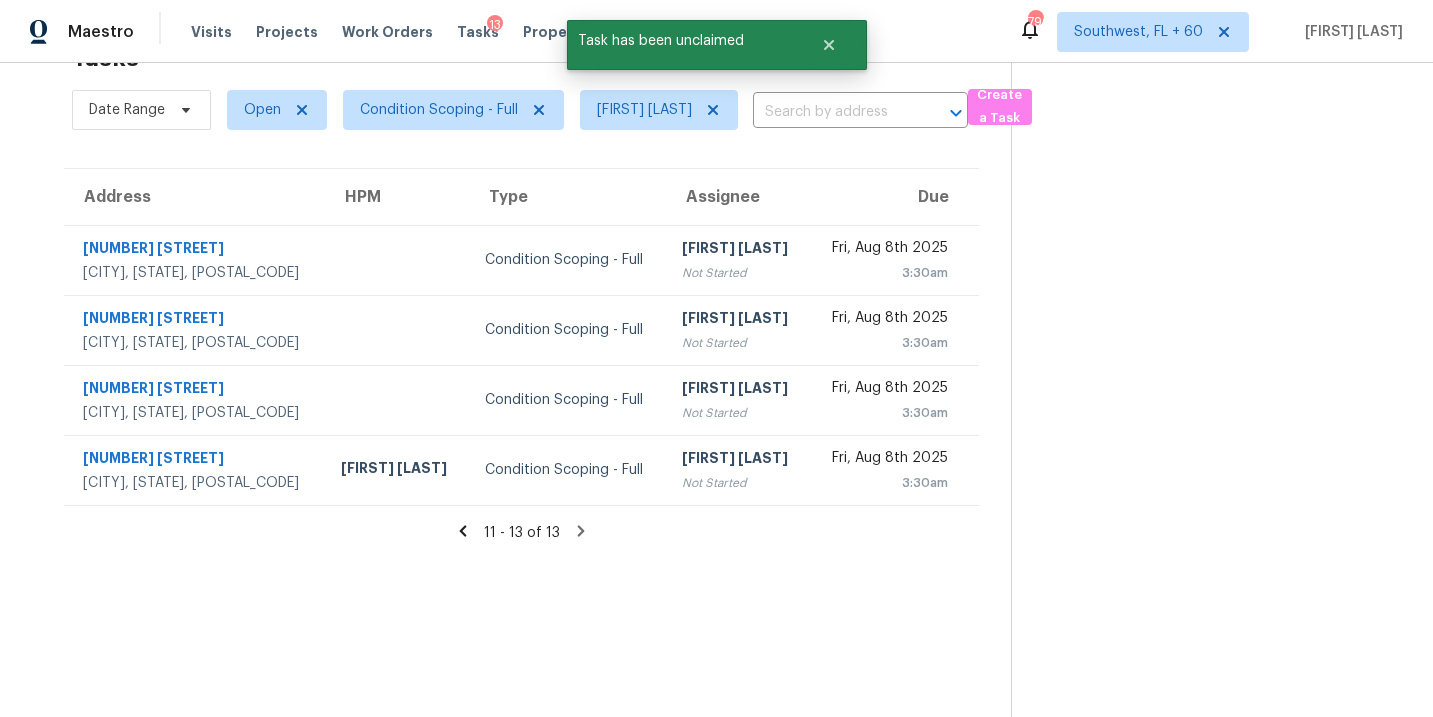 click 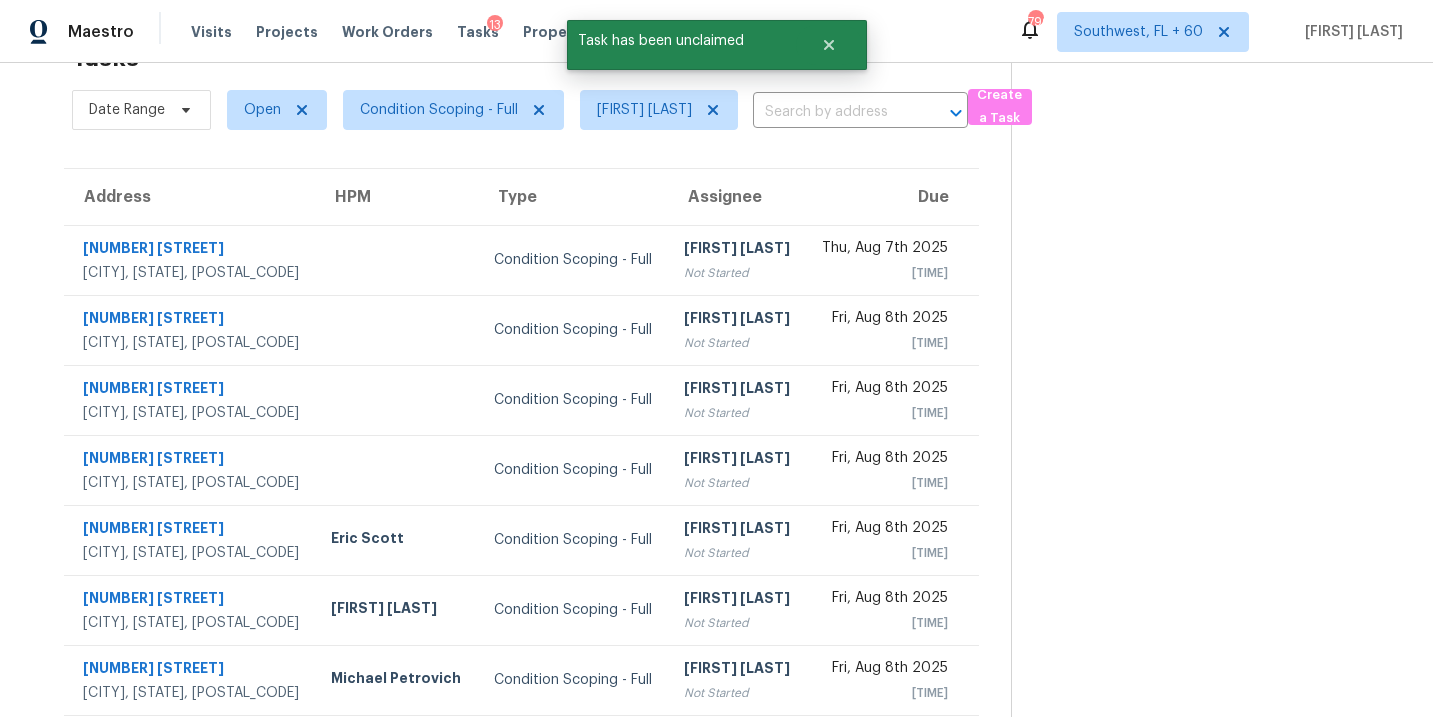 scroll, scrollTop: 47, scrollLeft: 0, axis: vertical 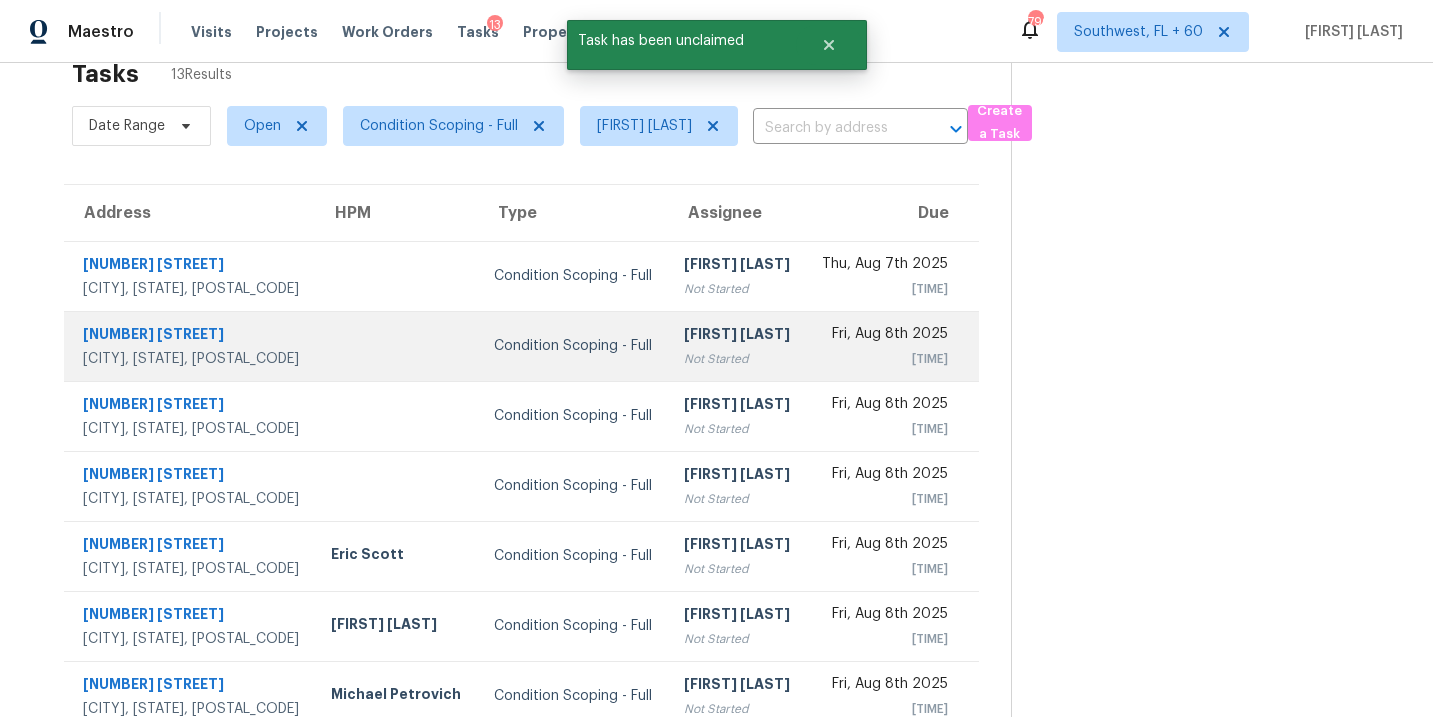 click on "Condition Scoping - Full" at bounding box center (573, 346) 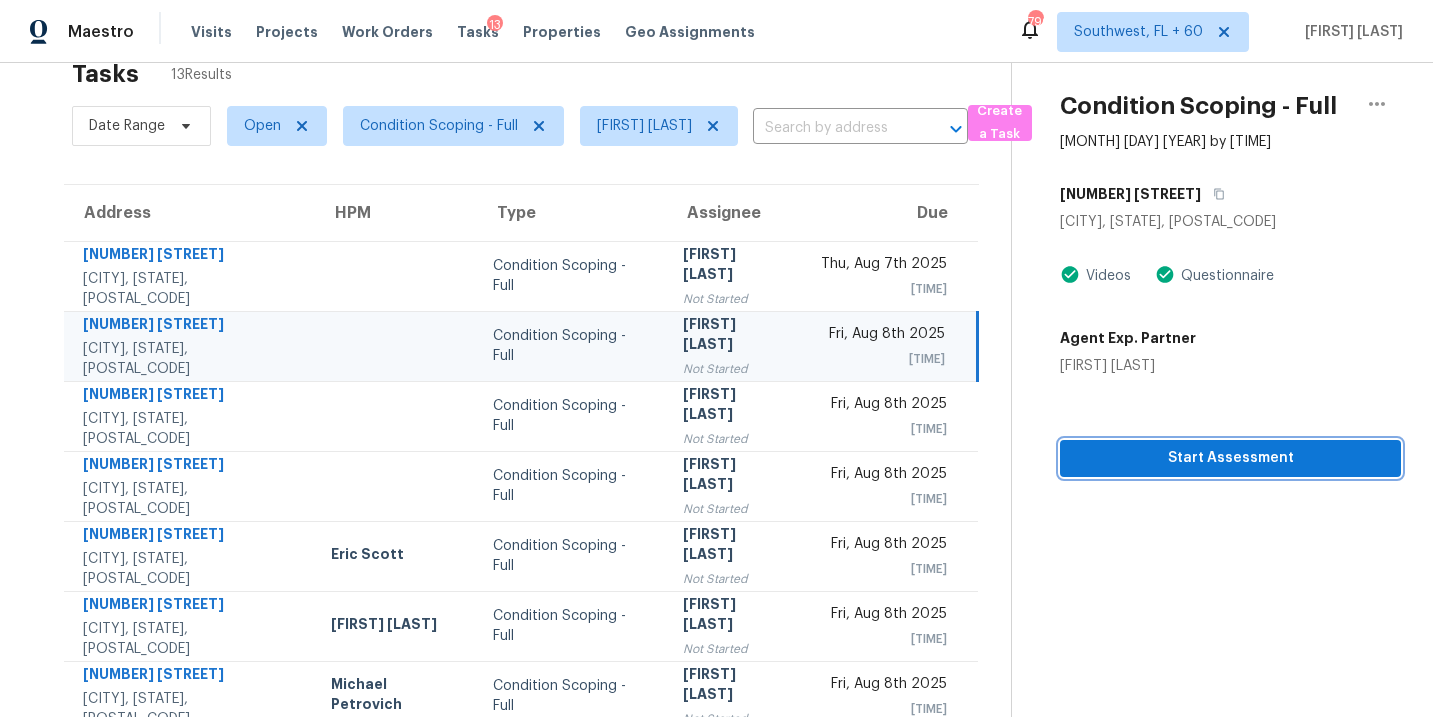 click on "Start Assessment" at bounding box center [1230, 458] 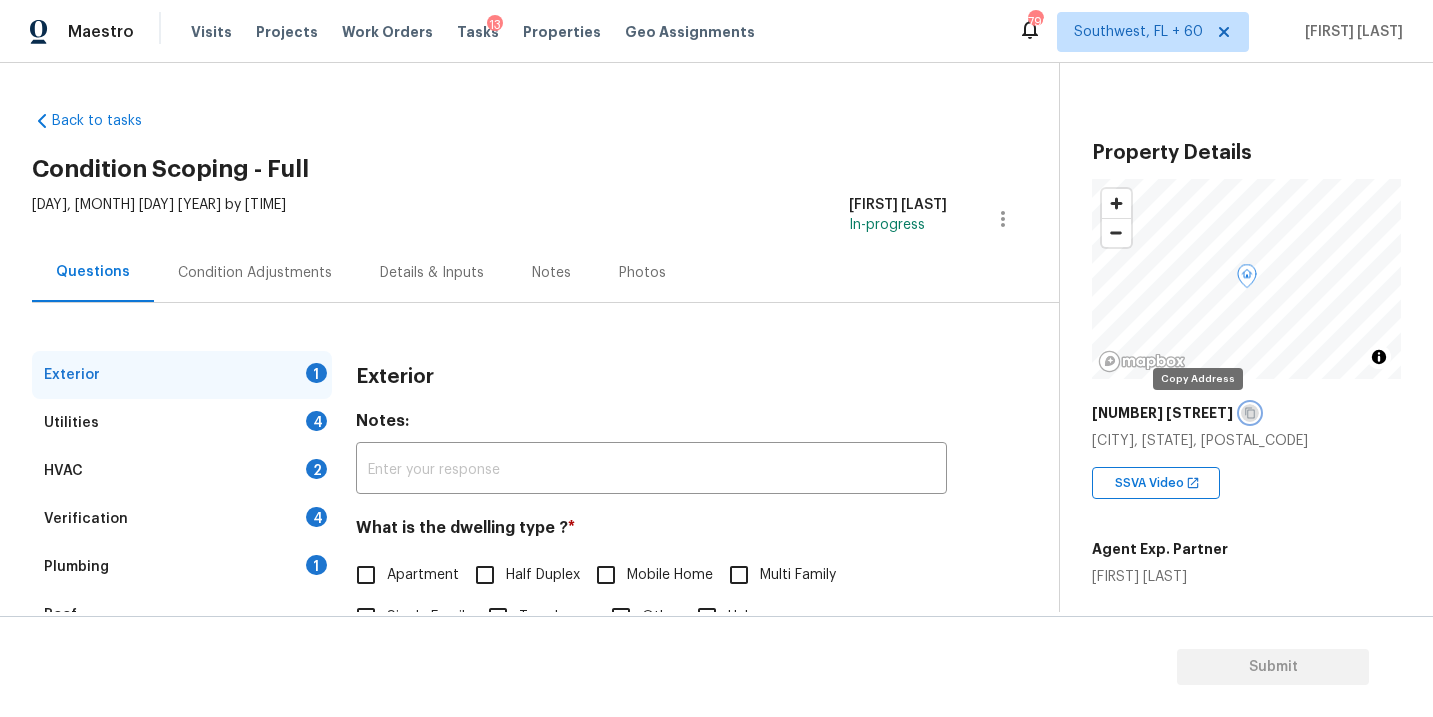click 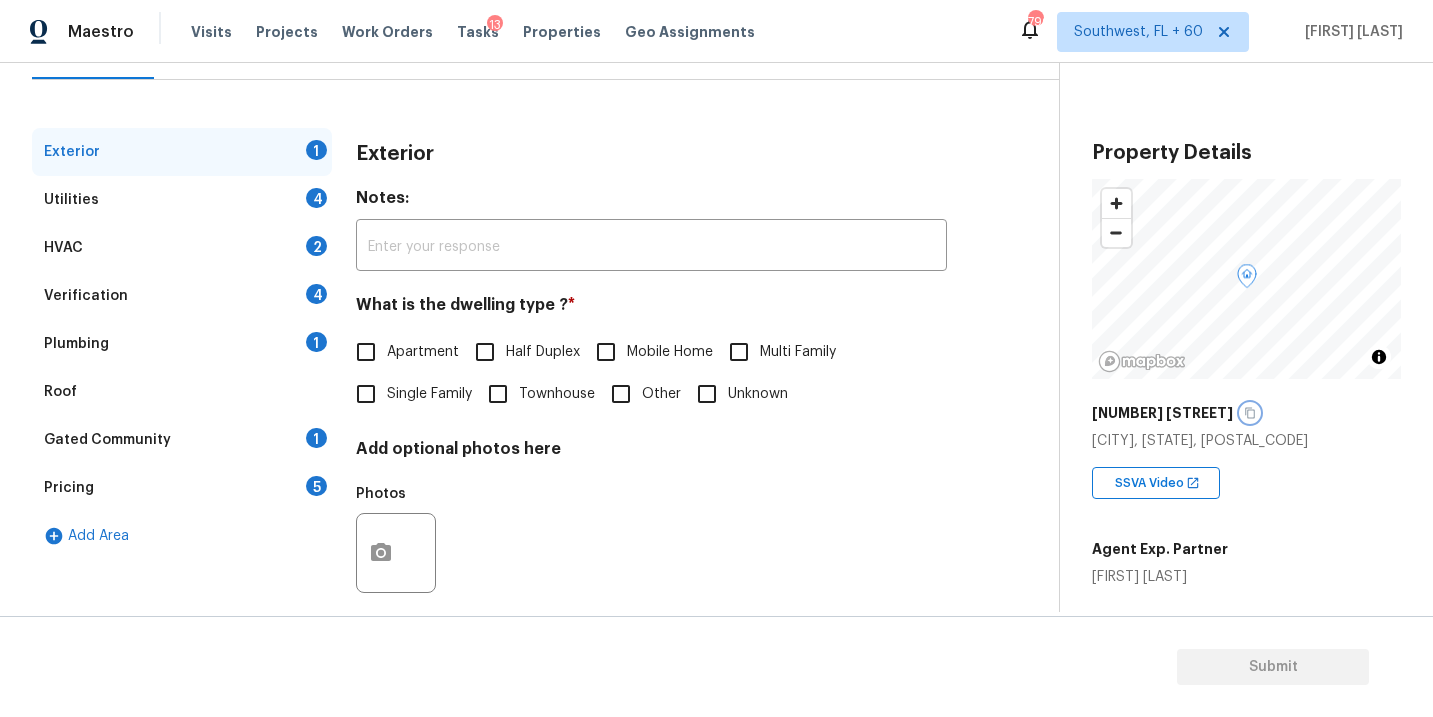 scroll, scrollTop: 246, scrollLeft: 0, axis: vertical 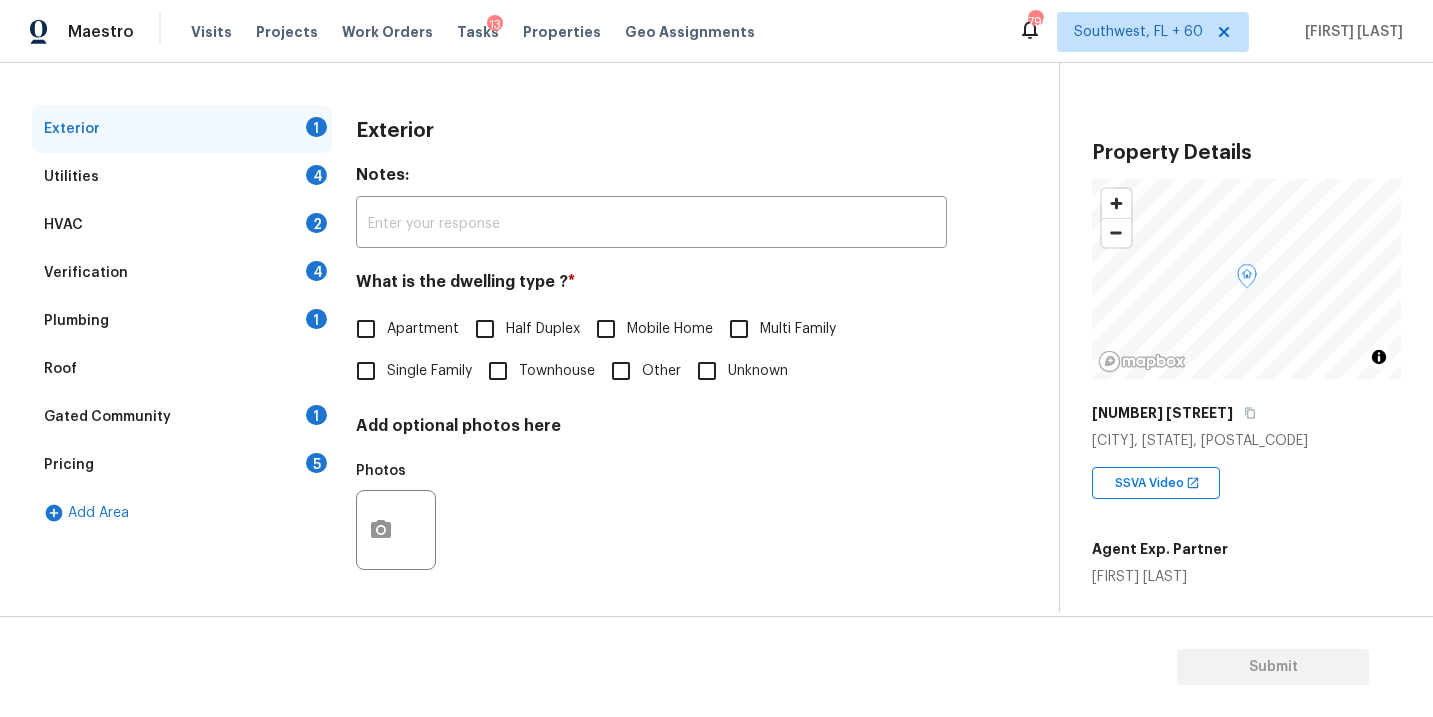 click on "Apartment" at bounding box center [423, 329] 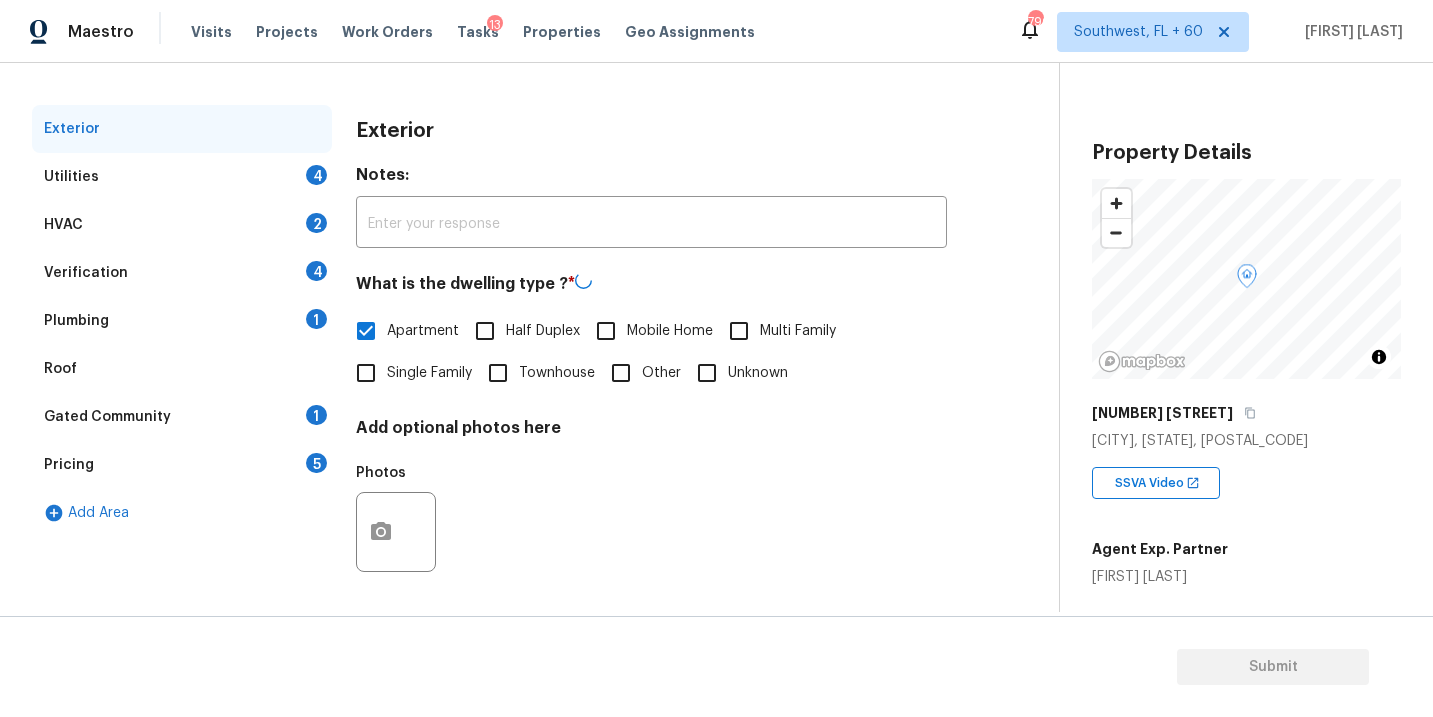 click on "Single Family" at bounding box center (429, 373) 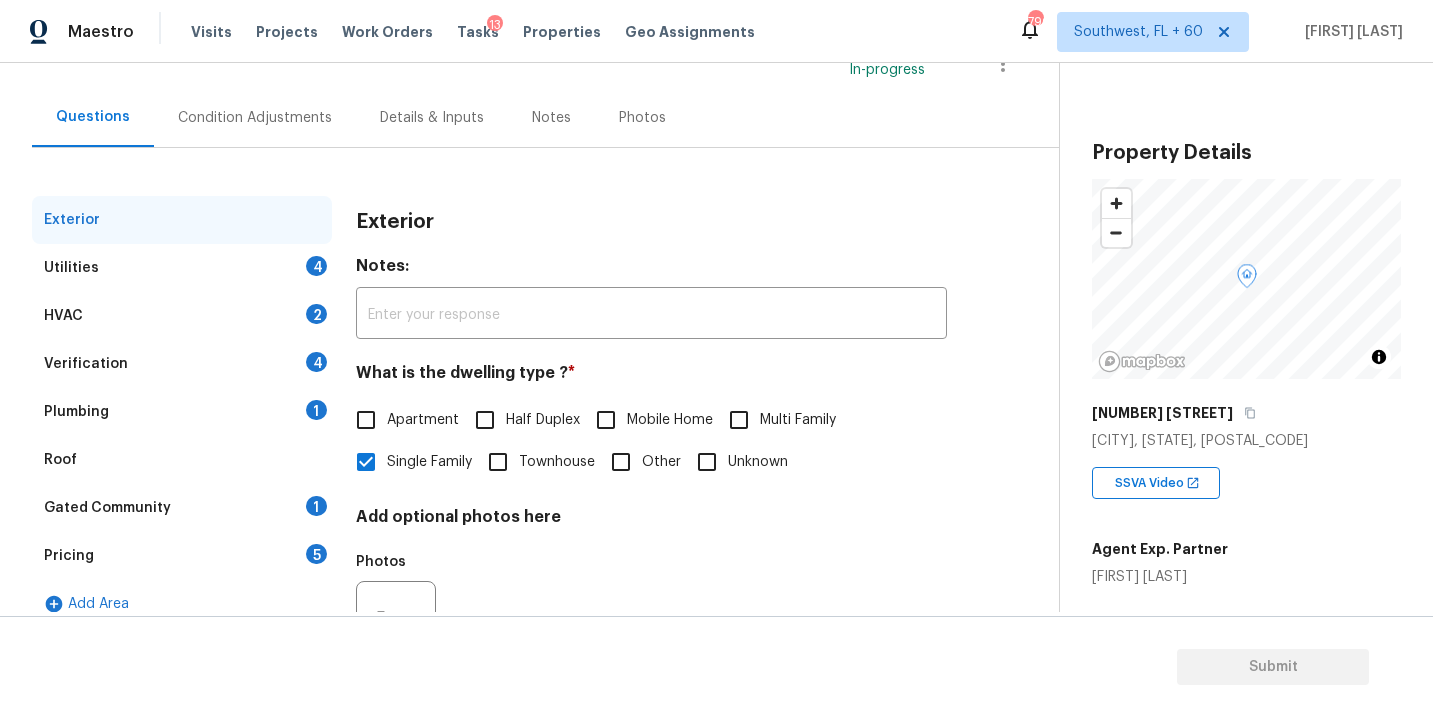 scroll, scrollTop: 49, scrollLeft: 0, axis: vertical 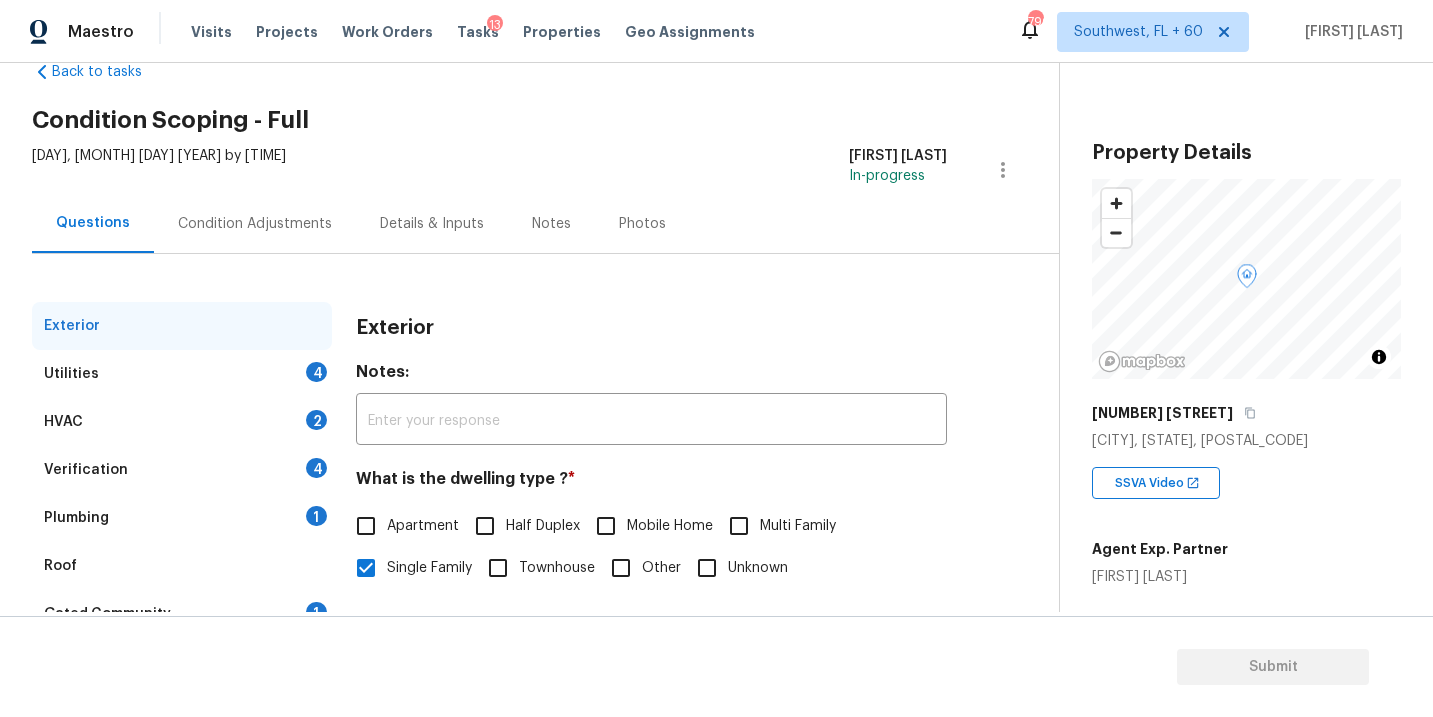 click on "Utilities 4" at bounding box center [182, 374] 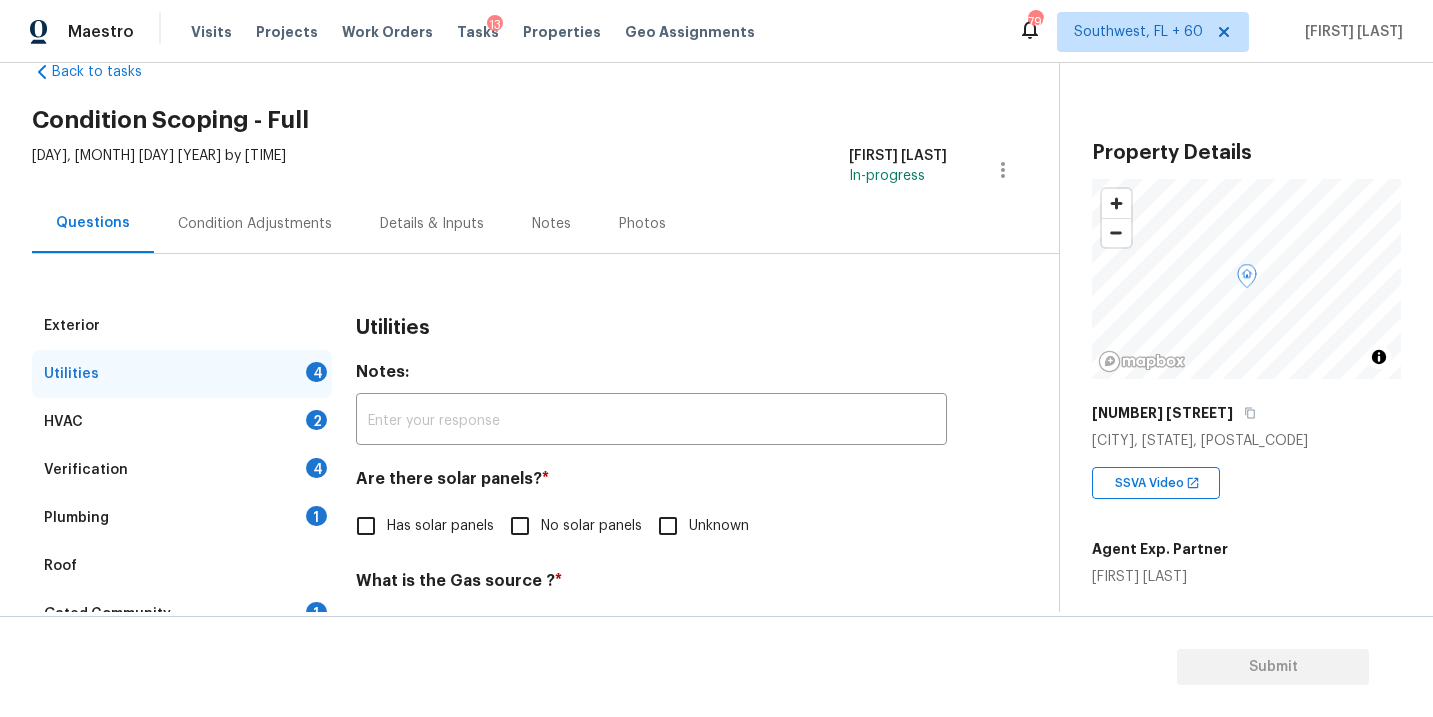 click on "No solar panels" at bounding box center [570, 526] 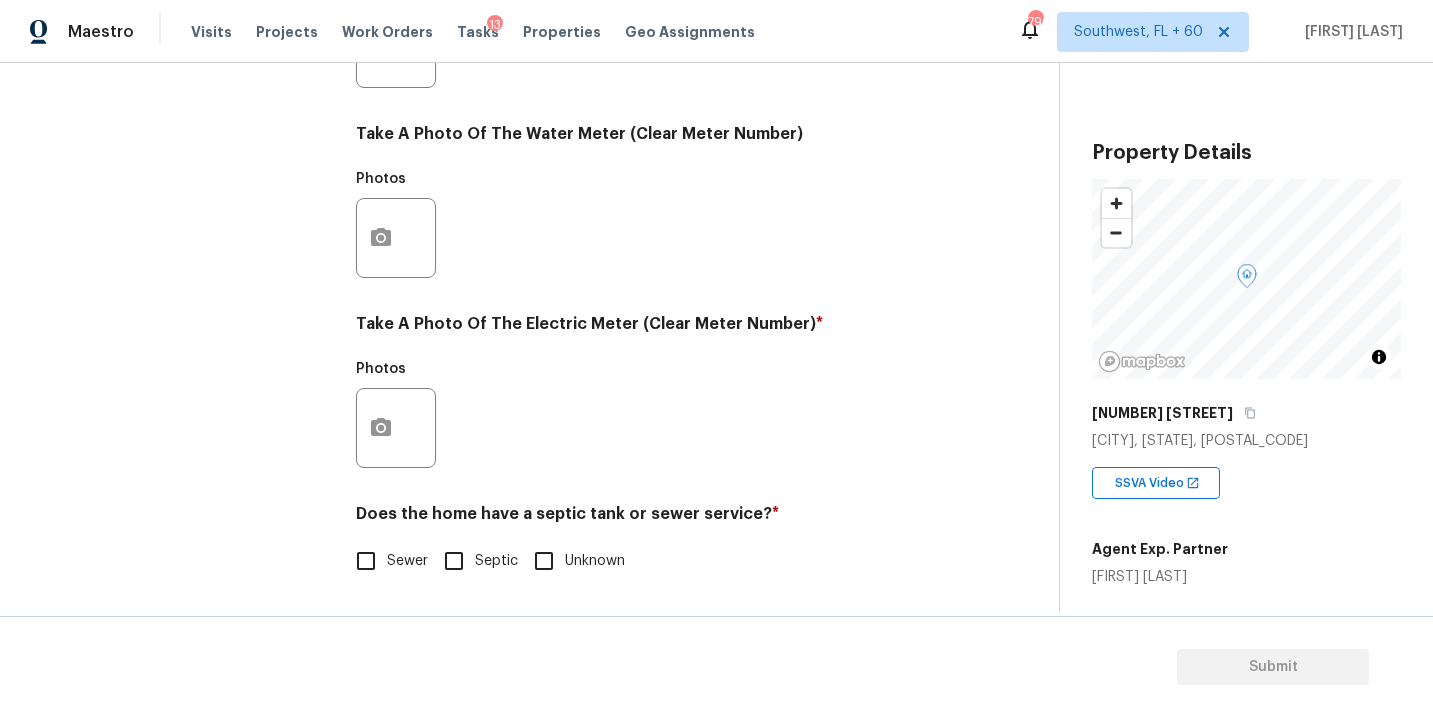 click on "Sewer" at bounding box center [366, 561] 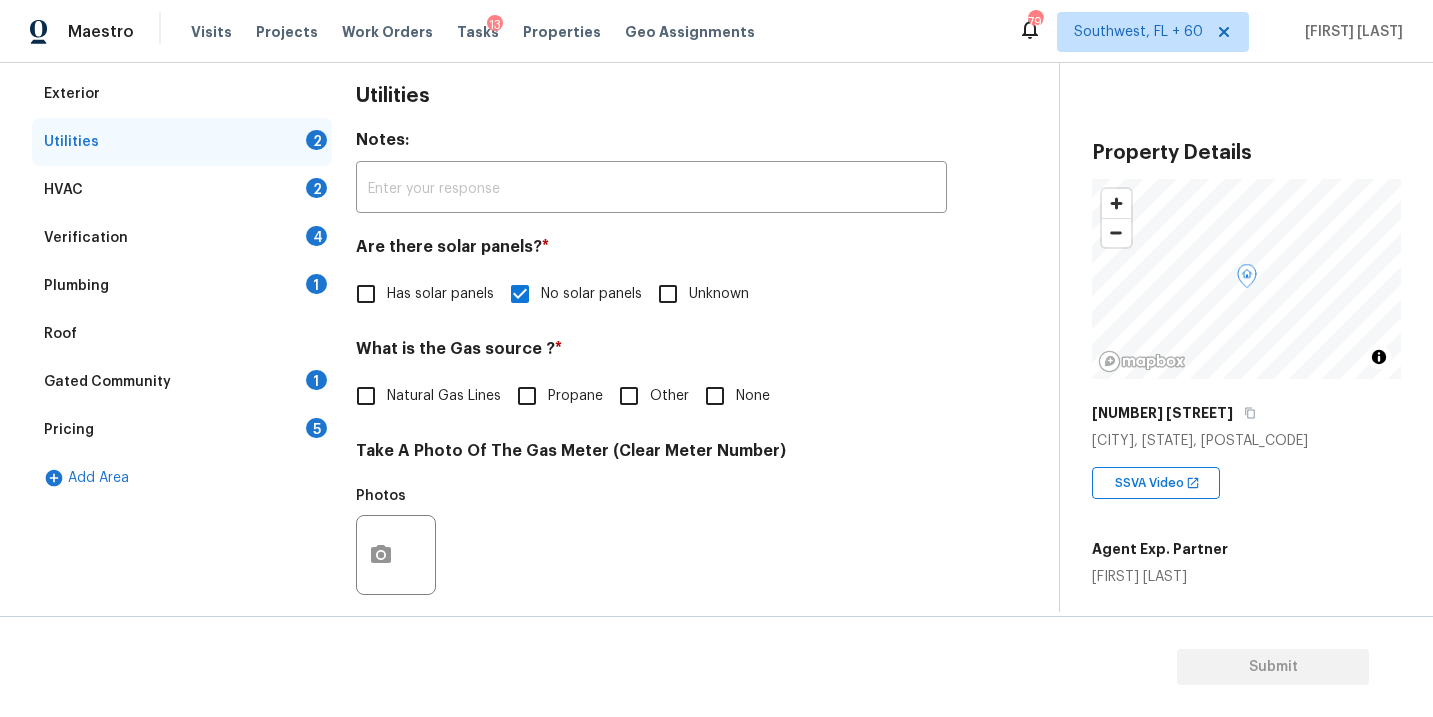 click on "Plumbing 1" at bounding box center (182, 286) 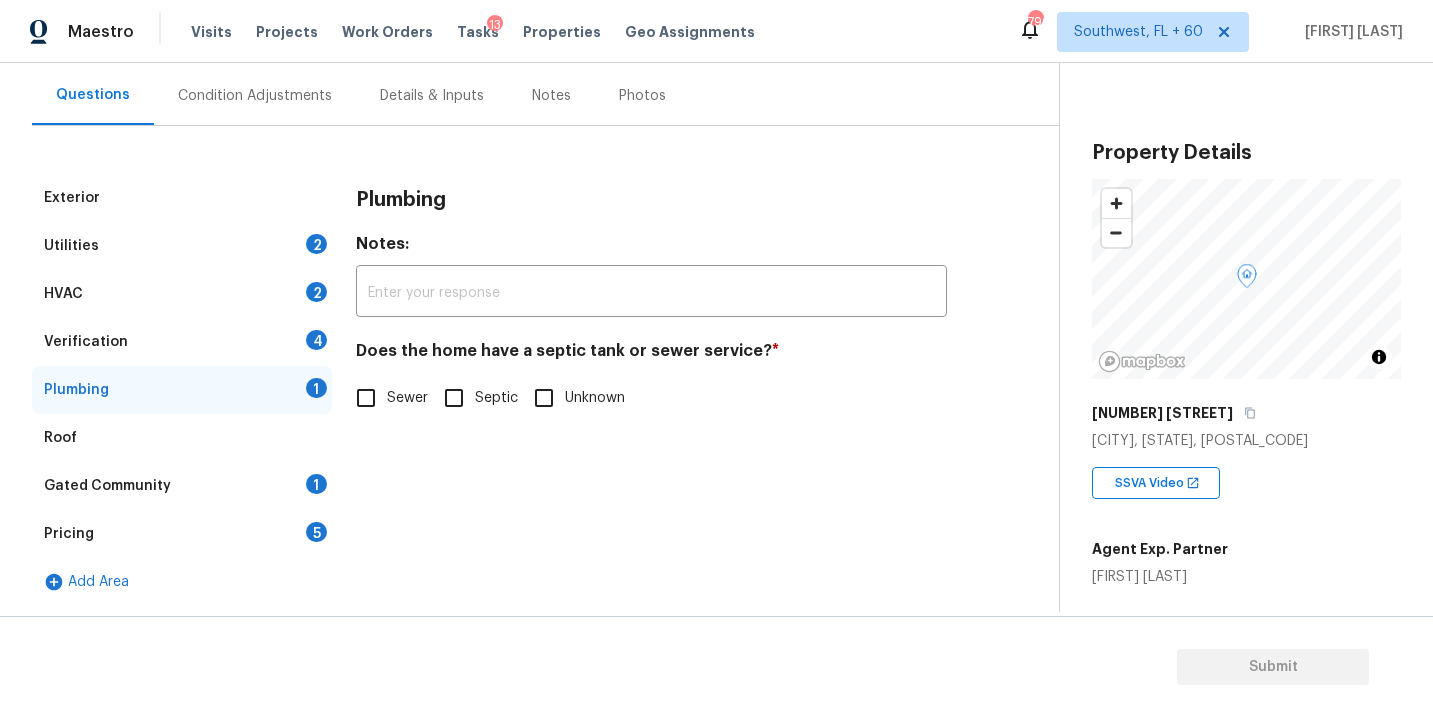 click on "Sewer" at bounding box center (366, 398) 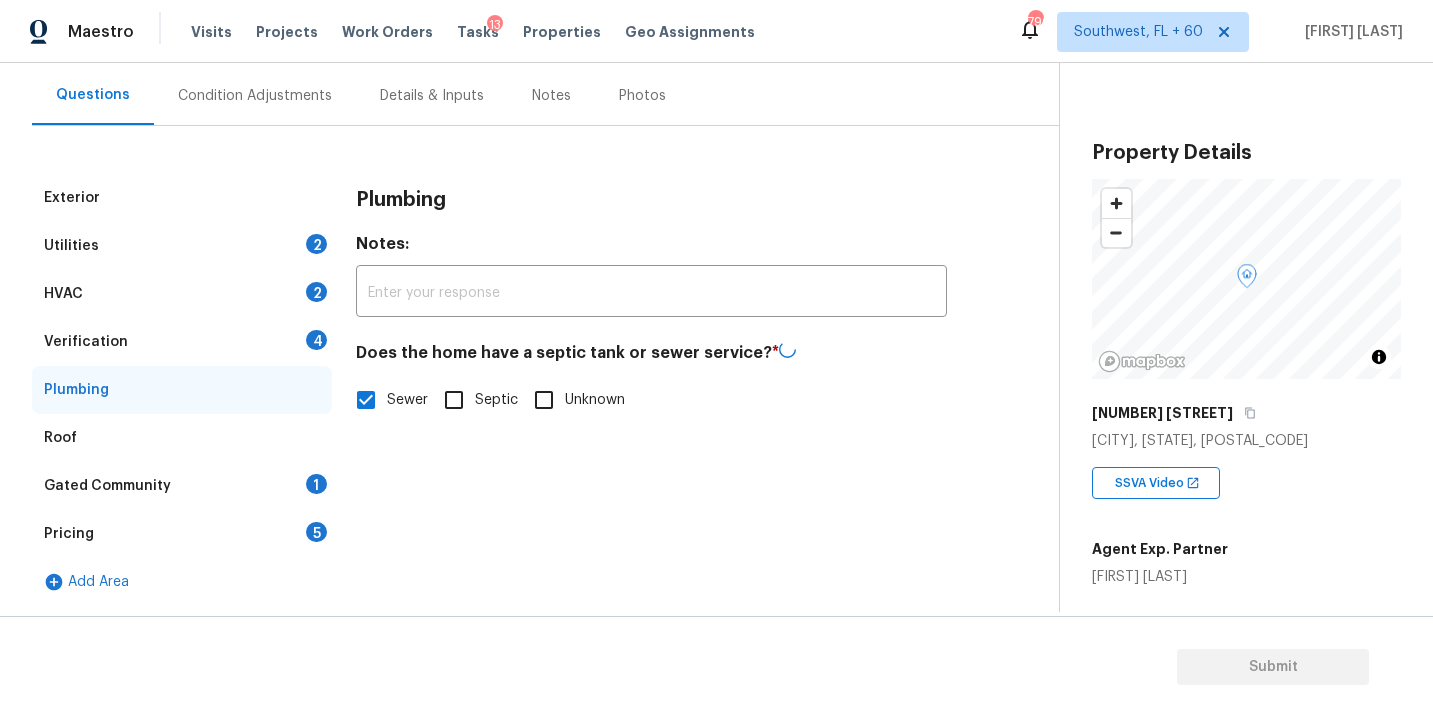 click on "Gated Community 1" at bounding box center [182, 486] 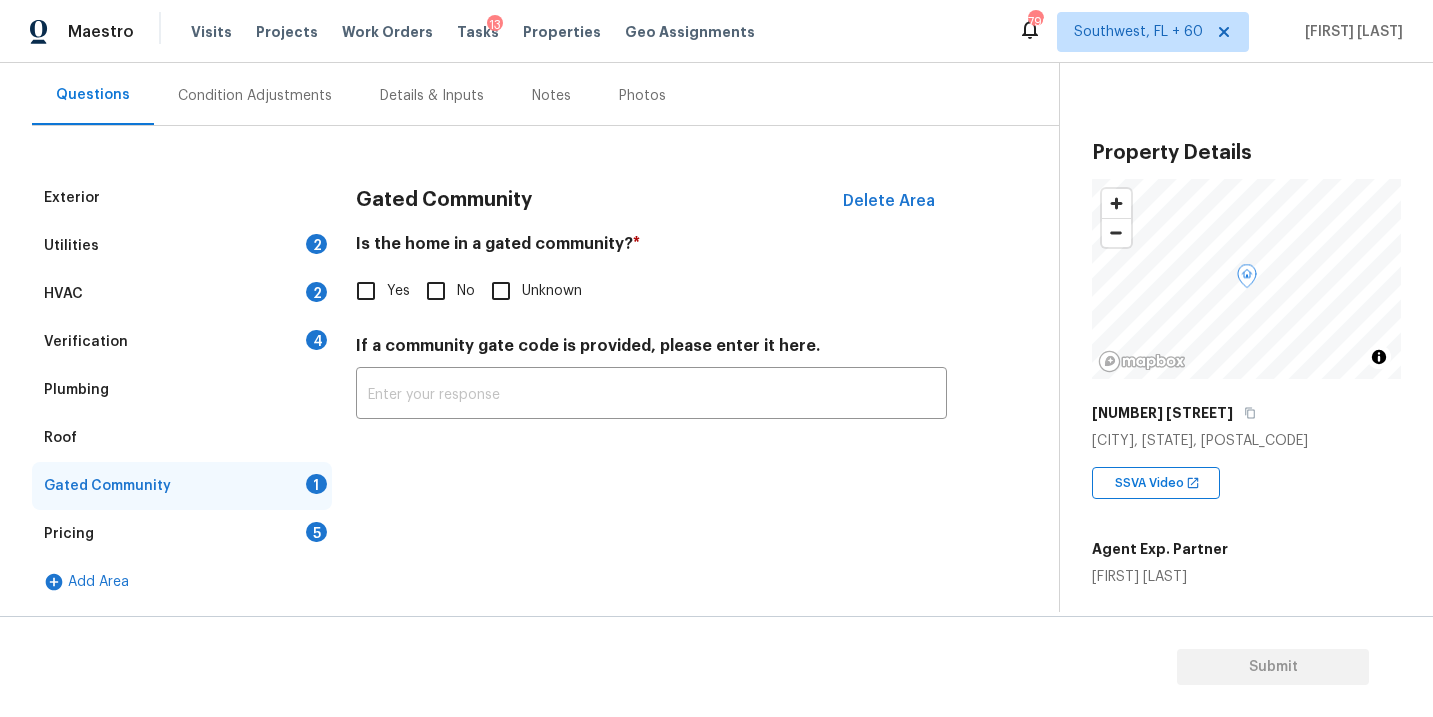 click on "No" at bounding box center (436, 291) 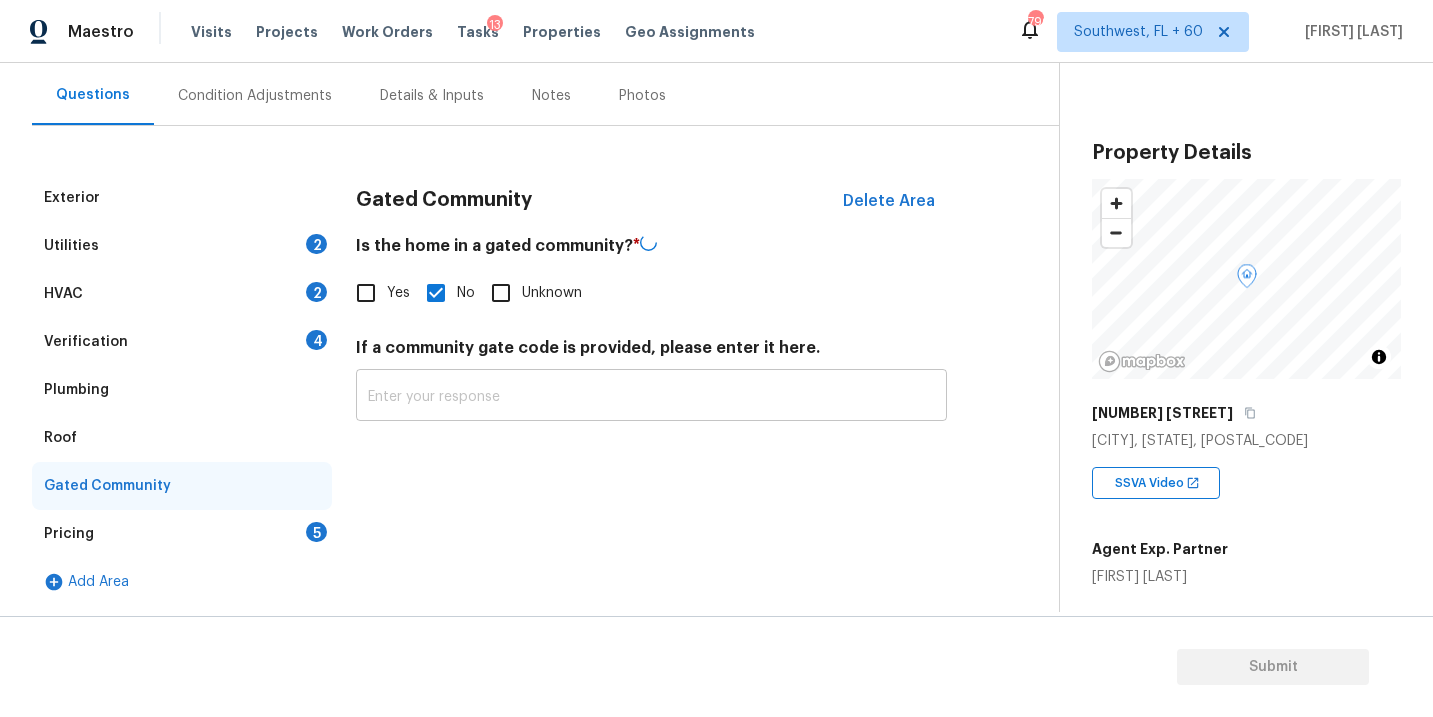scroll, scrollTop: 54, scrollLeft: 0, axis: vertical 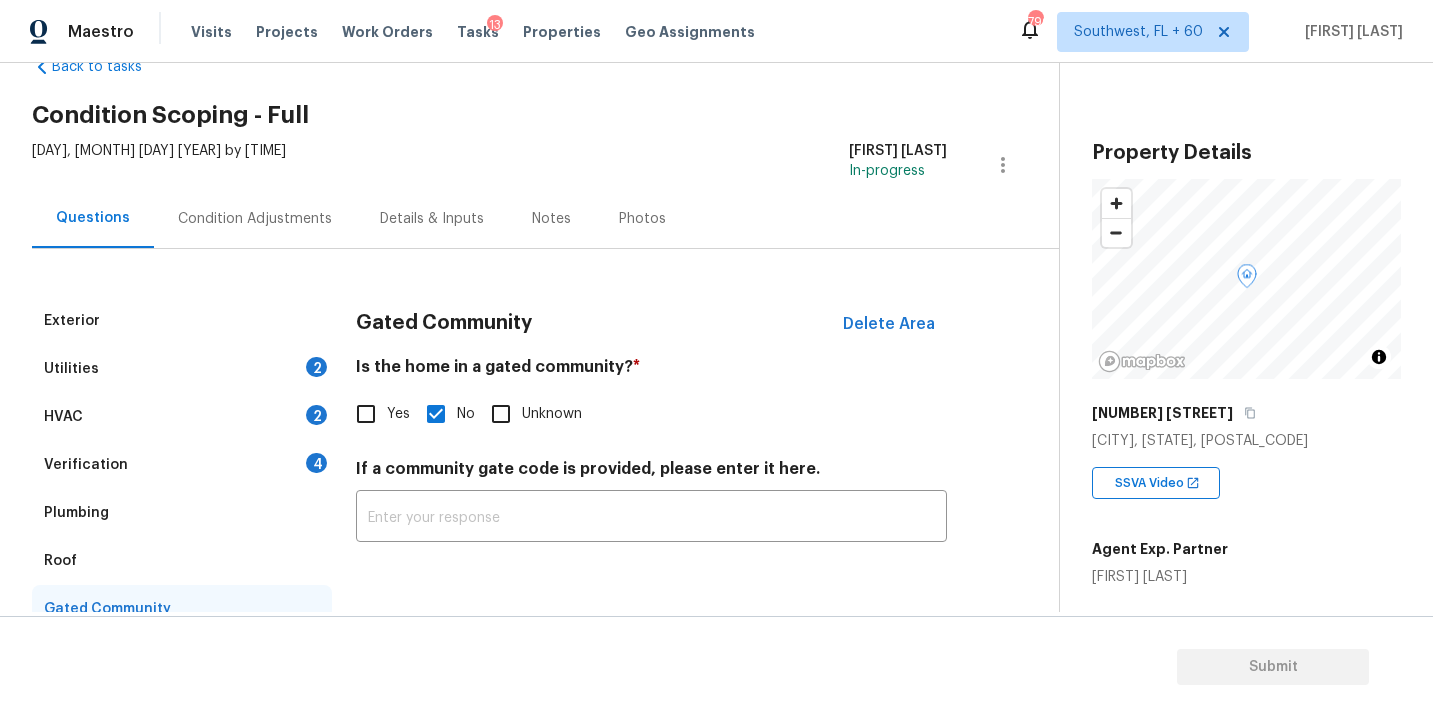 click on "Condition Adjustments" at bounding box center [255, 218] 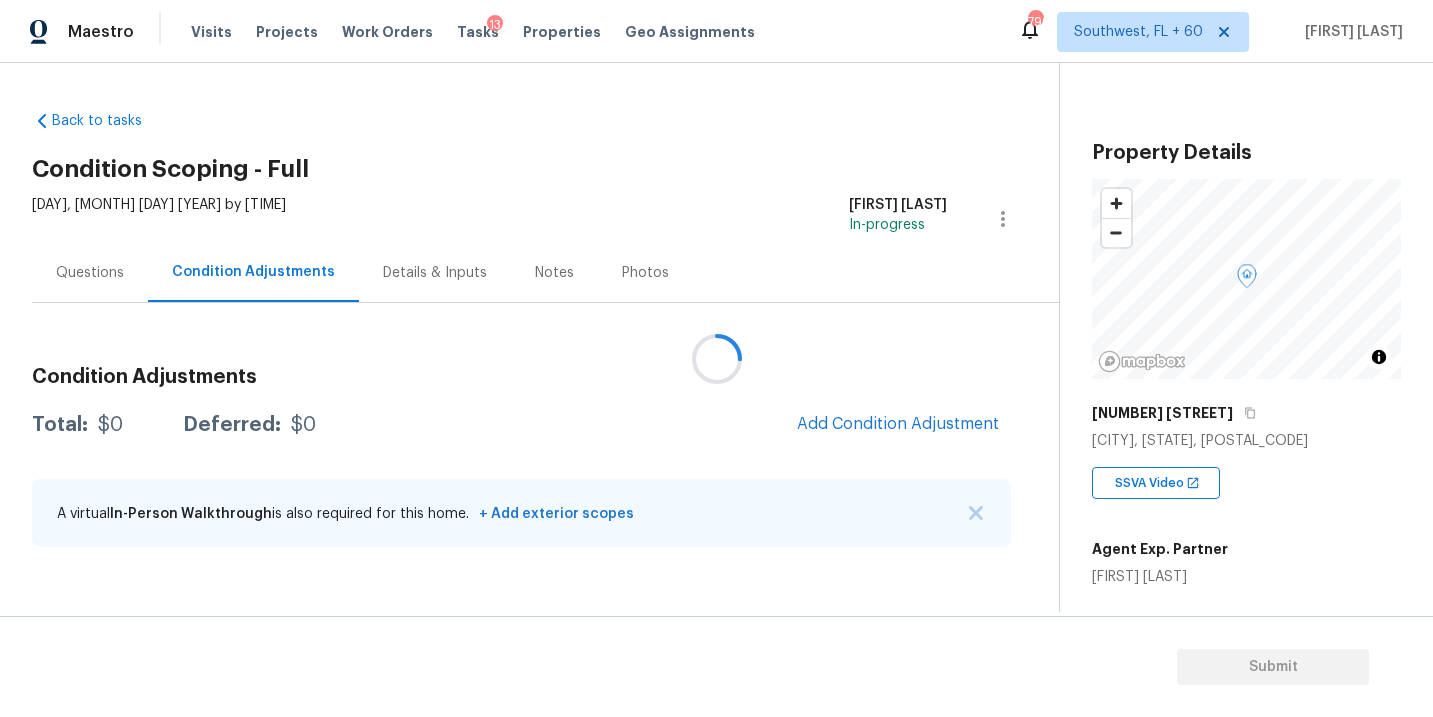 scroll, scrollTop: 0, scrollLeft: 0, axis: both 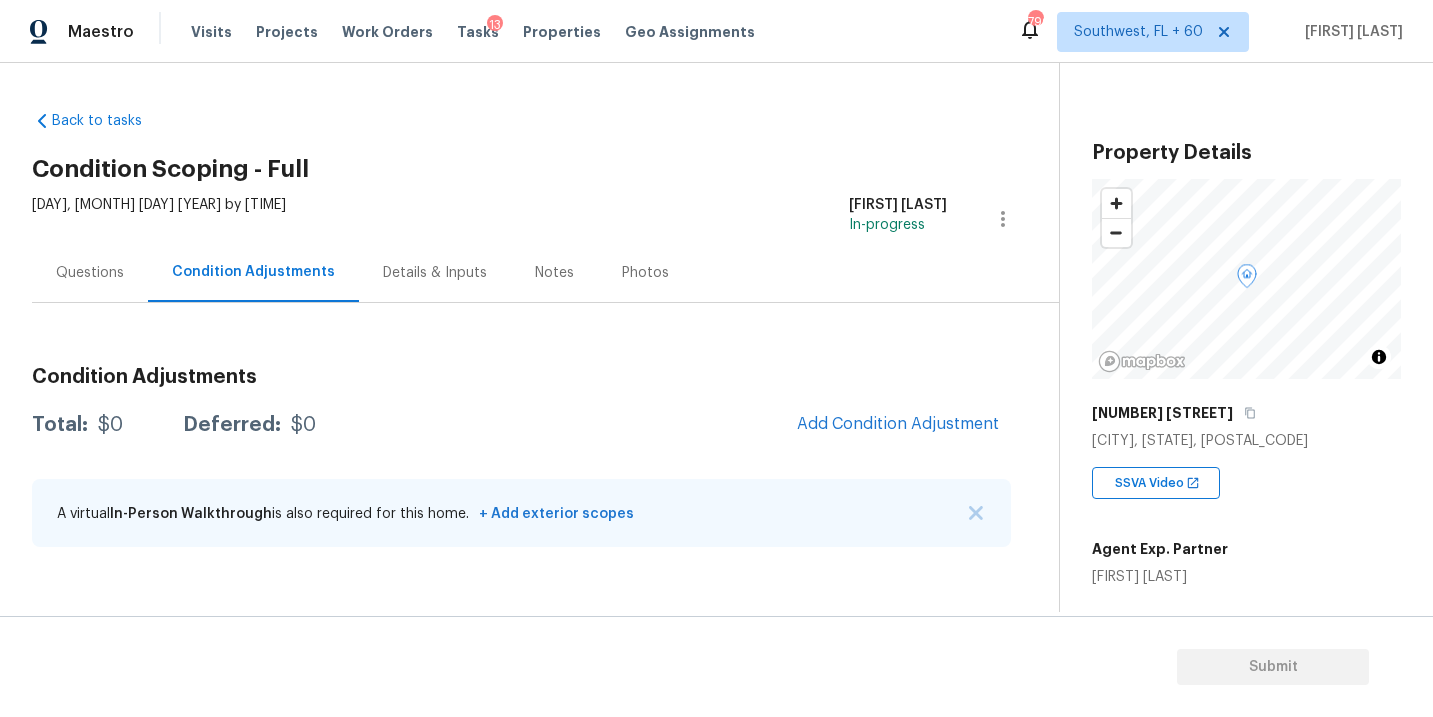 click on "Questions" at bounding box center (90, 273) 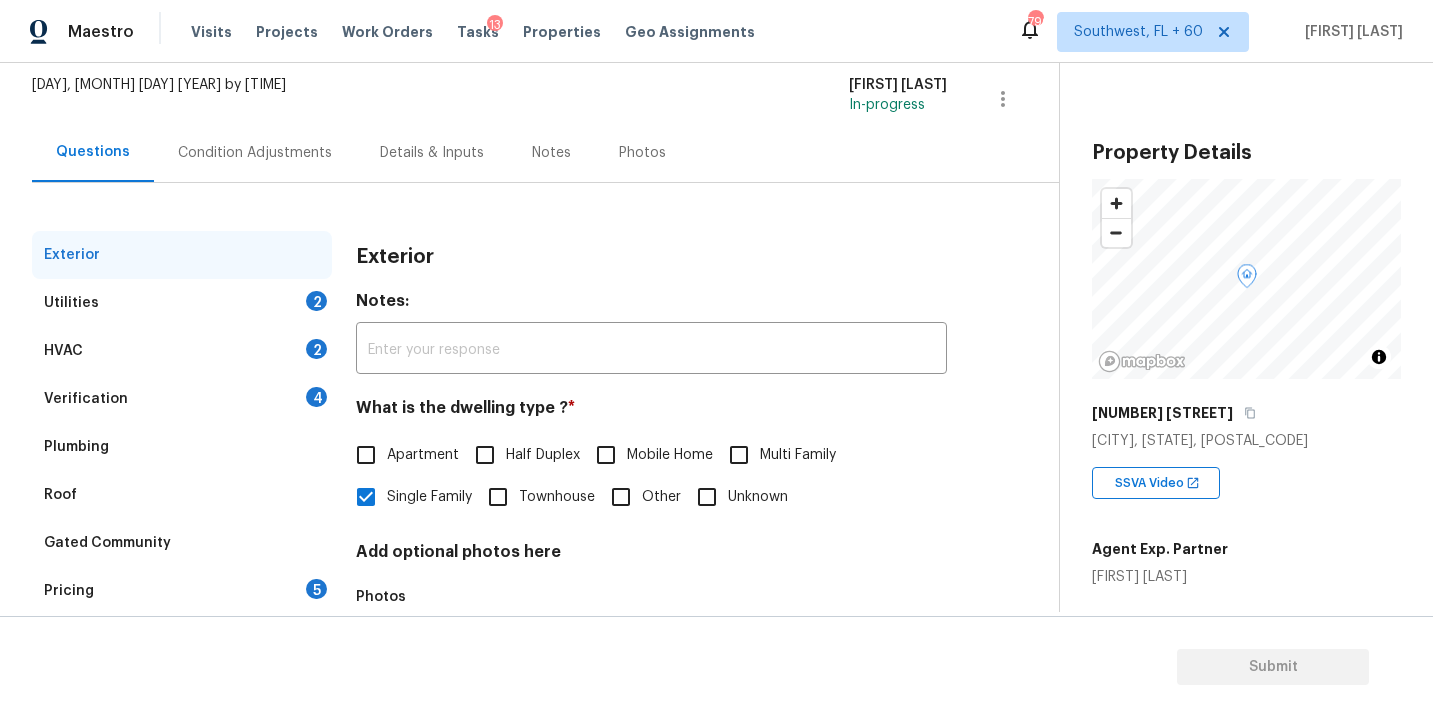scroll, scrollTop: 191, scrollLeft: 0, axis: vertical 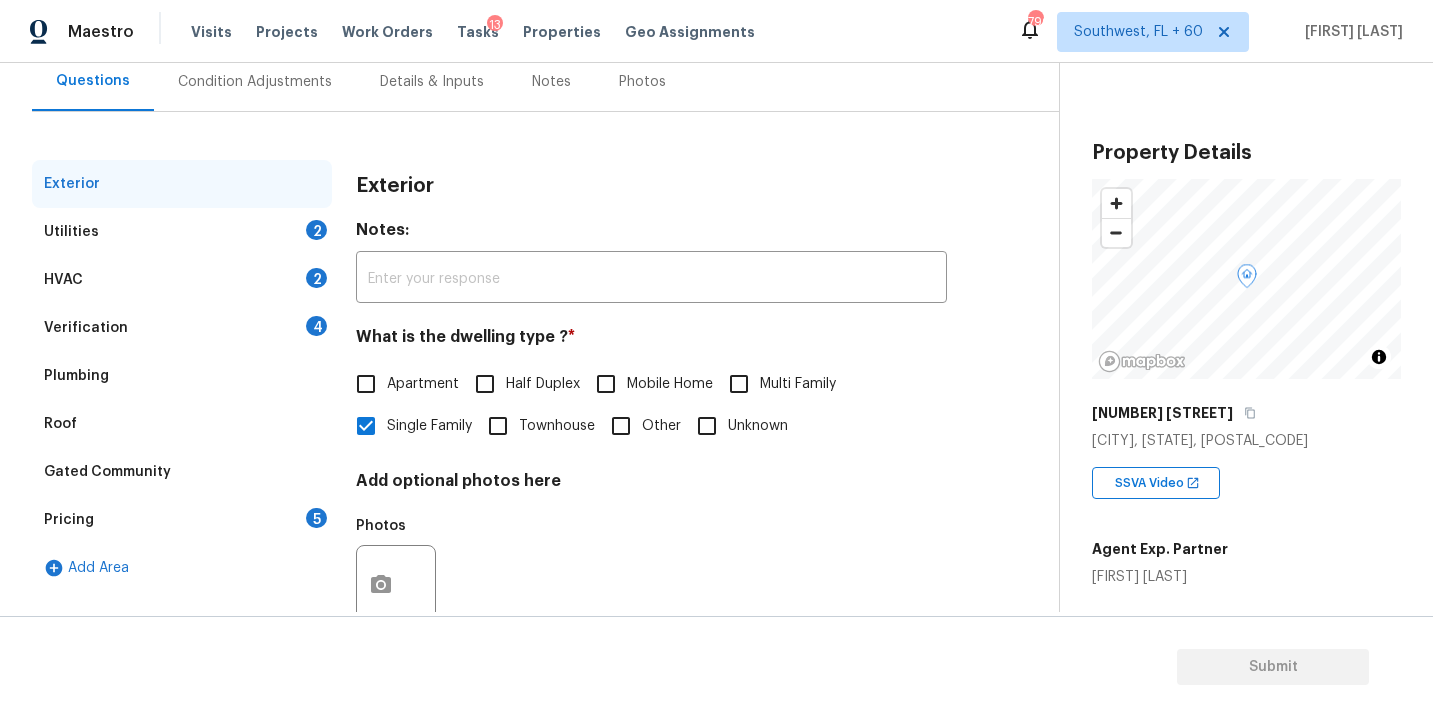 click on "Verification 4" at bounding box center [182, 328] 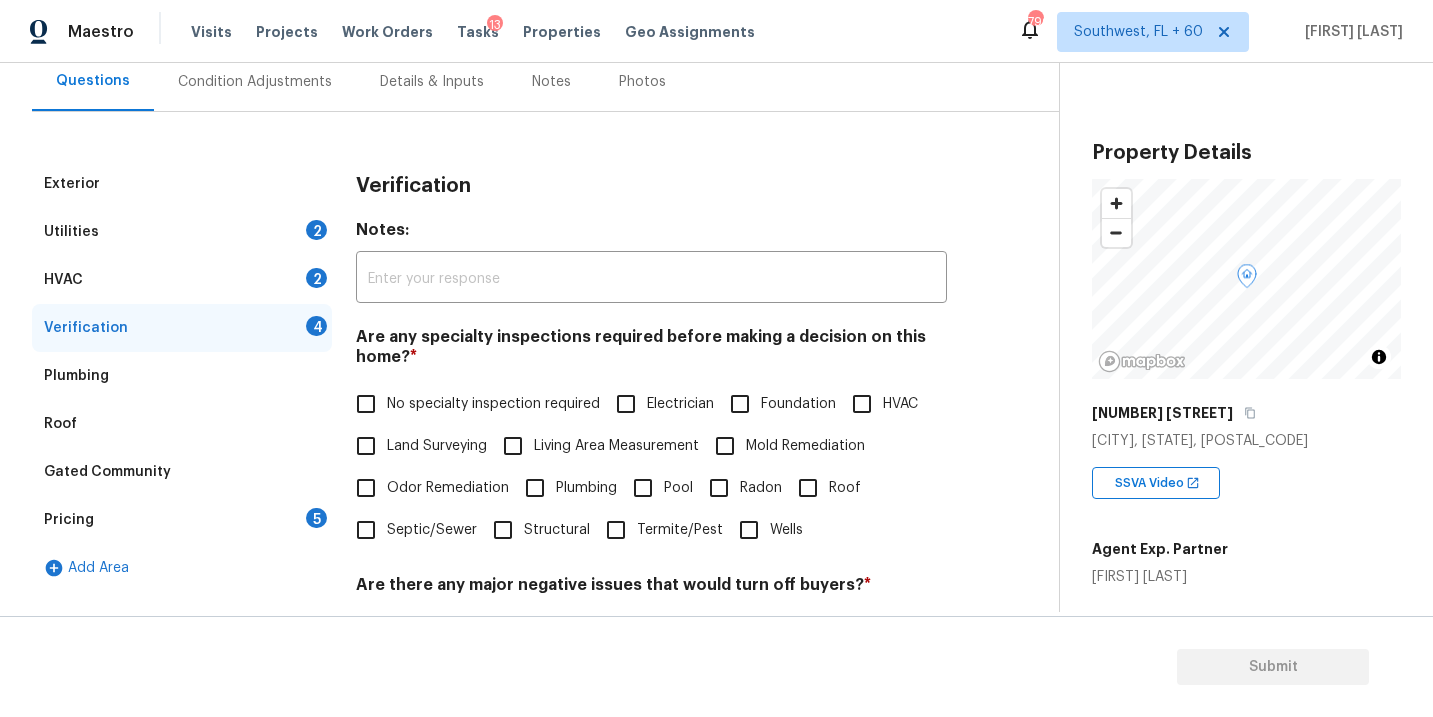 scroll, scrollTop: 463, scrollLeft: 0, axis: vertical 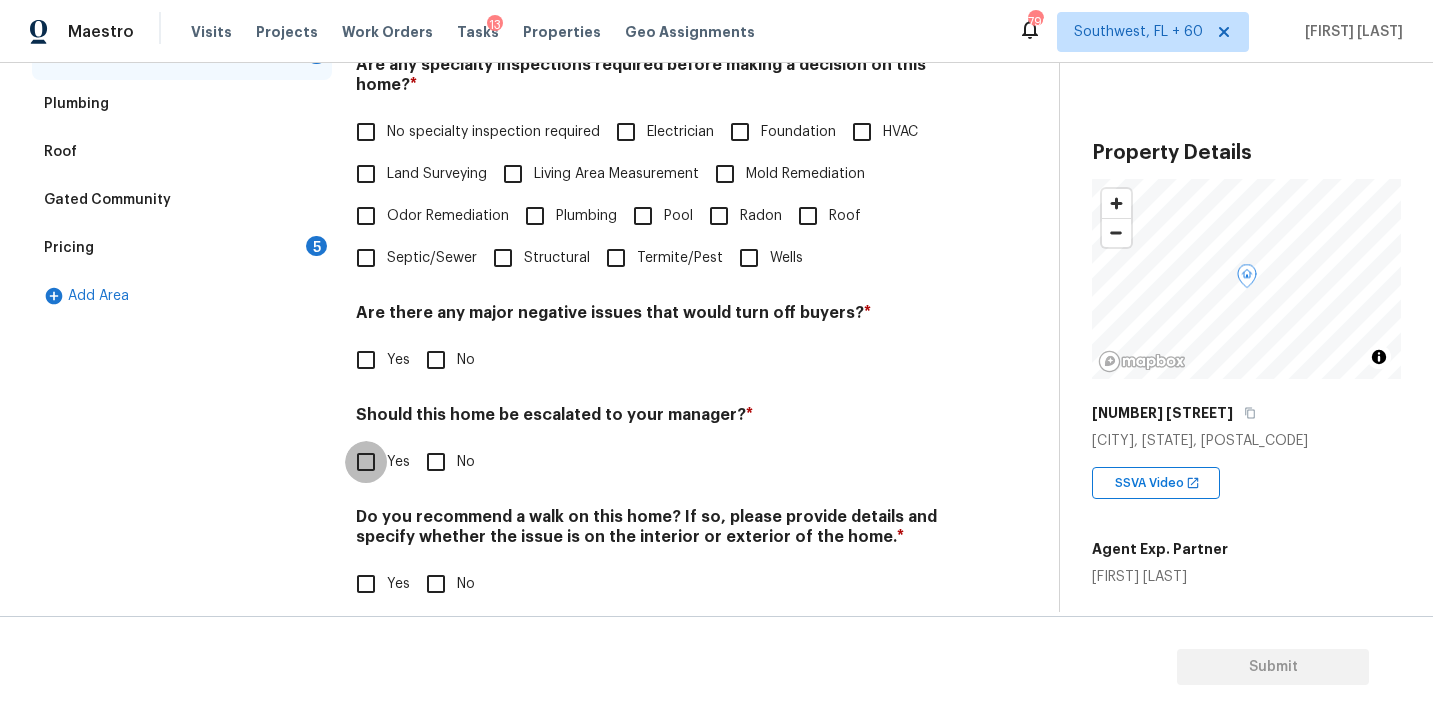 click on "Yes" at bounding box center (366, 462) 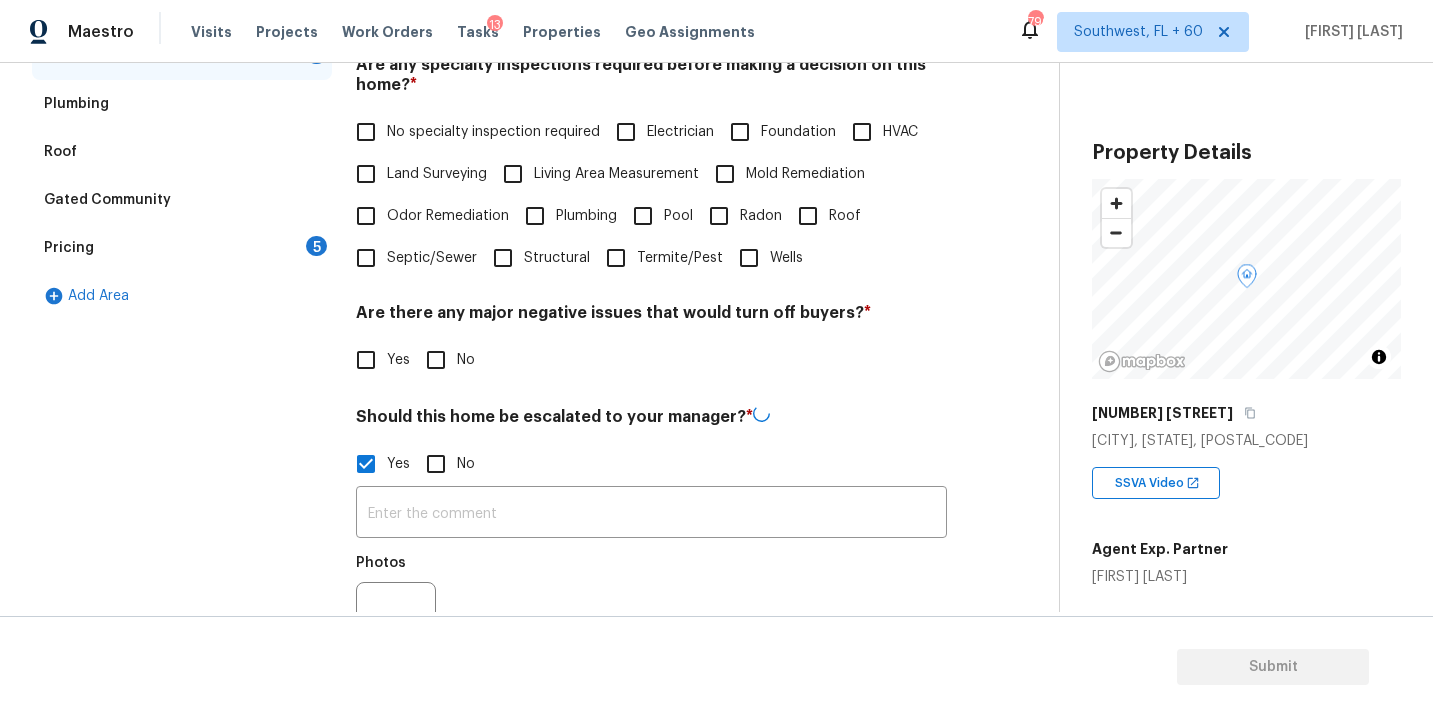 click at bounding box center [651, 514] 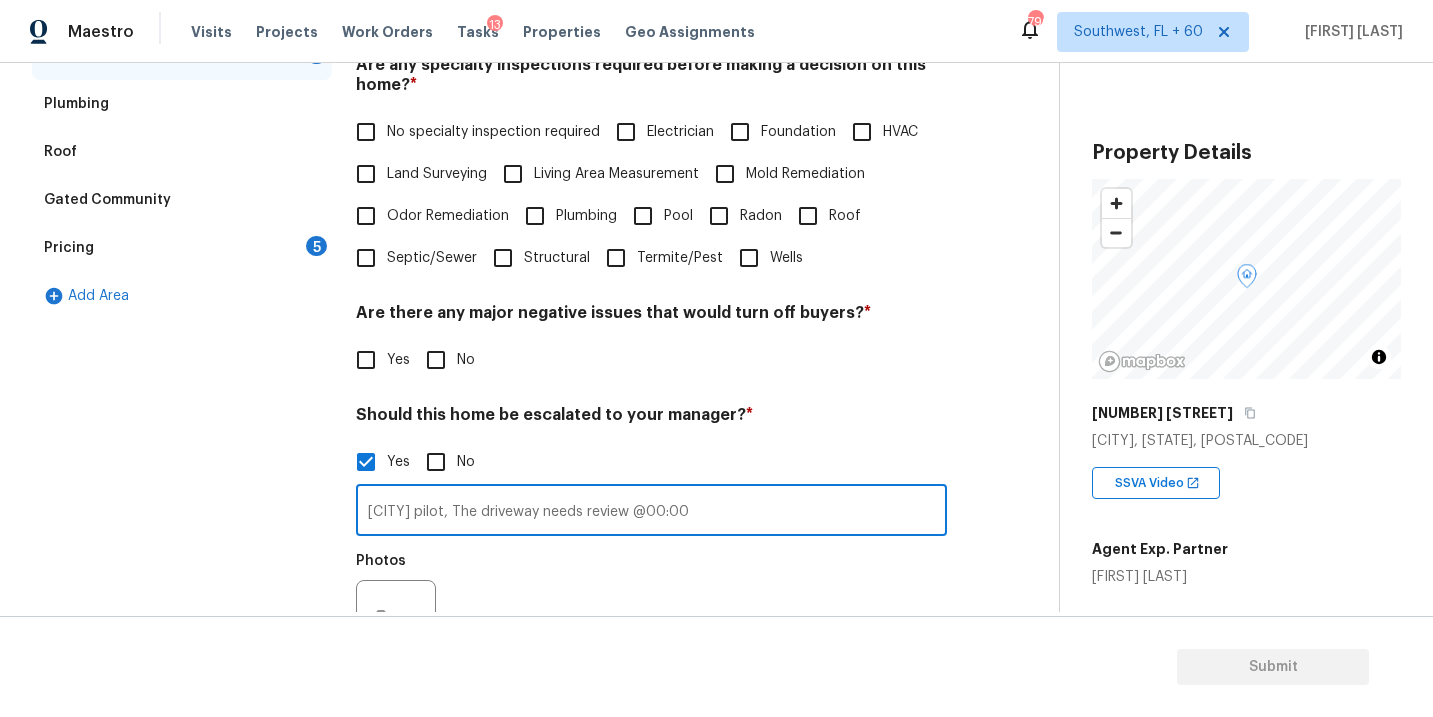 scroll, scrollTop: 622, scrollLeft: 0, axis: vertical 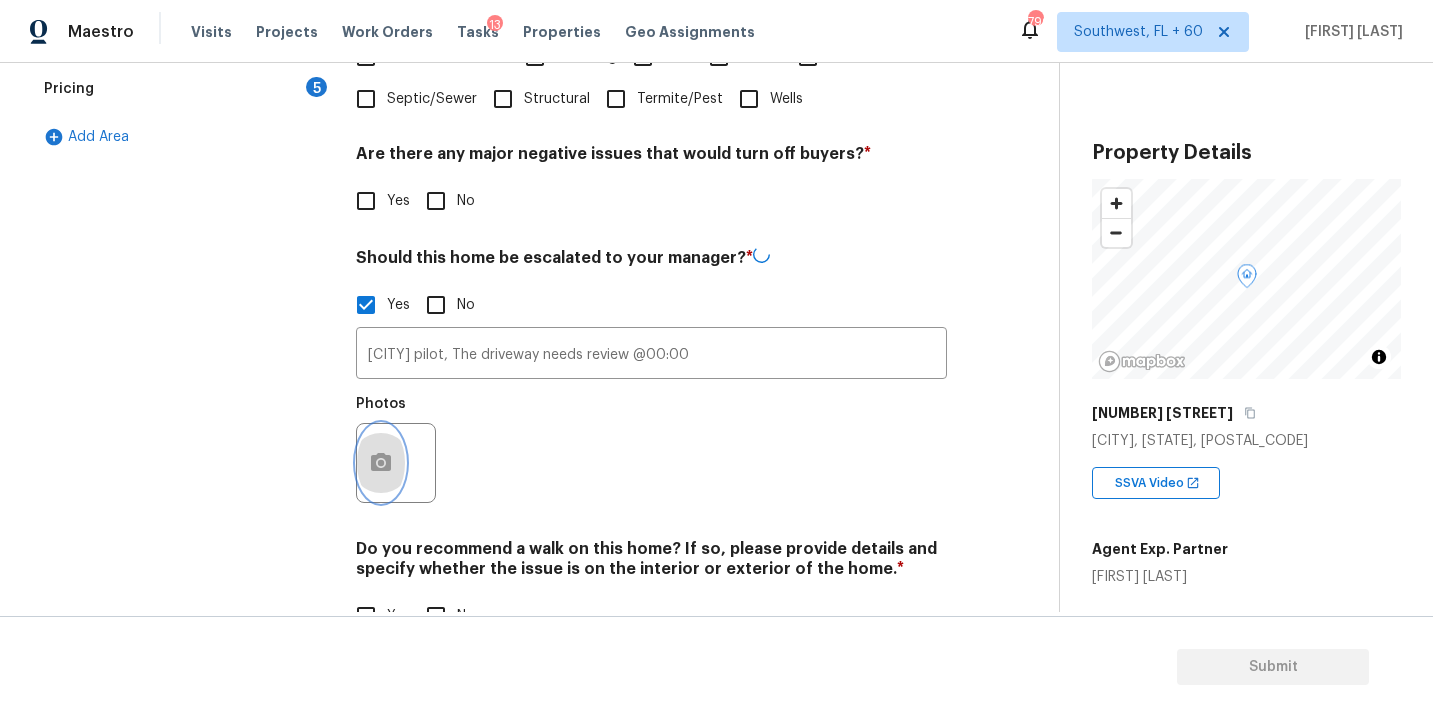 click 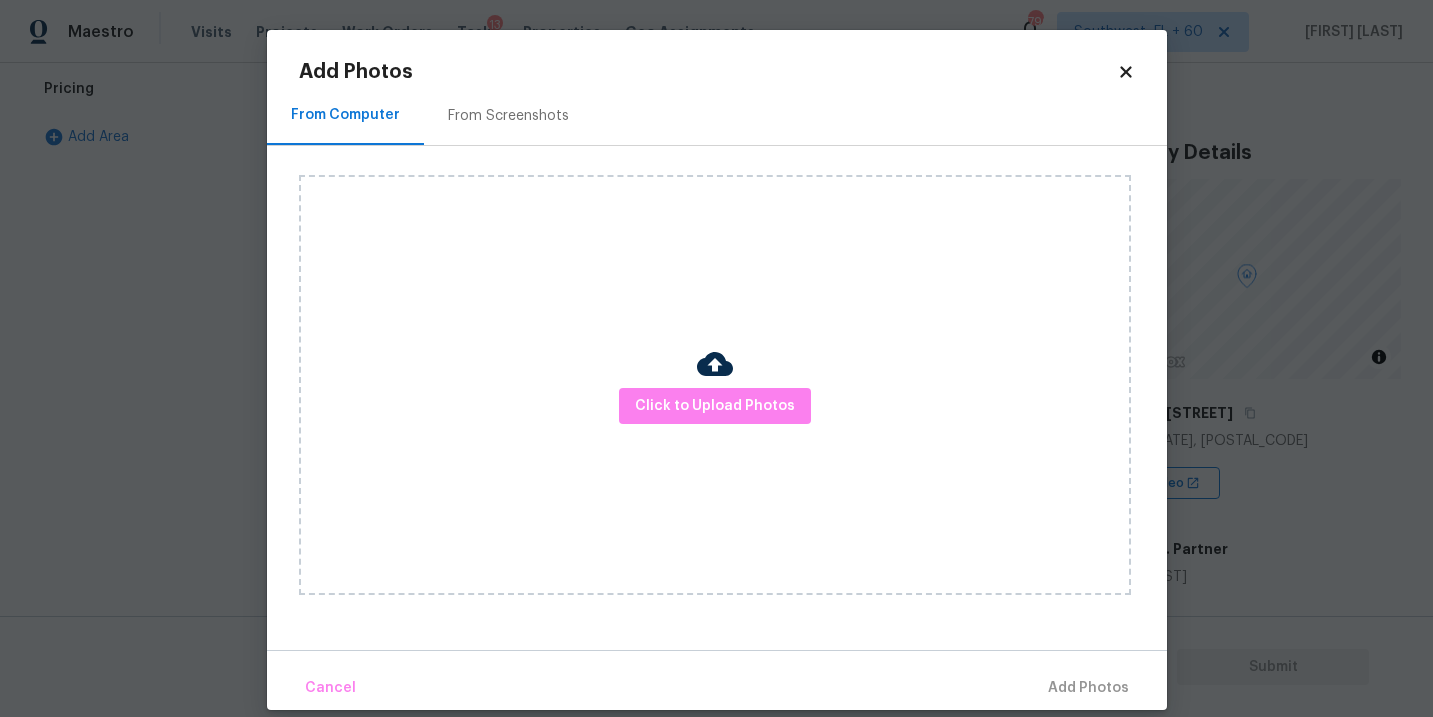 click on "Click to Upload Photos" at bounding box center (715, 385) 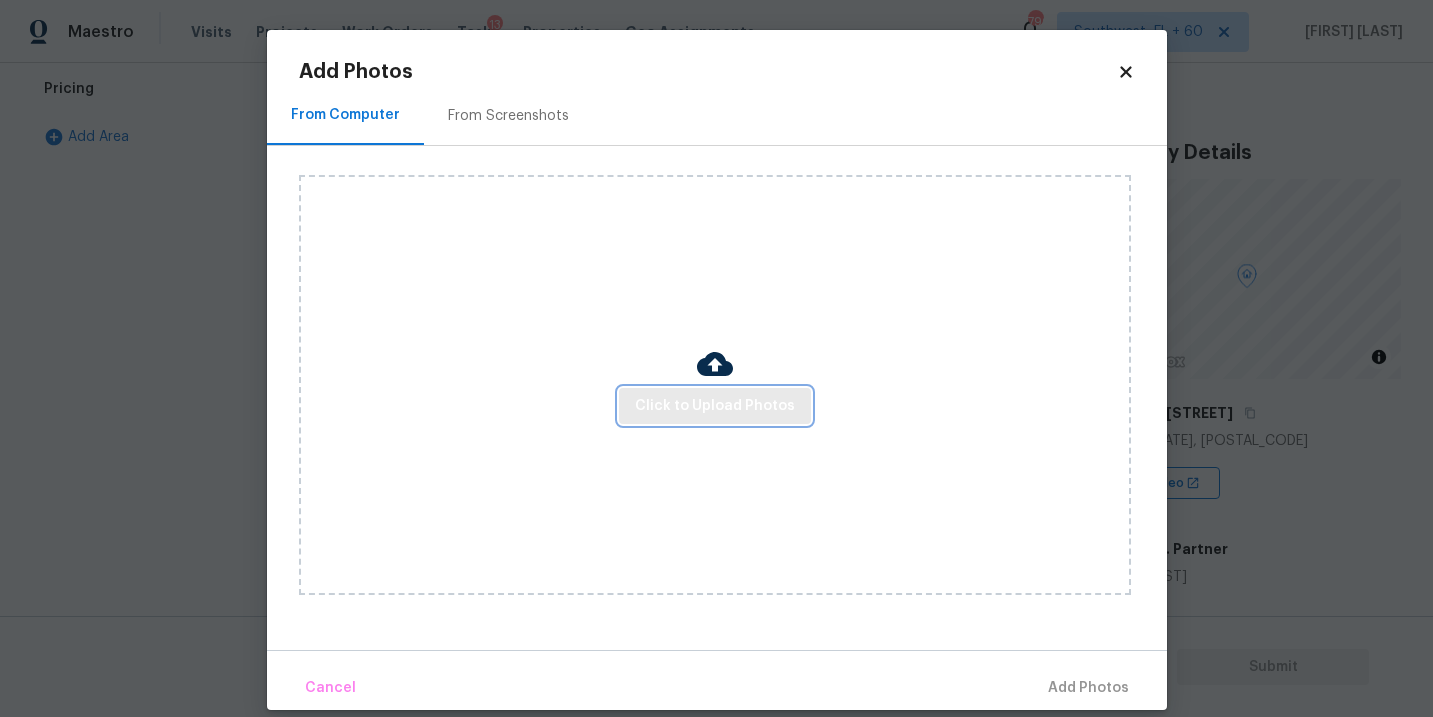 click on "Click to Upload Photos" at bounding box center (715, 406) 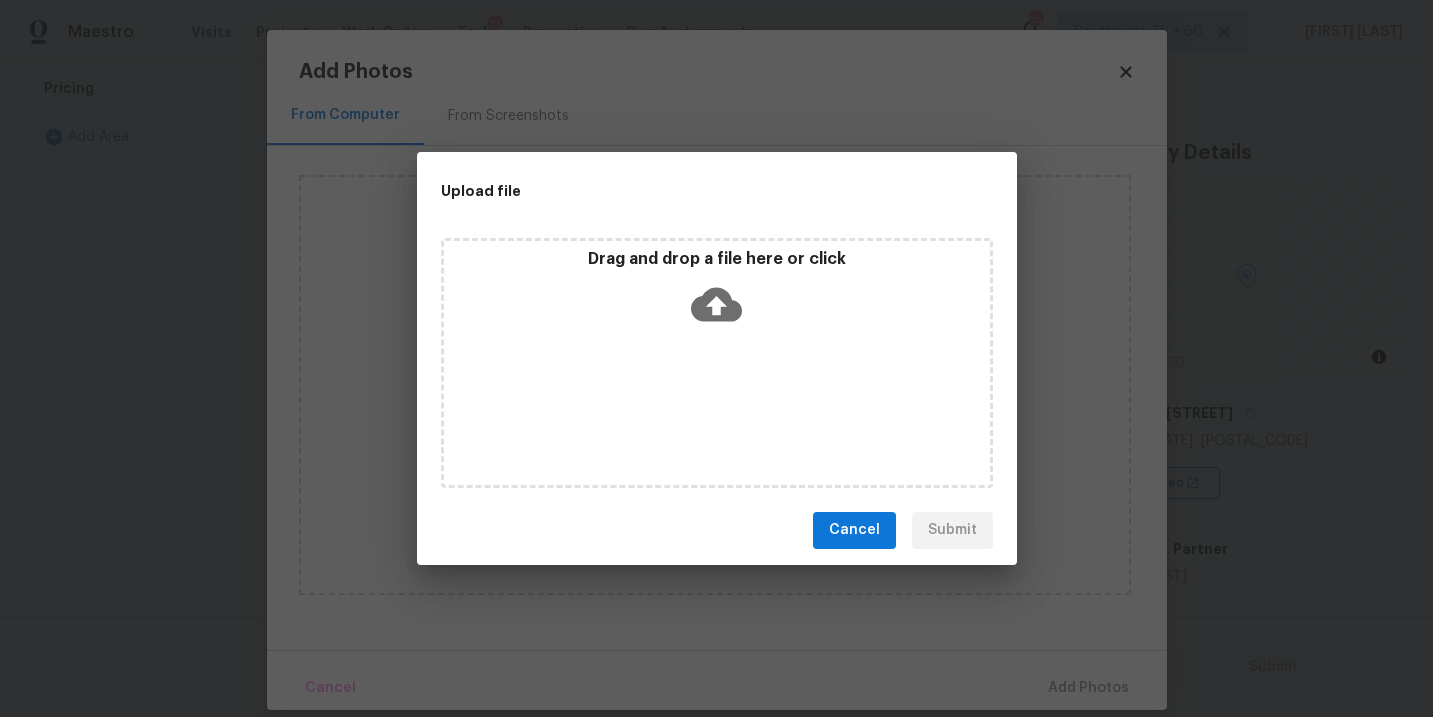 click on "Drag and drop a file here or click" at bounding box center (717, 363) 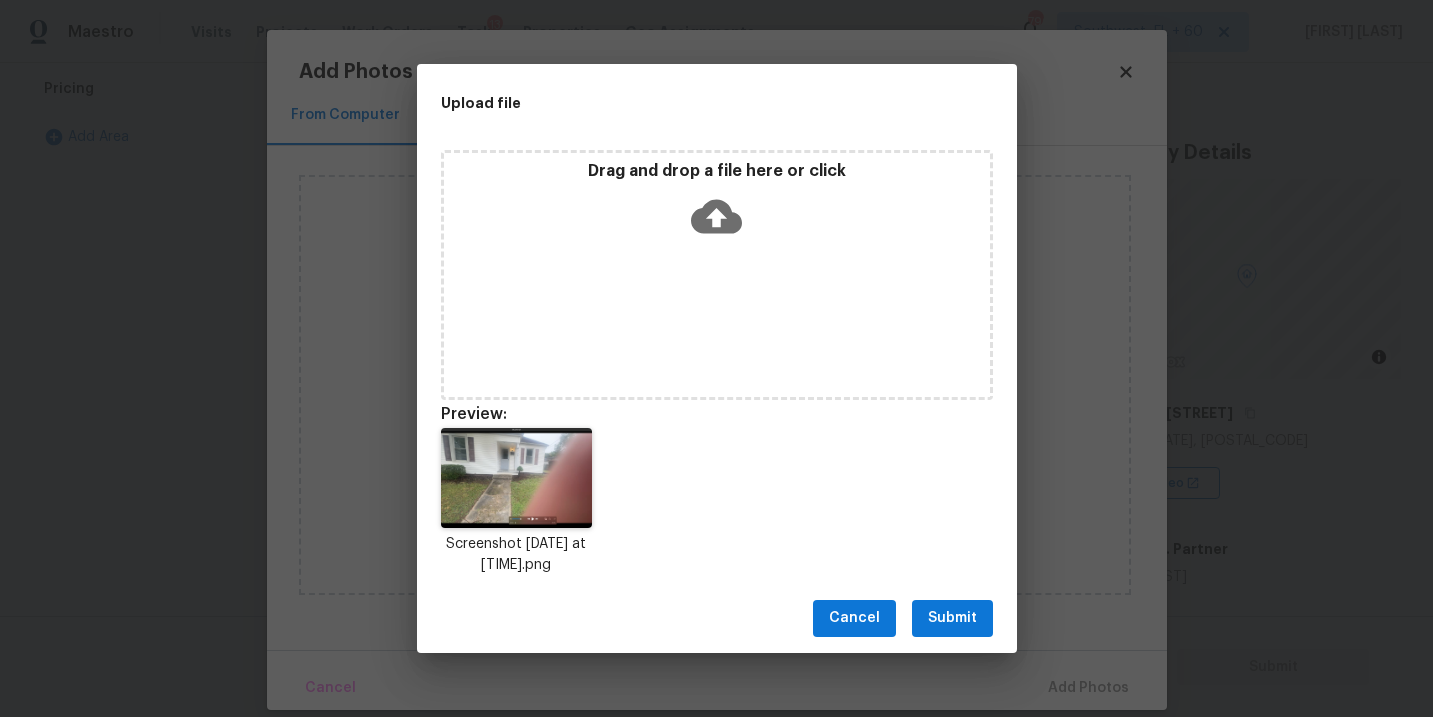 click on "Submit" at bounding box center (952, 618) 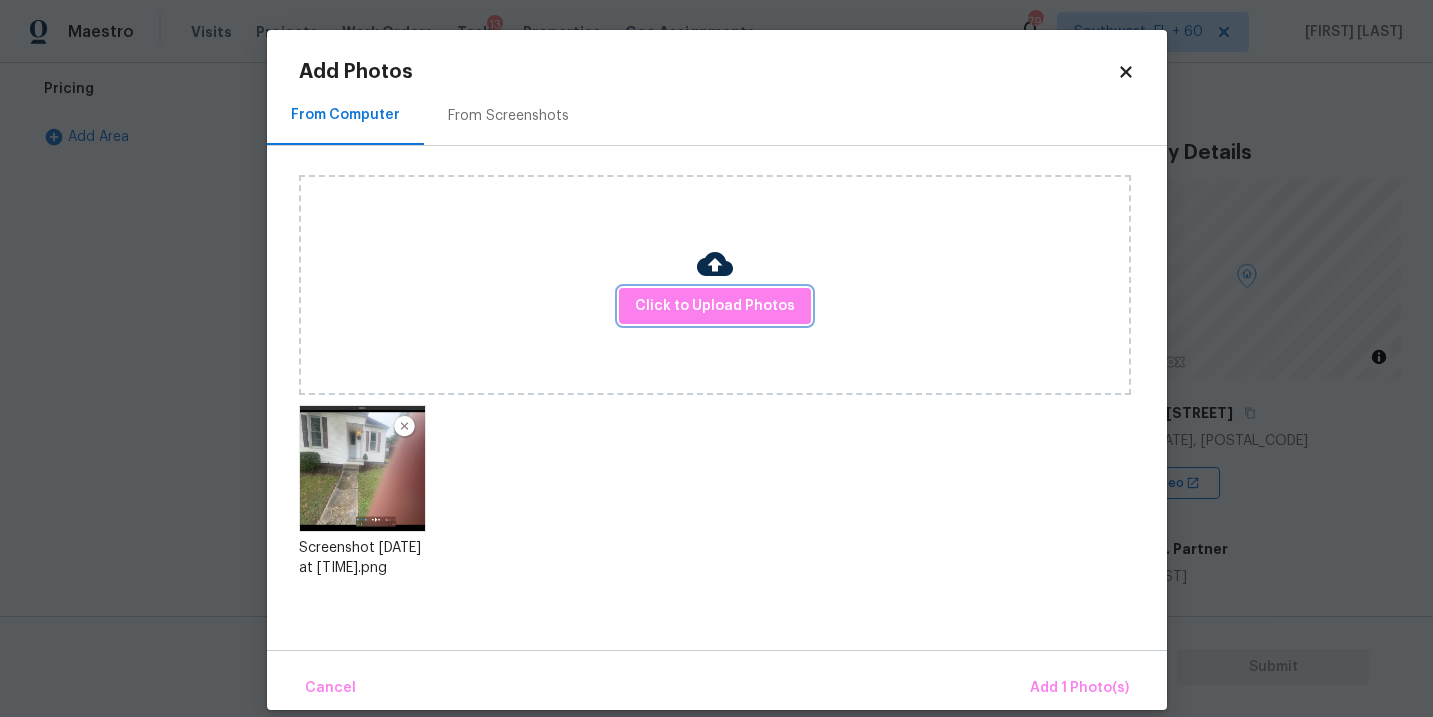 scroll, scrollTop: 23, scrollLeft: 0, axis: vertical 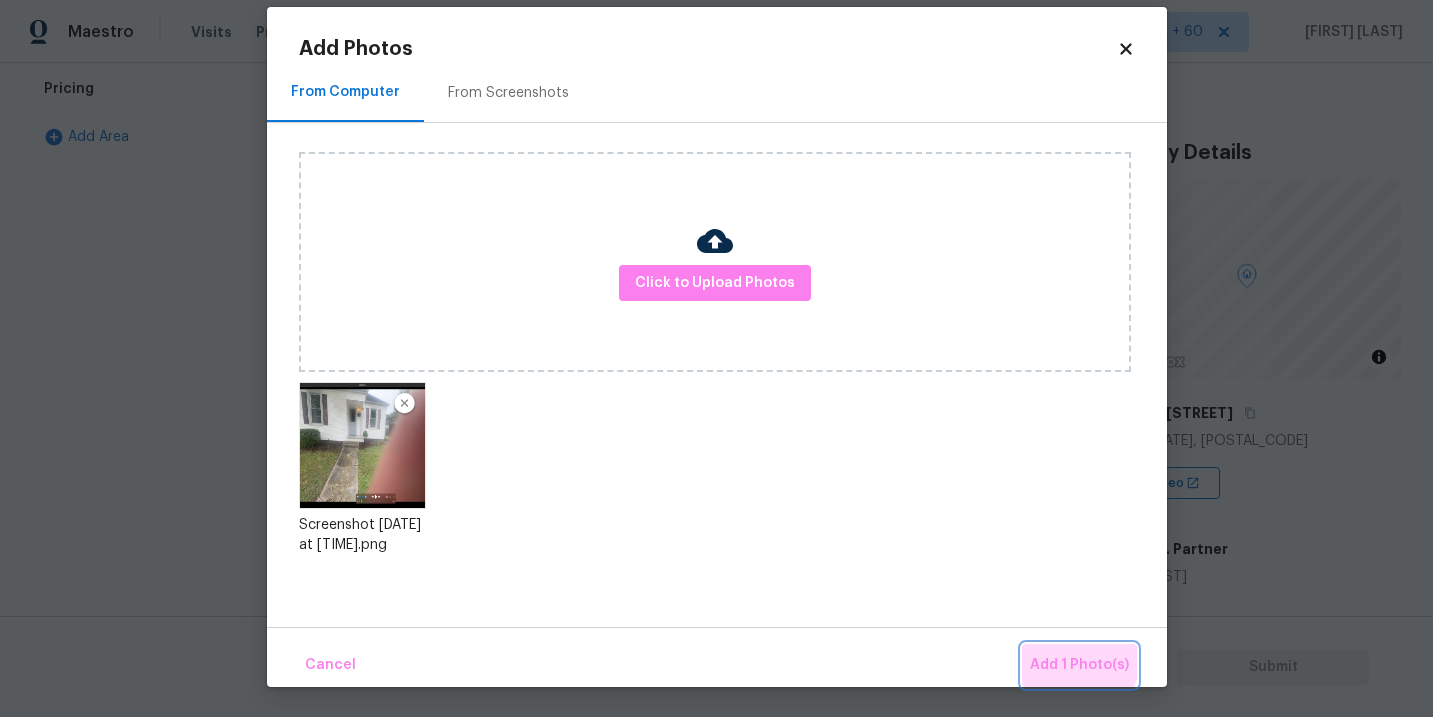 click on "Add 1 Photo(s)" at bounding box center (1079, 665) 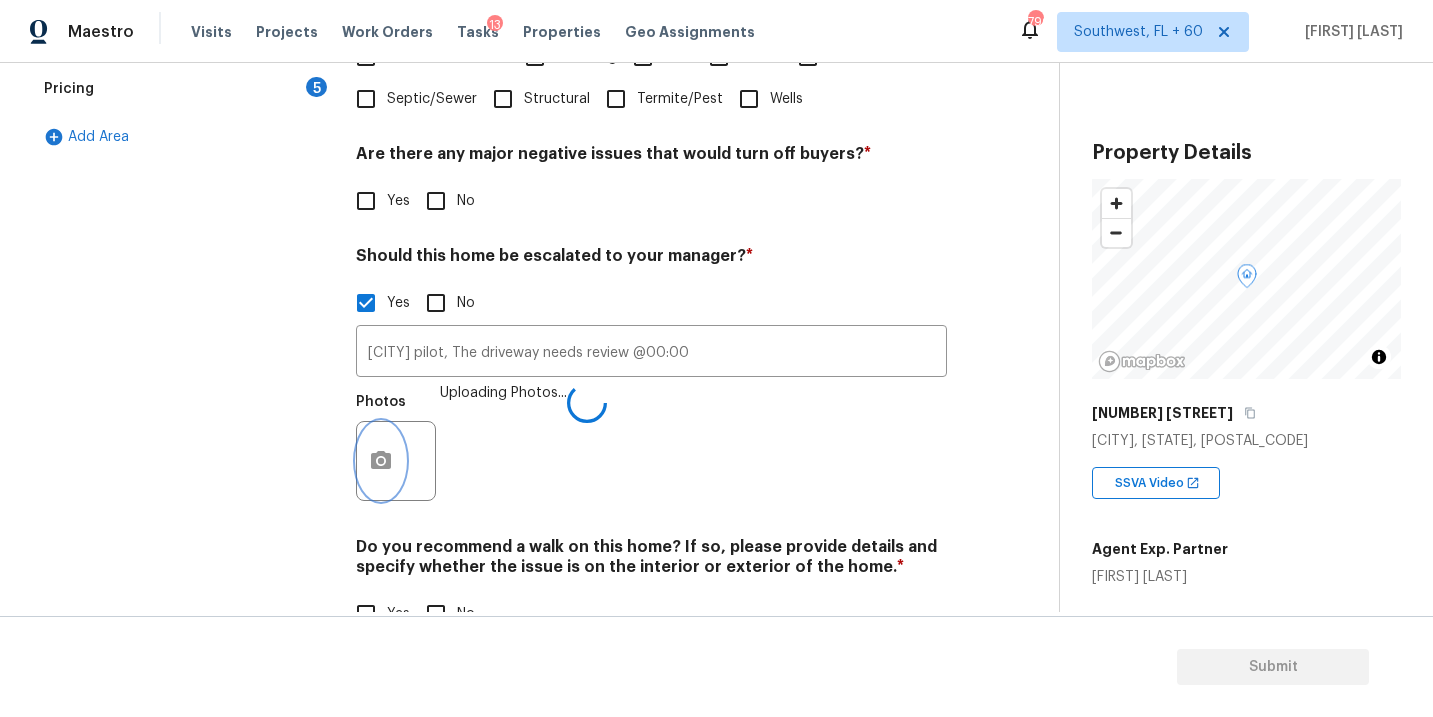 scroll, scrollTop: 0, scrollLeft: 0, axis: both 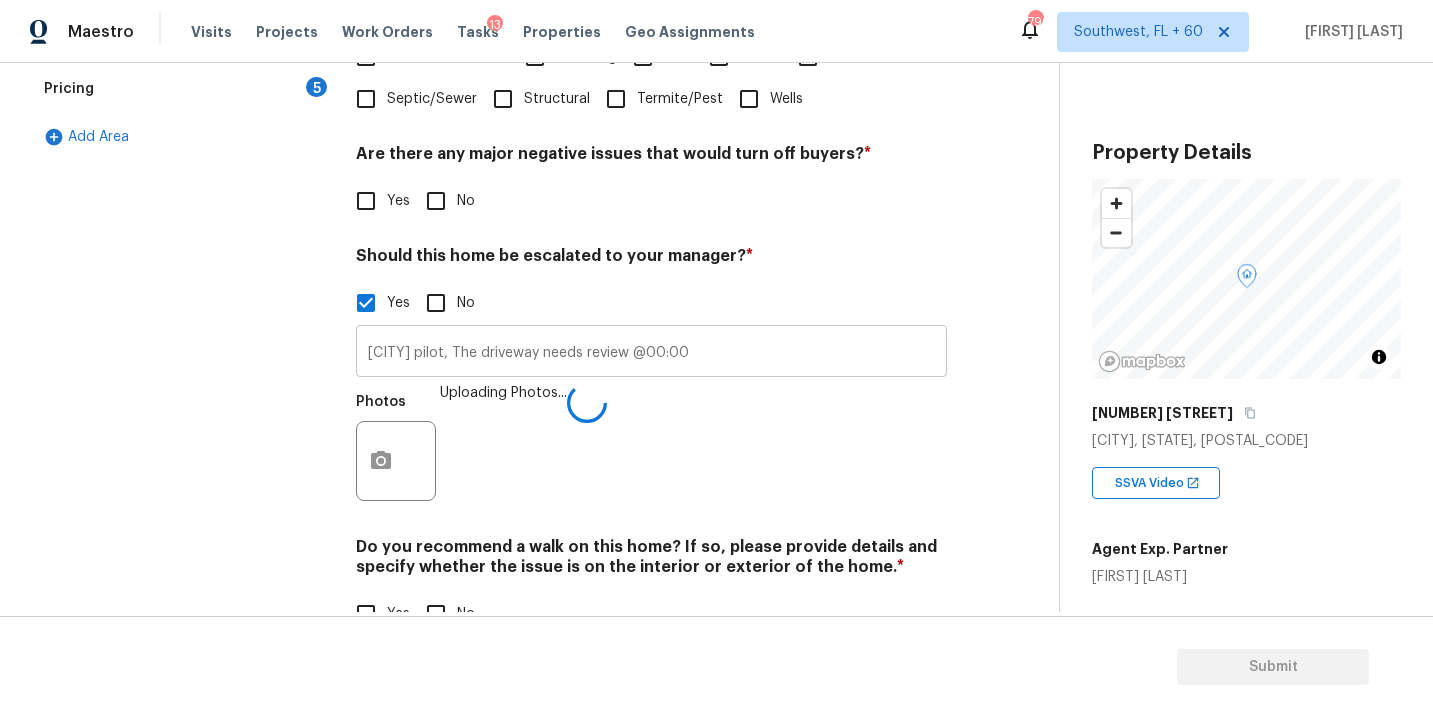 click on "ALA pilot, The driveway needs review @00:00" at bounding box center (651, 353) 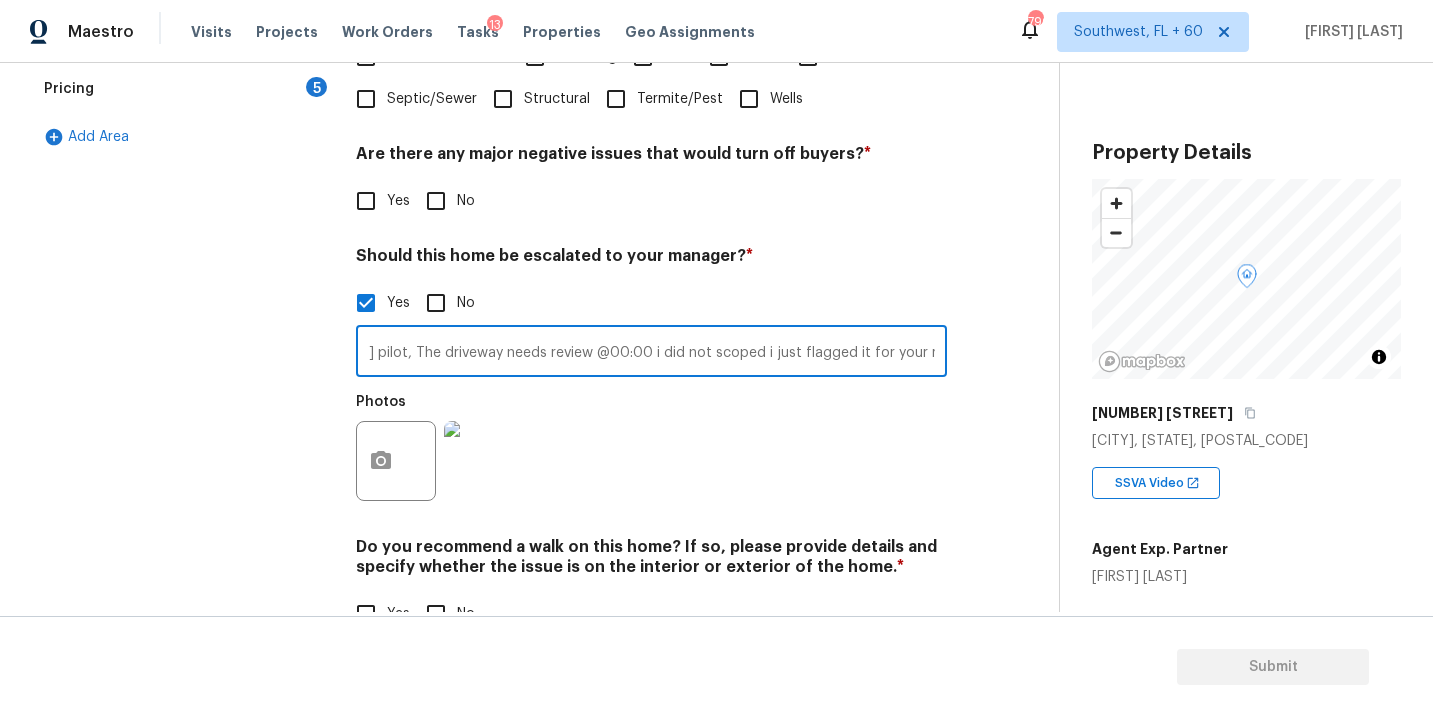 scroll, scrollTop: 0, scrollLeft: 48, axis: horizontal 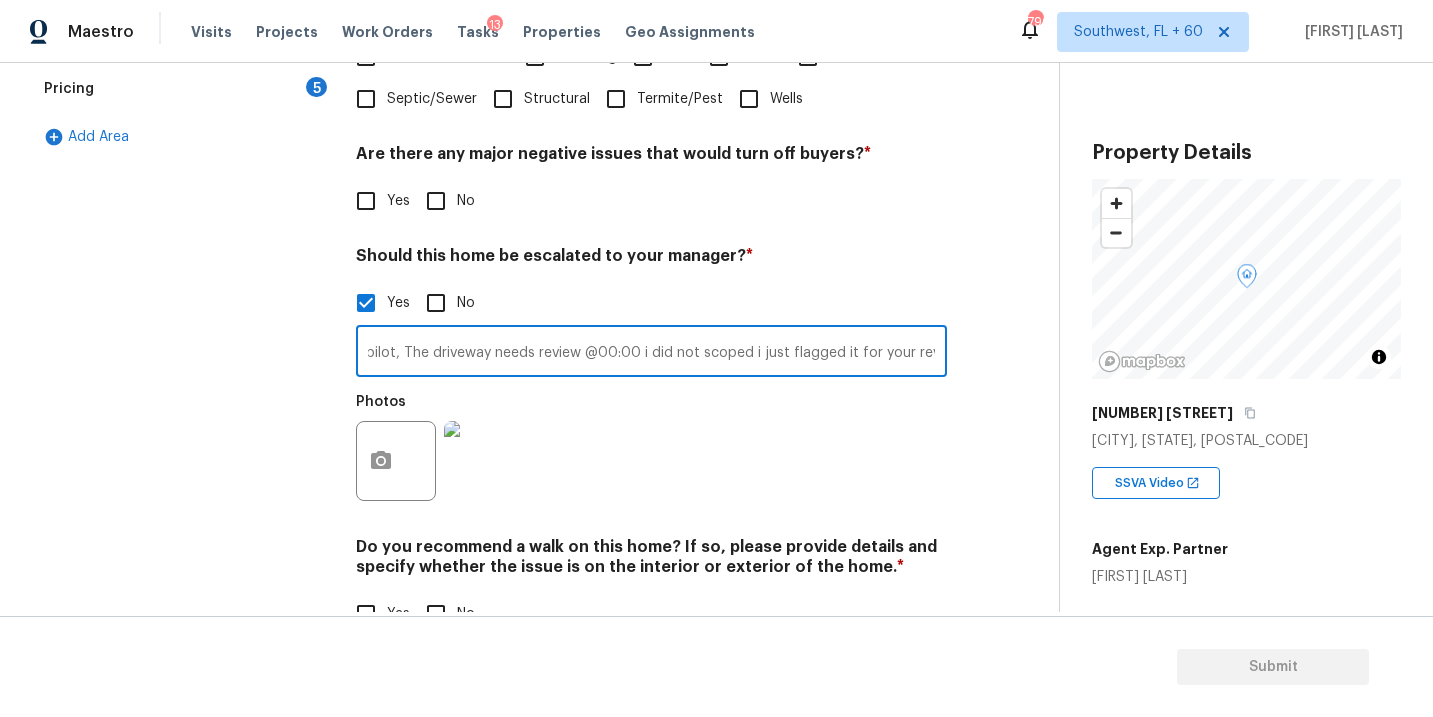 type on "ALA pilot, The driveway needs review @00:00 i did not scoped i just flagged it for your review" 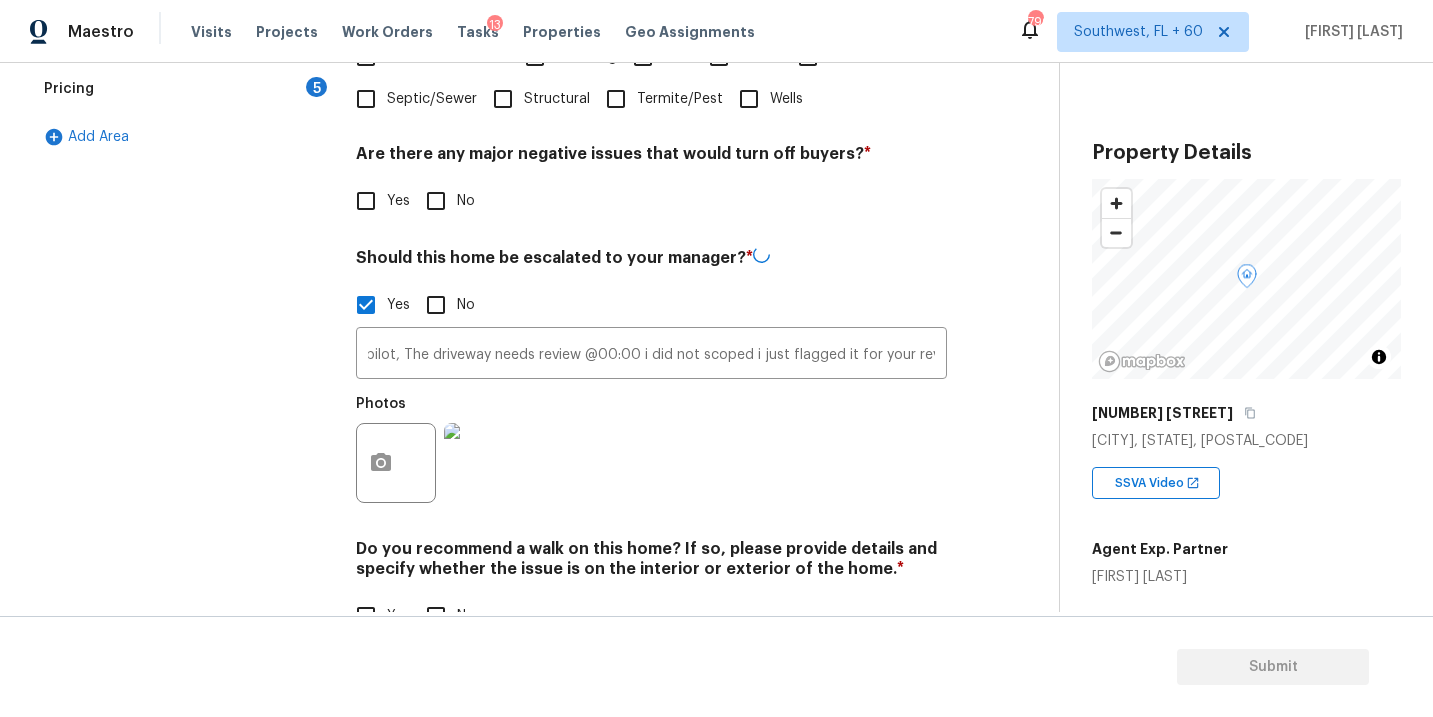 click on "Photos" at bounding box center [651, 450] 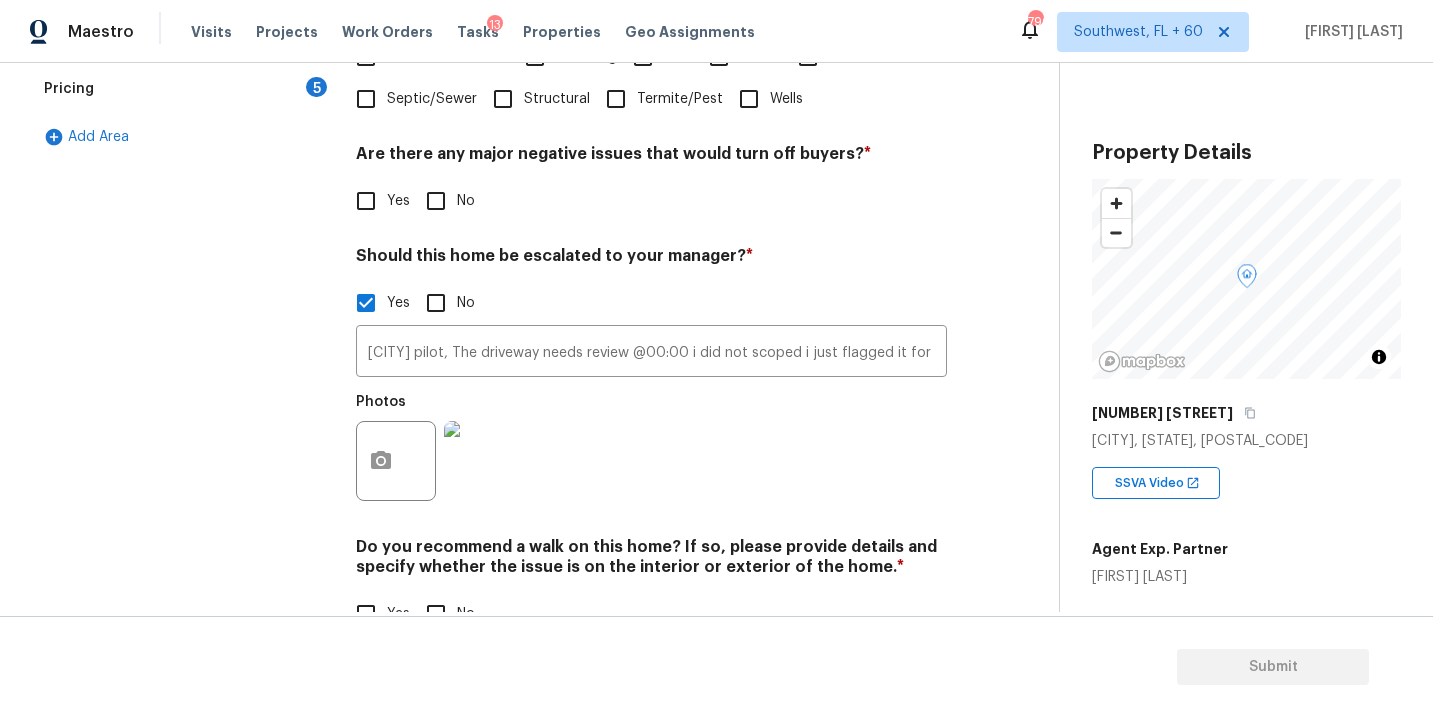 scroll, scrollTop: 676, scrollLeft: 0, axis: vertical 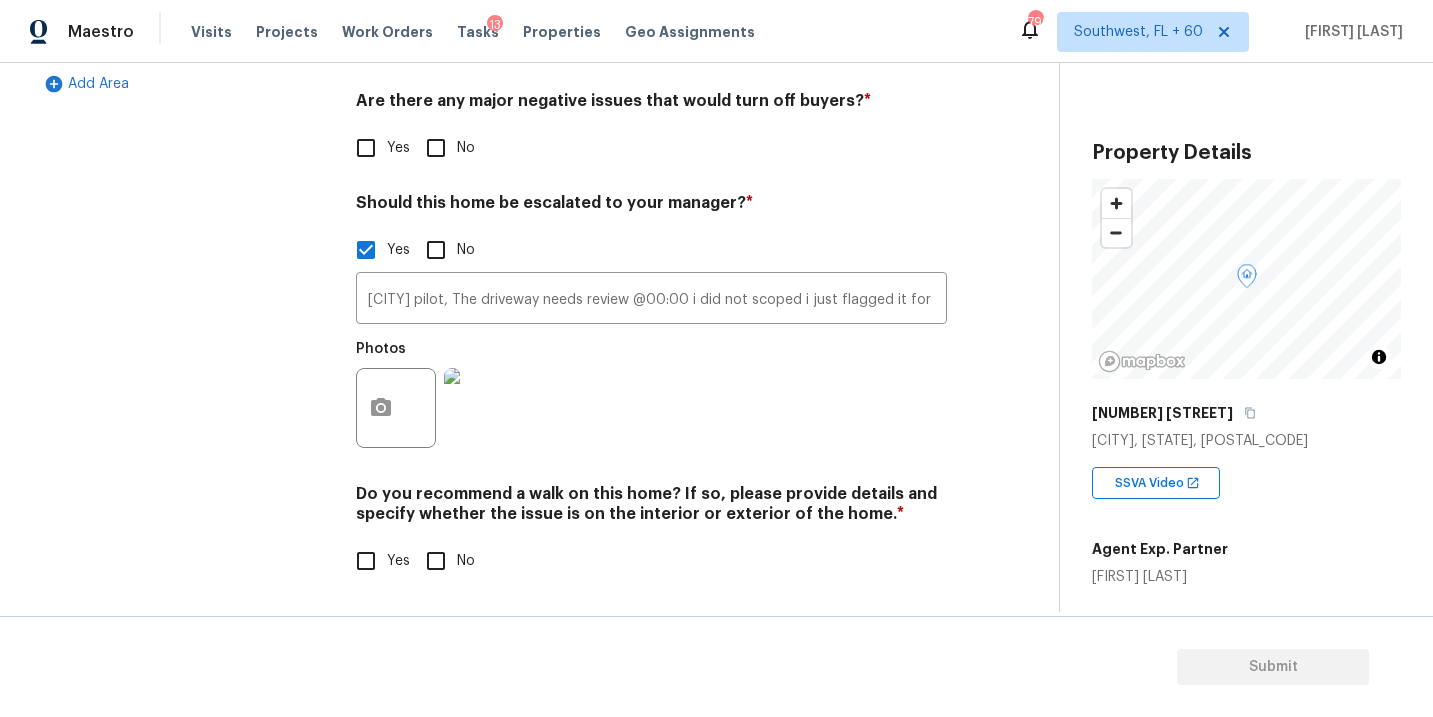 click on "No" at bounding box center [436, 561] 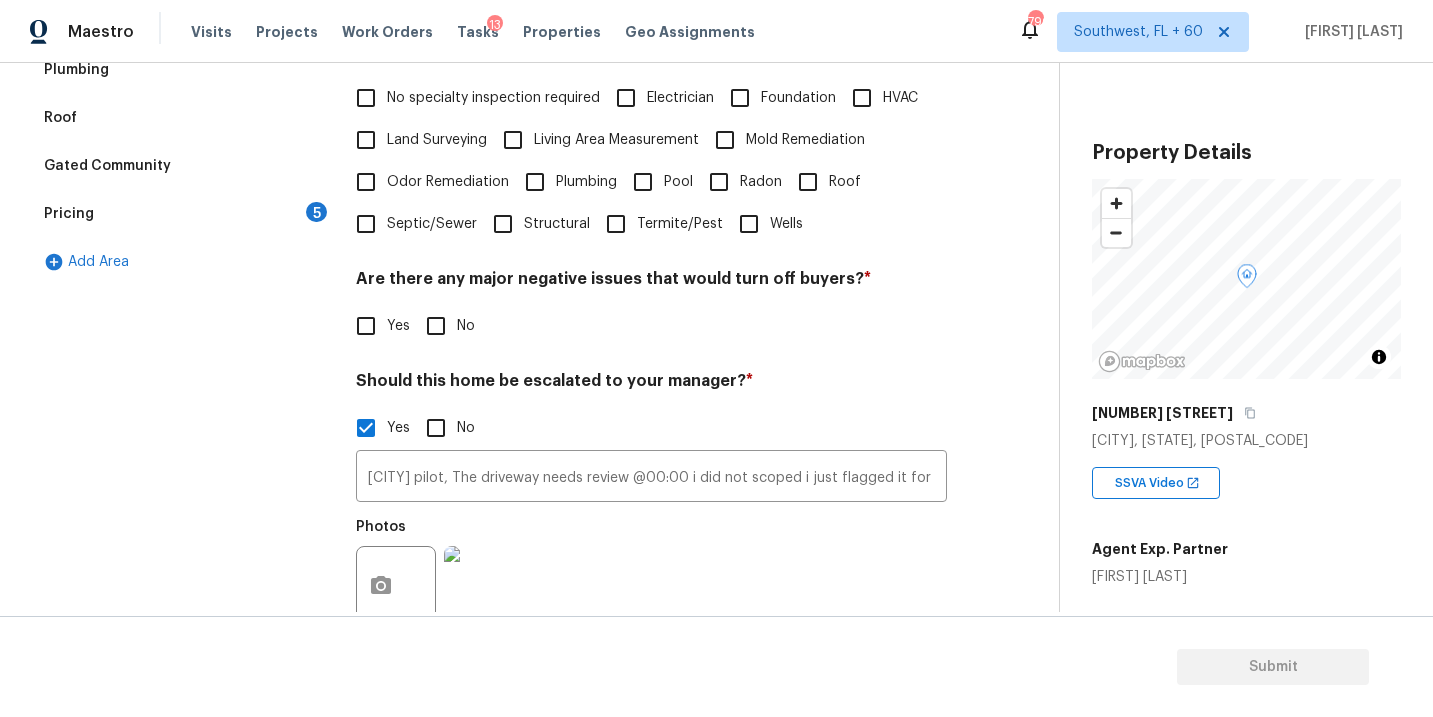 click on "No" at bounding box center [466, 326] 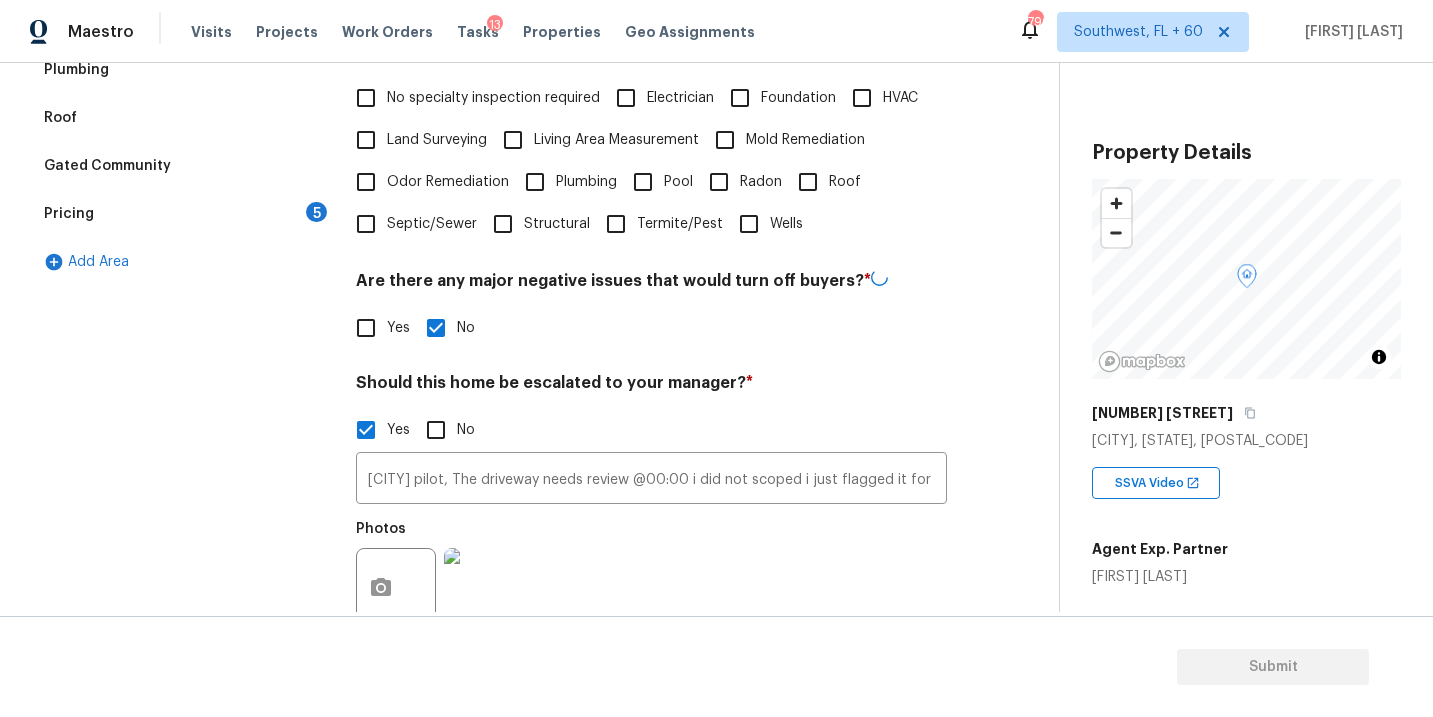 scroll, scrollTop: 393, scrollLeft: 0, axis: vertical 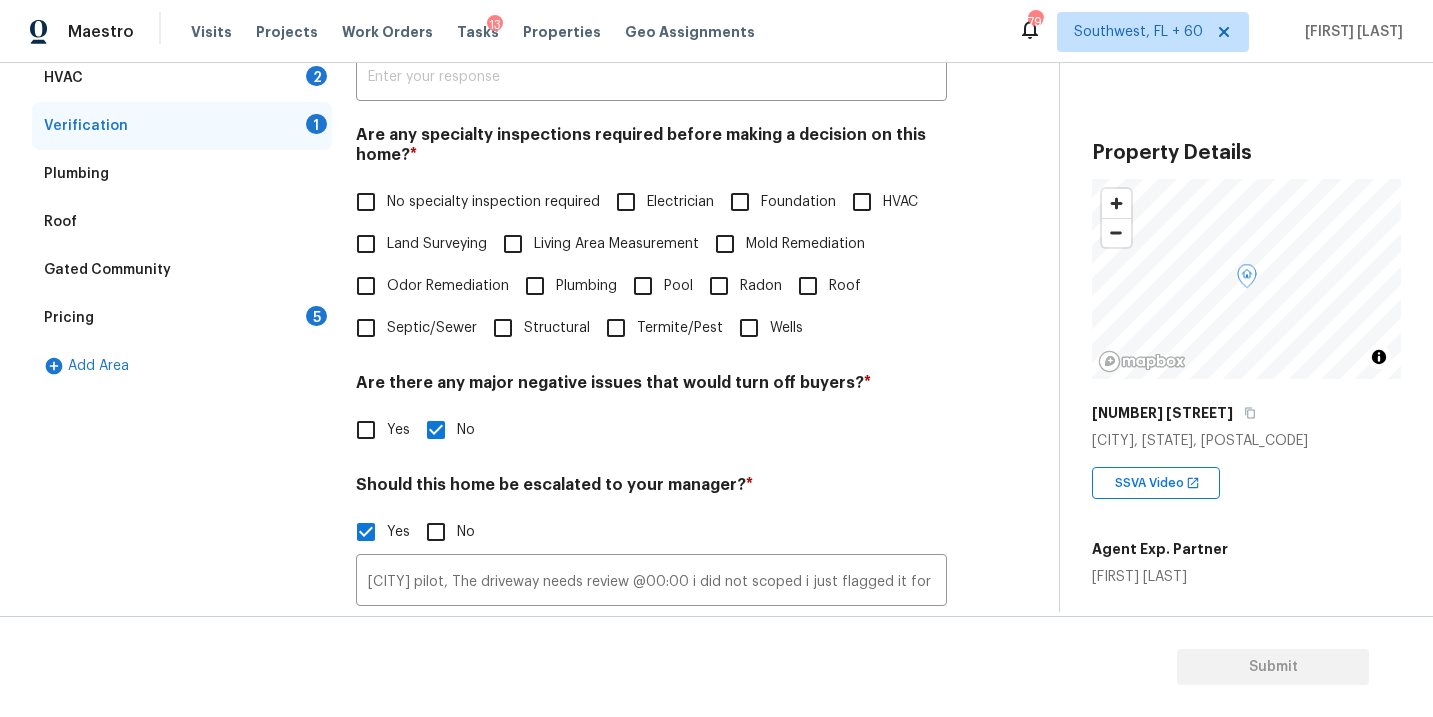 click on "No specialty inspection required" at bounding box center [493, 202] 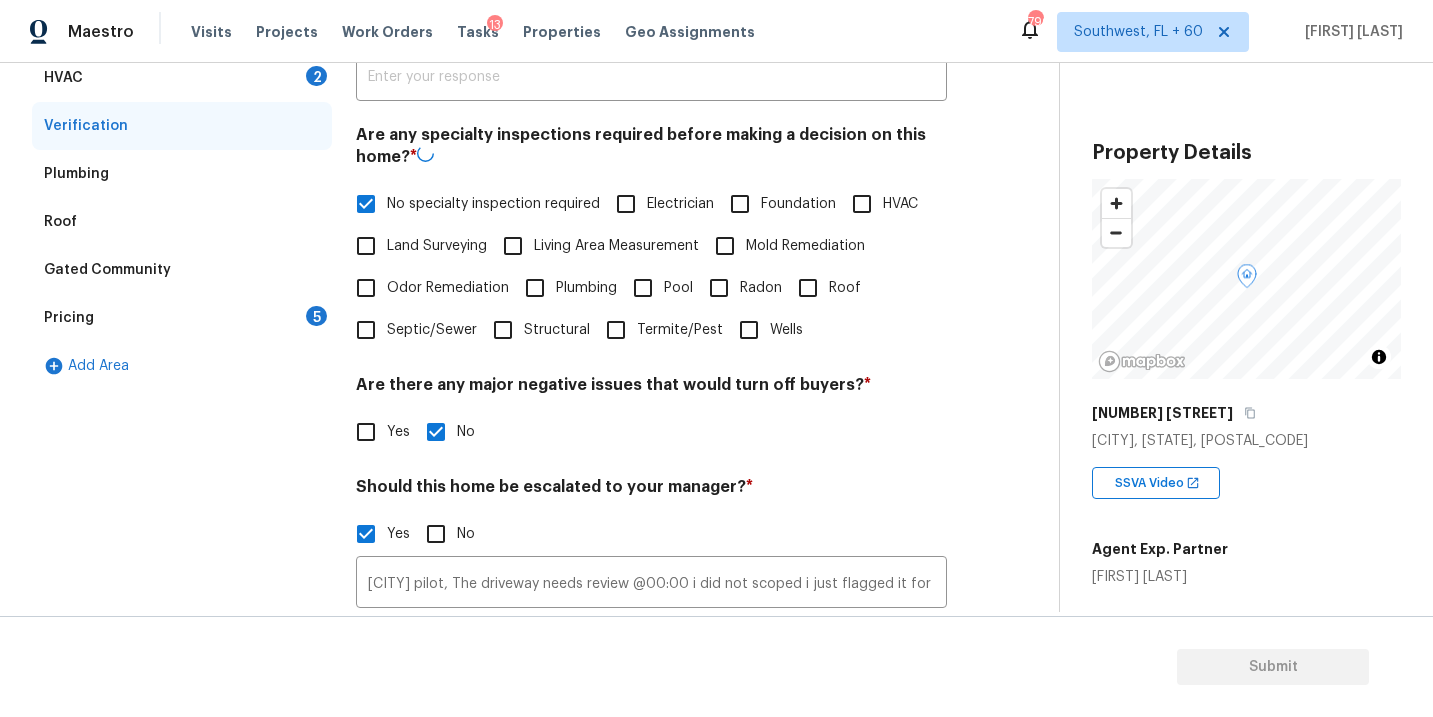 scroll, scrollTop: 0, scrollLeft: 0, axis: both 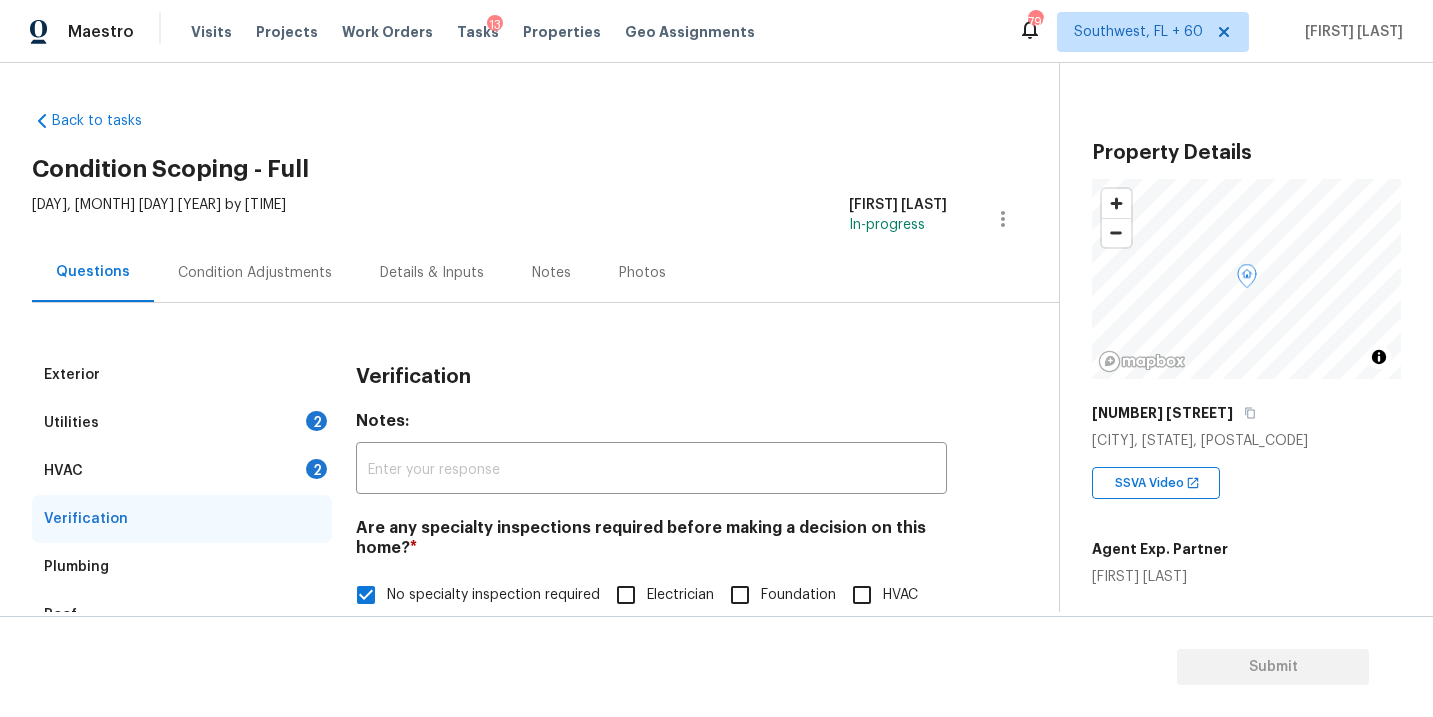 click on "Condition Adjustments" at bounding box center (255, 273) 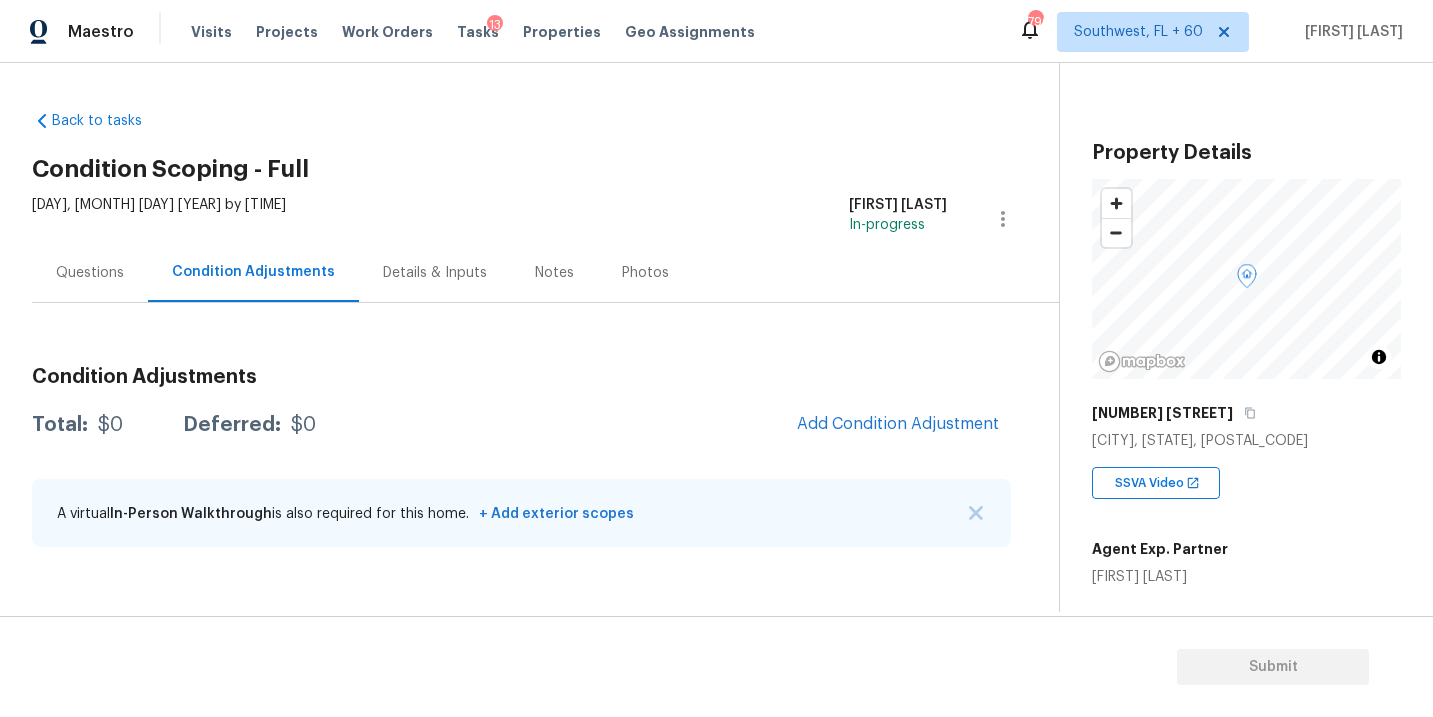 click on "Condition Adjustments Total:  $0 Deferred:  $0 Add Condition Adjustment A virtual  In-Person Walkthrough  is also required for this home.   + Add exterior scopes" at bounding box center (521, 458) 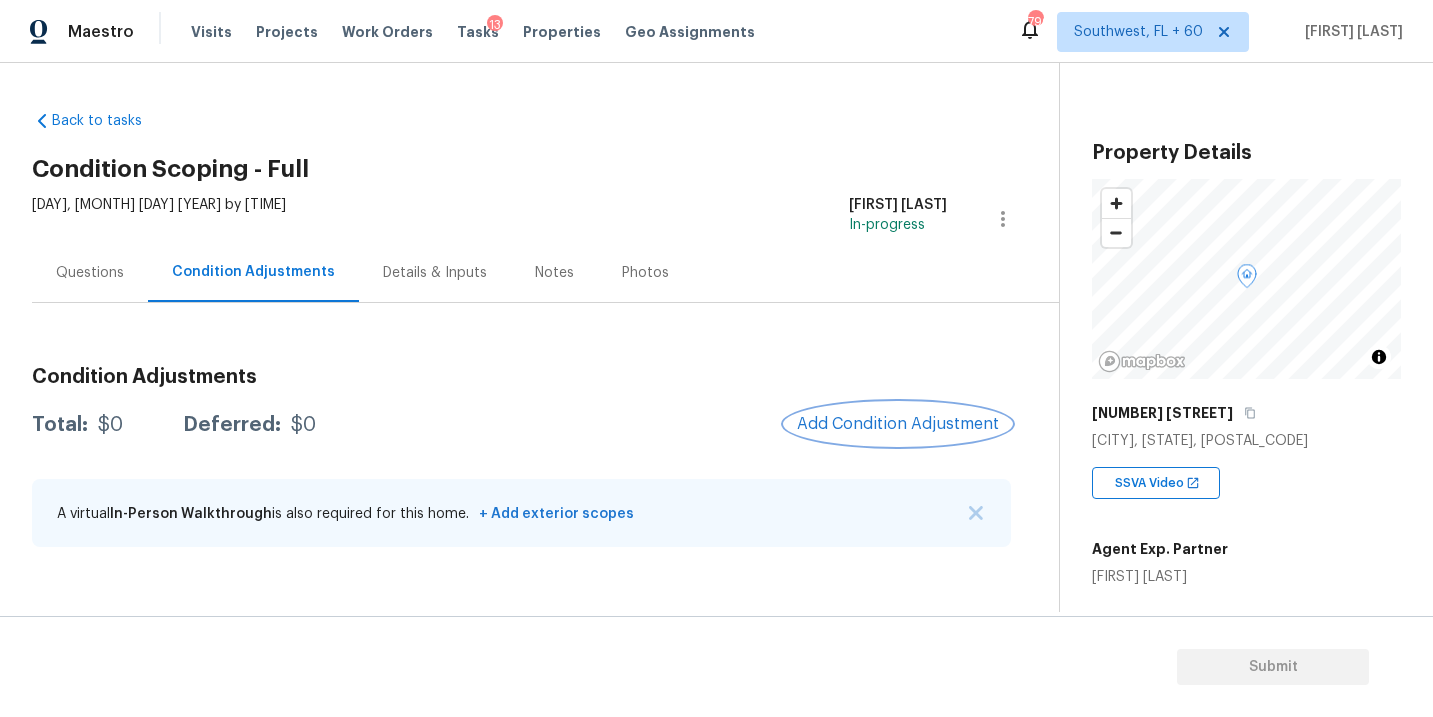 click on "Add Condition Adjustment" at bounding box center (898, 424) 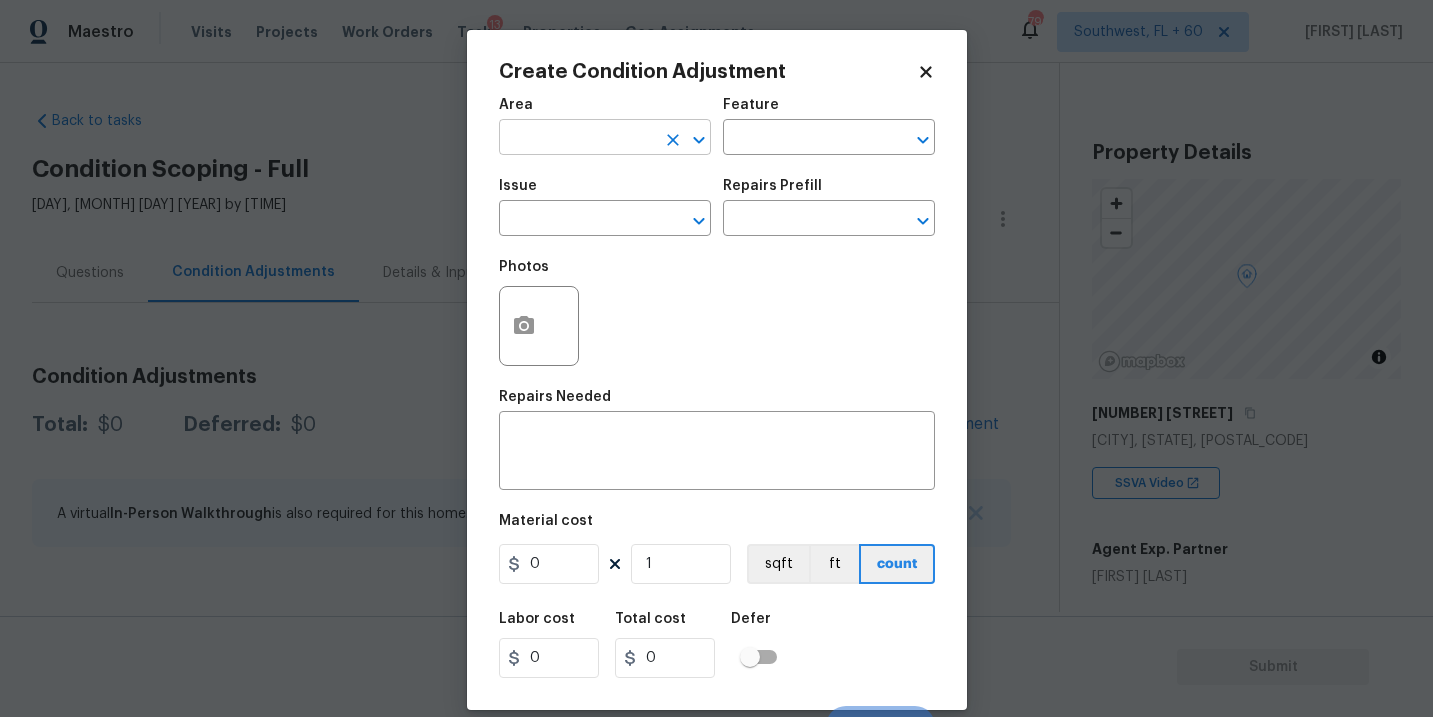 click at bounding box center (577, 139) 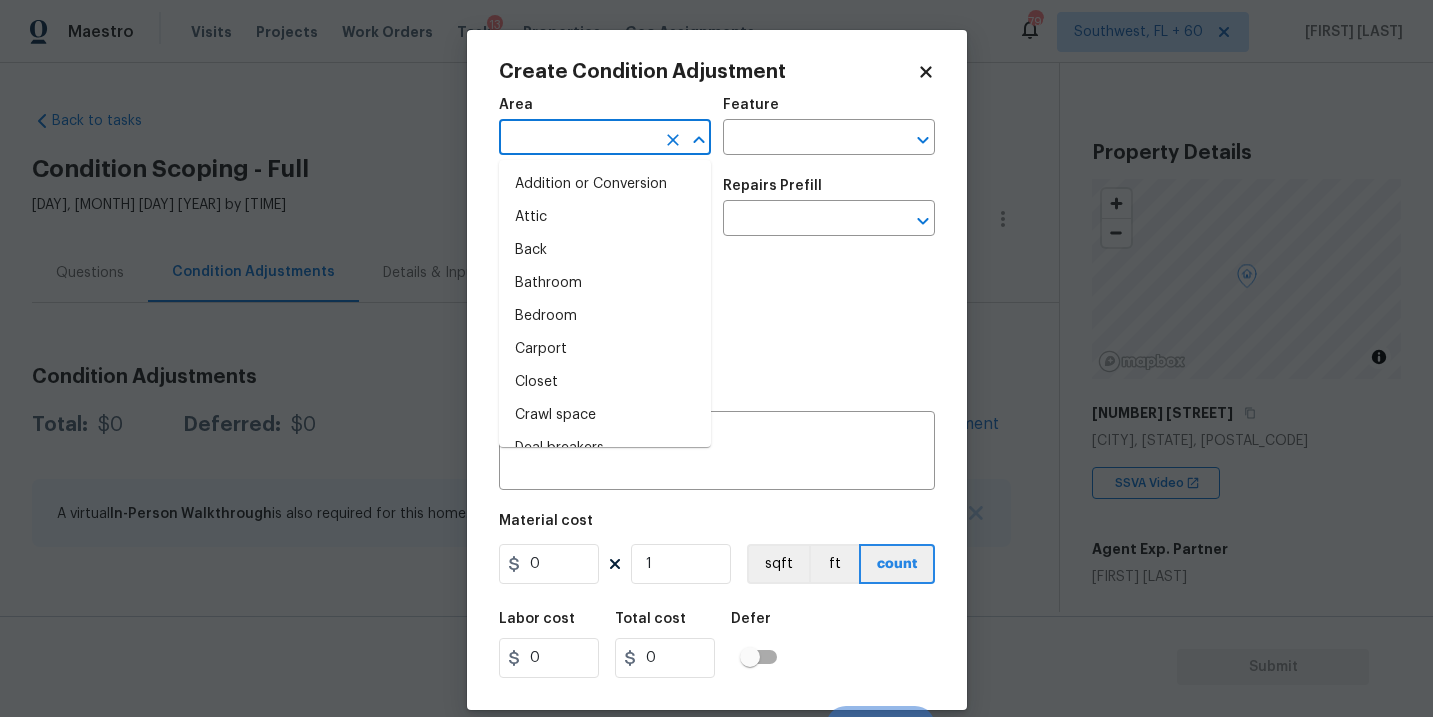 type on "e" 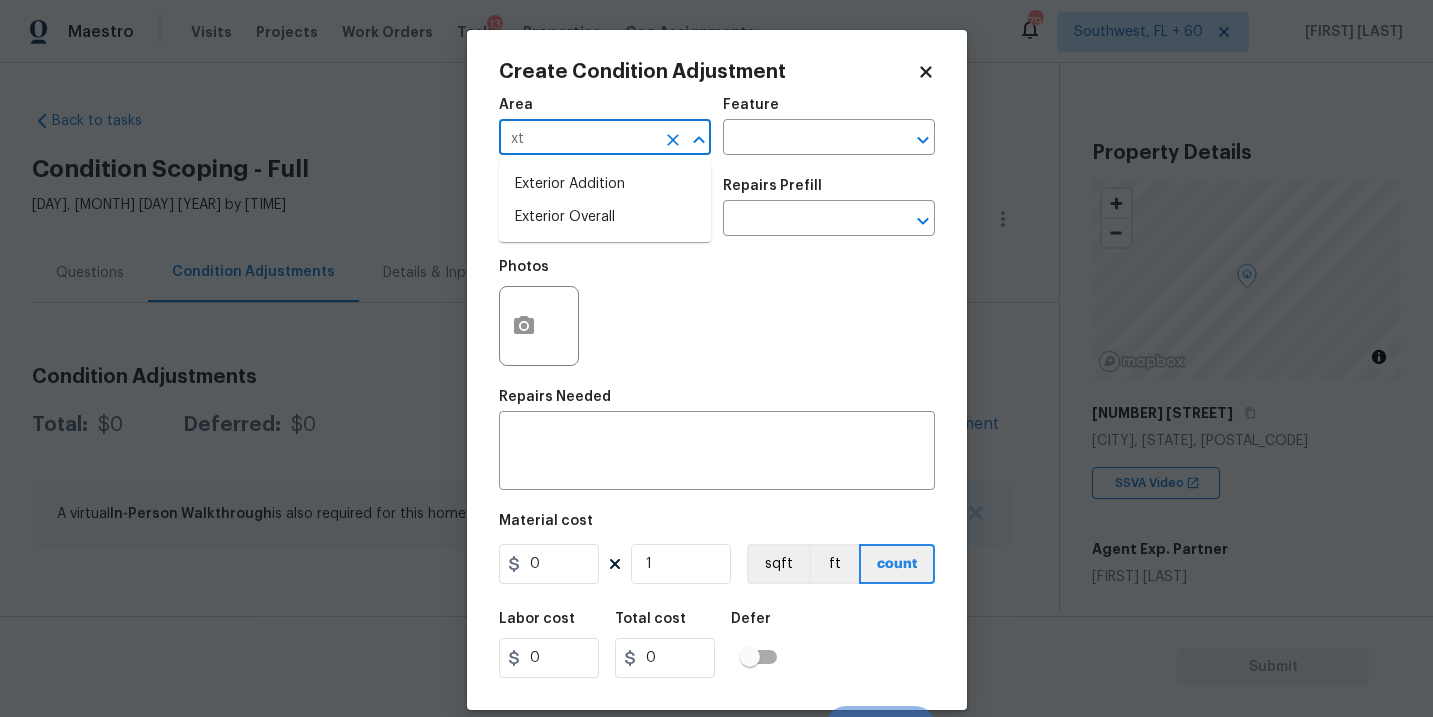 type on "x" 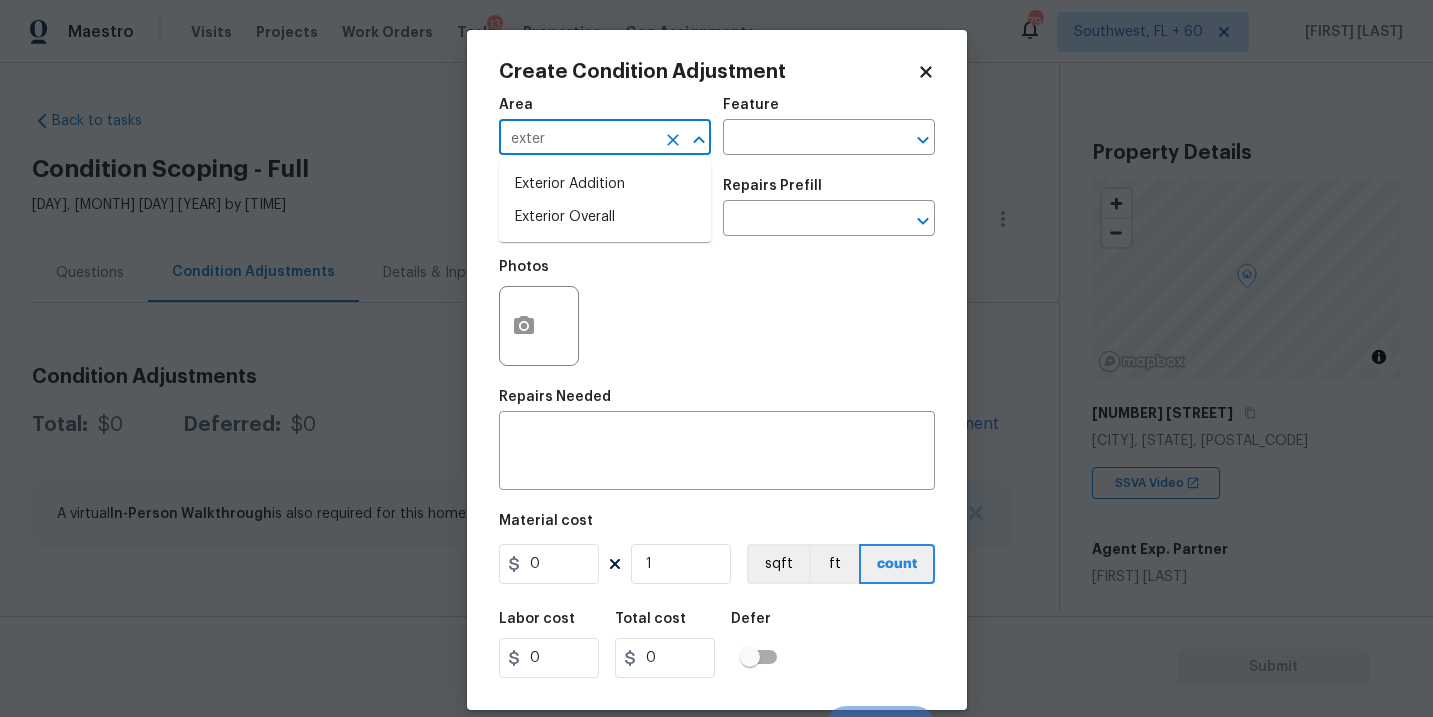 click on "Exterior Overall" at bounding box center (605, 217) 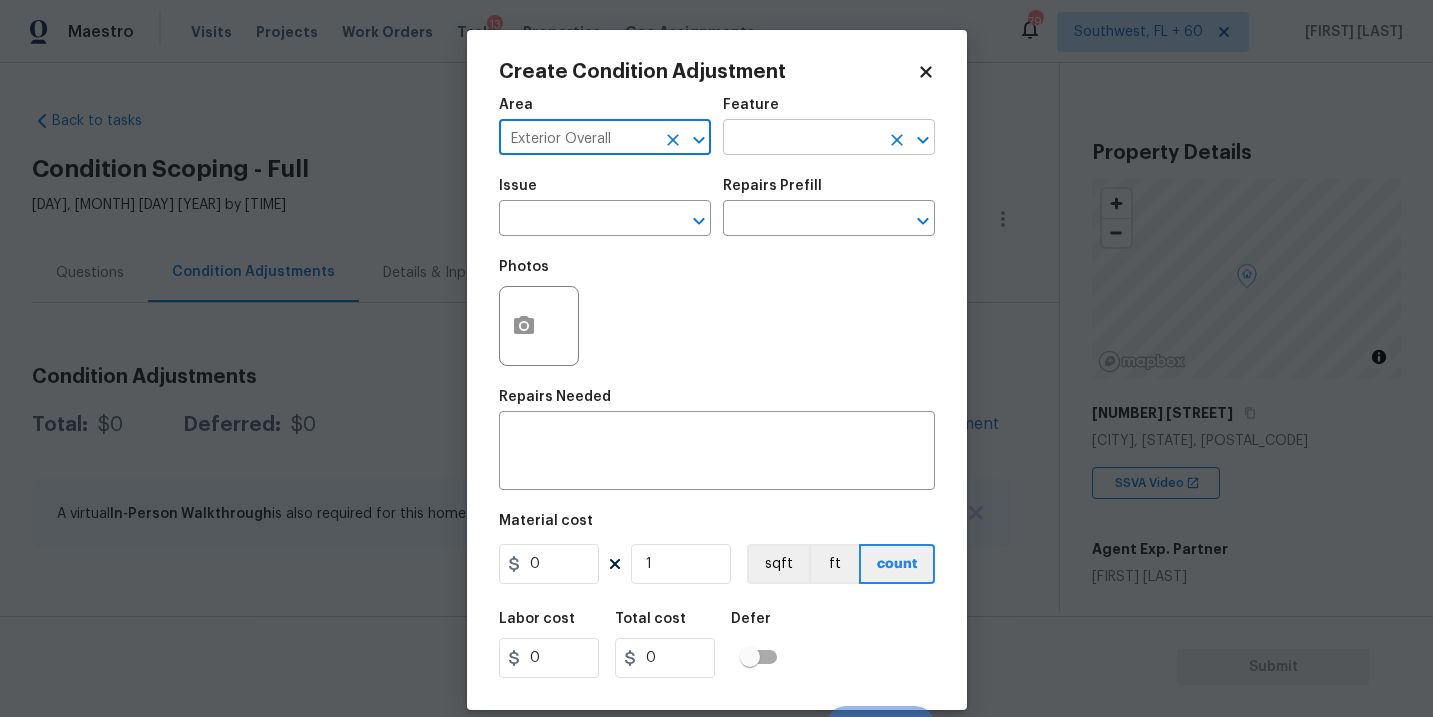 type on "Exterior Overall" 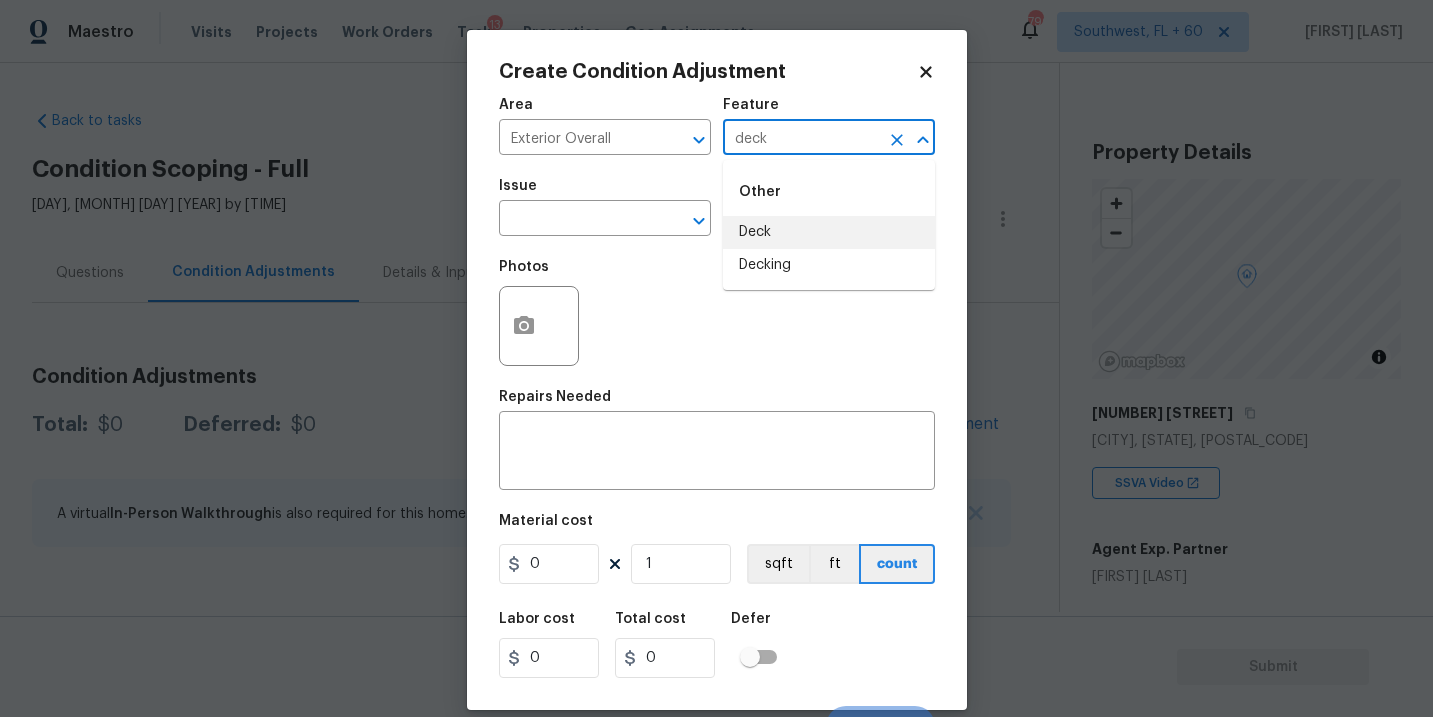 click on "Deck" at bounding box center [829, 232] 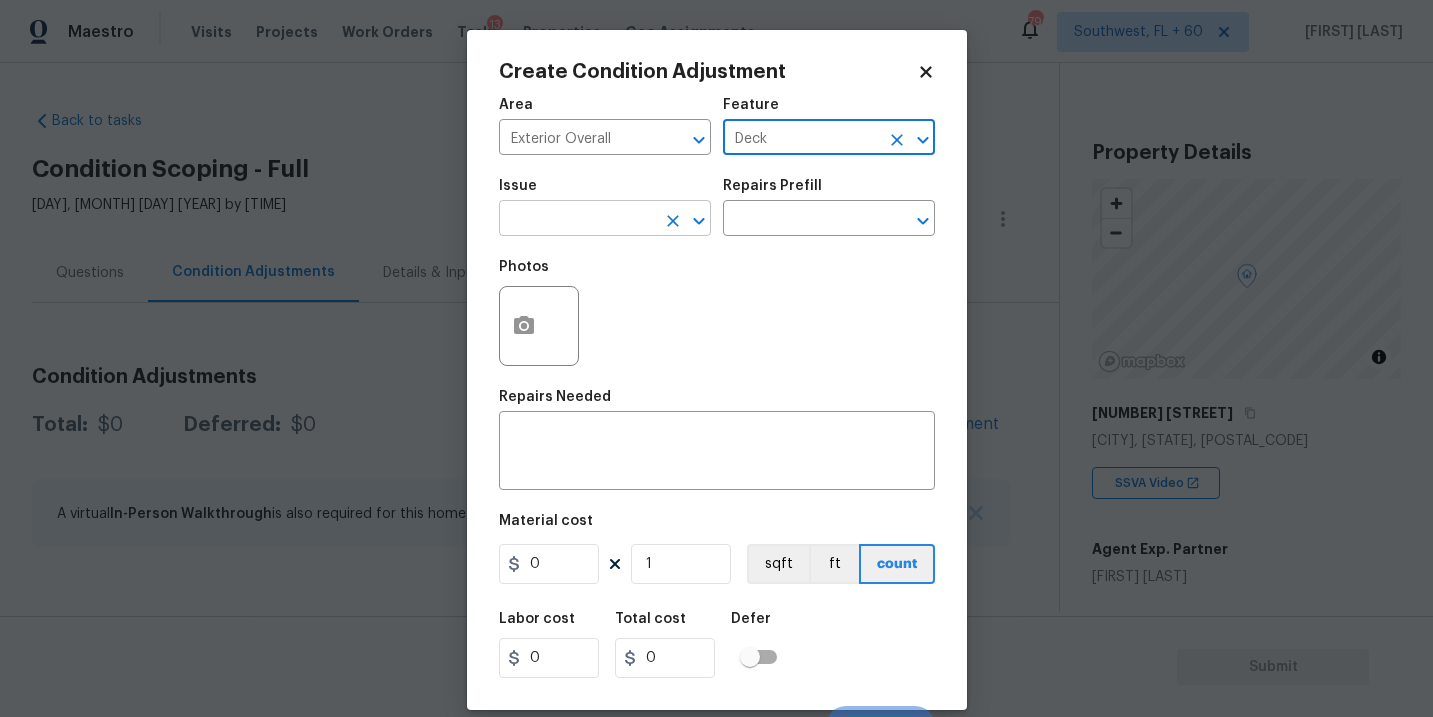 type on "Deck" 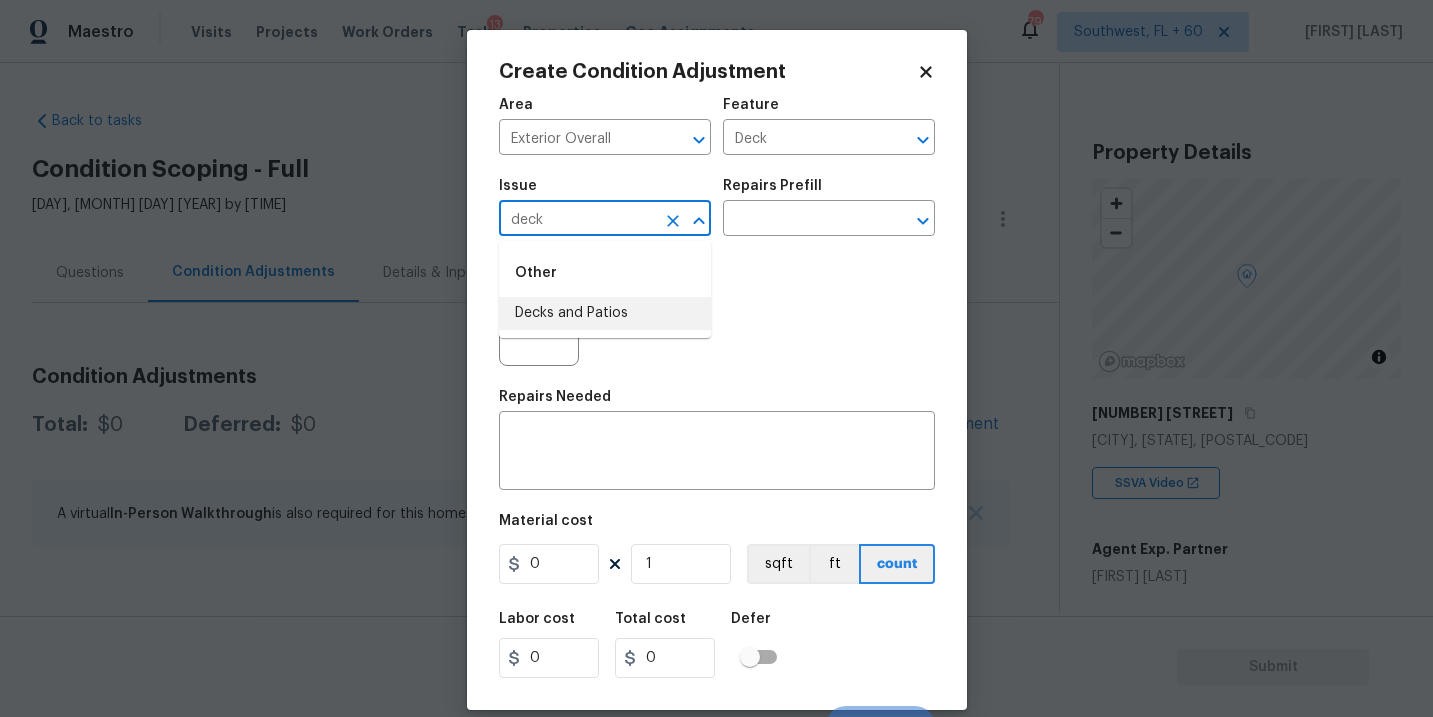 click on "Decks and Patios" at bounding box center (605, 313) 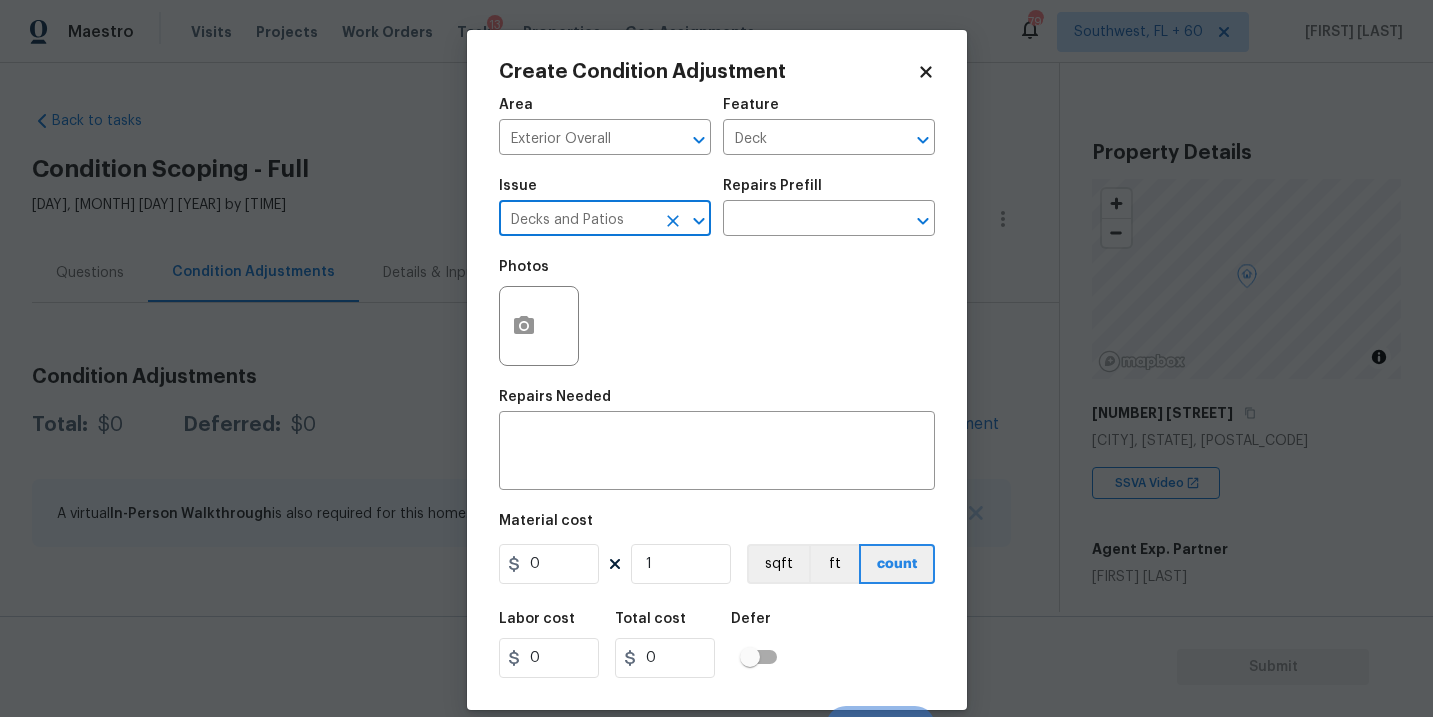 type on "Decks and Patios" 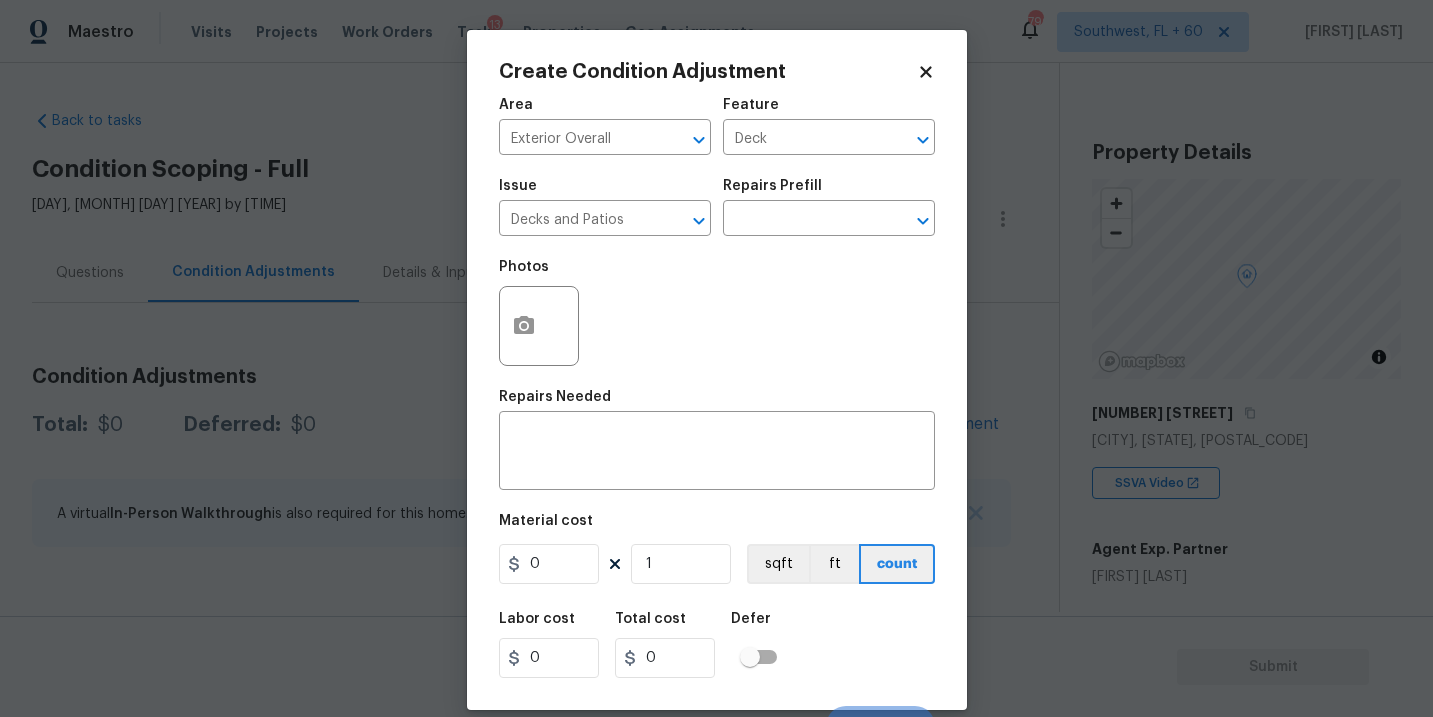 click on "Repairs Needed" at bounding box center [717, 403] 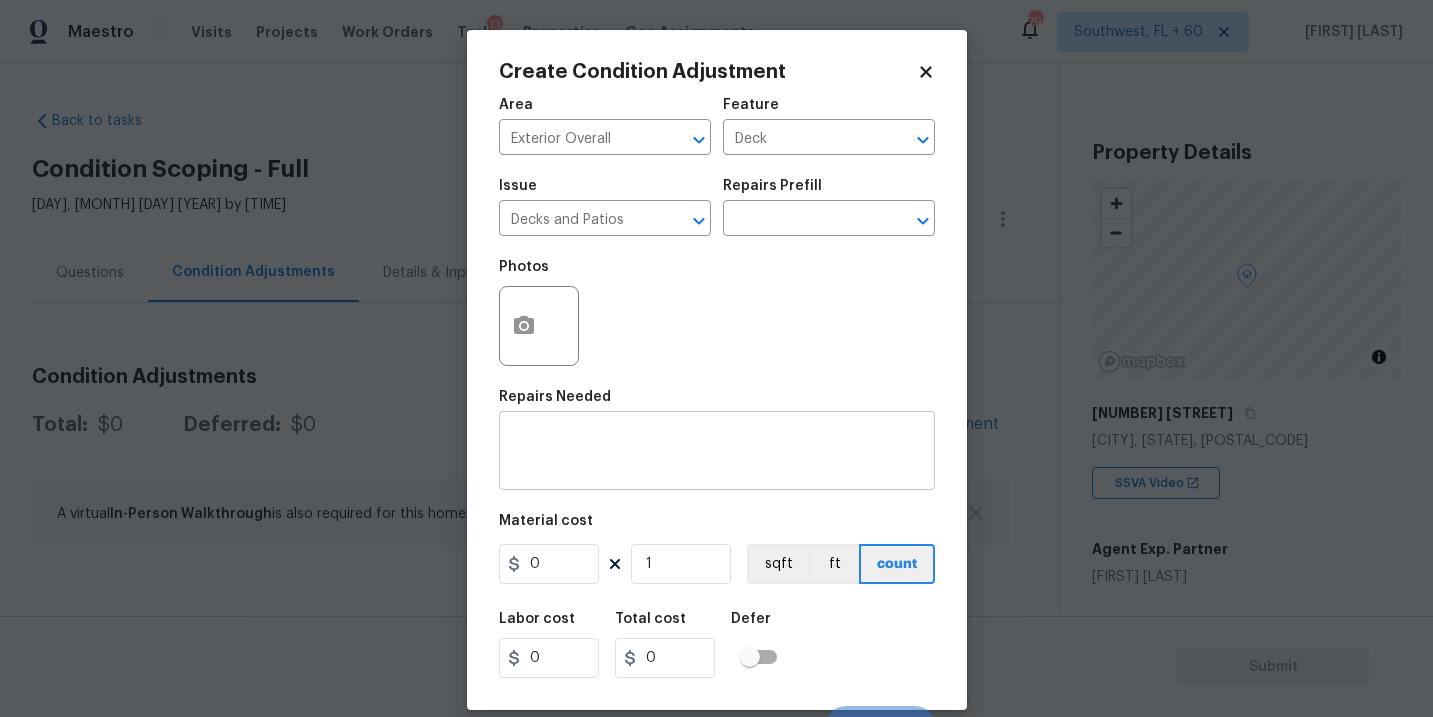 click at bounding box center [717, 453] 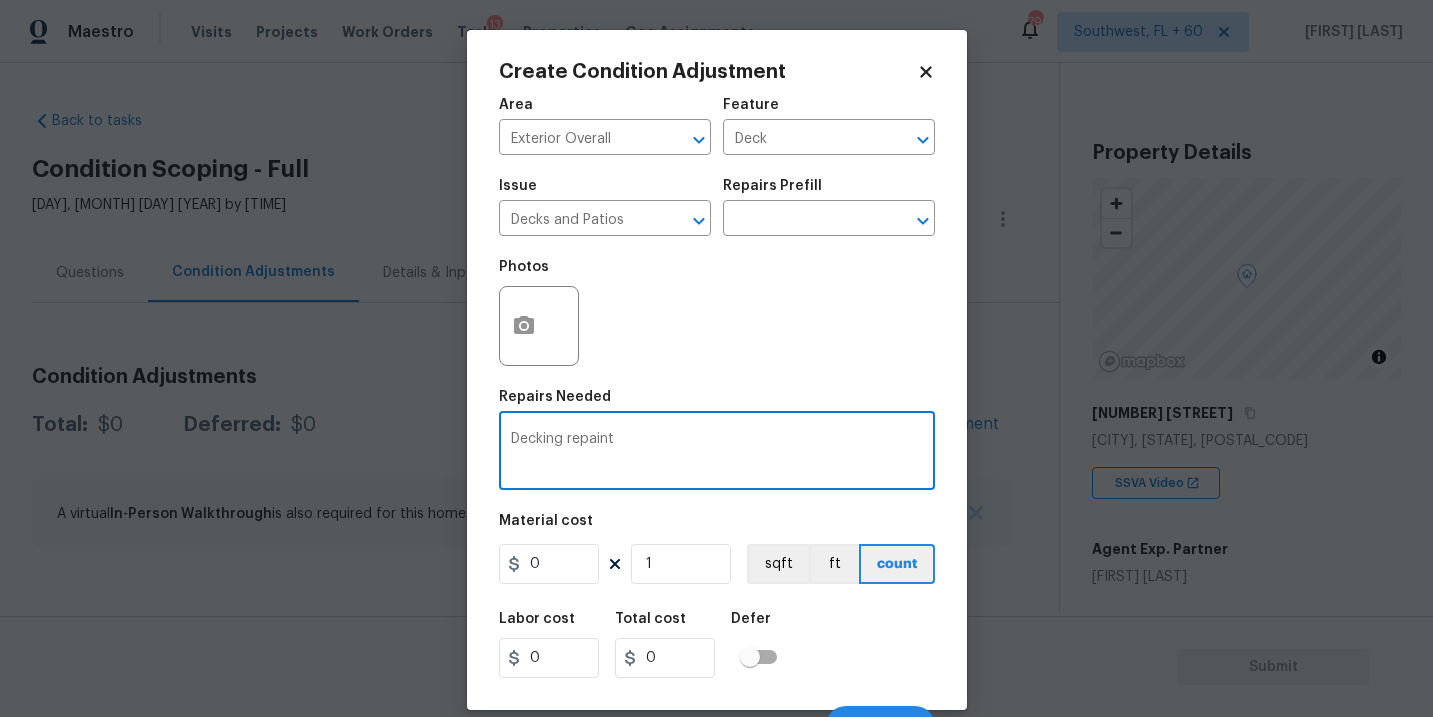 type on "Decking repaint" 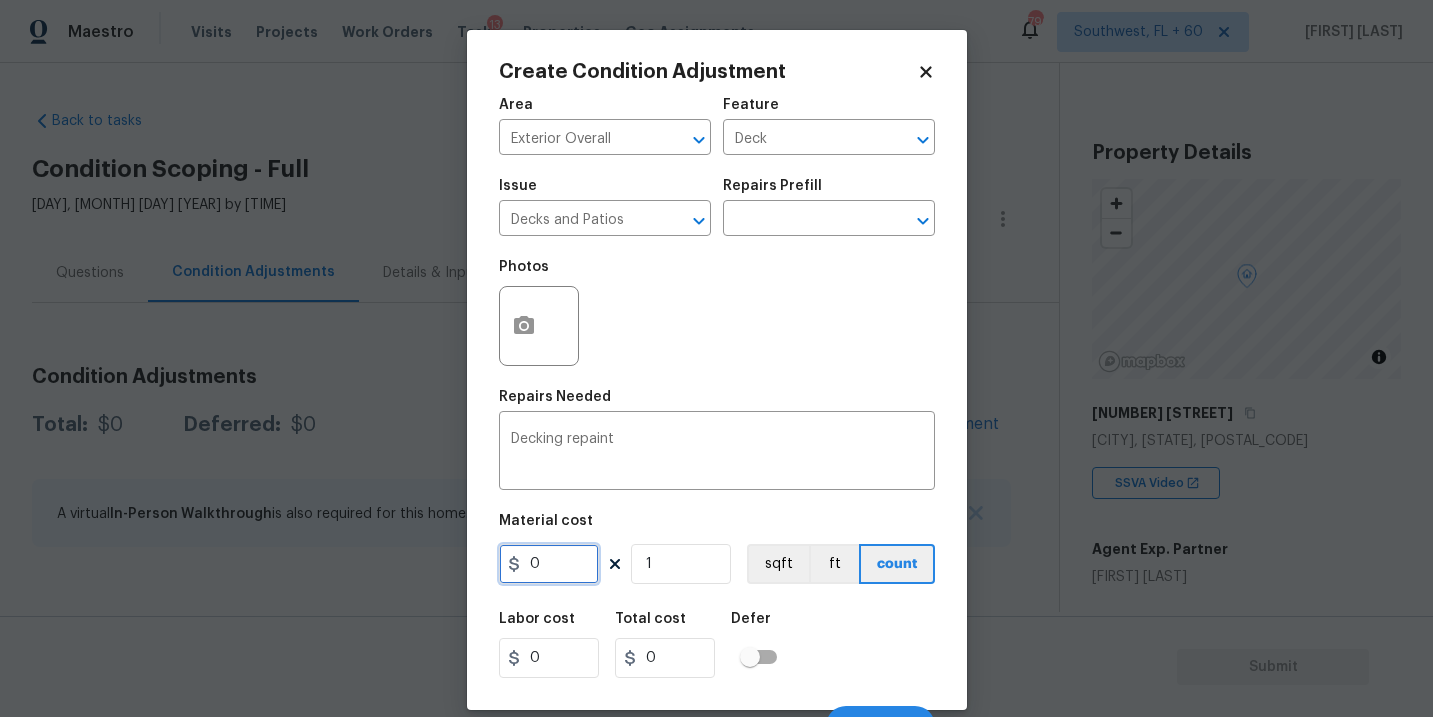 drag, startPoint x: 563, startPoint y: 575, endPoint x: 403, endPoint y: 575, distance: 160 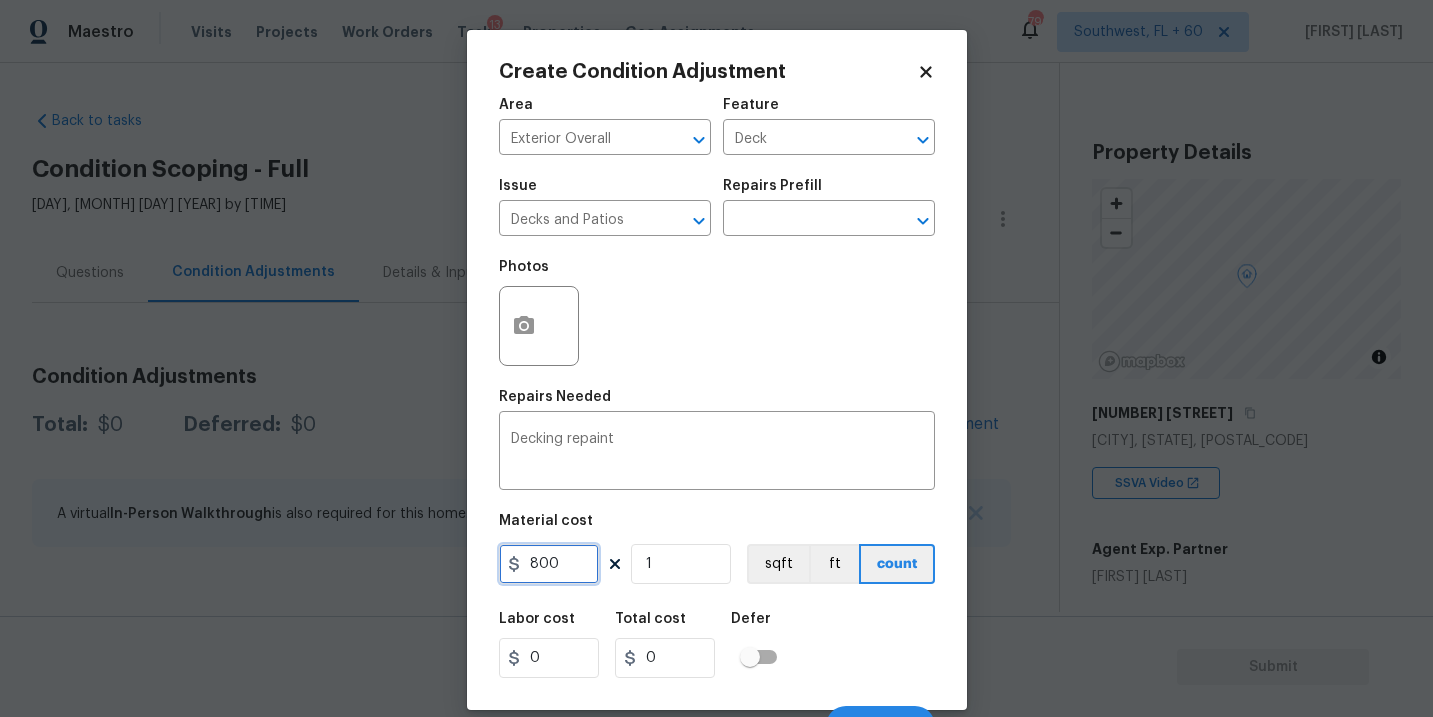 type on "800" 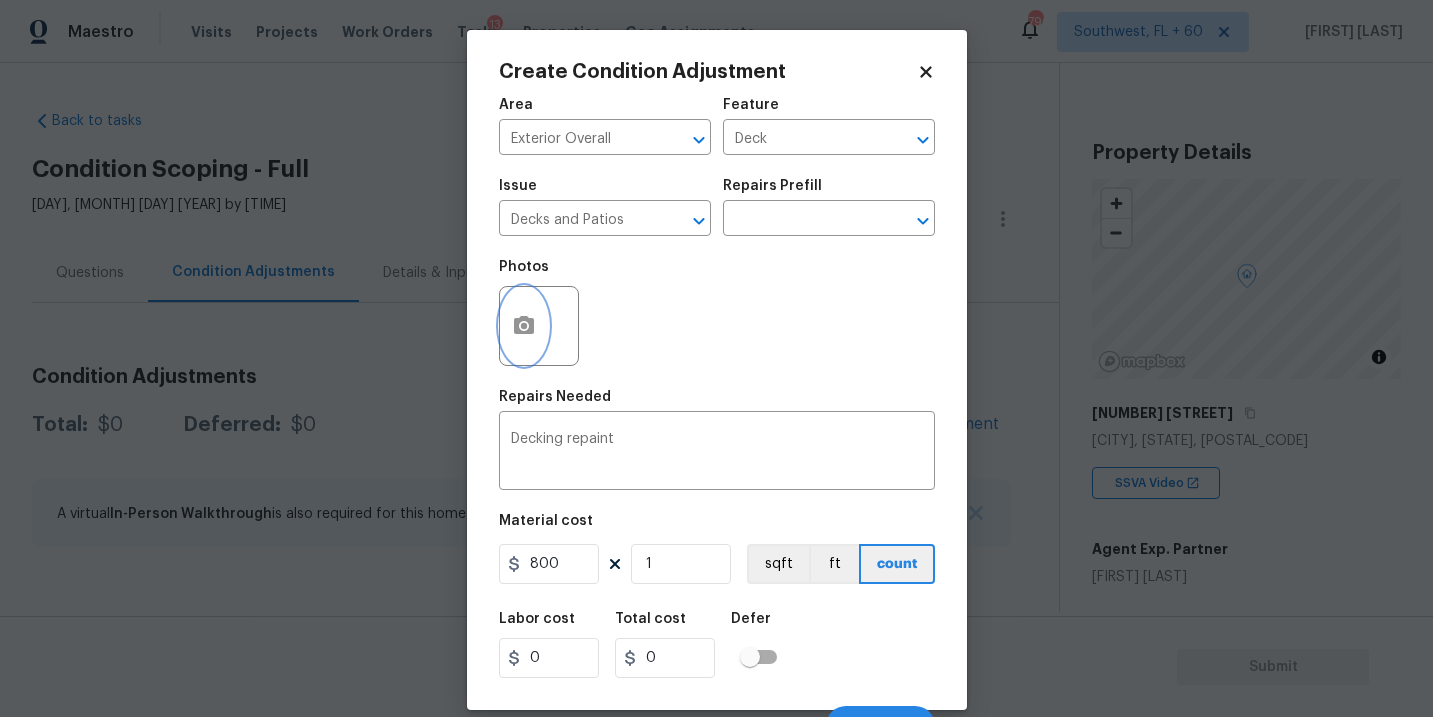 type on "800" 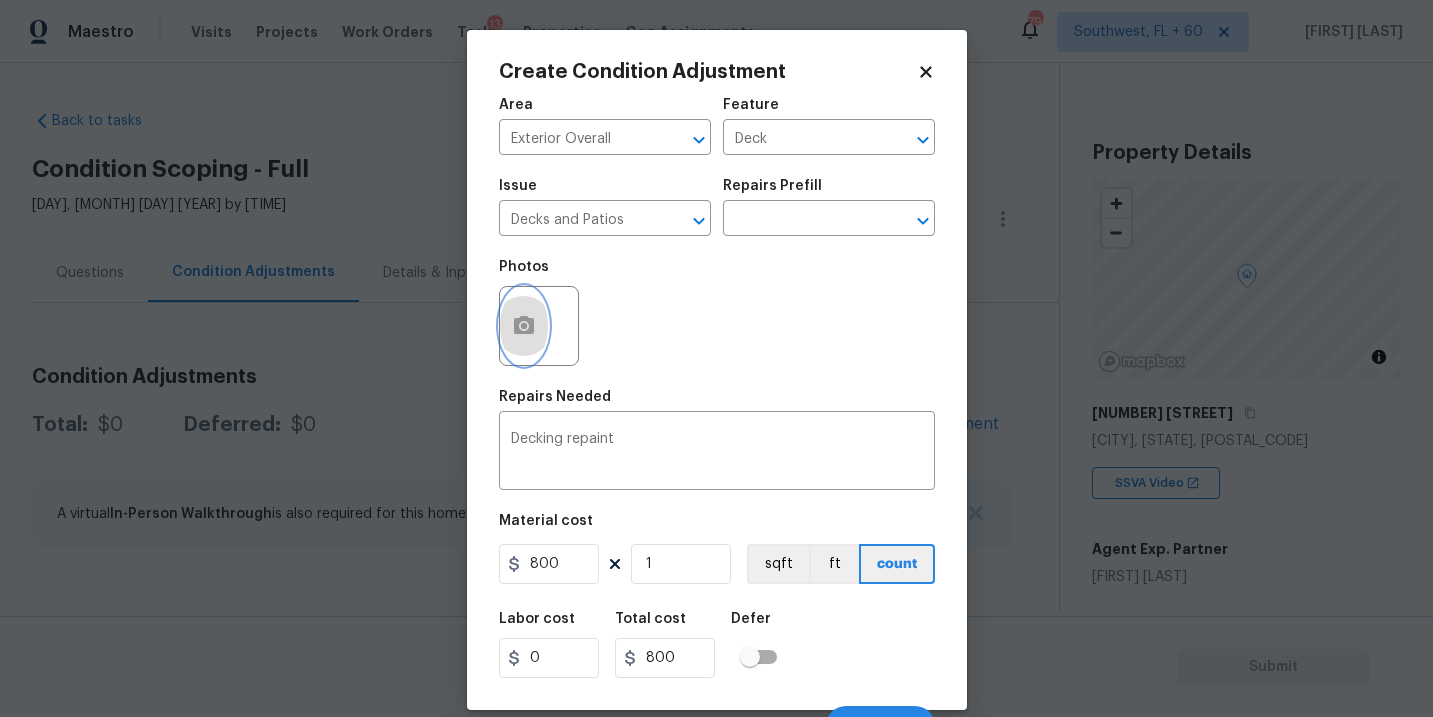 click at bounding box center [524, 326] 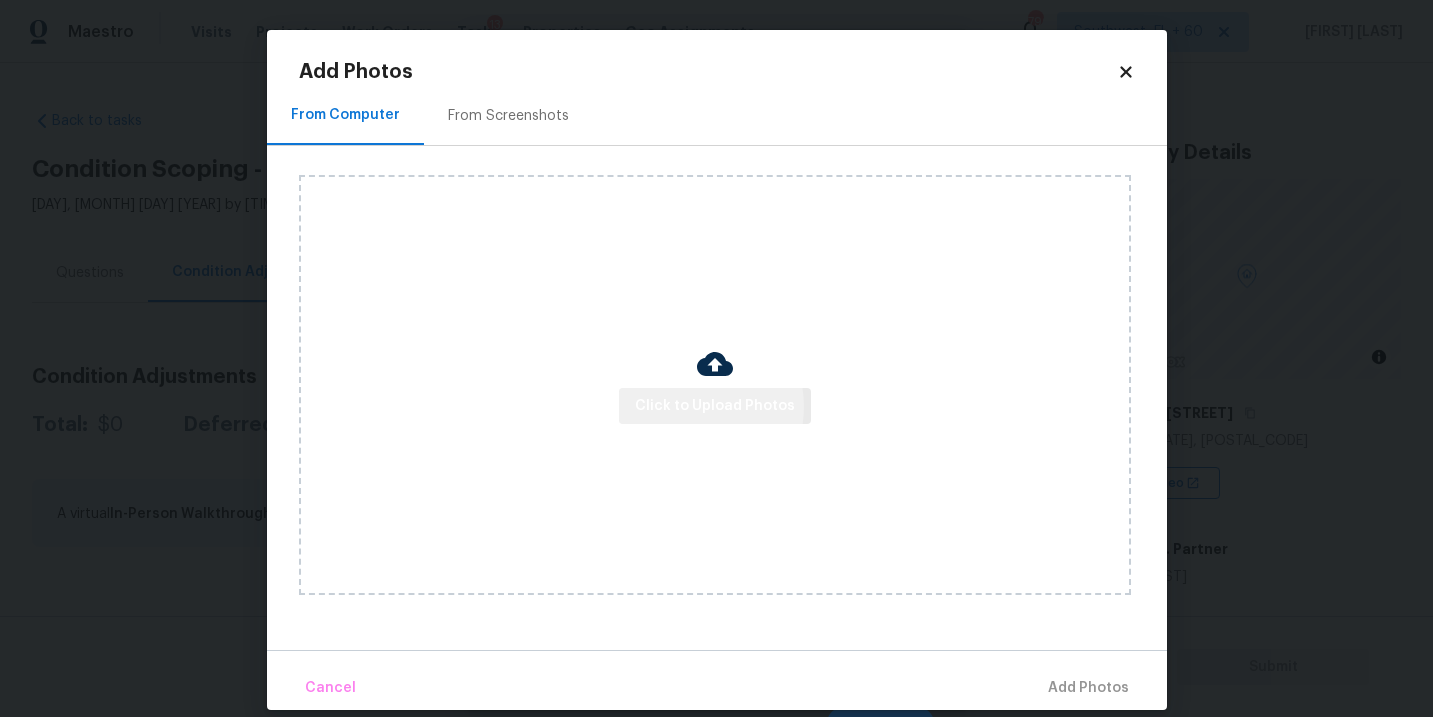 click on "Click to Upload Photos" at bounding box center (715, 406) 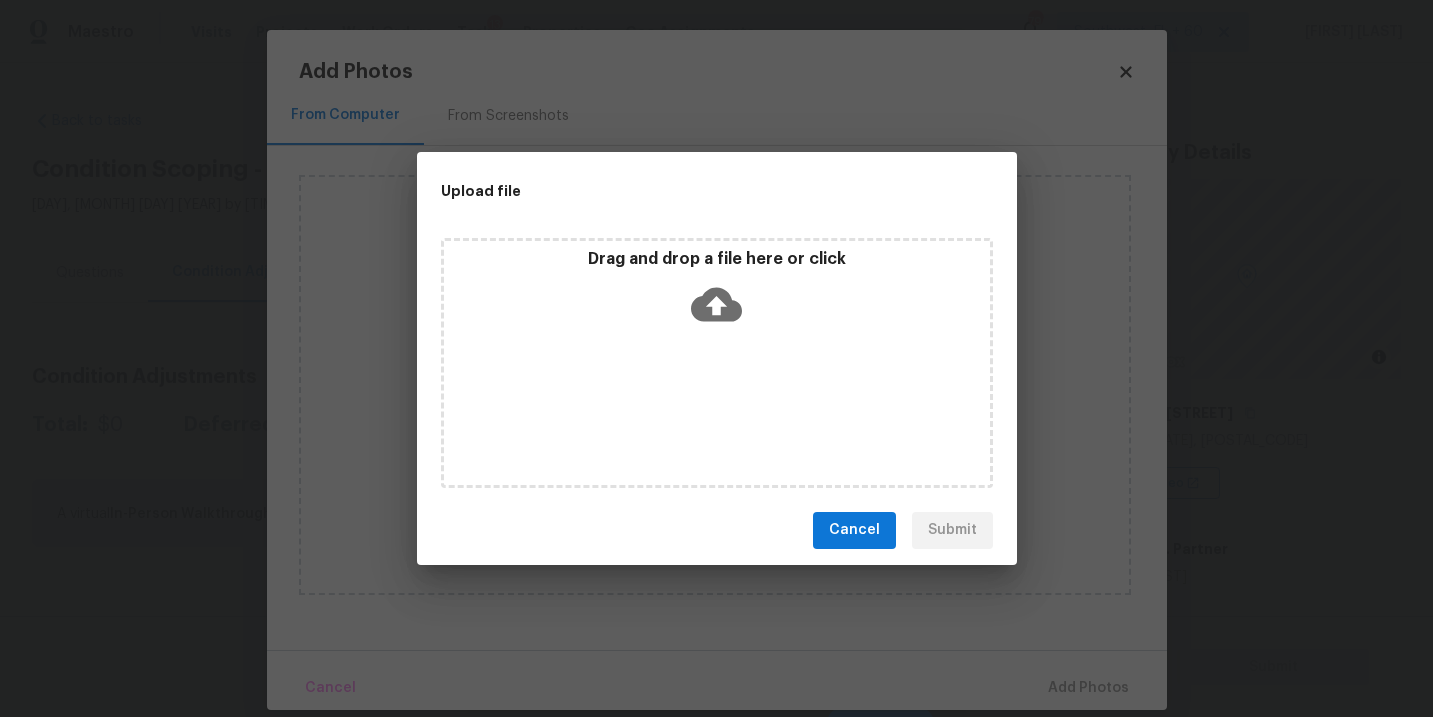 click on "Drag and drop a file here or click" at bounding box center [717, 292] 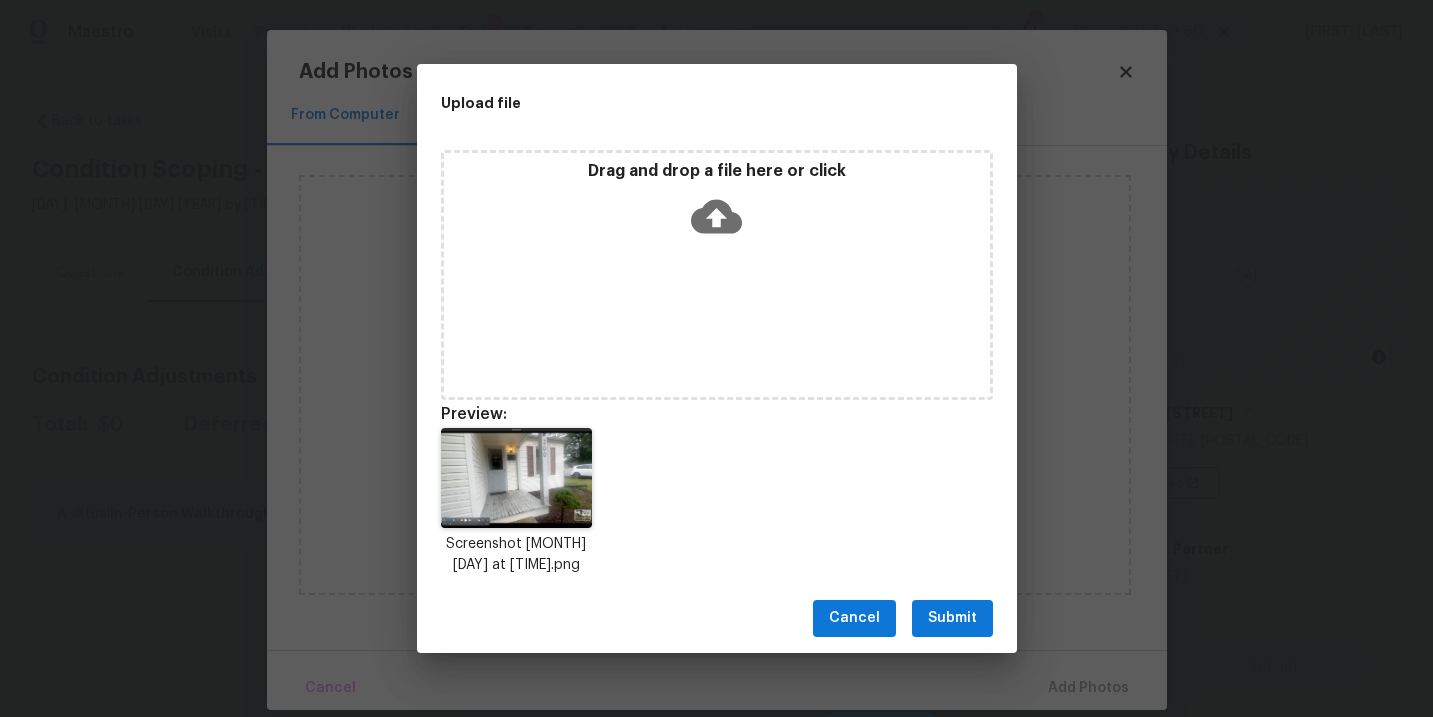 click on "Submit" at bounding box center (952, 618) 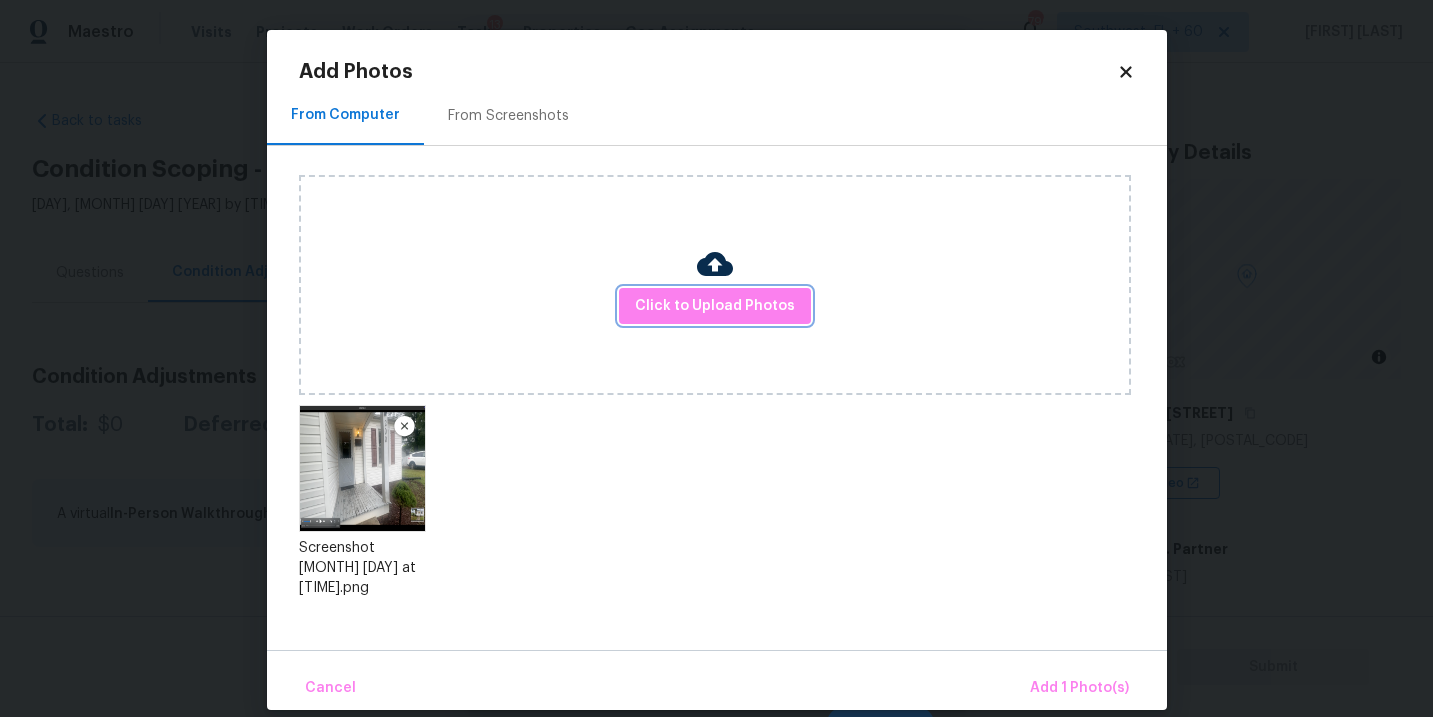 scroll, scrollTop: 23, scrollLeft: 0, axis: vertical 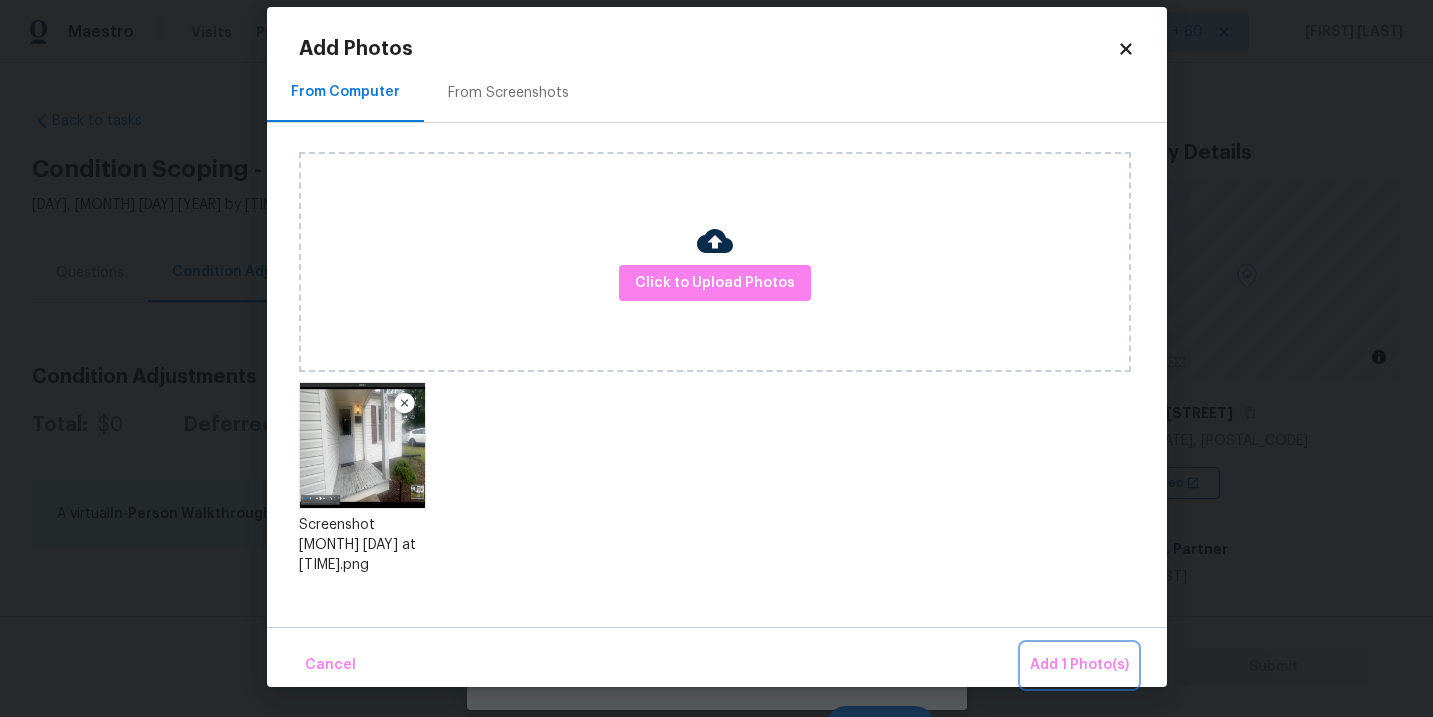 click on "Add 1 Photo(s)" at bounding box center [1079, 665] 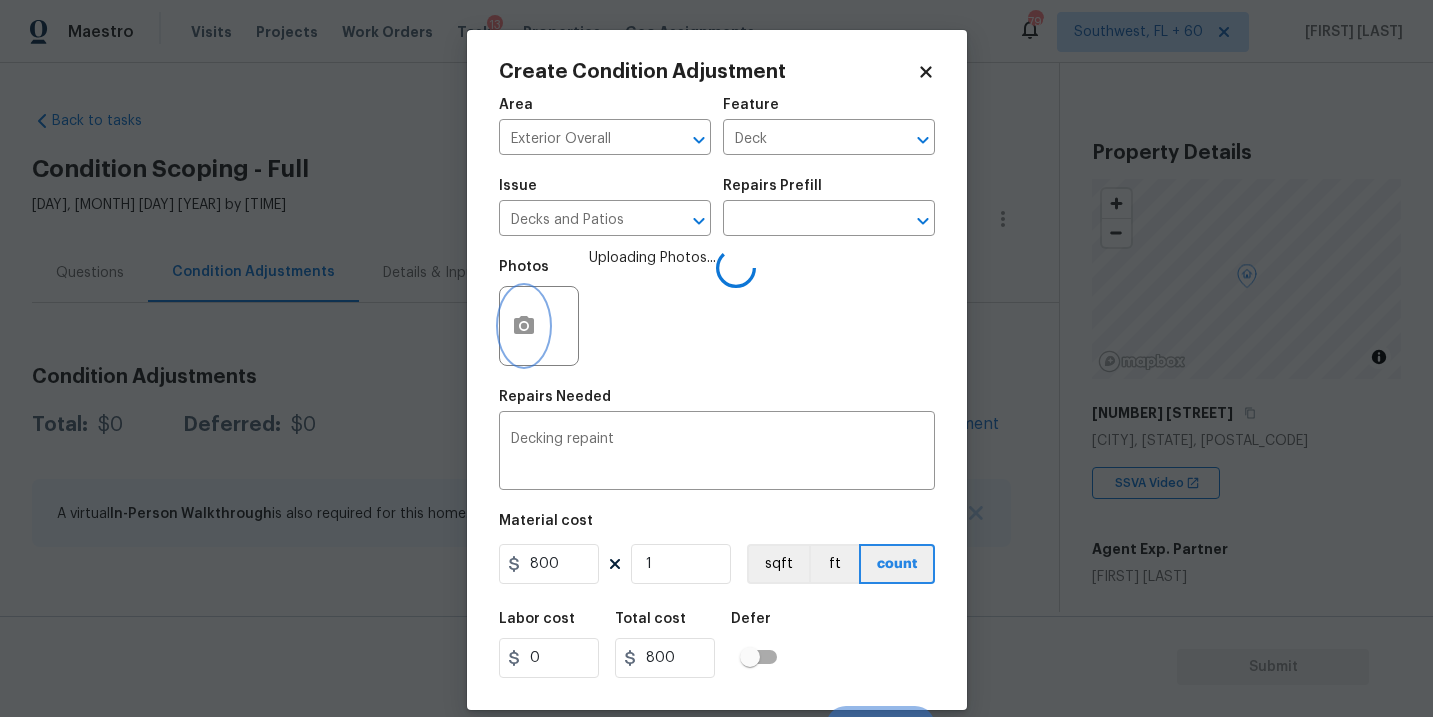 scroll, scrollTop: 0, scrollLeft: 0, axis: both 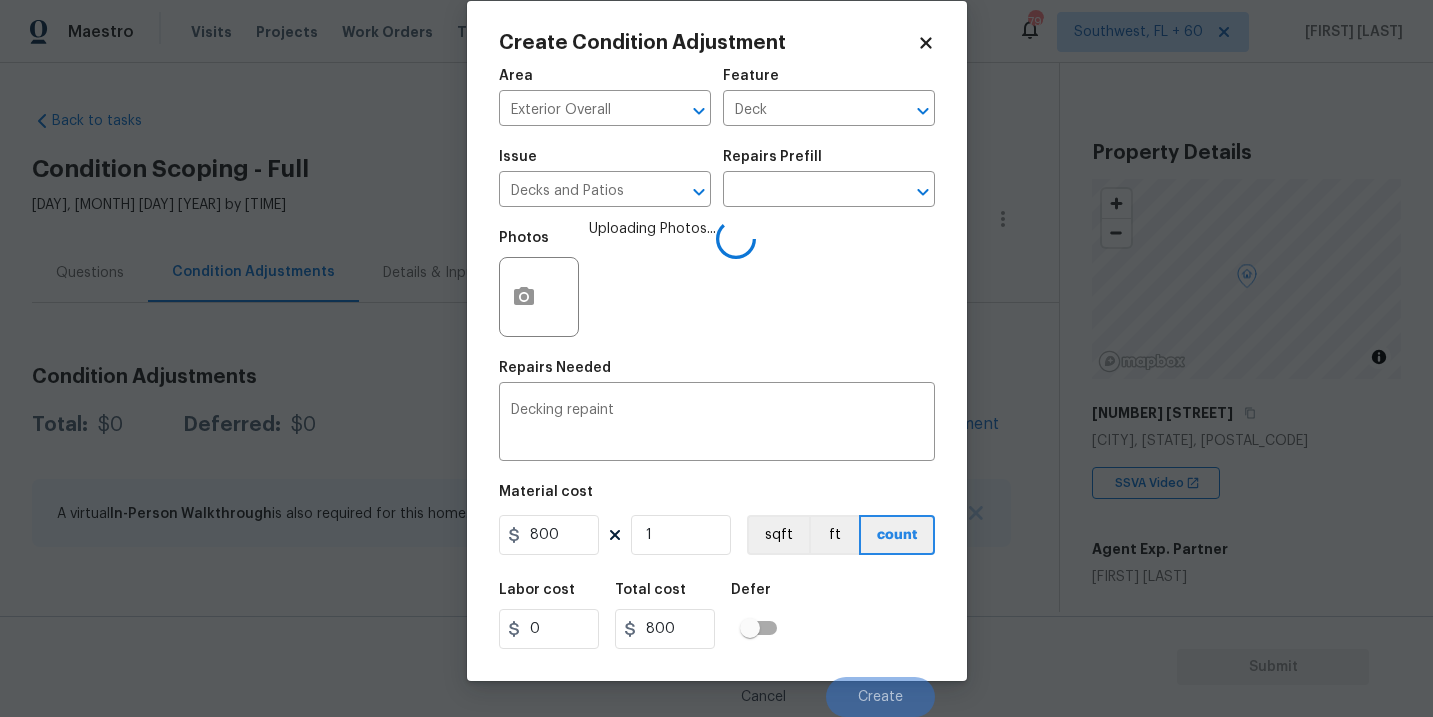 click on "Labor cost 0 Total cost 800 Defer" at bounding box center (717, 616) 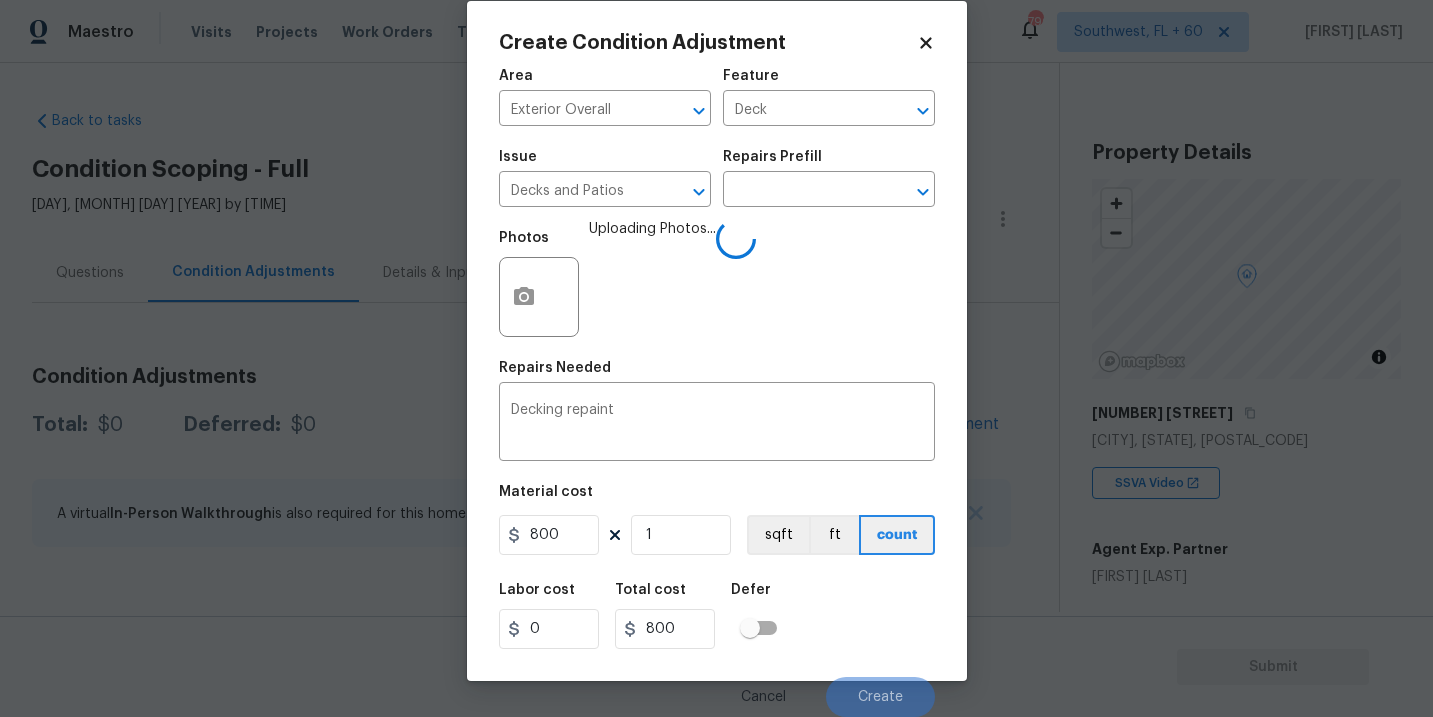 click on "Labor cost 0 Total cost 800 Defer" at bounding box center [717, 616] 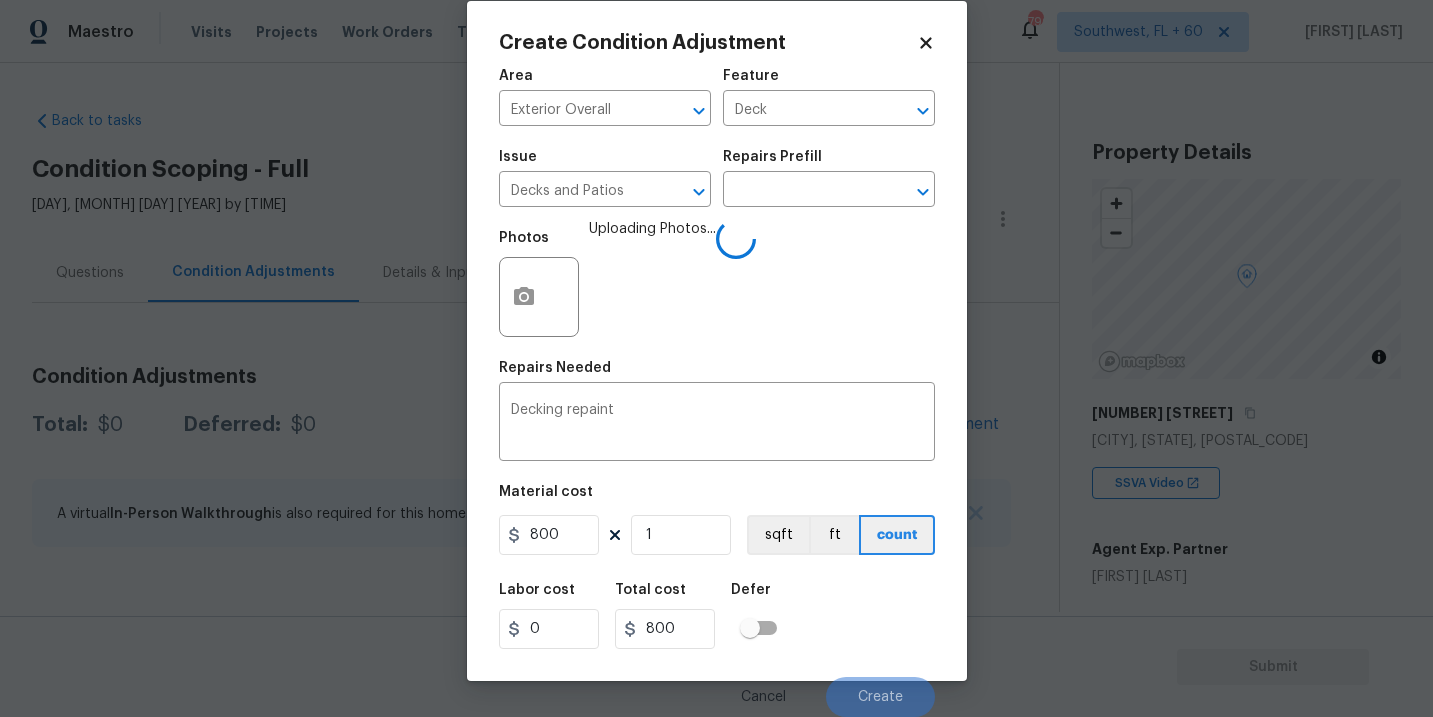 click on "Labor cost 0 Total cost 800 Defer" at bounding box center [717, 616] 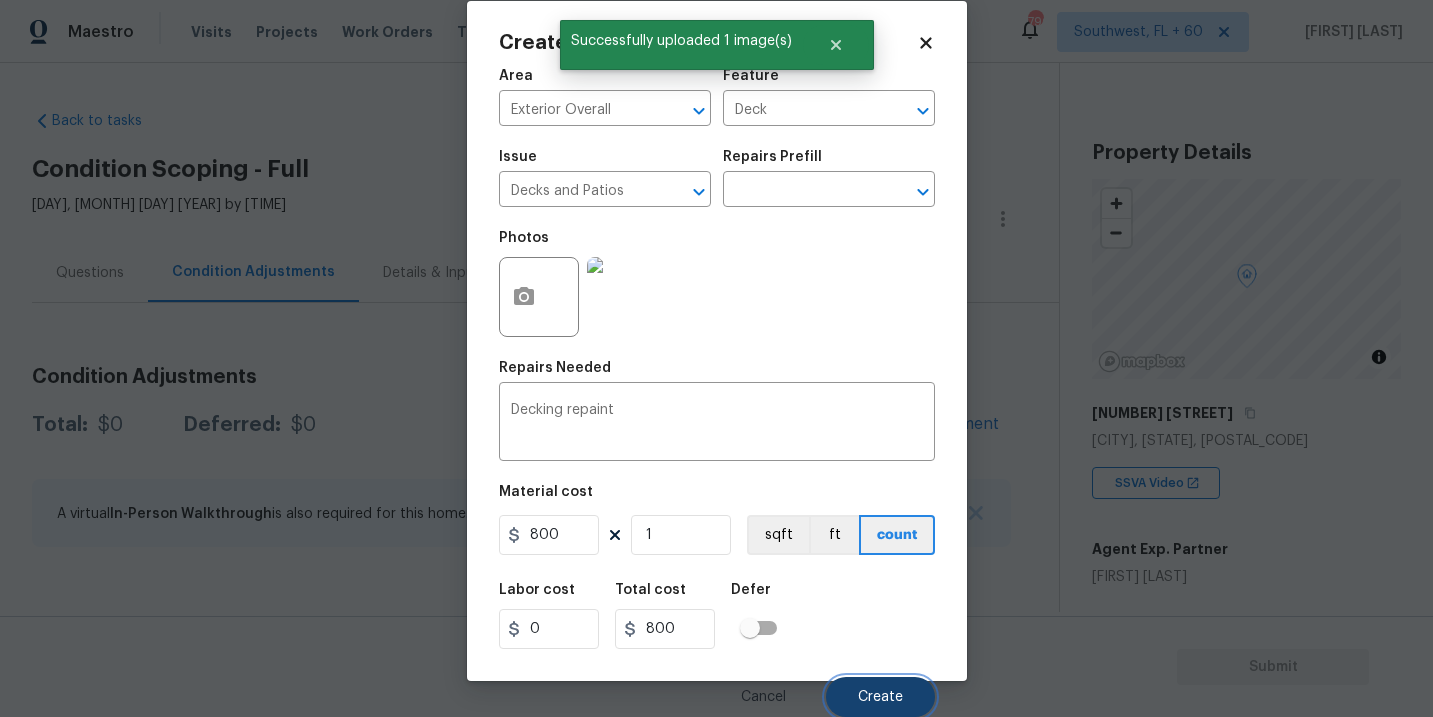 click on "Create" at bounding box center (880, 697) 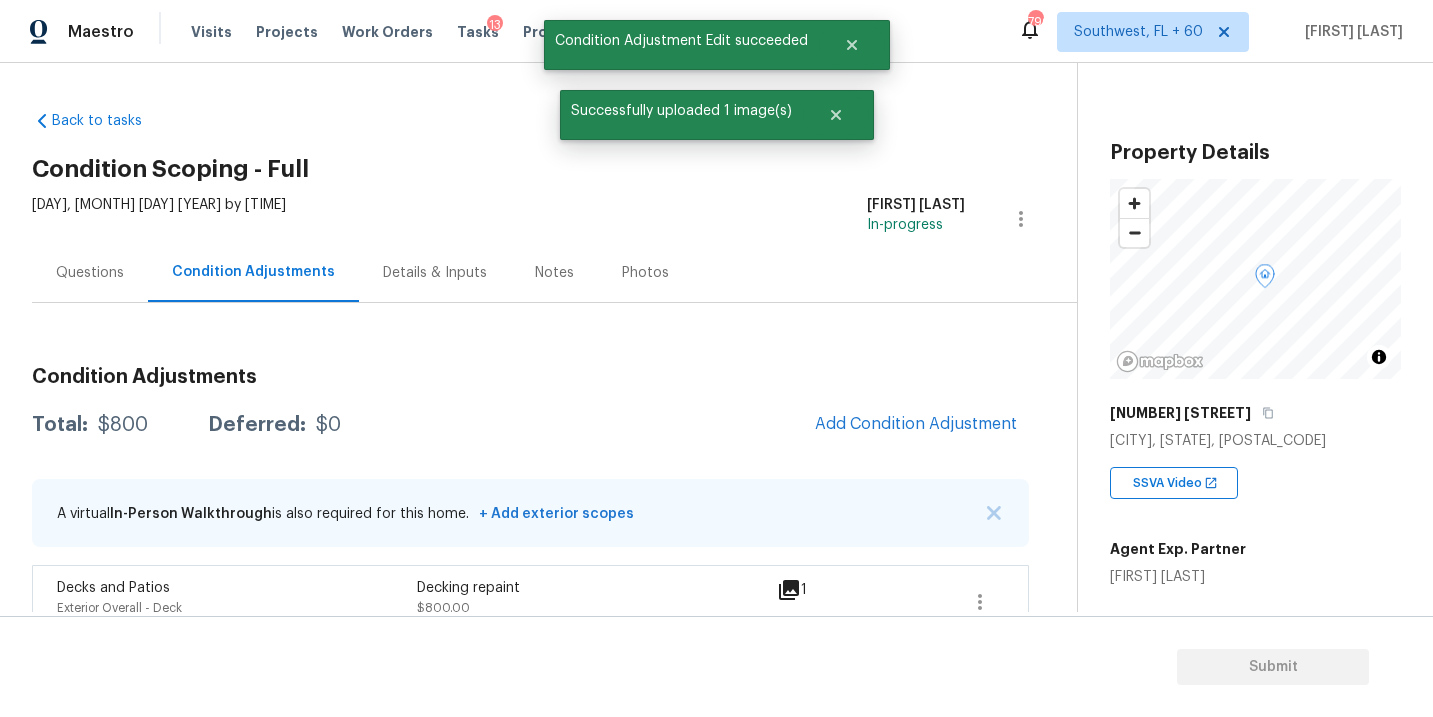 scroll, scrollTop: 0, scrollLeft: 0, axis: both 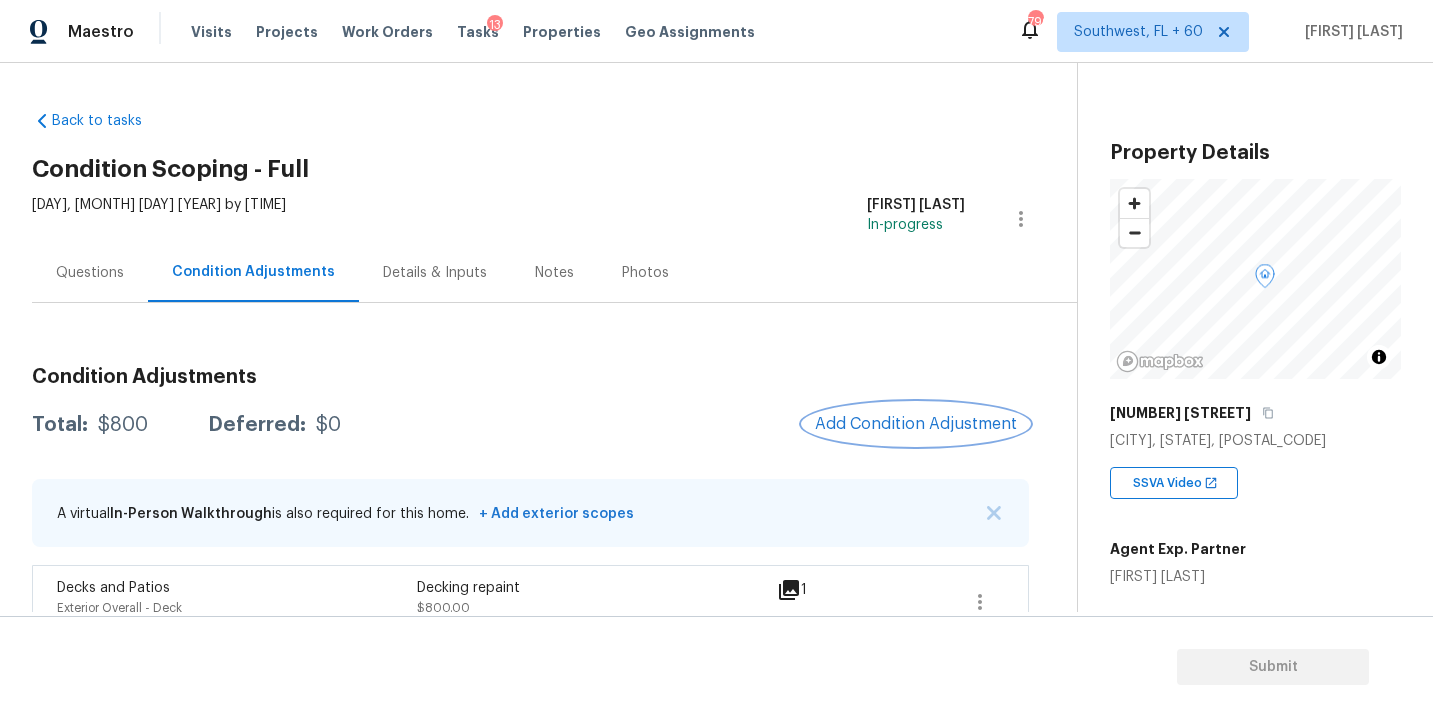 click on "Add Condition Adjustment" at bounding box center (916, 424) 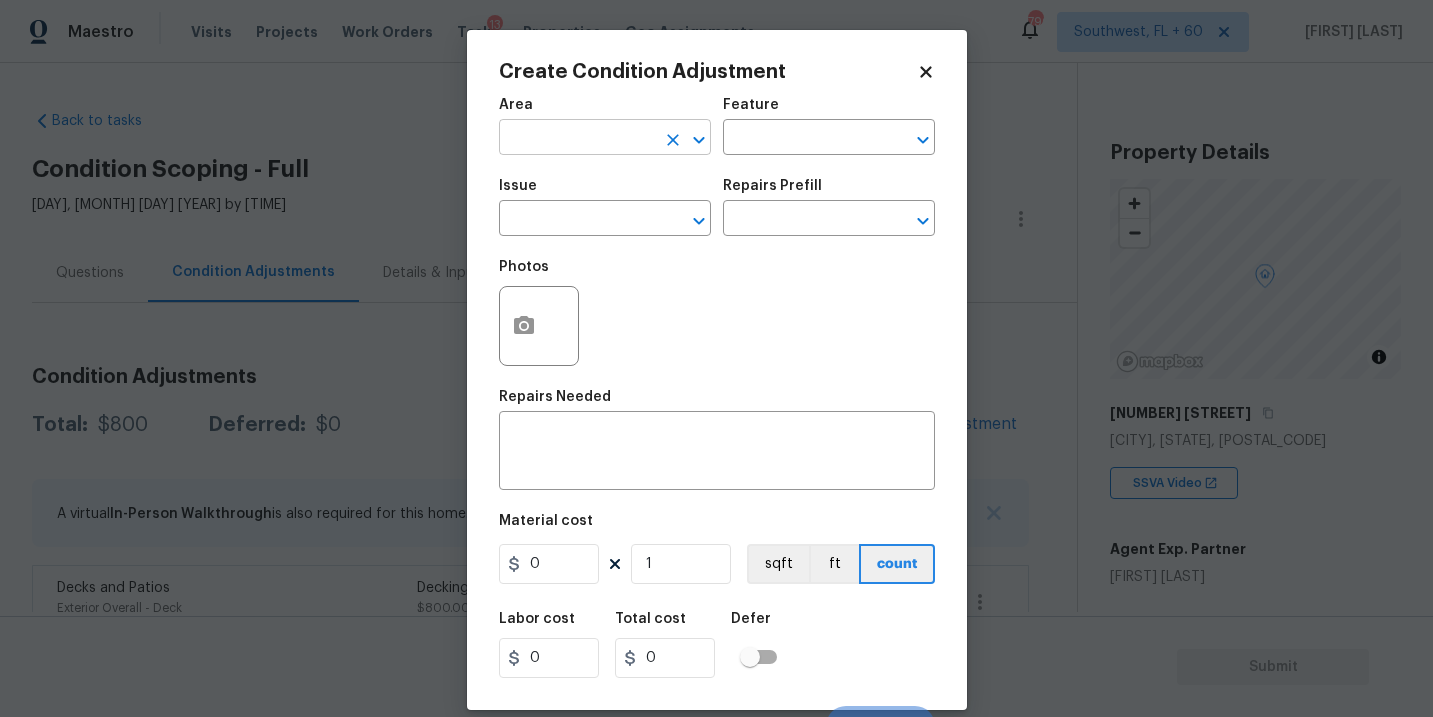 click at bounding box center (577, 139) 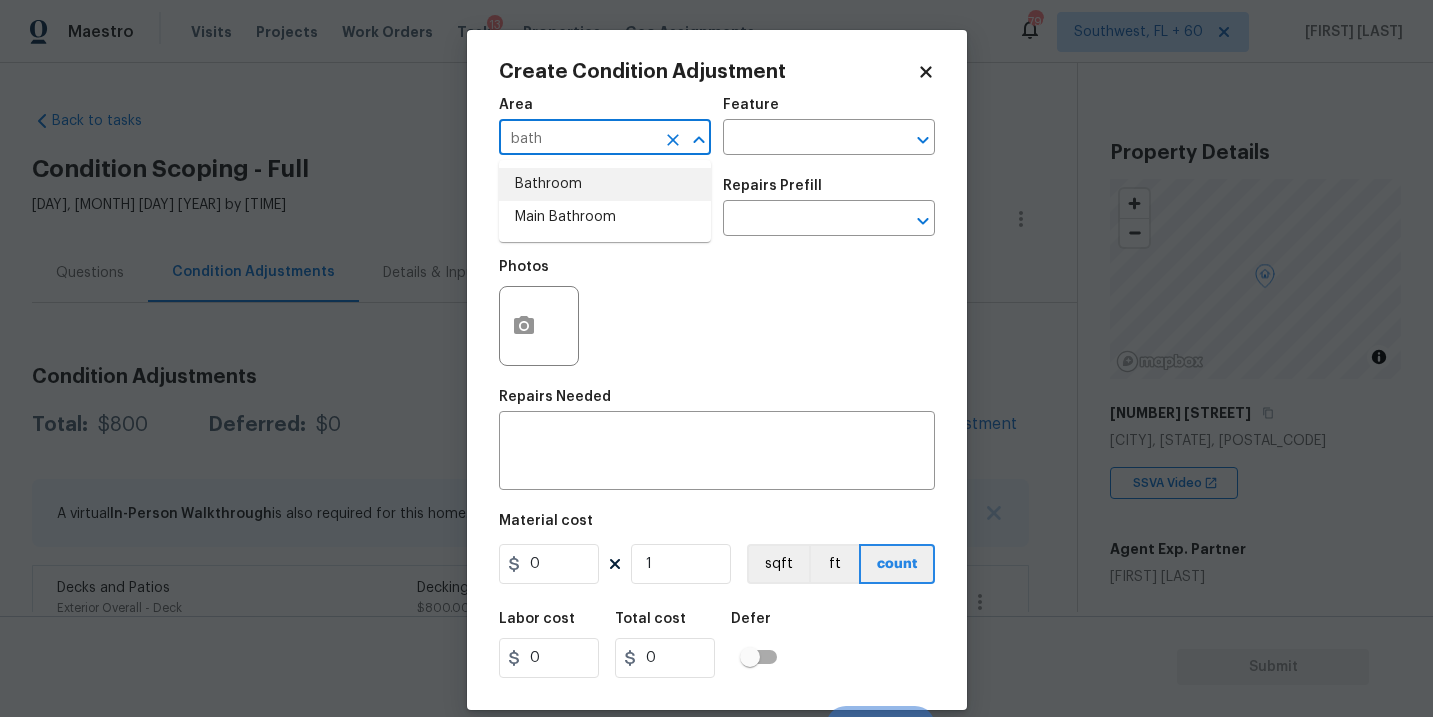 click on "Bathroom" at bounding box center (605, 184) 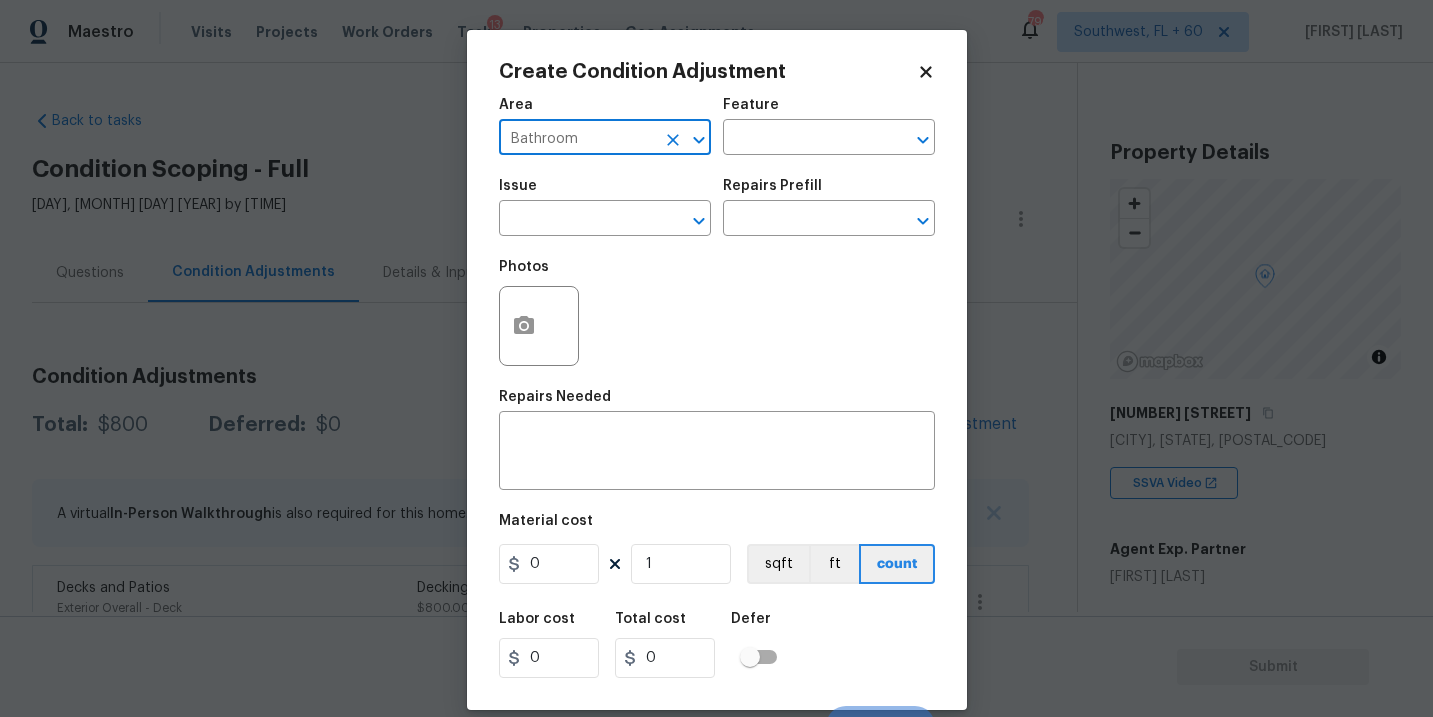 type on "Bathroom" 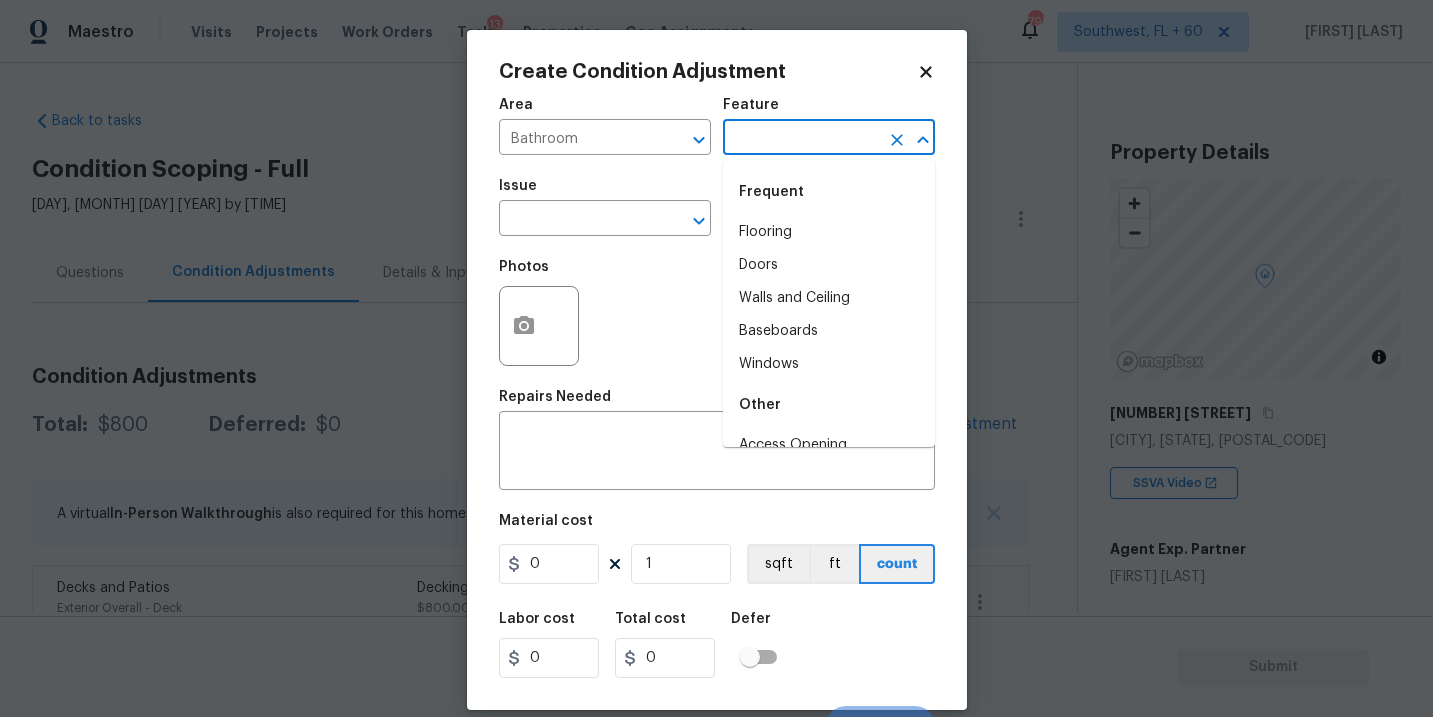 click at bounding box center (801, 139) 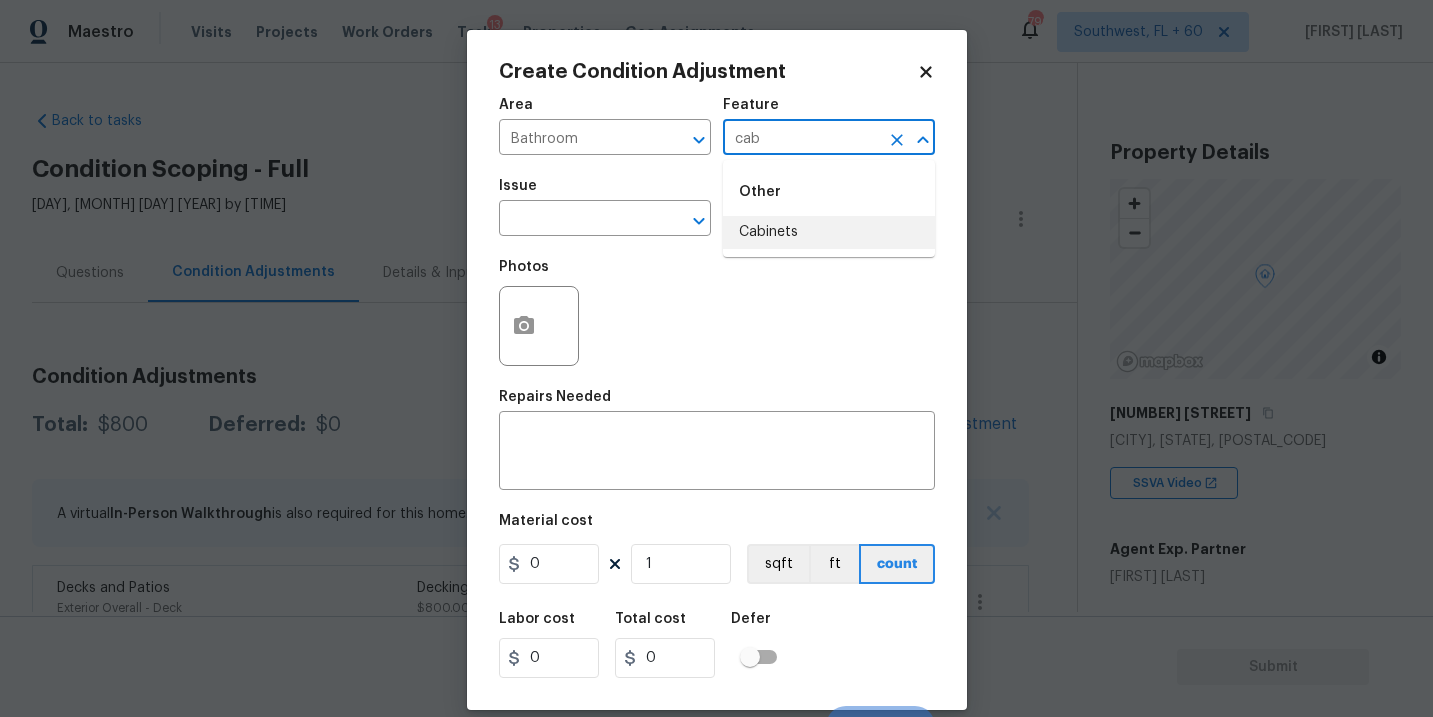 click on "Cabinets" at bounding box center [829, 232] 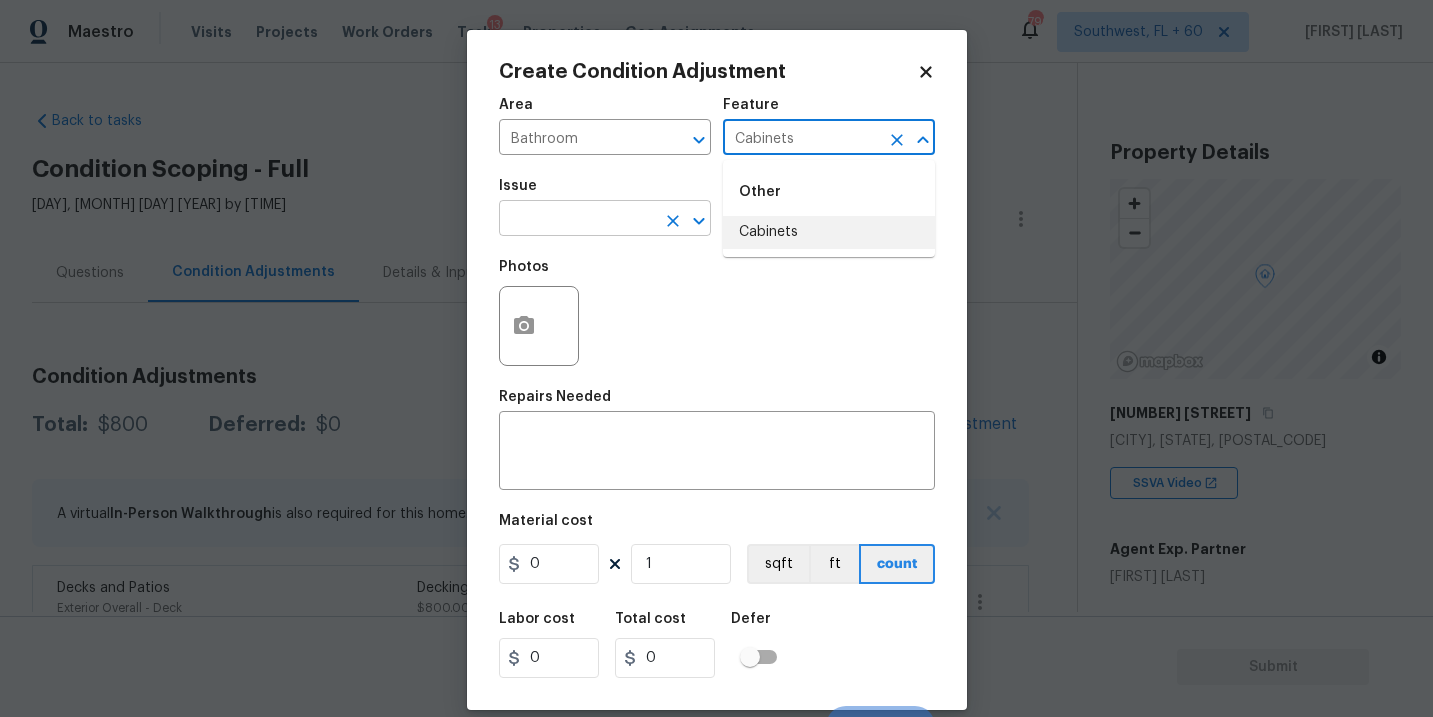 type on "Cabinets" 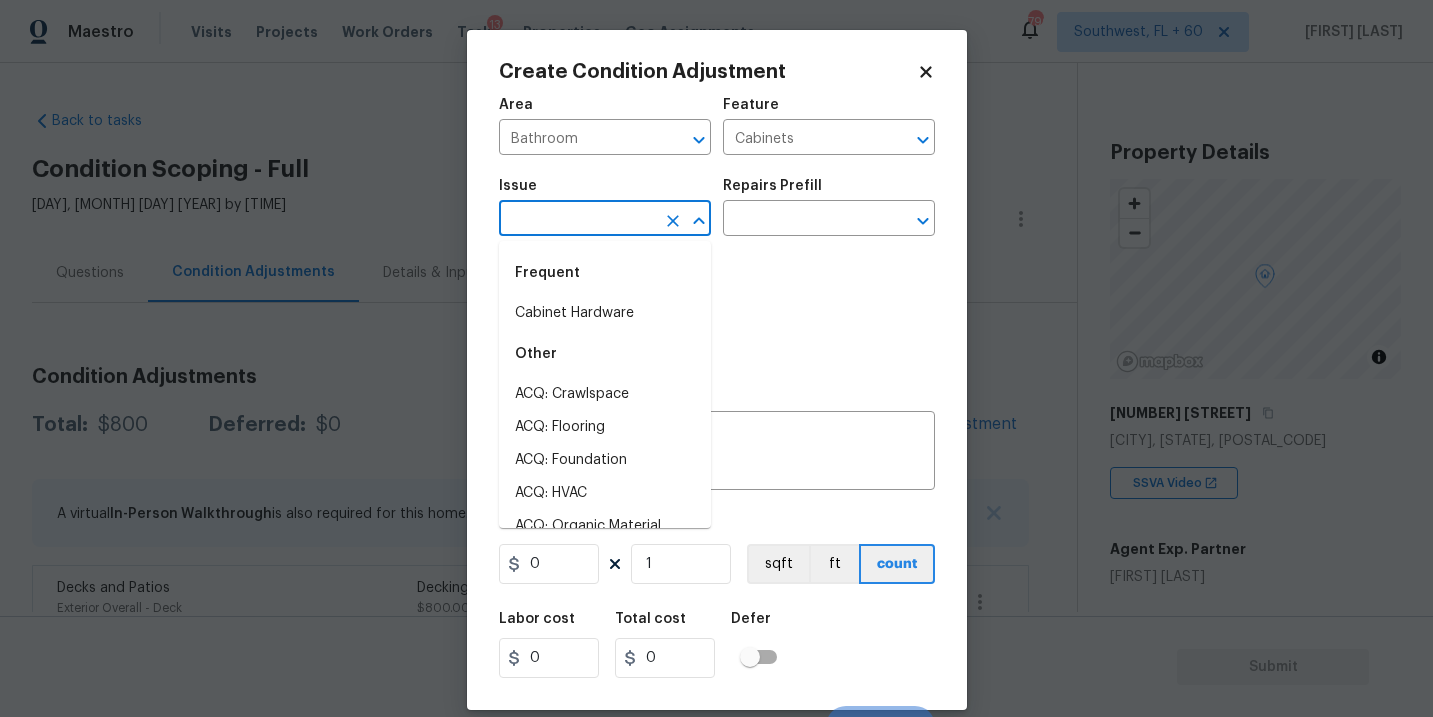 click at bounding box center [577, 220] 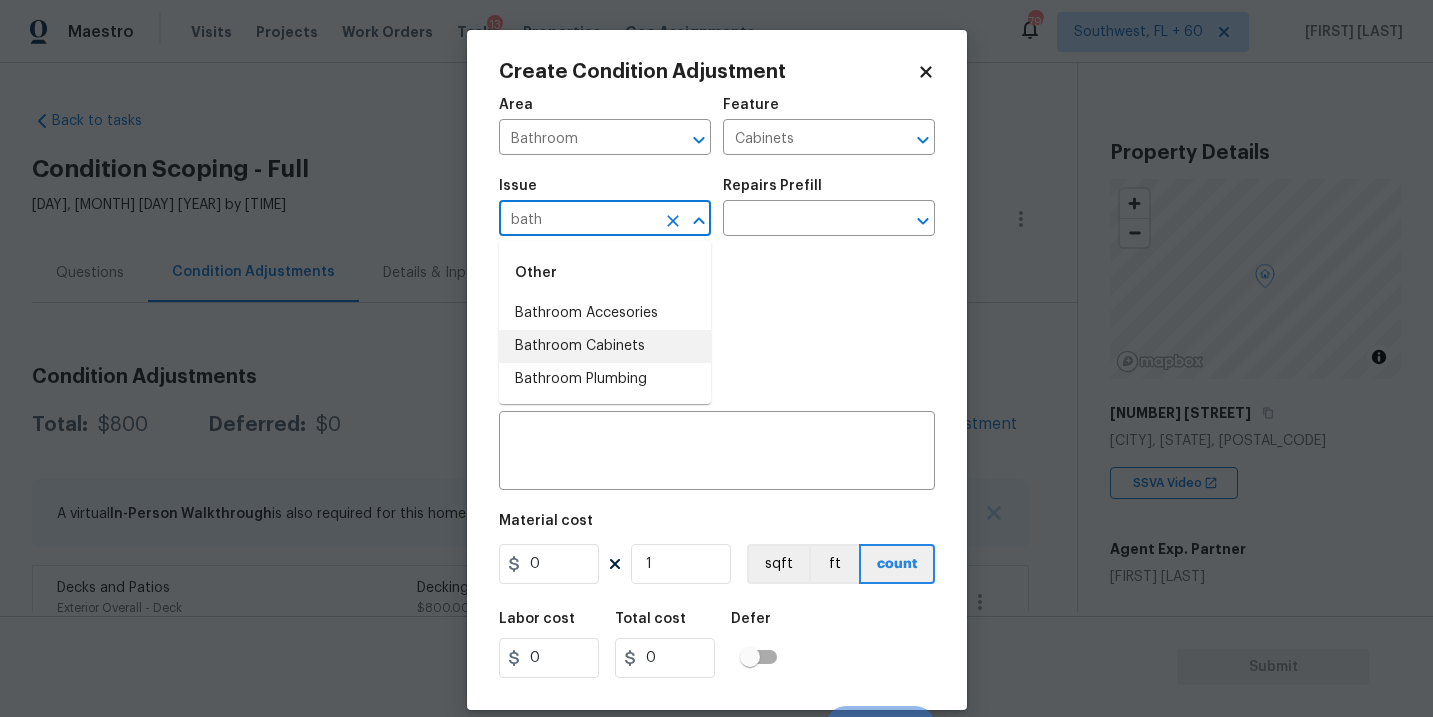 click on "Bathroom Cabinets" at bounding box center [605, 346] 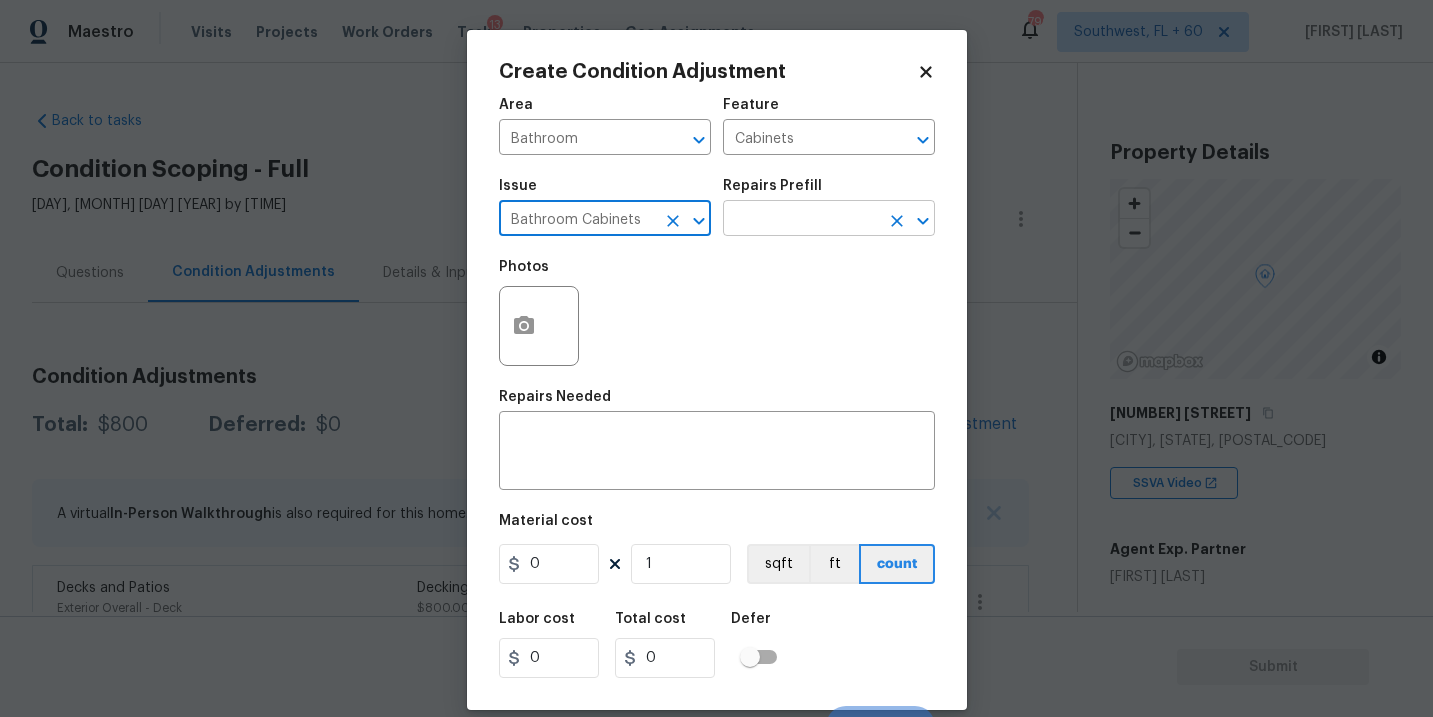 type on "Bathroom Cabinets" 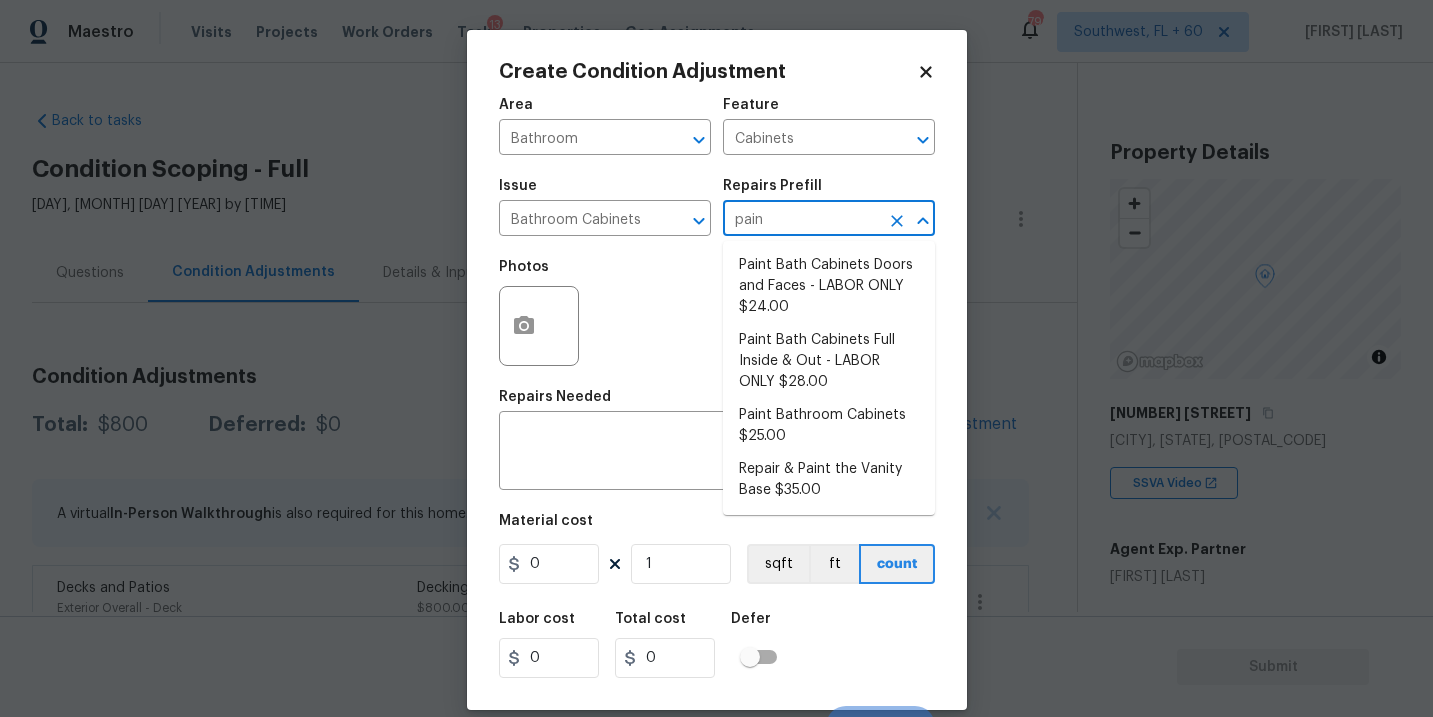 type on "paint" 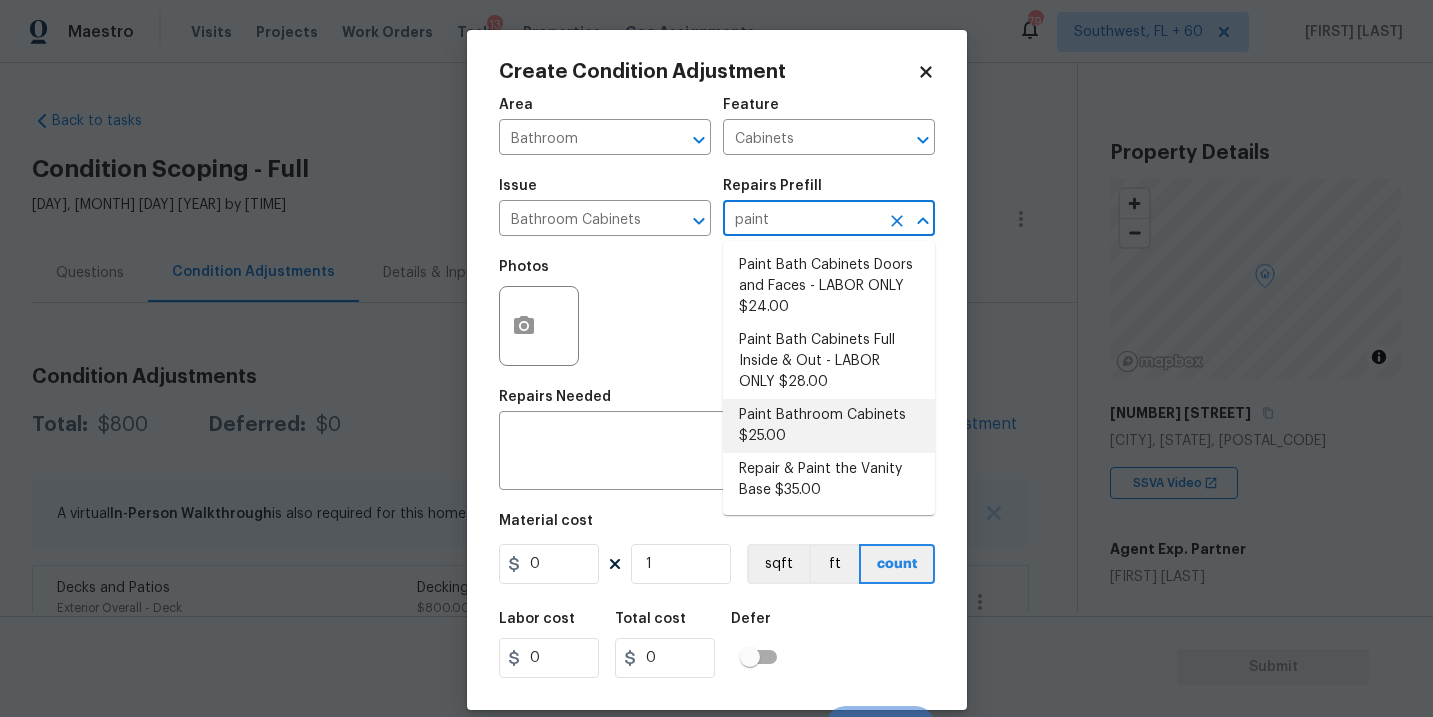 click on "Paint Bathroom Cabinets $25.00" at bounding box center [829, 426] 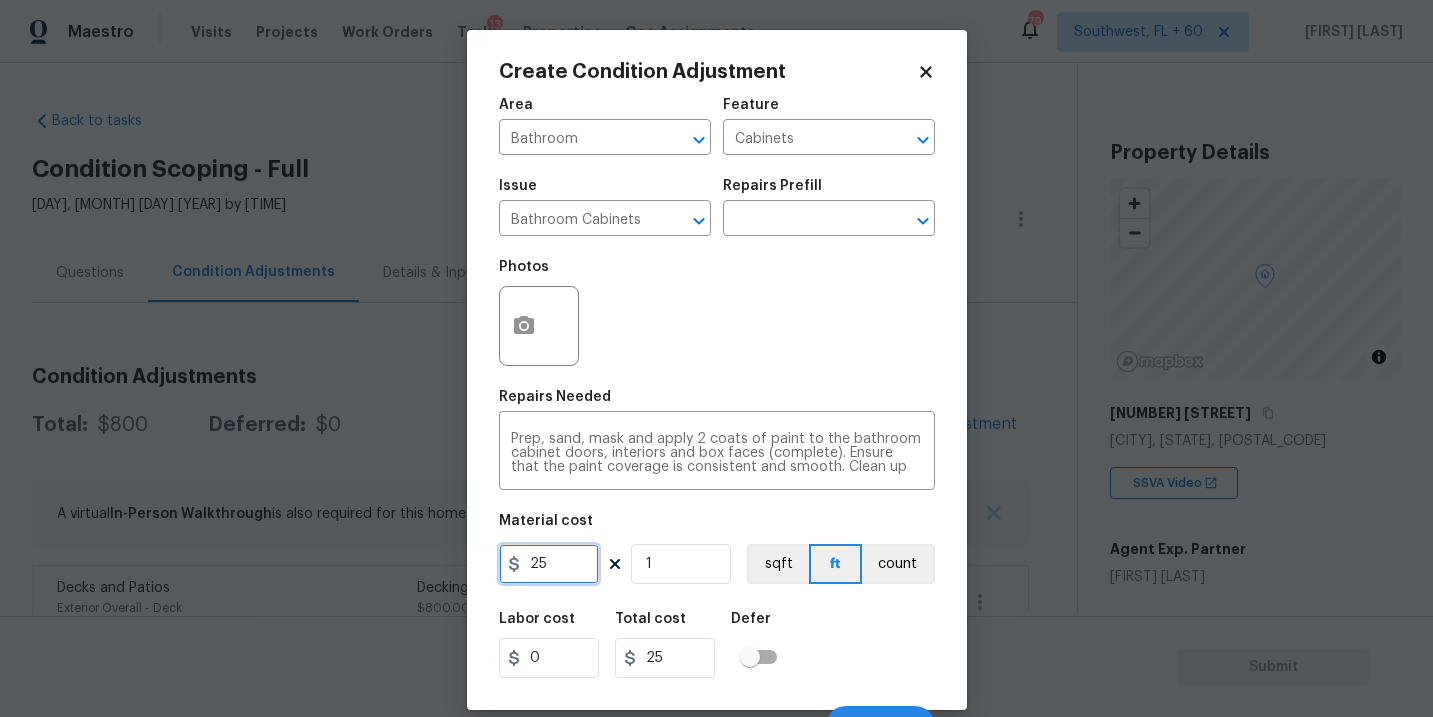 drag, startPoint x: 560, startPoint y: 557, endPoint x: 214, endPoint y: 548, distance: 346.11703 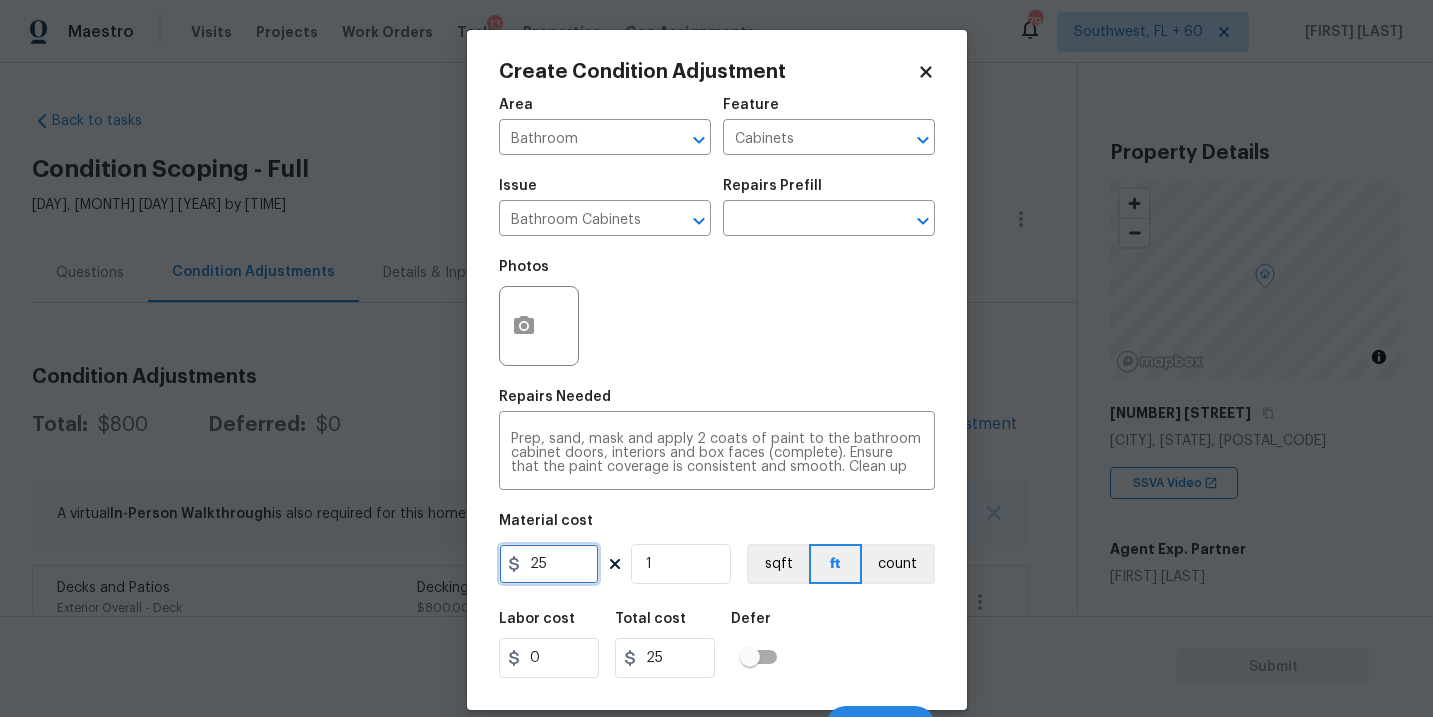 click on "Create Condition Adjustment Area Bathroom ​ Feature Cabinets ​ Issue Bathroom Cabinets ​ Repairs Prefill ​ Photos Repairs Needed Prep, sand, mask and apply 2 coats of paint to the bathroom cabinet doors, interiors and box faces (complete). Ensure that the paint coverage is consistent and smooth. Clean up (including any overspray) and dispose of all debris properly. x ​ Material cost 25 1 sqft ft count Labor cost 0 Total cost 25 Defer Cancel Create" at bounding box center [716, 358] 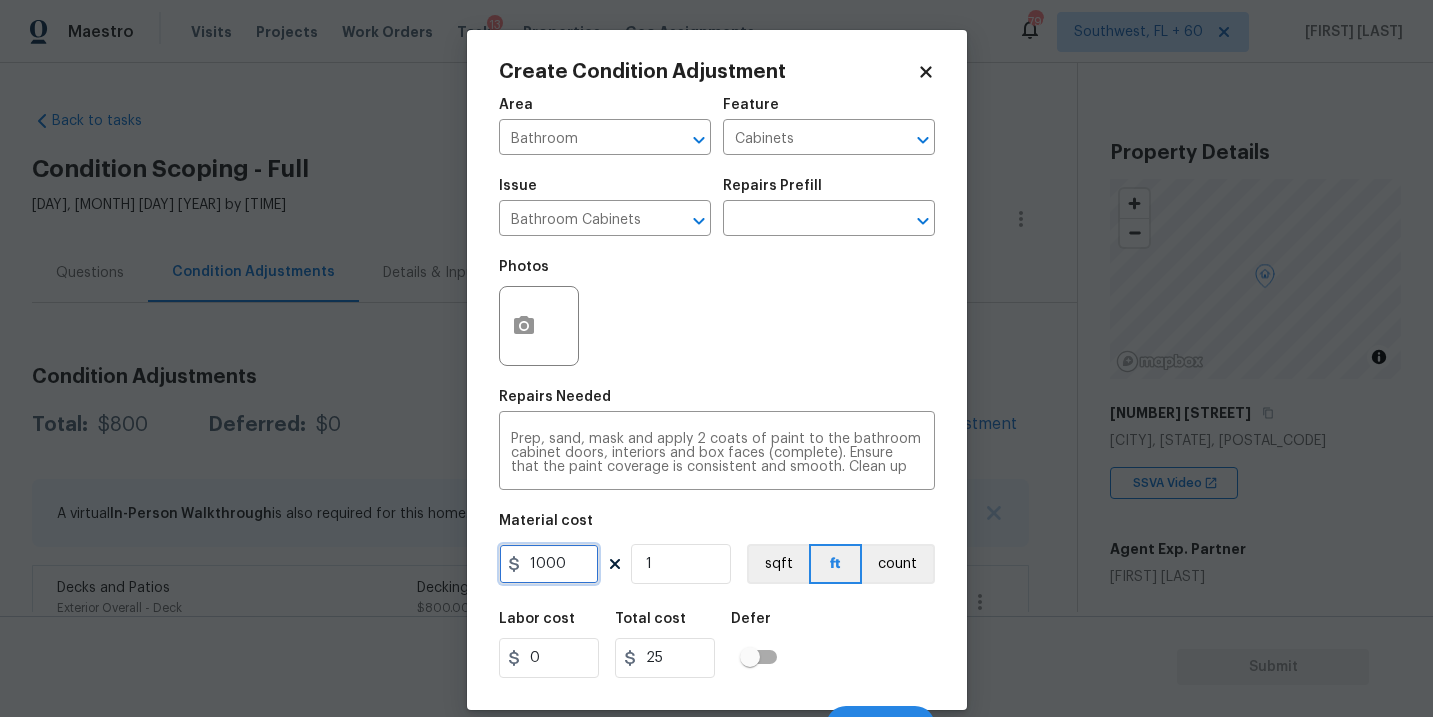 type on "1000" 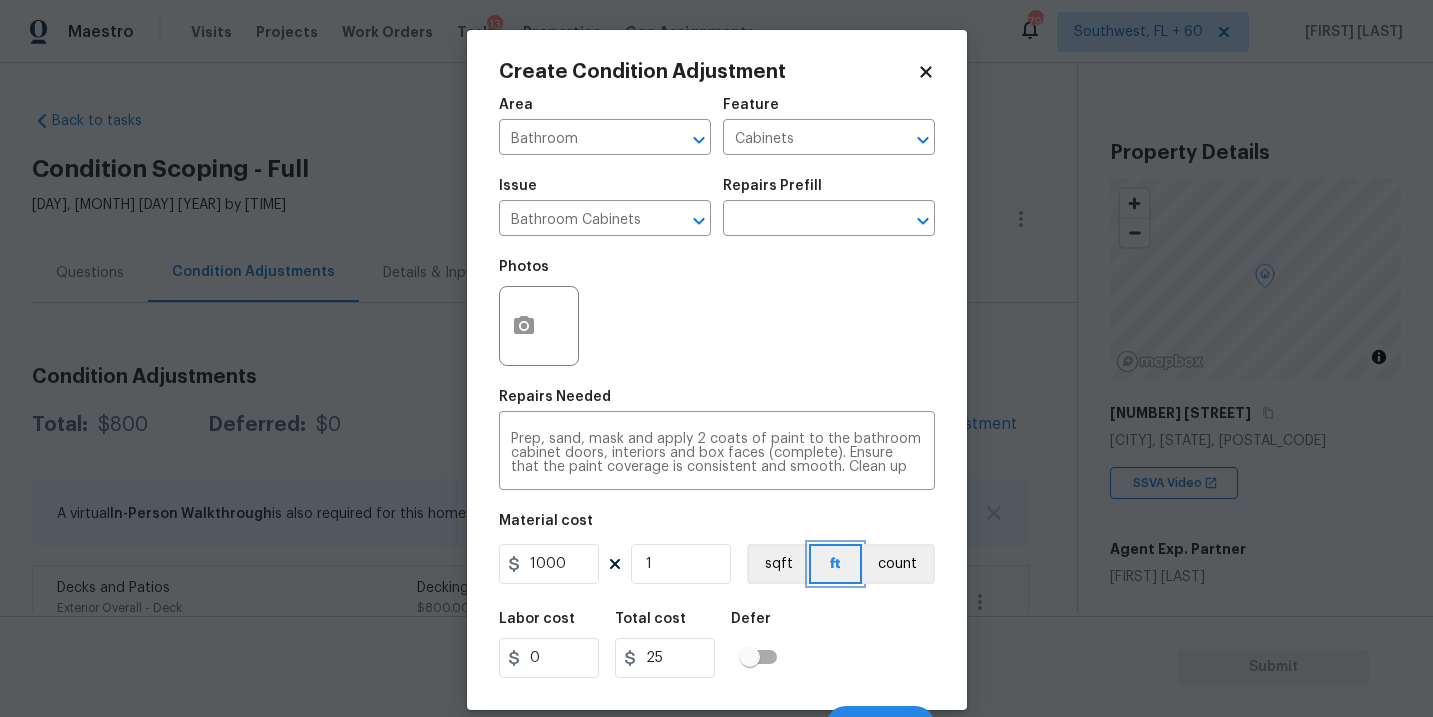 type on "1000" 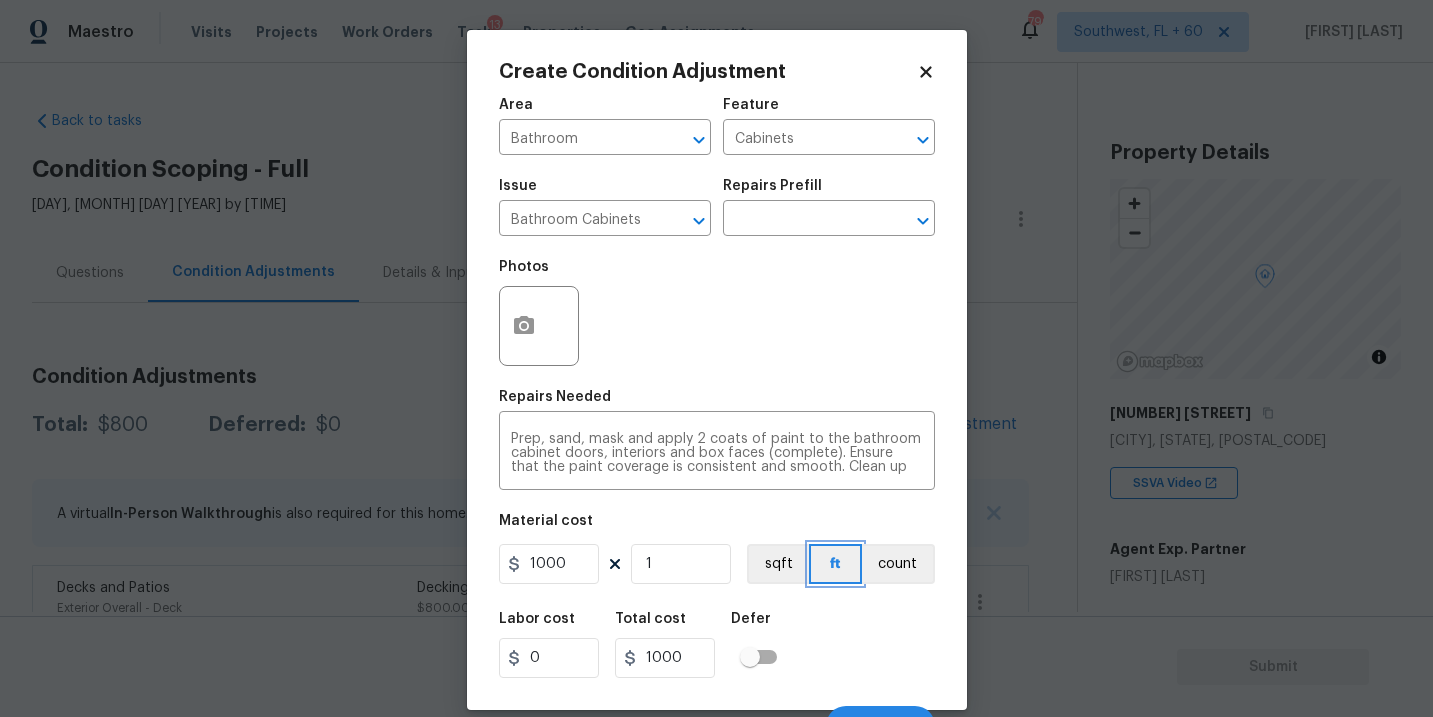 click on "ft" at bounding box center (835, 564) 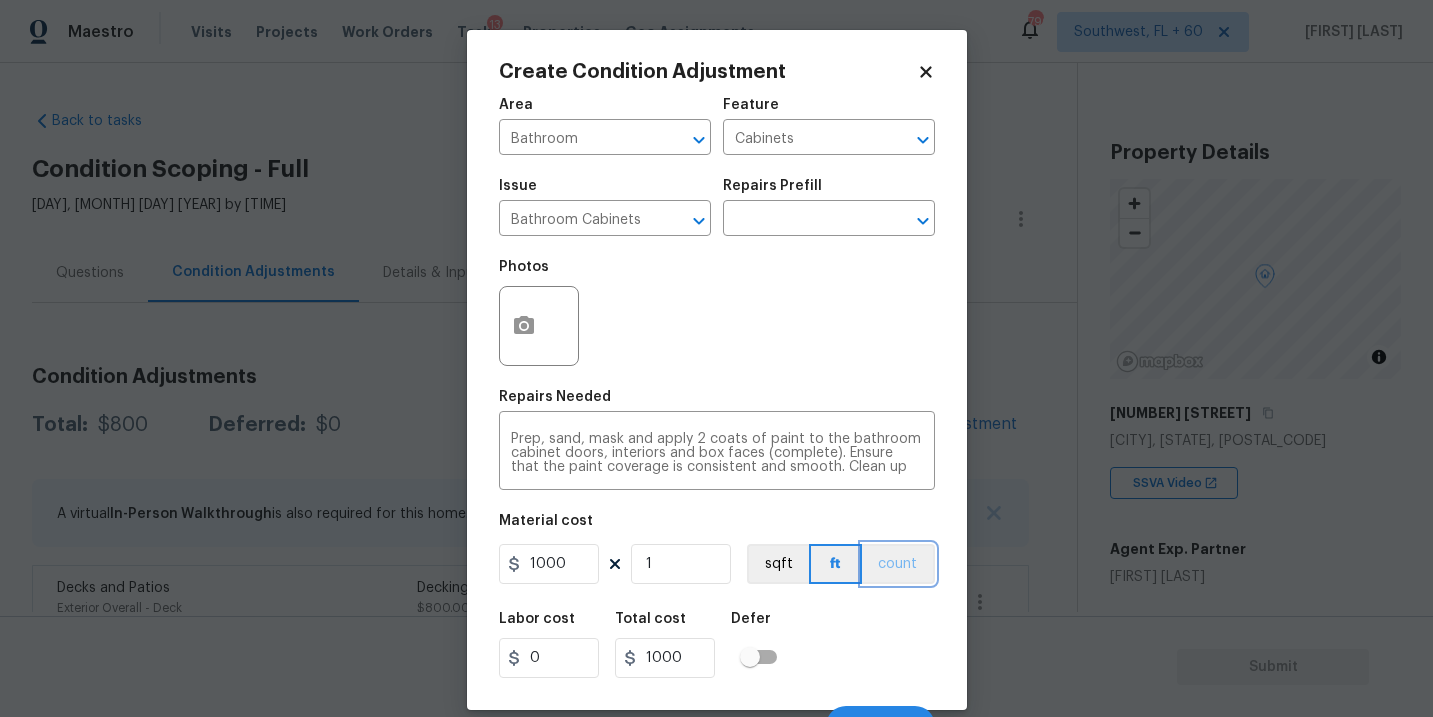 click on "count" at bounding box center (898, 564) 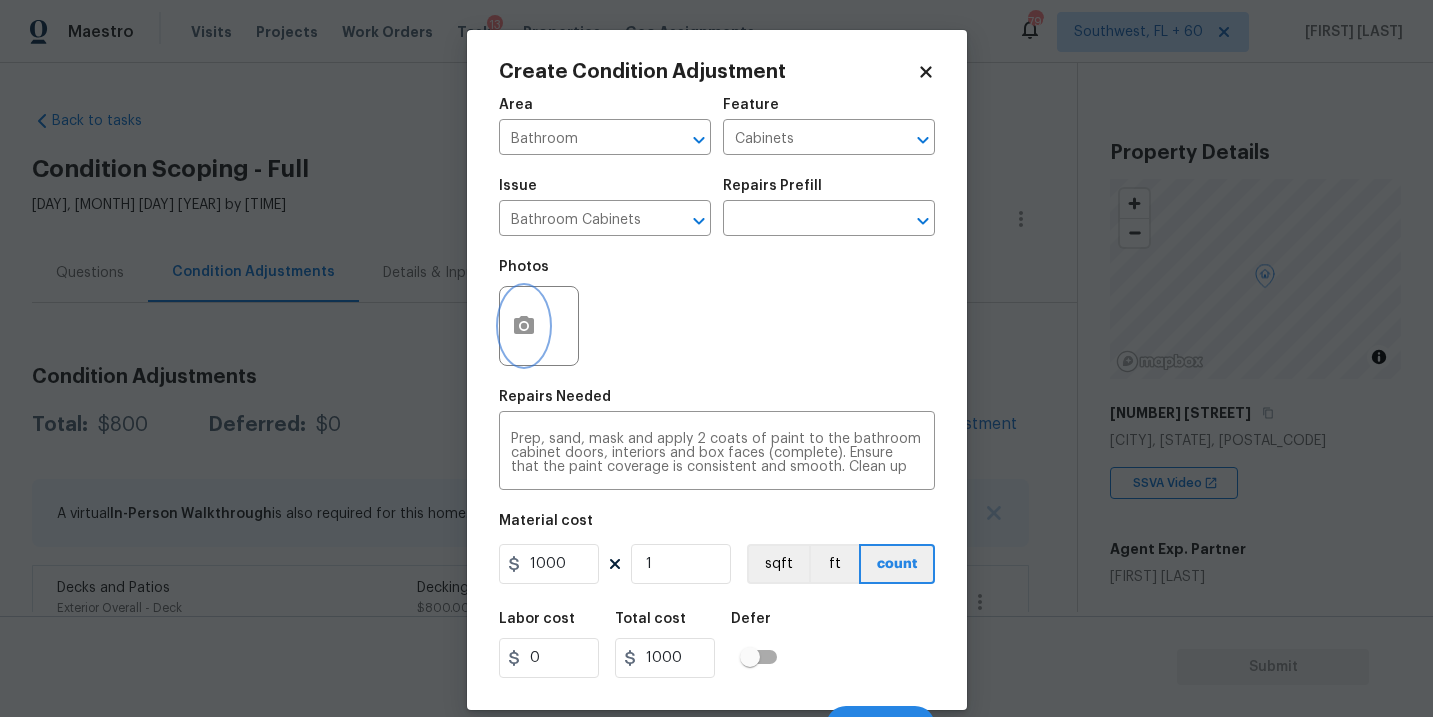 click at bounding box center [524, 326] 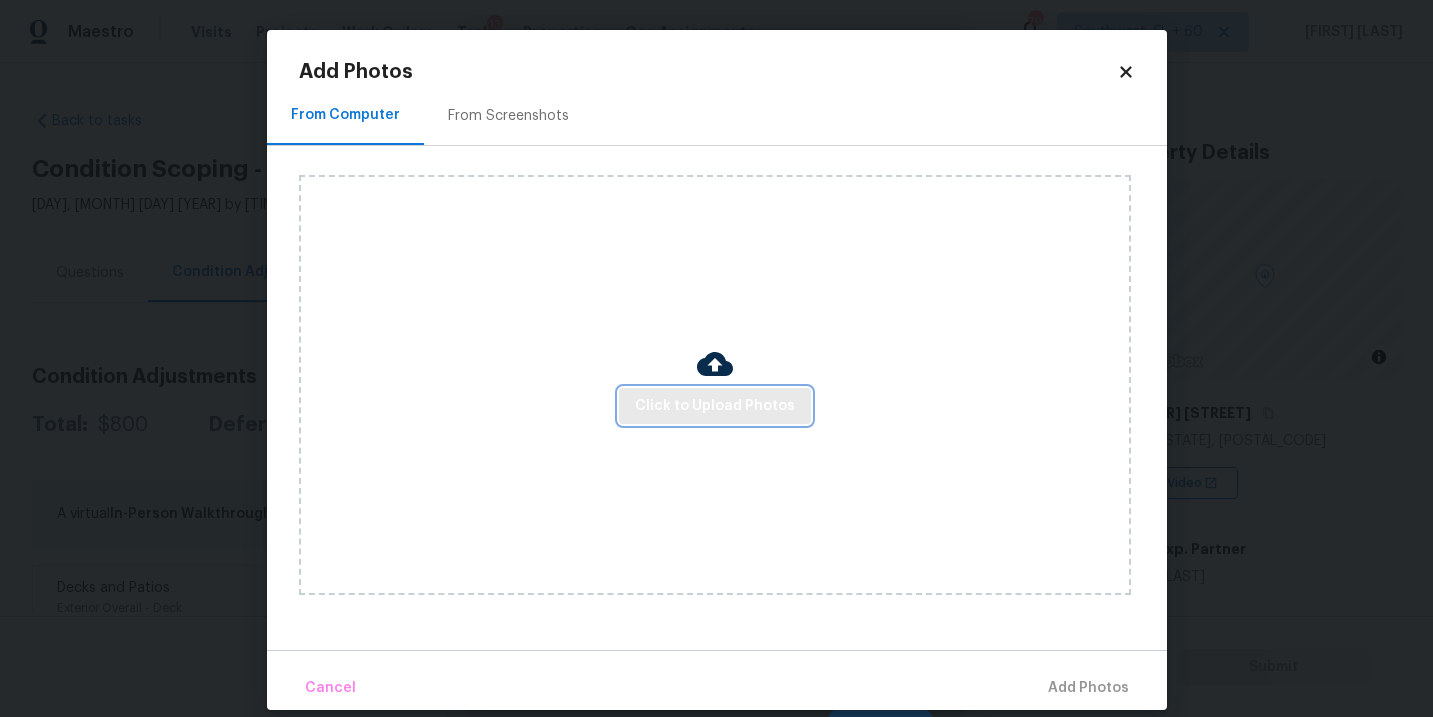click on "Click to Upload Photos" at bounding box center [715, 406] 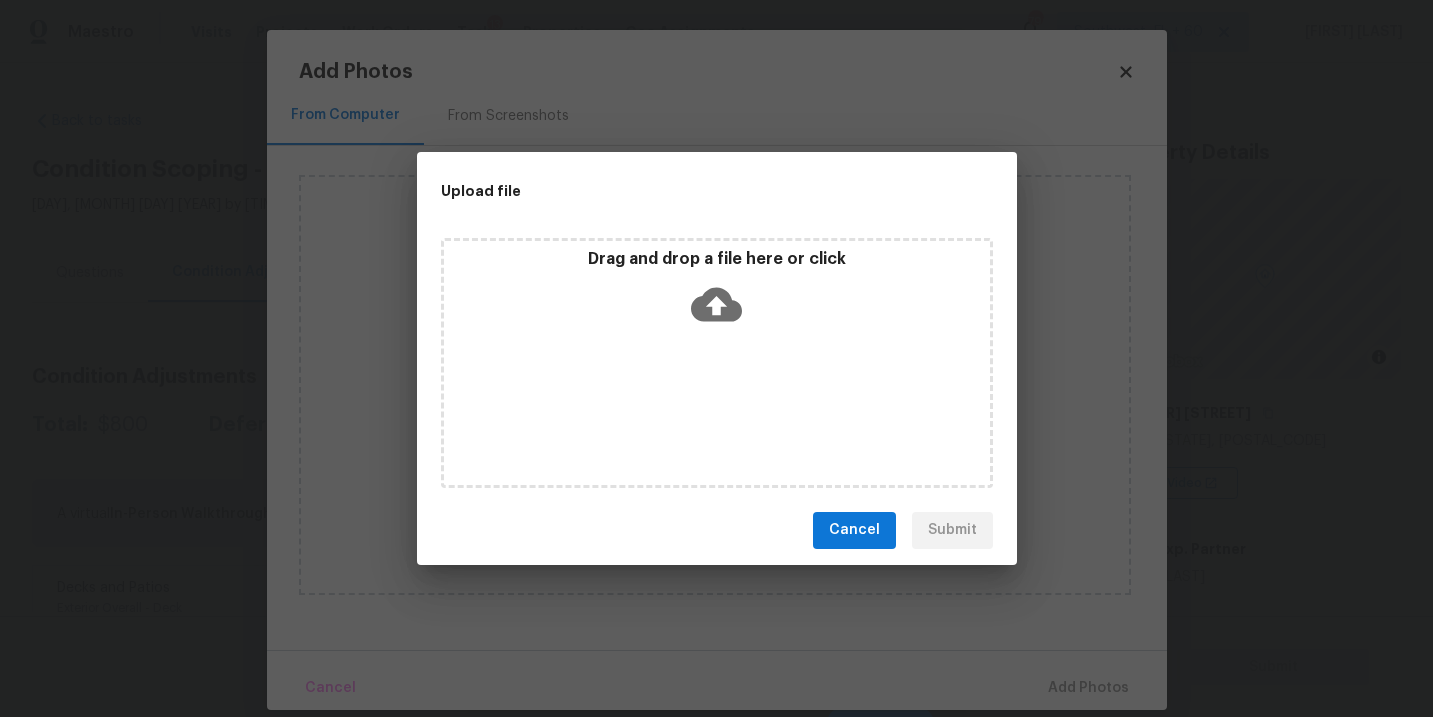 click 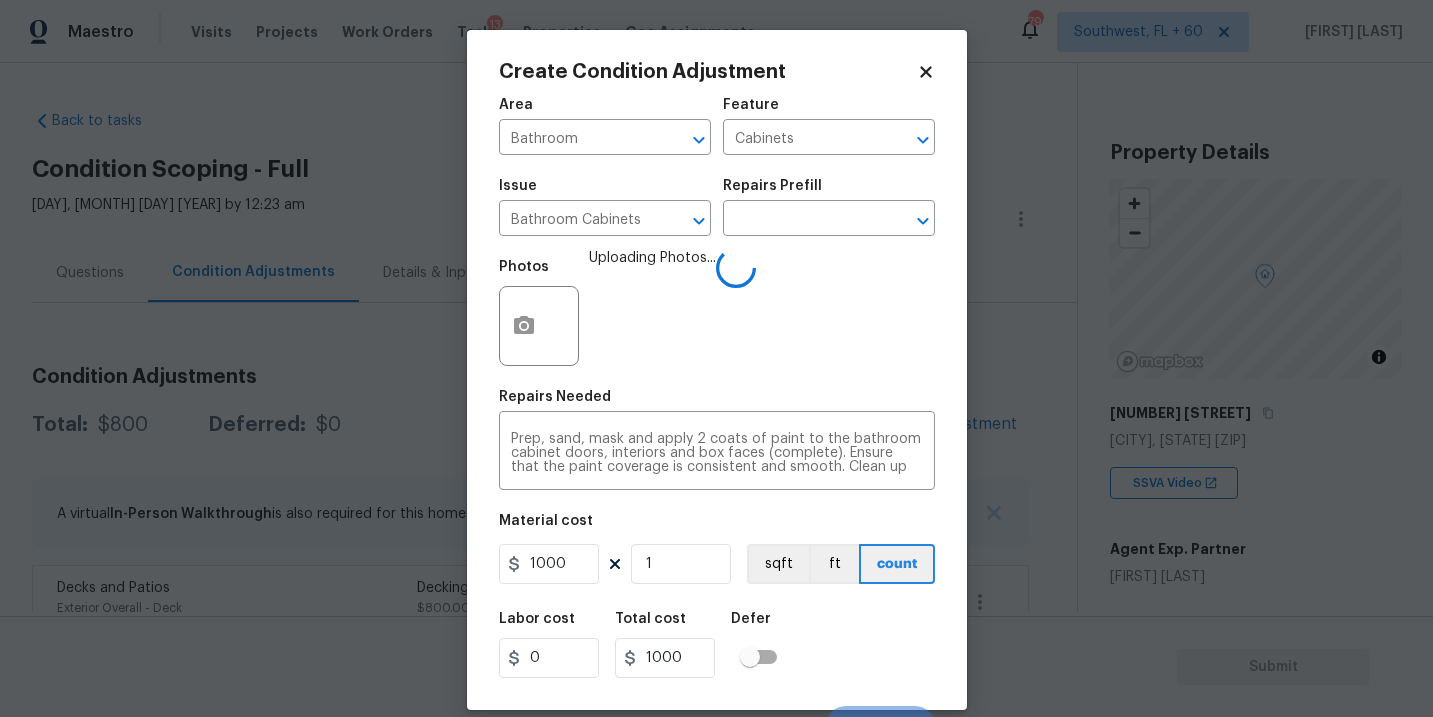 scroll, scrollTop: 0, scrollLeft: 0, axis: both 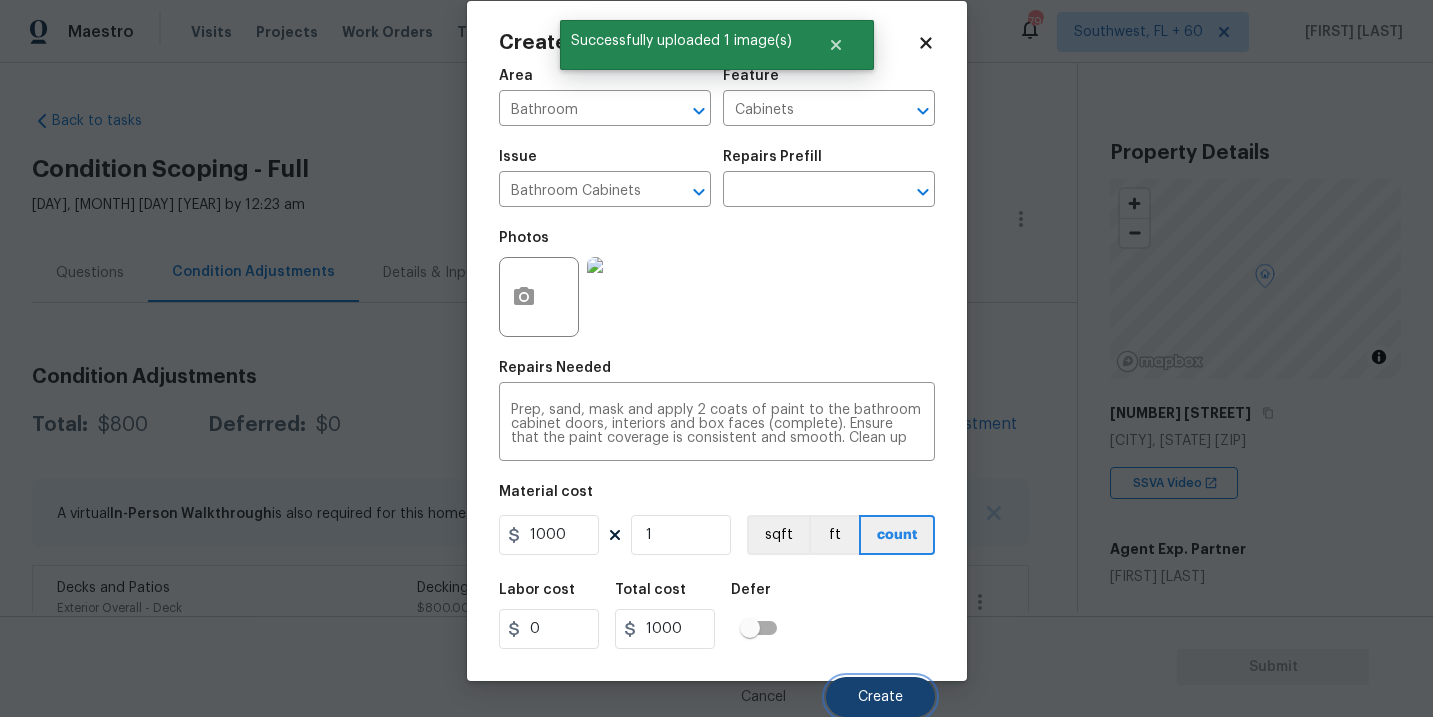 click on "Create" at bounding box center (880, 697) 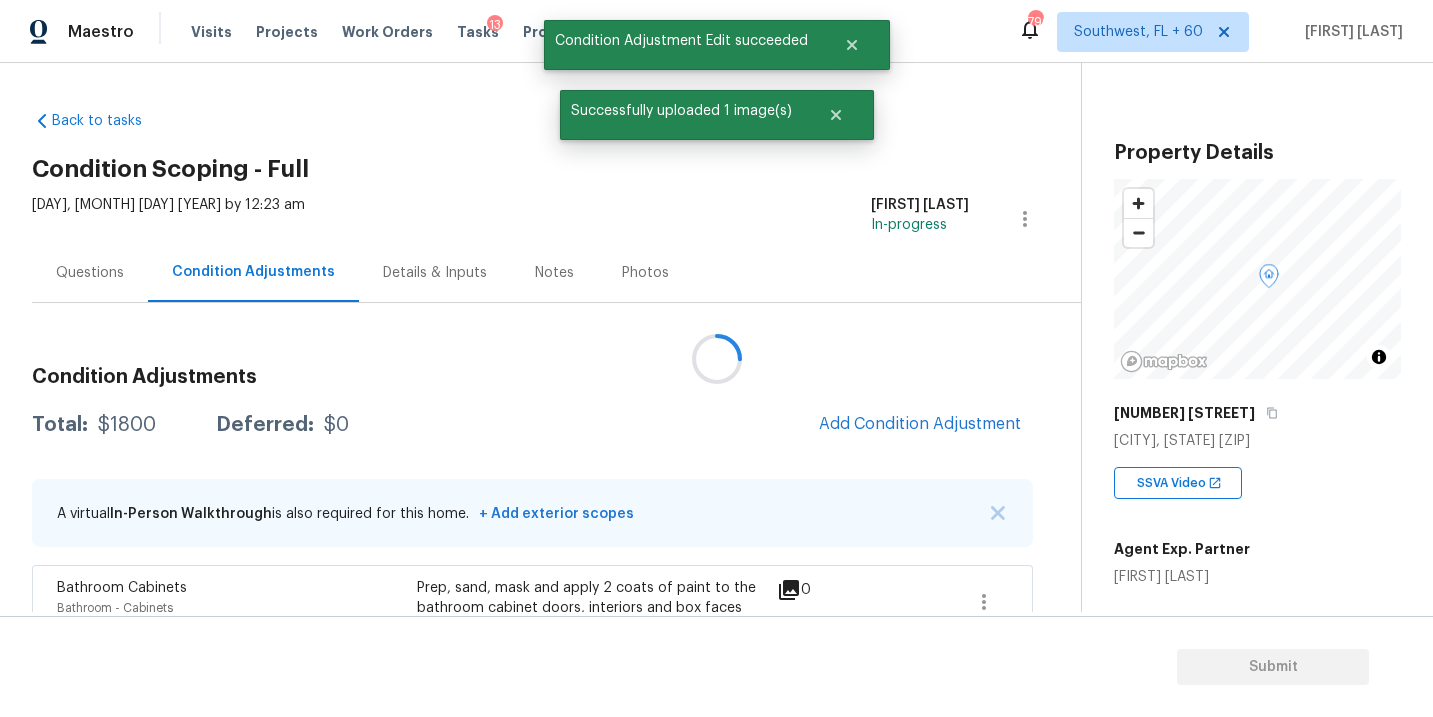 scroll, scrollTop: 23, scrollLeft: 0, axis: vertical 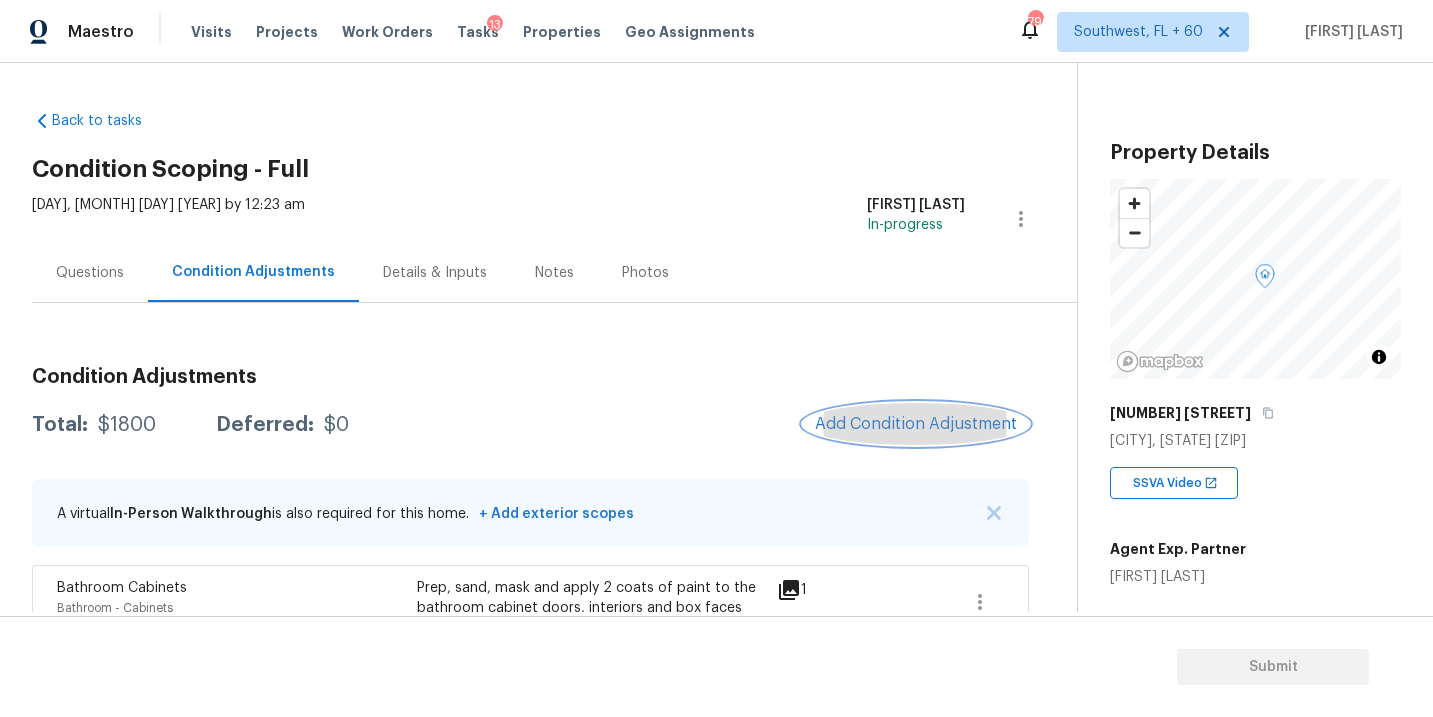 click on "Add Condition Adjustment" at bounding box center (916, 424) 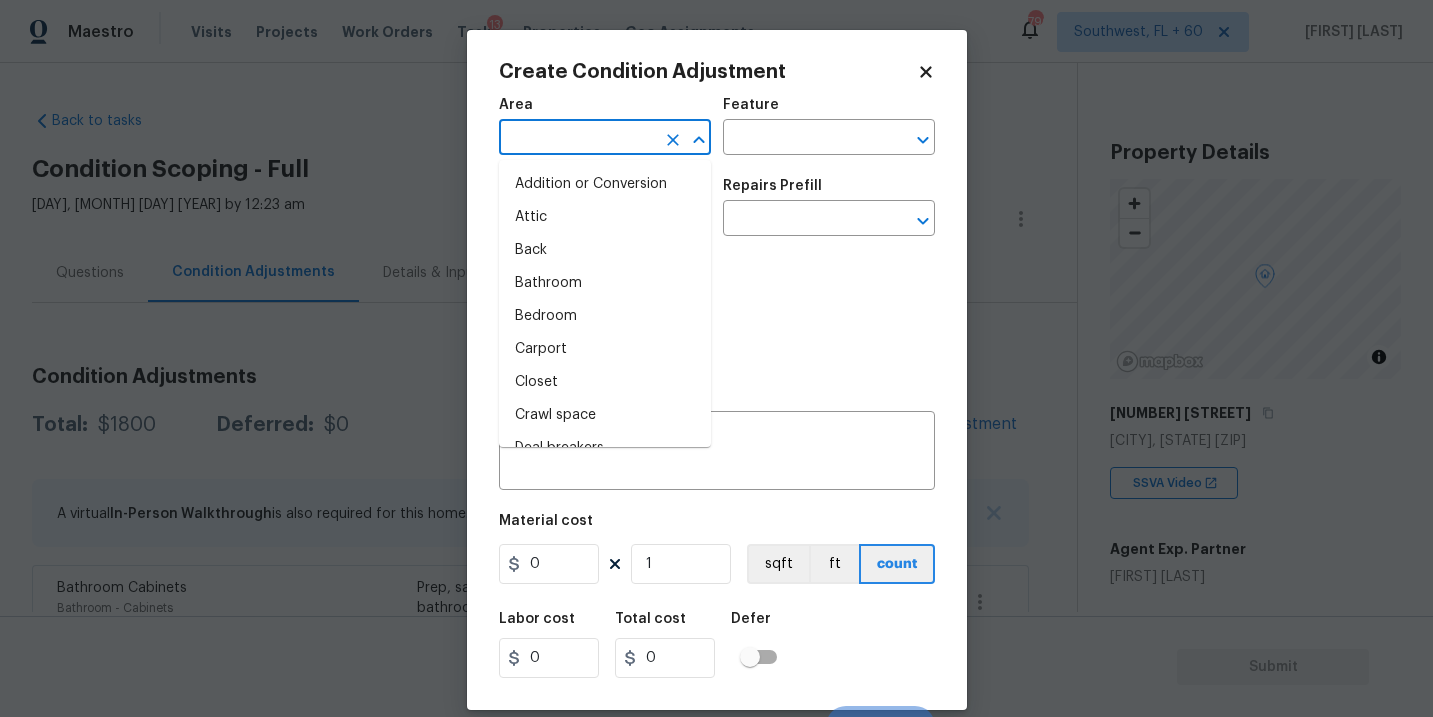 click at bounding box center (577, 139) 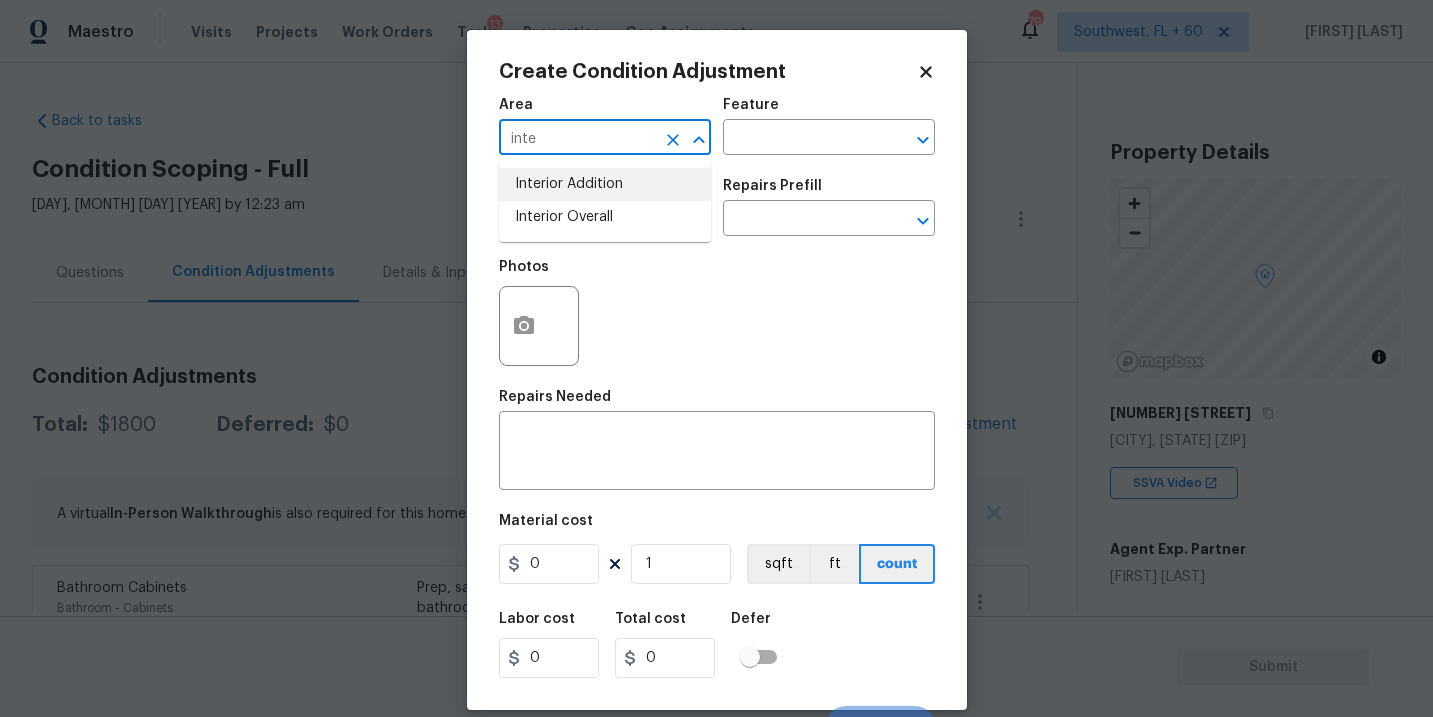click on "Interior Overall" at bounding box center [605, 217] 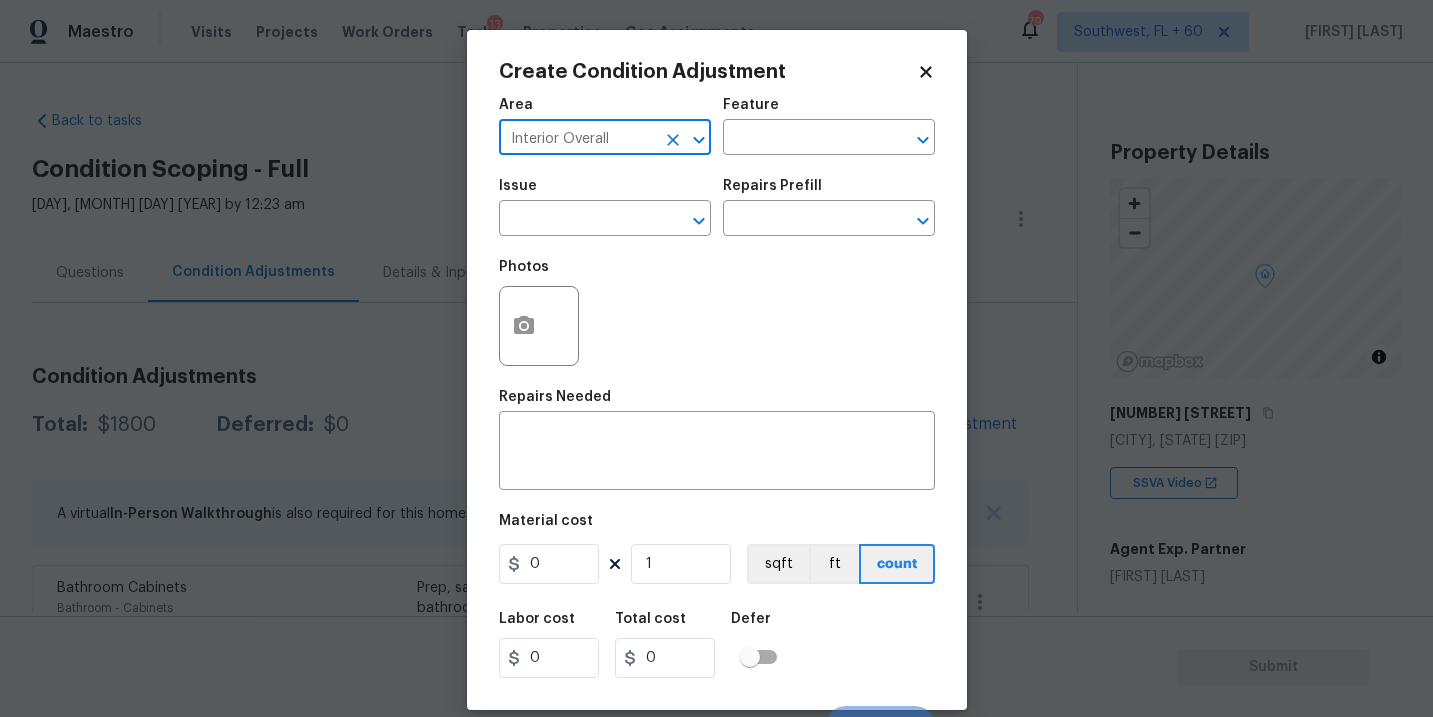 type on "Interior Overall" 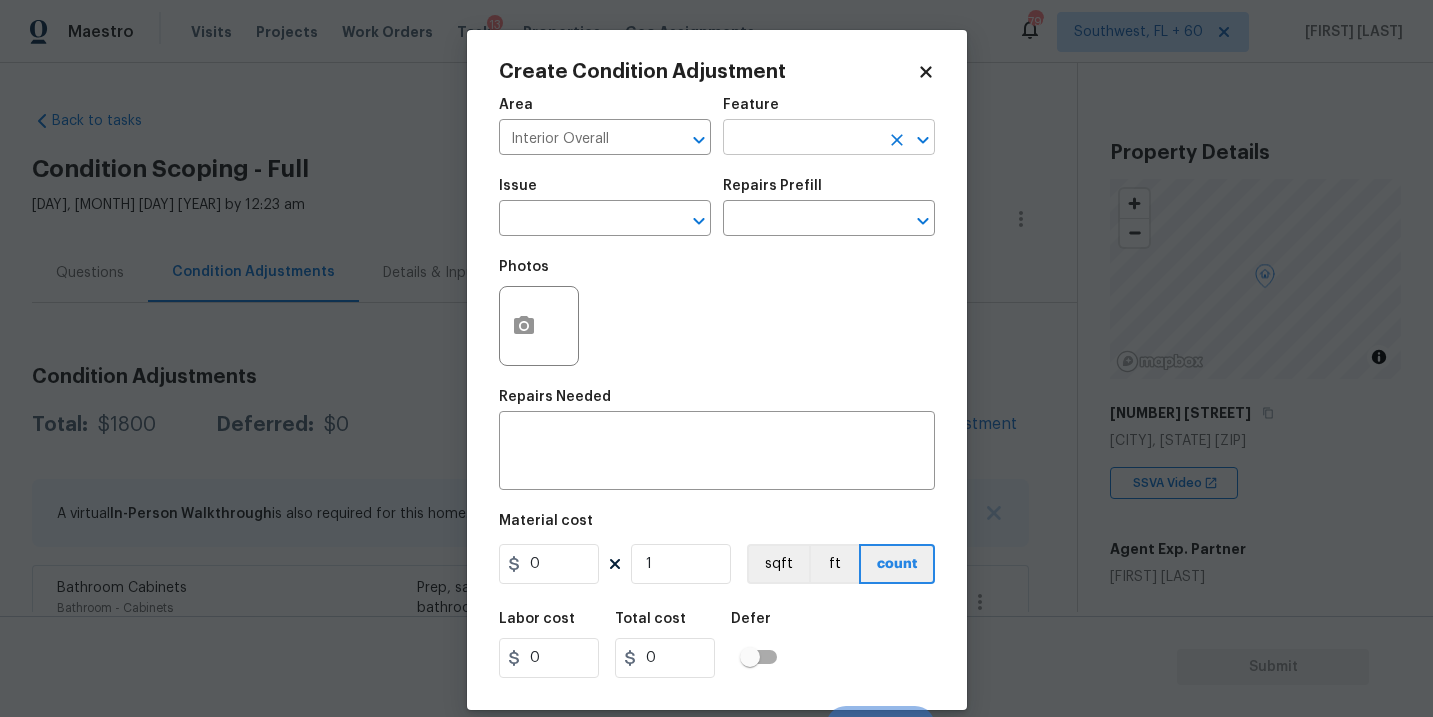 click at bounding box center [801, 139] 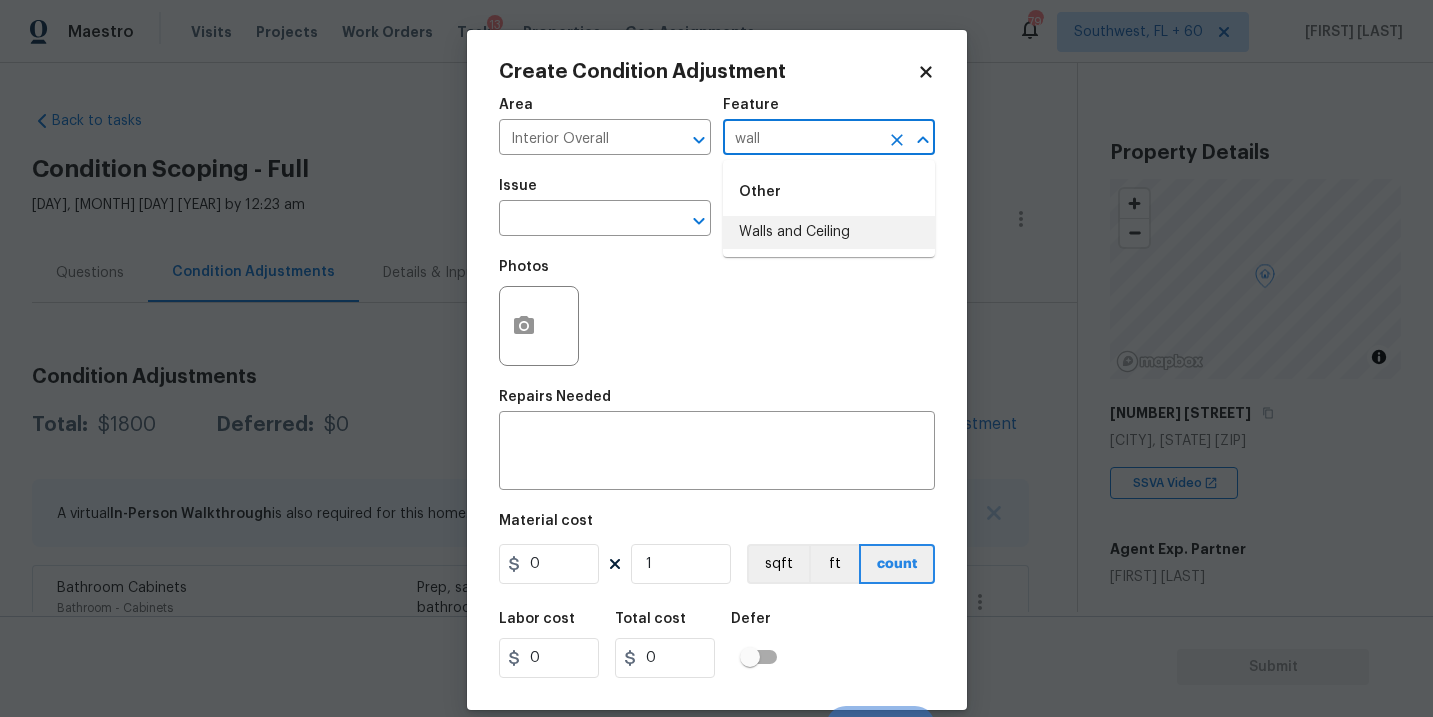 click on "Walls and Ceiling" at bounding box center (829, 232) 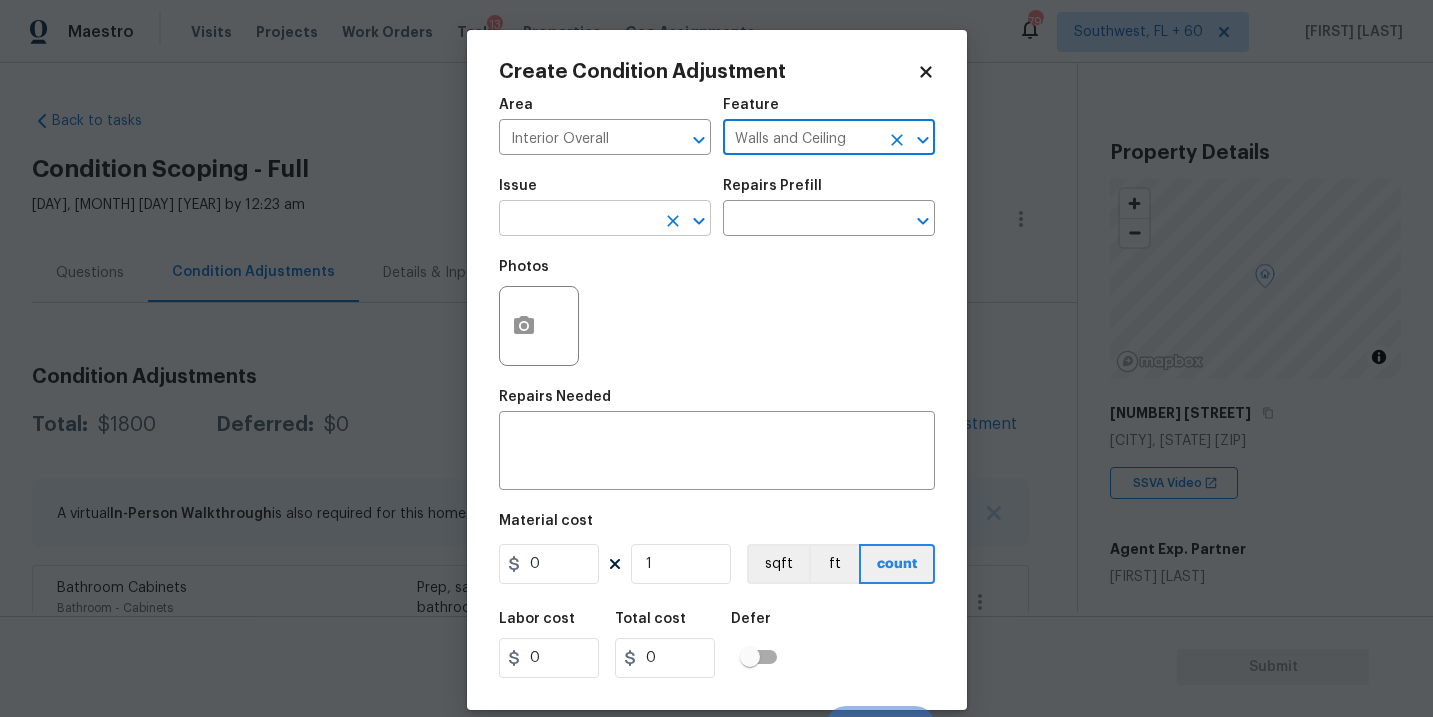 click on "​" at bounding box center (605, 220) 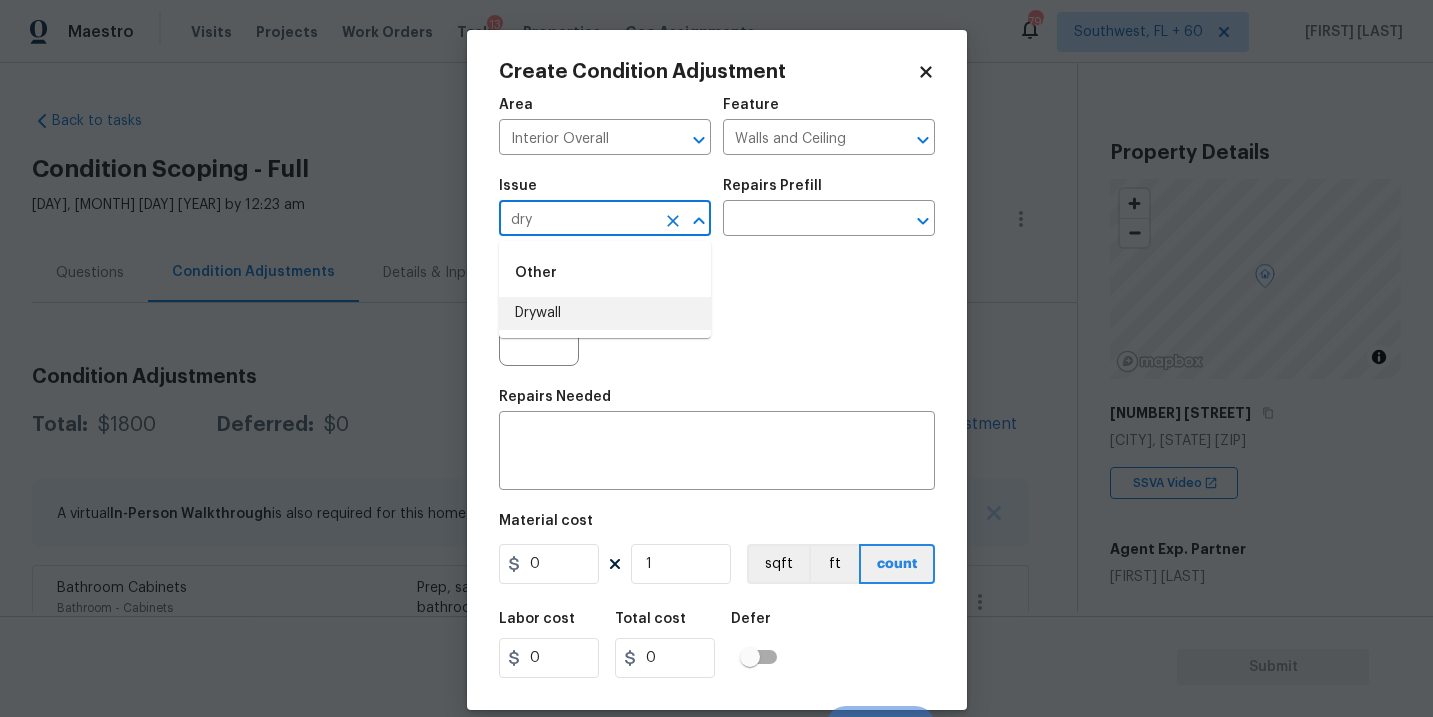 click on "Drywall" at bounding box center (605, 313) 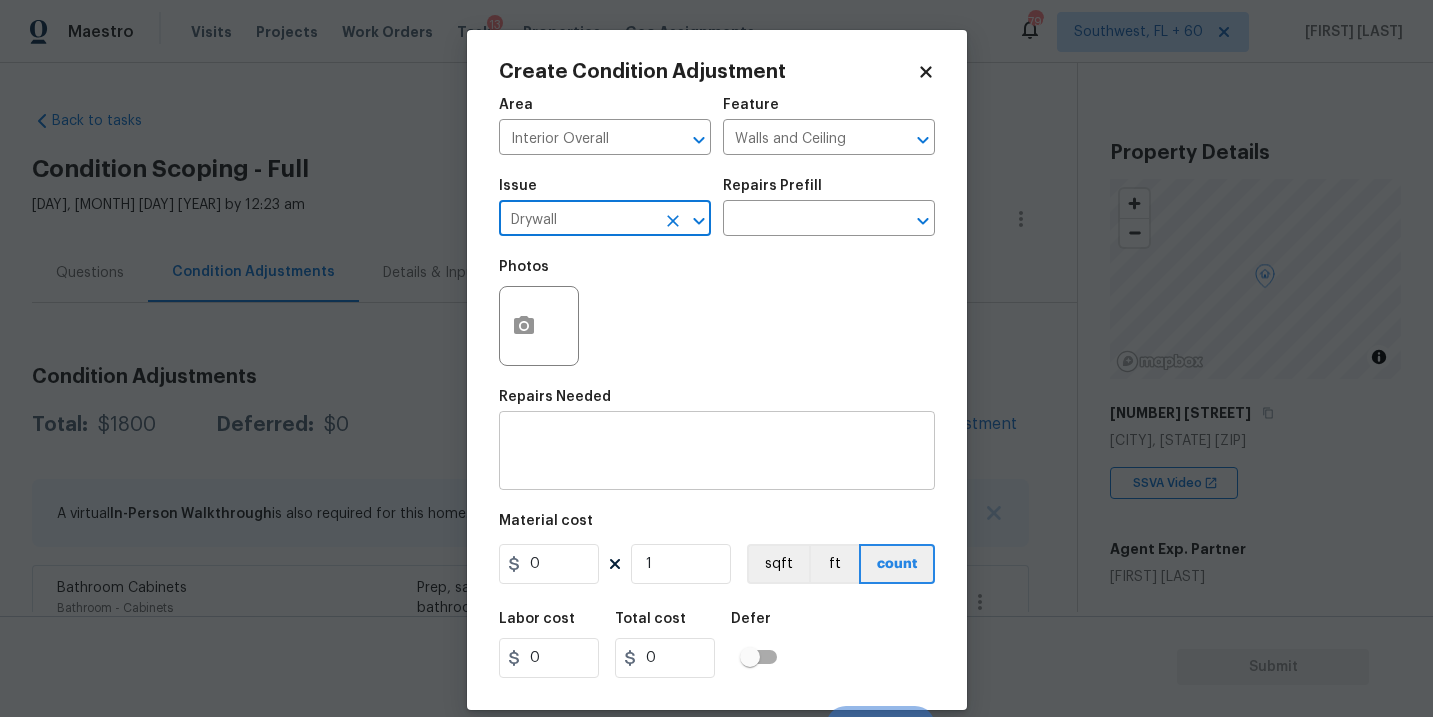 type on "Drywall" 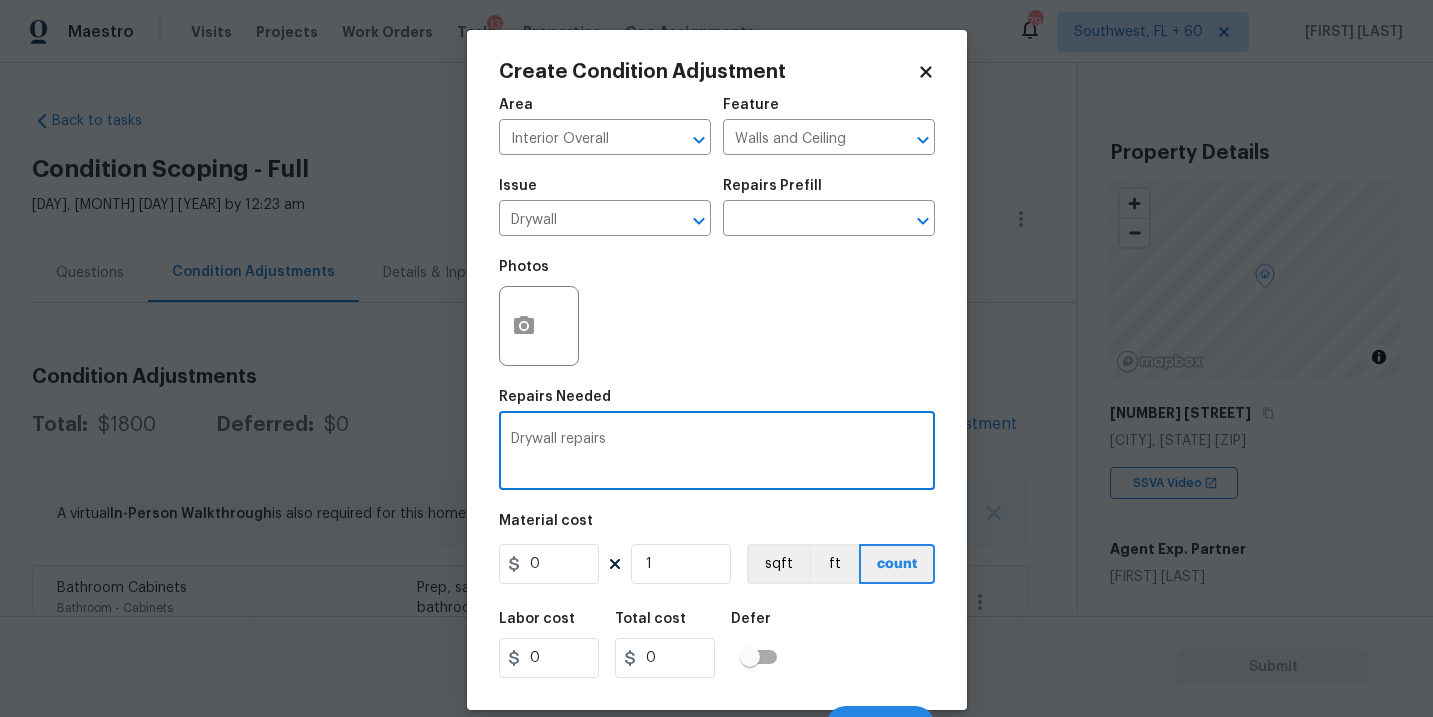 type on "Drywall repairs" 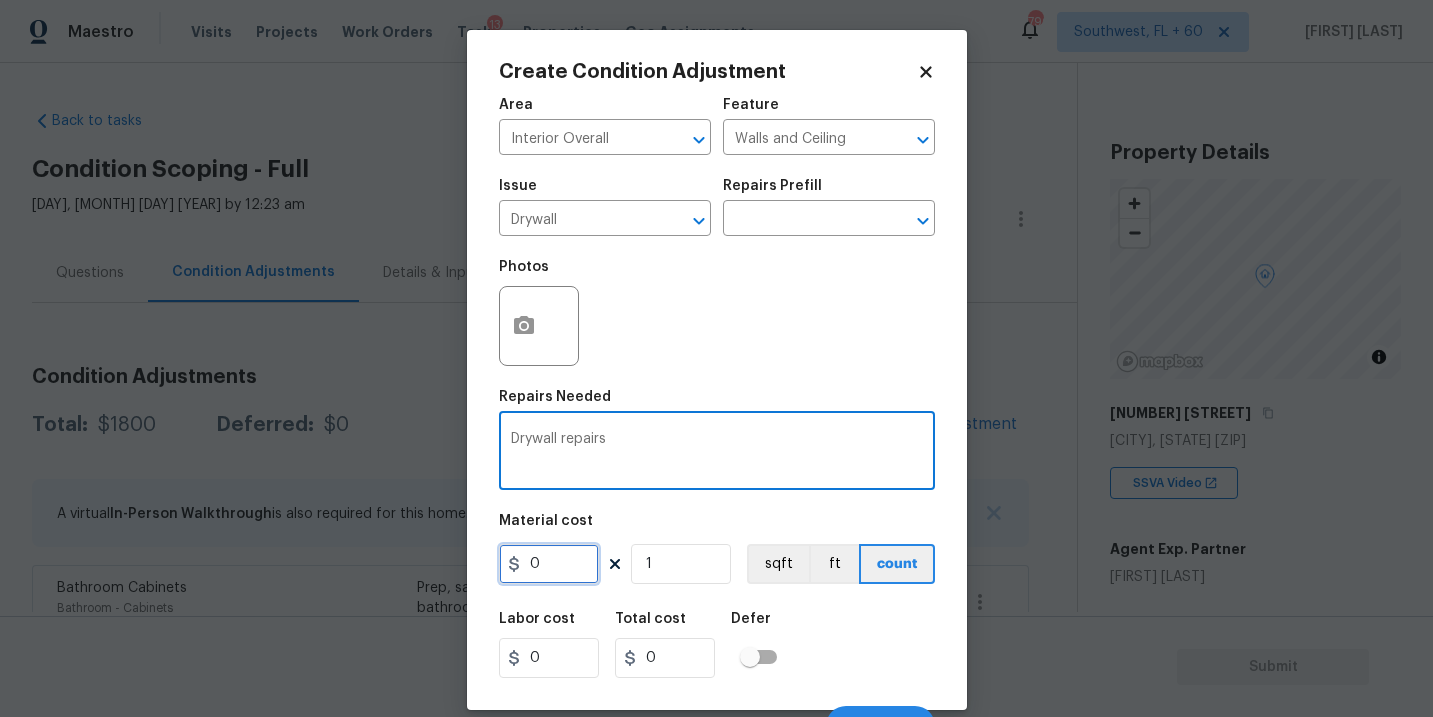 drag, startPoint x: 488, startPoint y: 568, endPoint x: 432, endPoint y: 566, distance: 56.0357 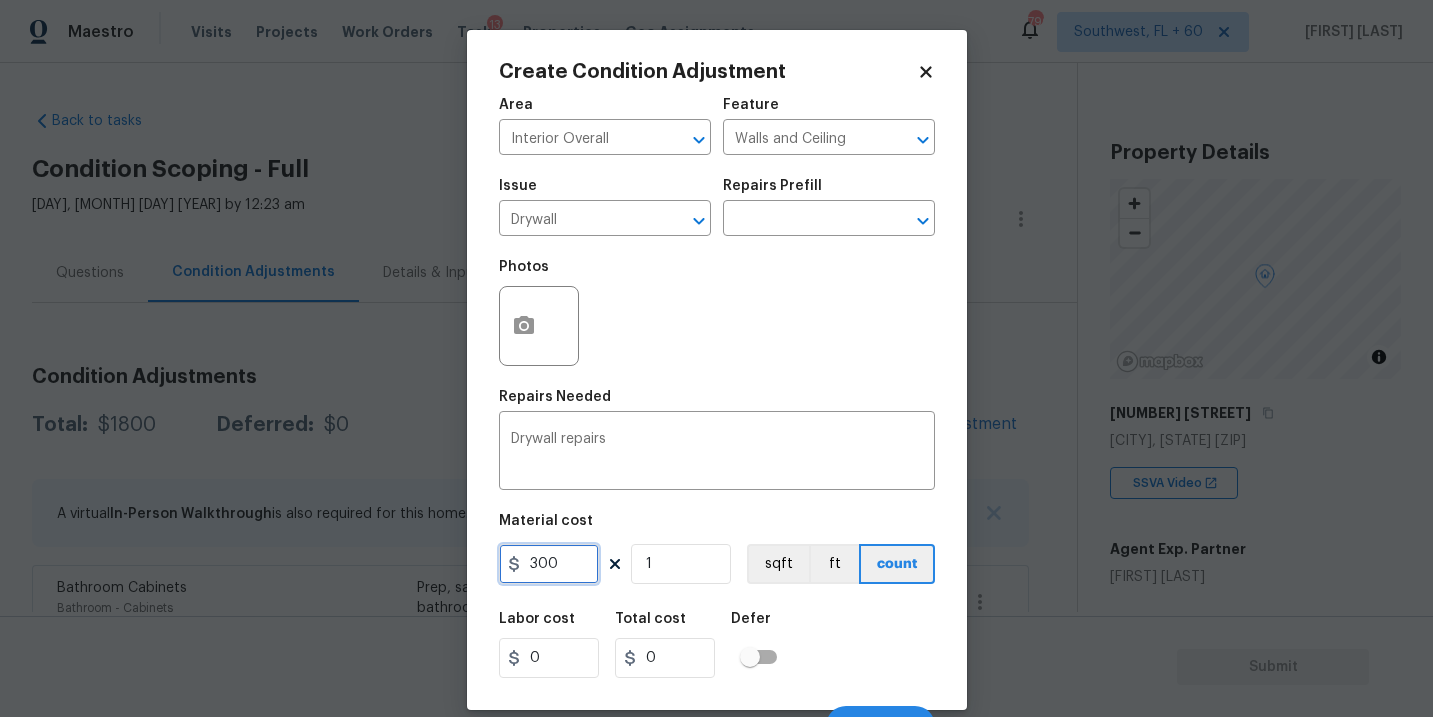 type on "300" 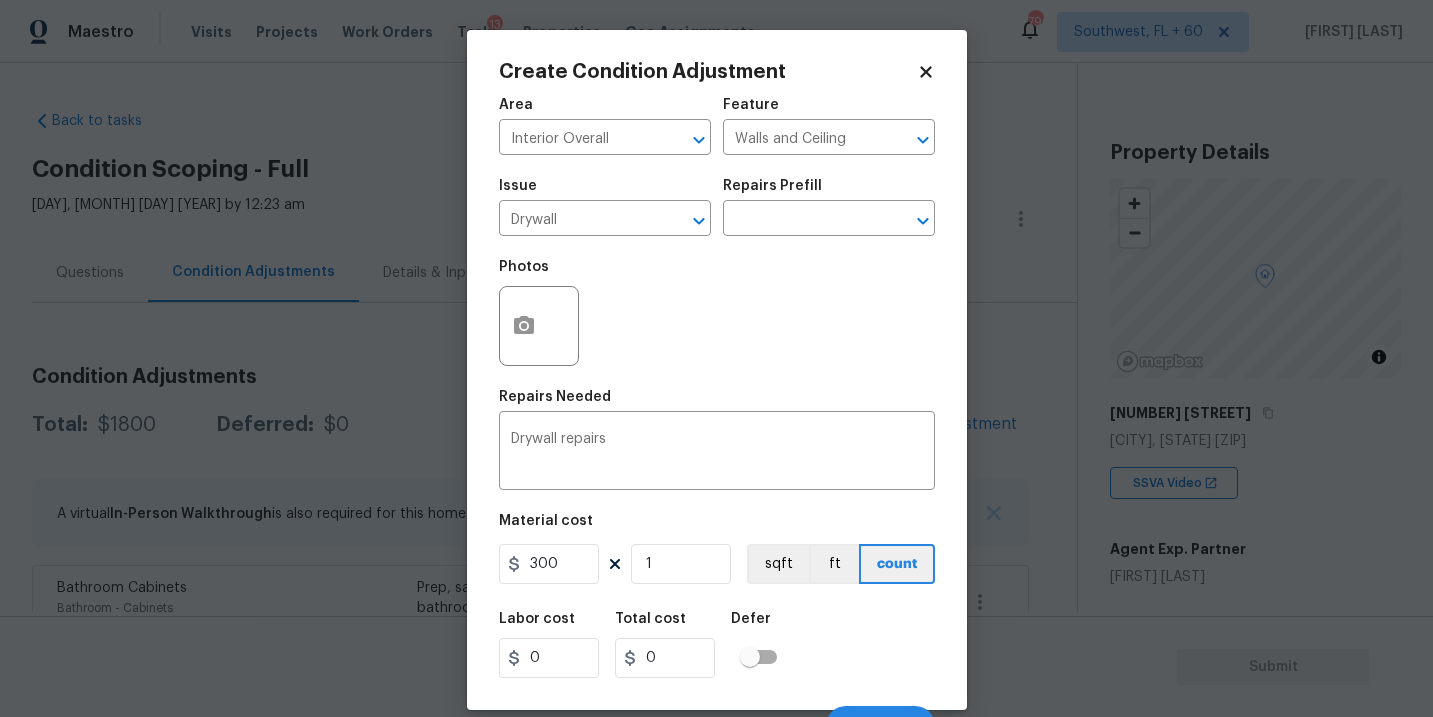 type on "300" 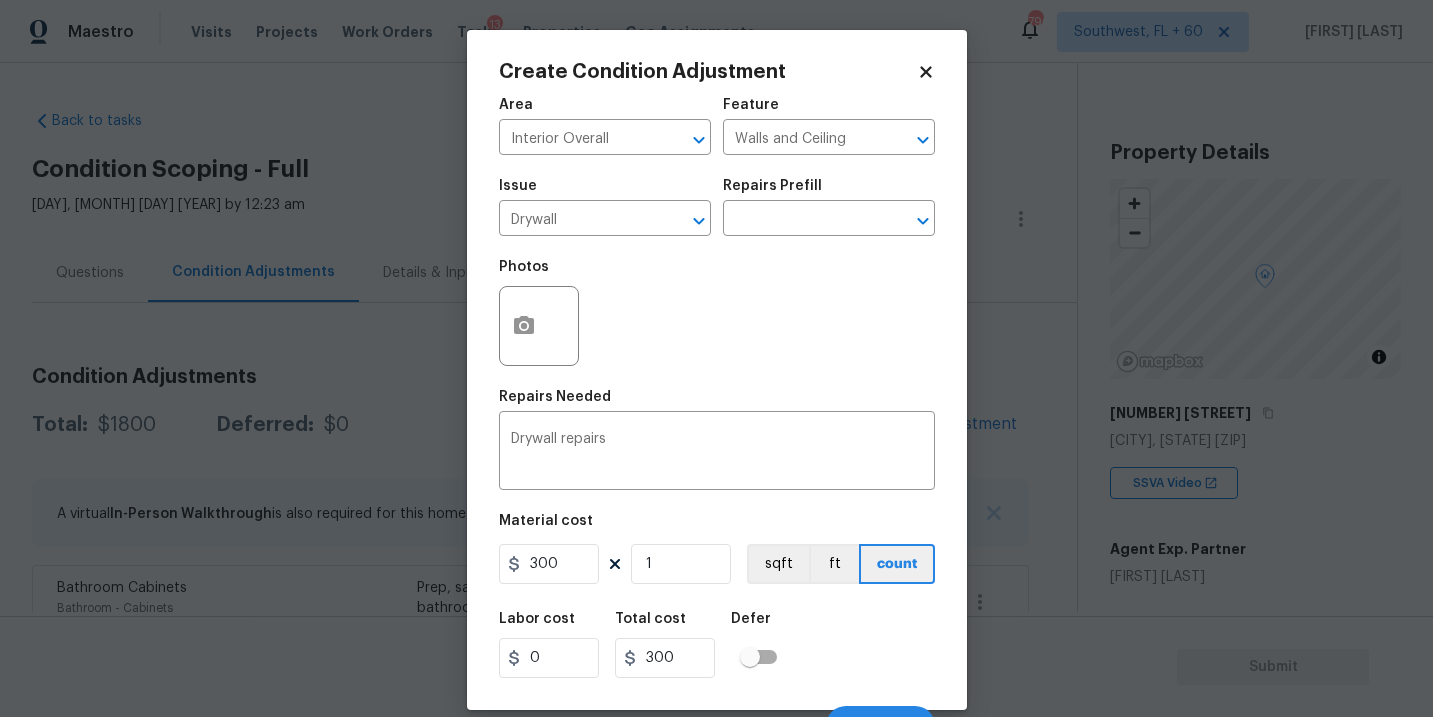 click on "Photos" at bounding box center (541, 273) 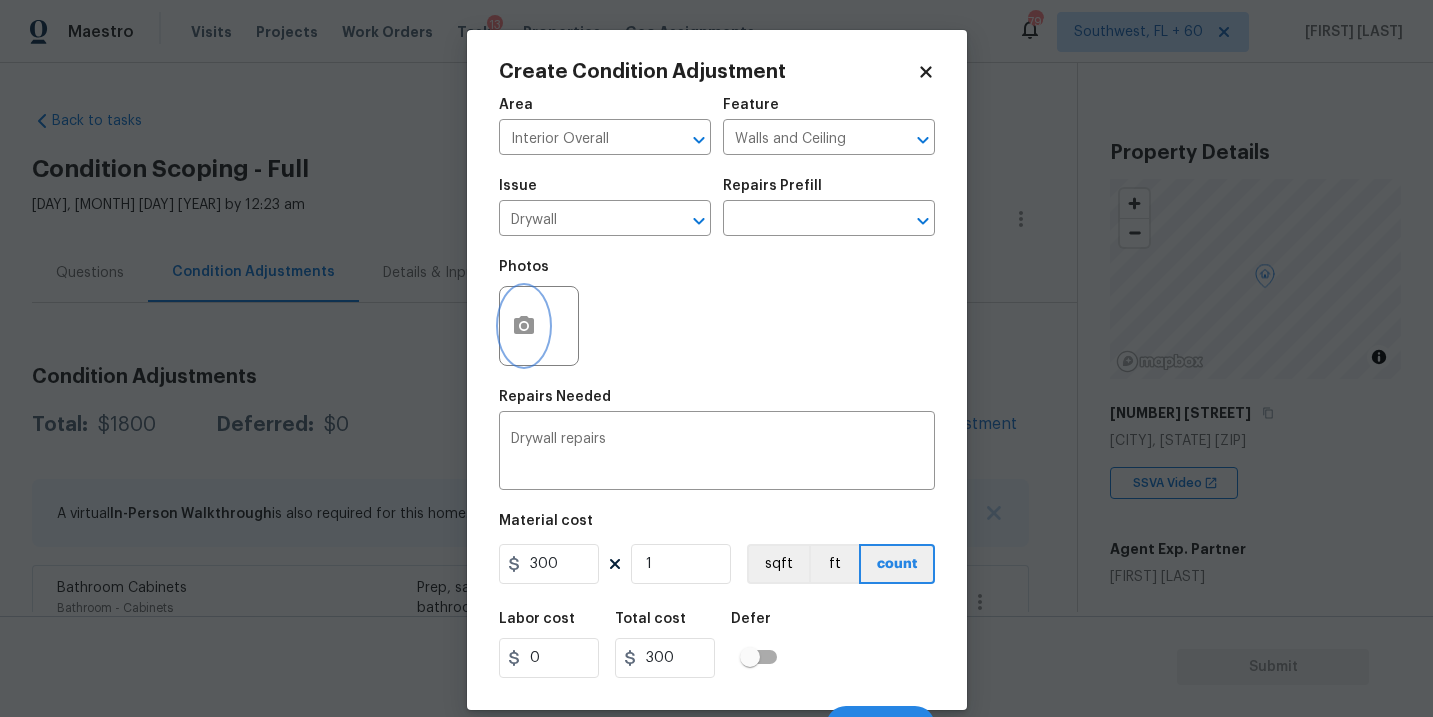 click at bounding box center (524, 326) 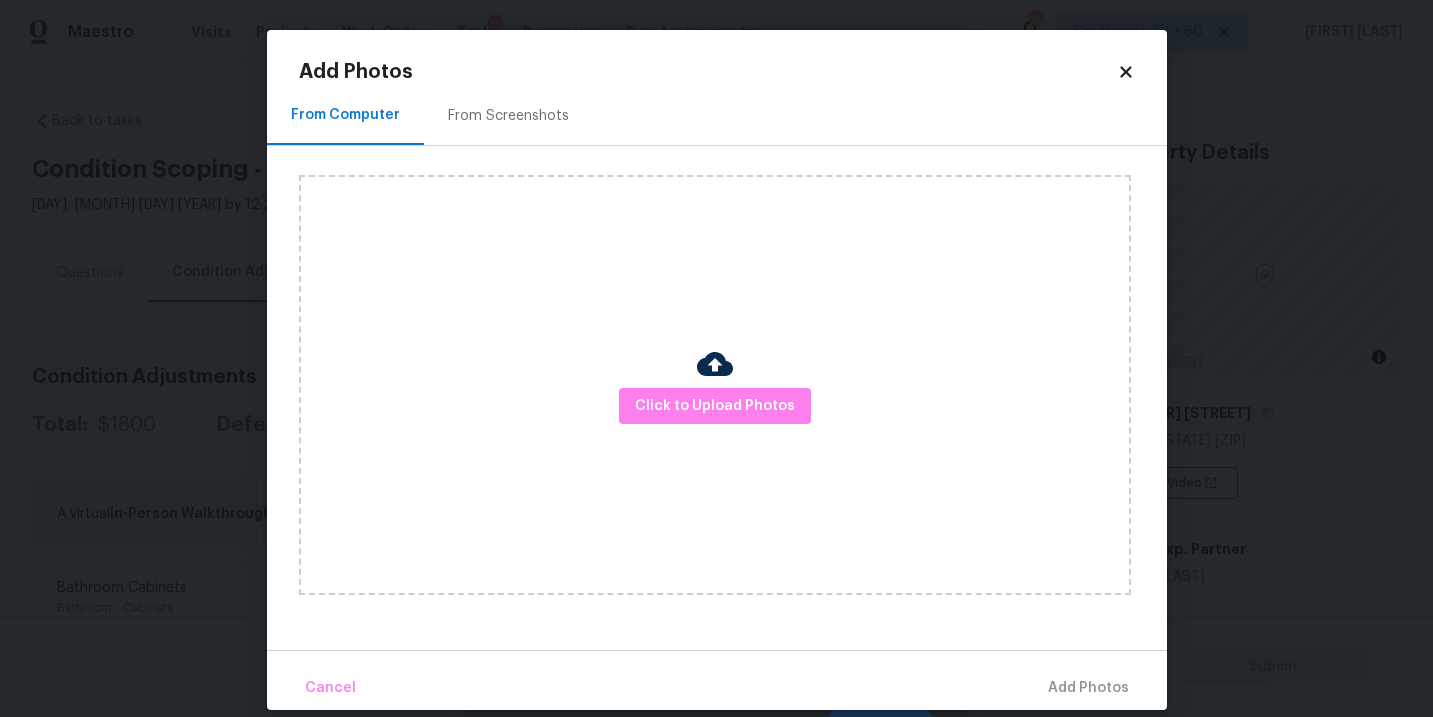 click at bounding box center (715, 364) 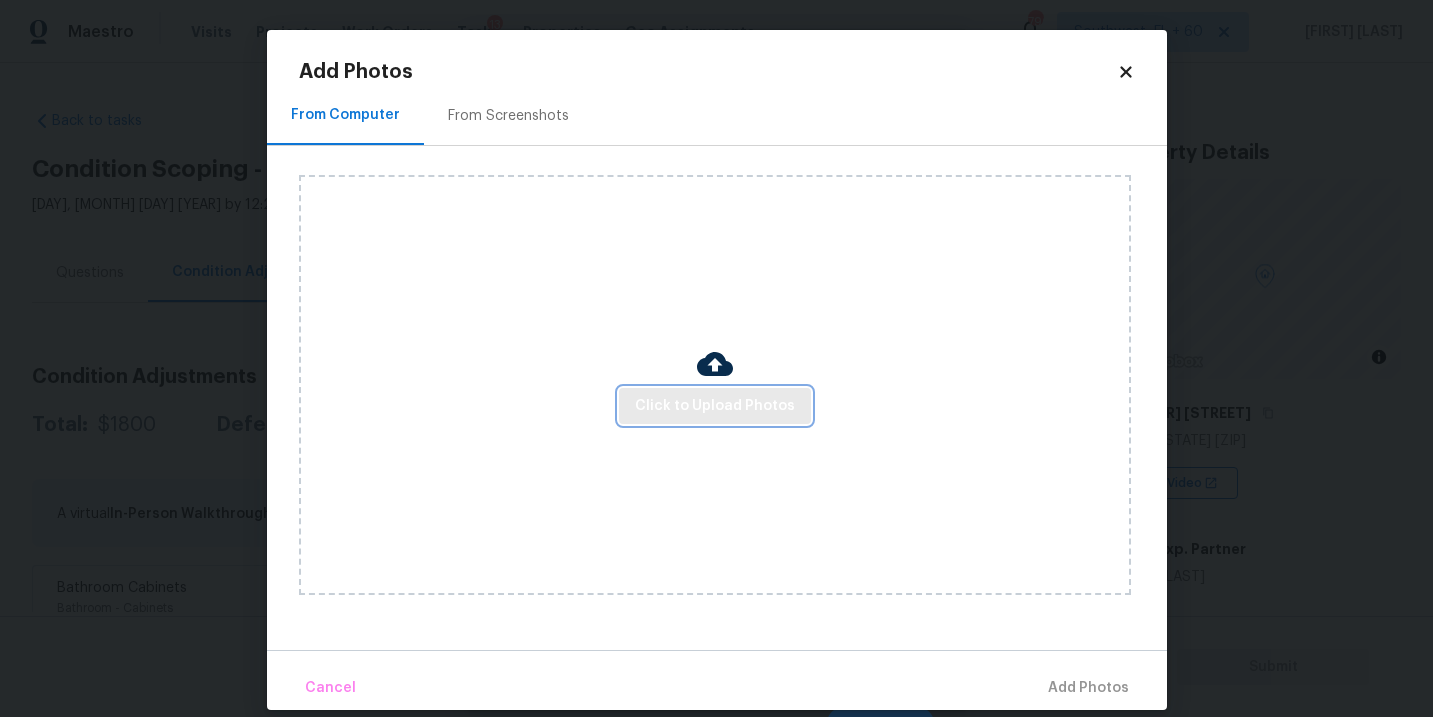 click on "Click to Upload Photos" at bounding box center (715, 406) 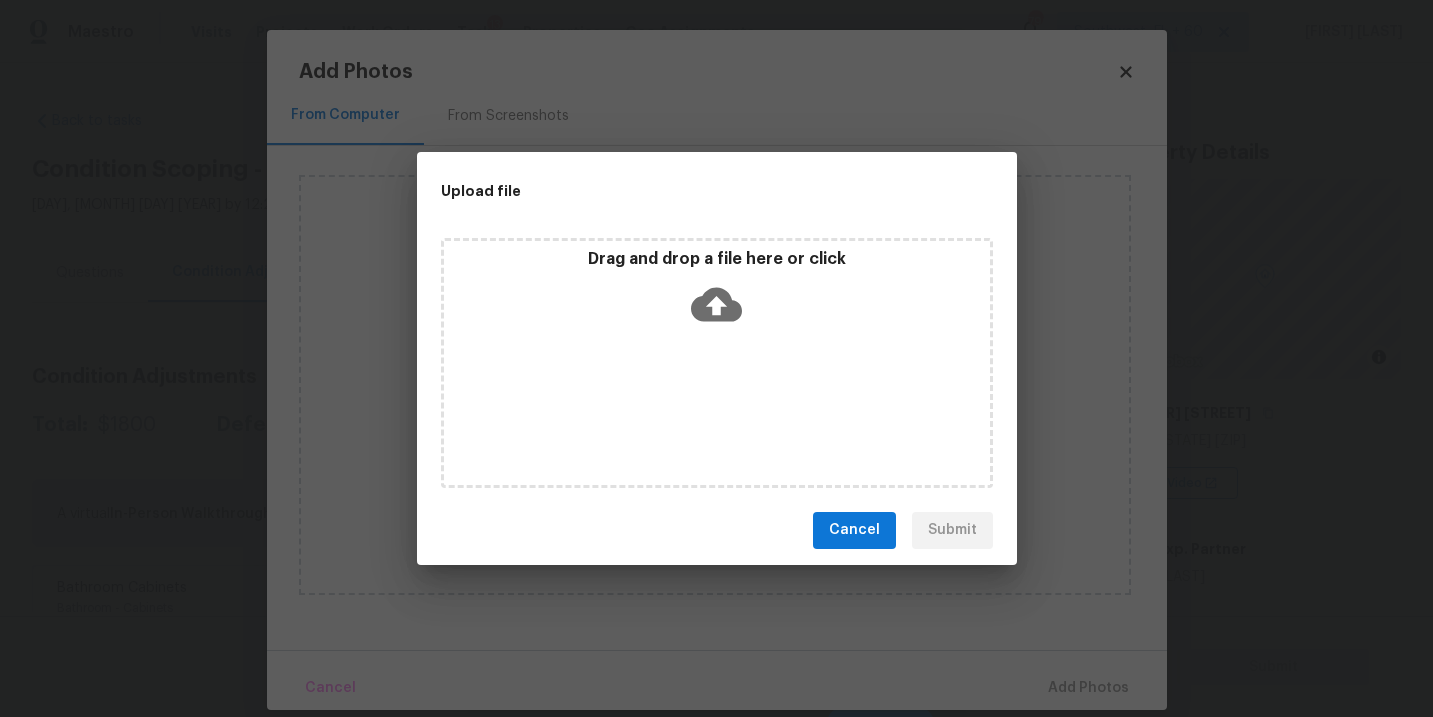 click 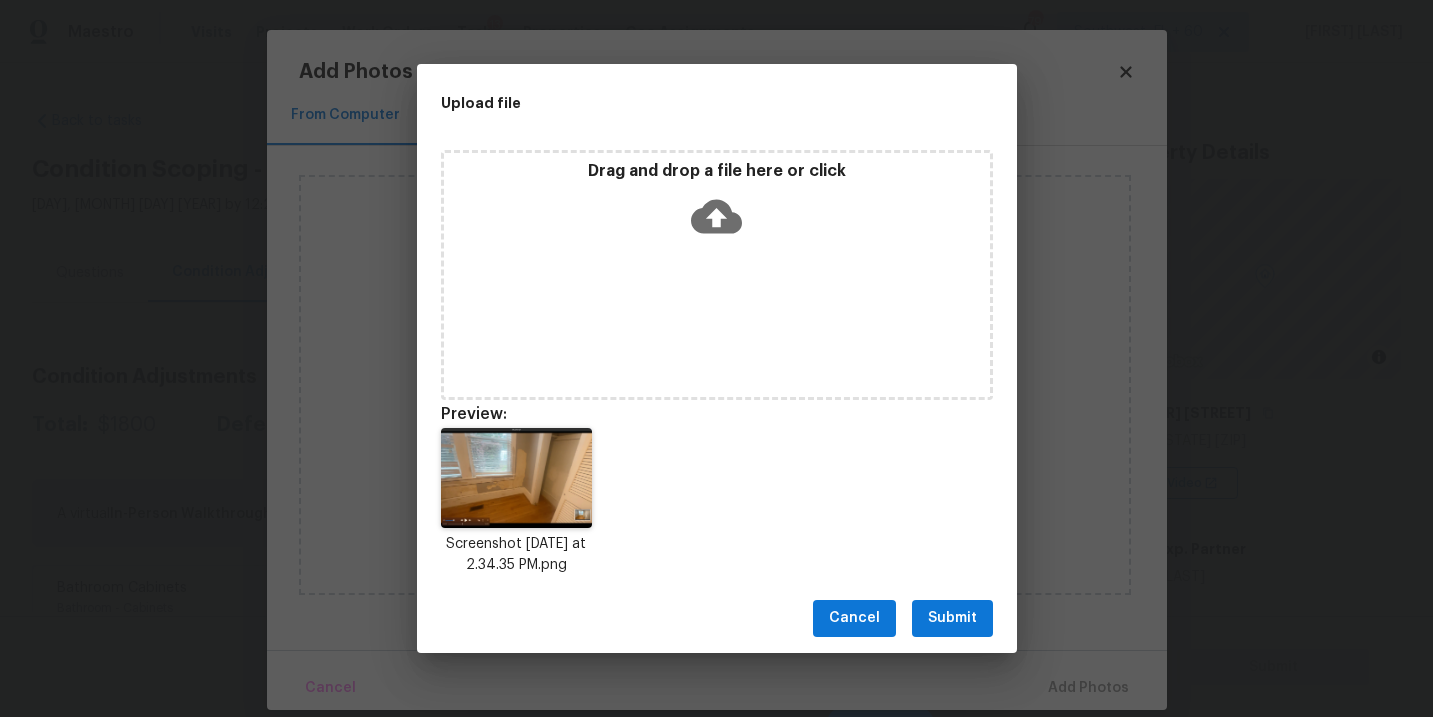 click on "Submit" at bounding box center [952, 618] 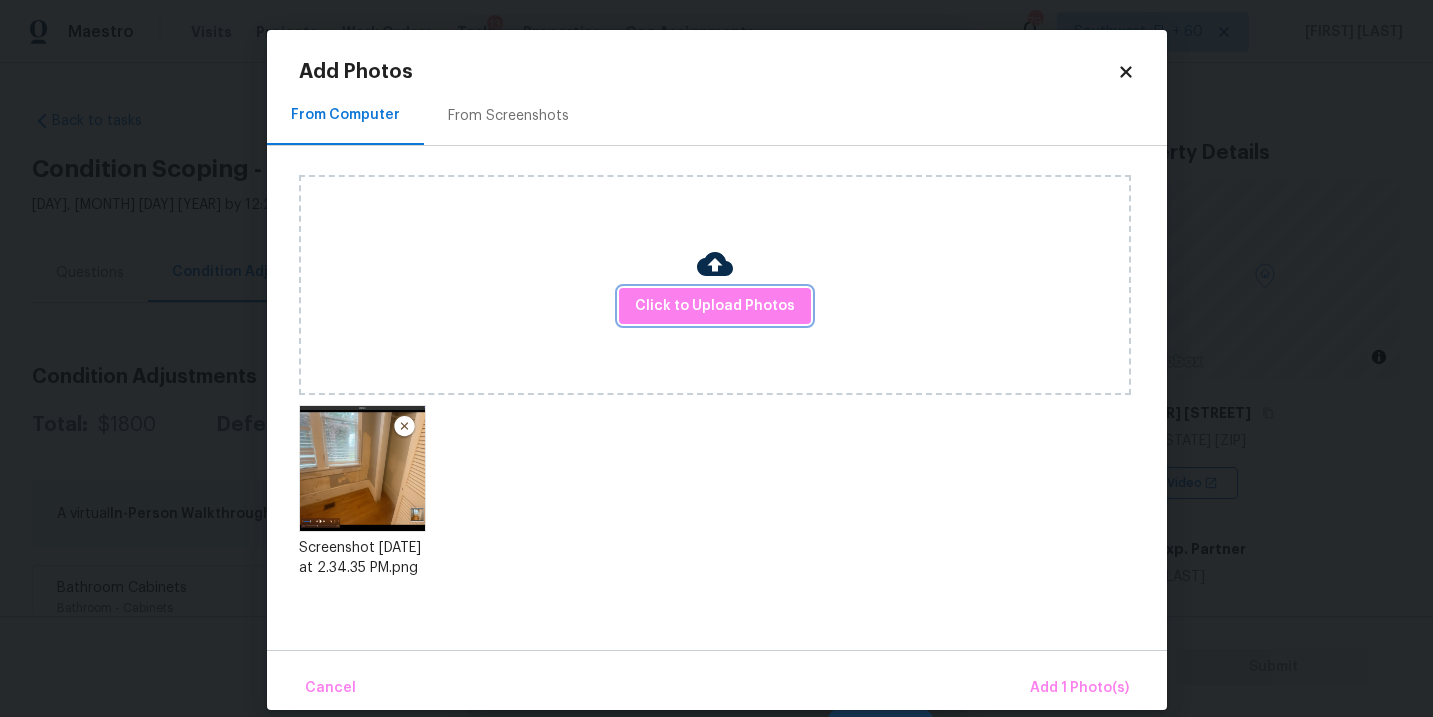 scroll, scrollTop: 23, scrollLeft: 0, axis: vertical 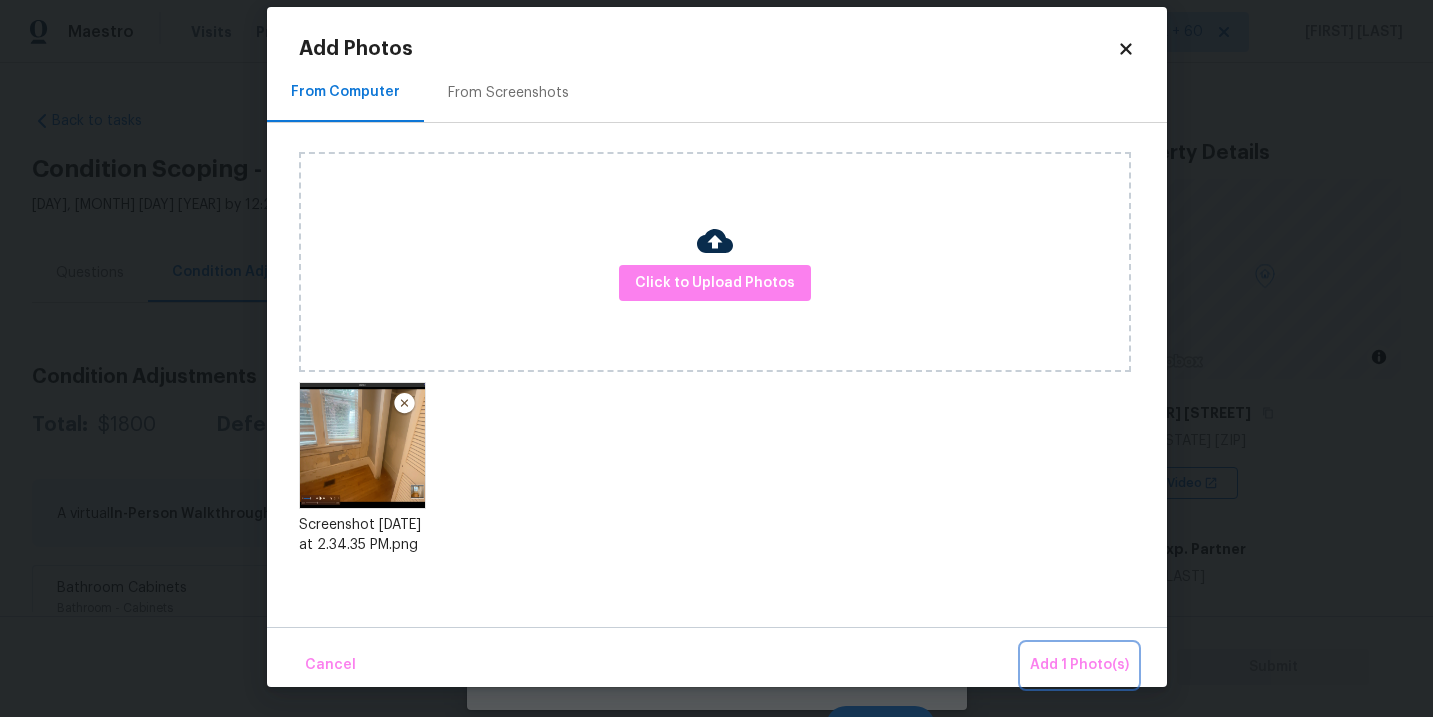 click on "Add 1 Photo(s)" at bounding box center [1079, 665] 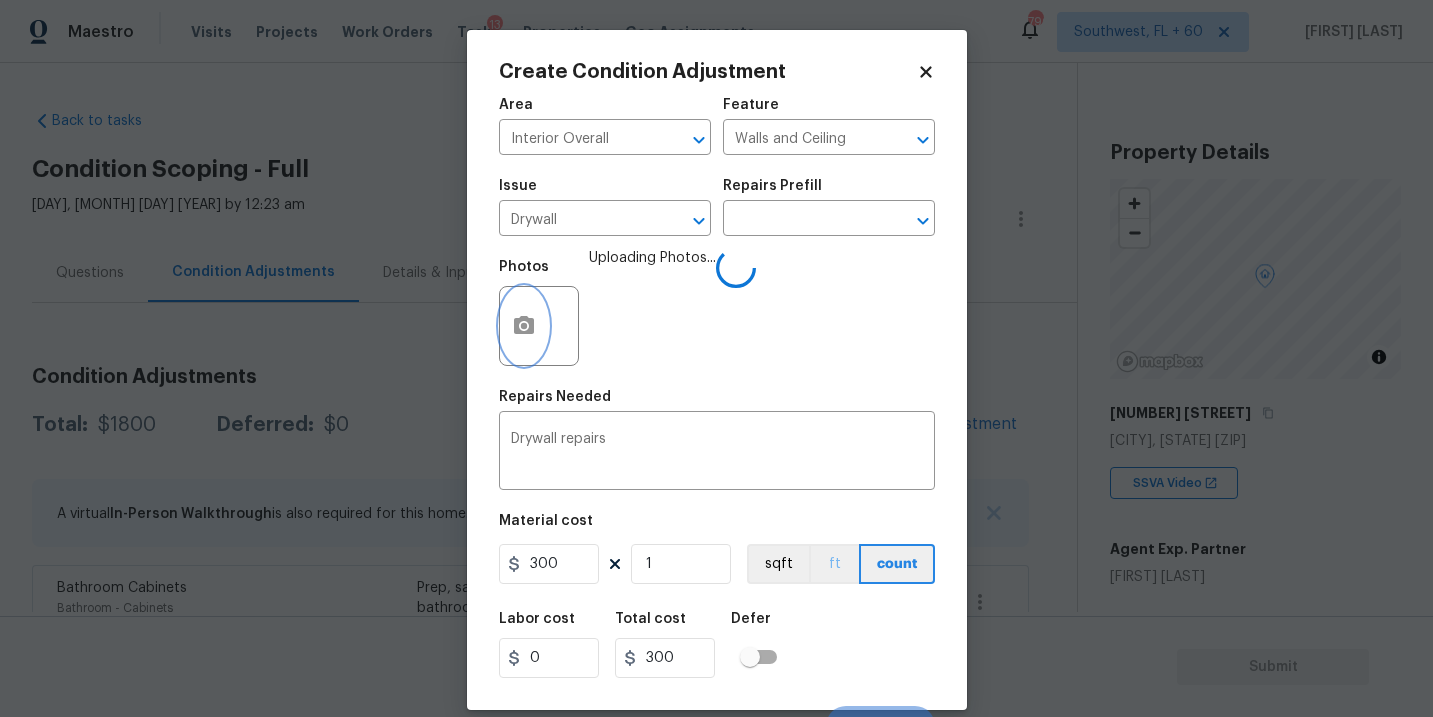 scroll, scrollTop: 0, scrollLeft: 0, axis: both 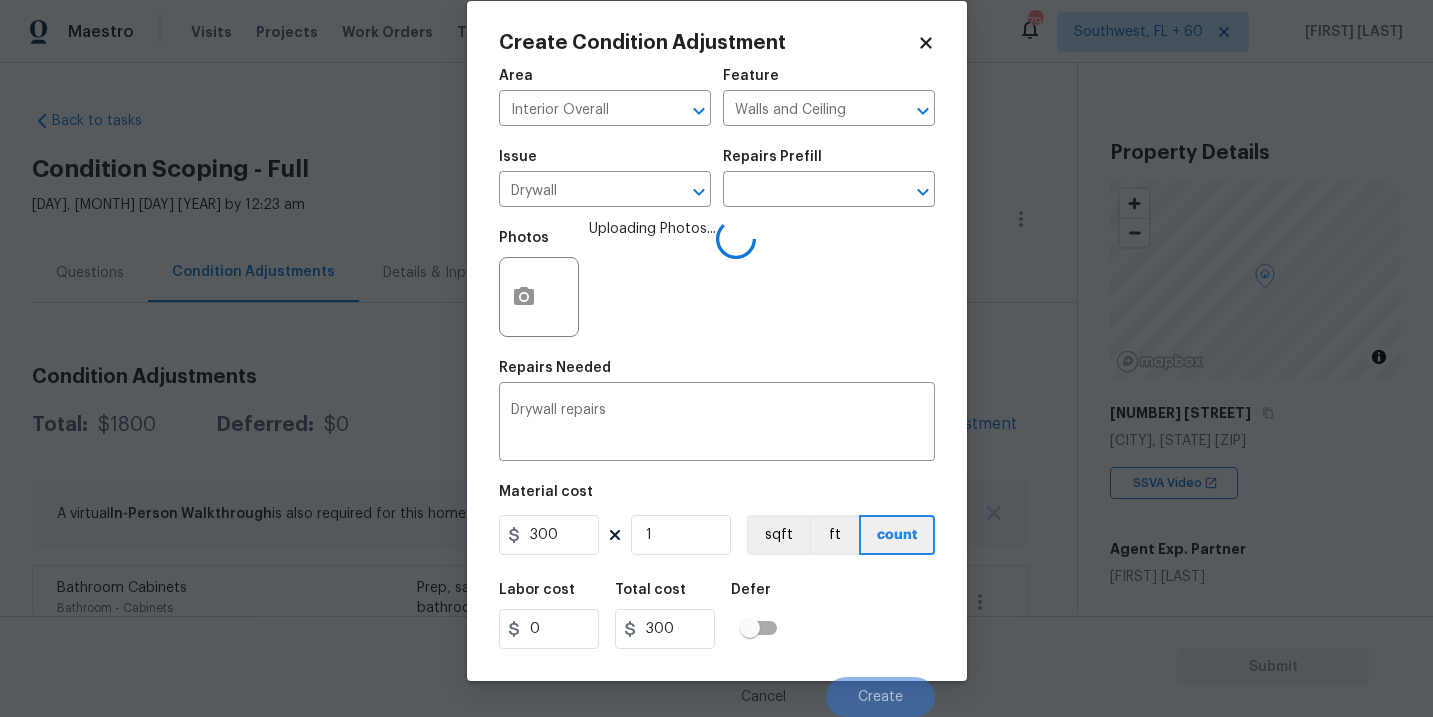 click on "Labor cost 0 Total cost 300 Defer" at bounding box center (717, 616) 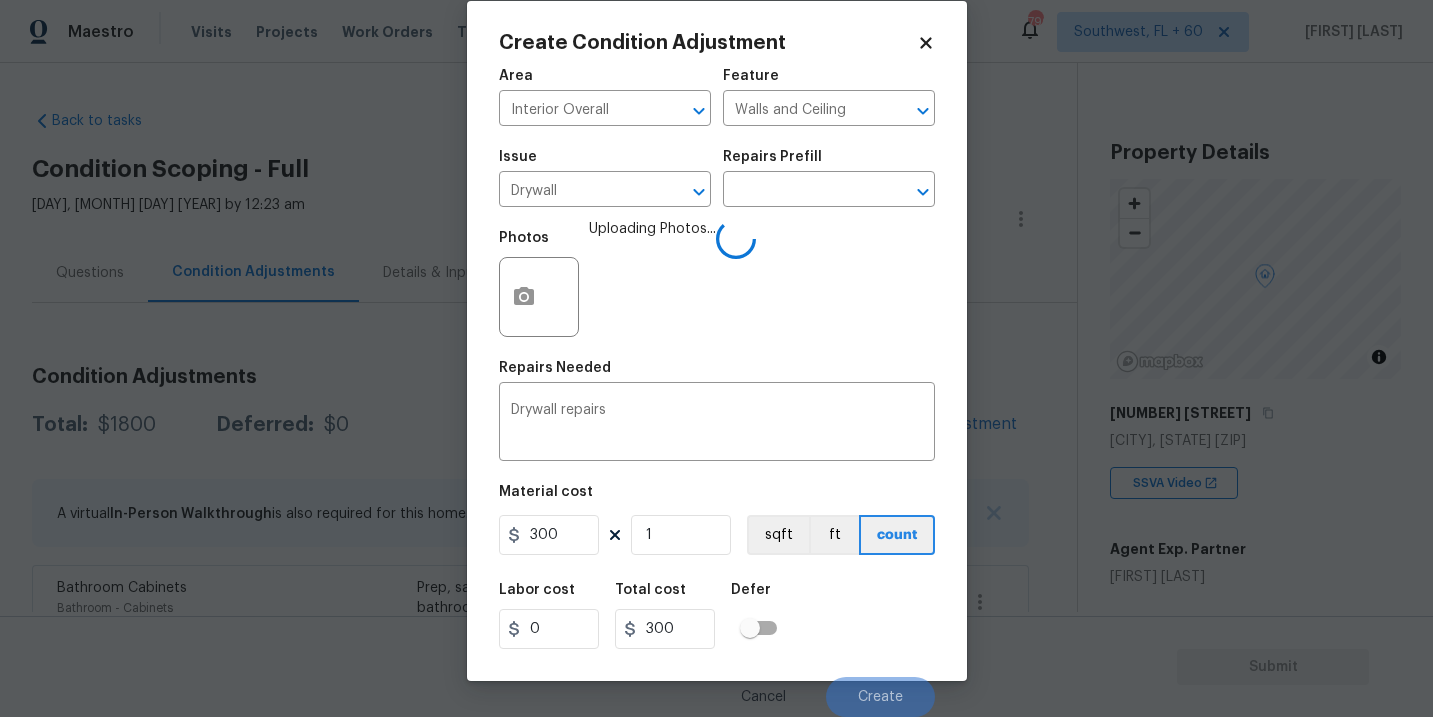 click on "Labor cost 0 Total cost 300 Defer" at bounding box center [717, 616] 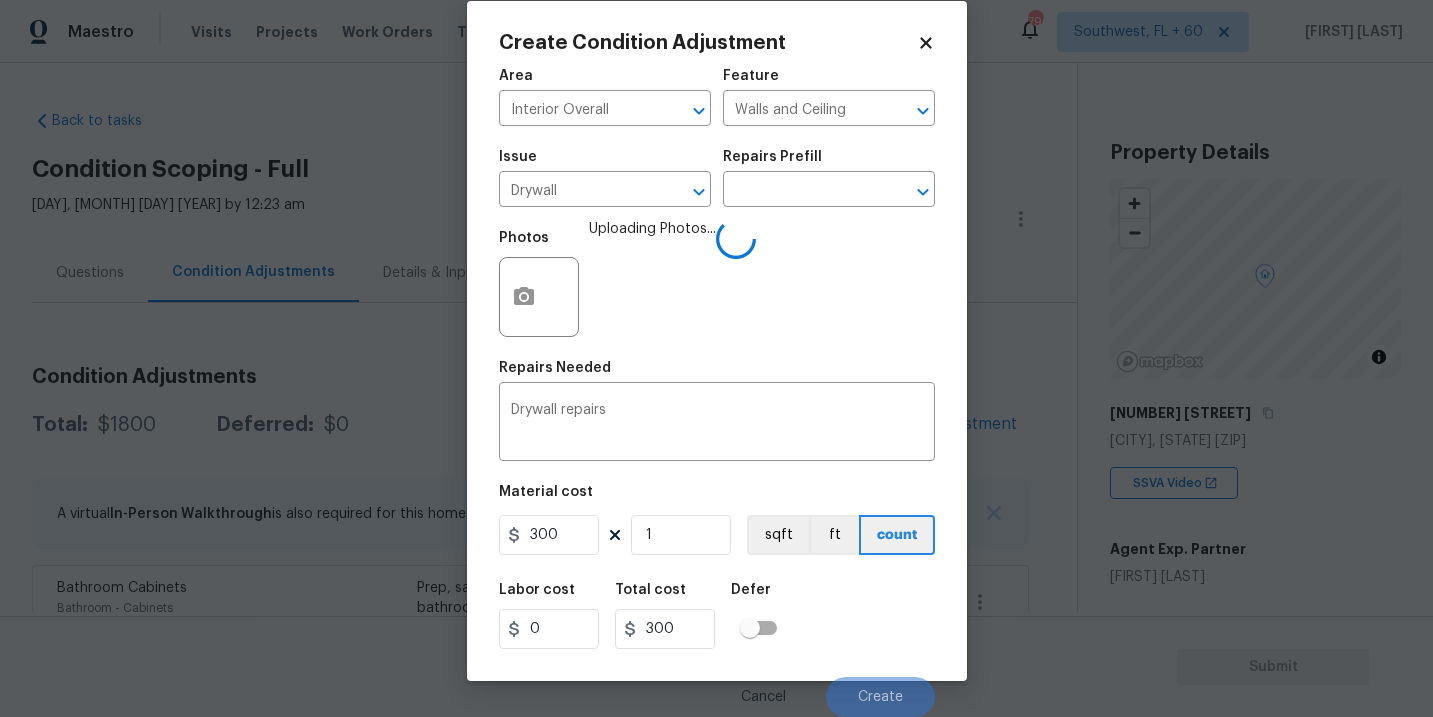 click on "Labor cost 0 Total cost 300 Defer" at bounding box center (717, 616) 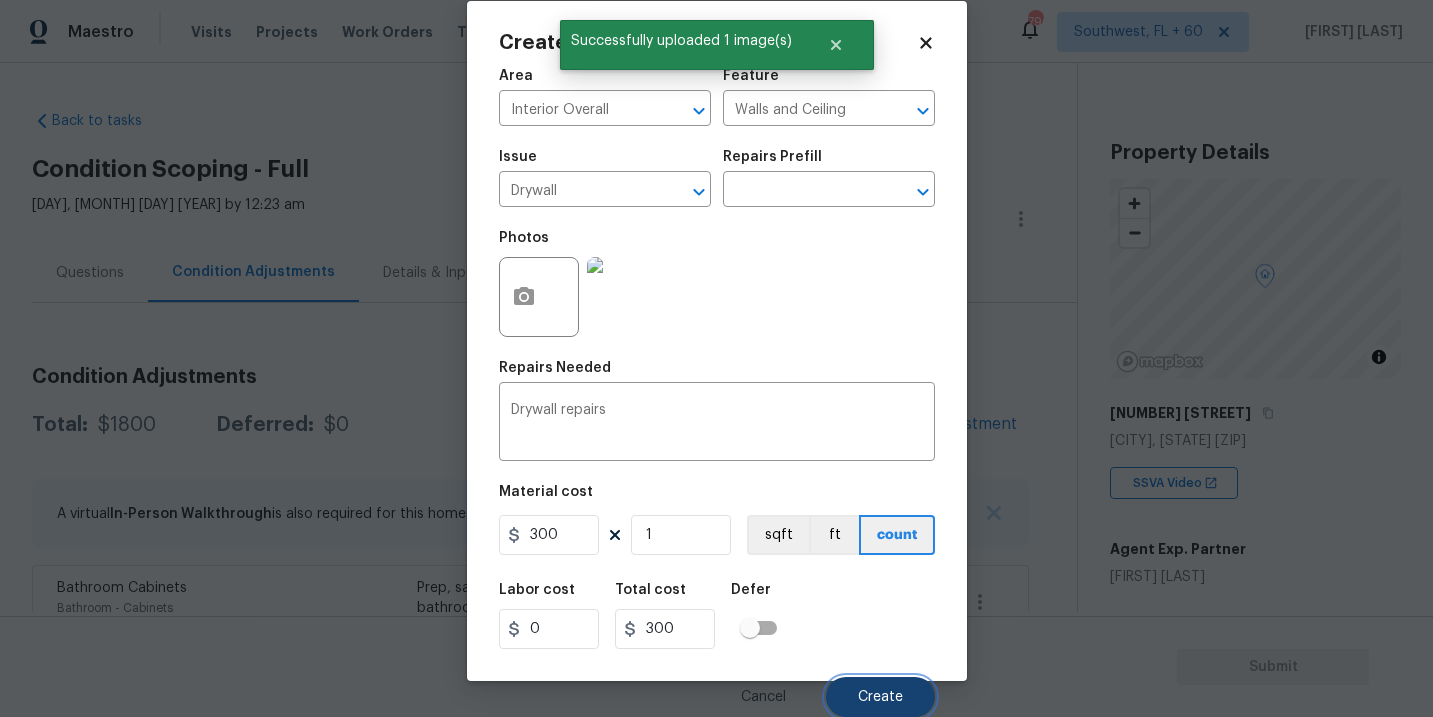 click on "Create" at bounding box center [880, 697] 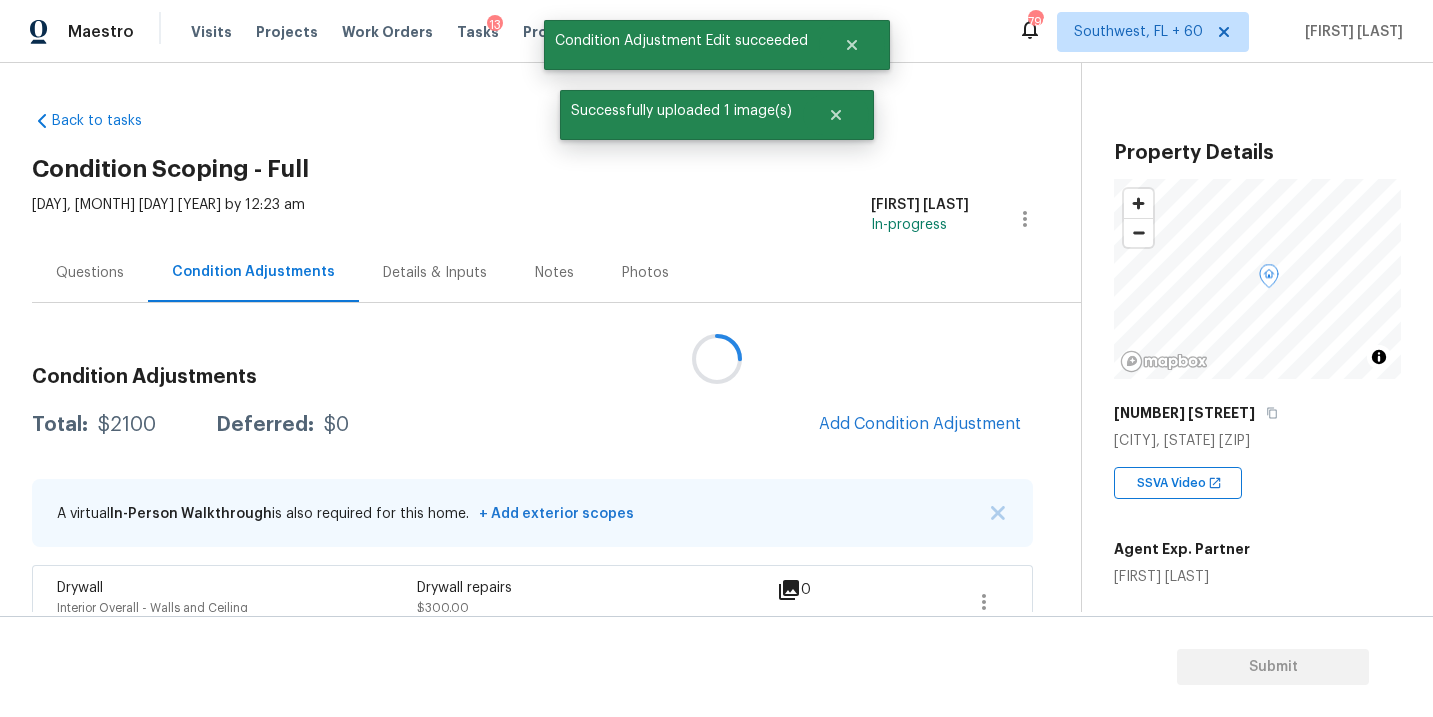 scroll, scrollTop: 0, scrollLeft: 0, axis: both 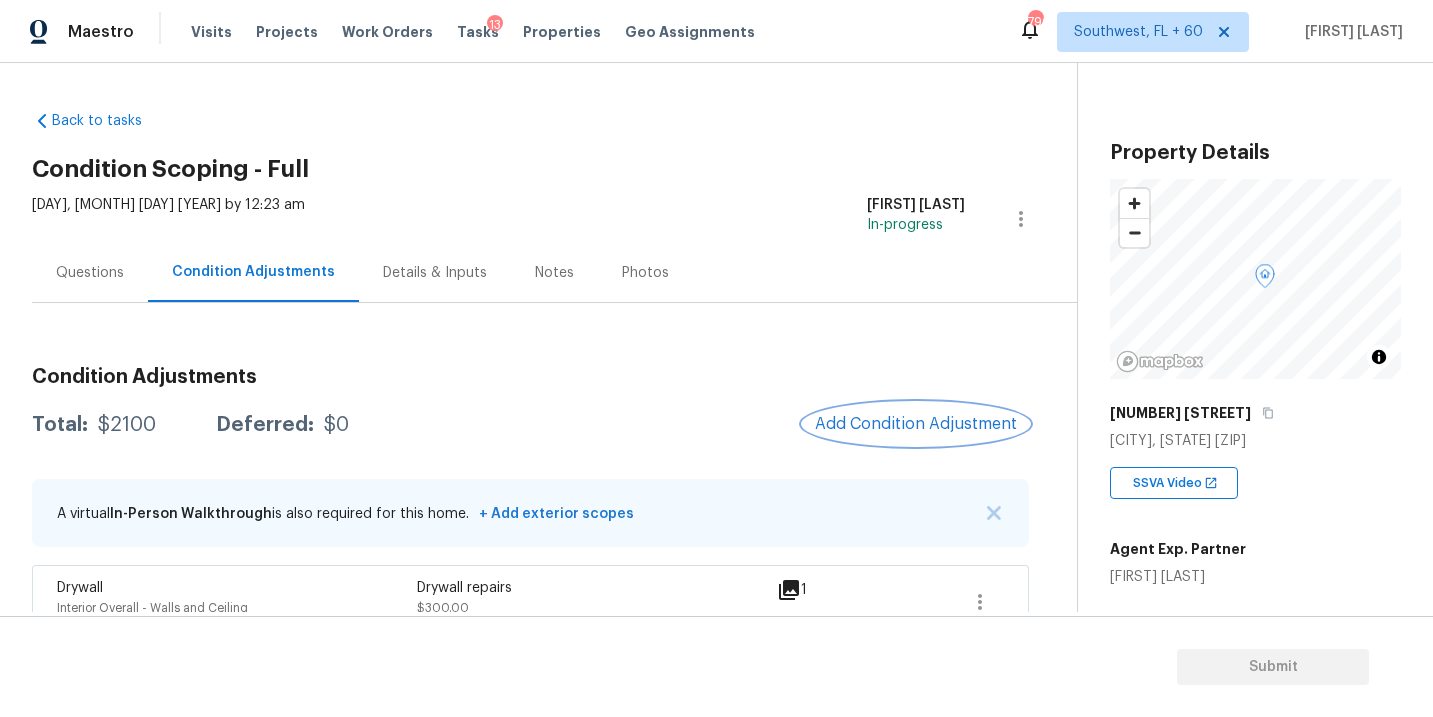 click on "Add Condition Adjustment" at bounding box center [916, 424] 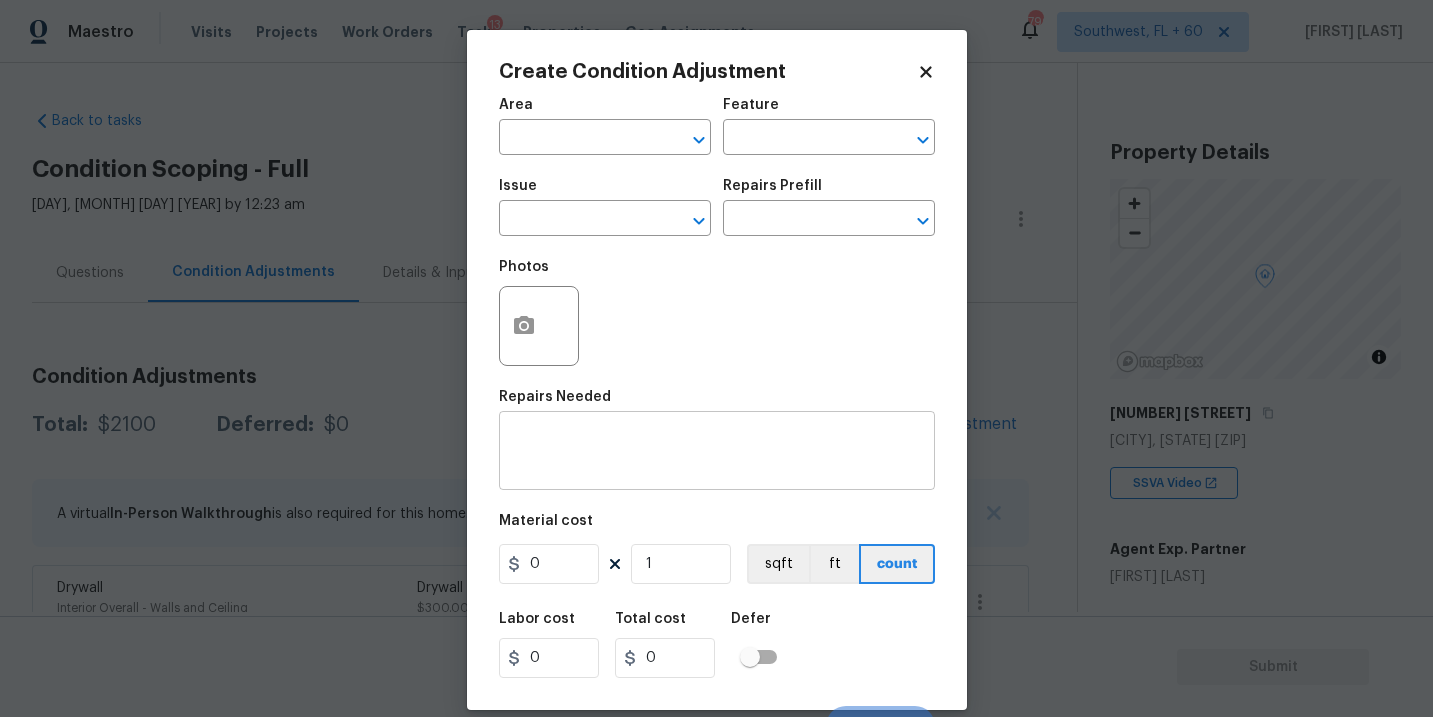 click on "x ​" at bounding box center [717, 453] 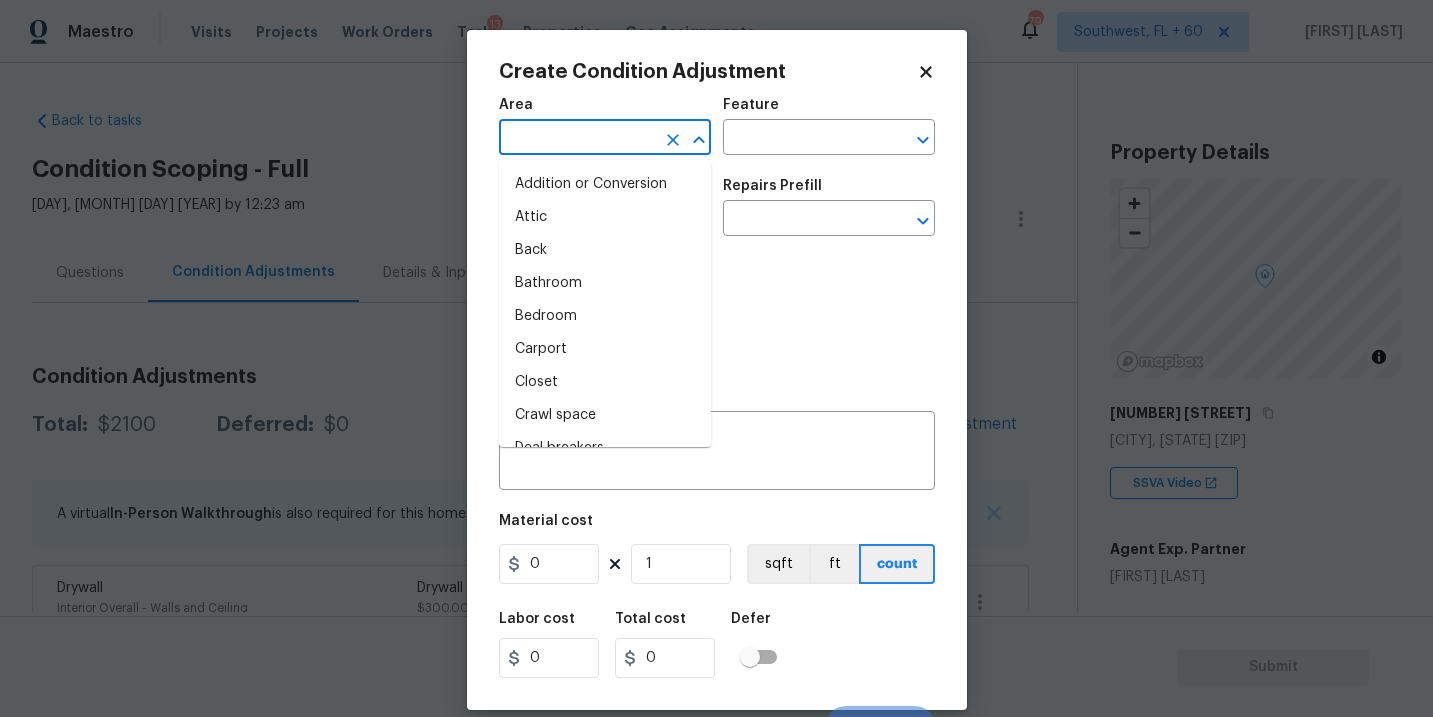click at bounding box center (577, 139) 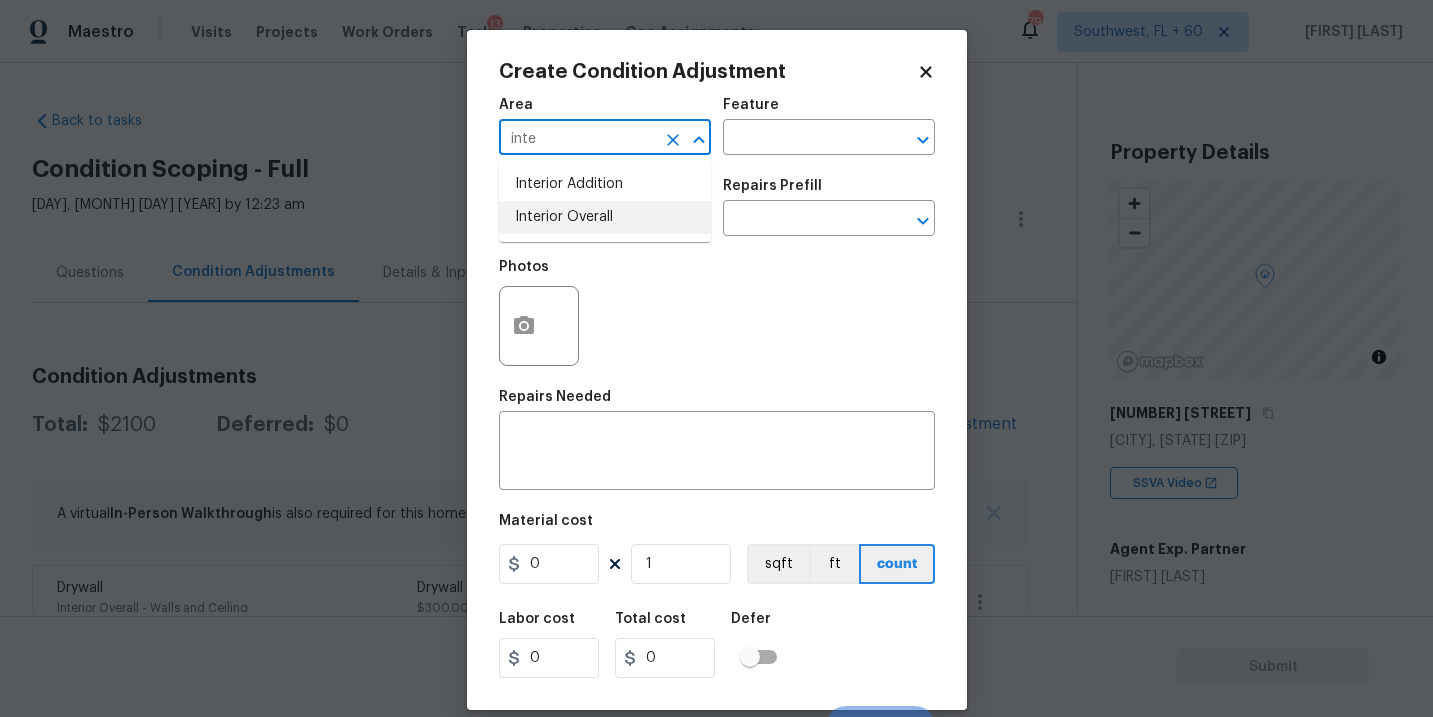 click on "Interior Overall" at bounding box center [605, 217] 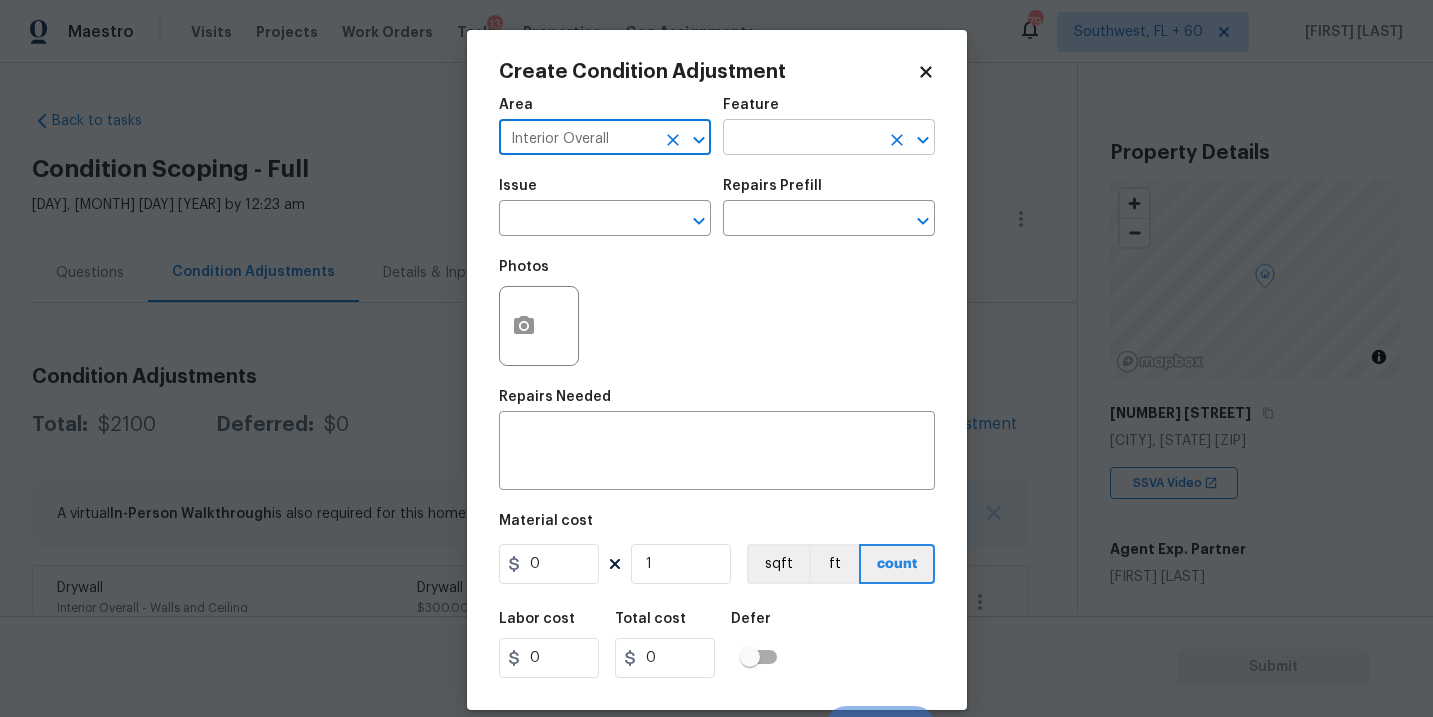 type on "Interior Overall" 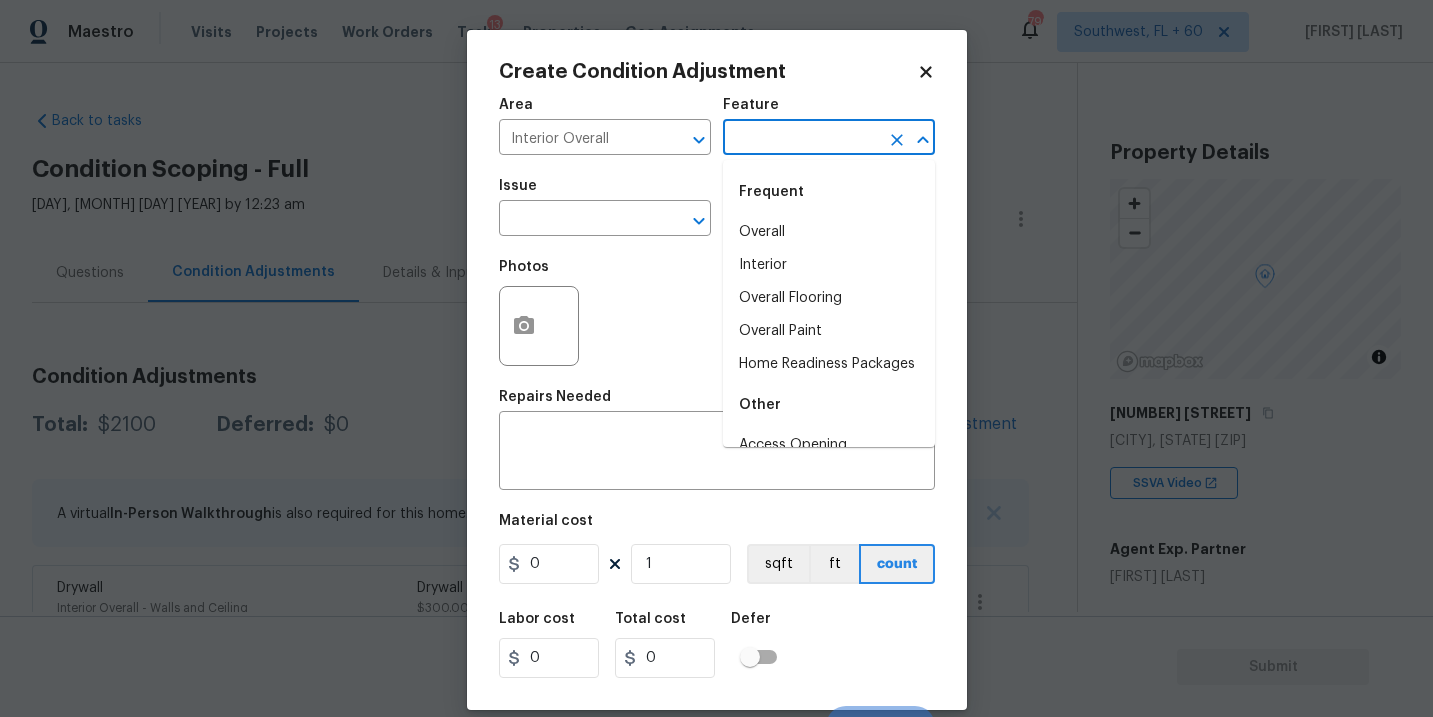 click at bounding box center [801, 139] 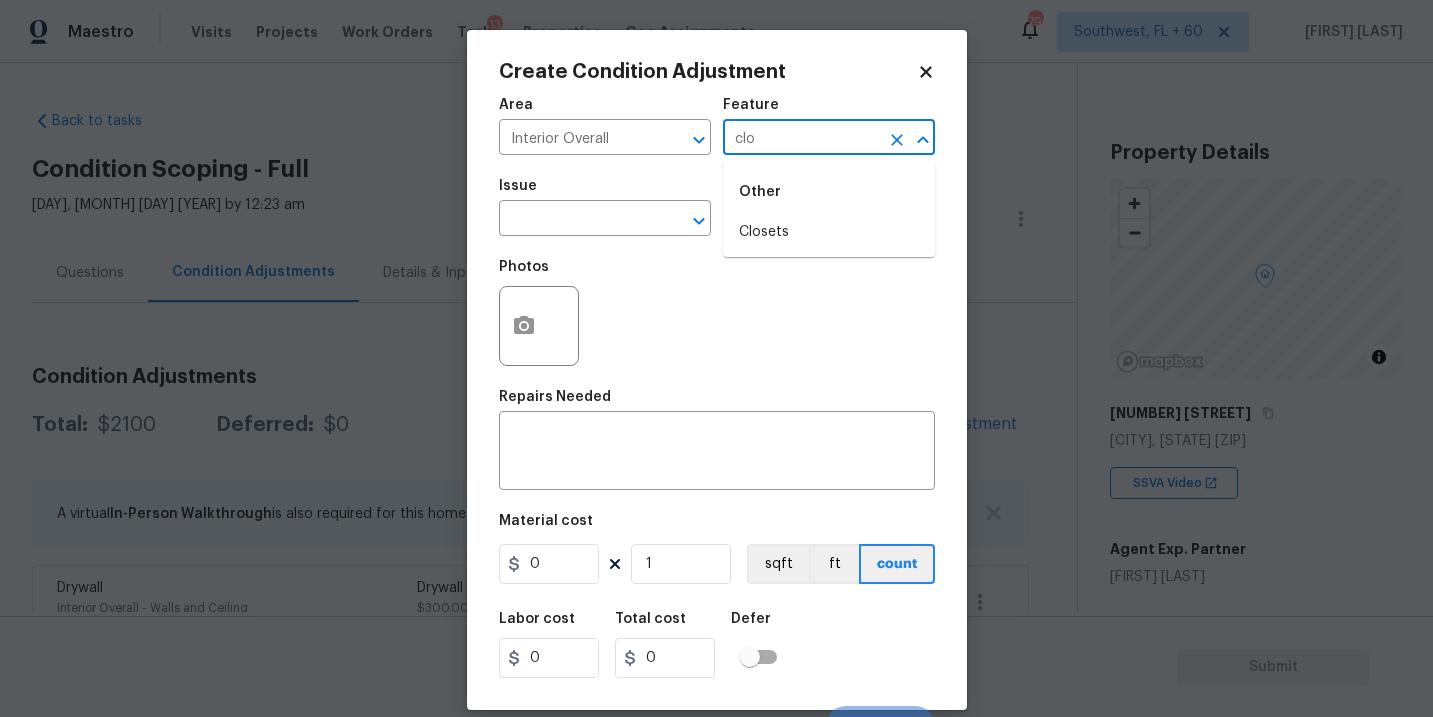 click on "Closets" at bounding box center (829, 232) 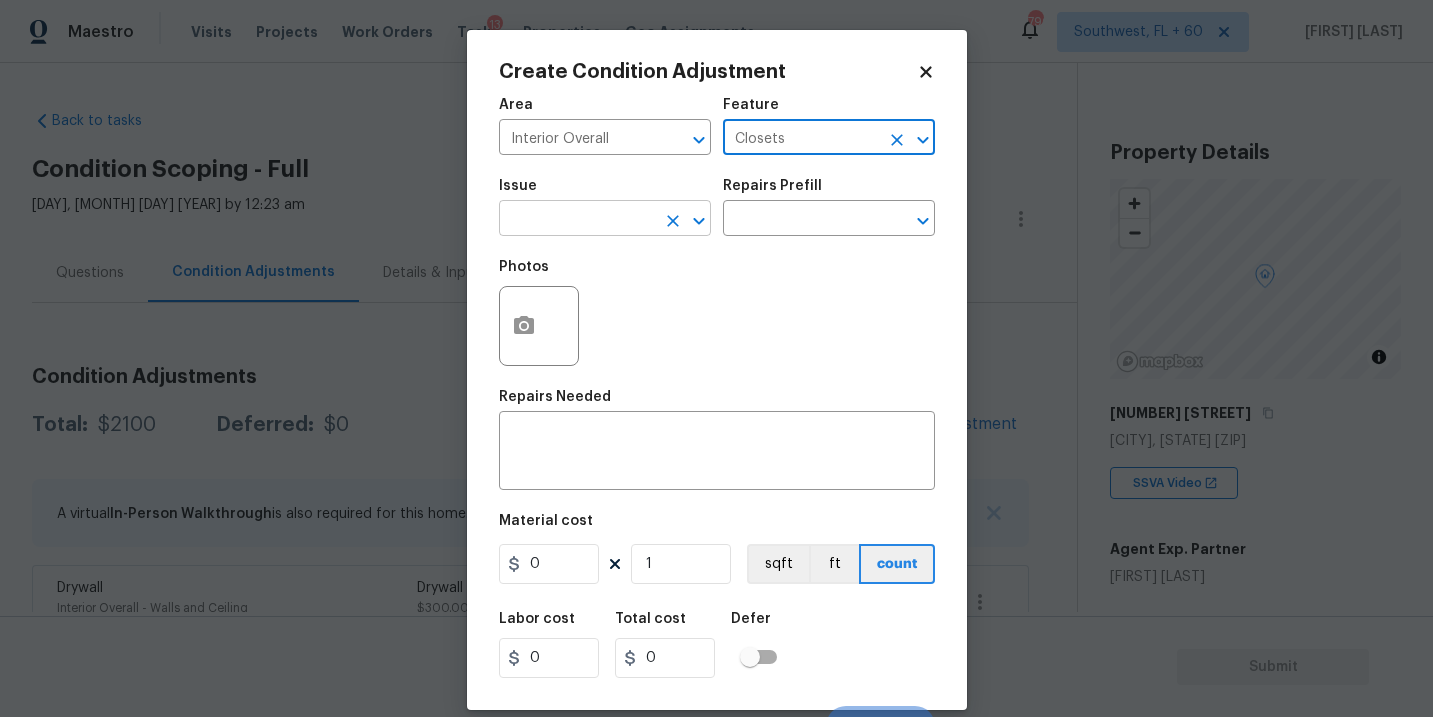 type on "Closets" 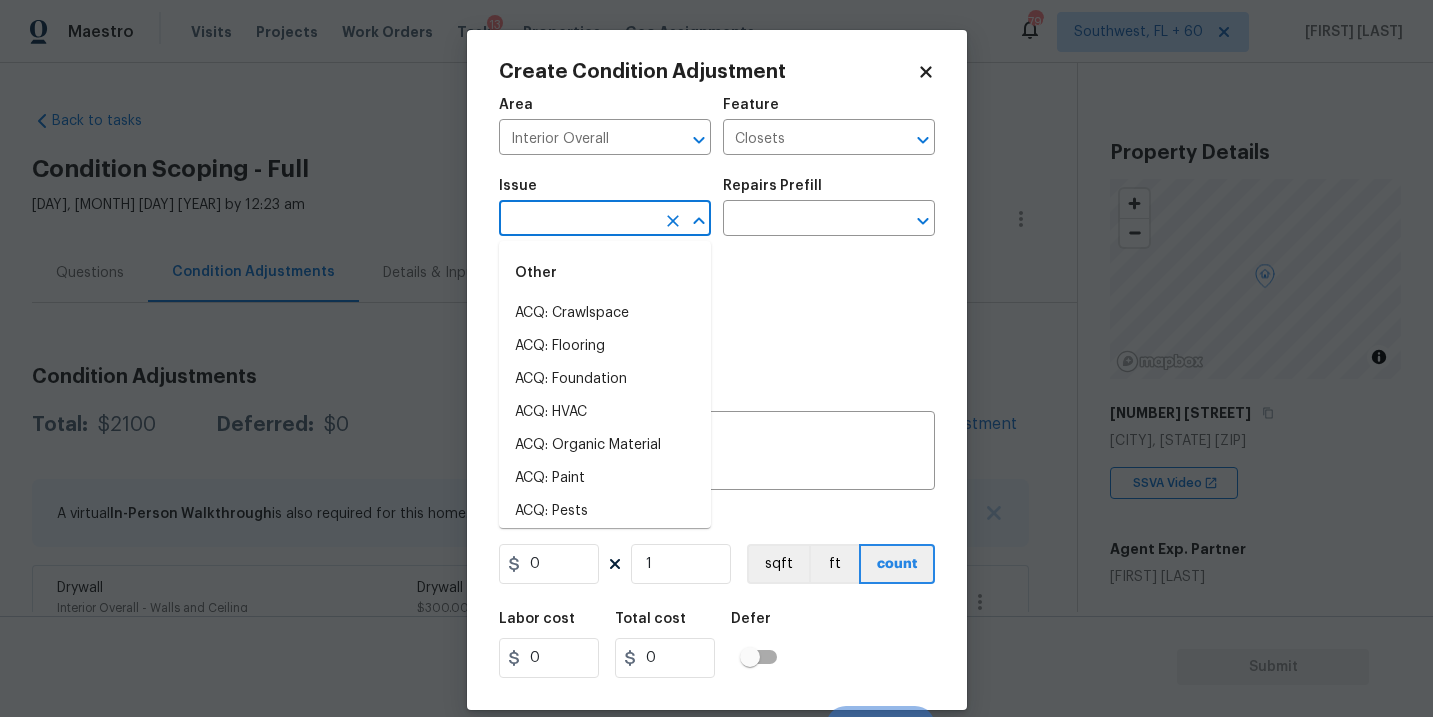 click at bounding box center [577, 220] 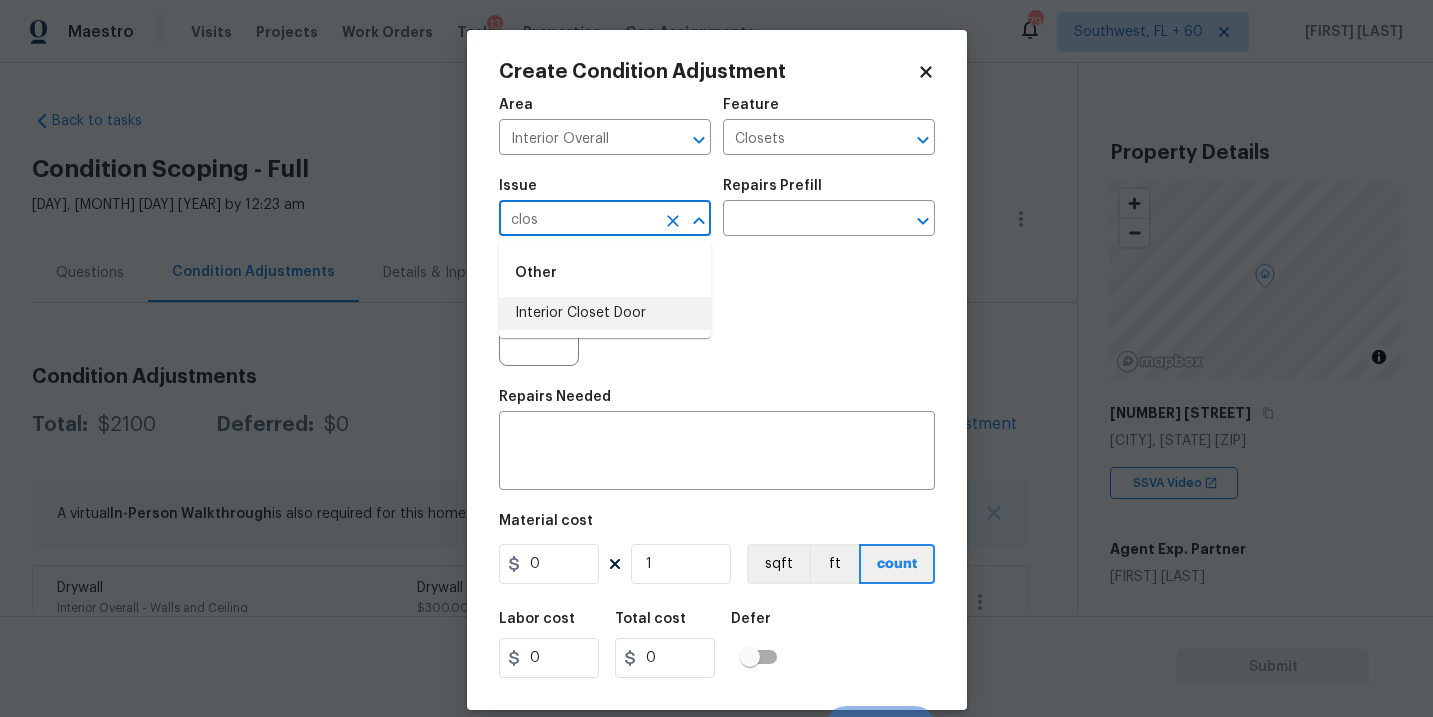 click on "Interior Closet Door" at bounding box center [605, 313] 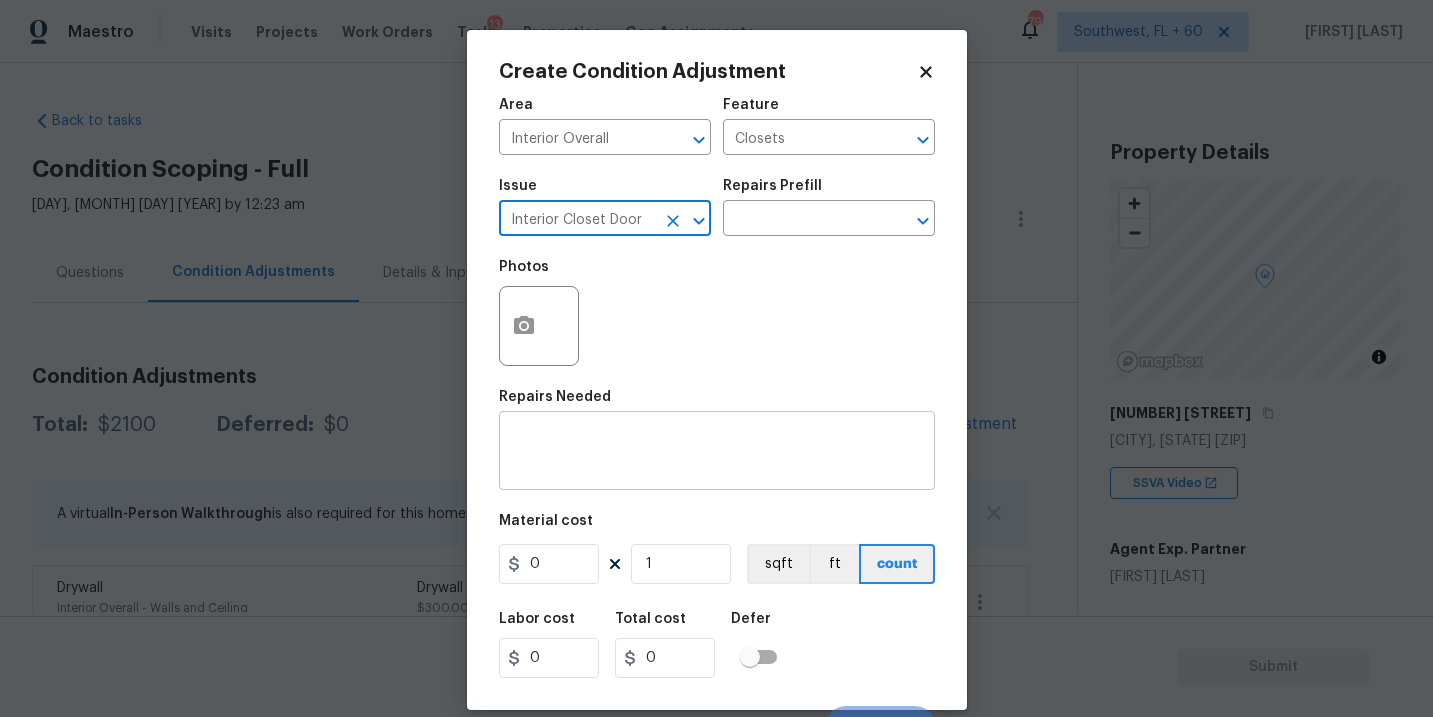 type on "Interior Closet Door" 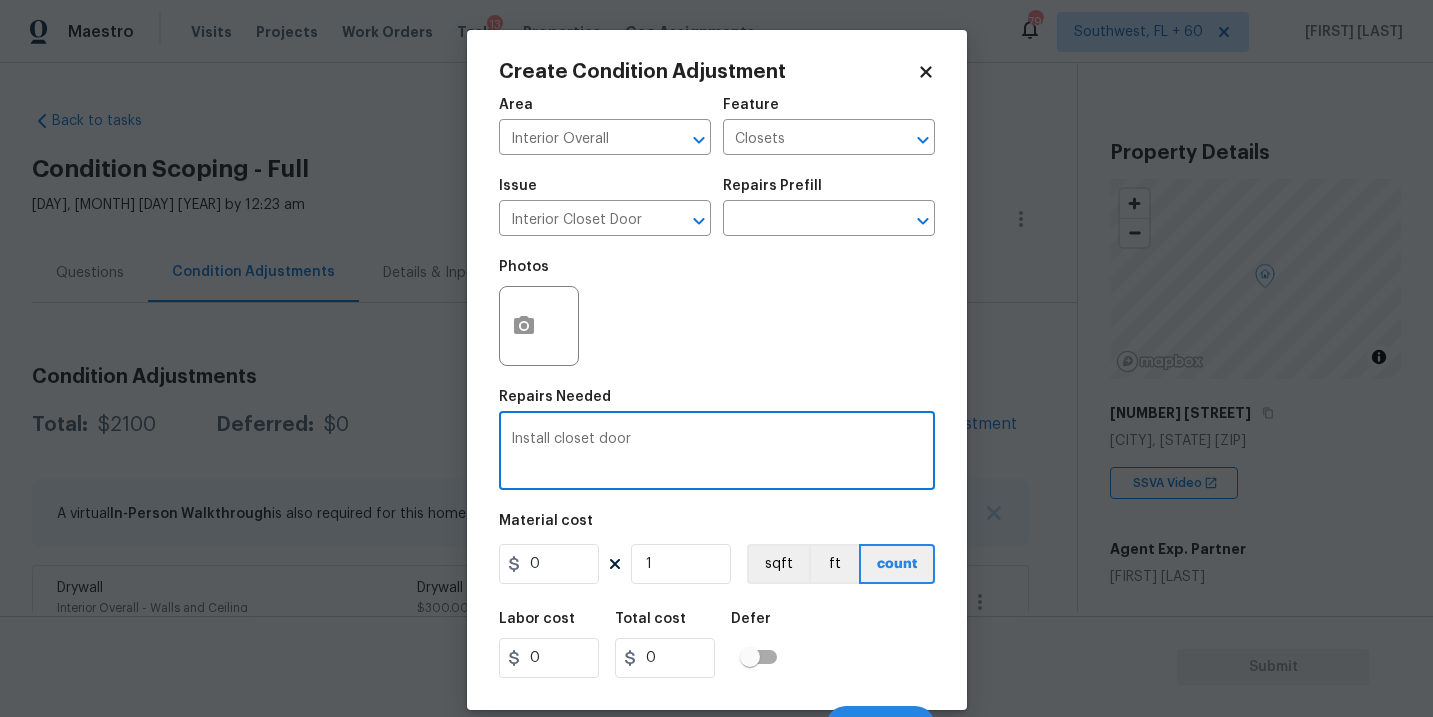 type on "Install closet door" 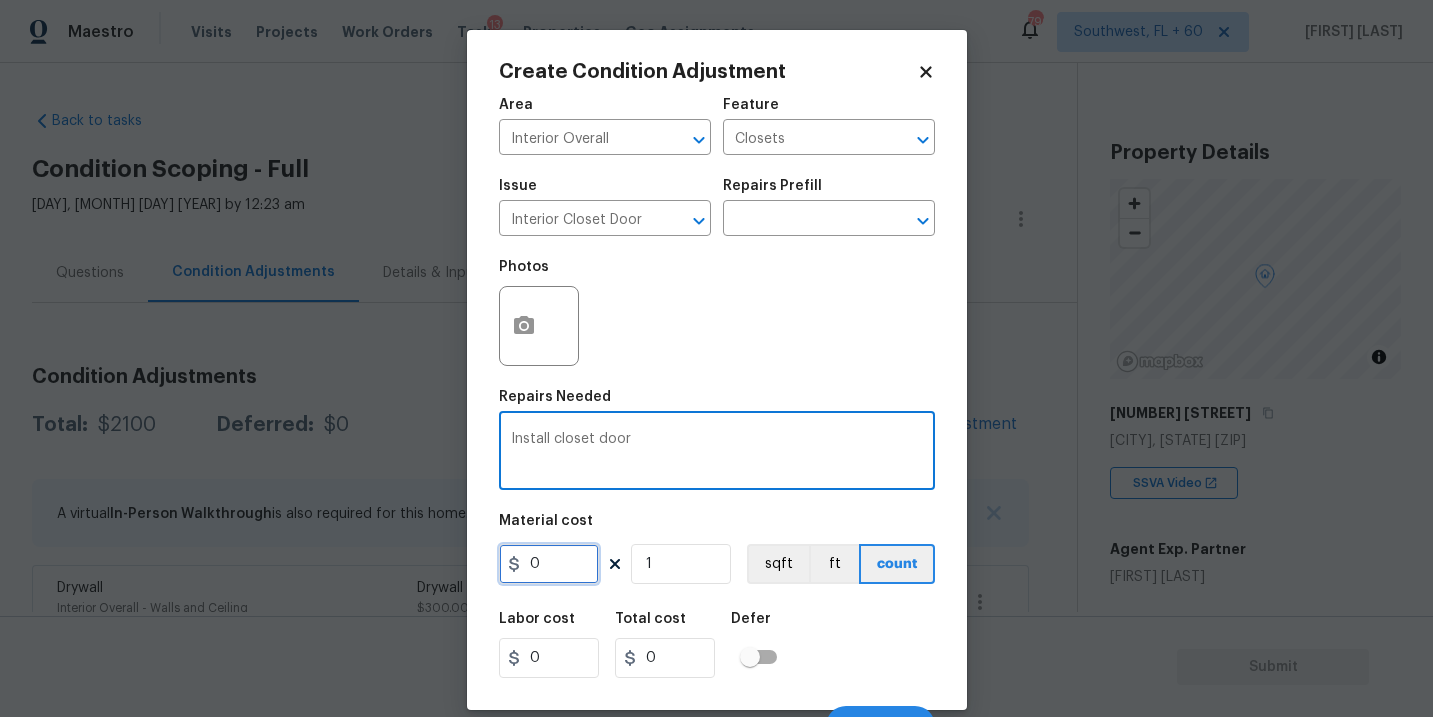 drag, startPoint x: 553, startPoint y: 576, endPoint x: 433, endPoint y: 574, distance: 120.01666 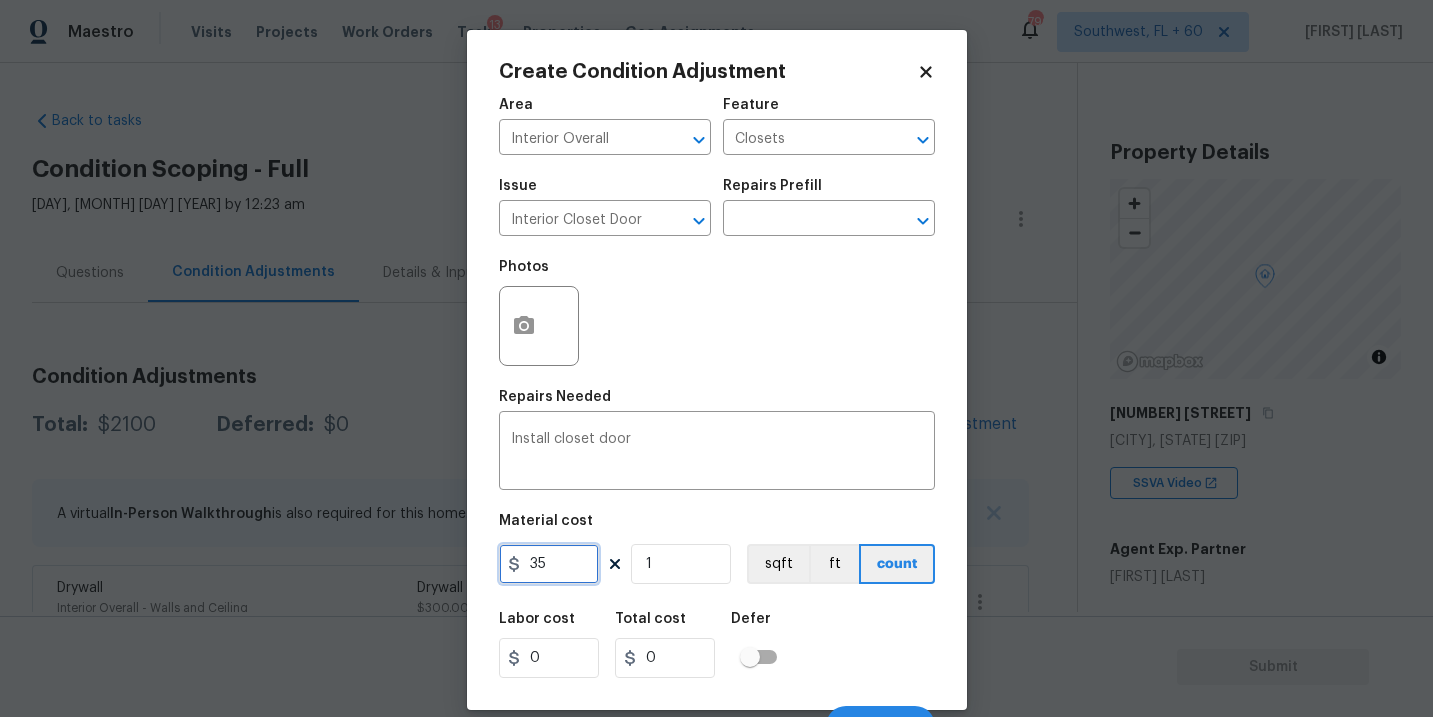type on "35" 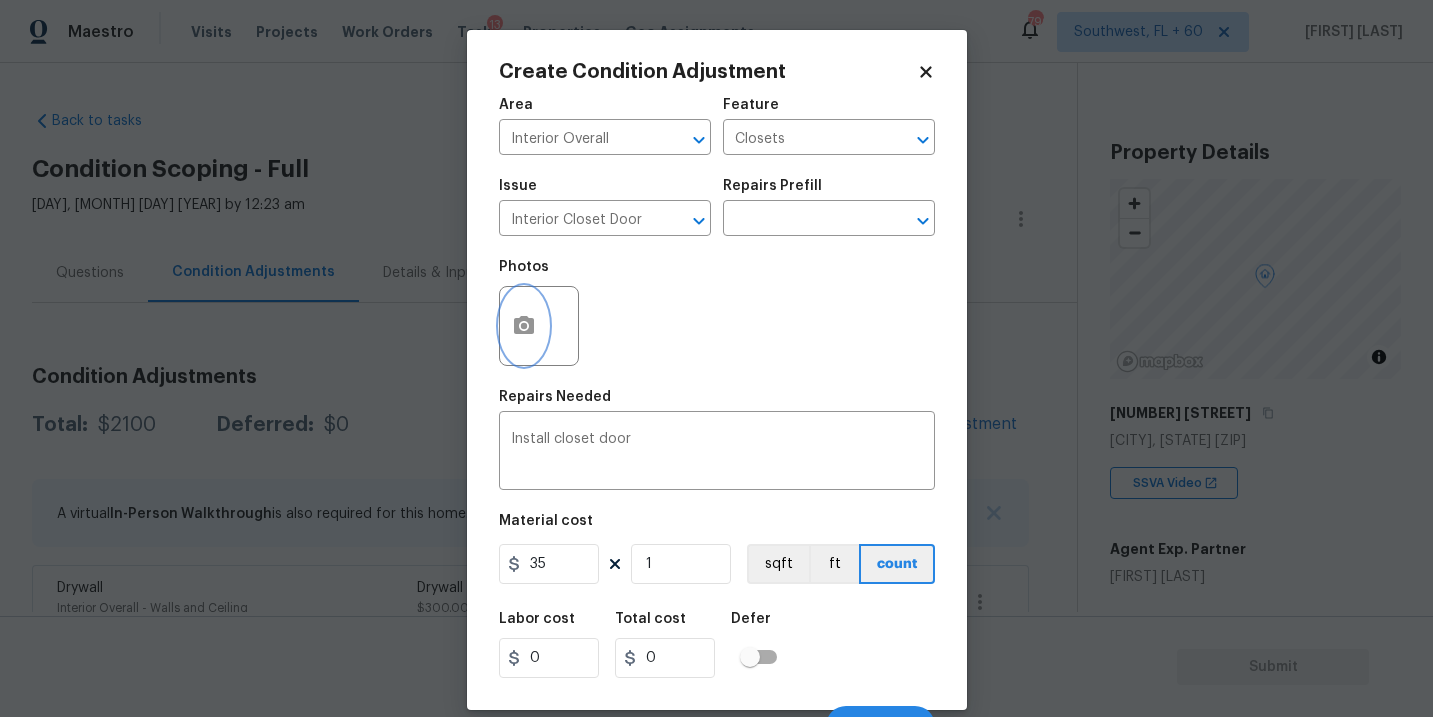 type on "35" 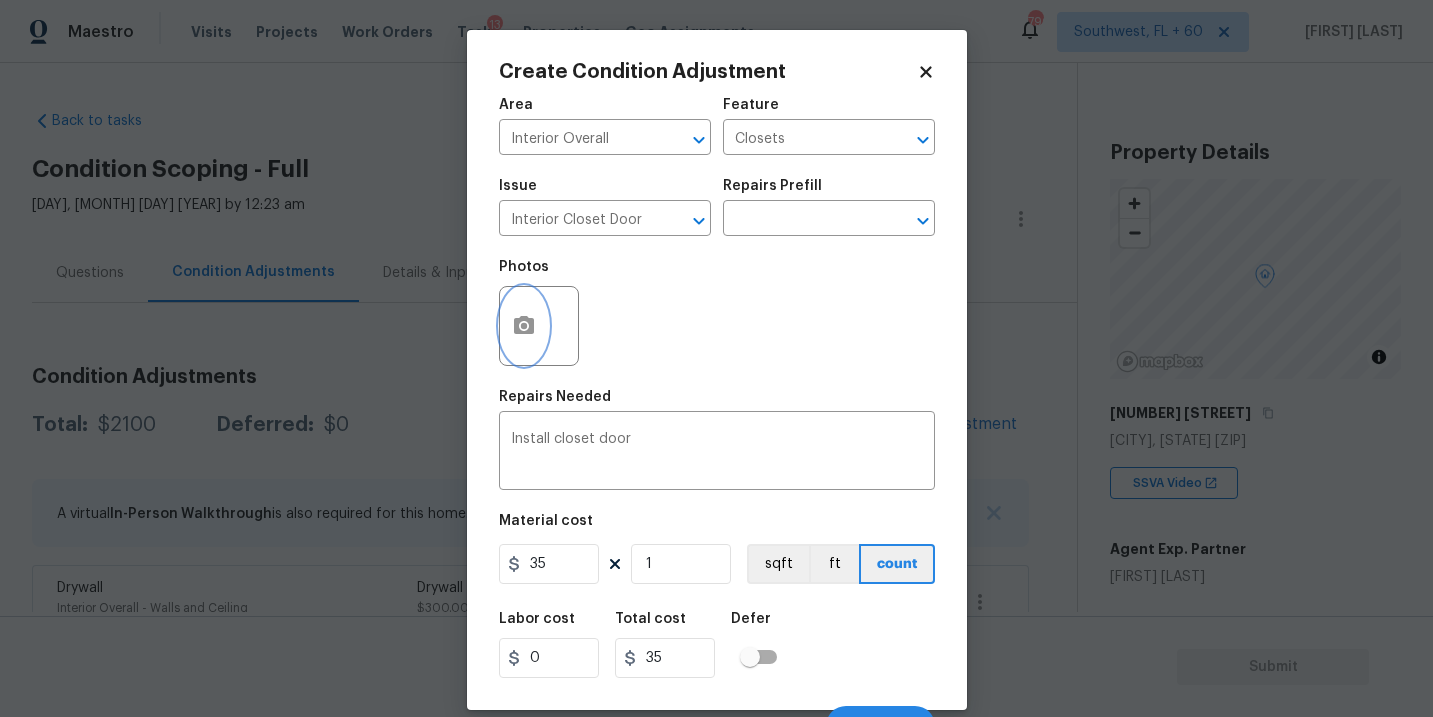 click 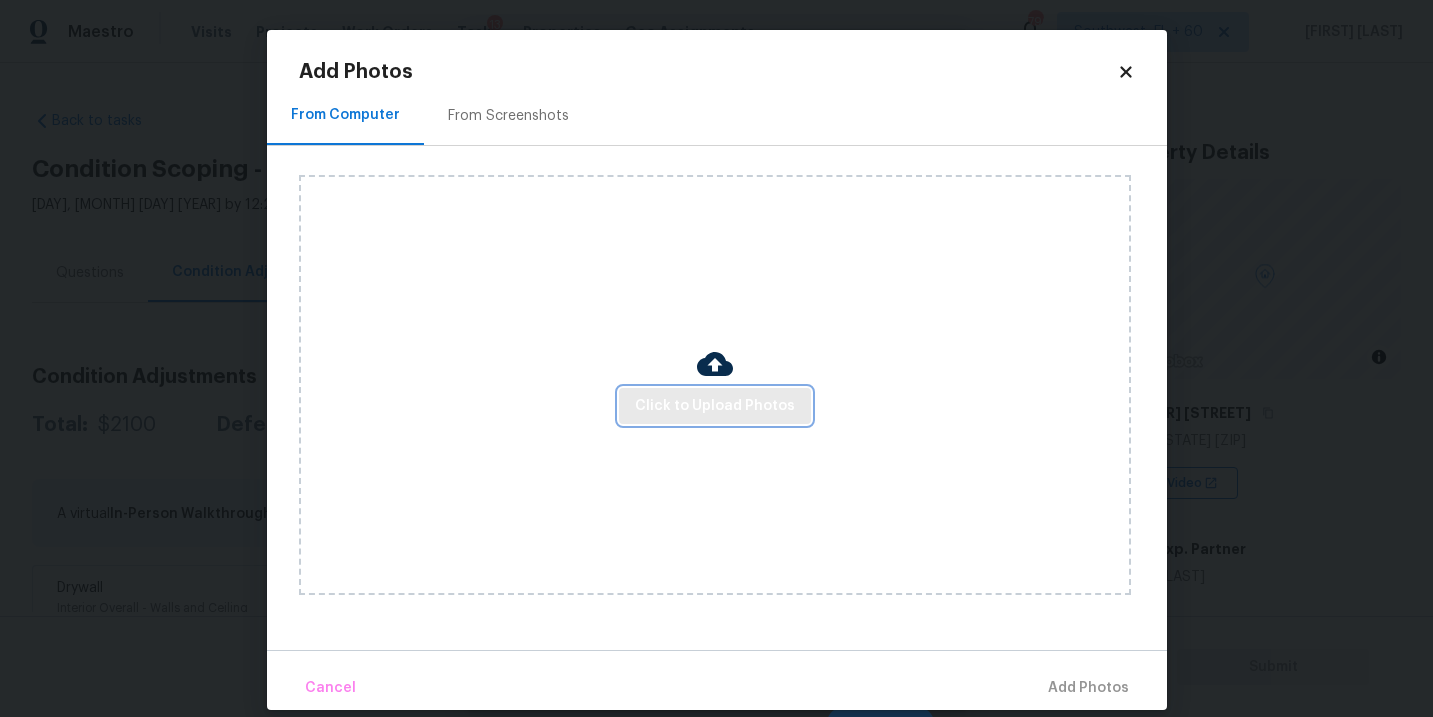 click on "Click to Upload Photos" at bounding box center [715, 406] 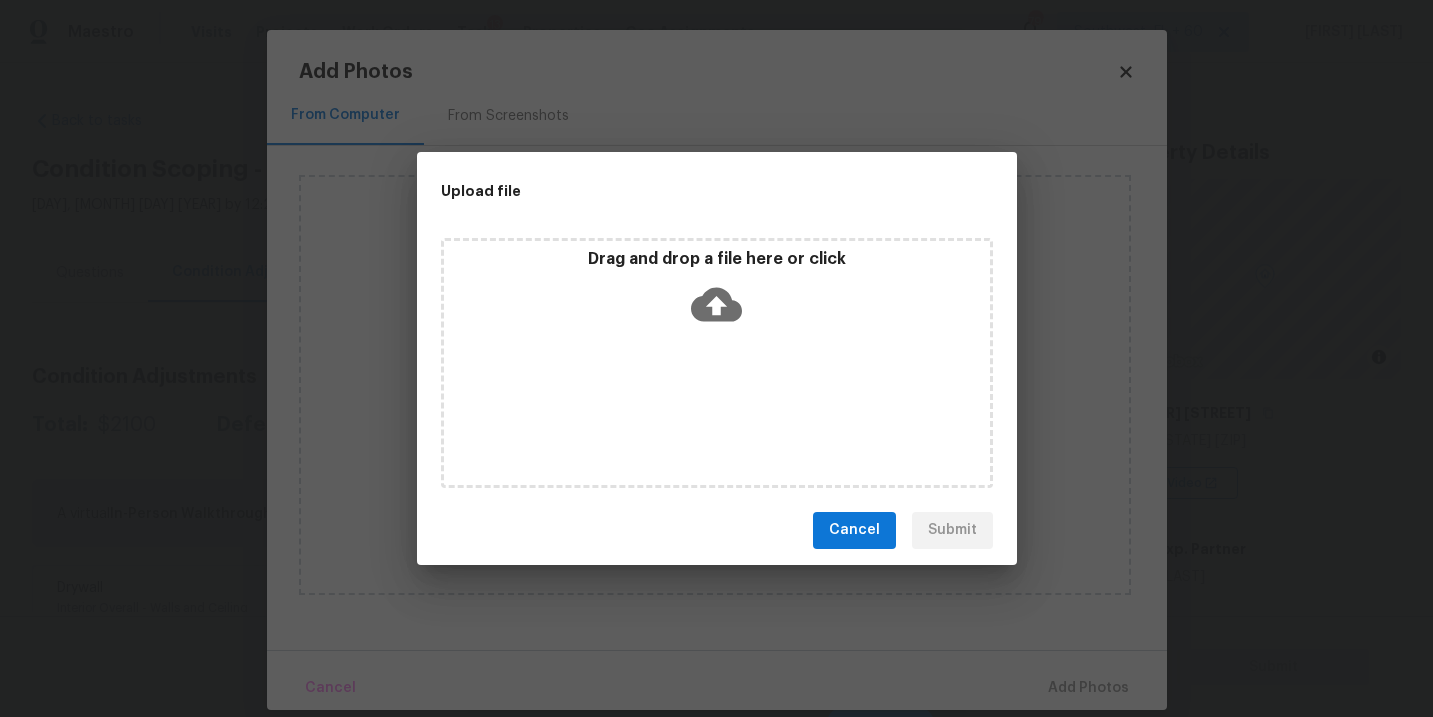 click 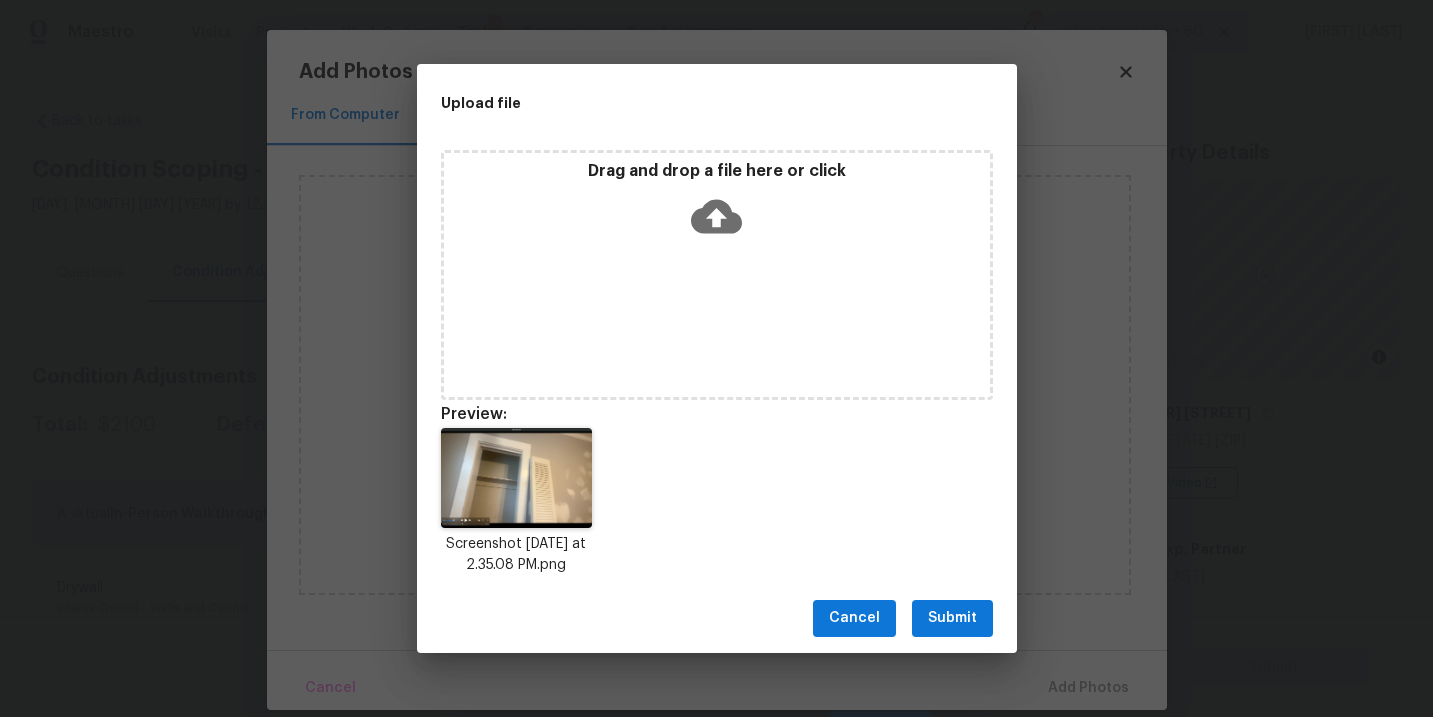 click on "Submit" at bounding box center (952, 618) 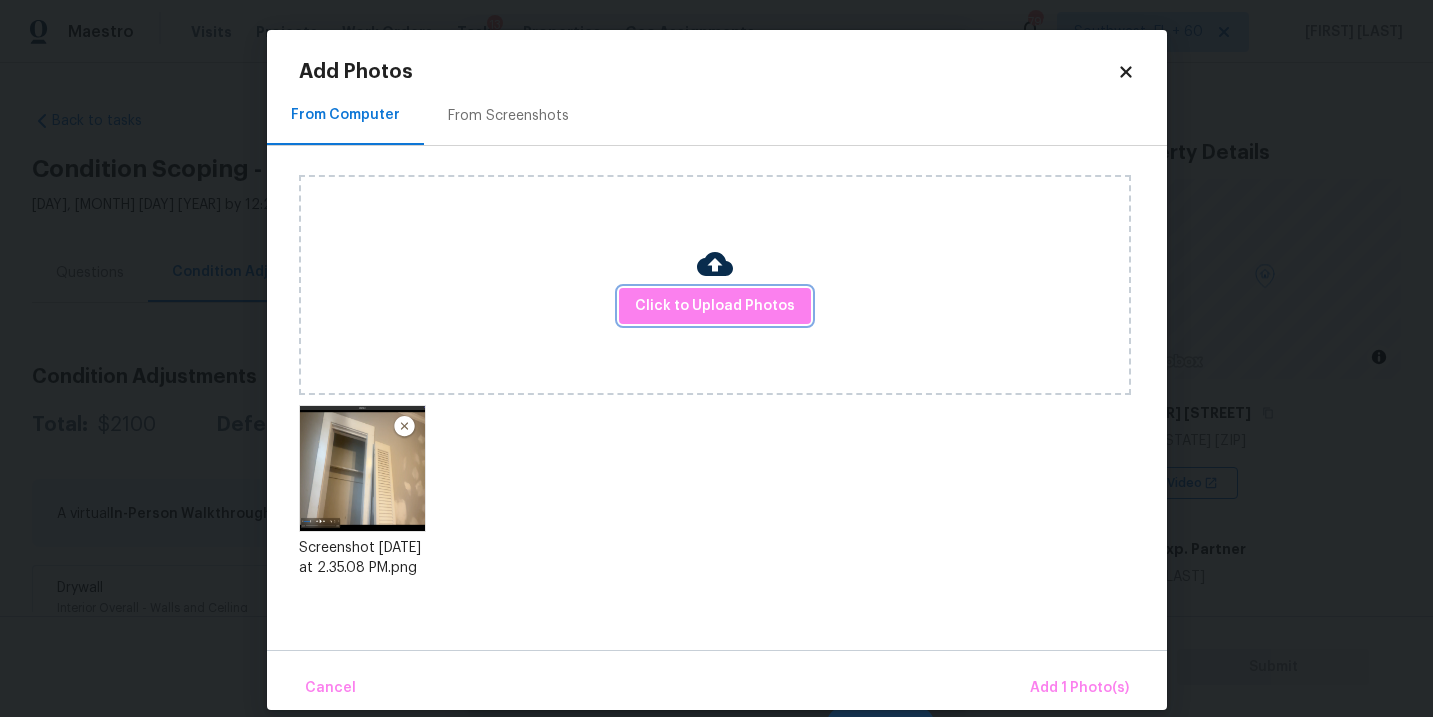 scroll, scrollTop: 23, scrollLeft: 0, axis: vertical 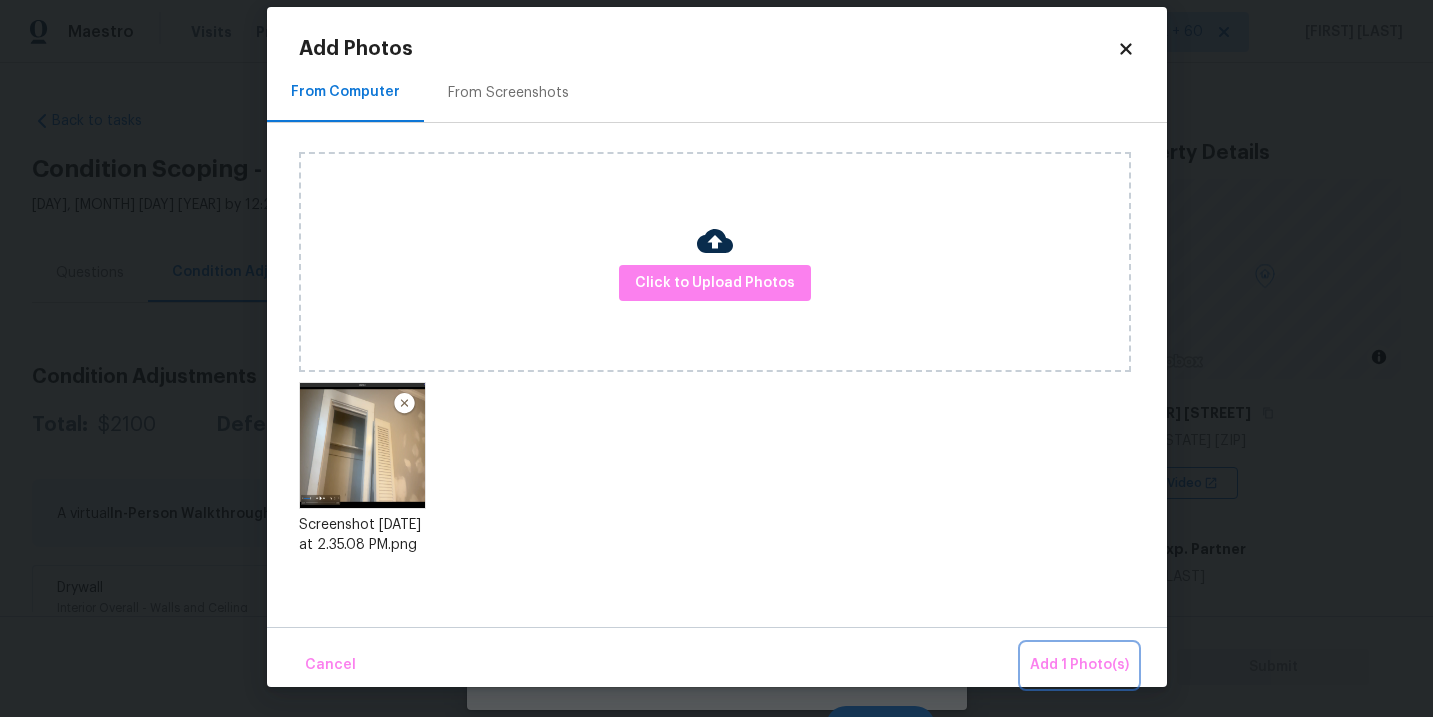 click on "Add 1 Photo(s)" at bounding box center (1079, 665) 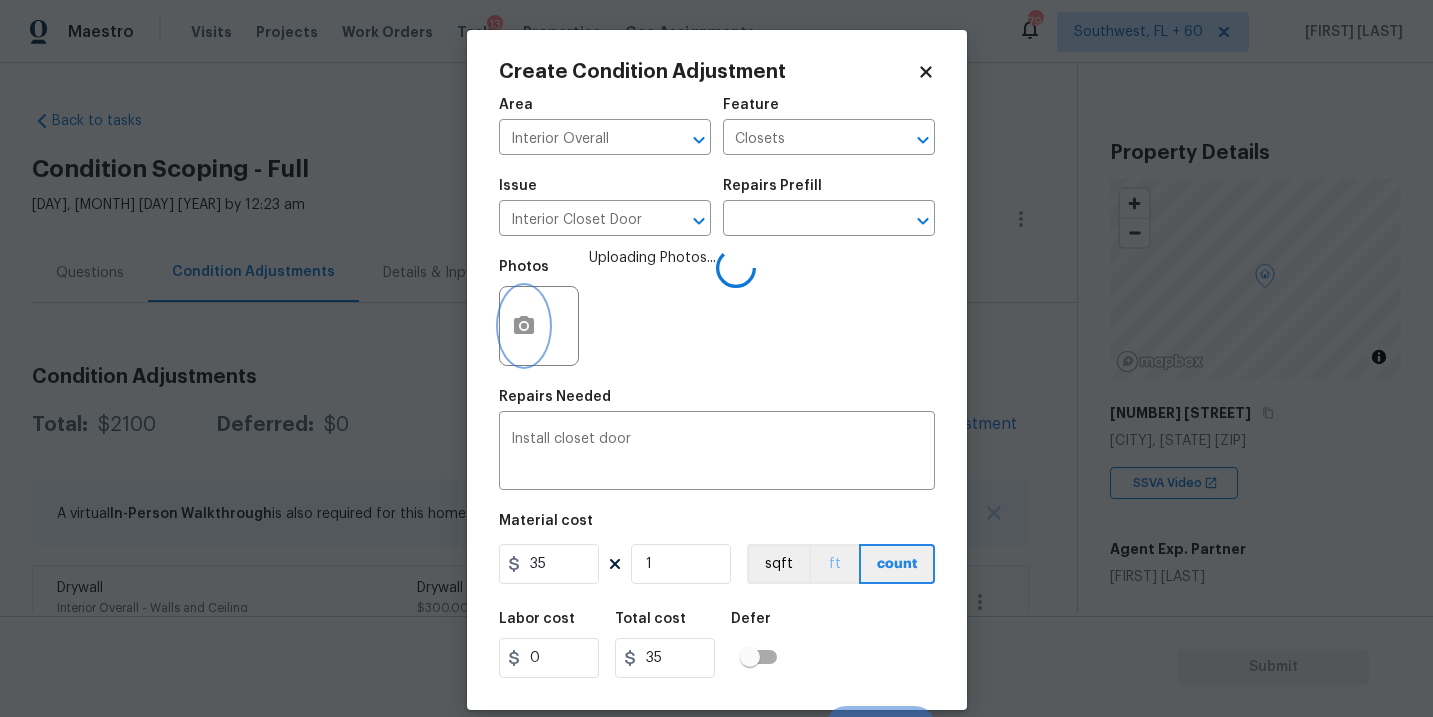 scroll, scrollTop: 0, scrollLeft: 0, axis: both 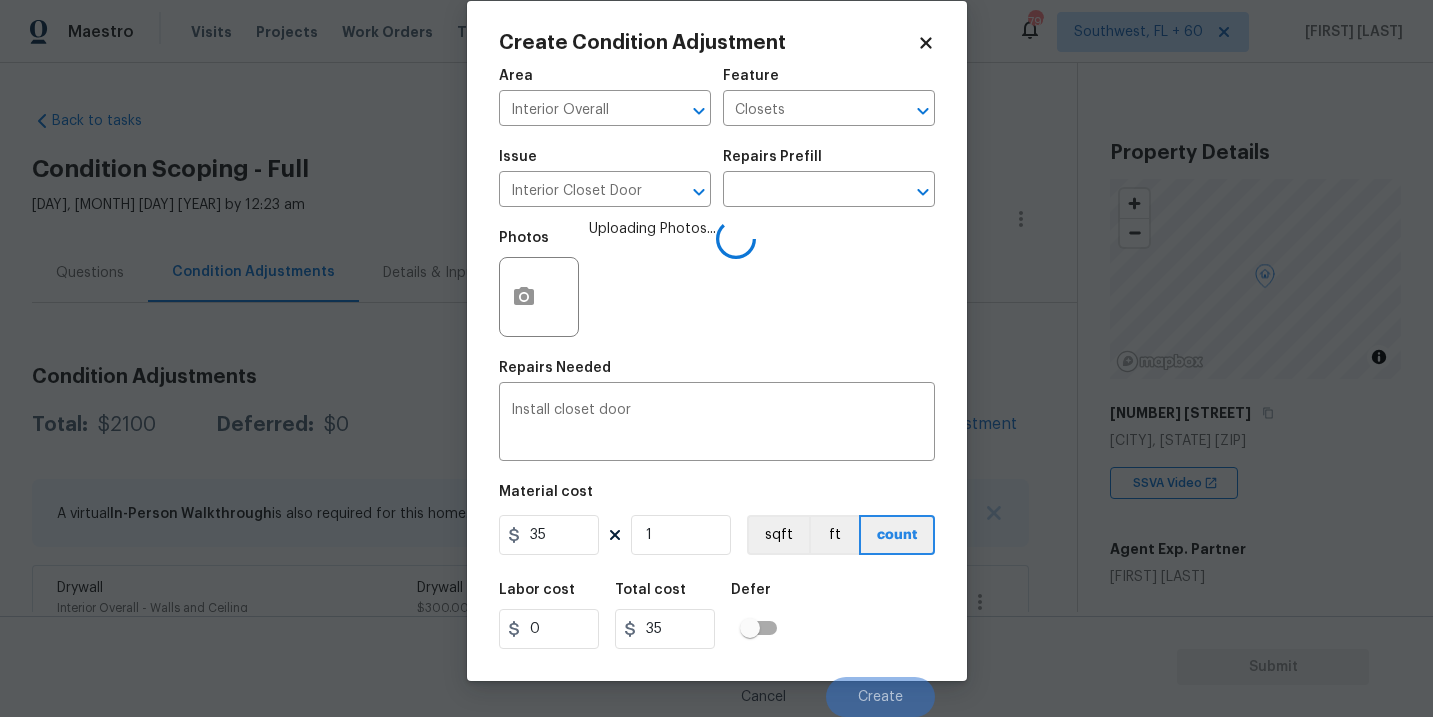 click on "Labor cost 0 Total cost 35 Defer" at bounding box center (717, 616) 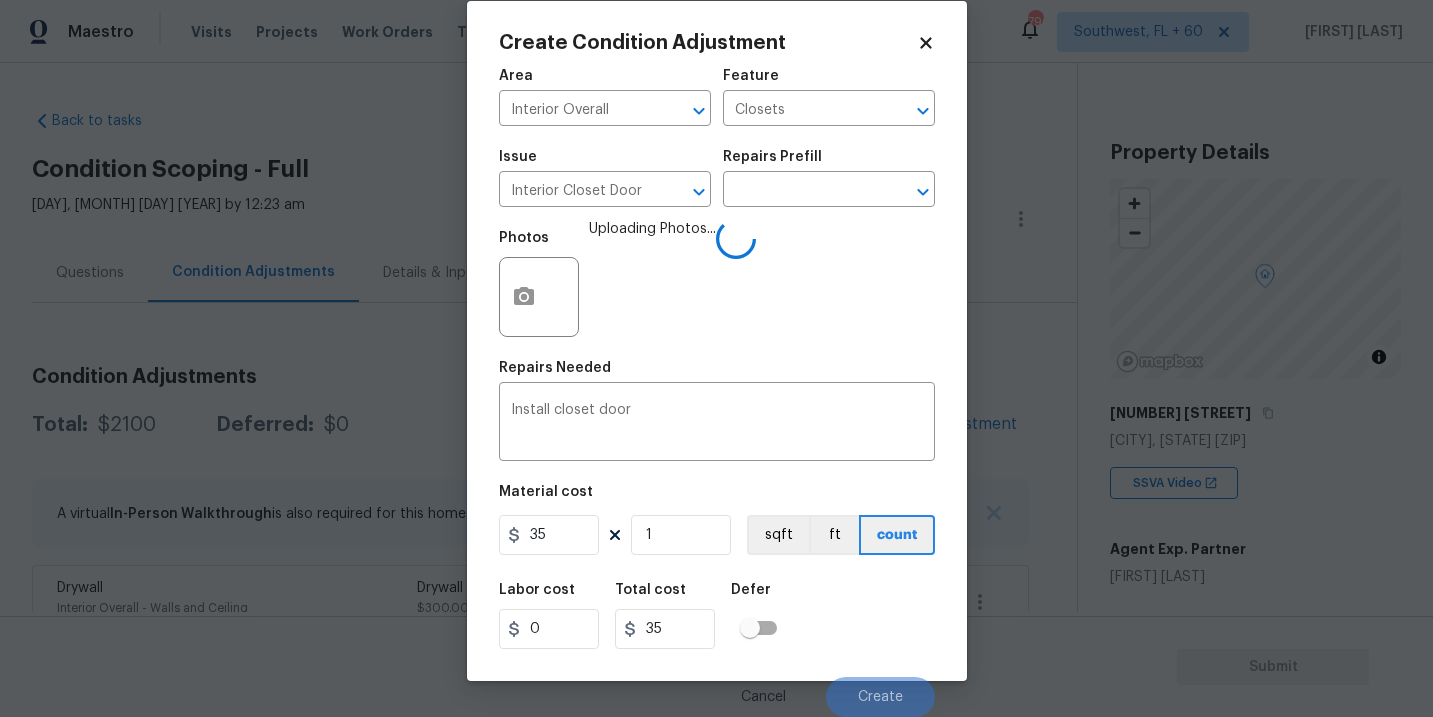 click on "Labor cost 0 Total cost 35 Defer" at bounding box center (717, 616) 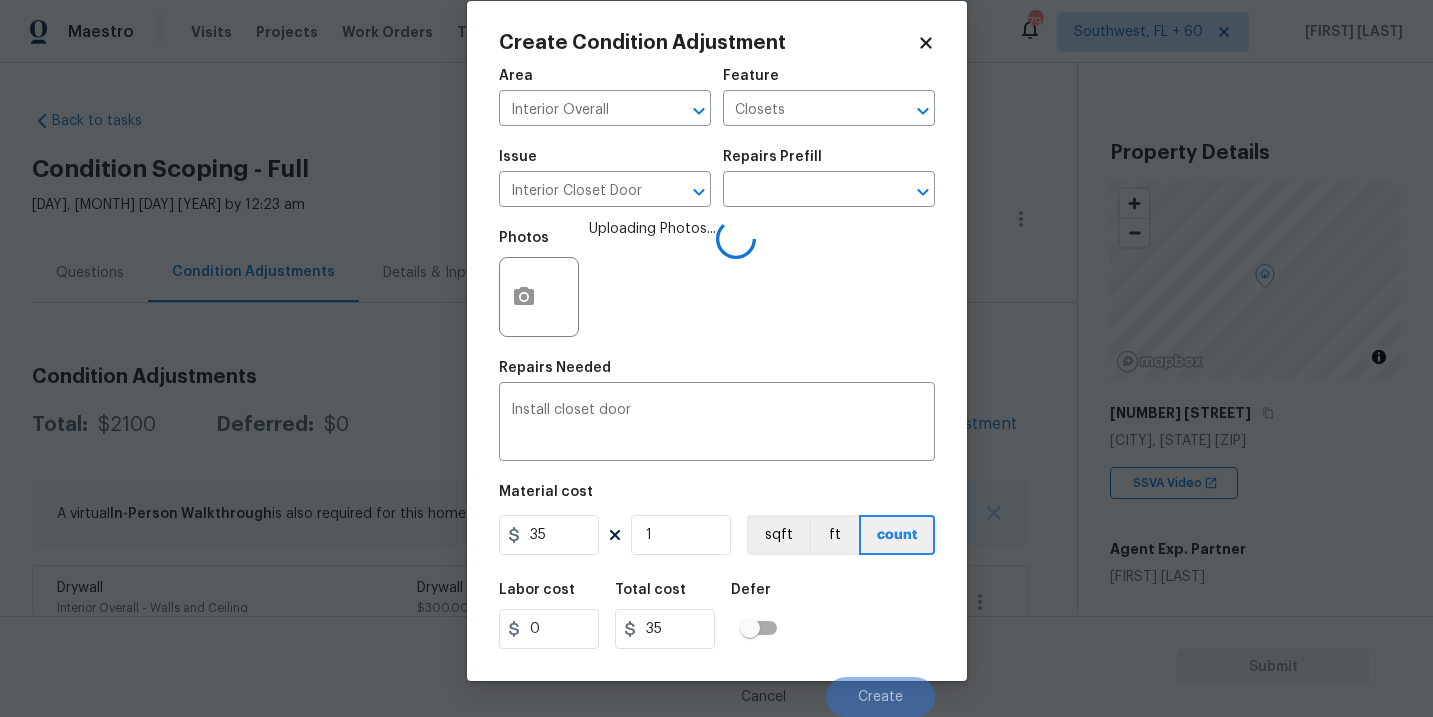 click on "Labor cost 0 Total cost 35 Defer" at bounding box center [717, 616] 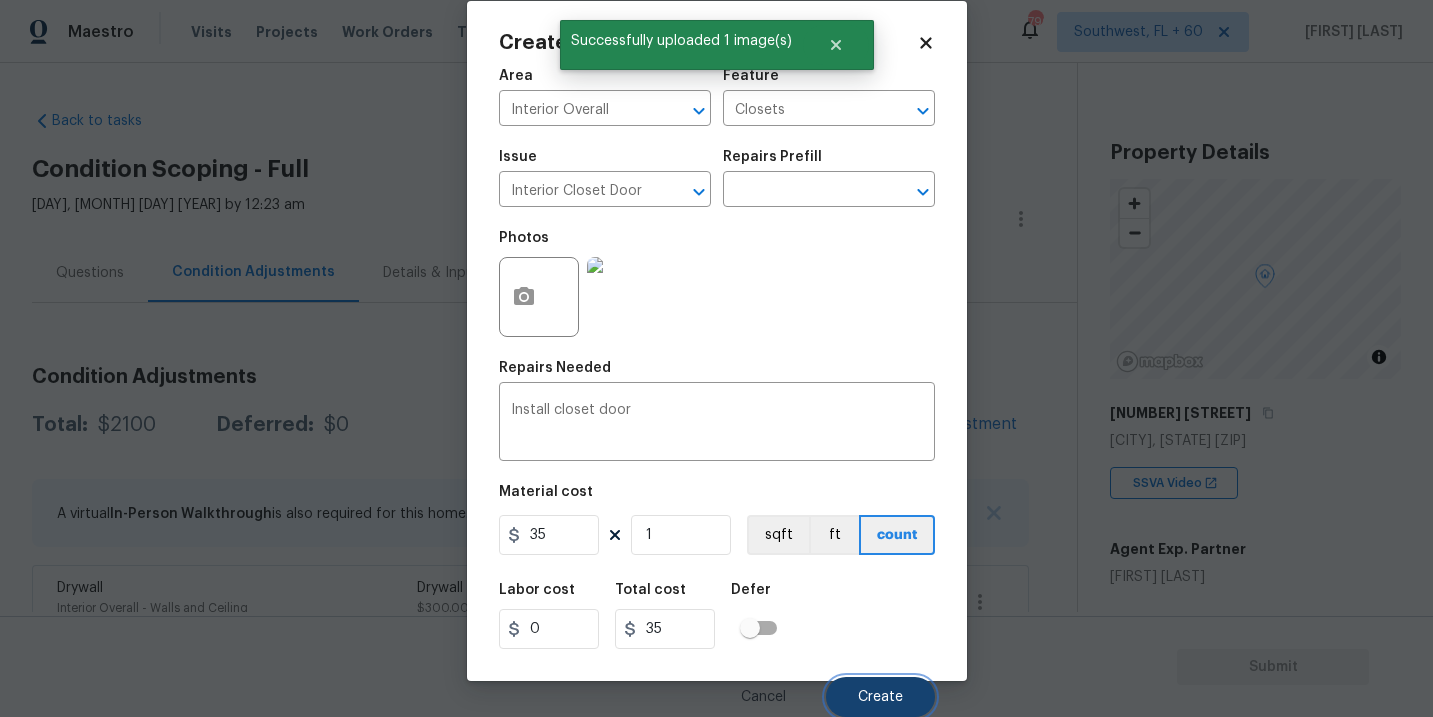 click on "Create" at bounding box center [880, 697] 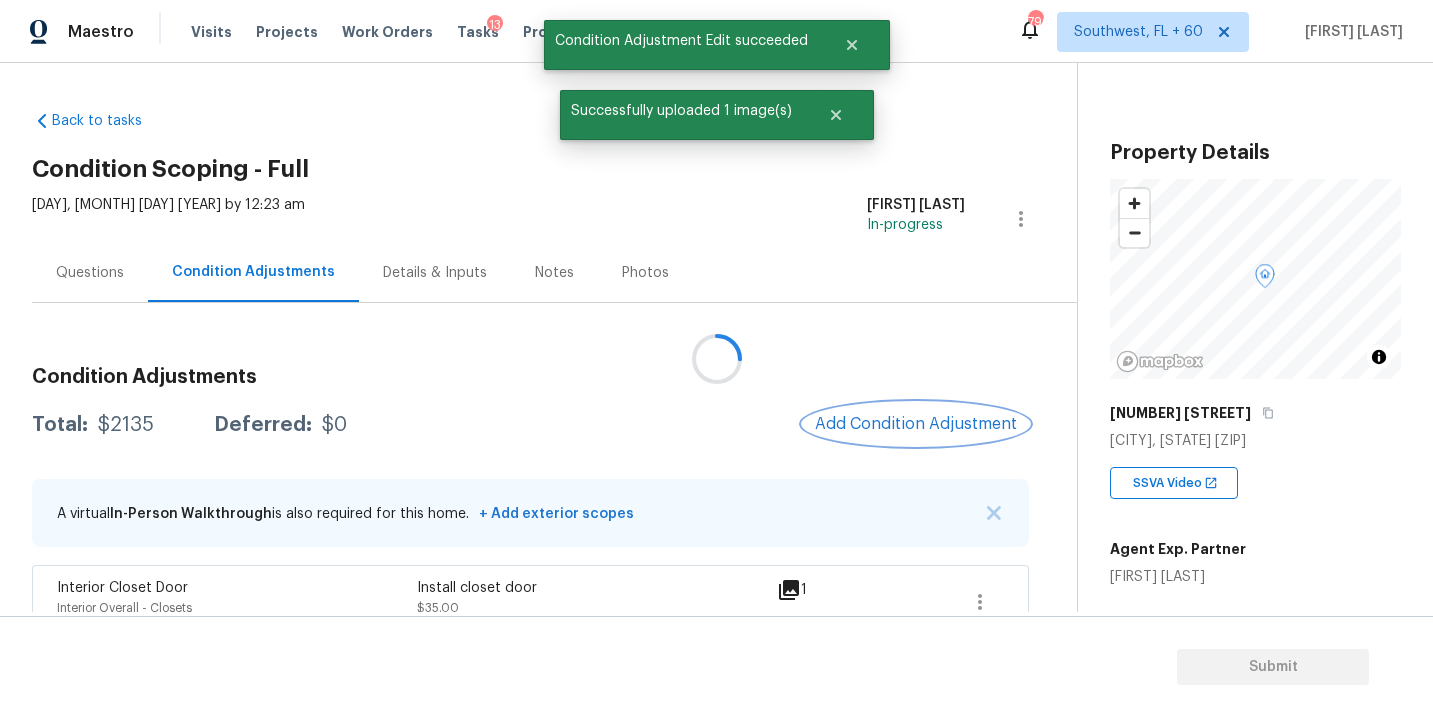 scroll, scrollTop: 0, scrollLeft: 0, axis: both 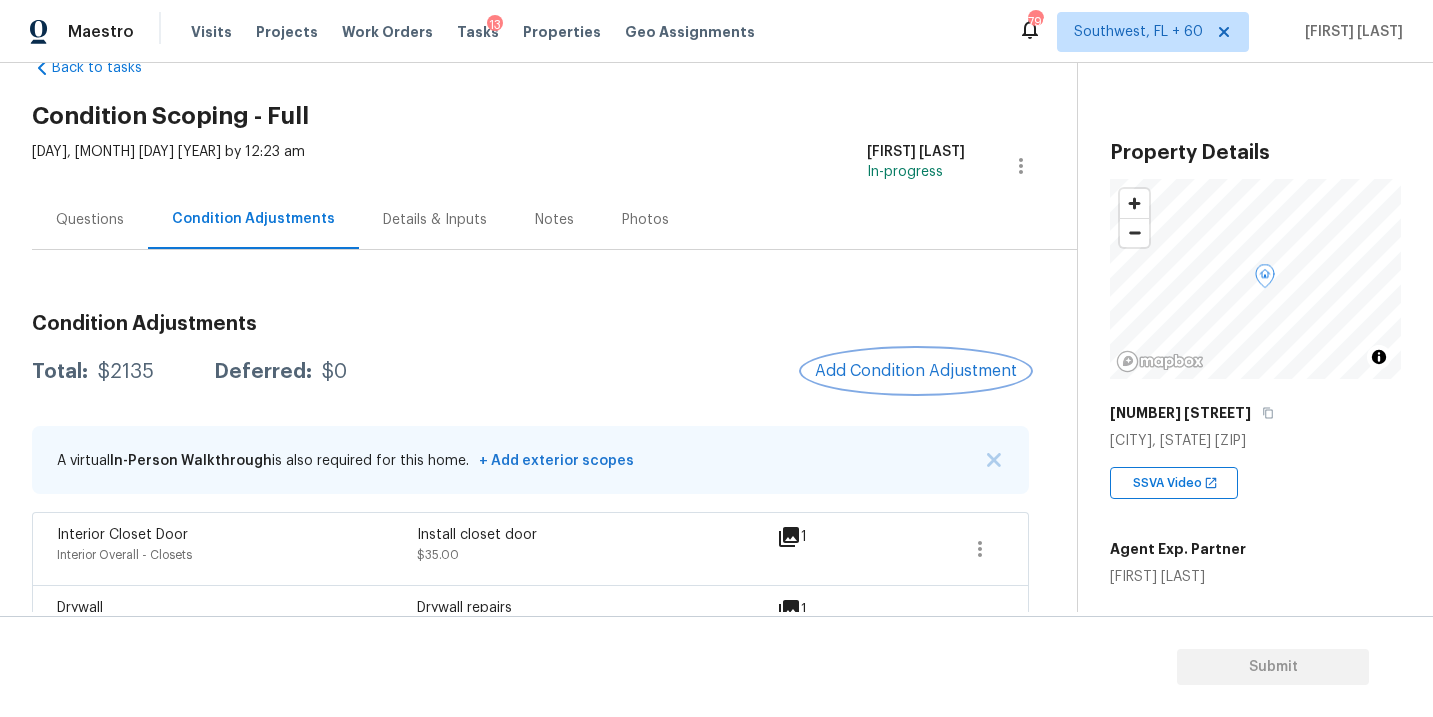 click on "Add Condition Adjustment" at bounding box center [916, 371] 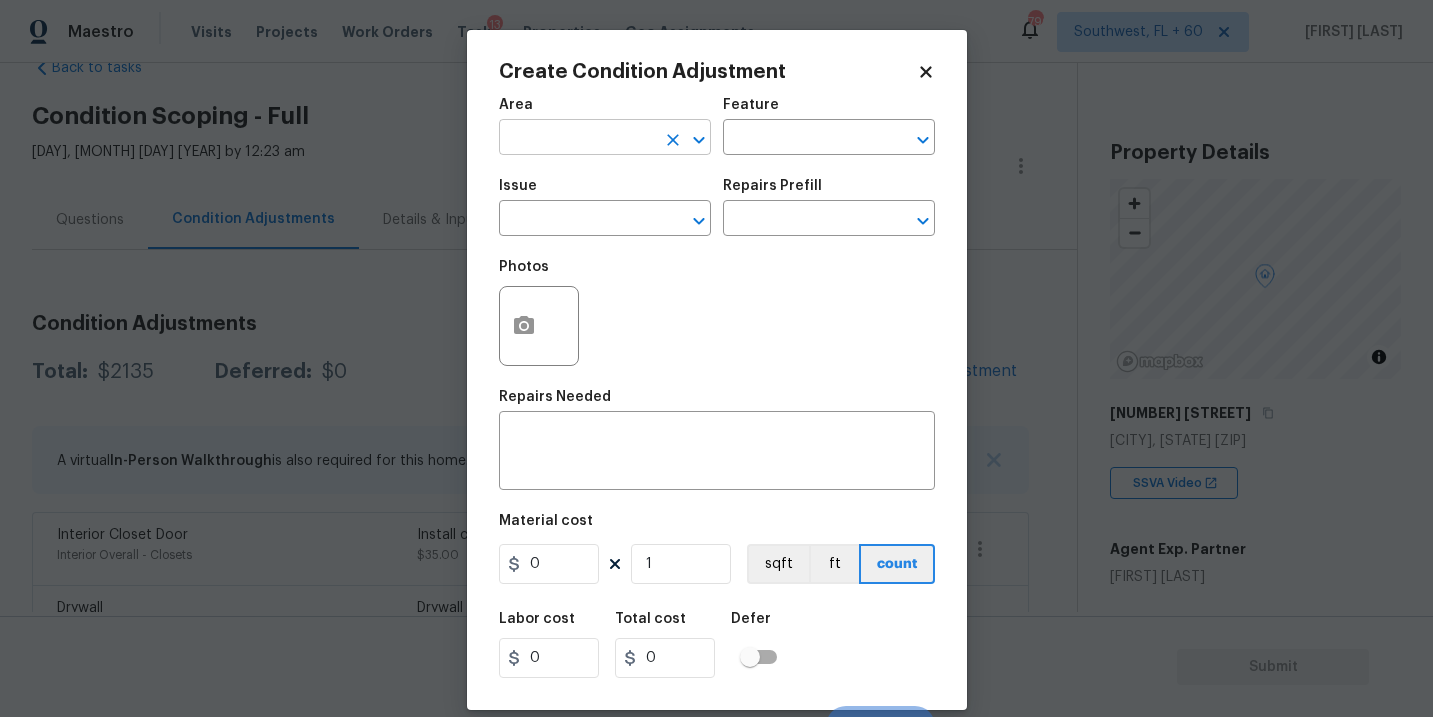 click at bounding box center [577, 139] 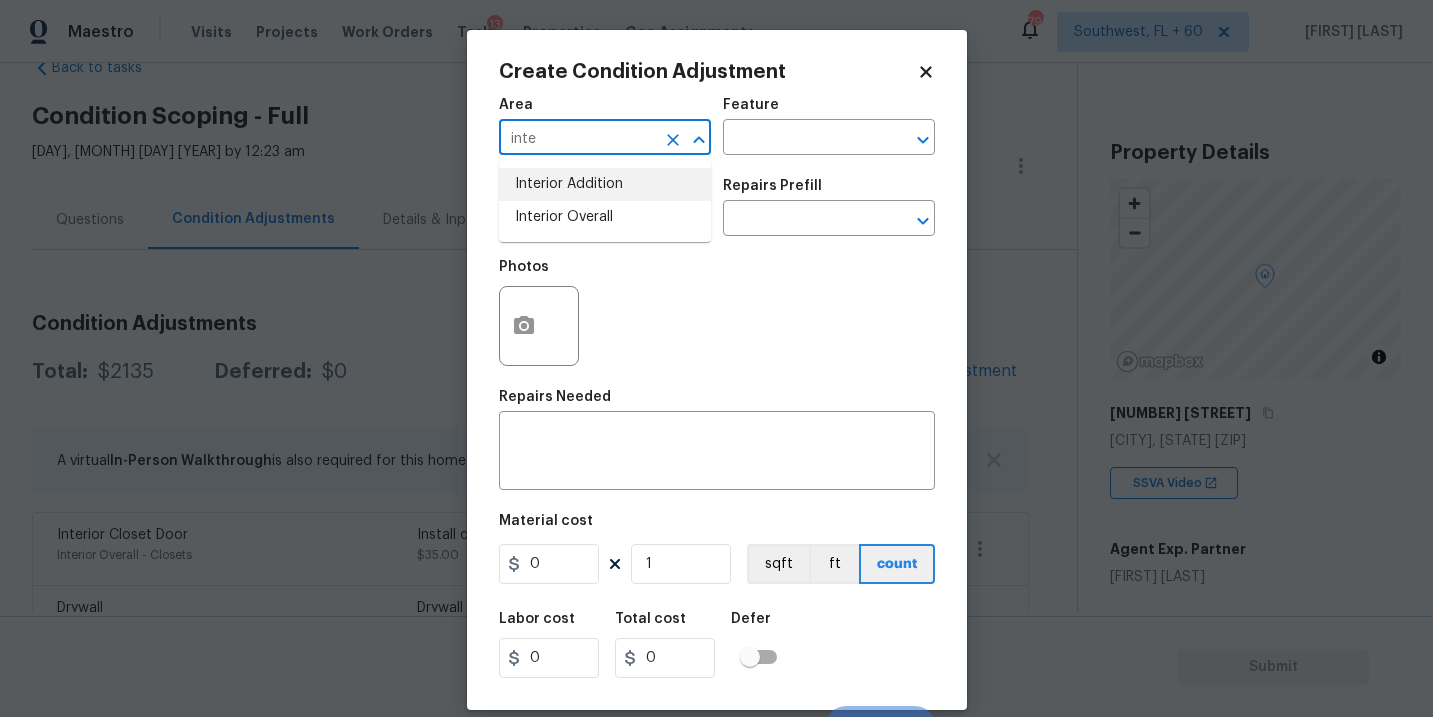 click on "Interior Overall" at bounding box center (605, 217) 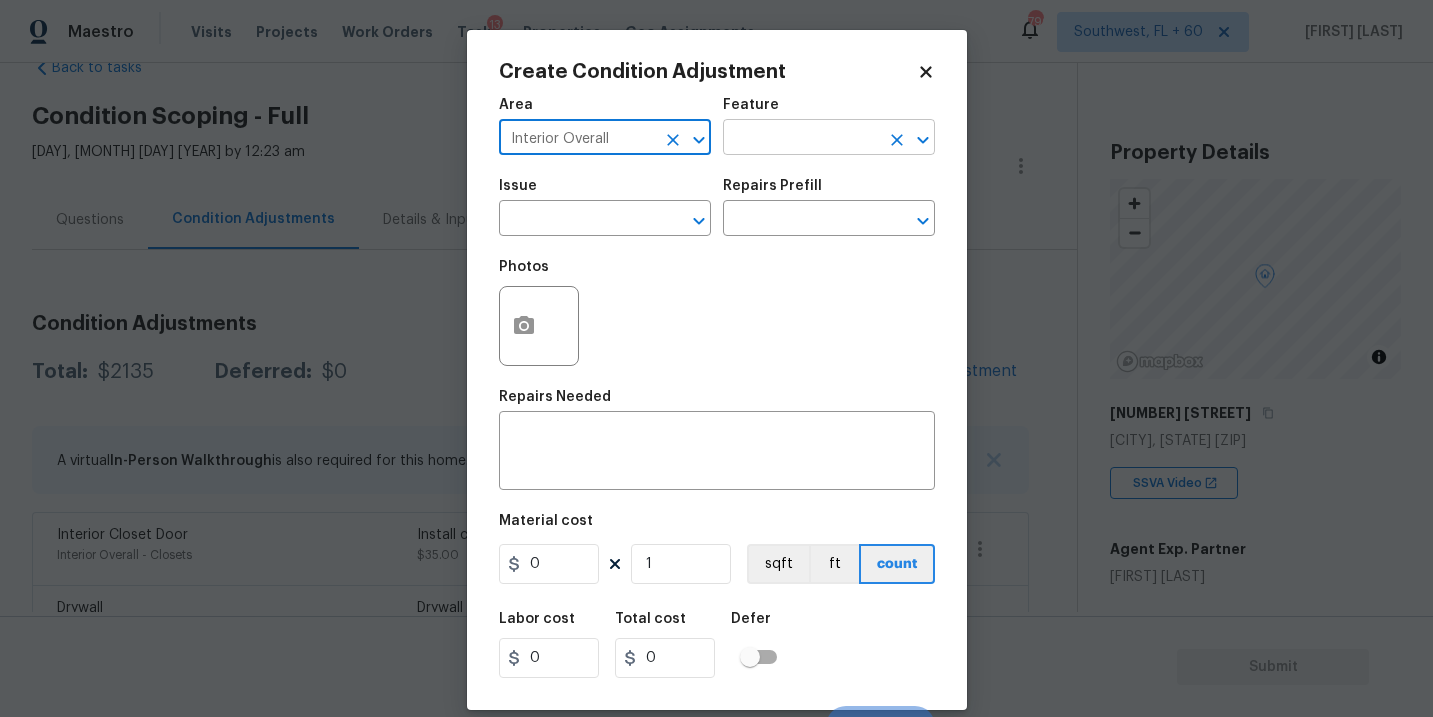 type on "Interior Overall" 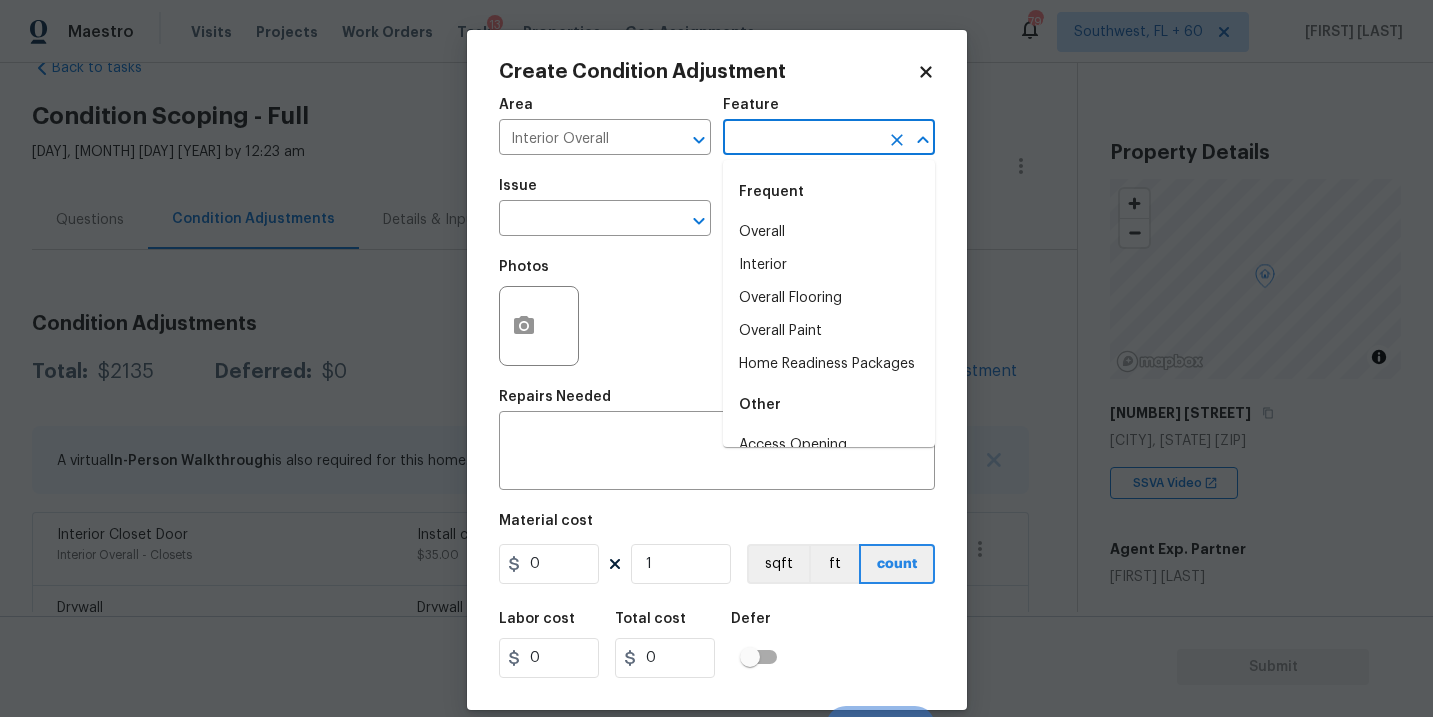 click at bounding box center [801, 139] 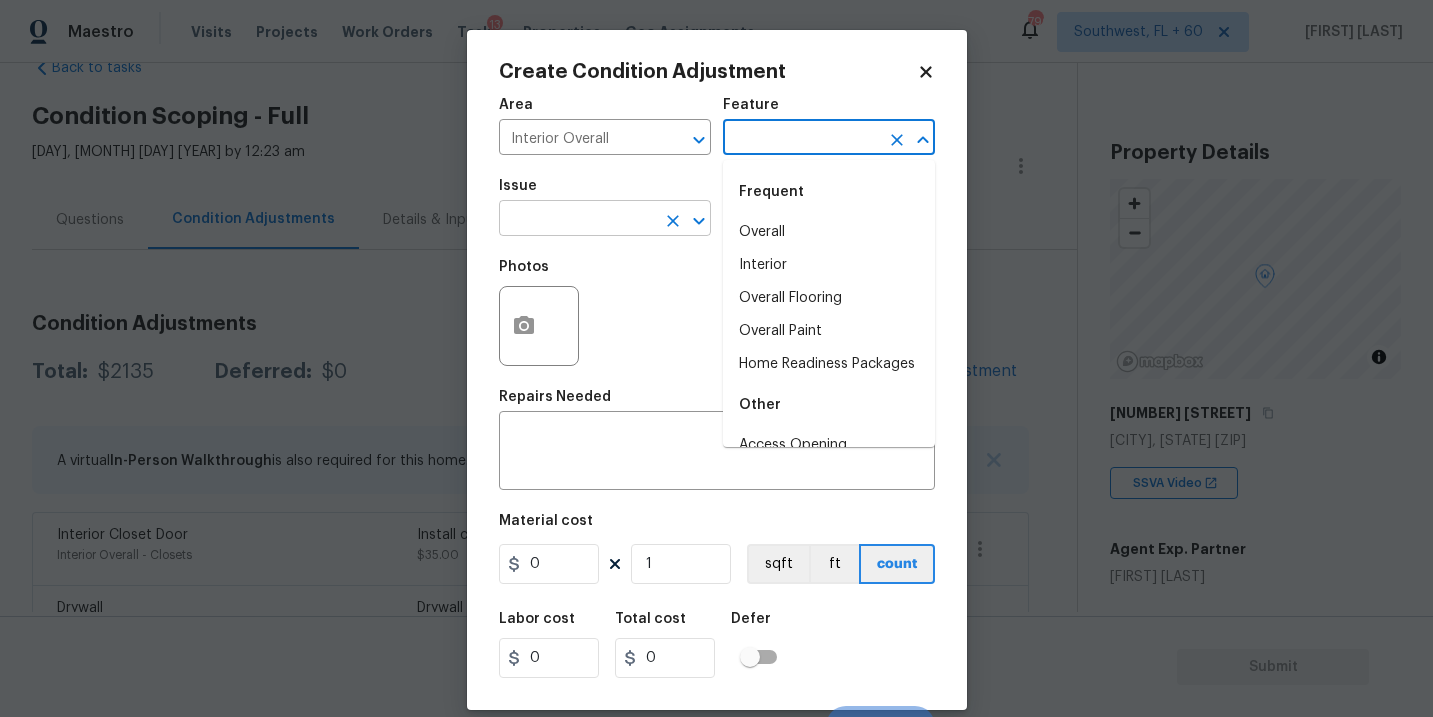 click at bounding box center [577, 220] 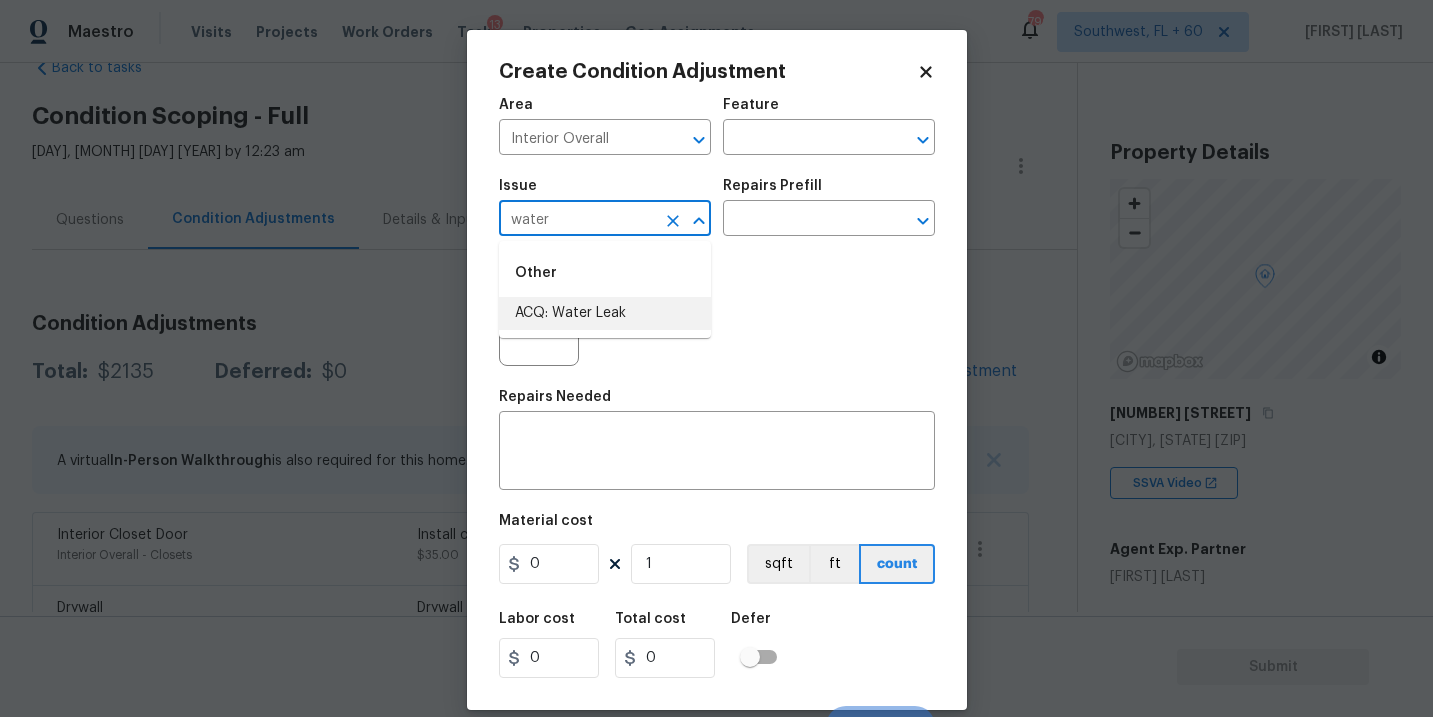 click on "ACQ: Water Leak" at bounding box center [605, 313] 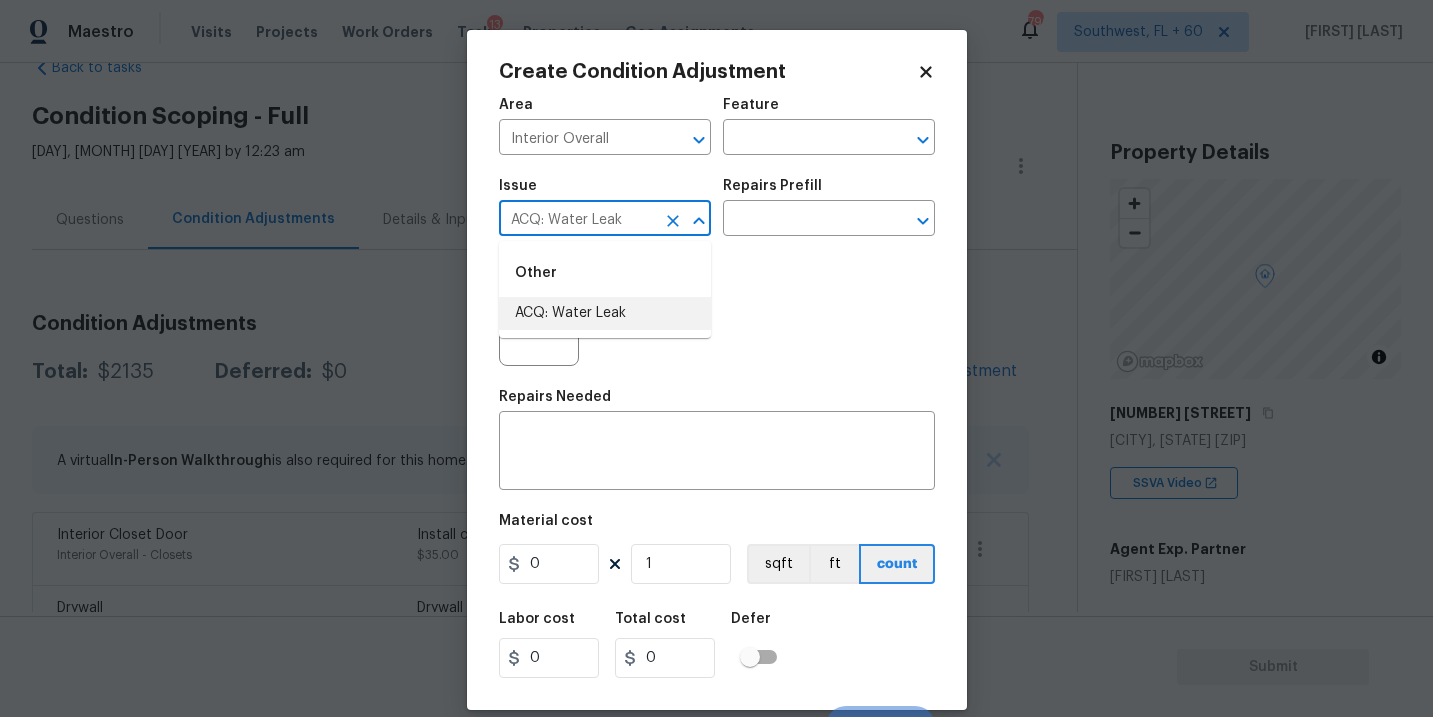 type on "ACQ: Water Leak" 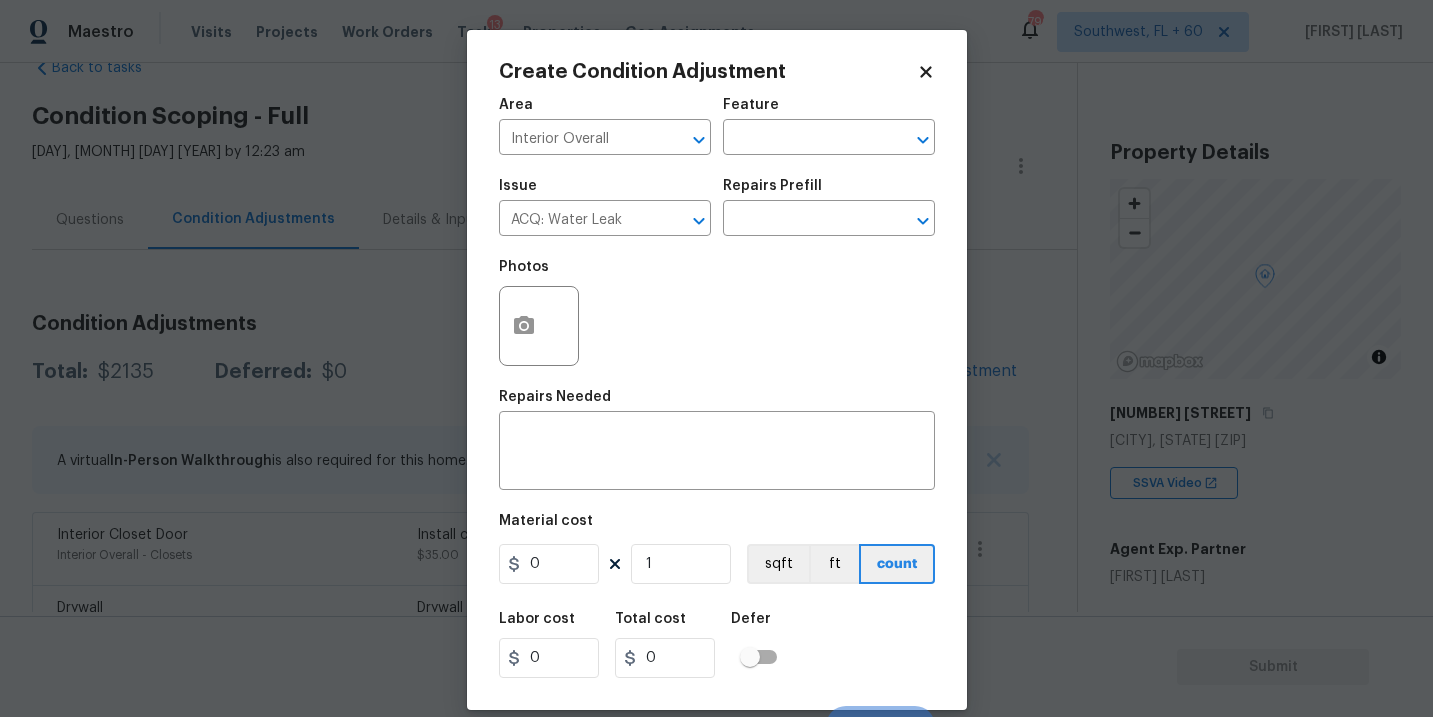click on "Photos" at bounding box center [717, 313] 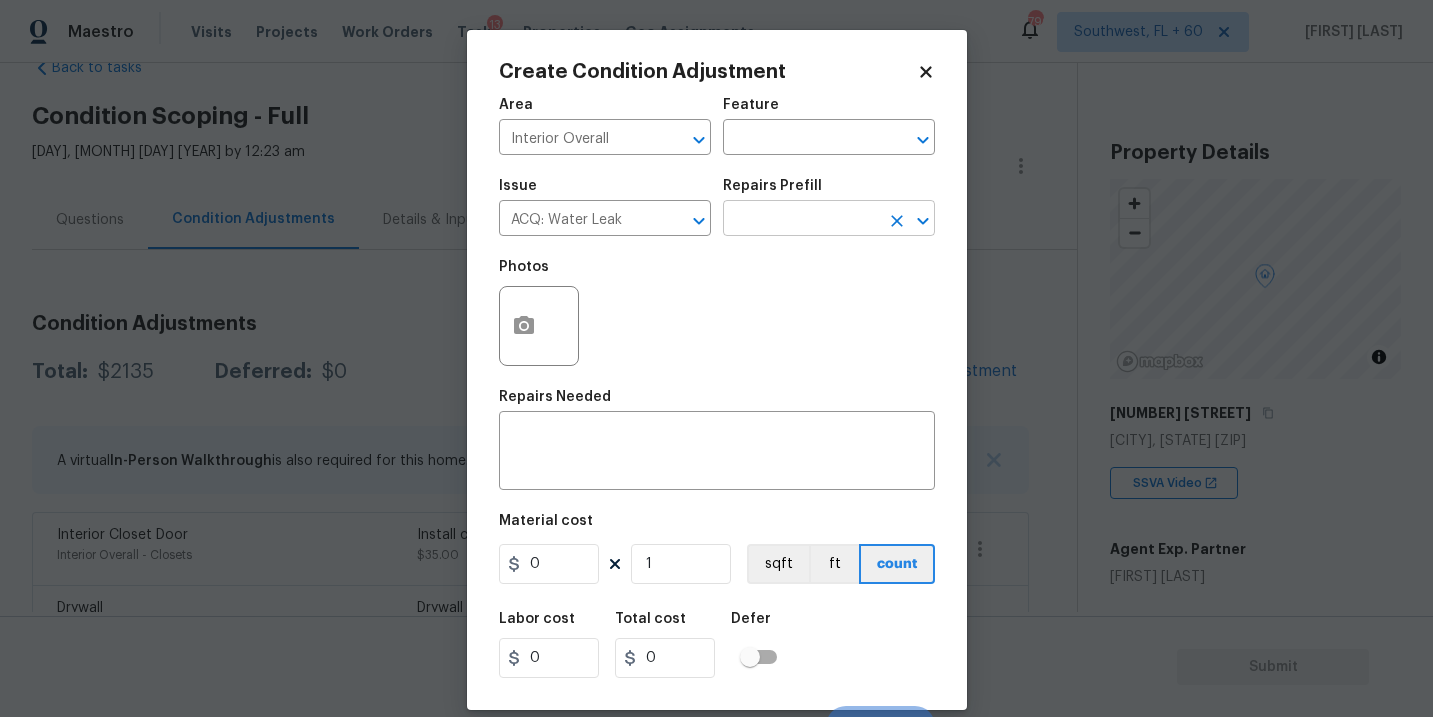 click at bounding box center [801, 220] 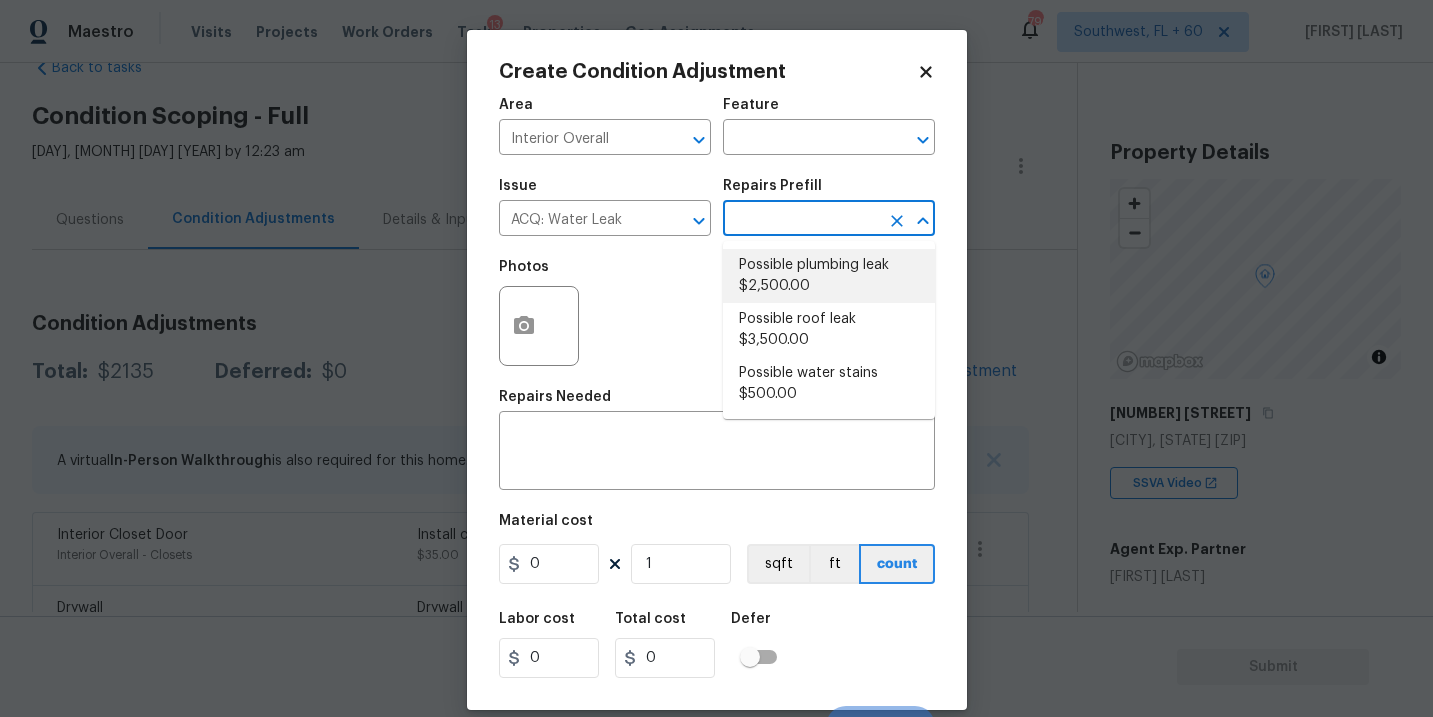 click on "Possible plumbing leak $2,500.00" at bounding box center [829, 276] 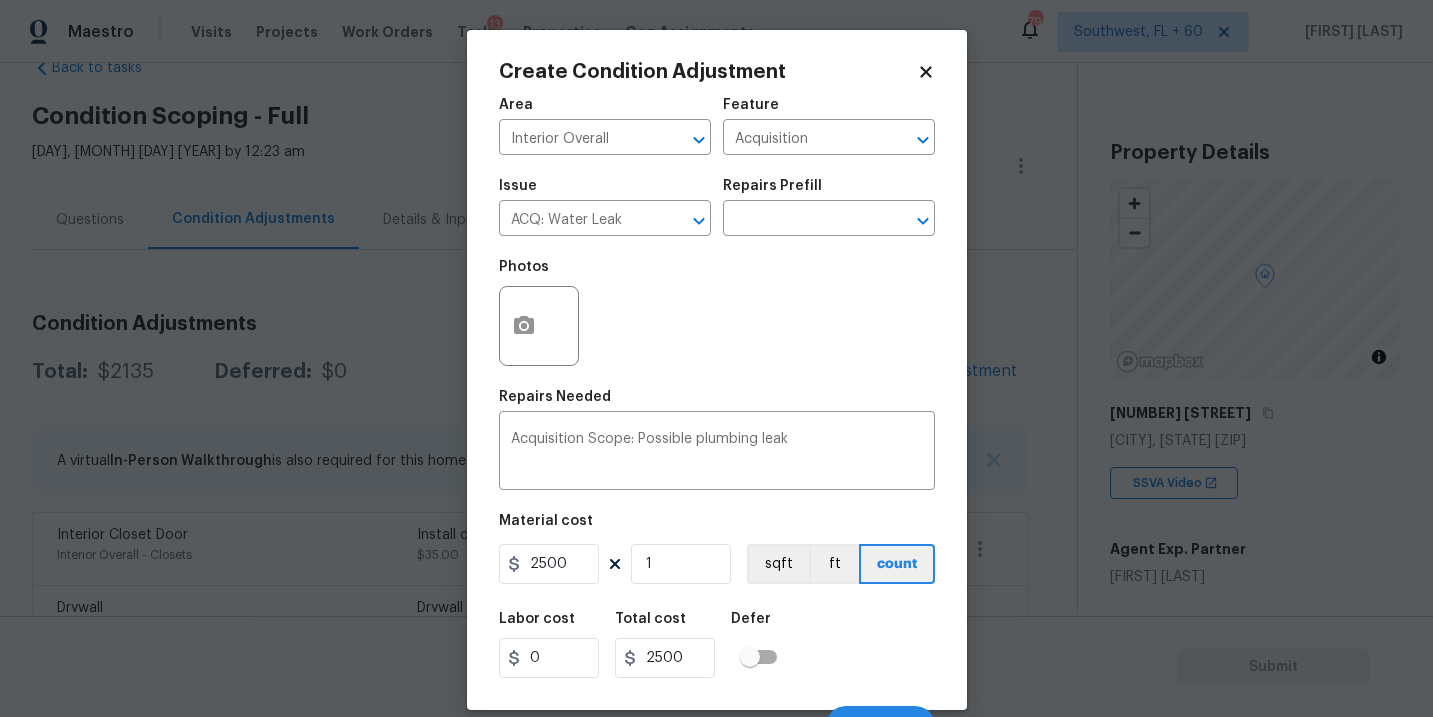 click at bounding box center [539, 326] 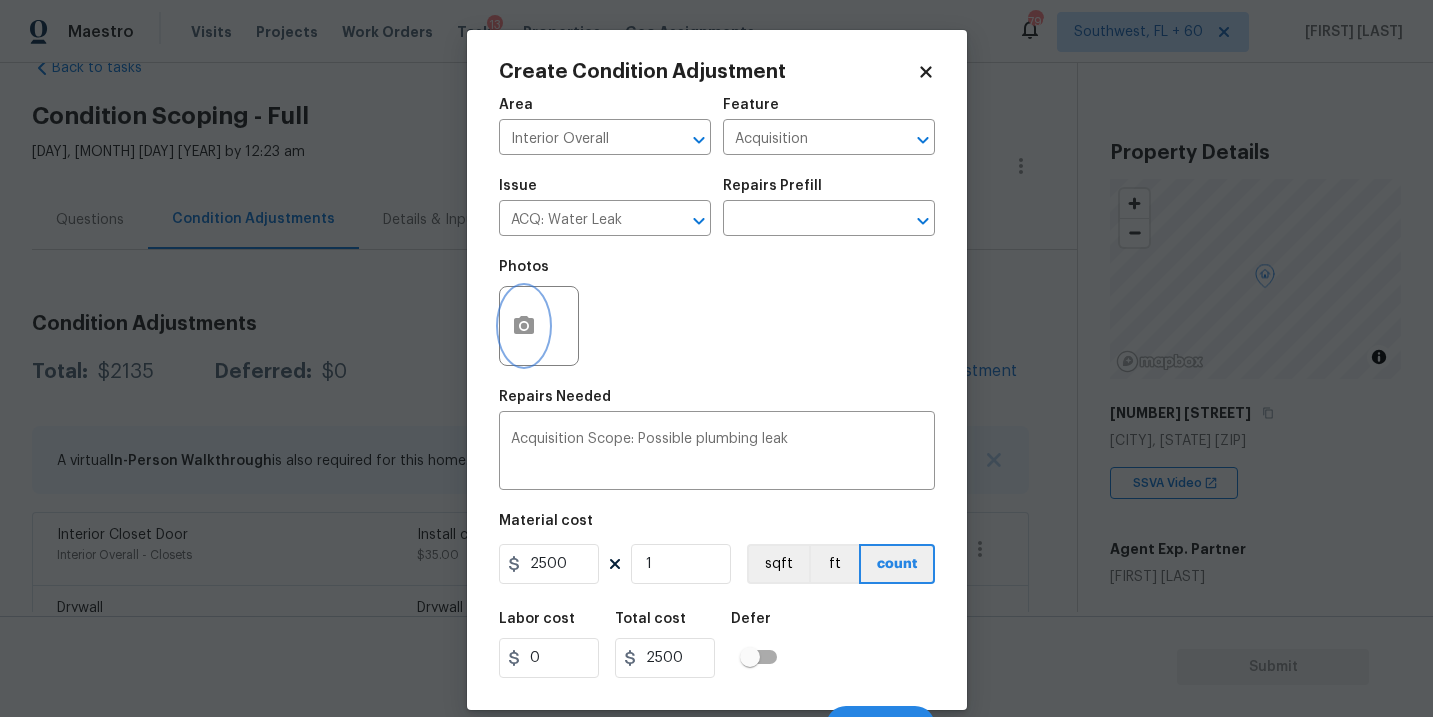 click 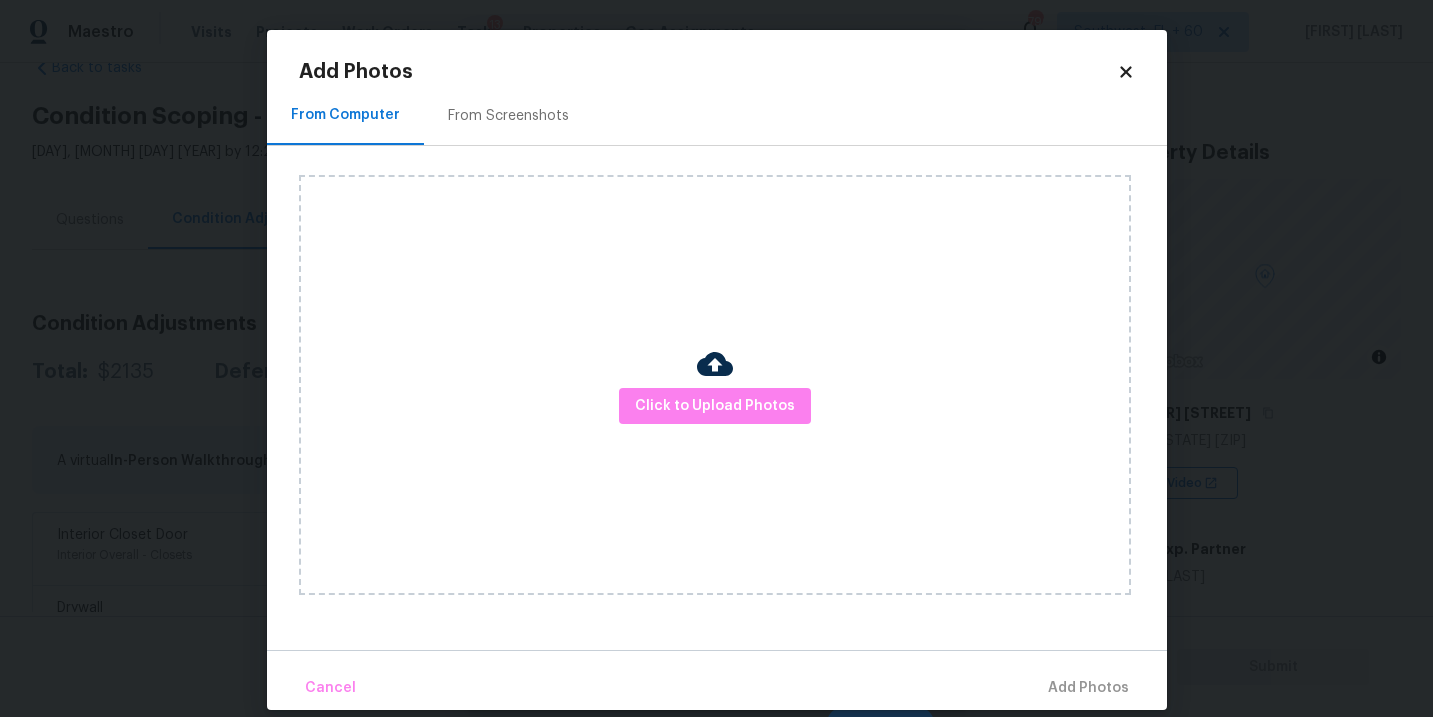 click on "Click to Upload Photos" at bounding box center [715, 385] 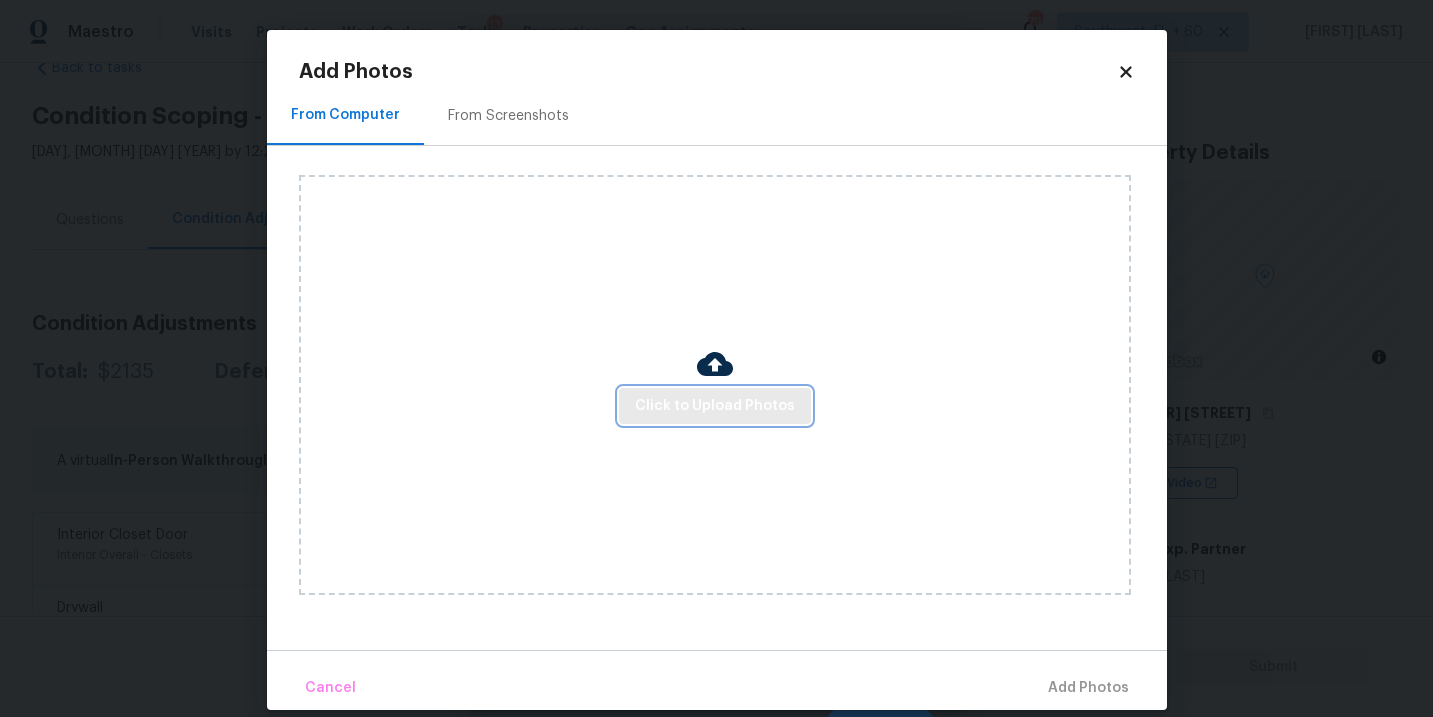 click on "Click to Upload Photos" at bounding box center [715, 406] 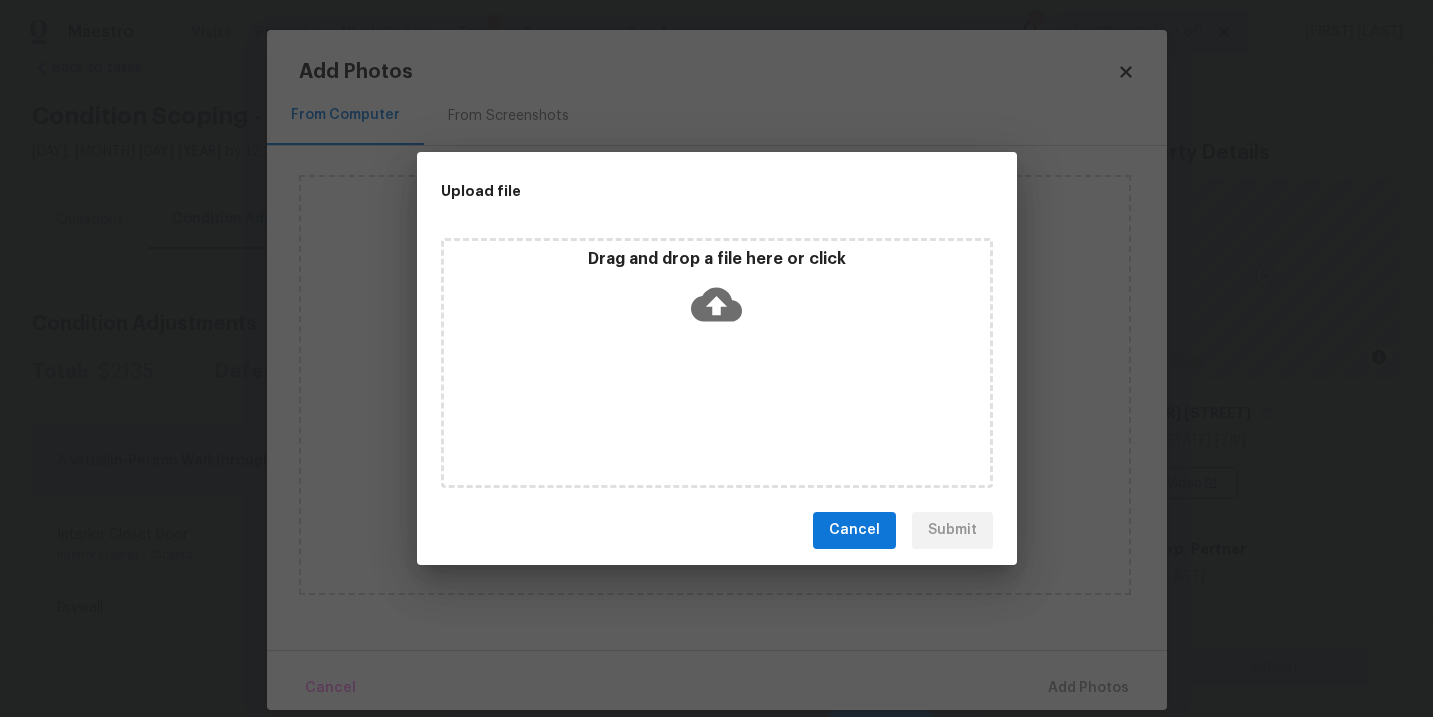 click on "Drag and drop a file here or click" at bounding box center [717, 363] 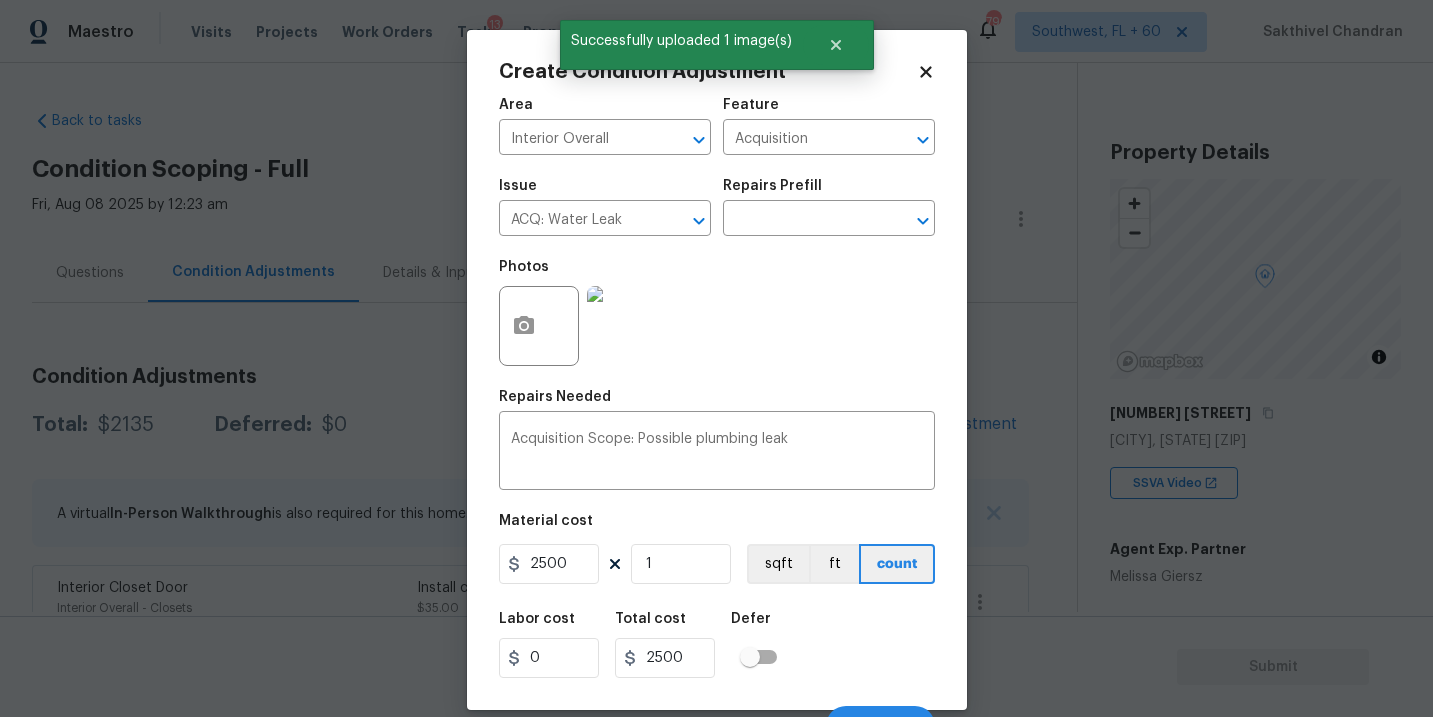 scroll, scrollTop: 0, scrollLeft: 0, axis: both 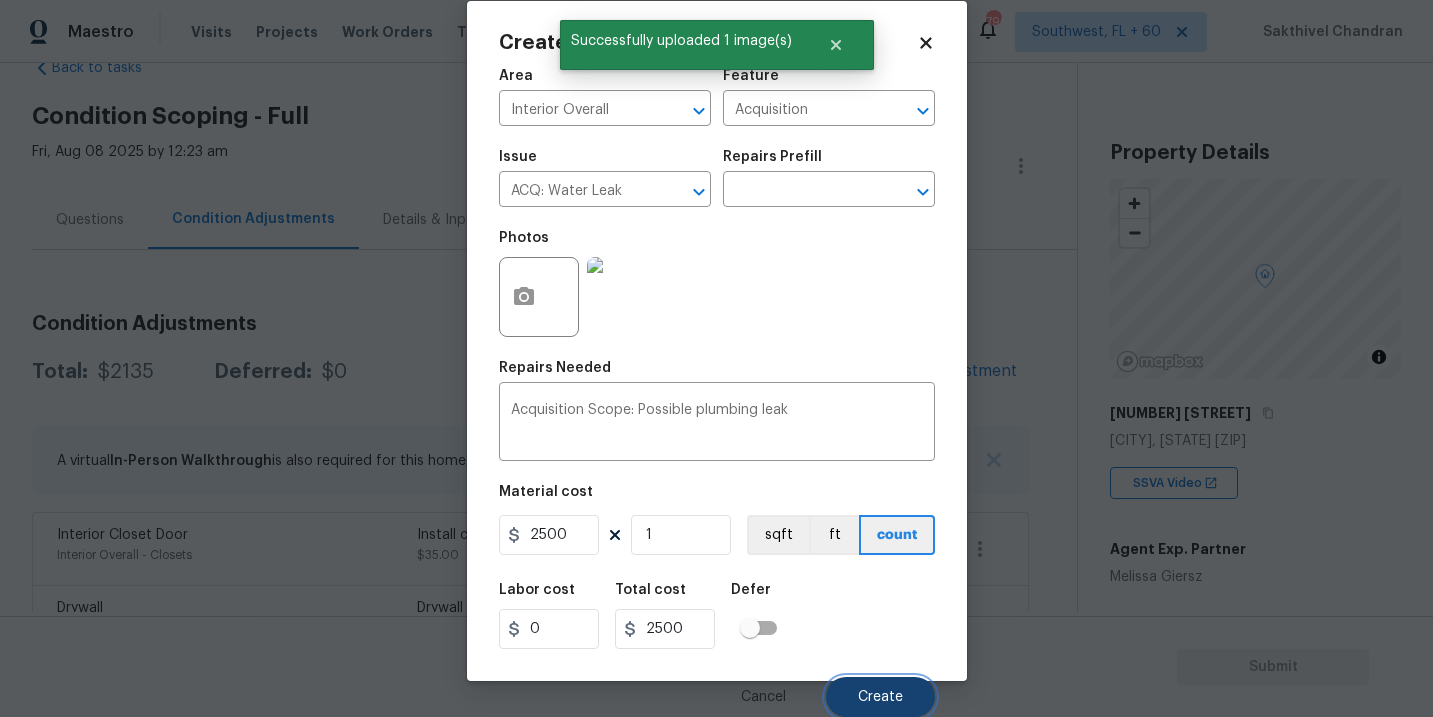 click on "Create" at bounding box center [880, 697] 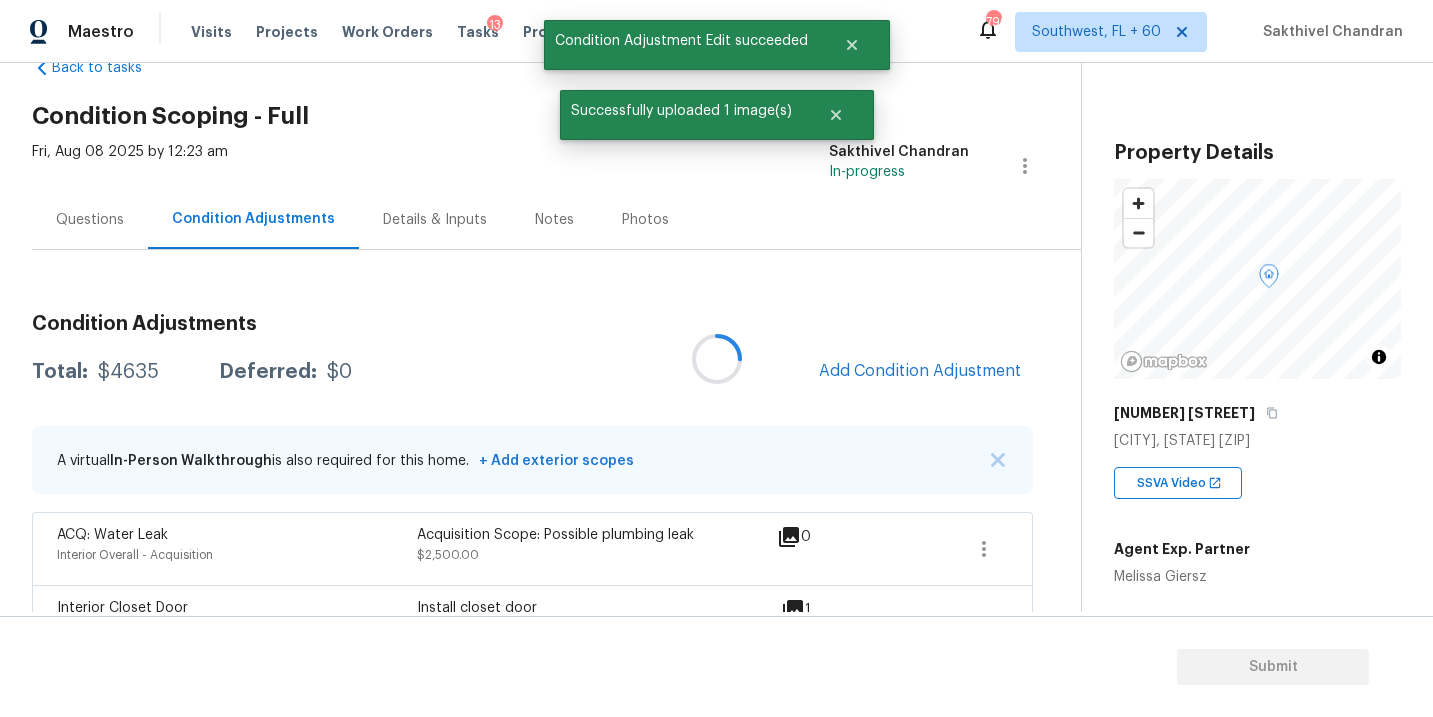 scroll, scrollTop: 23, scrollLeft: 0, axis: vertical 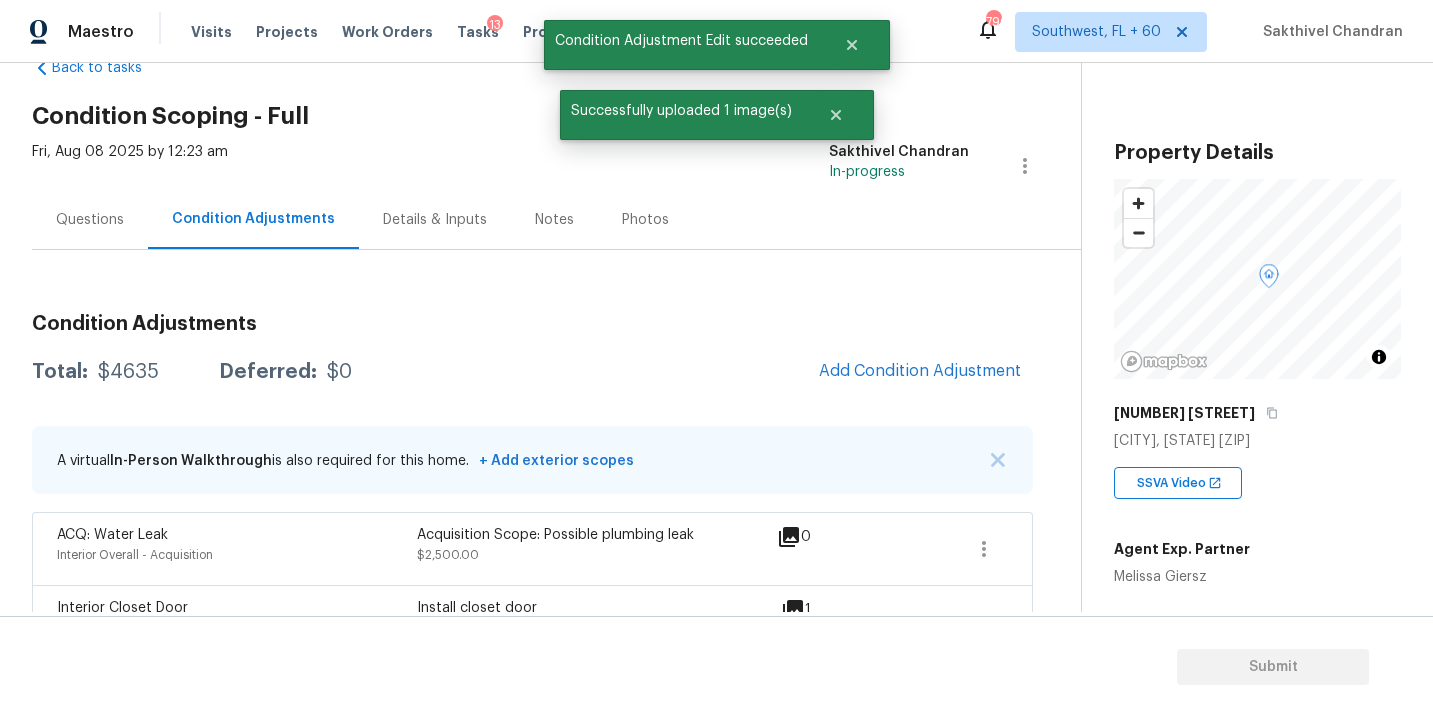 click on "Questions" at bounding box center [90, 220] 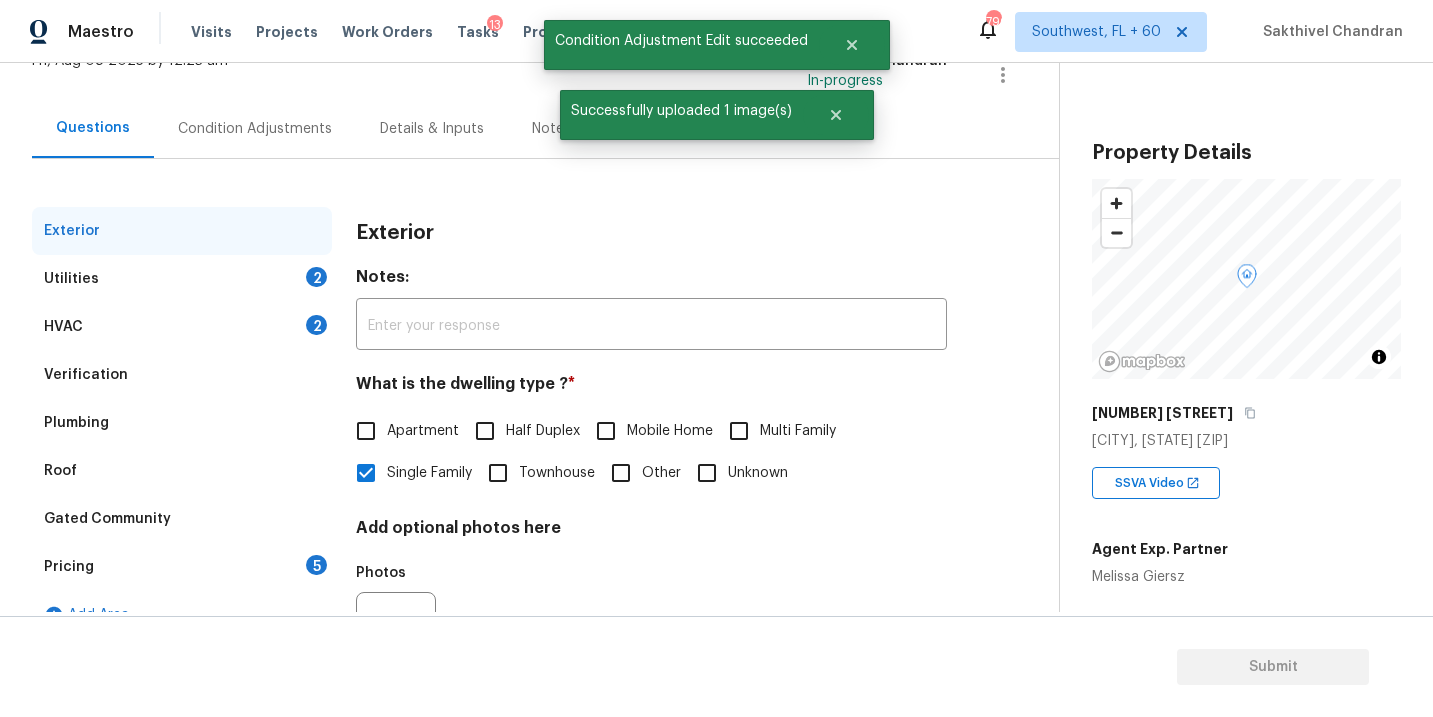 click on "Verification" at bounding box center [182, 375] 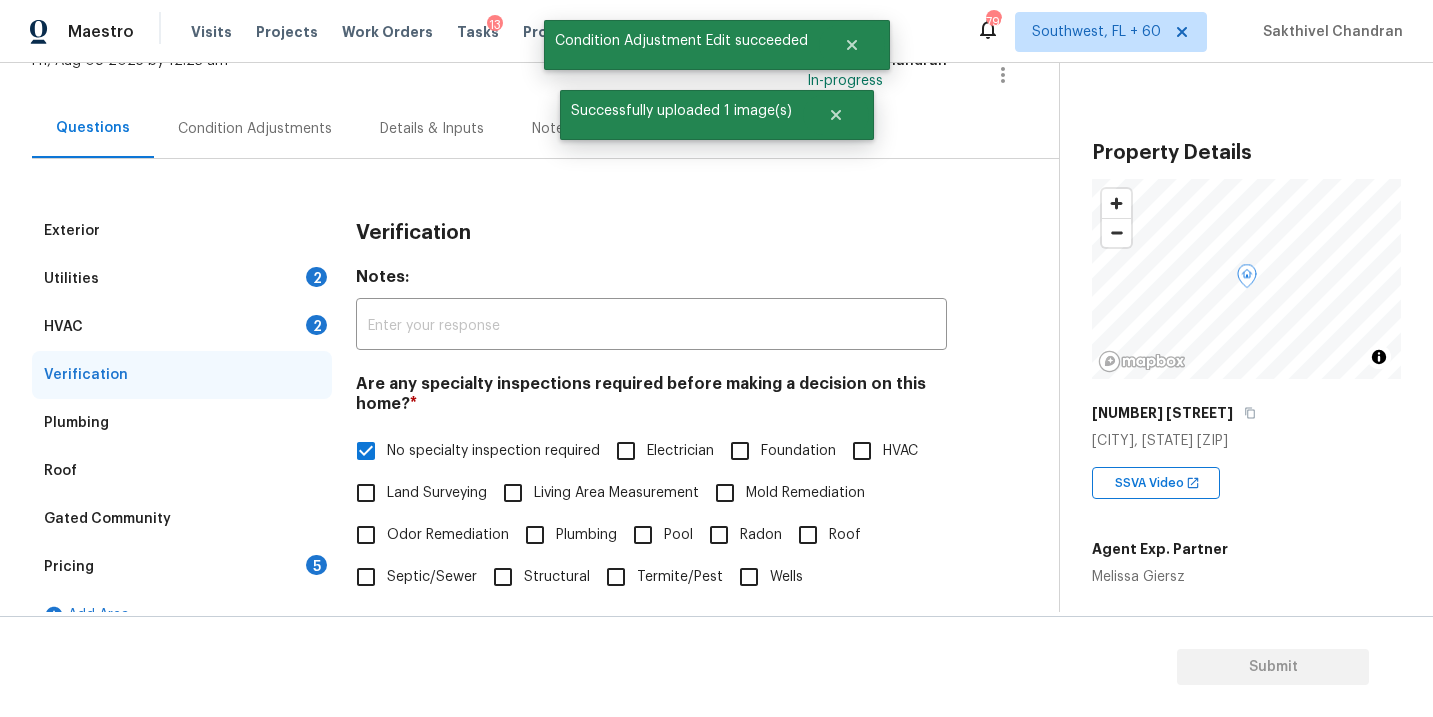 scroll, scrollTop: 676, scrollLeft: 0, axis: vertical 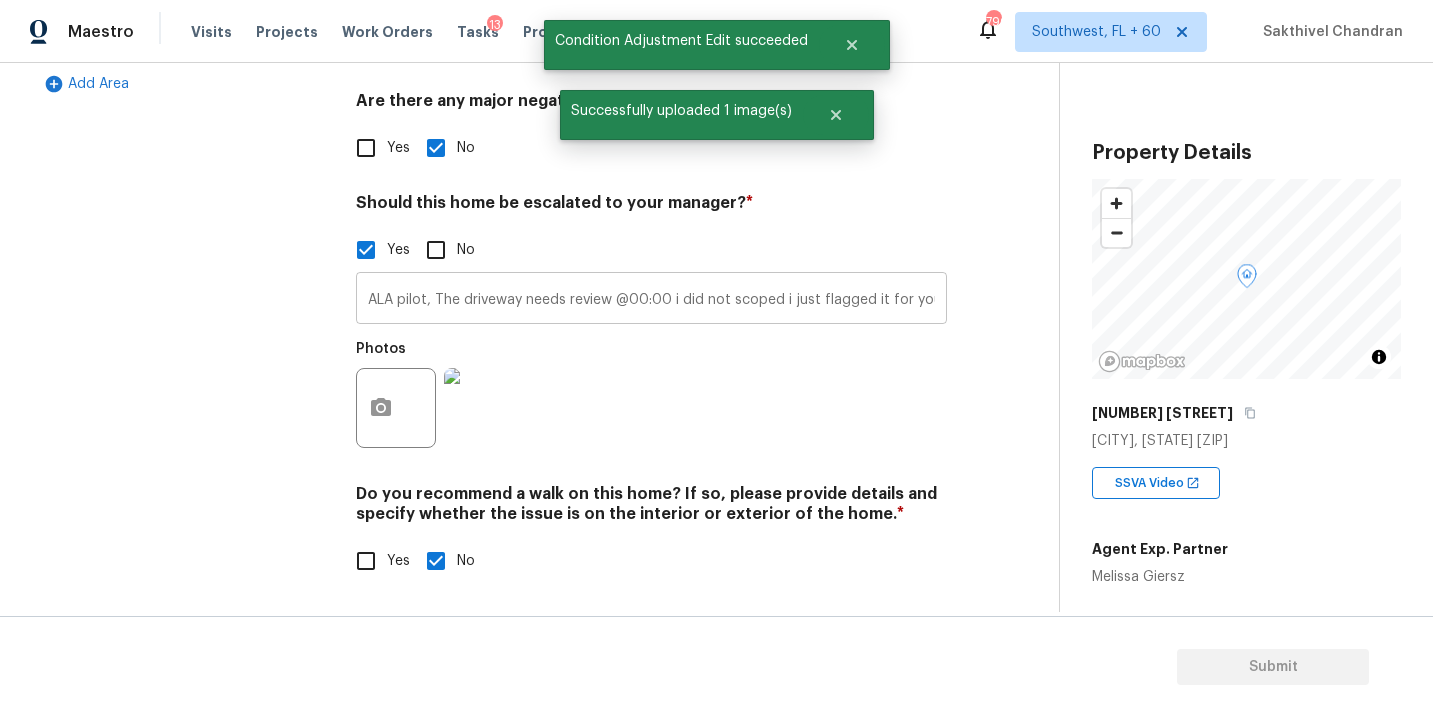 click on "[CITY] pilot, The driveway needs review @00:00 i did not scoped i just flagged it for your review" at bounding box center [651, 300] 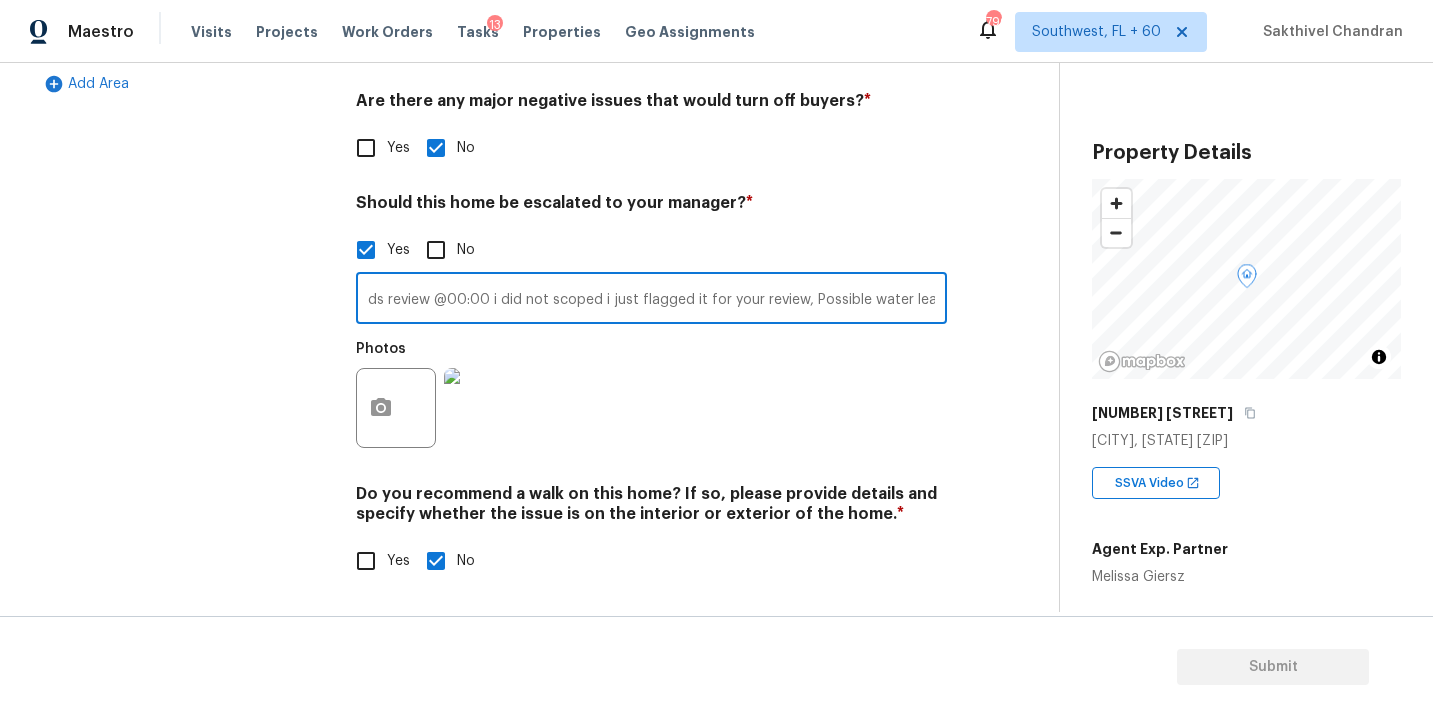 scroll, scrollTop: 0, scrollLeft: 195, axis: horizontal 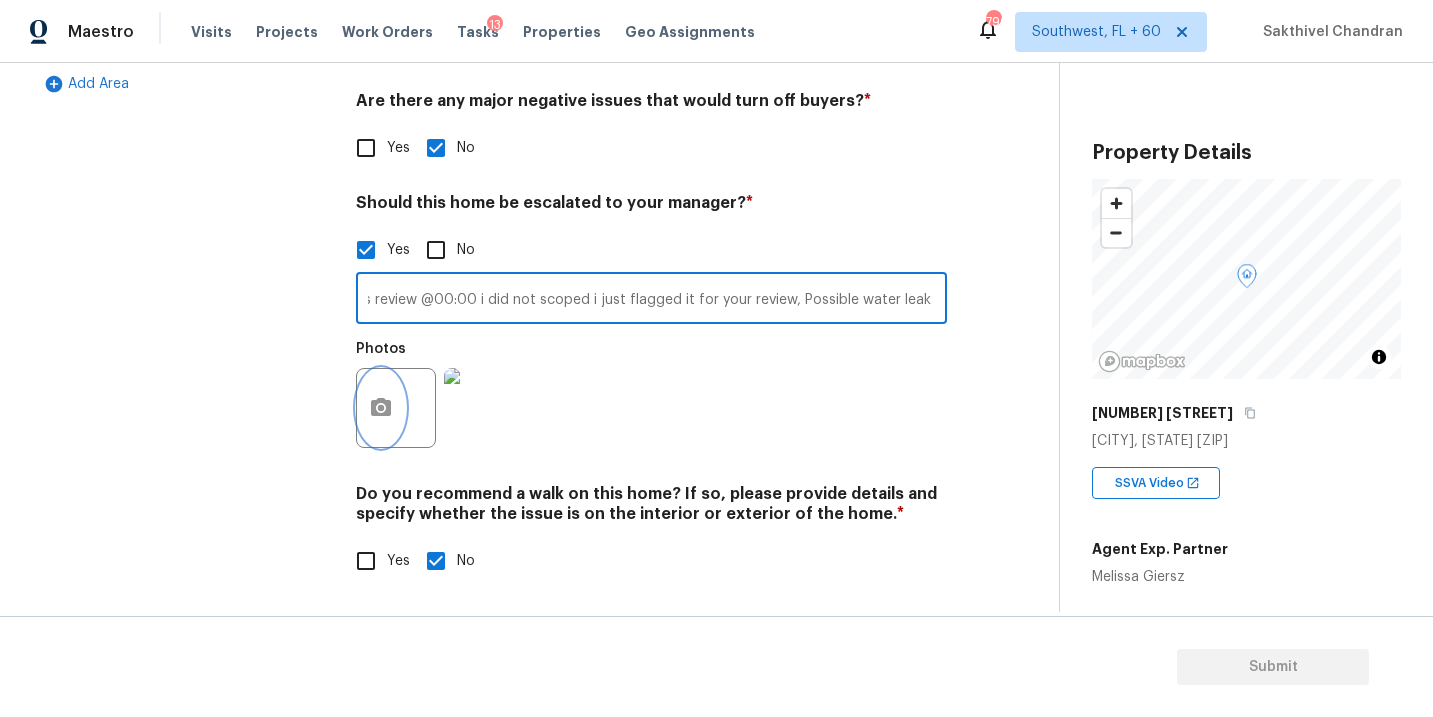 click 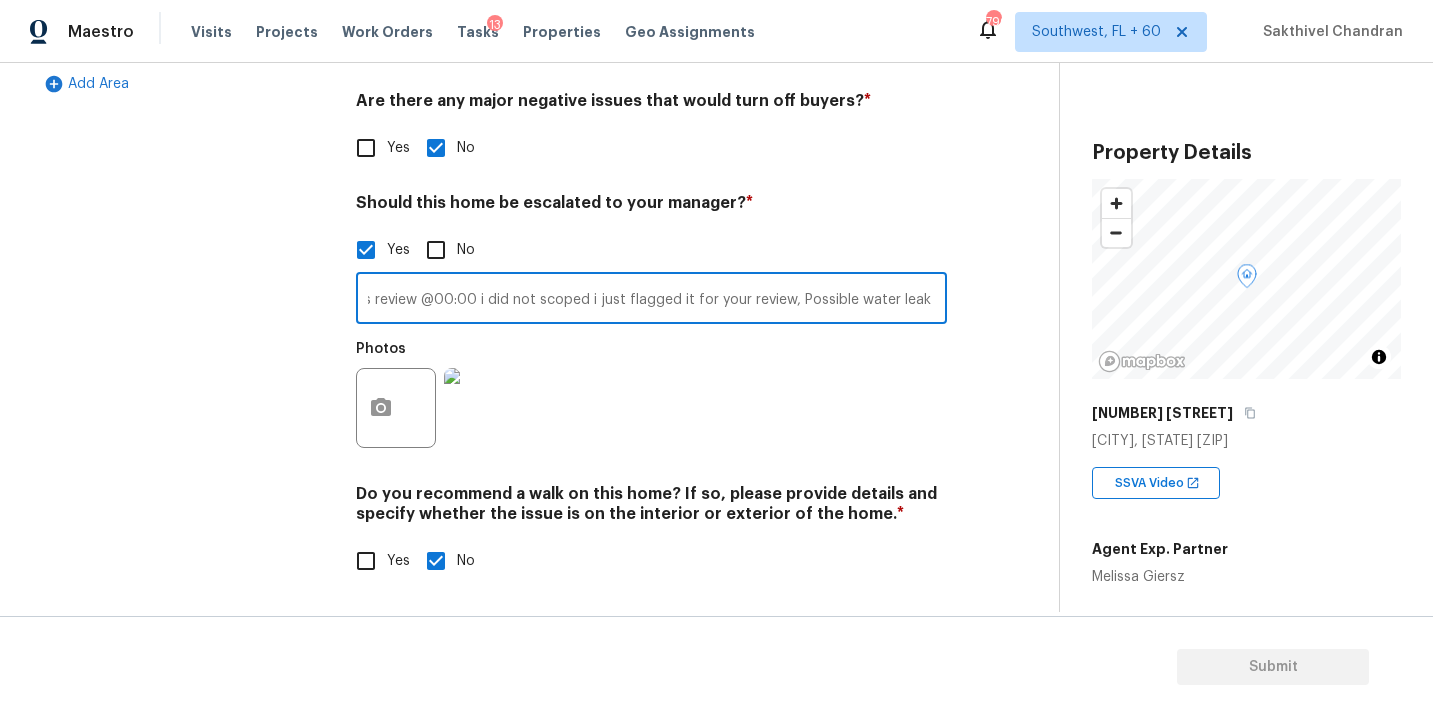 scroll, scrollTop: 0, scrollLeft: 0, axis: both 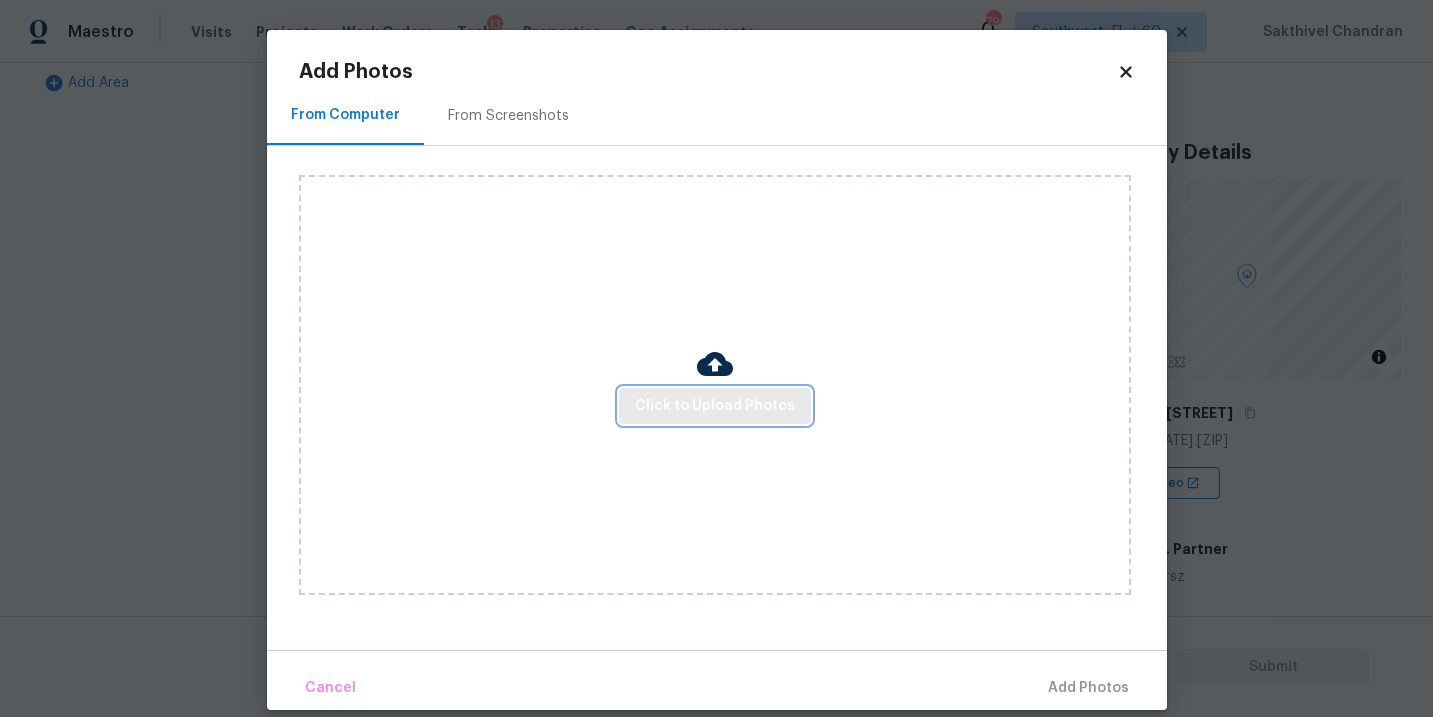 click on "Click to Upload Photos" at bounding box center (715, 406) 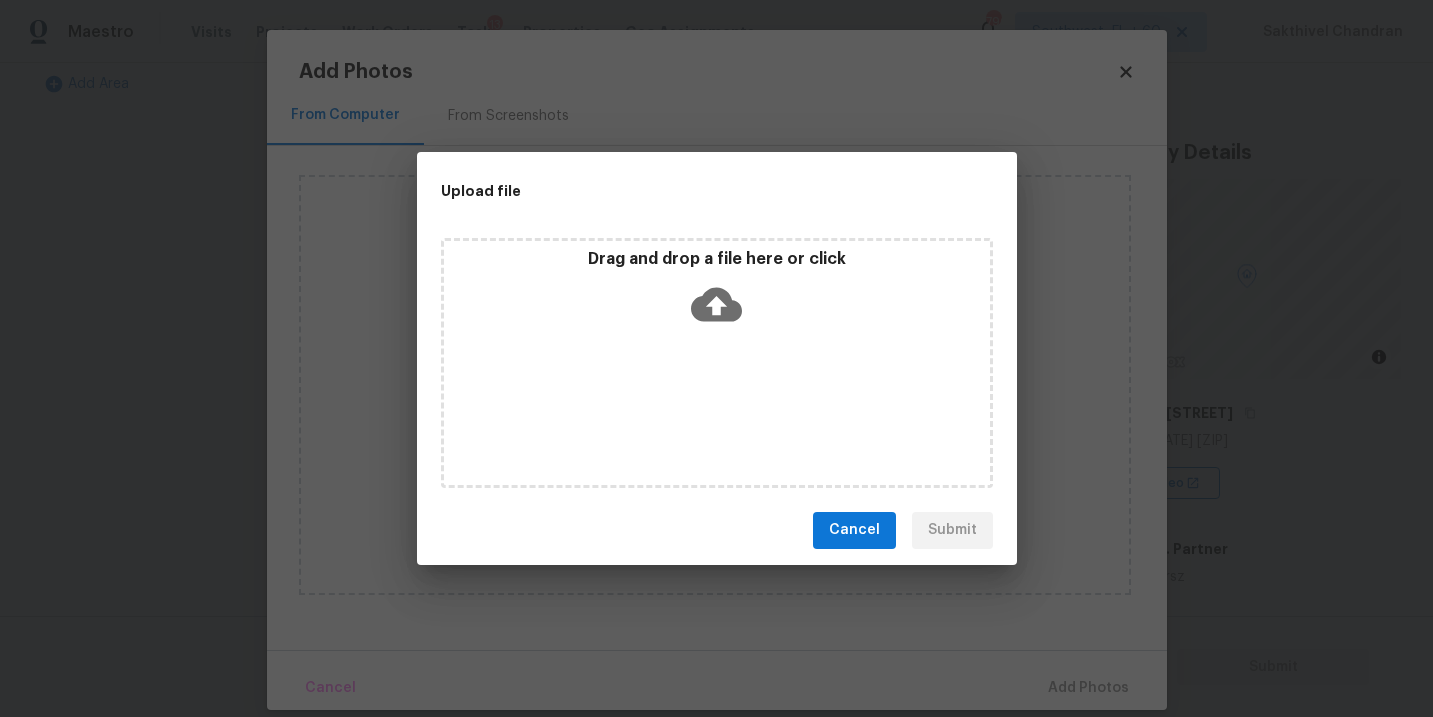 click on "Drag and drop a file here or click" at bounding box center (717, 292) 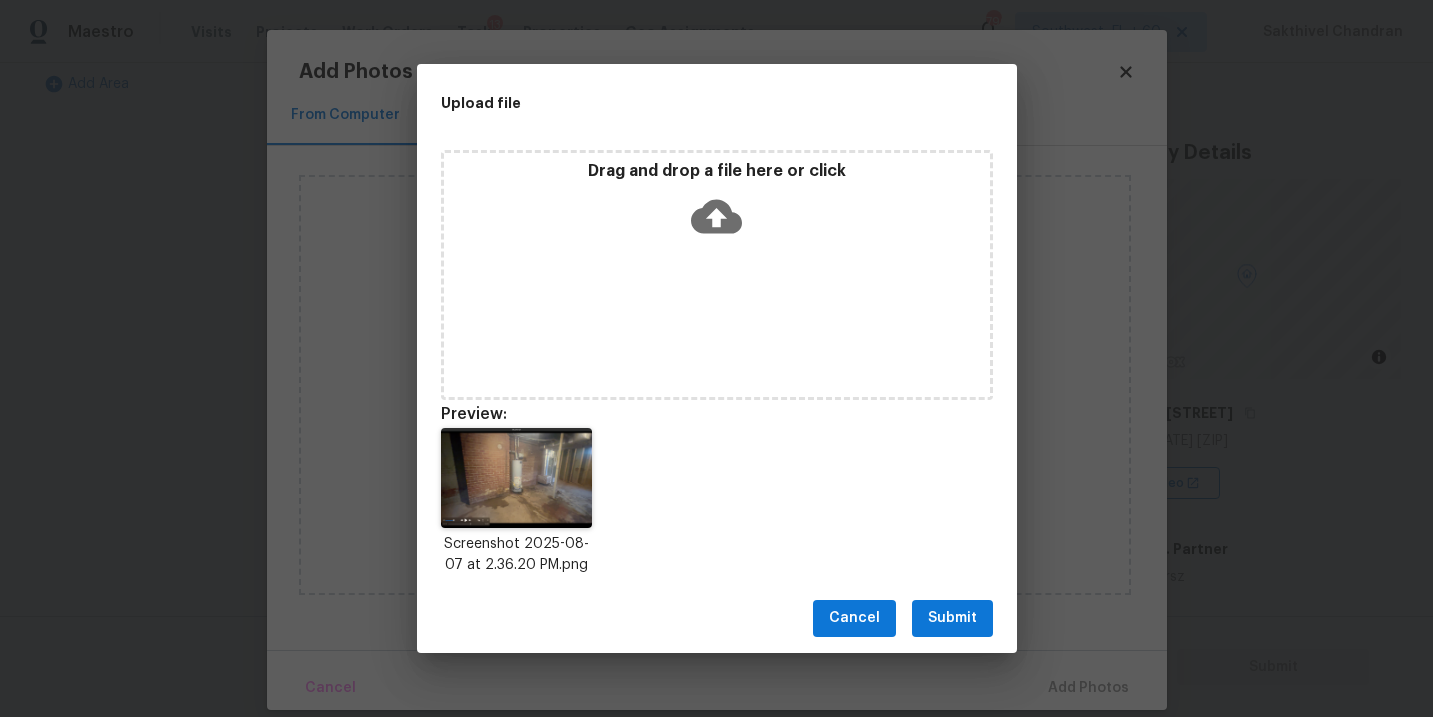 click on "Submit" at bounding box center [952, 618] 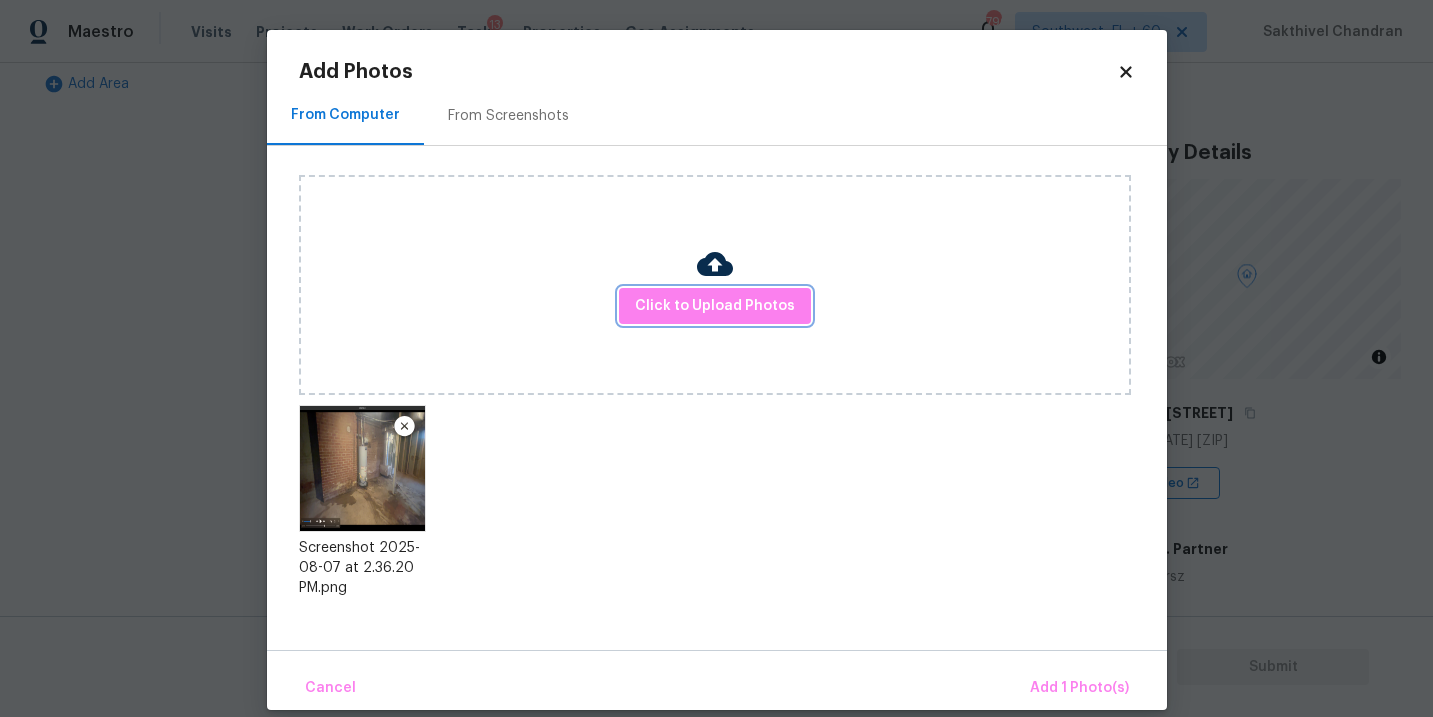 scroll, scrollTop: 23, scrollLeft: 0, axis: vertical 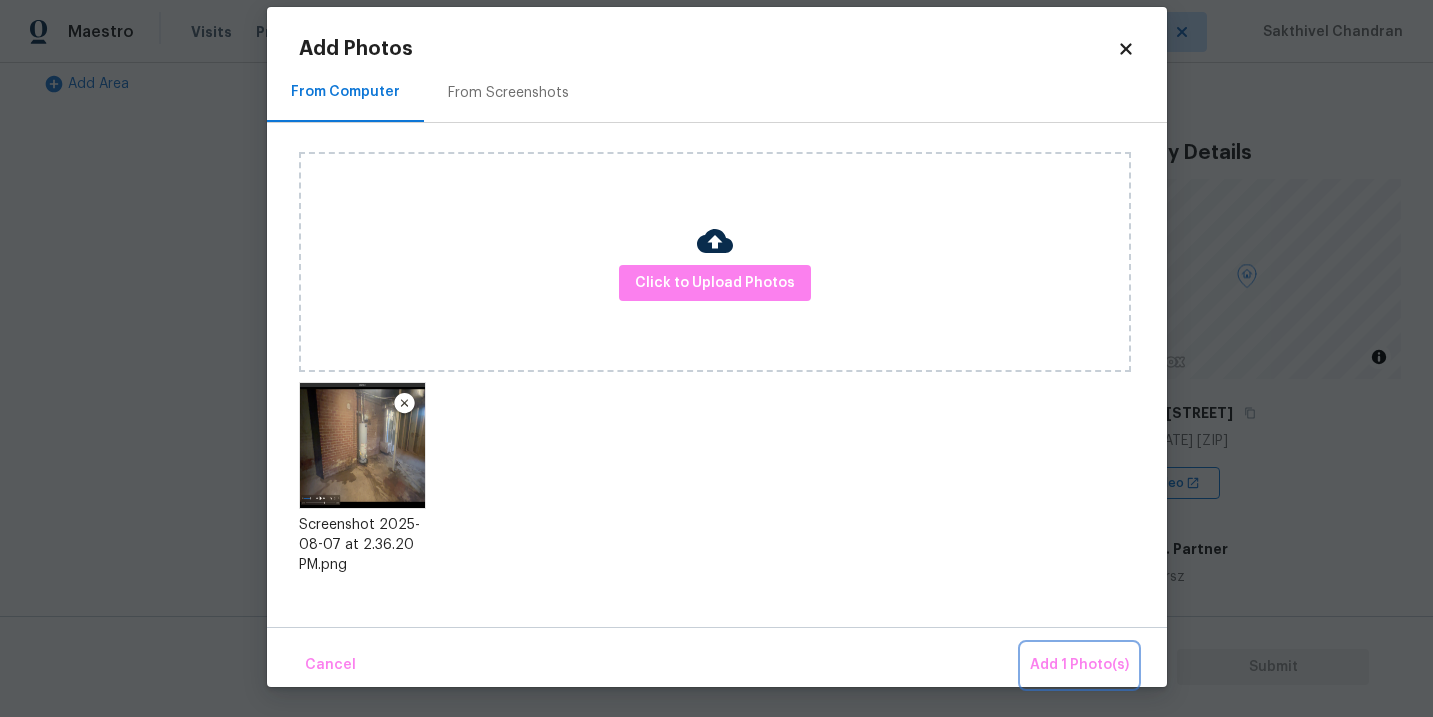 click on "Add 1 Photo(s)" at bounding box center (1079, 665) 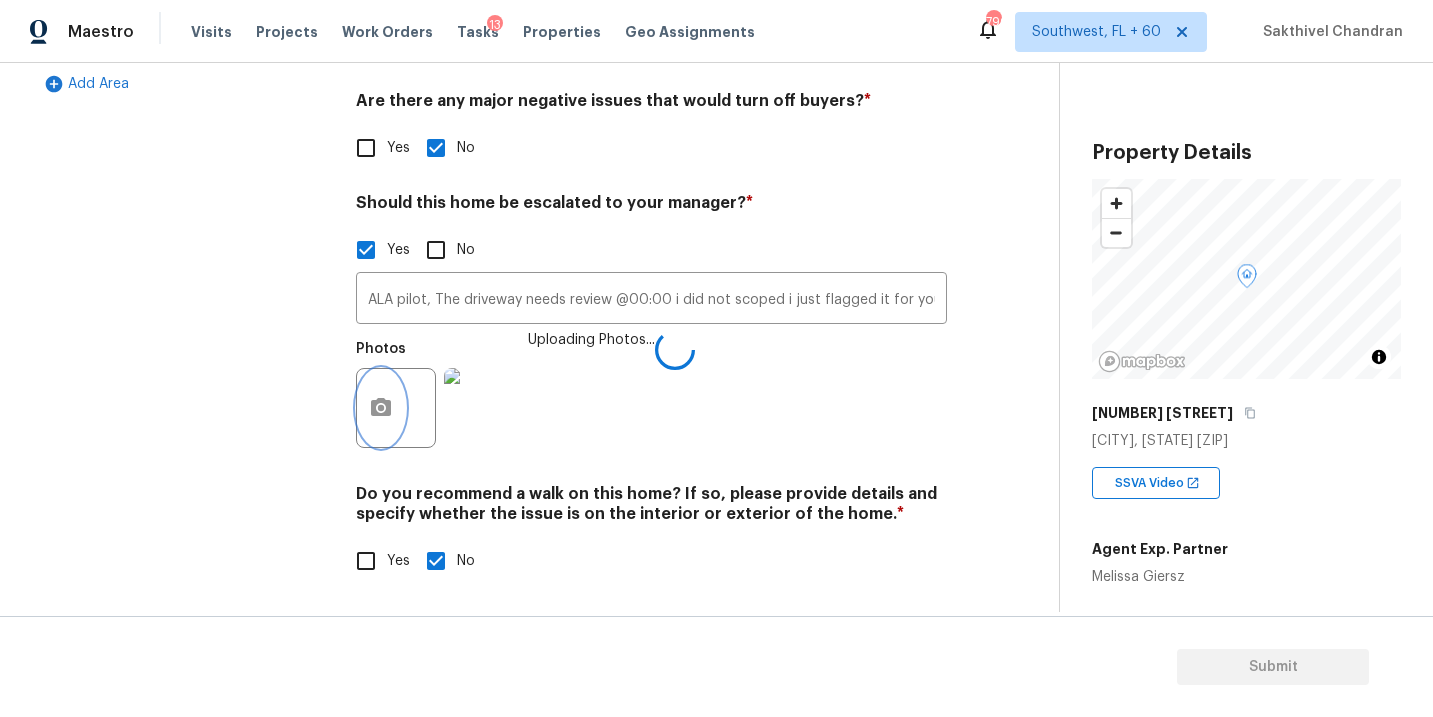 scroll, scrollTop: 0, scrollLeft: 0, axis: both 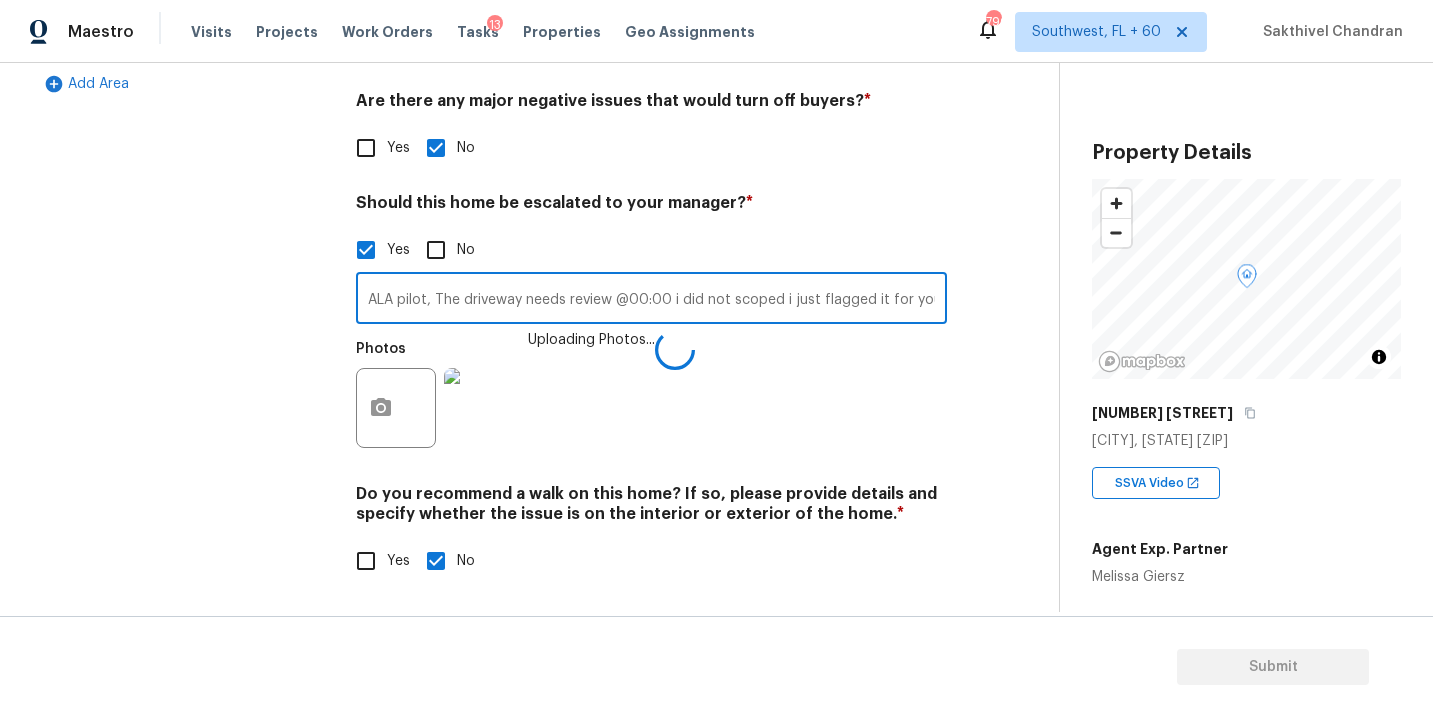 click on "ALA pilot, The driveway needs review @00:00 i did not scoped i just flagged it for your review, Possible water leak @" at bounding box center [651, 300] 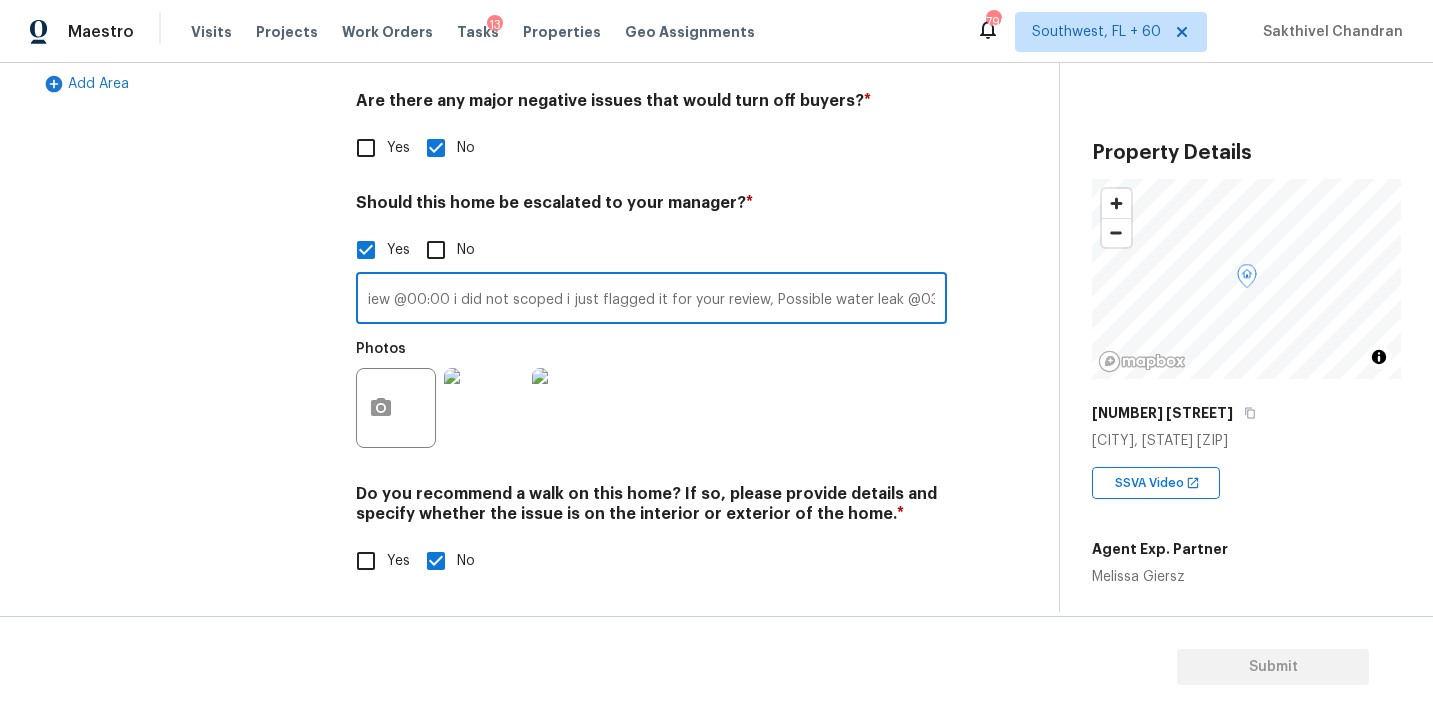 scroll, scrollTop: 0, scrollLeft: 231, axis: horizontal 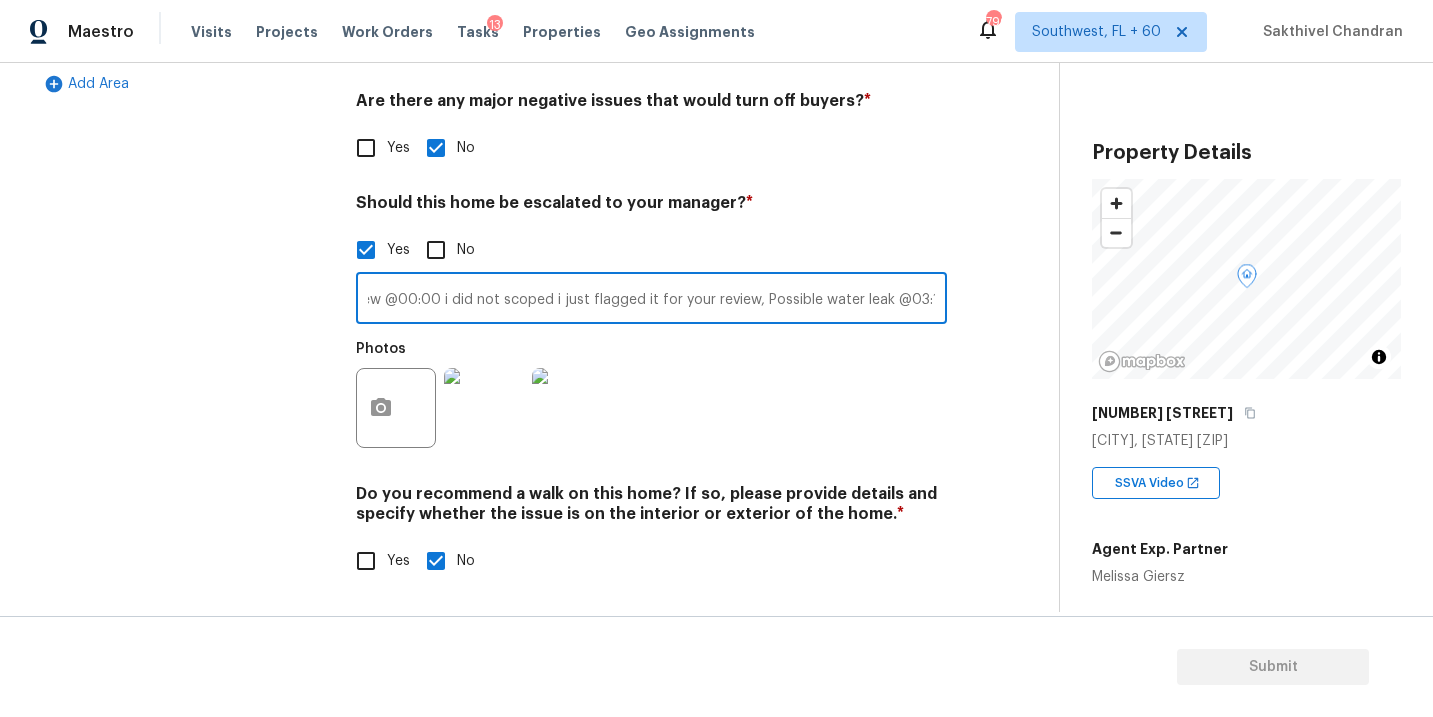 type on "ALA pilot, The driveway needs review @00:00 i did not scoped i just flagged it for your review, Possible water leak @03:14" 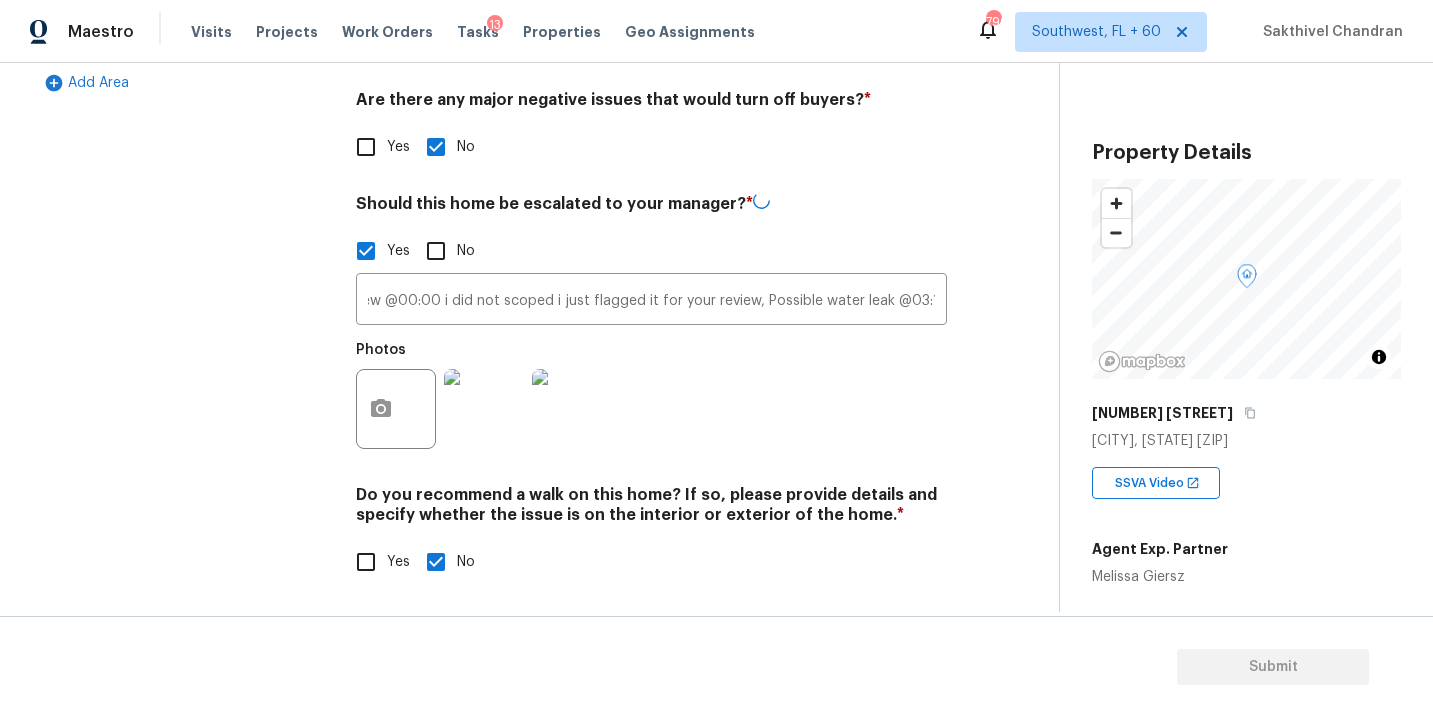 click on "Photos" at bounding box center [651, 396] 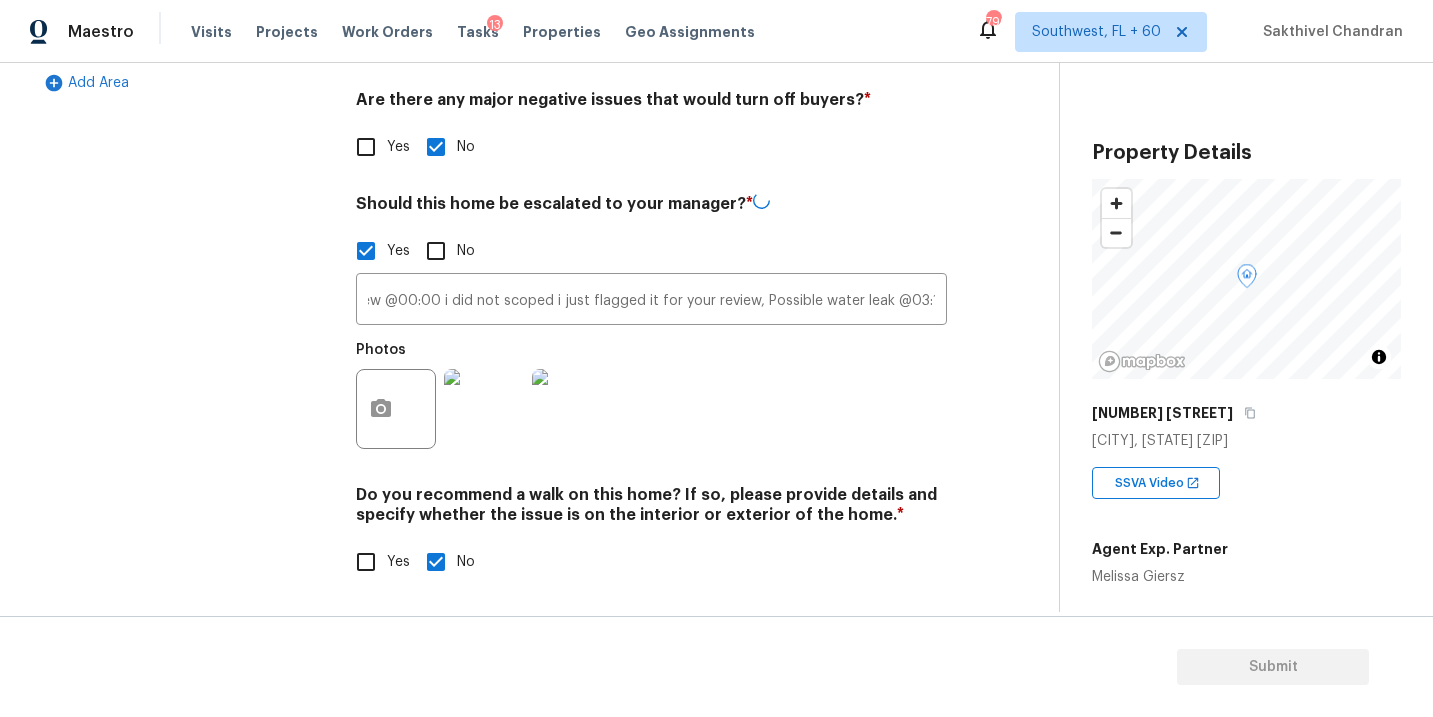 scroll, scrollTop: 0, scrollLeft: 0, axis: both 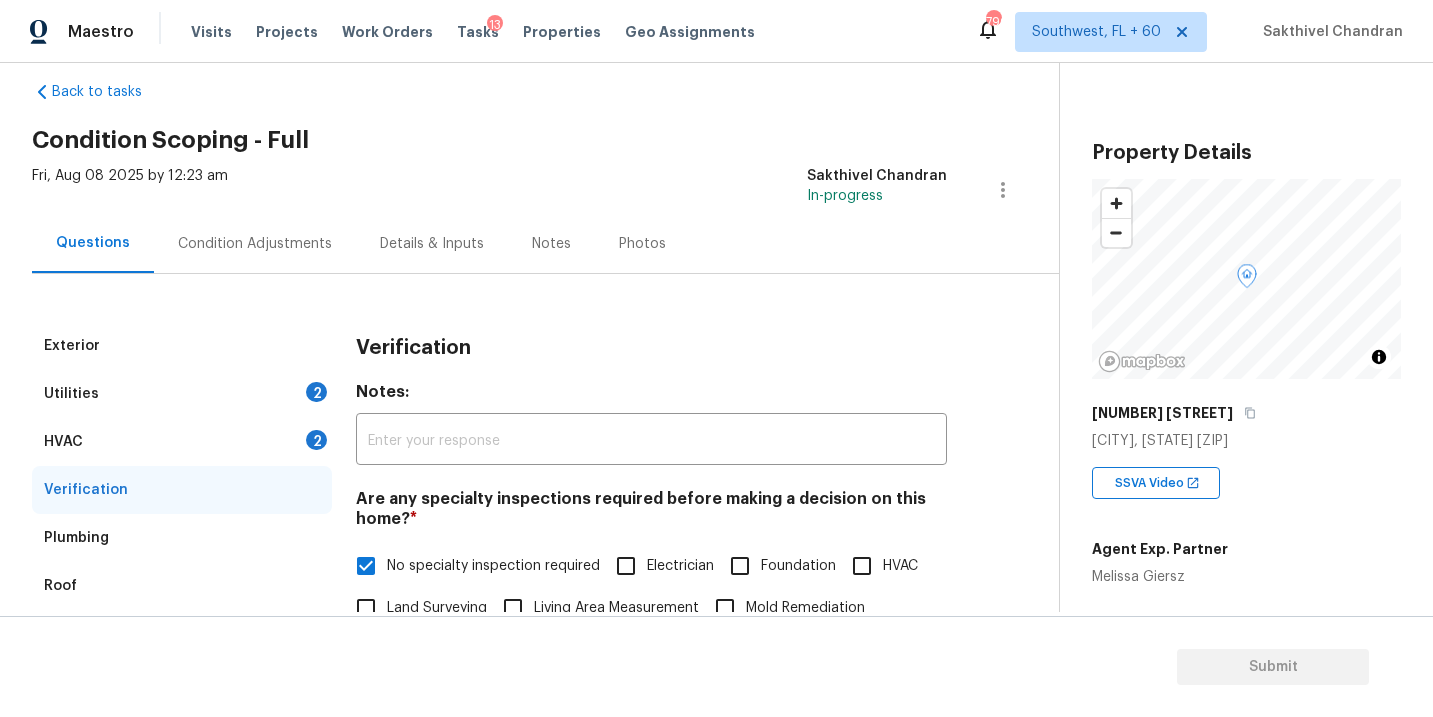 click on "Condition Adjustments" at bounding box center (255, 244) 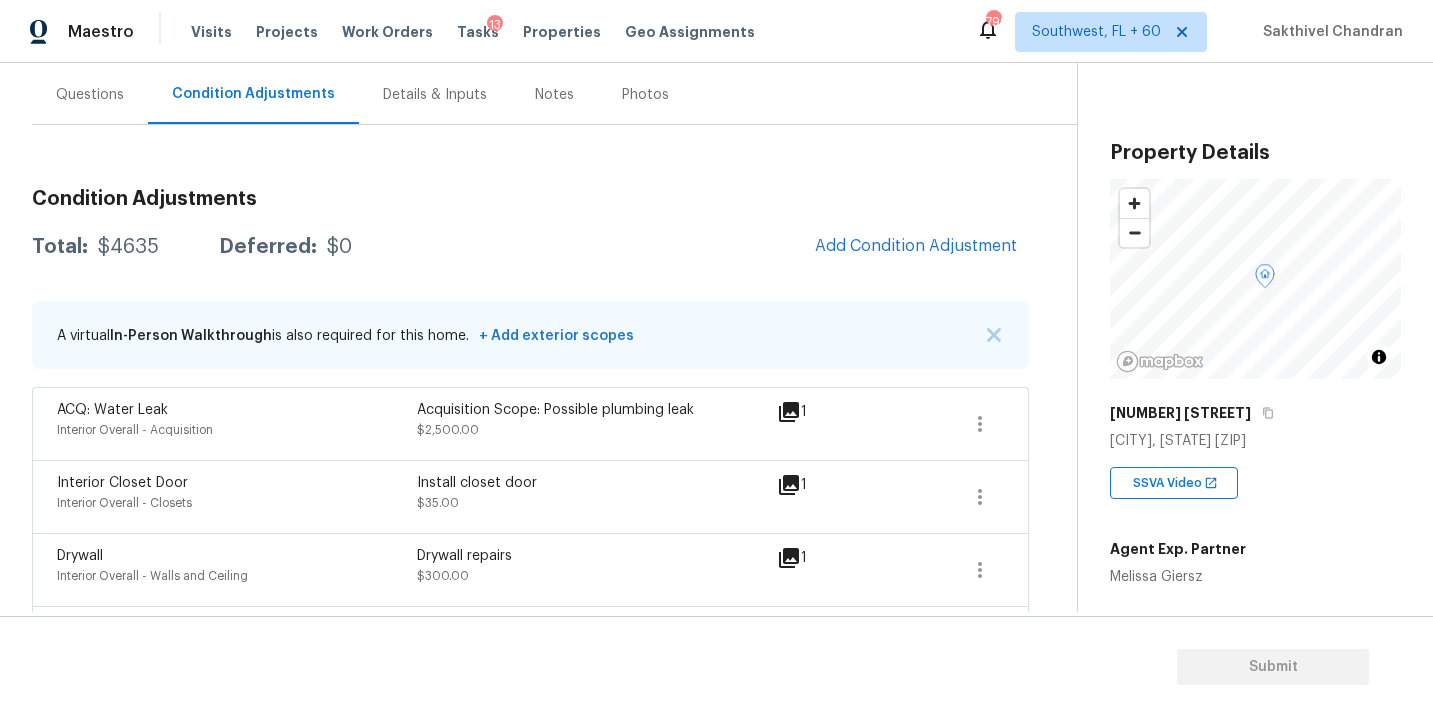 scroll, scrollTop: 159, scrollLeft: 0, axis: vertical 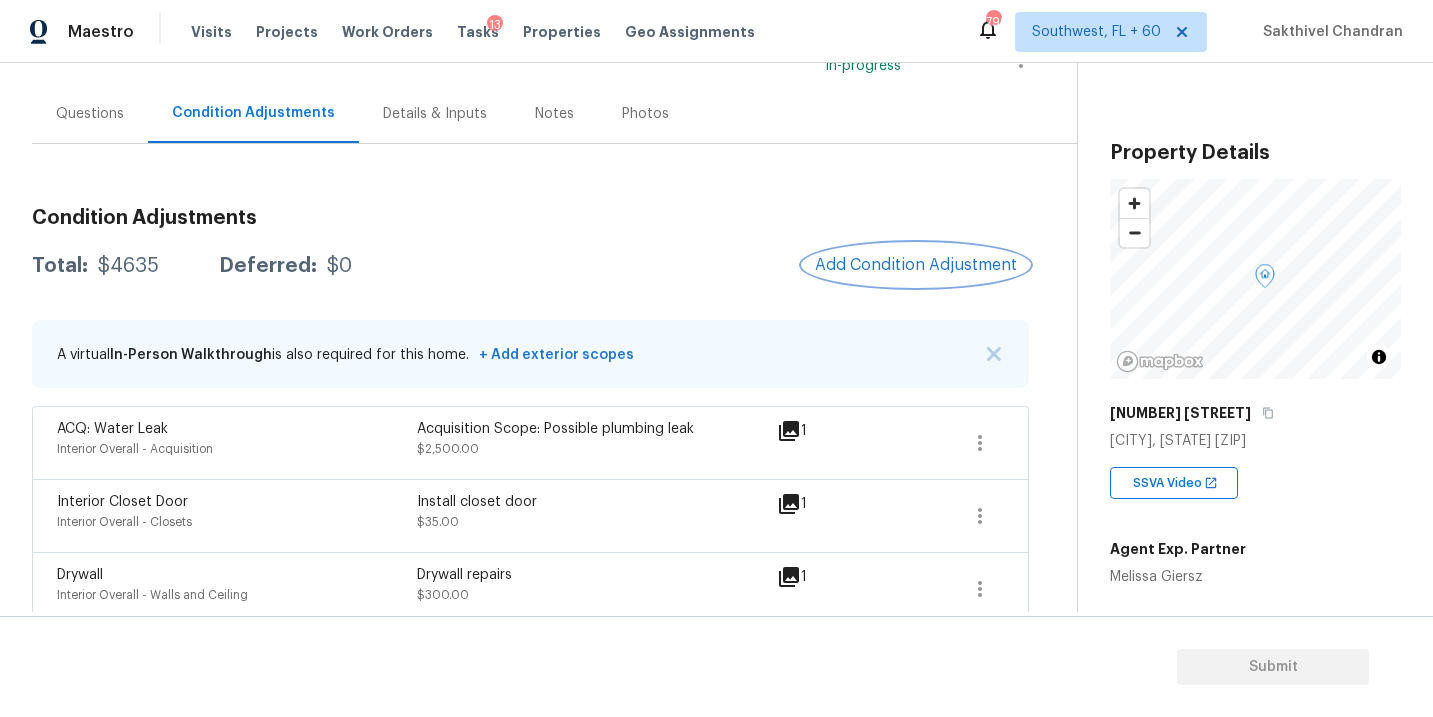 click on "Add Condition Adjustment" at bounding box center [916, 265] 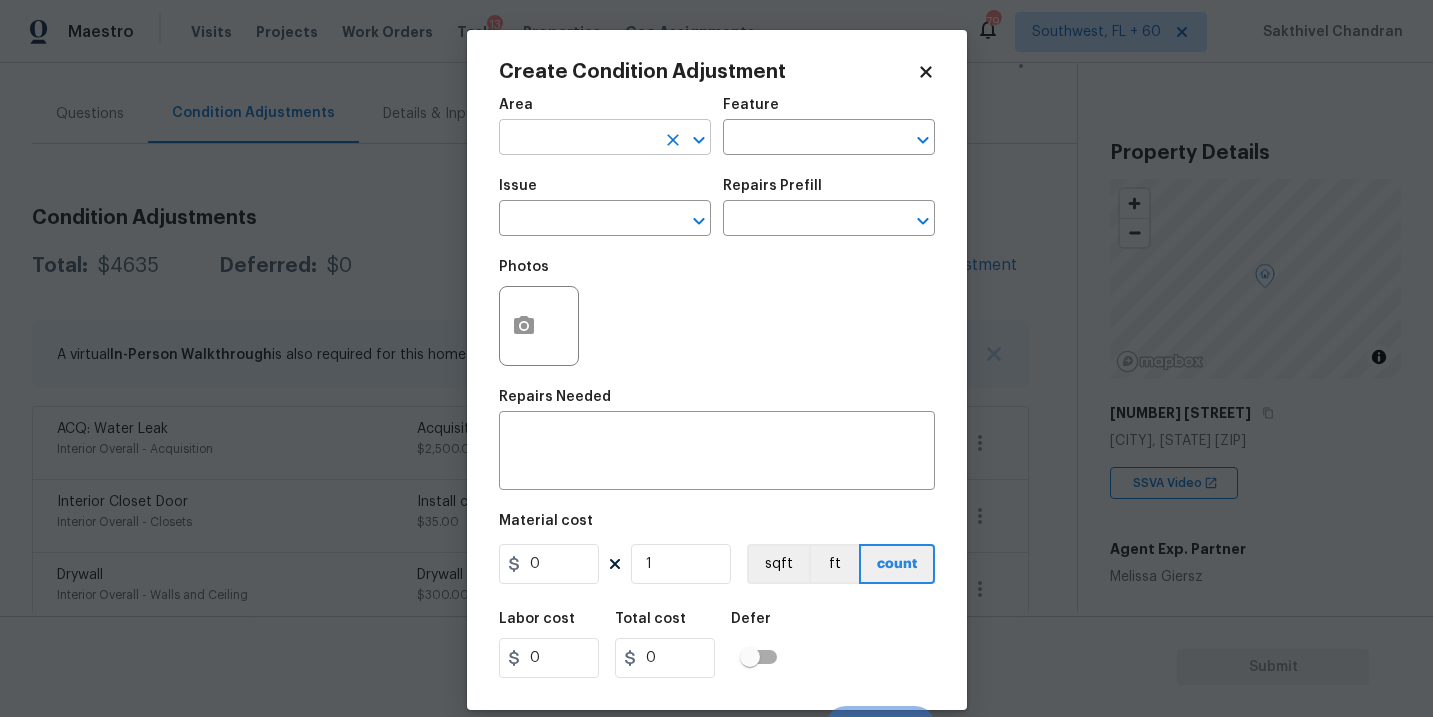 click at bounding box center (577, 139) 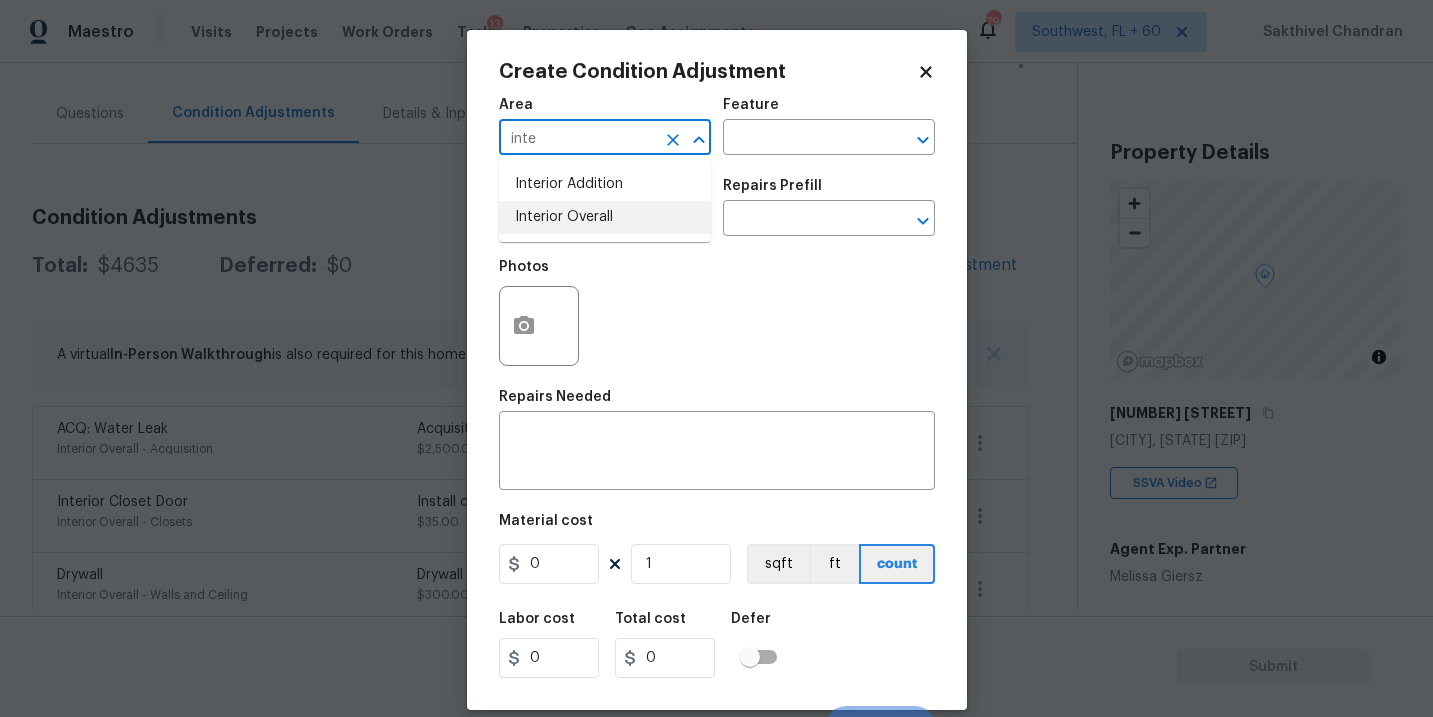 click on "Interior Overall" at bounding box center [605, 217] 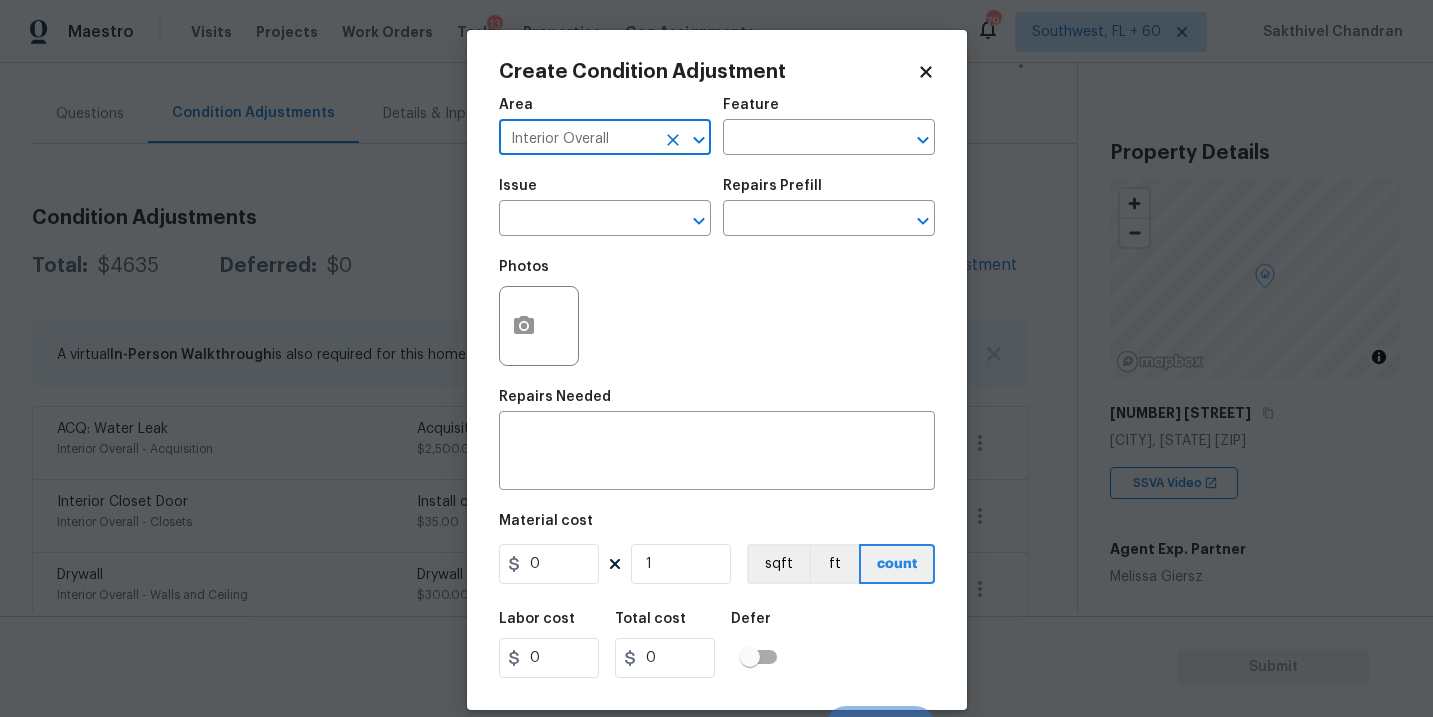 type on "Interior Overall" 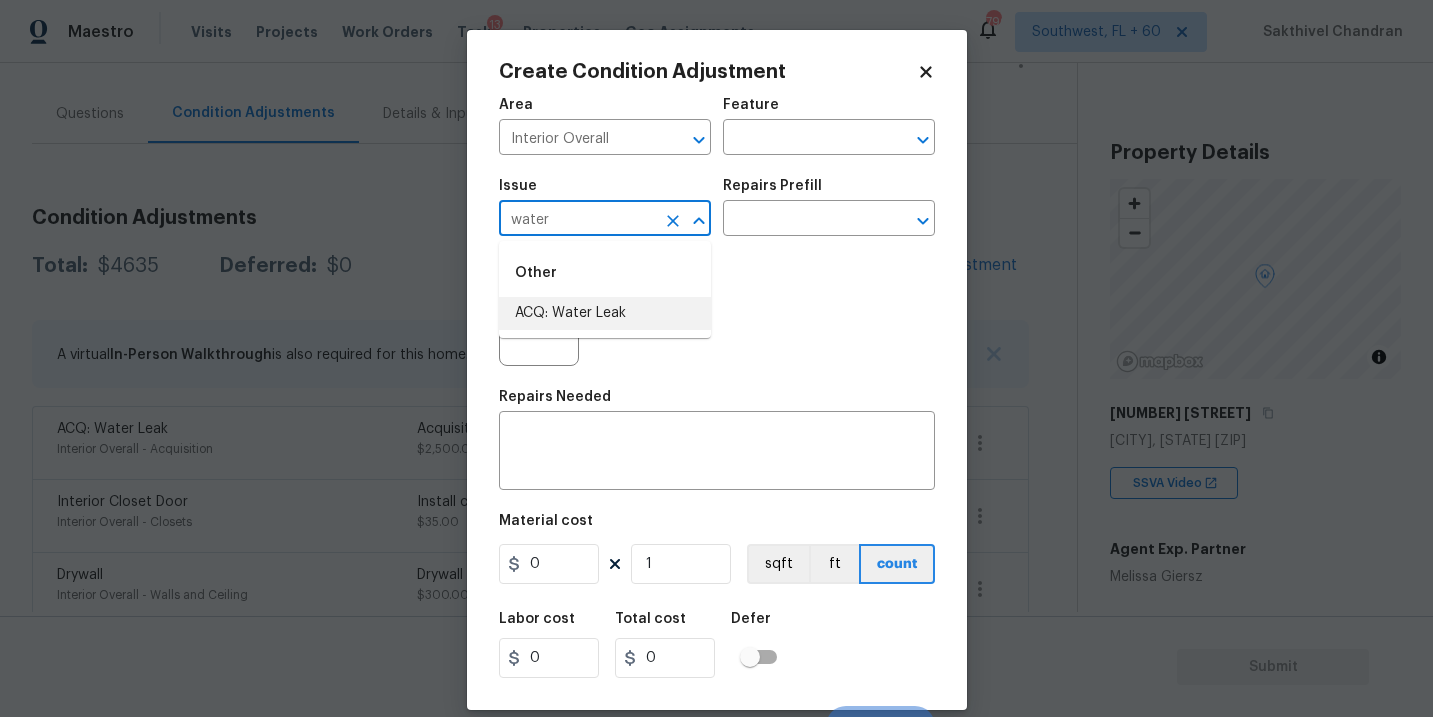 click on "ACQ: Water Leak" at bounding box center (605, 313) 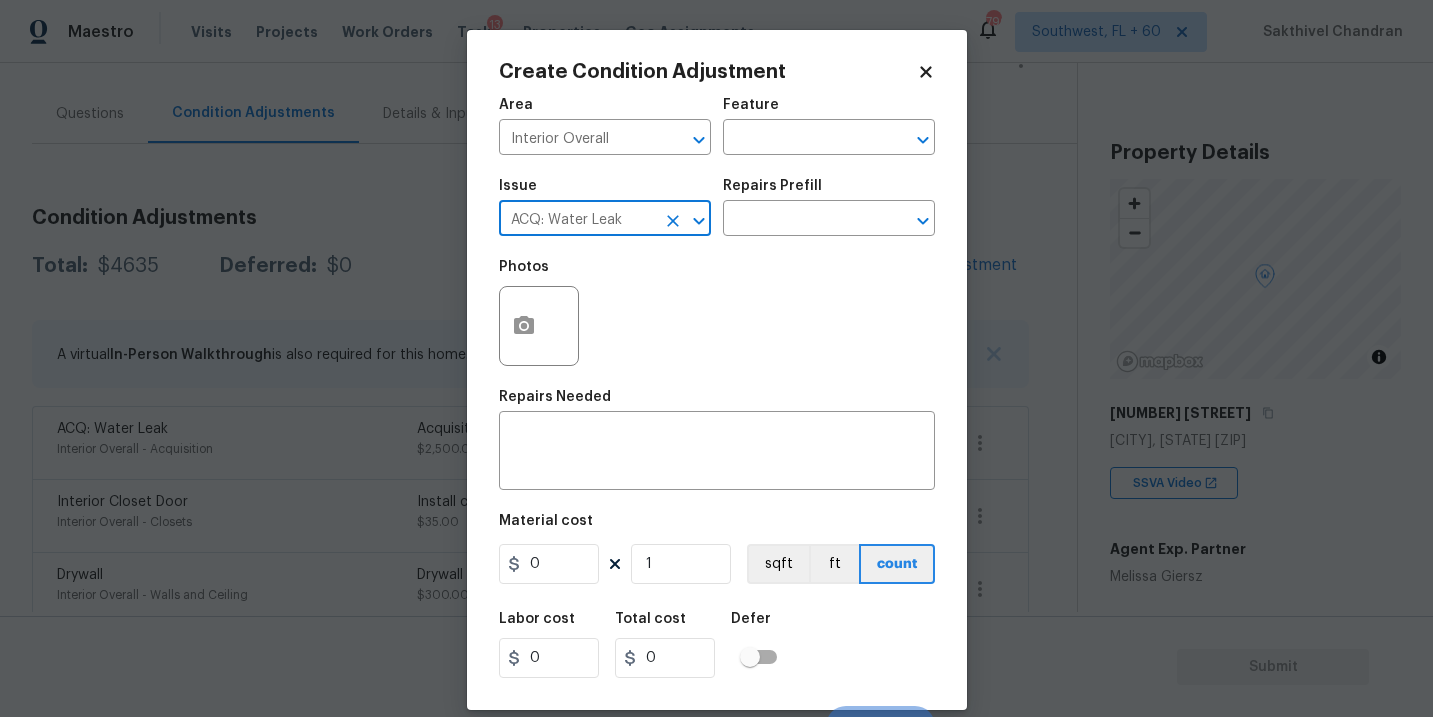 type on "ACQ: Water Leak" 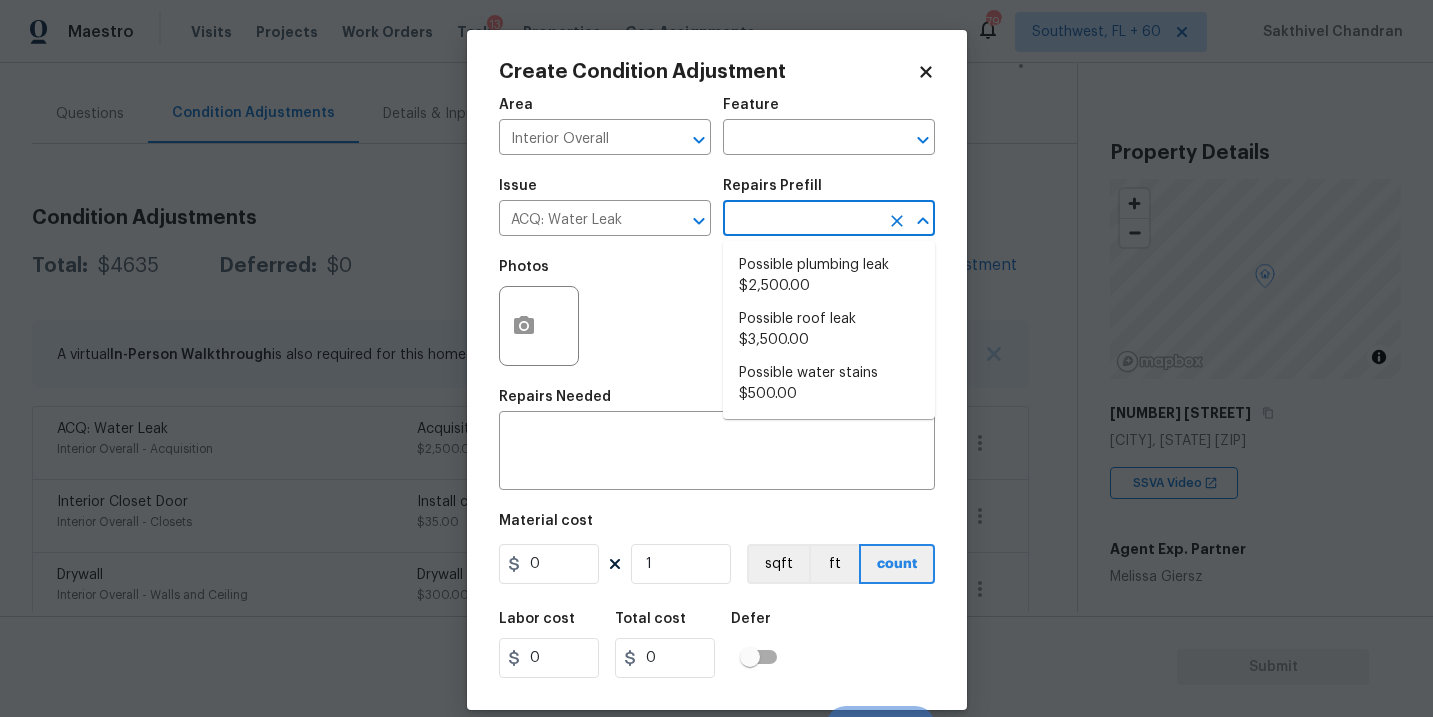 click at bounding box center (801, 220) 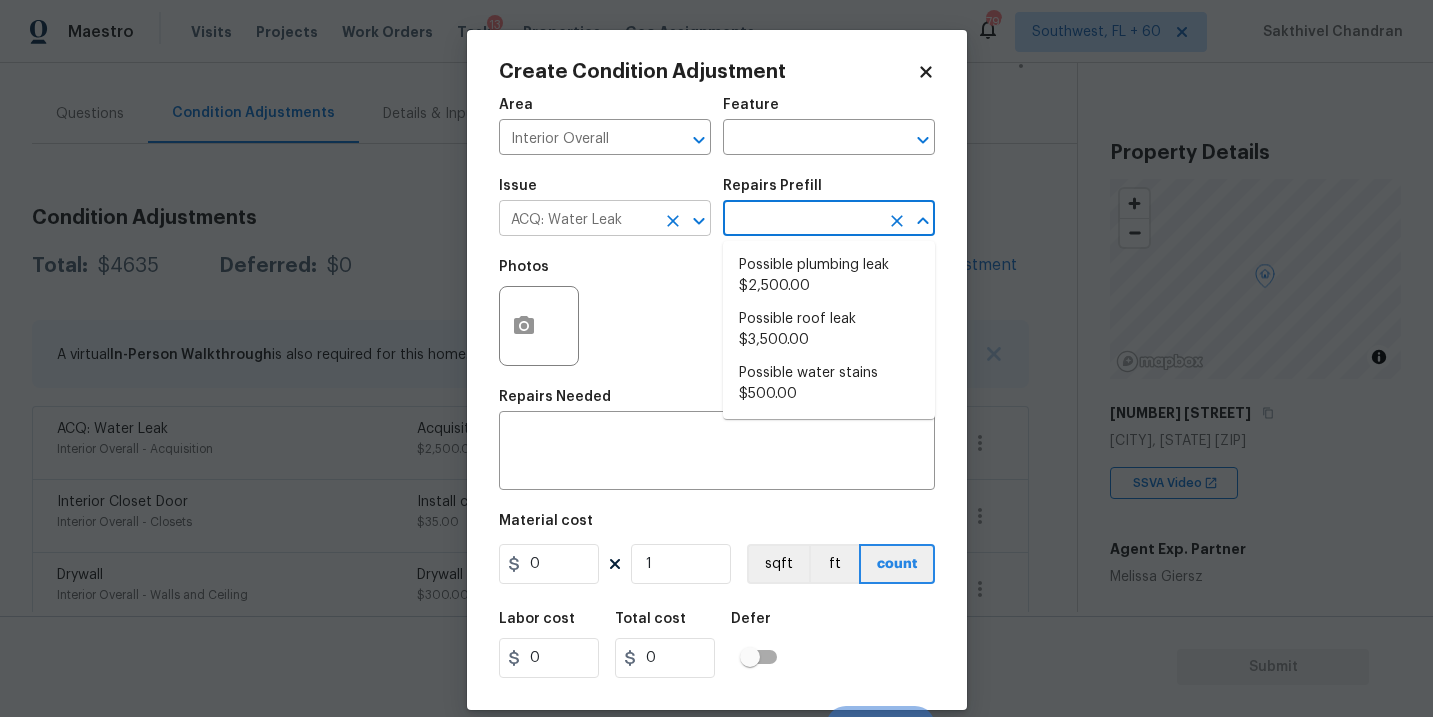 click 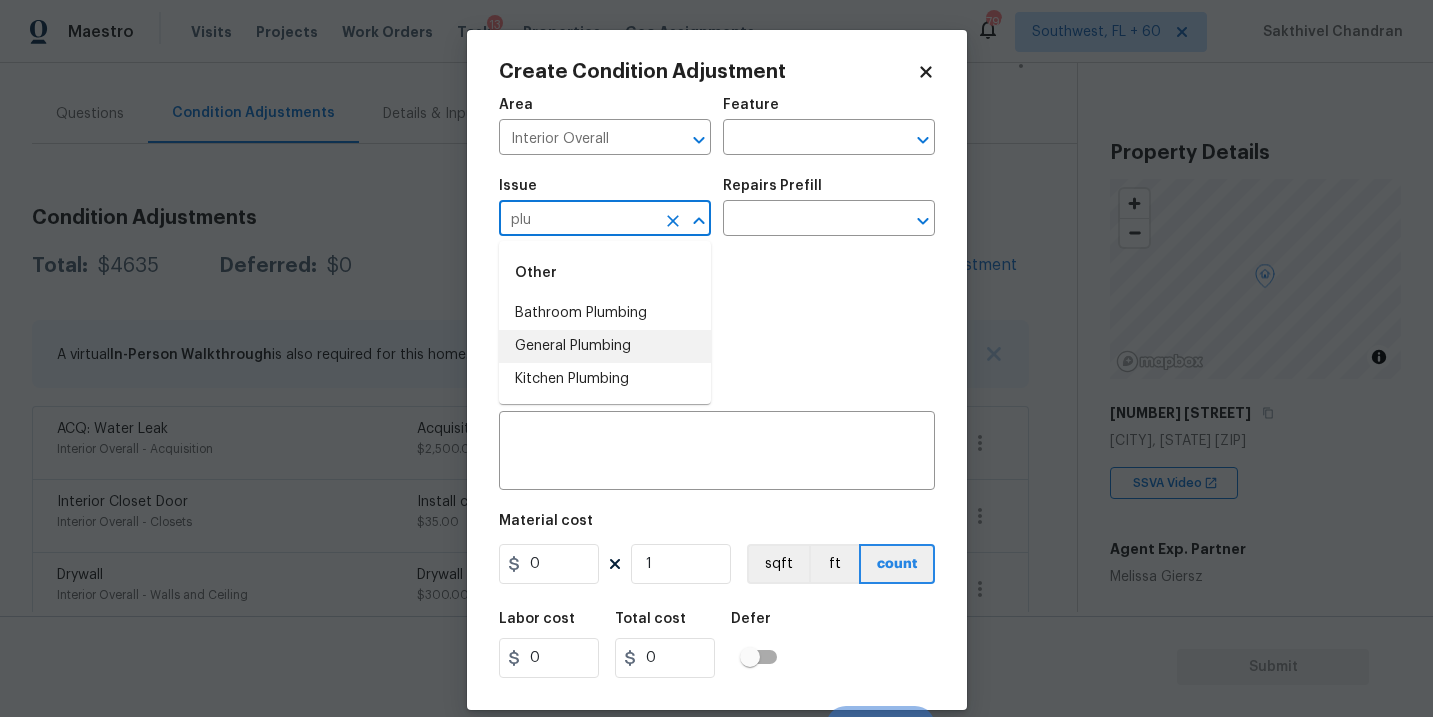 click on "General Plumbing" at bounding box center (605, 346) 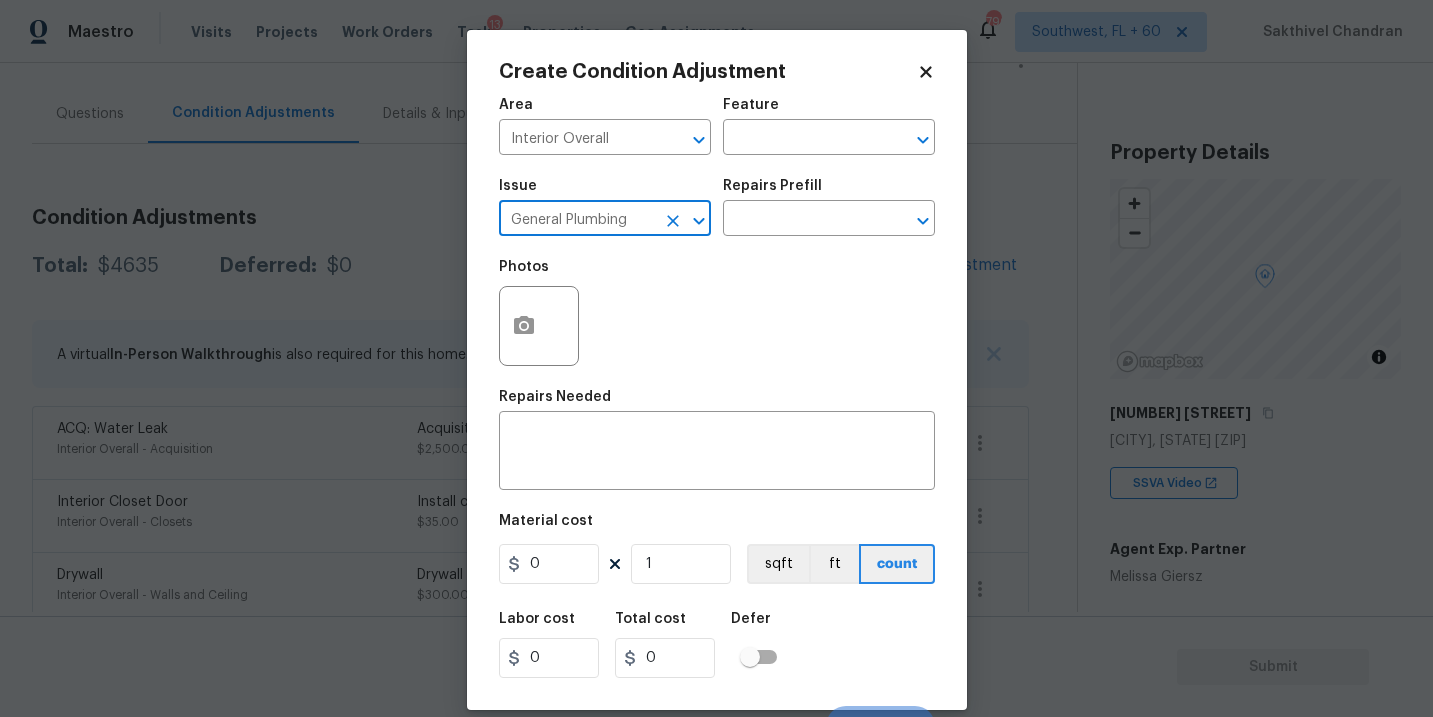 type on "General Plumbing" 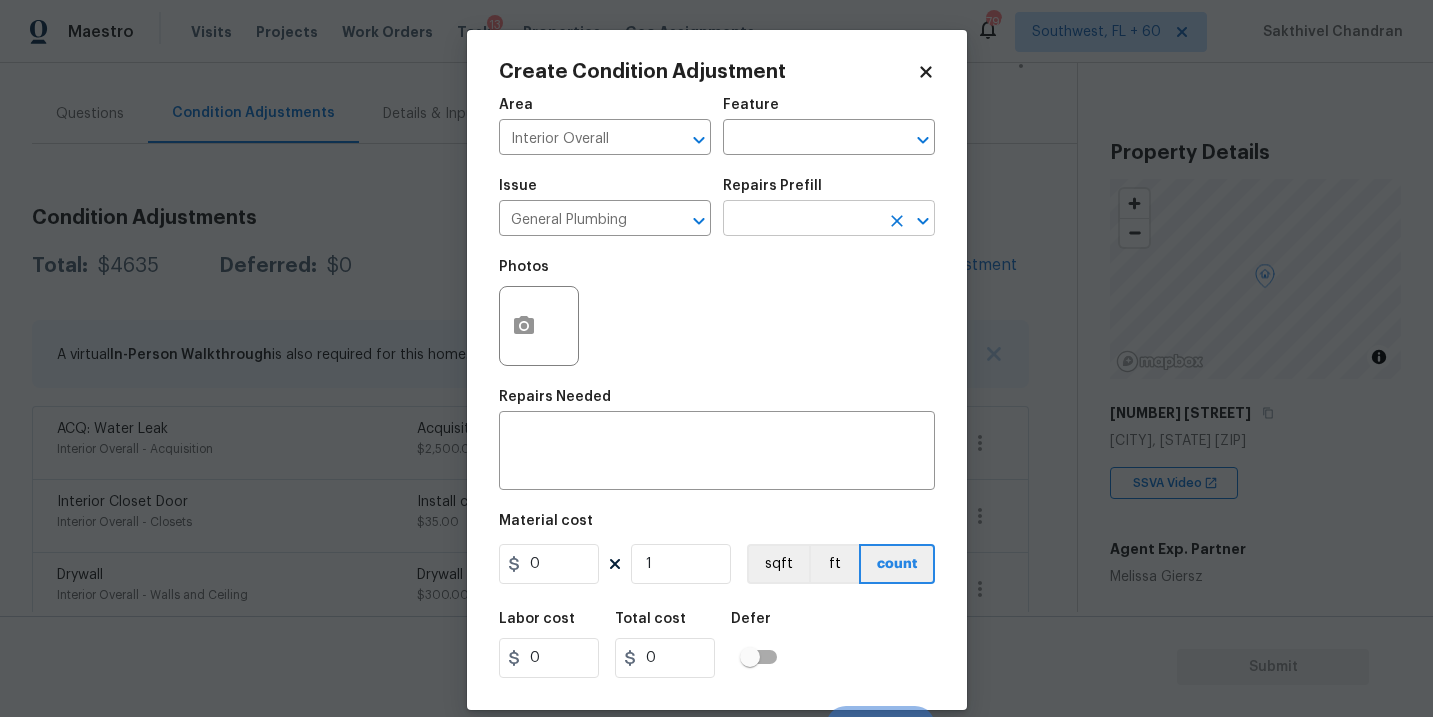click at bounding box center (801, 220) 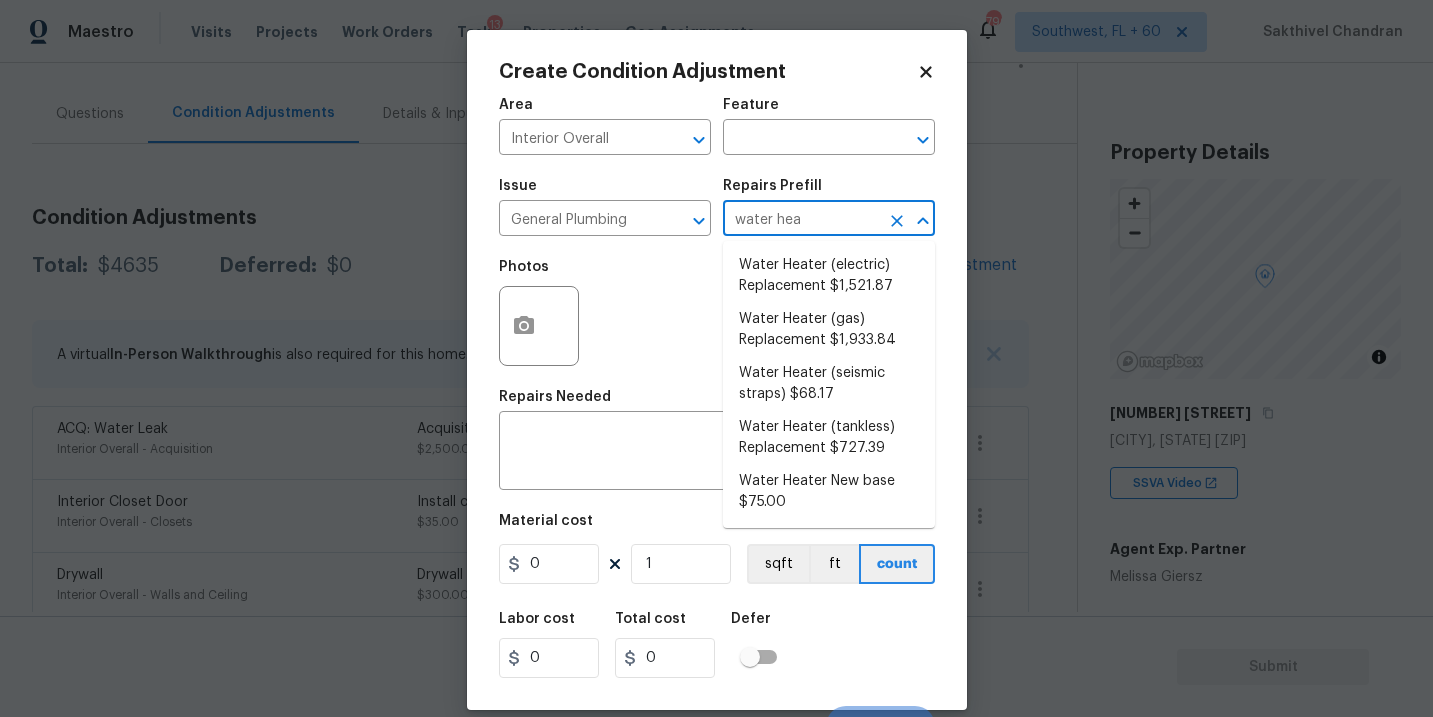 type on "water heat" 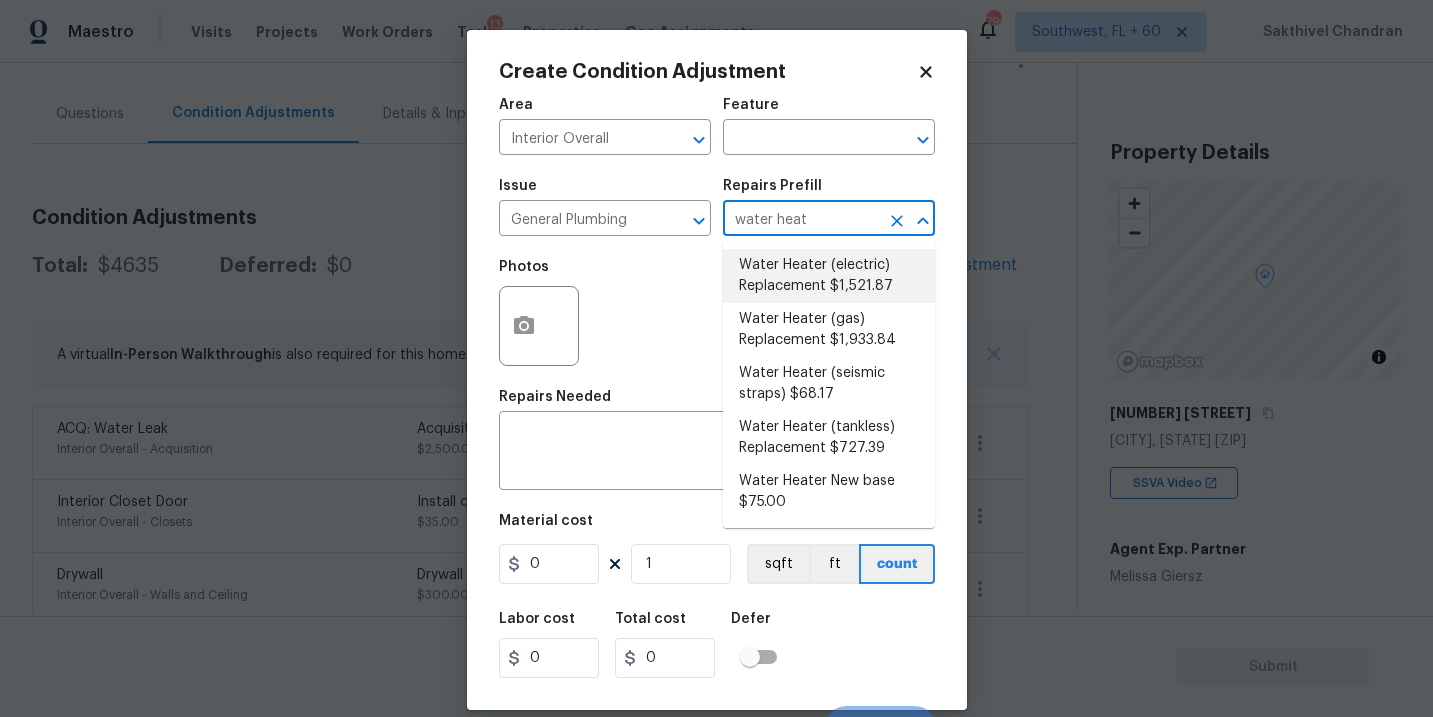 click on "Water Heater (electric) Replacement $1,521.87" at bounding box center (829, 276) 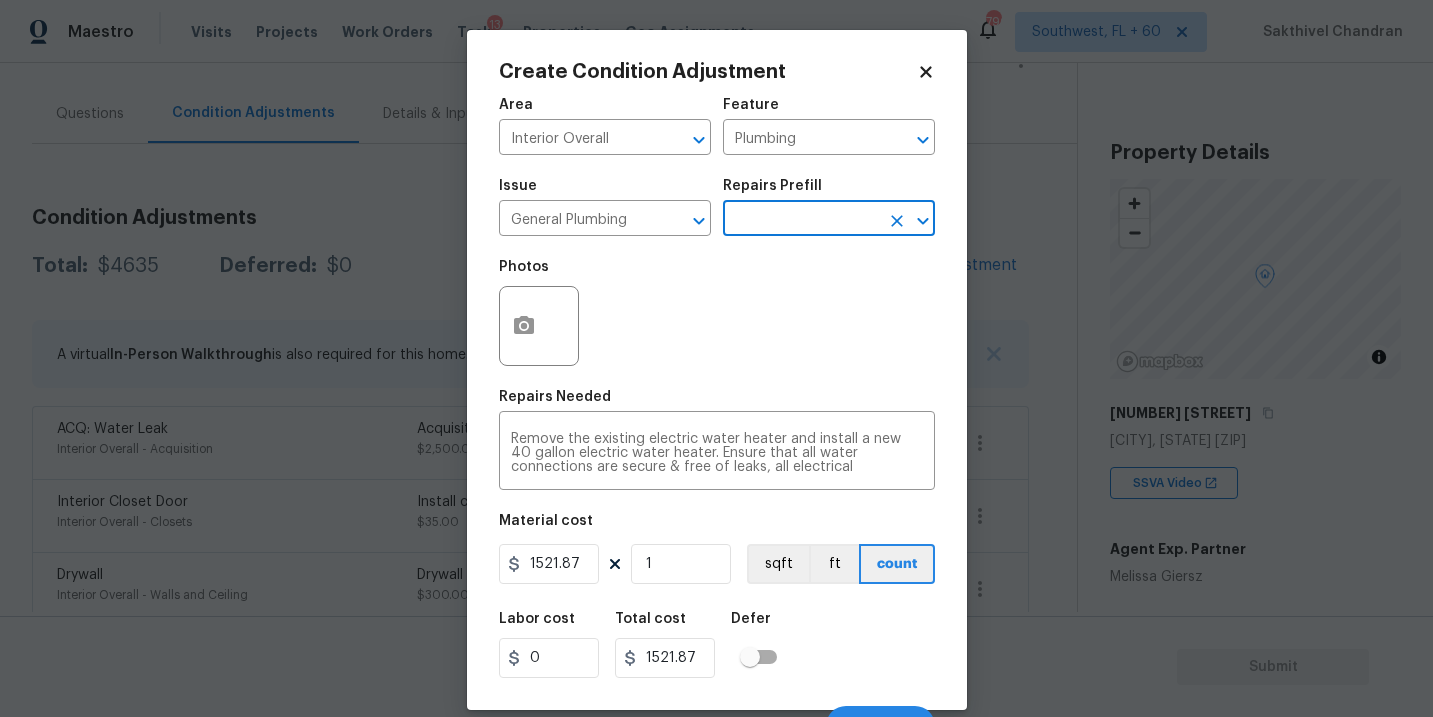 scroll, scrollTop: 30, scrollLeft: 0, axis: vertical 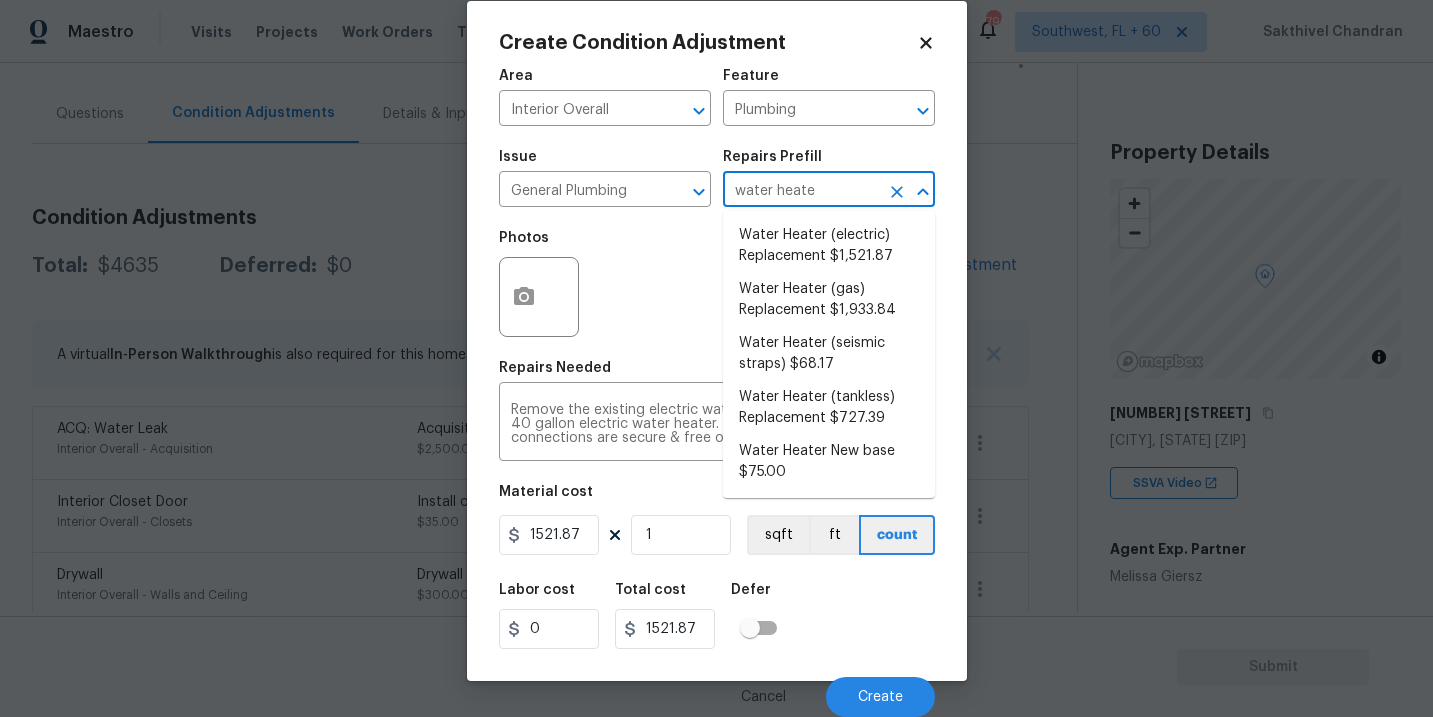 type on "water heater" 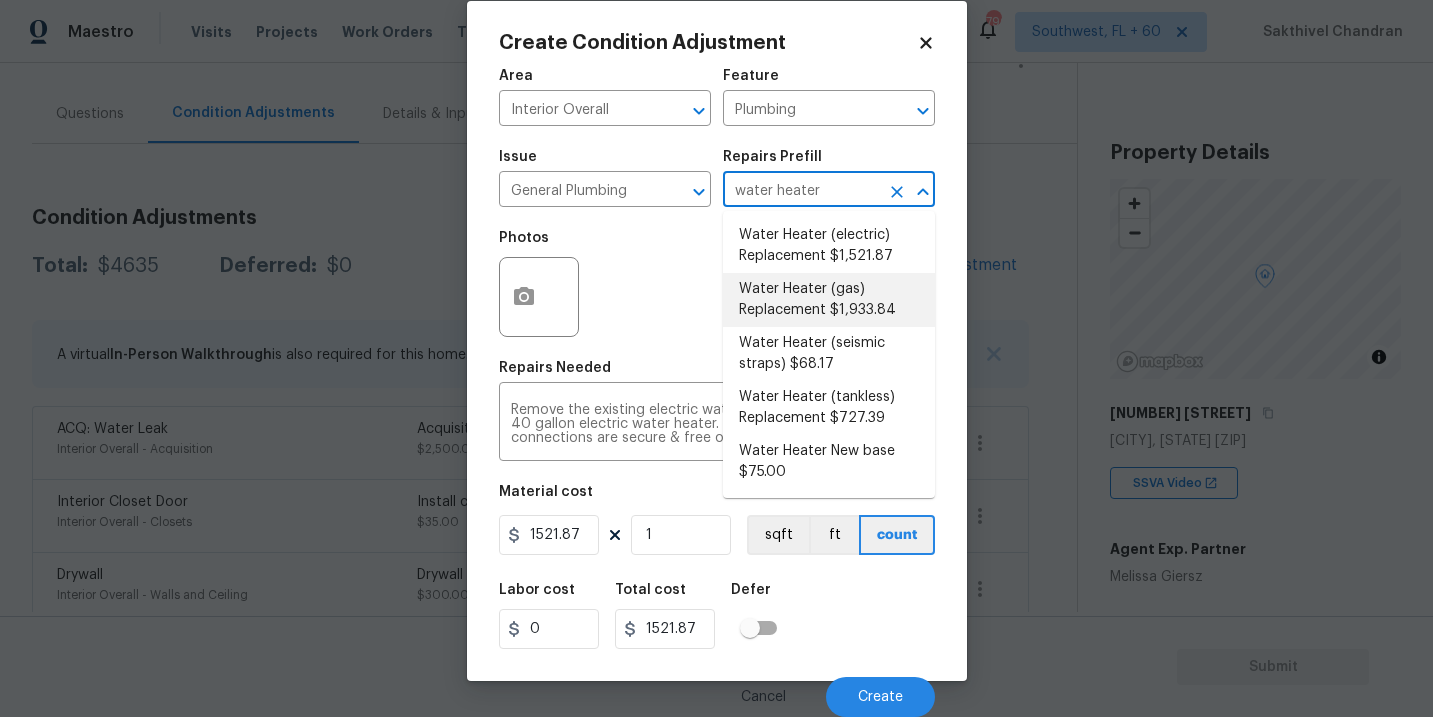 click on "Water Heater (gas) Replacement $1,933.84" at bounding box center [829, 300] 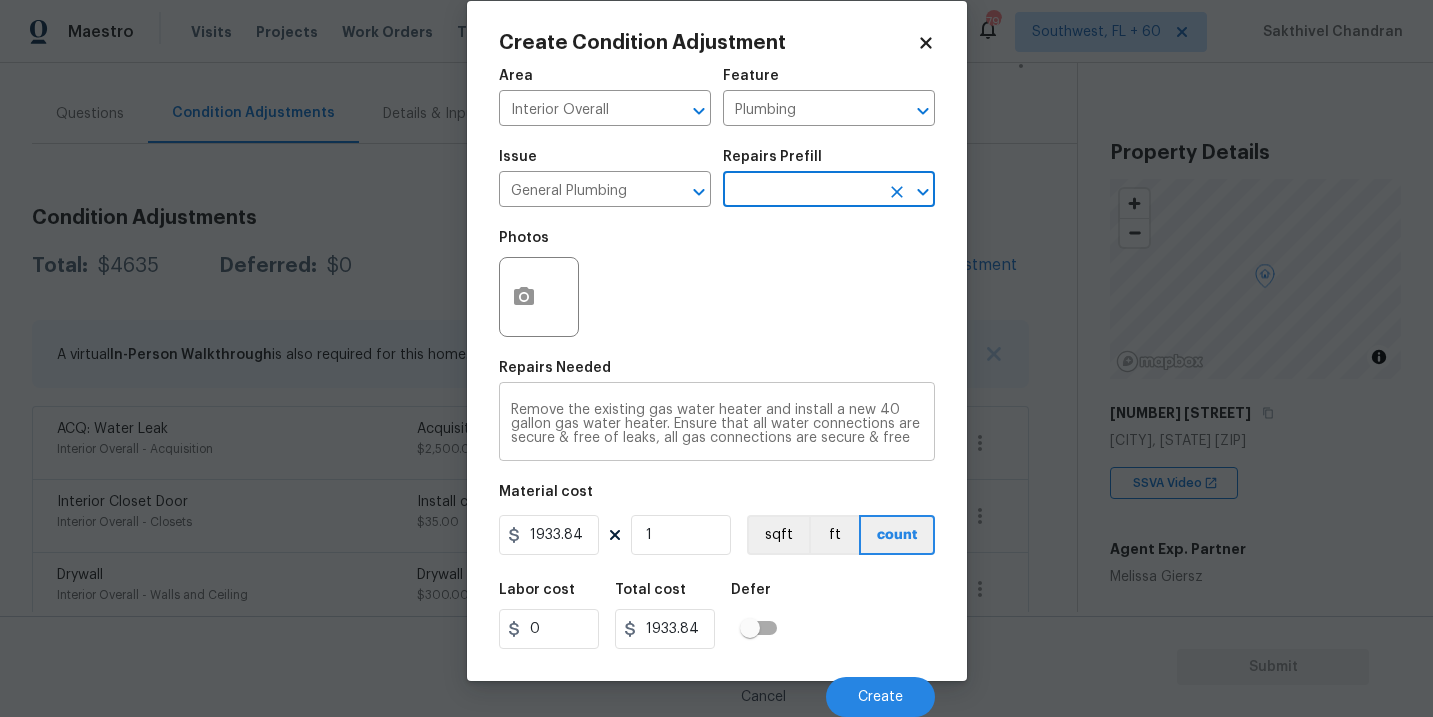 scroll, scrollTop: 42, scrollLeft: 0, axis: vertical 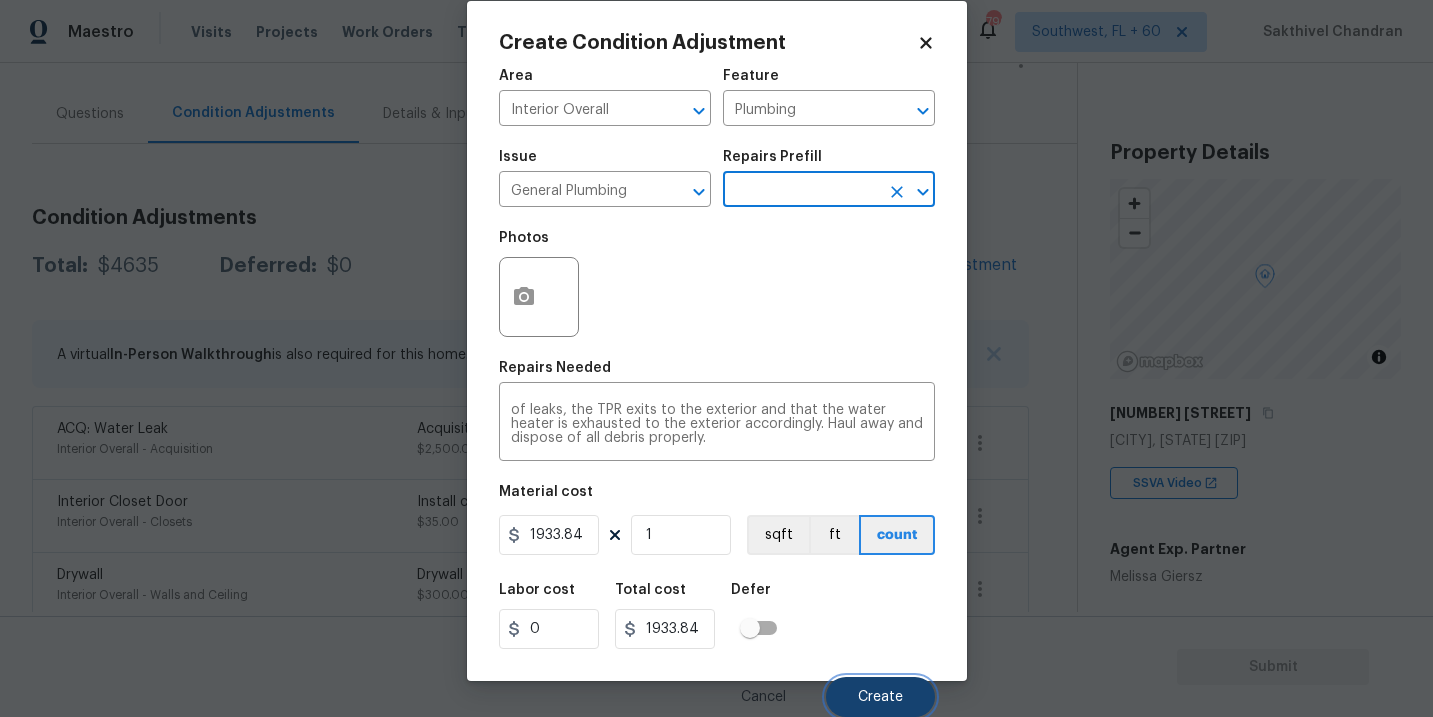 click on "Create" at bounding box center [880, 697] 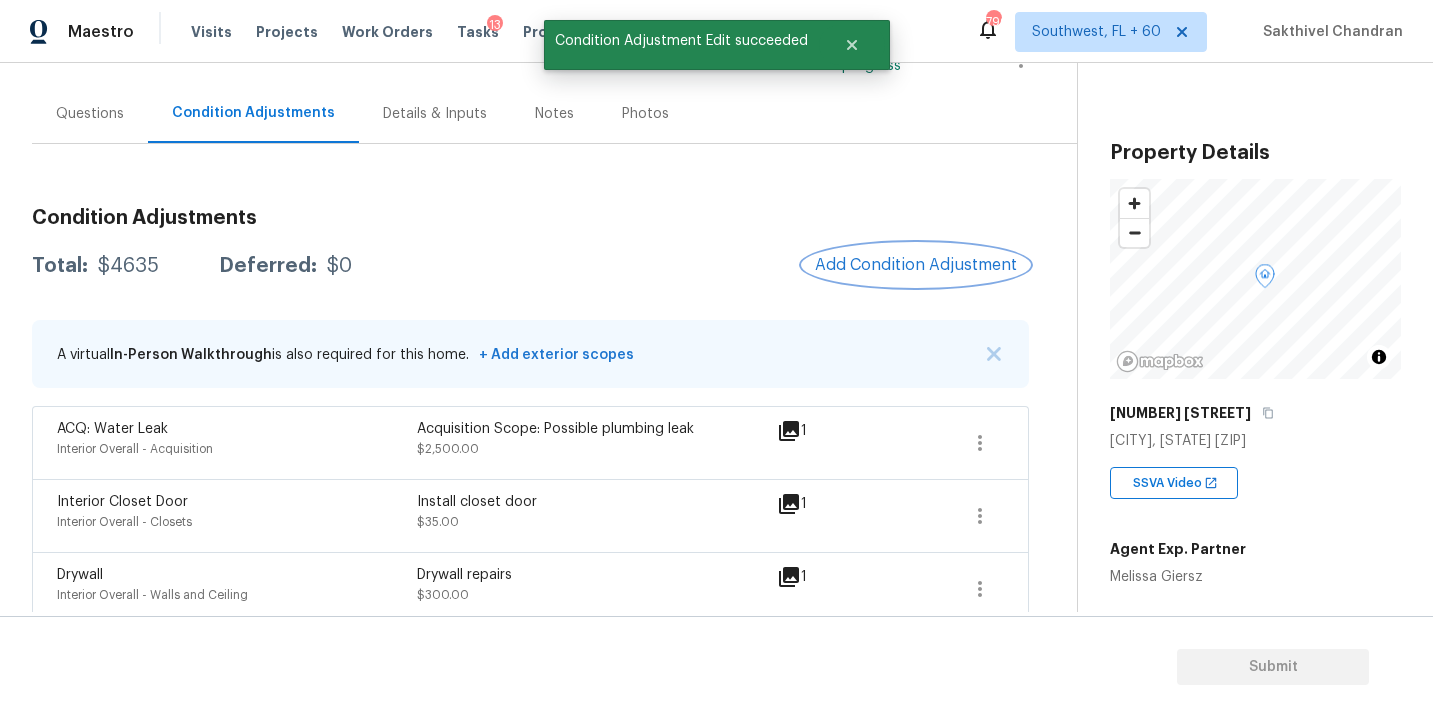 scroll, scrollTop: 0, scrollLeft: 0, axis: both 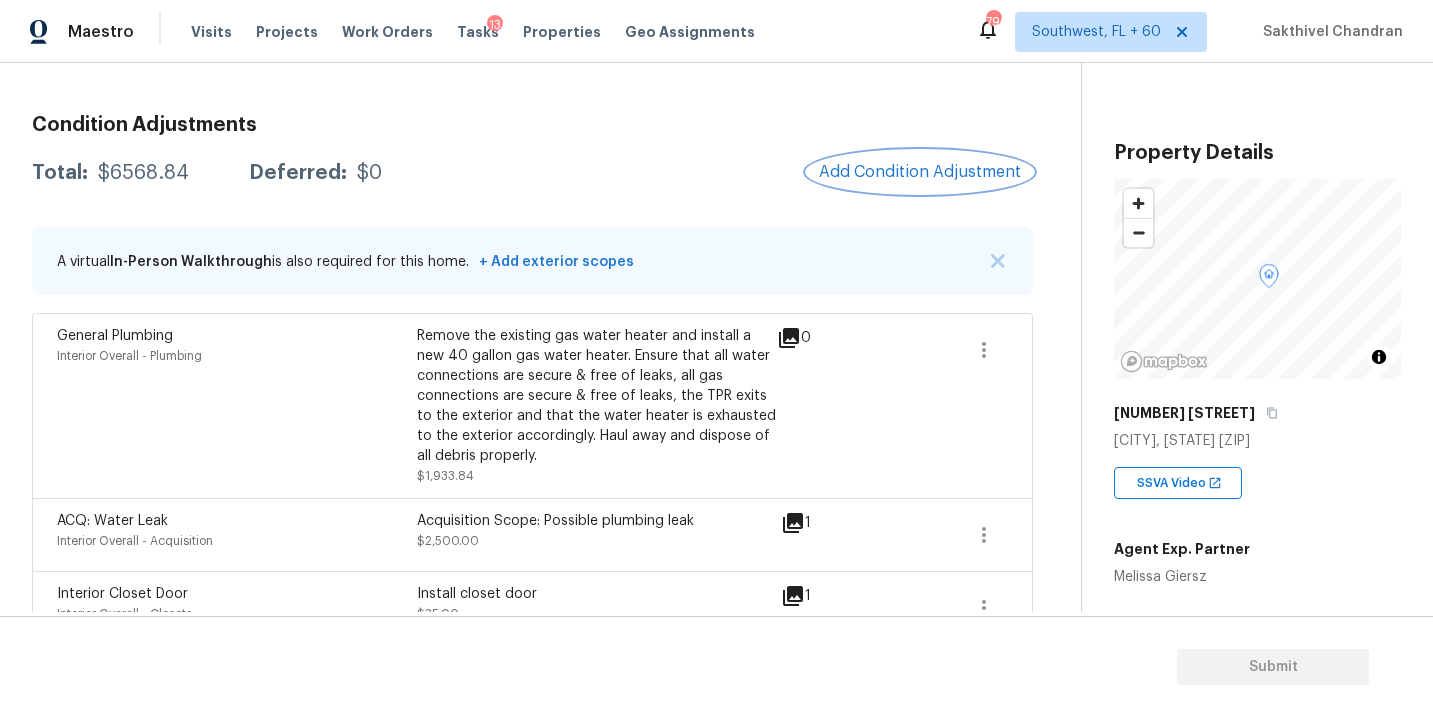 click on "Add Condition Adjustment" at bounding box center [920, 172] 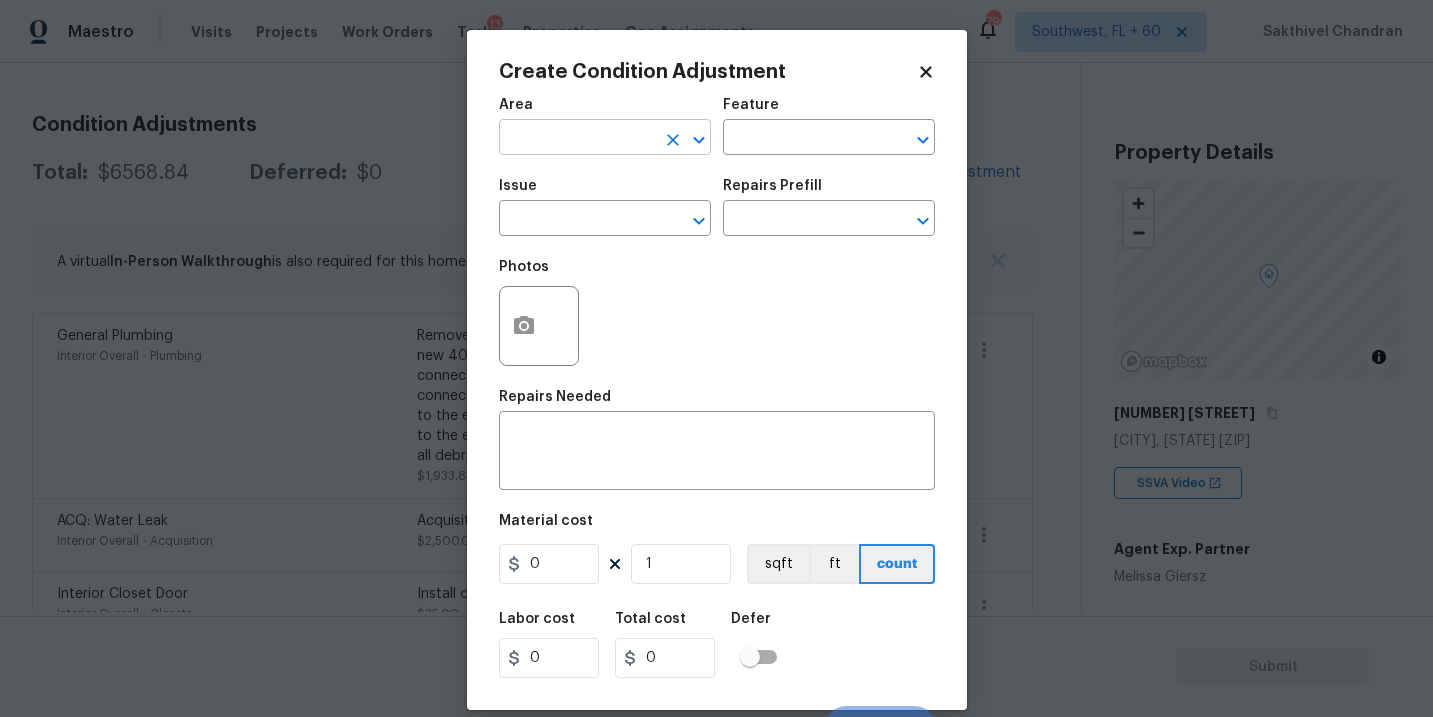 click at bounding box center (577, 139) 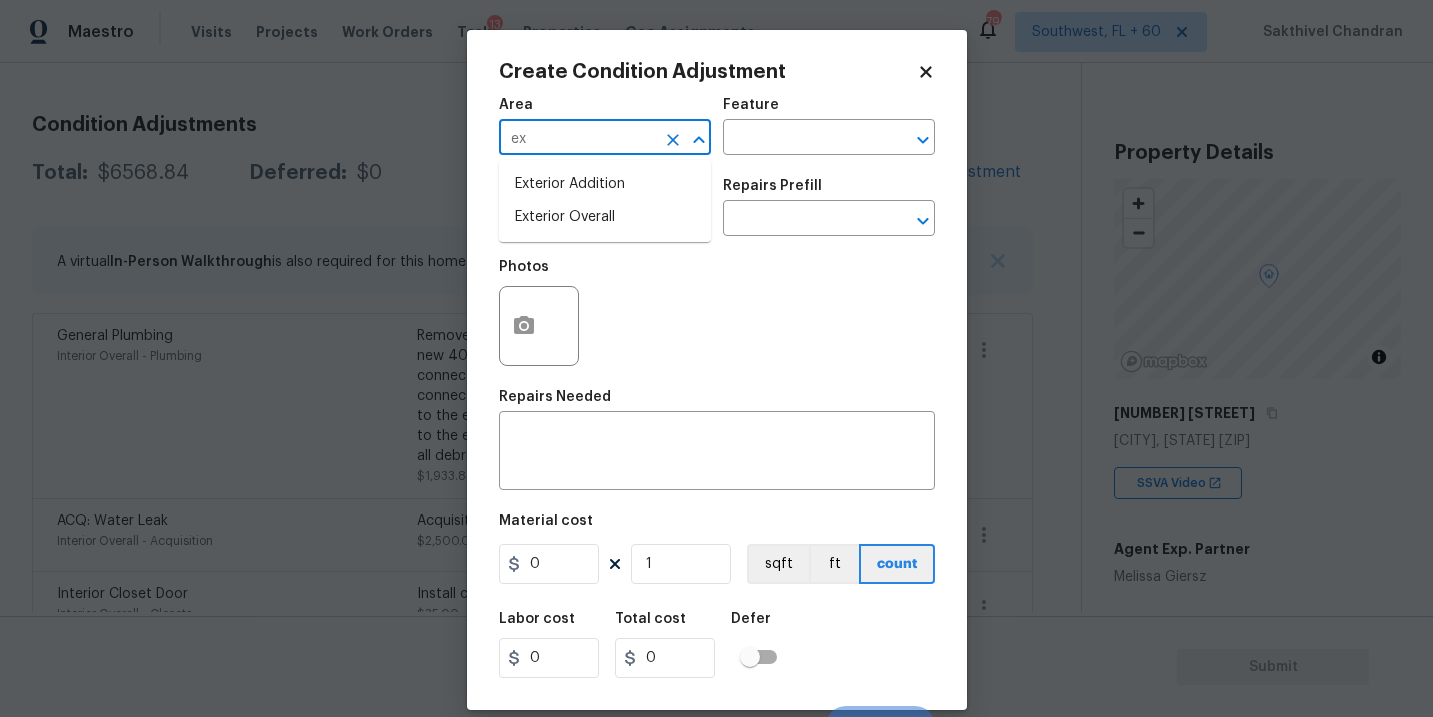type on "e" 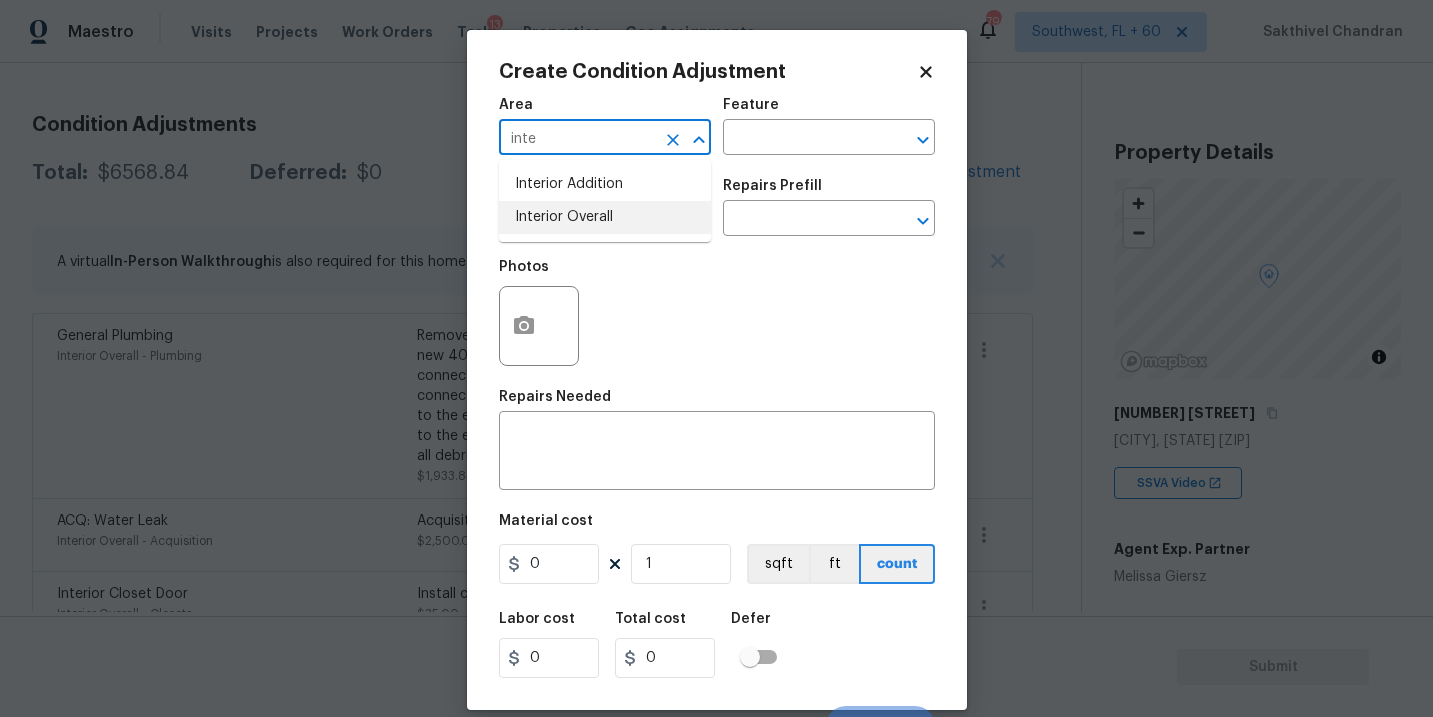 click on "Interior Overall" at bounding box center [605, 217] 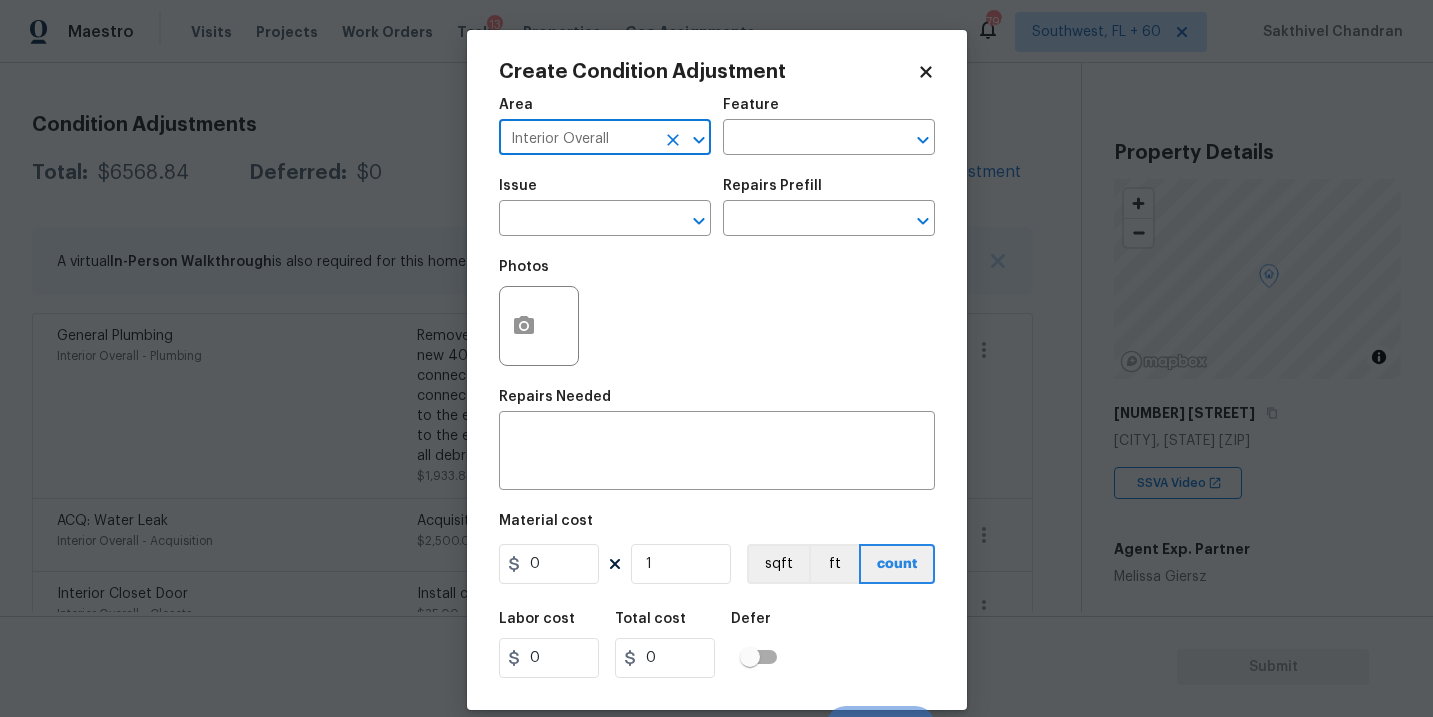 type on "Interior Overall" 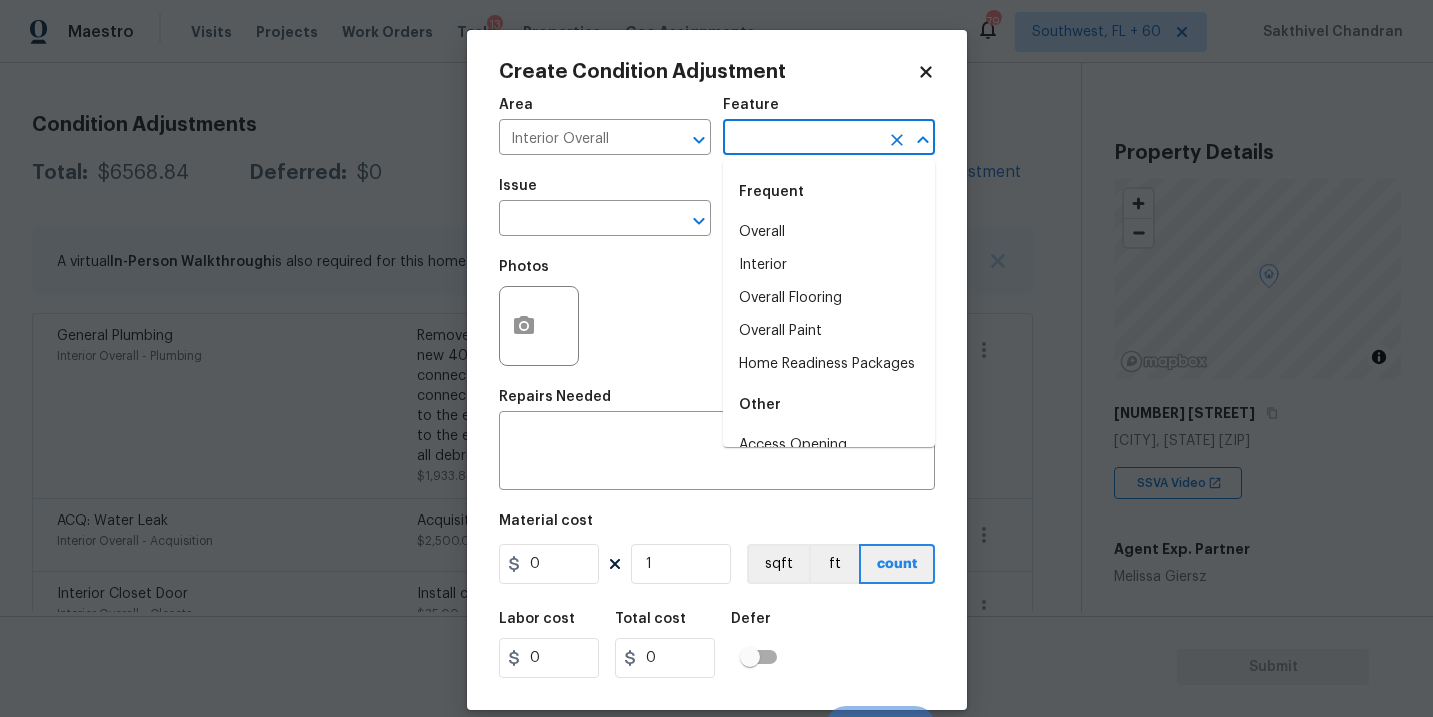 click at bounding box center (801, 139) 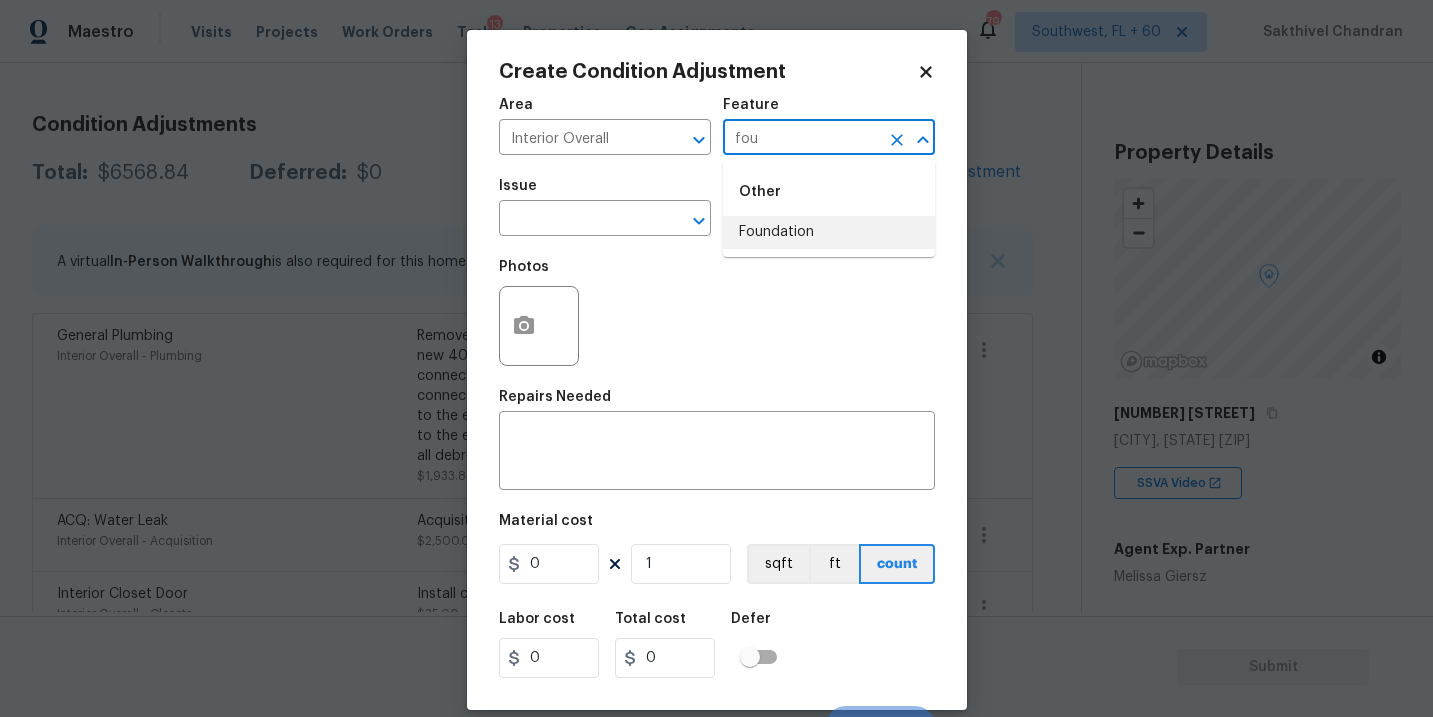 click on "Other Foundation" at bounding box center [829, 208] 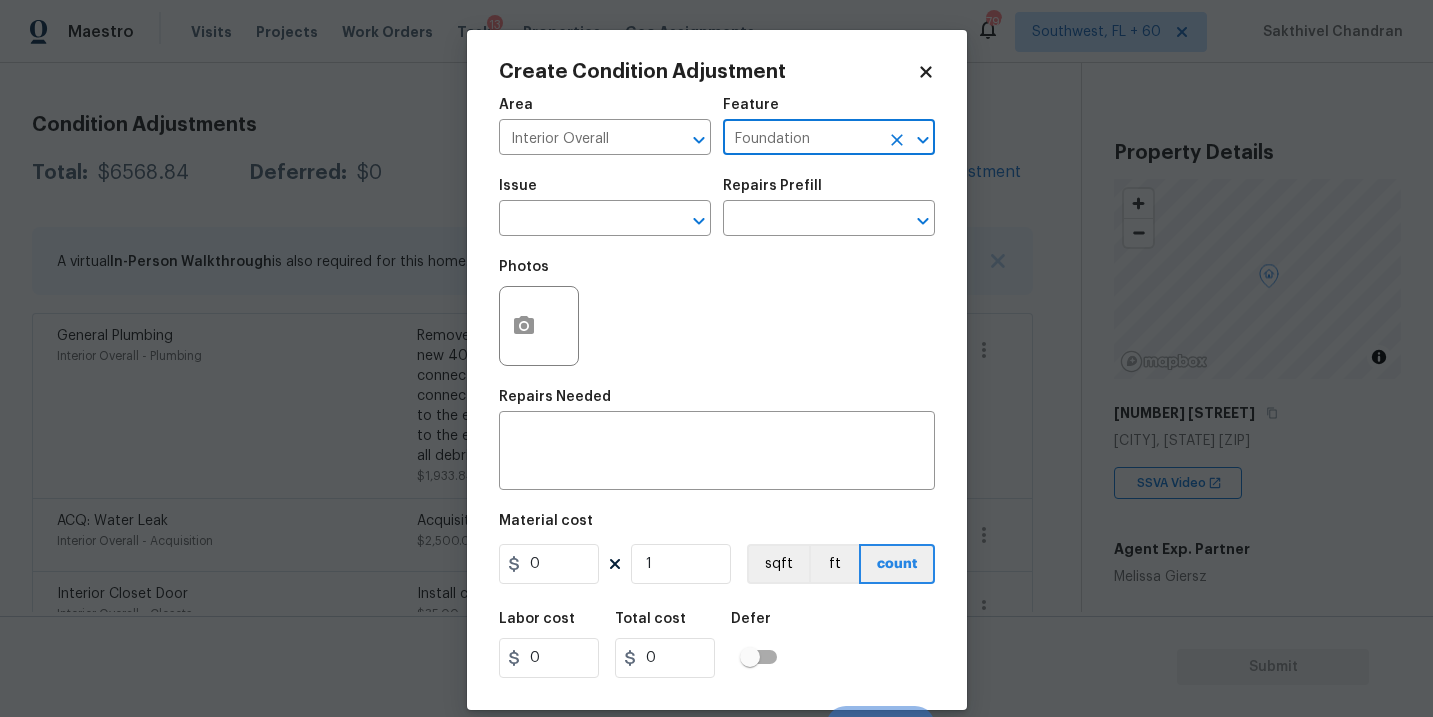 type on "Foundation" 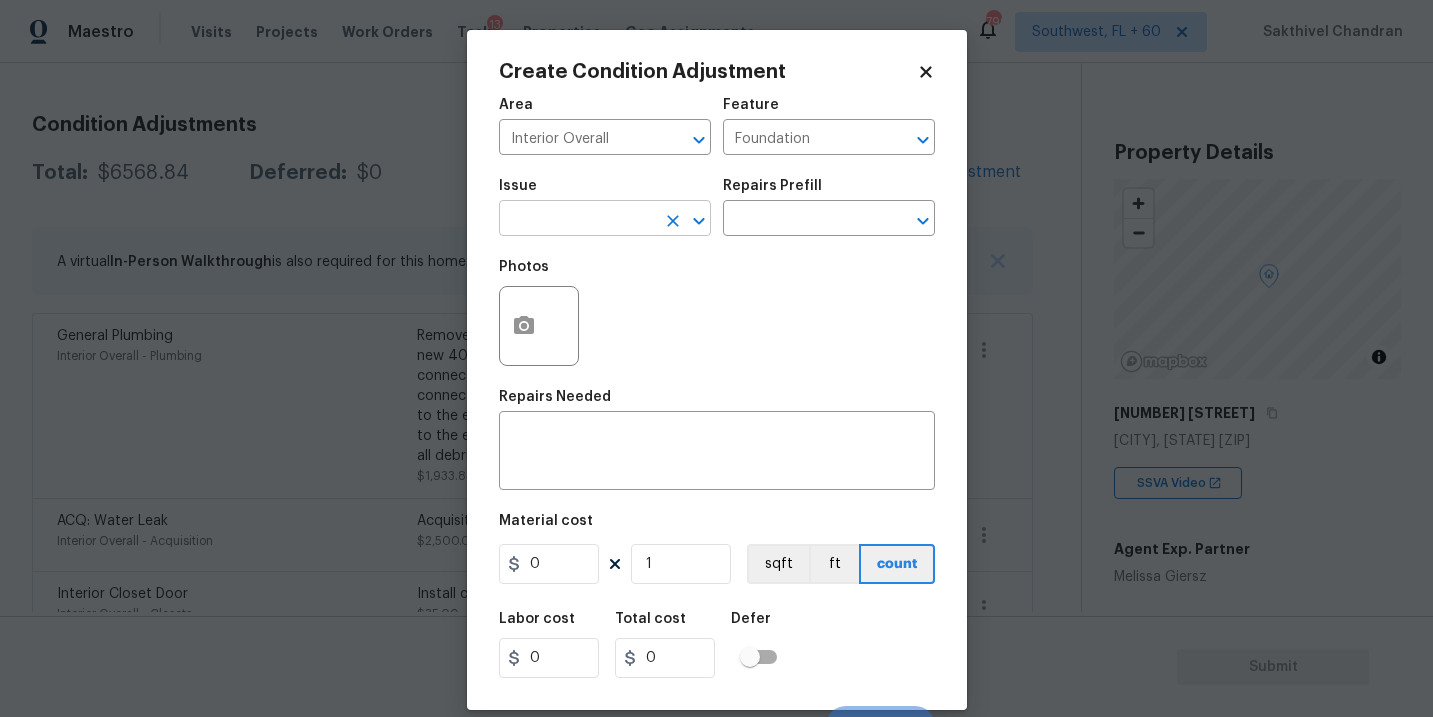 click at bounding box center [577, 220] 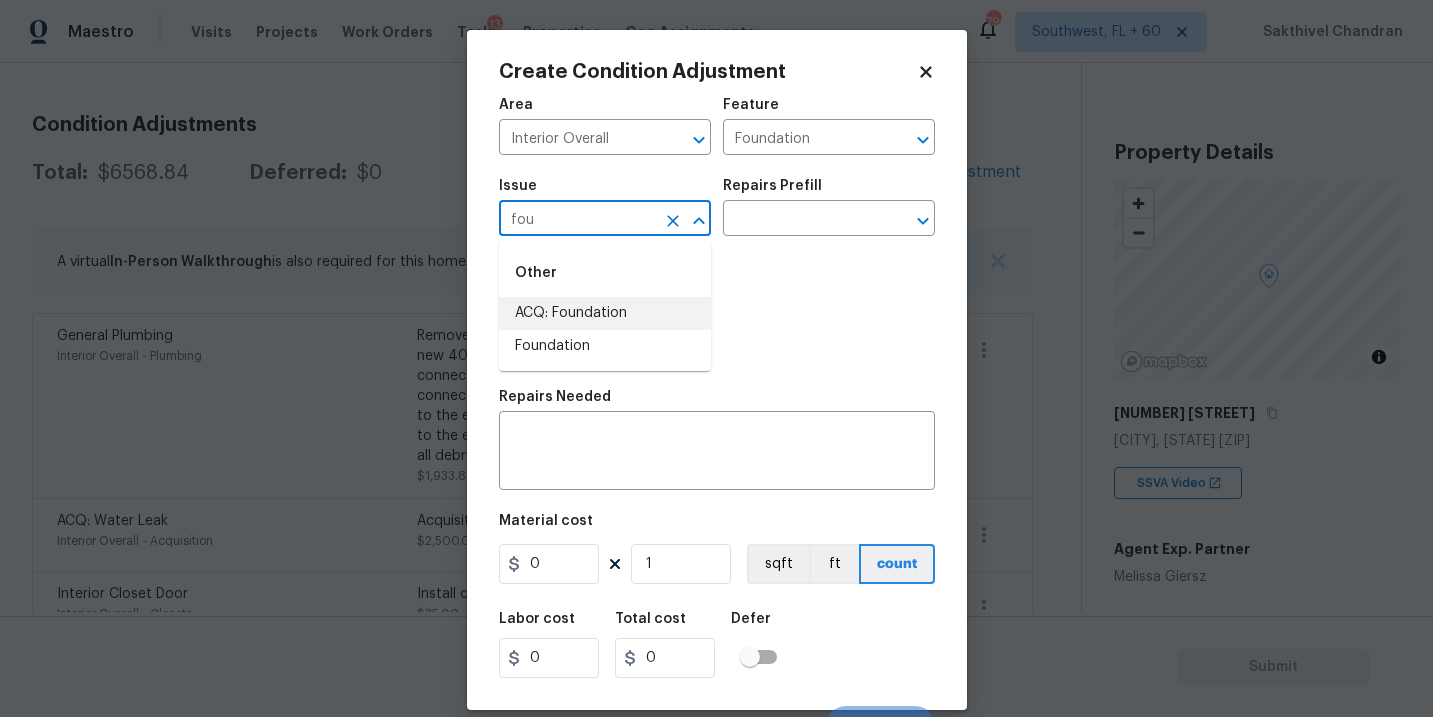 click on "ACQ: Foundation" at bounding box center [605, 313] 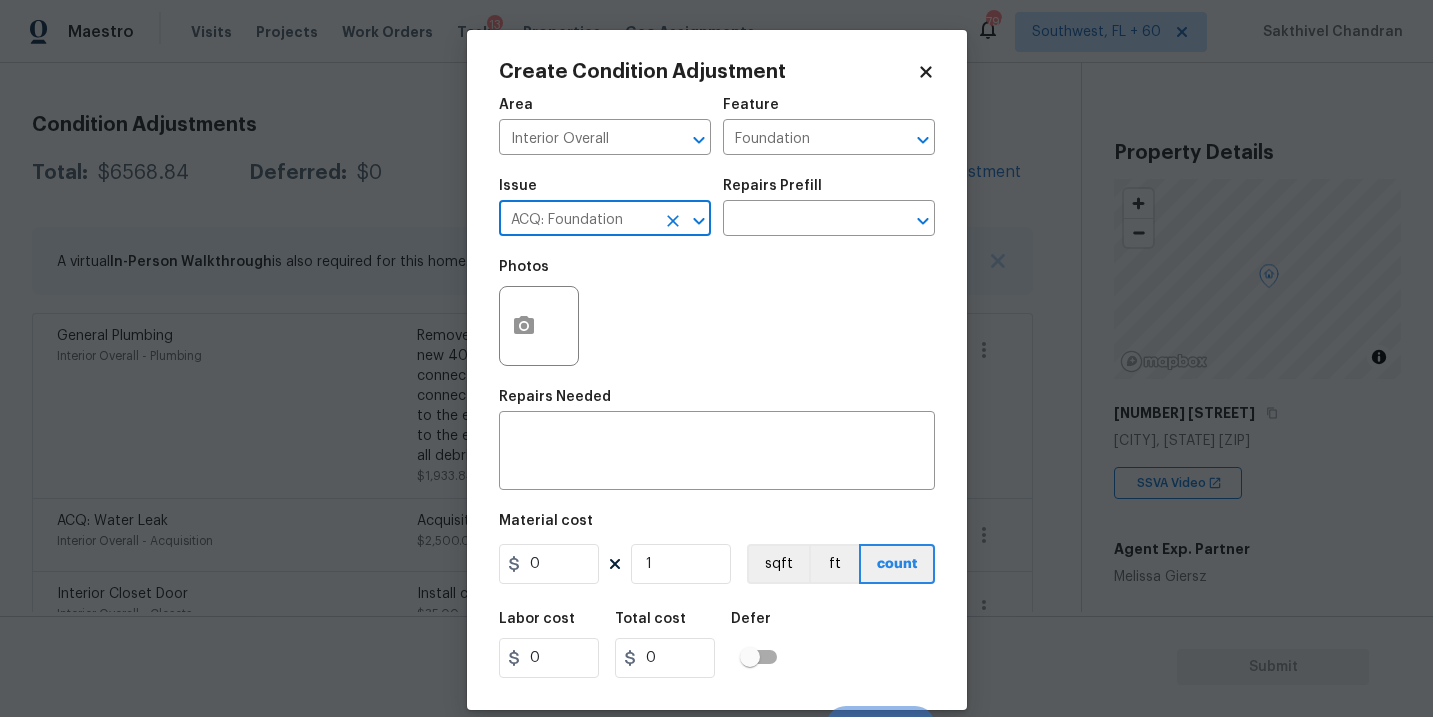 type on "ACQ: Foundation" 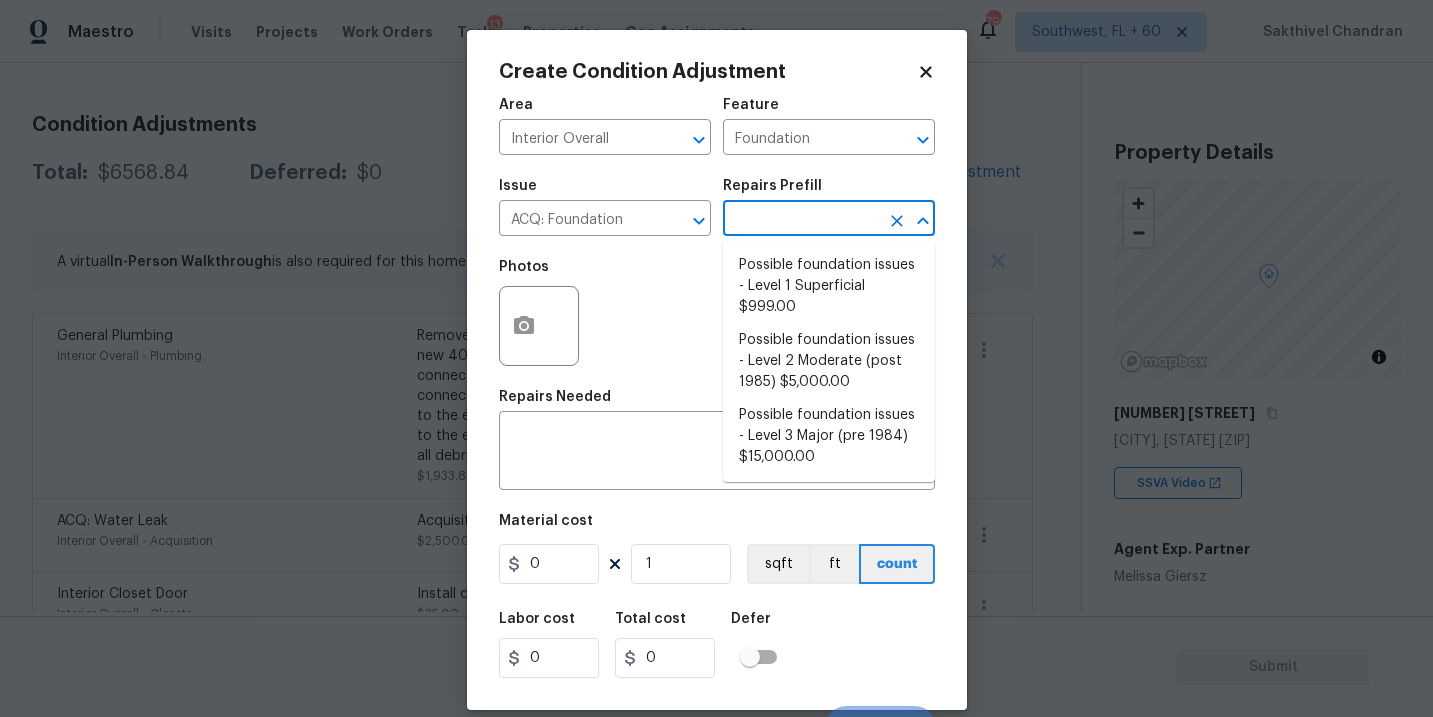 click at bounding box center (801, 220) 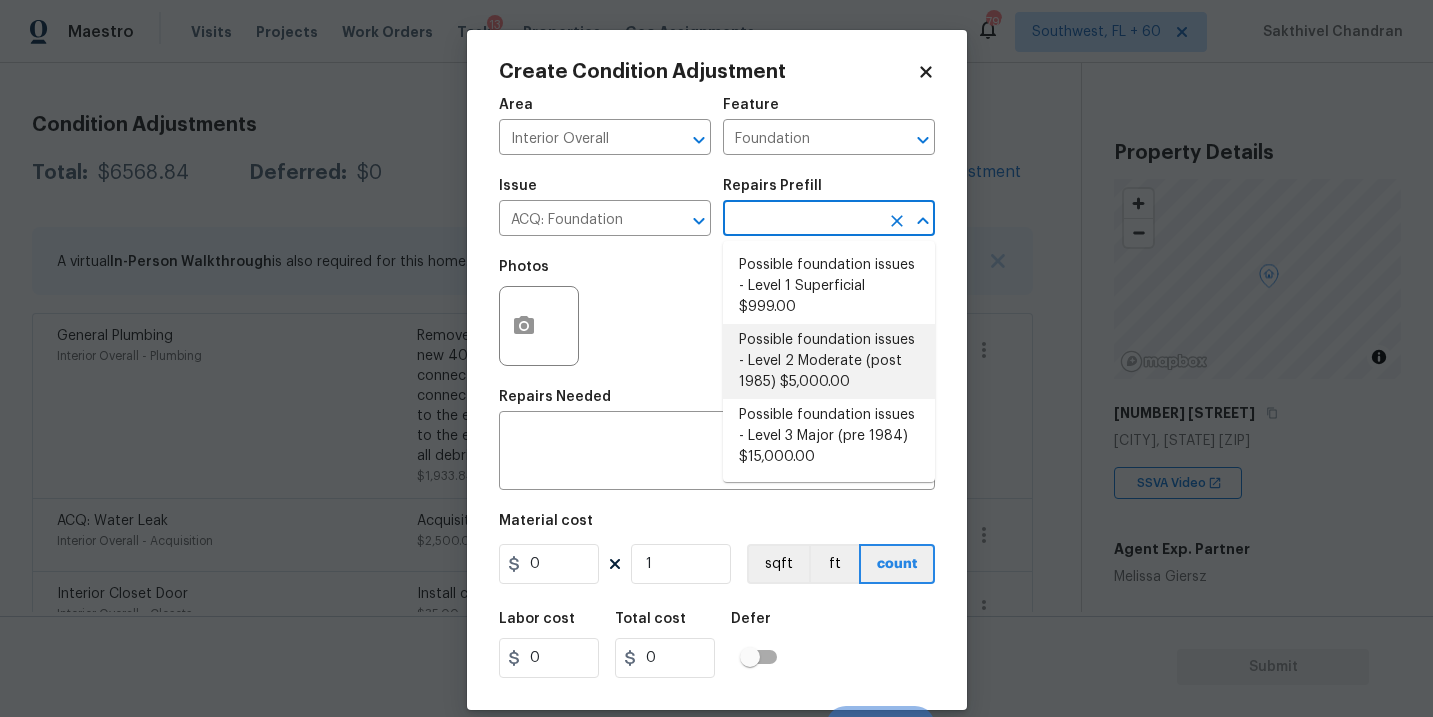 click on "Possible foundation issues - Level 2 Moderate (post 1985) $5,000.00" at bounding box center [829, 361] 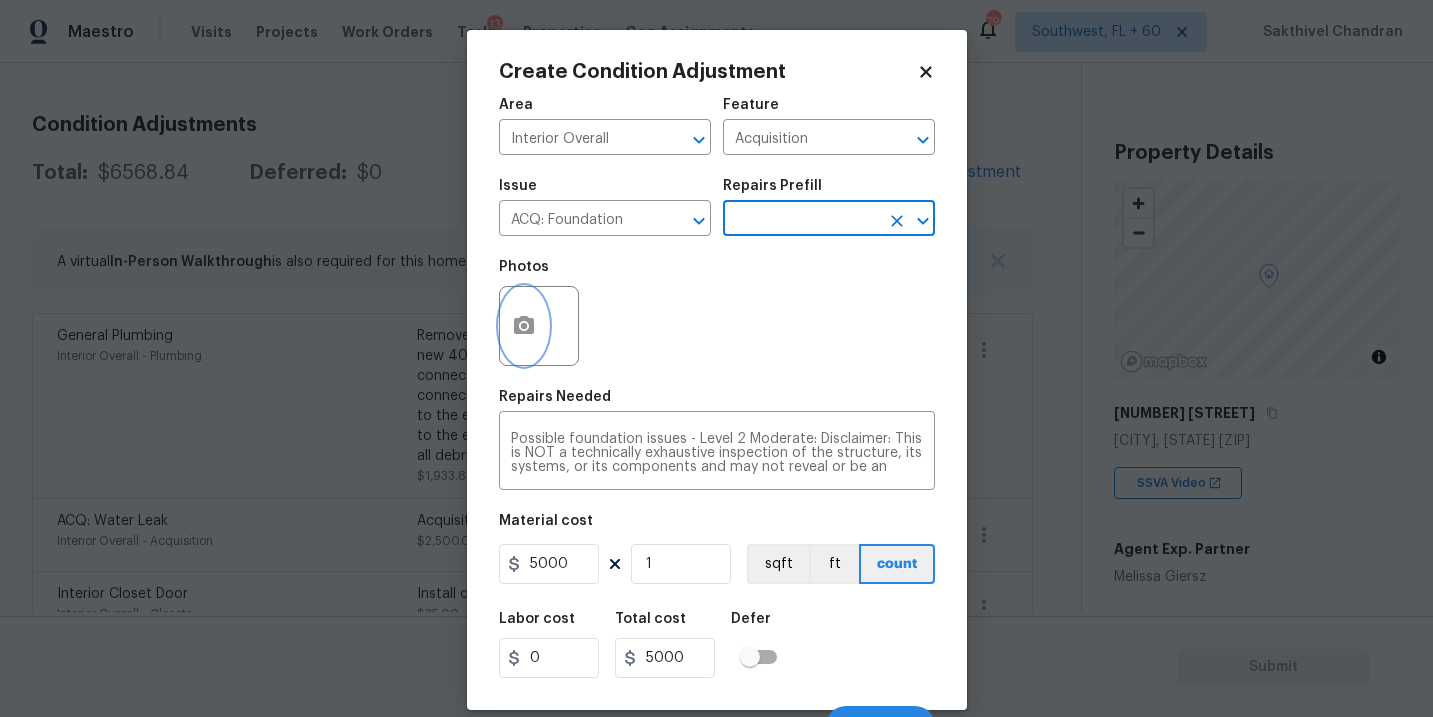 click 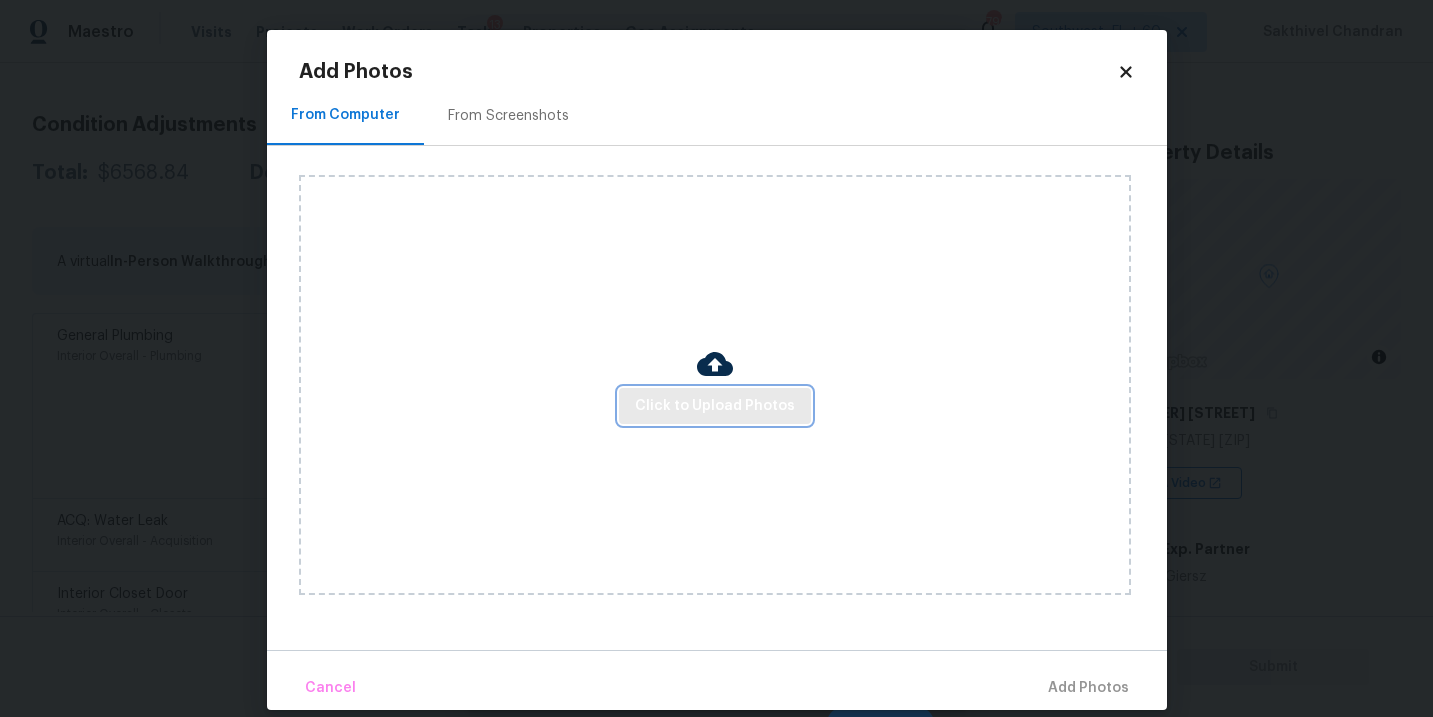 click on "Click to Upload Photos" at bounding box center [715, 406] 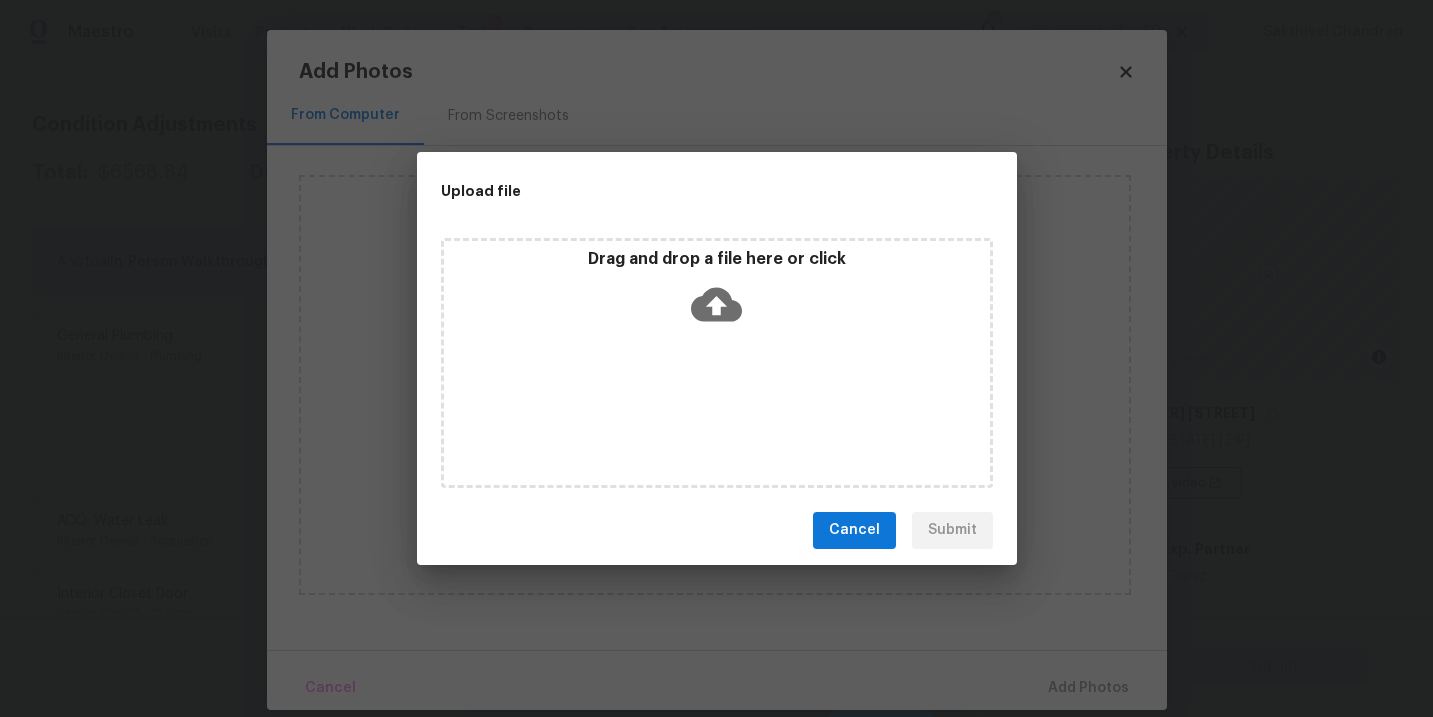 click on "Drag and drop a file here or click" at bounding box center [717, 292] 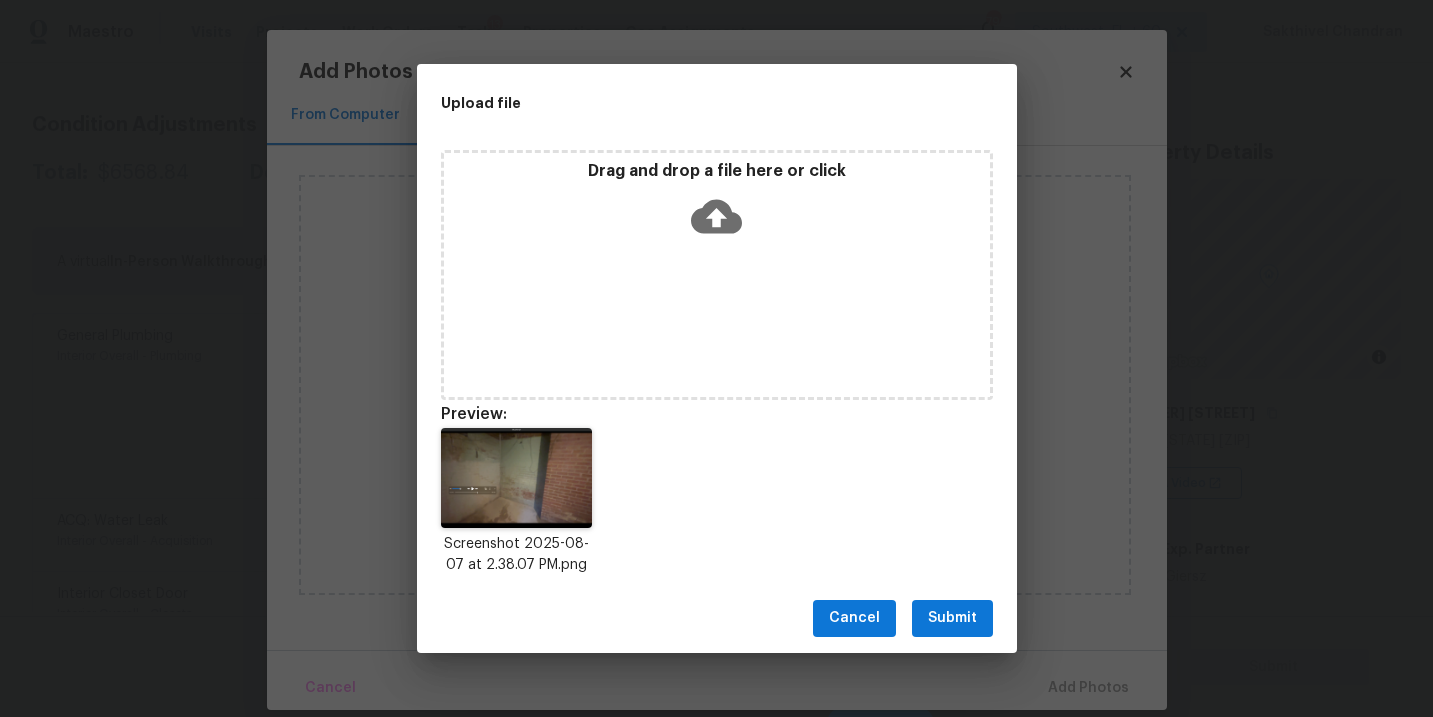 click on "Submit" at bounding box center [952, 618] 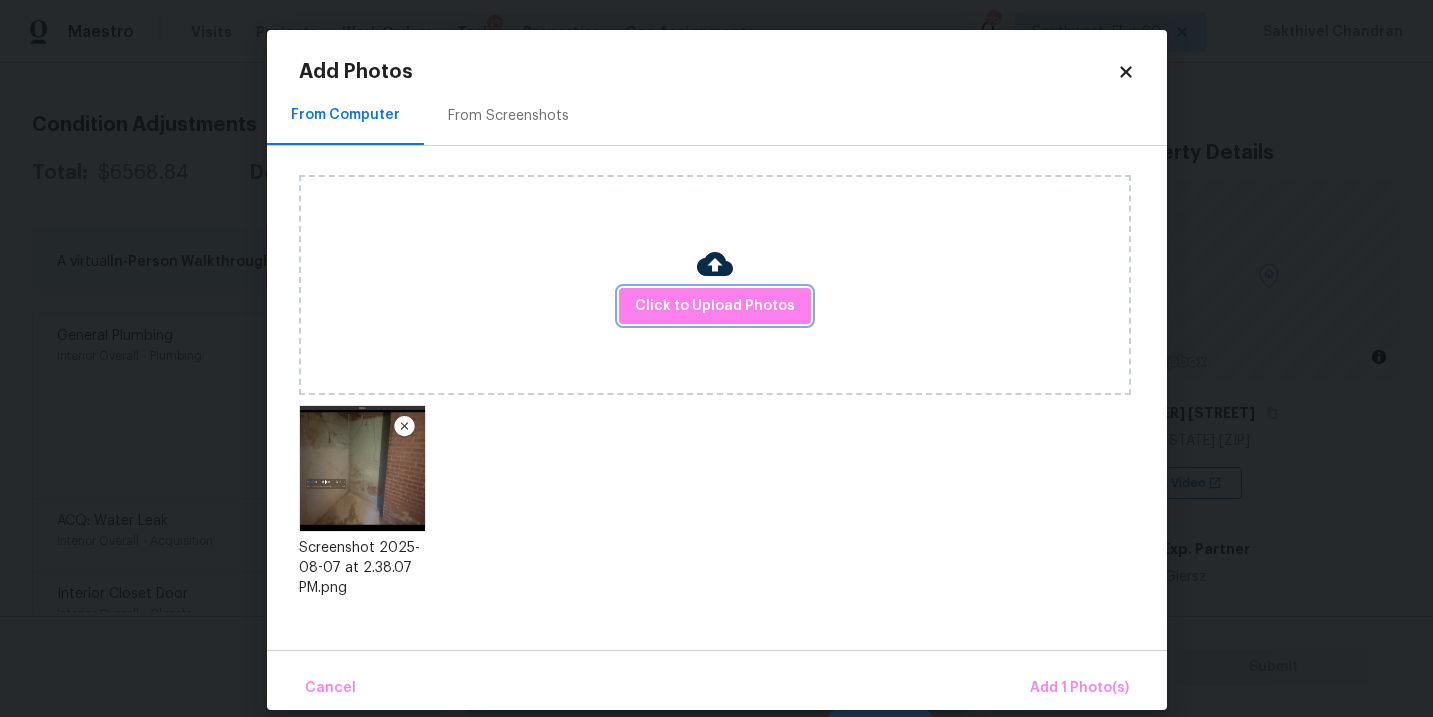 scroll, scrollTop: 23, scrollLeft: 0, axis: vertical 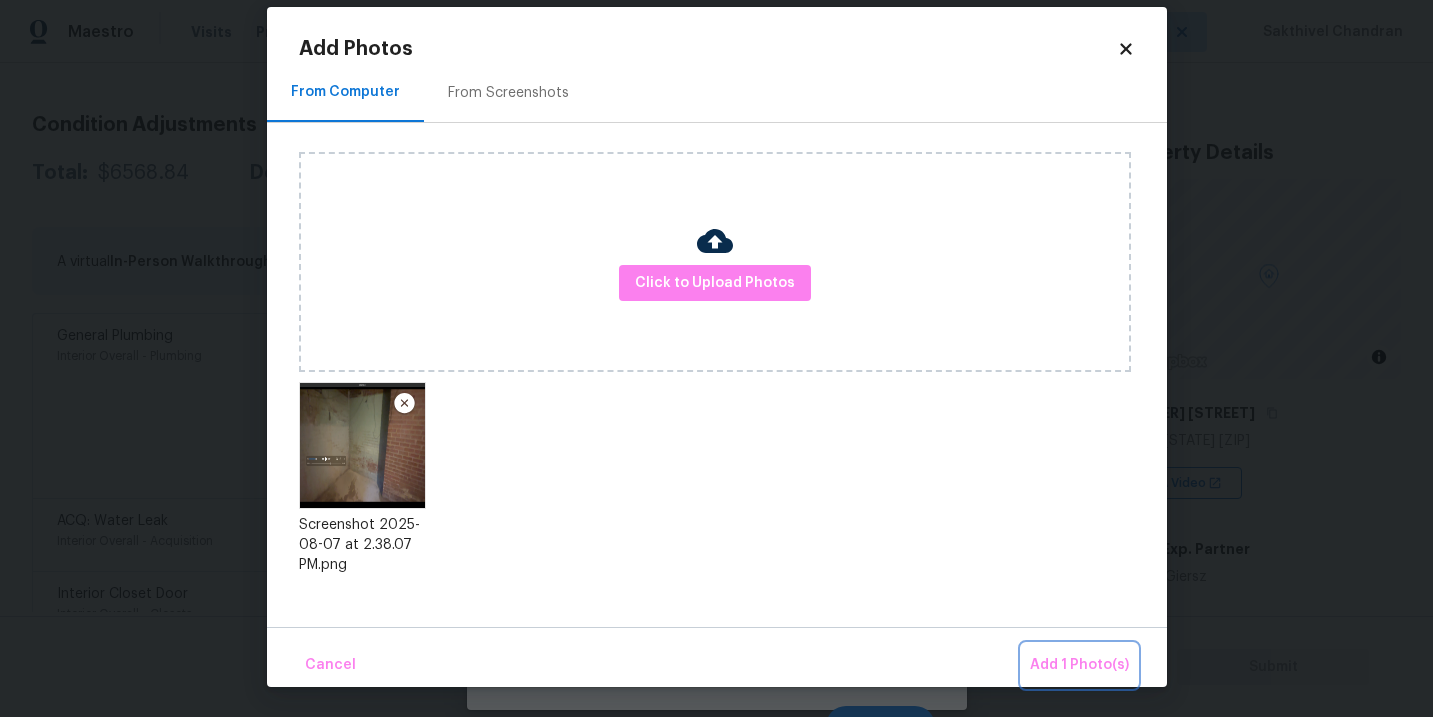 click on "Add 1 Photo(s)" at bounding box center (1079, 665) 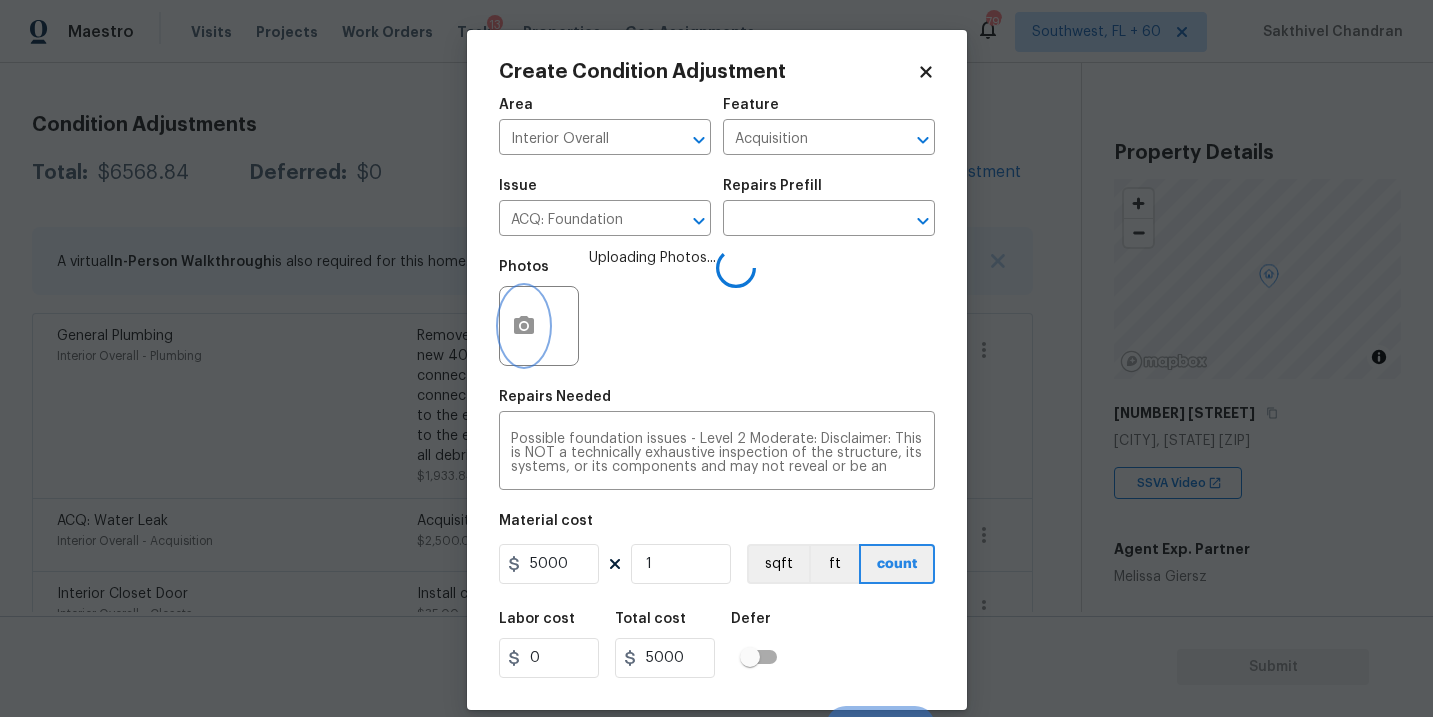 scroll, scrollTop: 0, scrollLeft: 0, axis: both 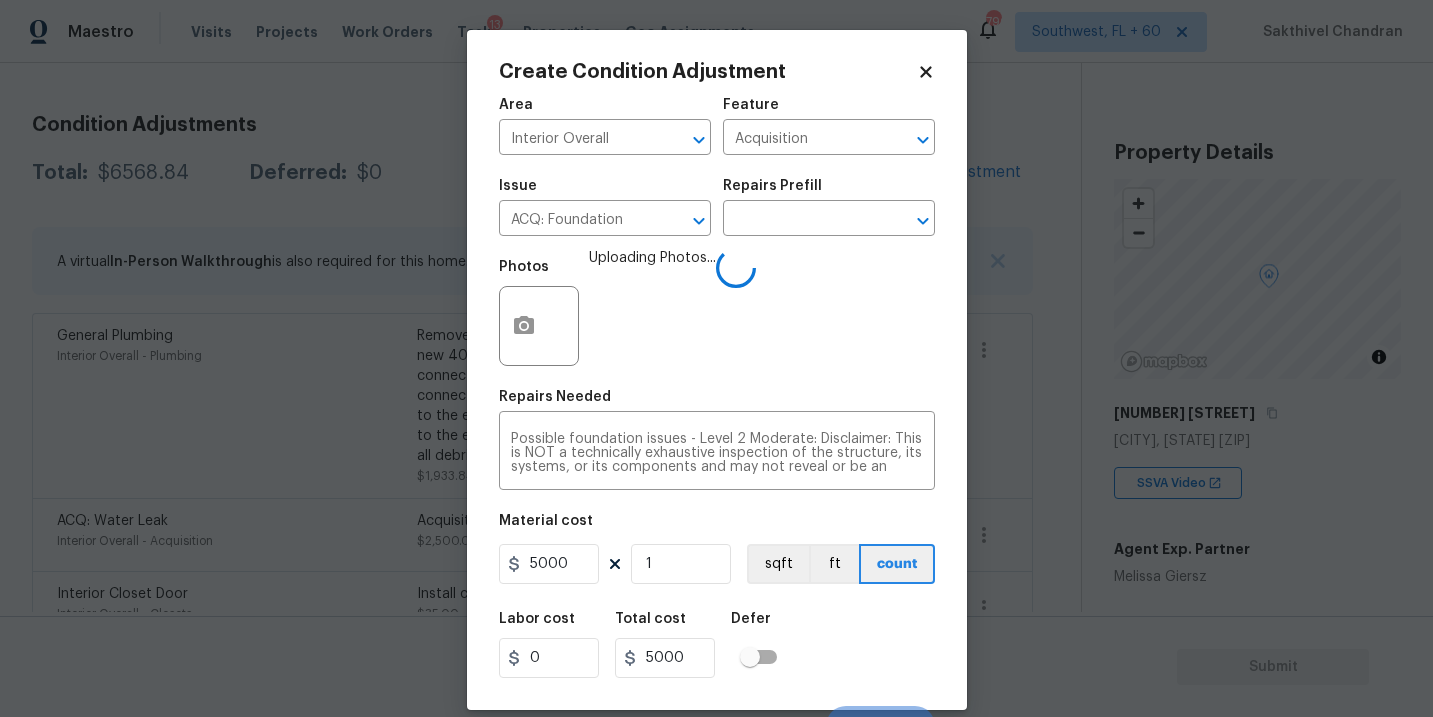 click on "Labor cost 0 Total cost 5000 Defer" at bounding box center (717, 645) 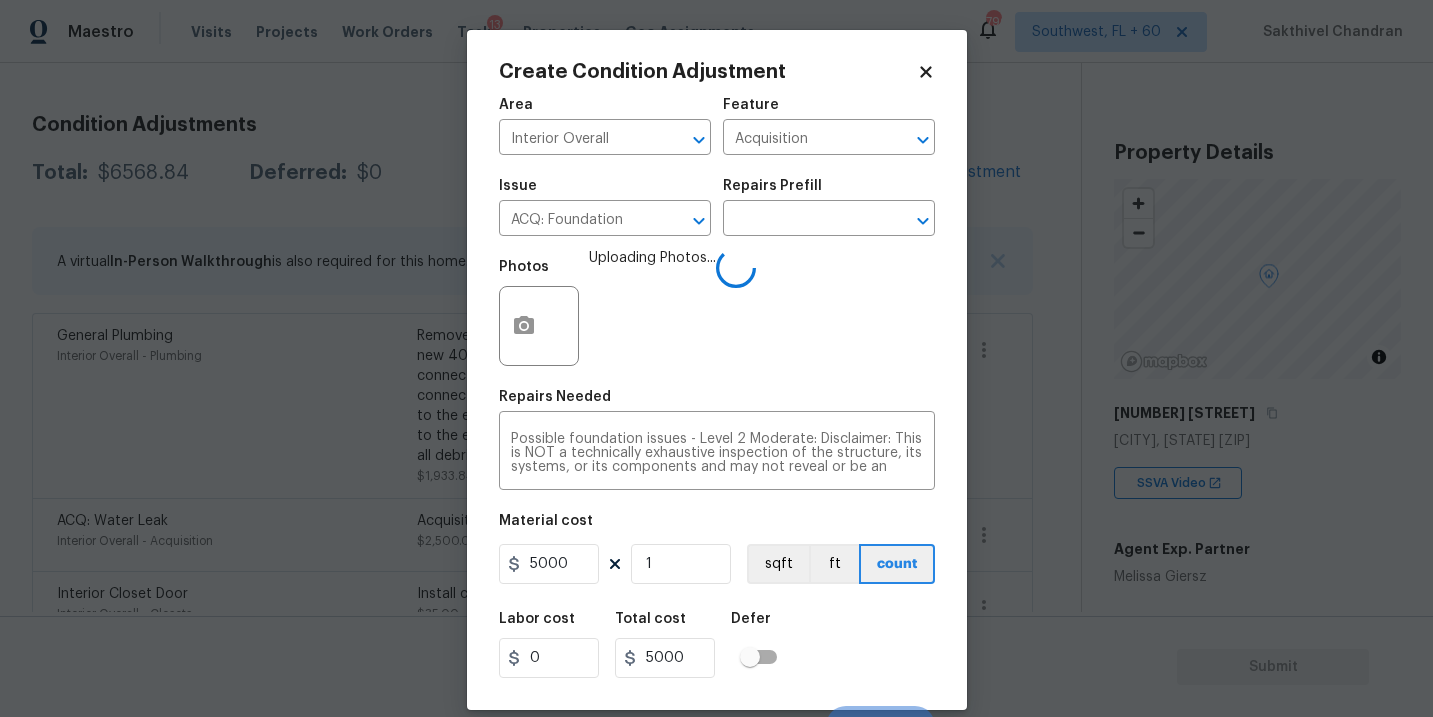 click on "Labor cost 0 Total cost 5000 Defer" at bounding box center [717, 645] 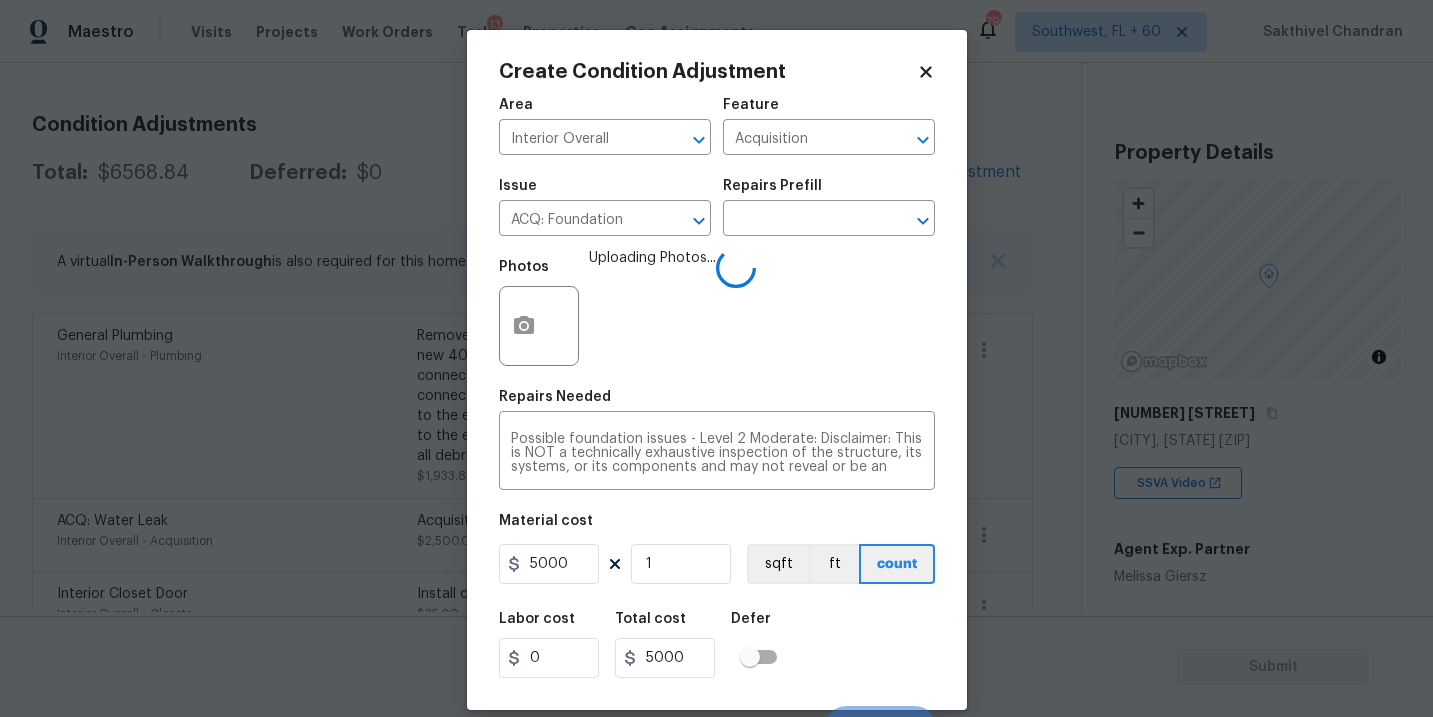 scroll, scrollTop: 30, scrollLeft: 0, axis: vertical 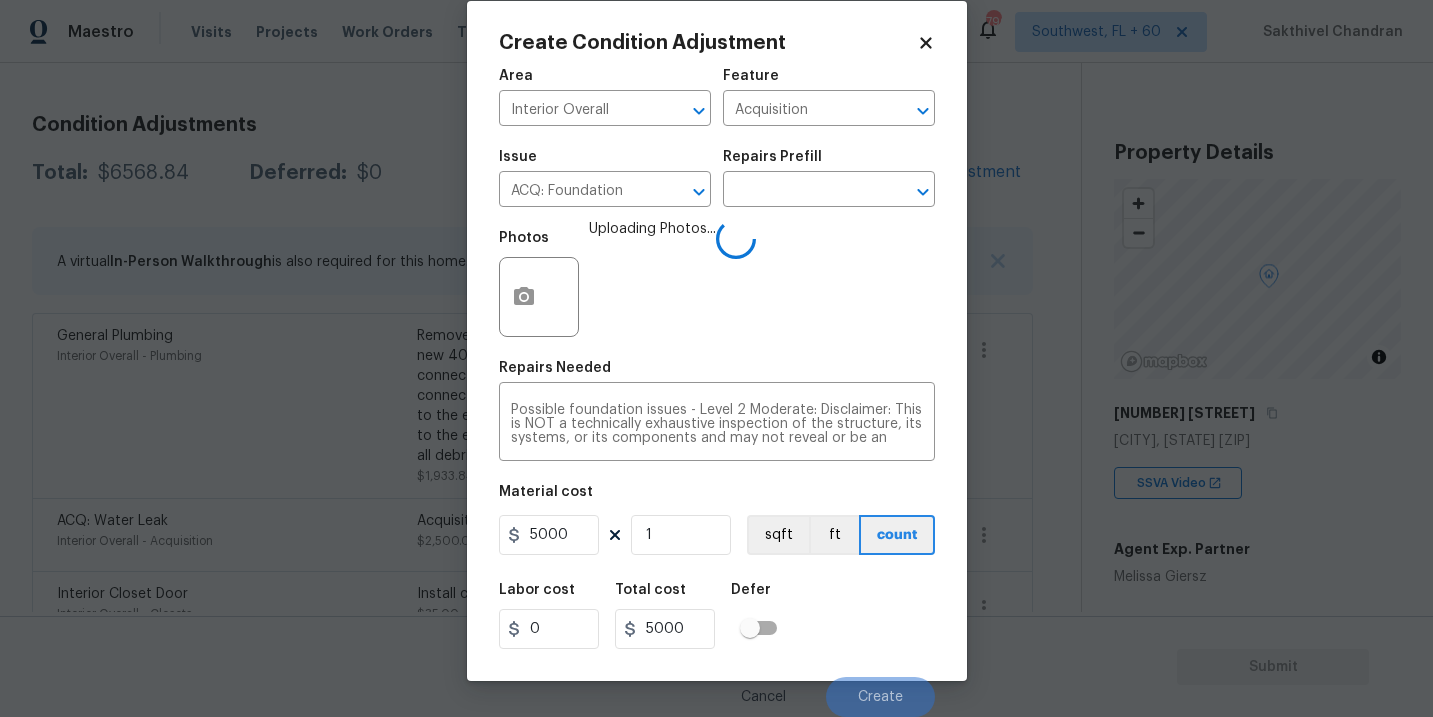 click on "Labor cost 0 Total cost 5000 Defer" at bounding box center (717, 616) 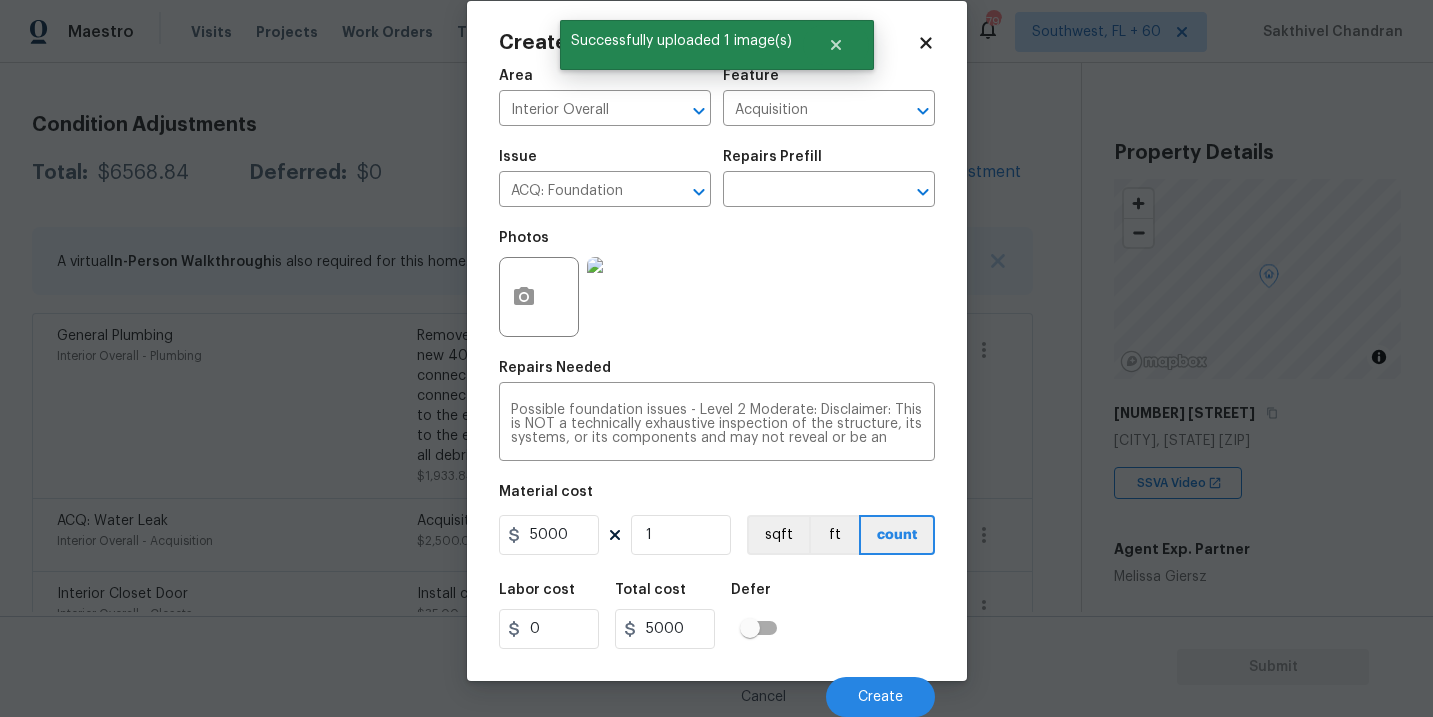 click on "Cancel Create" at bounding box center [717, 689] 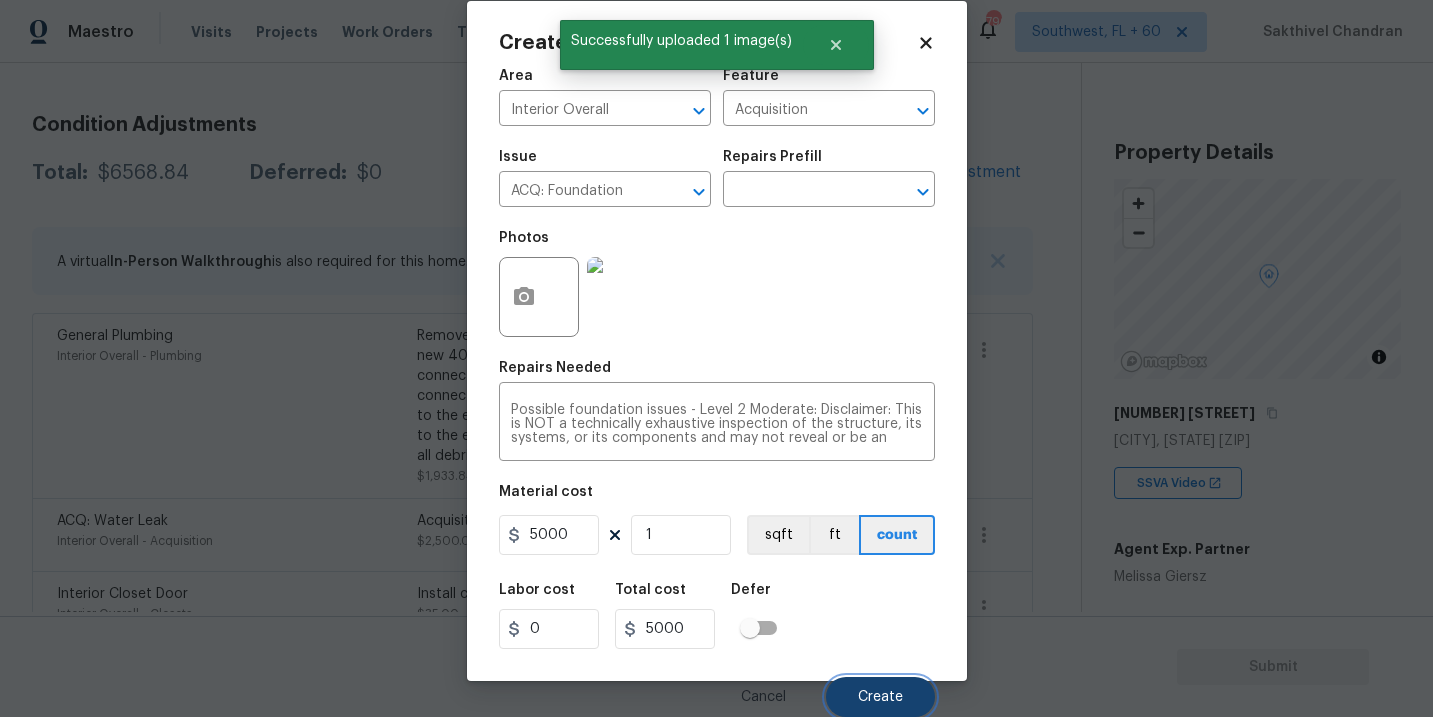 click on "Create" at bounding box center (880, 697) 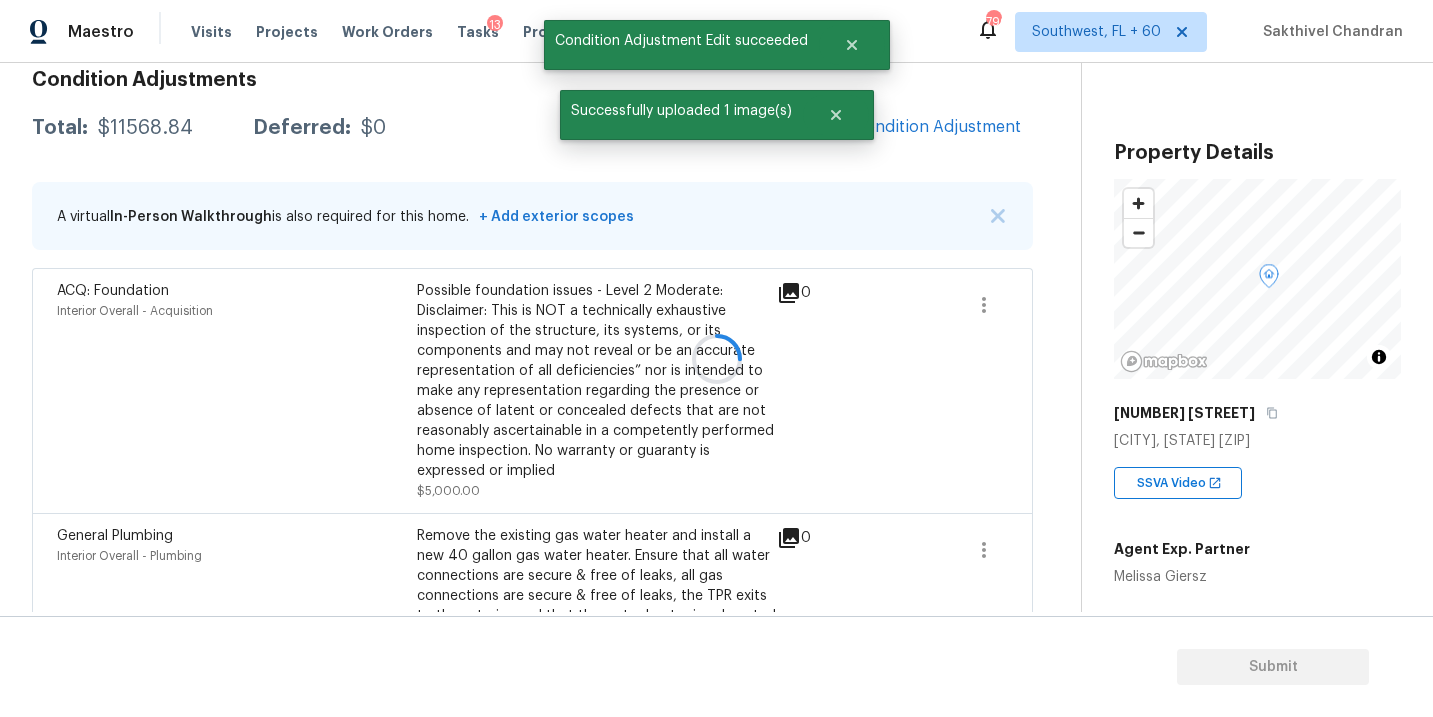 scroll, scrollTop: 252, scrollLeft: 0, axis: vertical 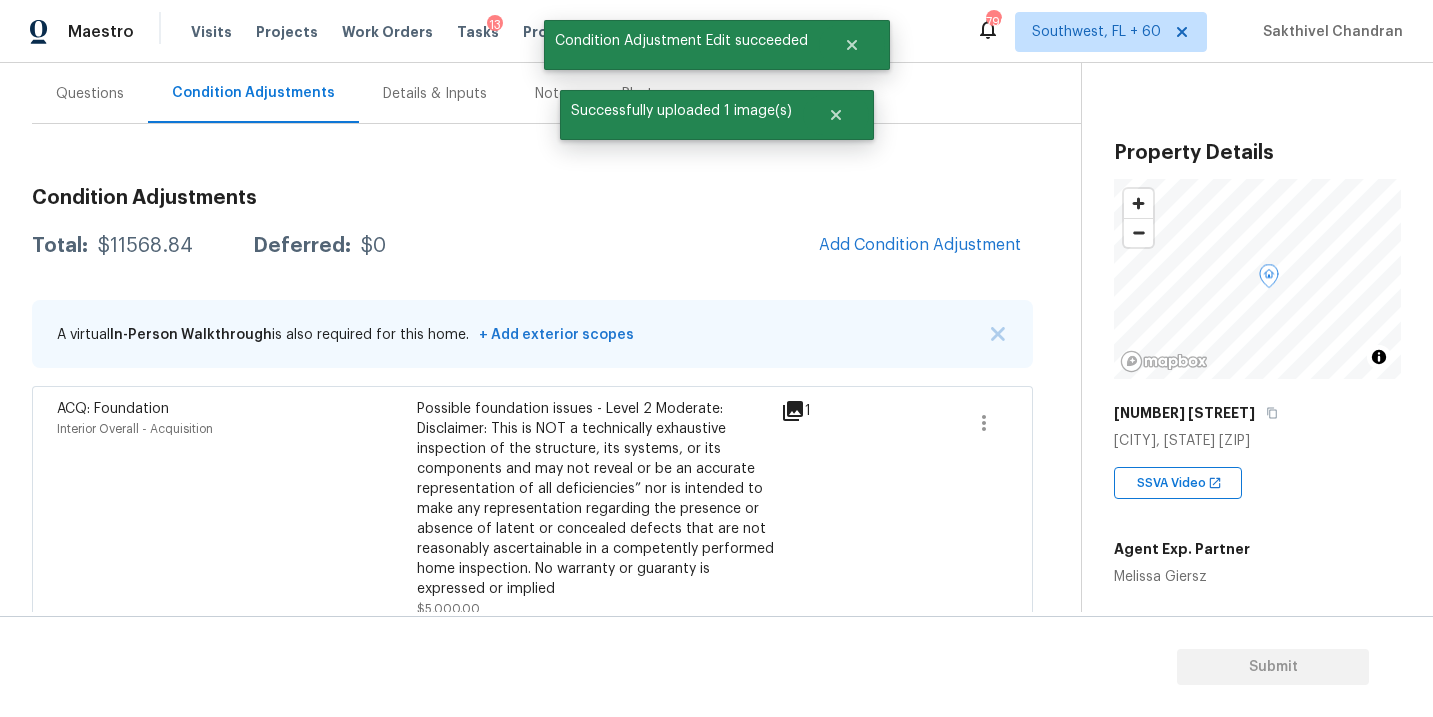 click on "Questions" at bounding box center (90, 94) 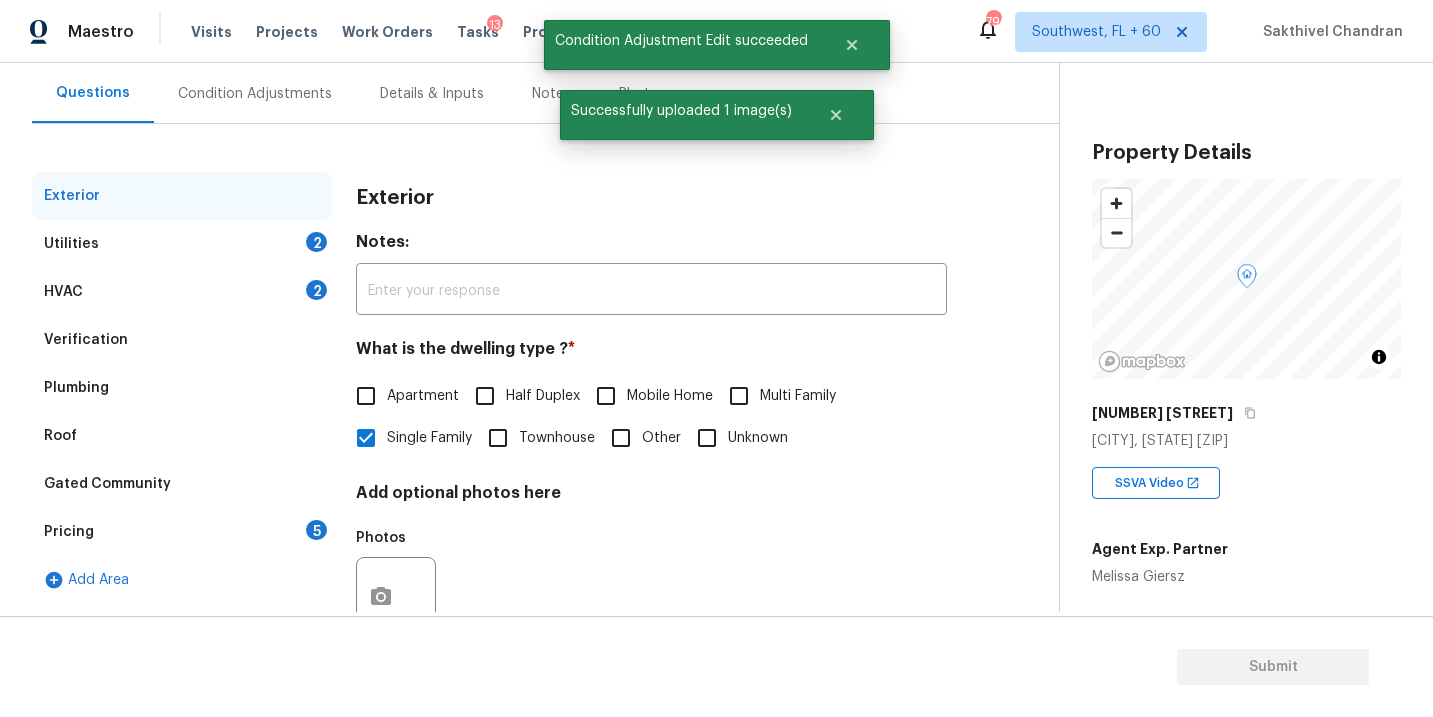 scroll, scrollTop: 179, scrollLeft: 0, axis: vertical 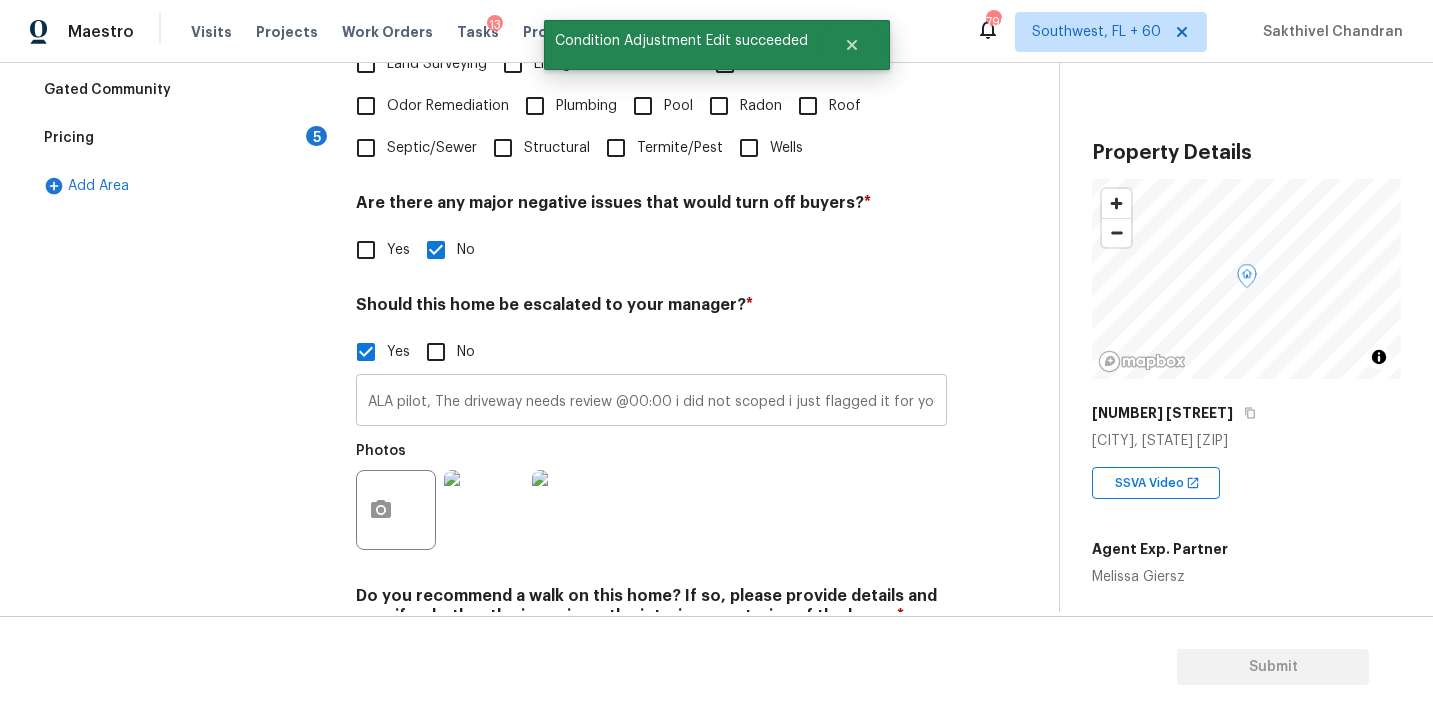 click on "ALA pilot, The driveway needs review @00:00 i did not scoped i just flagged it for your review, Possible water leak @03:14" at bounding box center [651, 402] 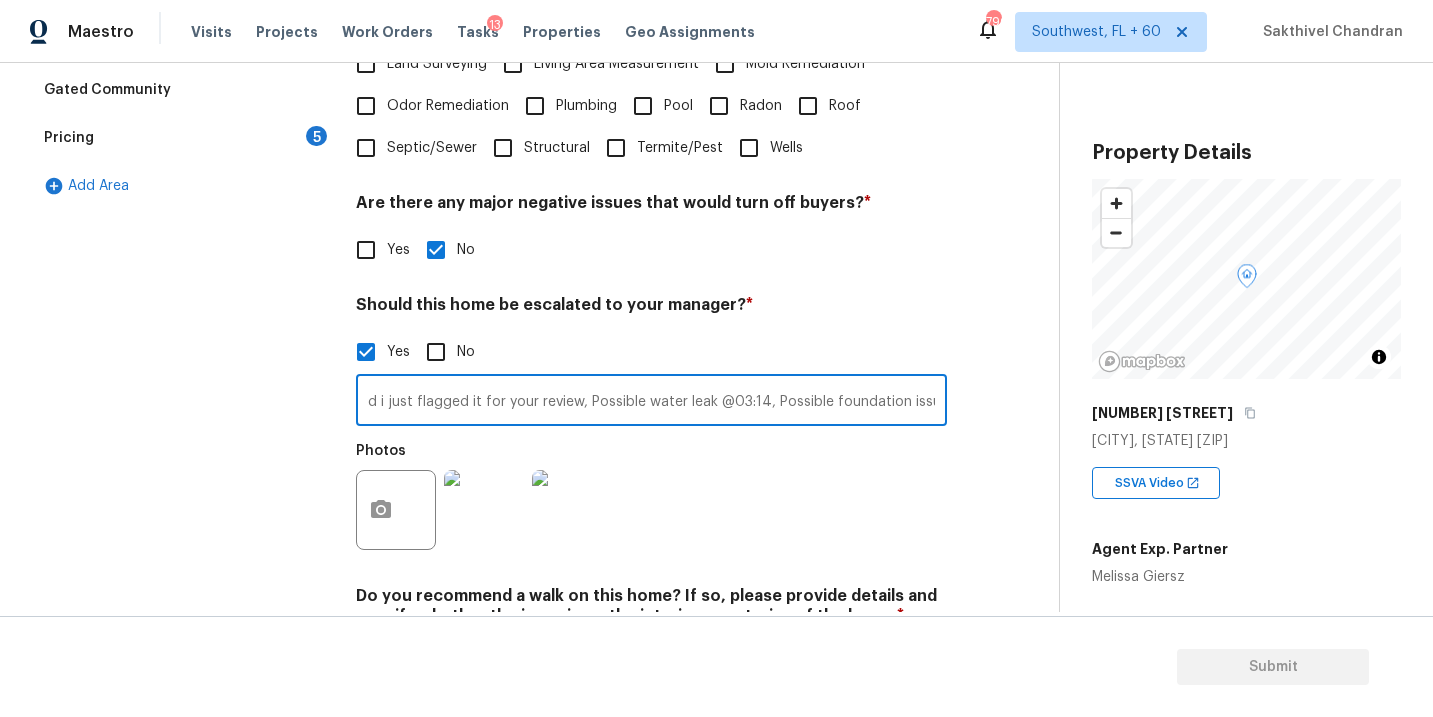 scroll, scrollTop: 0, scrollLeft: 420, axis: horizontal 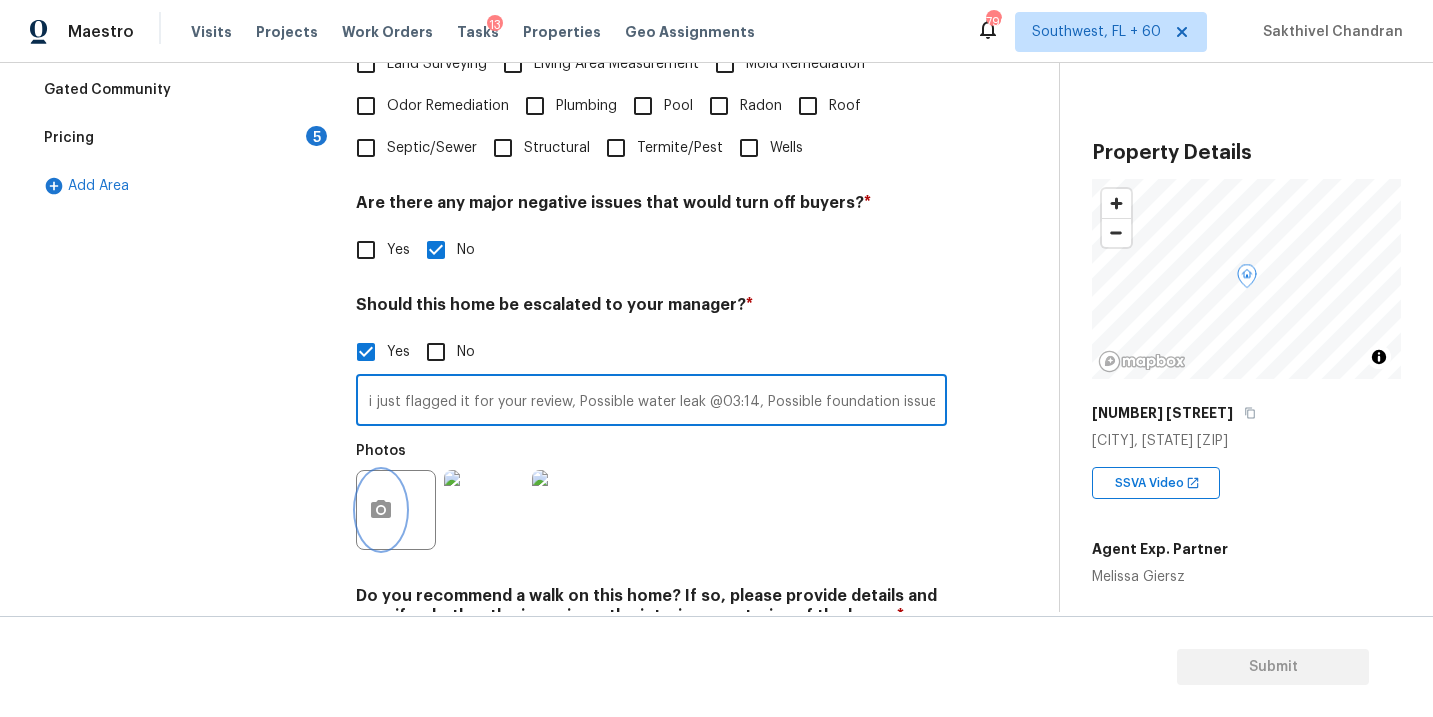 click at bounding box center (381, 510) 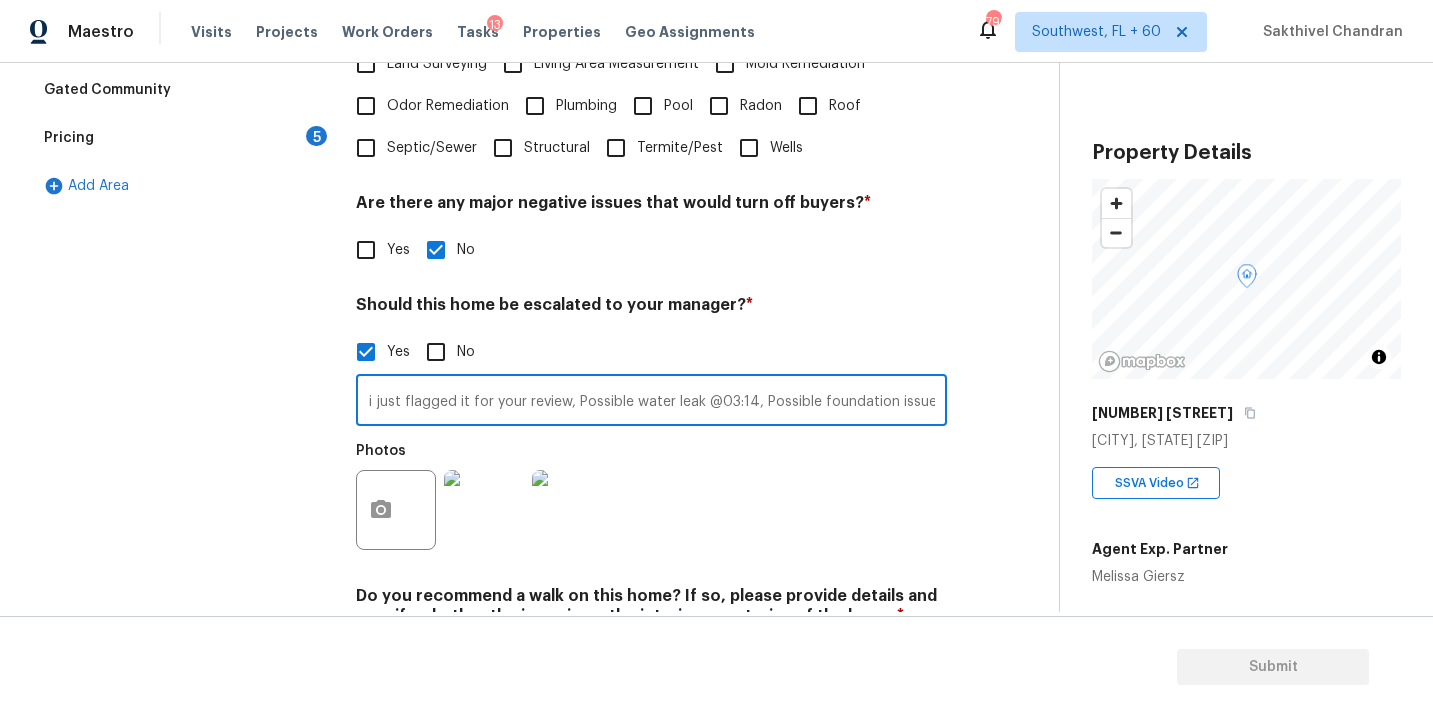 scroll, scrollTop: 0, scrollLeft: 0, axis: both 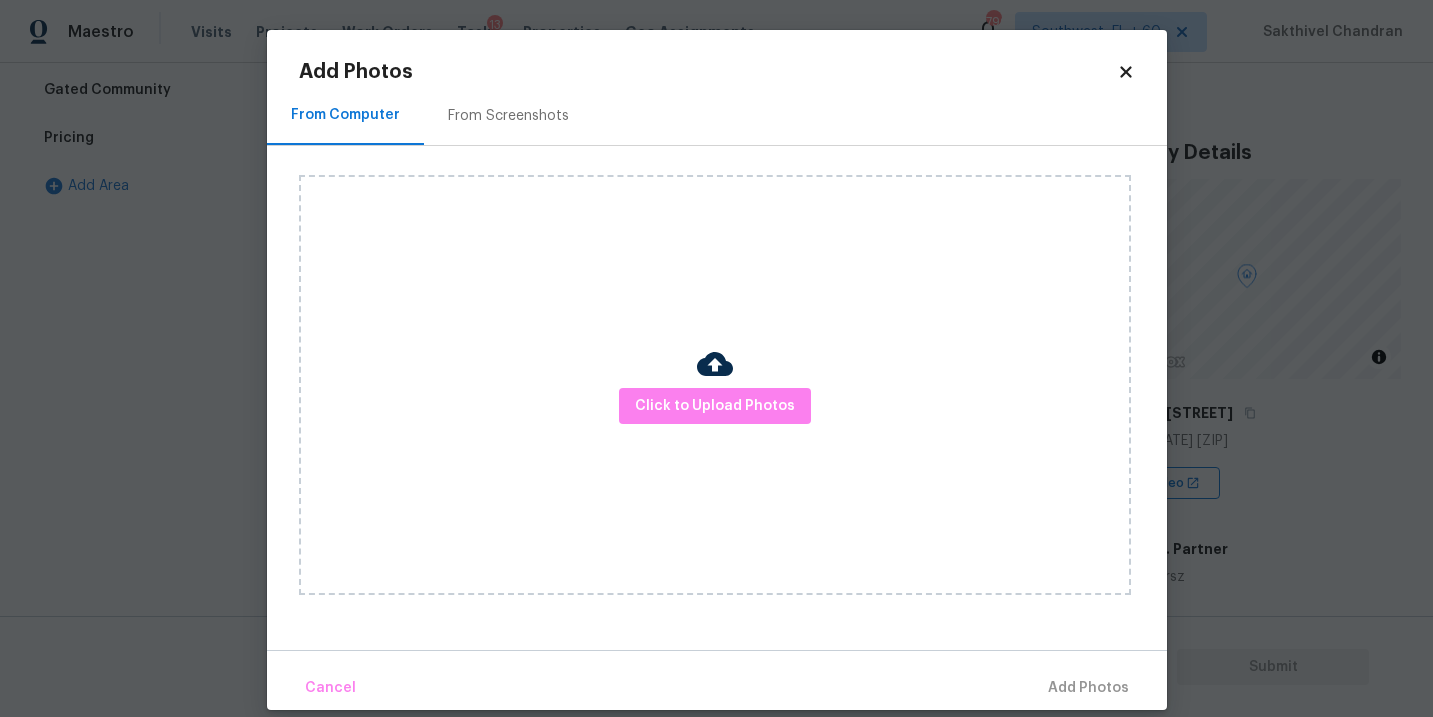 click on "Click to Upload Photos" at bounding box center (715, 385) 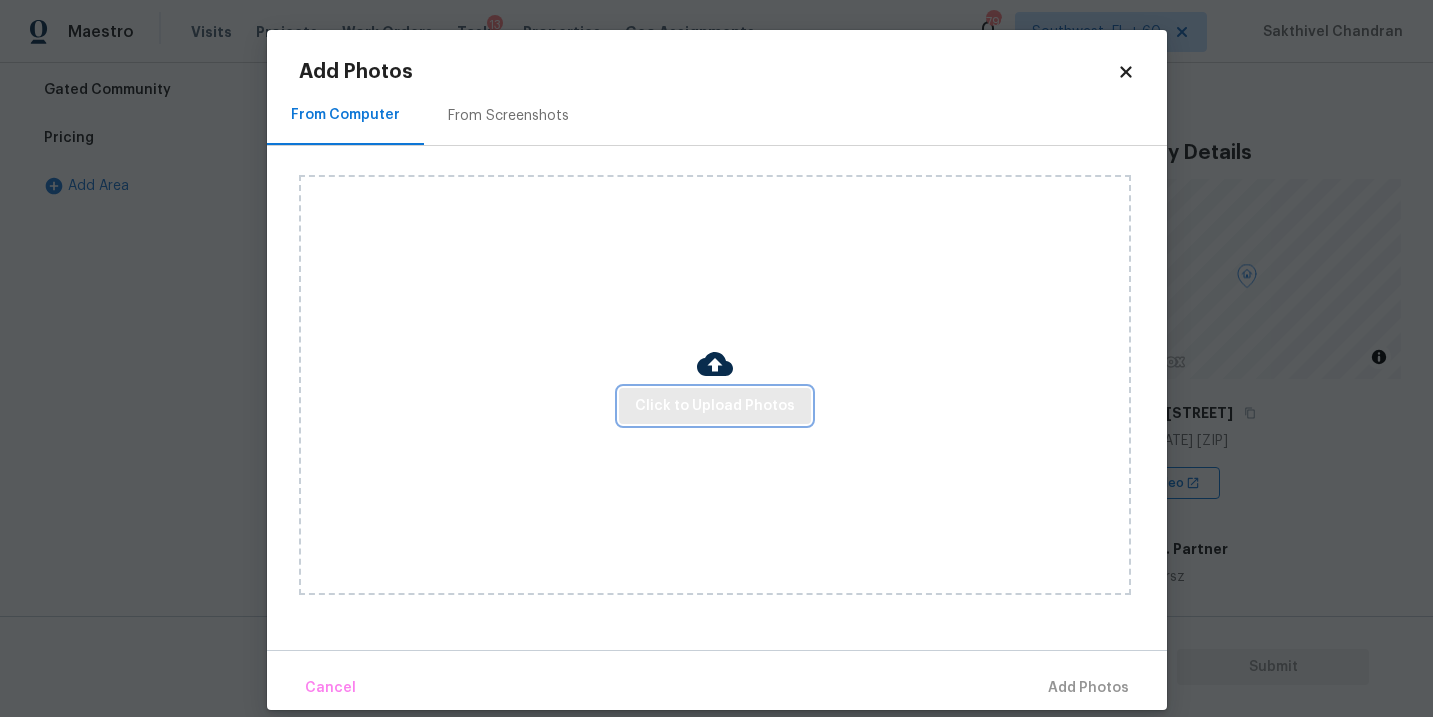 click on "Click to Upload Photos" at bounding box center (715, 406) 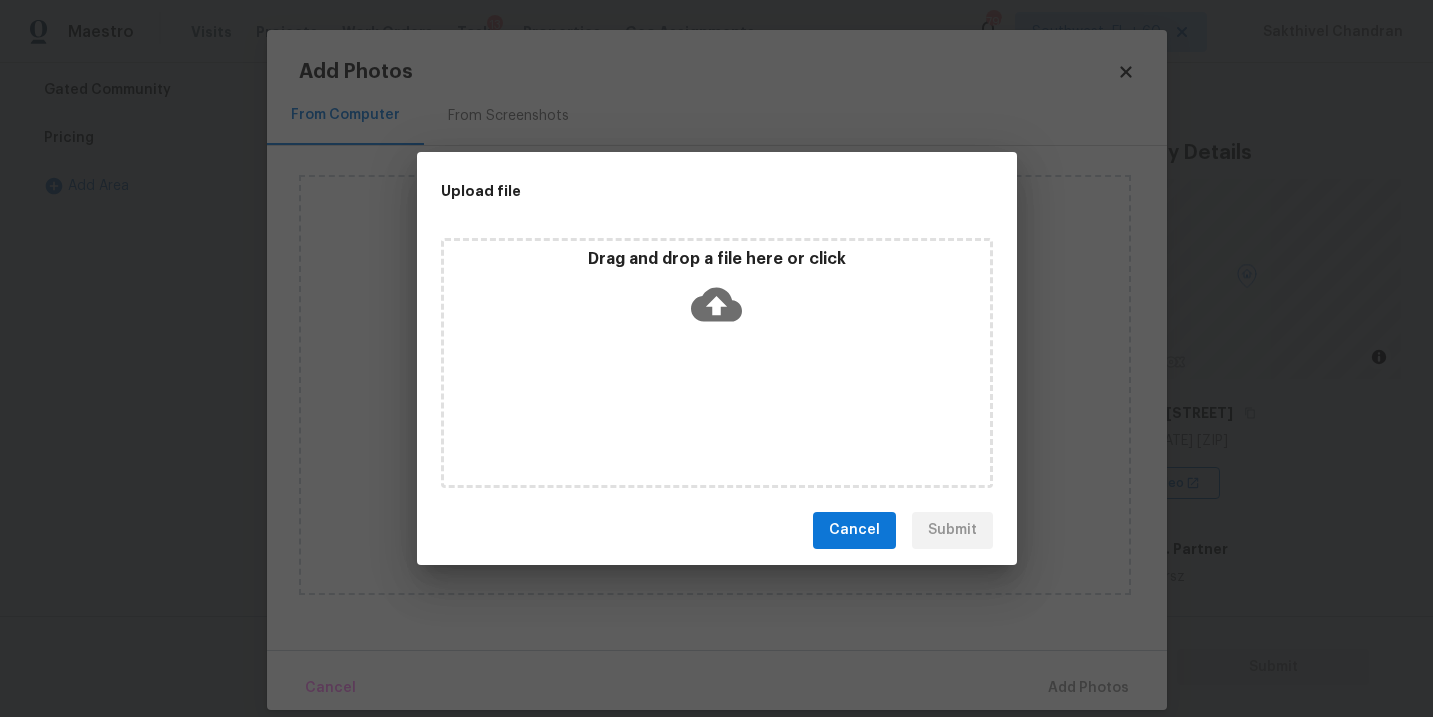 click on "Drag and drop a file here or click" at bounding box center (717, 292) 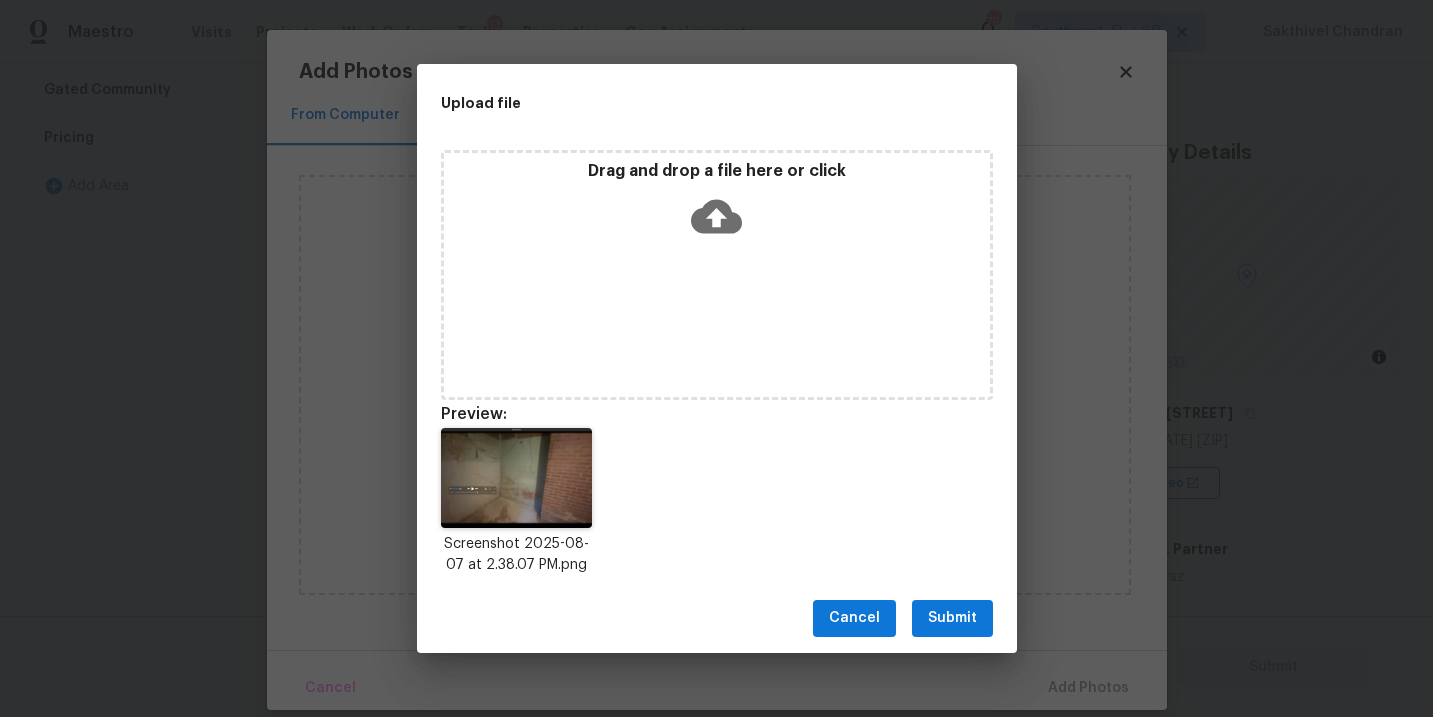 click on "Submit" at bounding box center (952, 618) 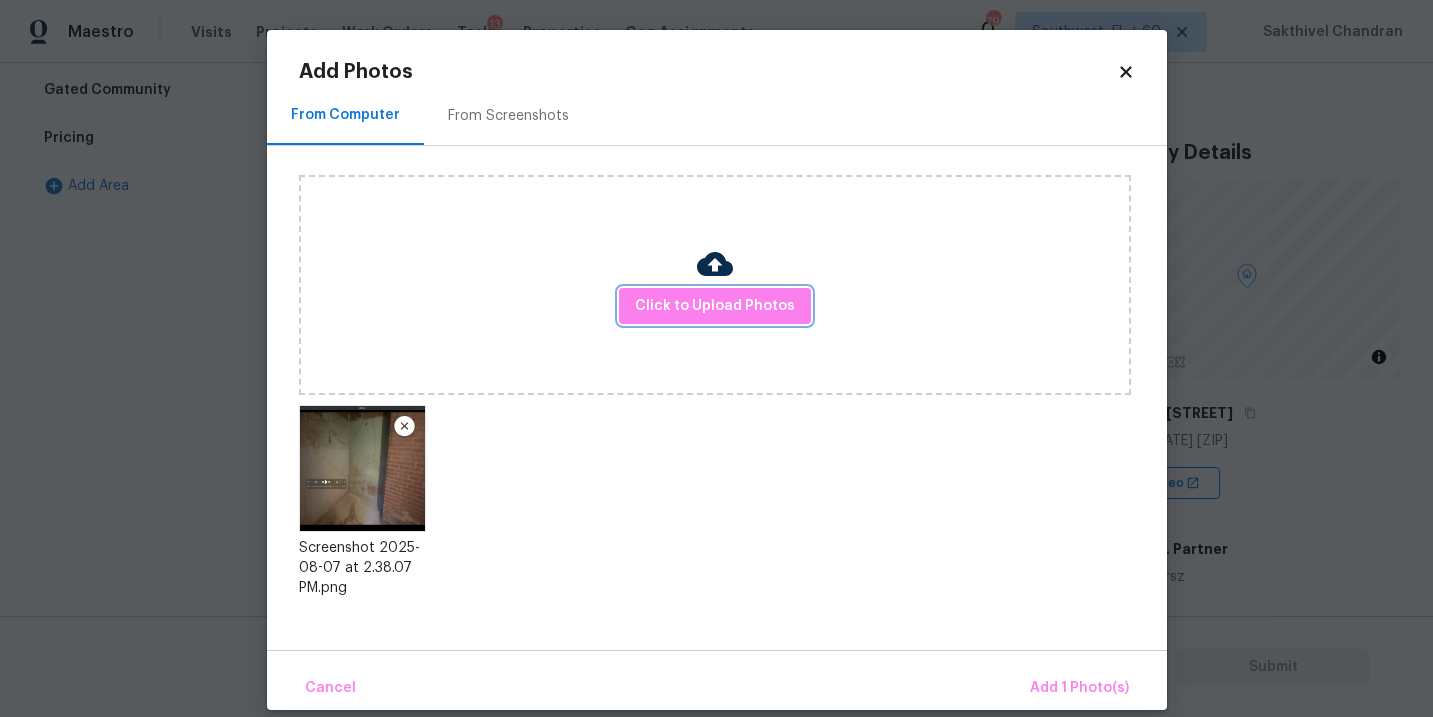 scroll, scrollTop: 23, scrollLeft: 0, axis: vertical 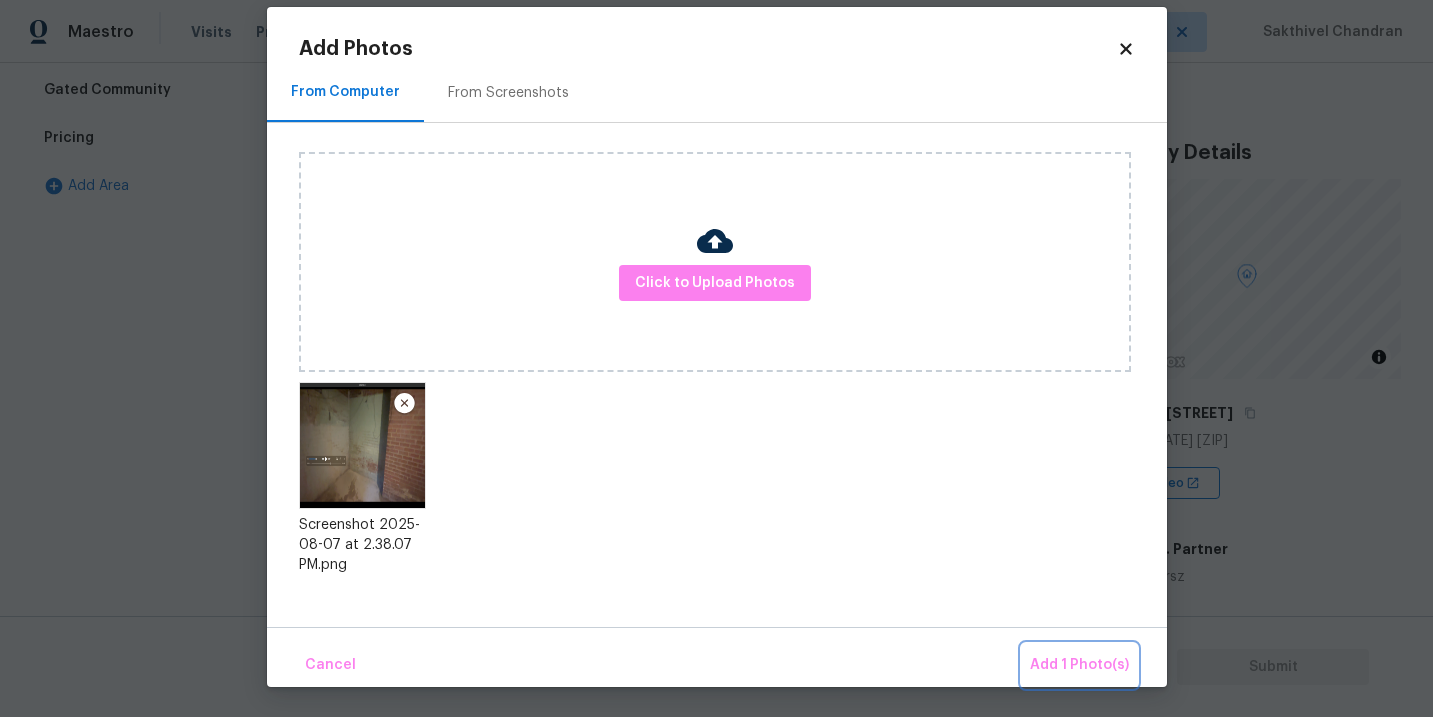 click on "Add 1 Photo(s)" at bounding box center (1079, 665) 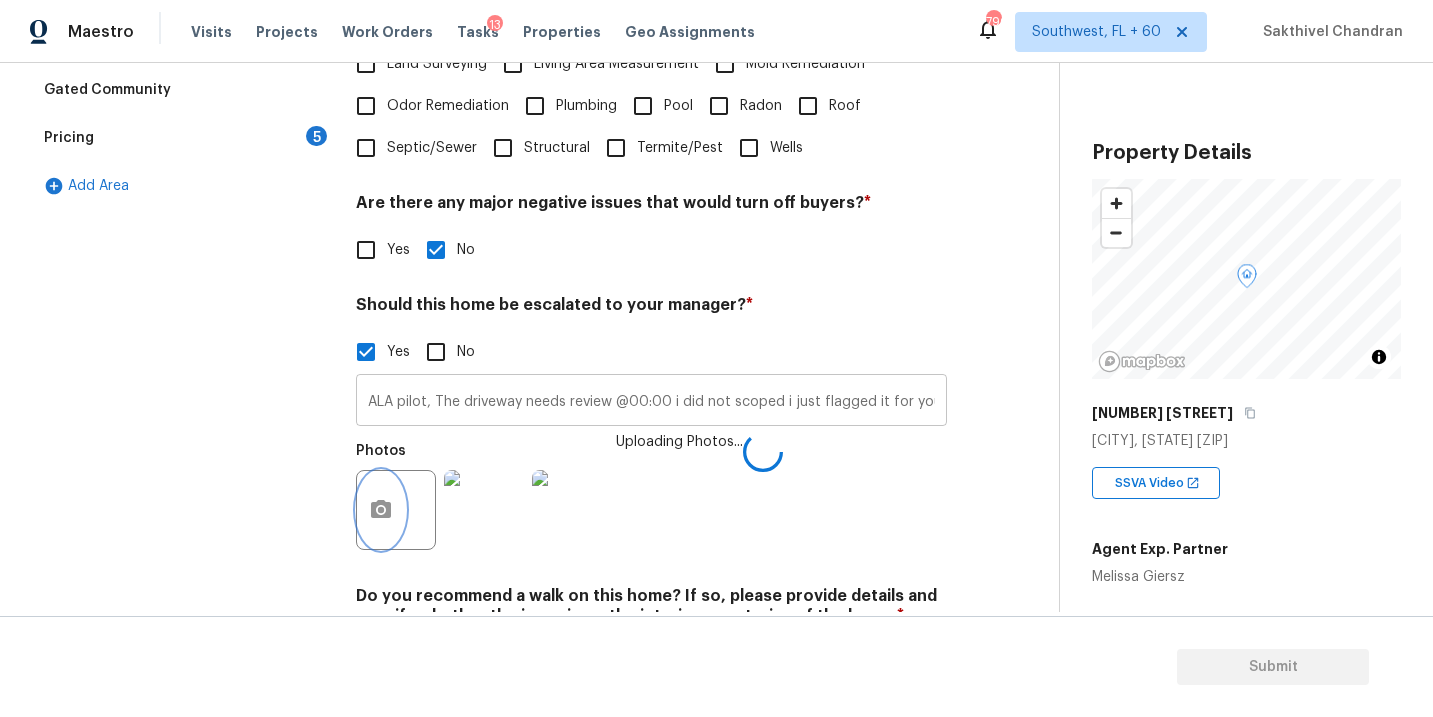scroll, scrollTop: 0, scrollLeft: 0, axis: both 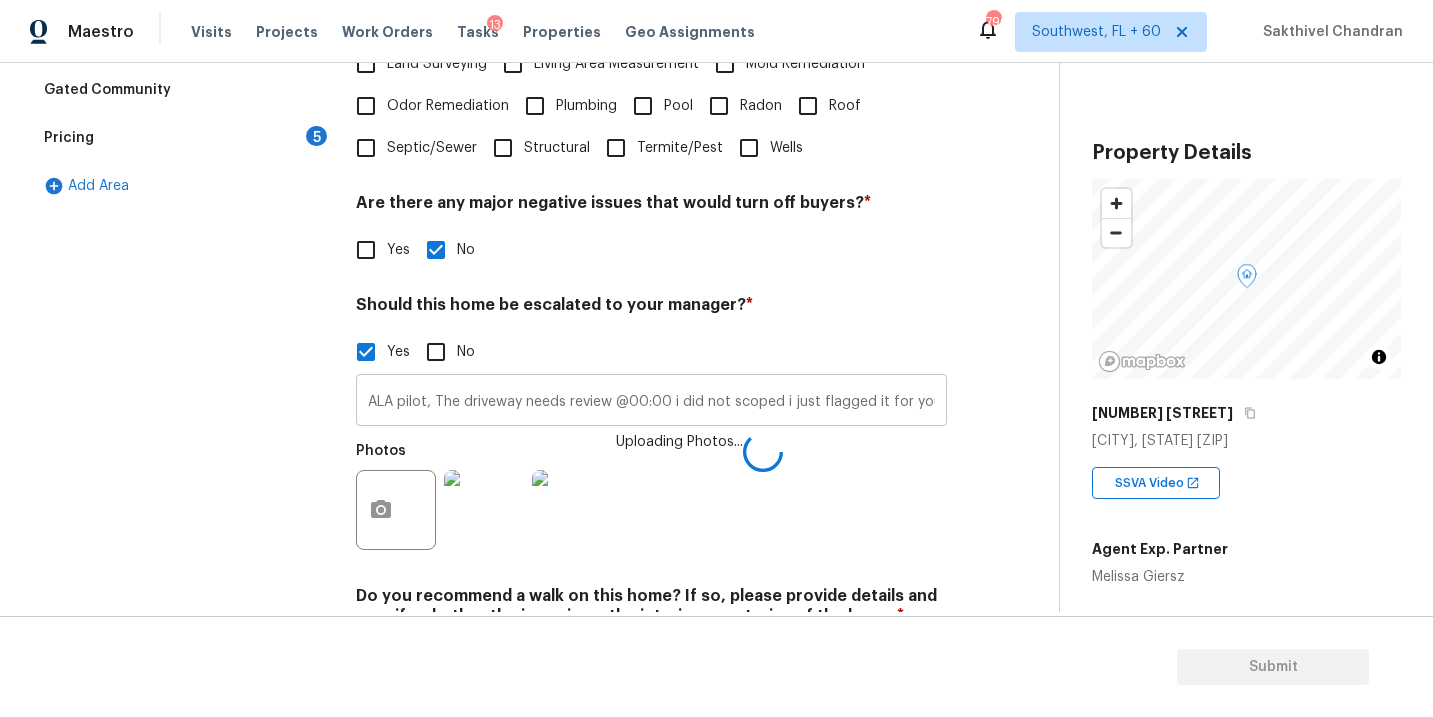 click on "ALA pilot, The driveway needs review @00:00 i did not scoped i just flagged it for your review, Possible water leak @03:14, Possible foundation issue @" at bounding box center [651, 402] 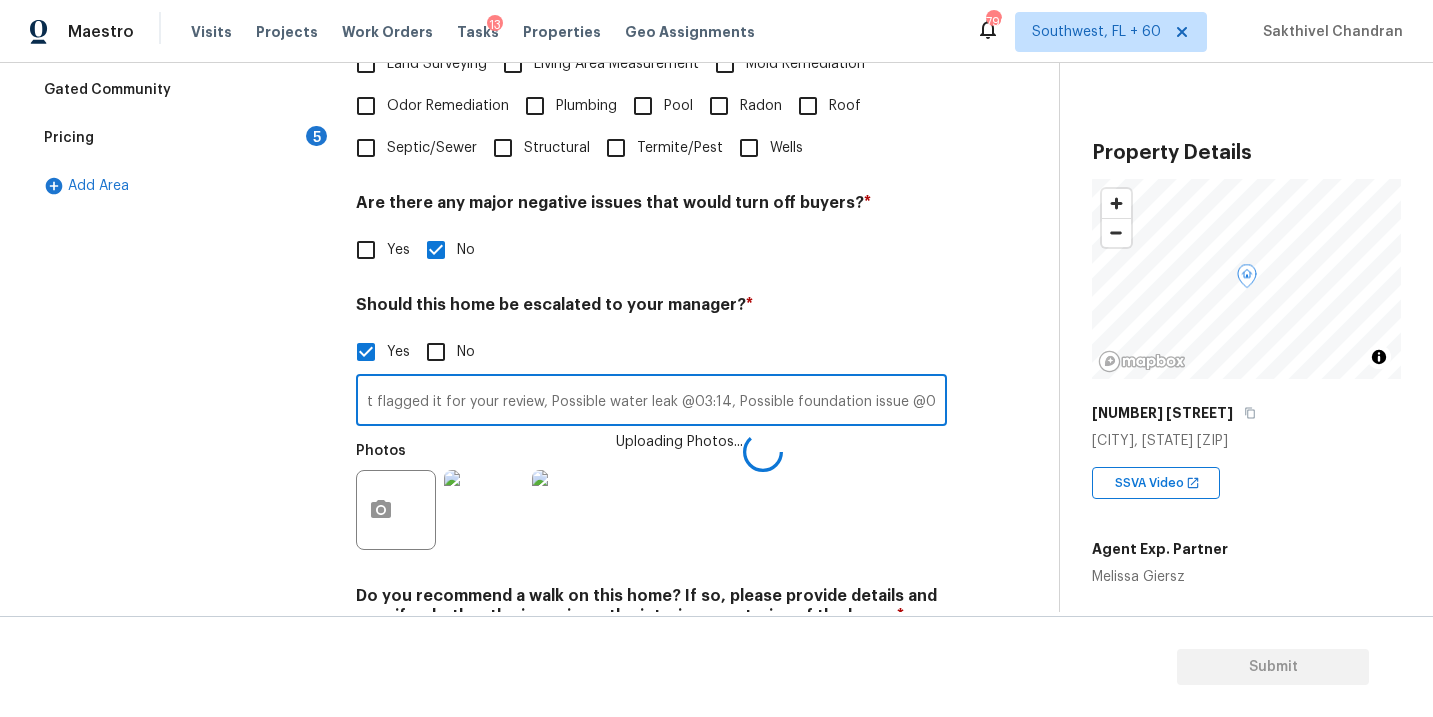 scroll, scrollTop: 0, scrollLeft: 457, axis: horizontal 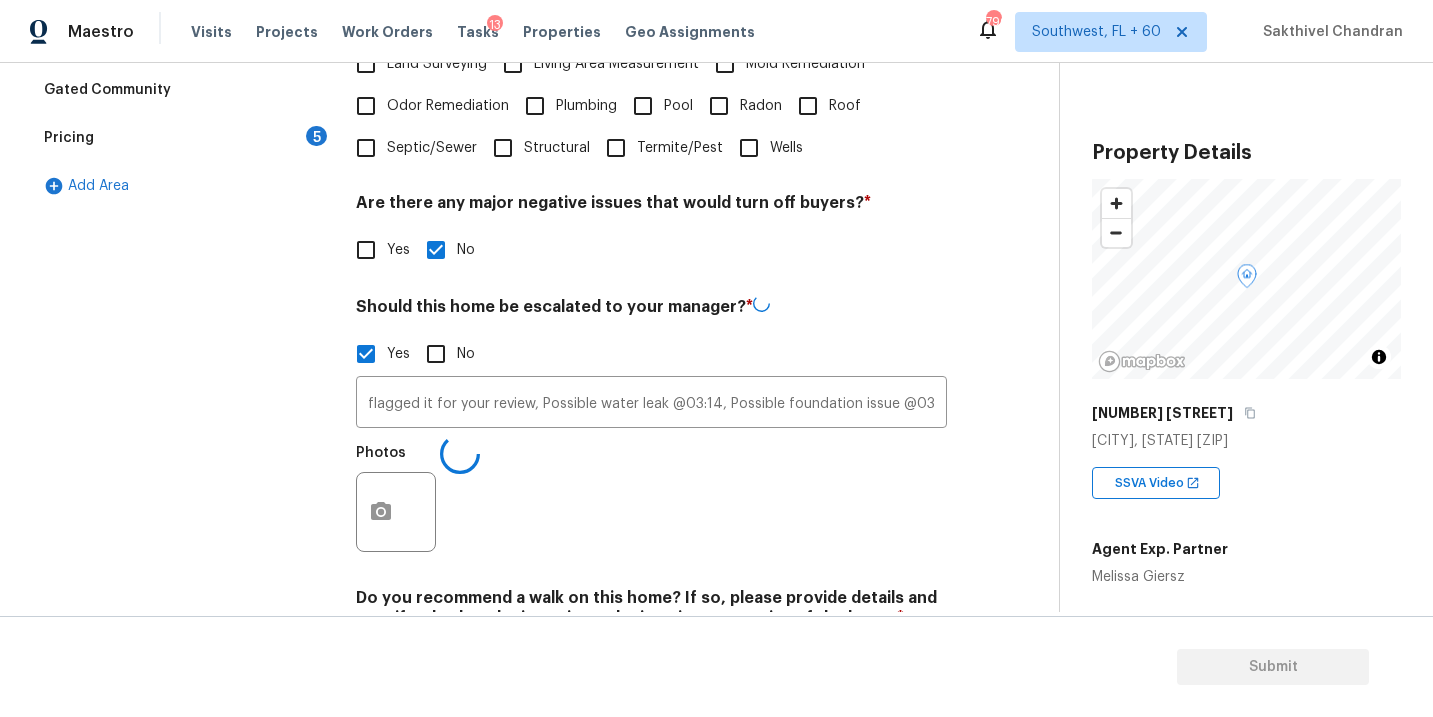 click on "Exterior Utilities 2 HVAC 2 Verification Plumbing Roof Gated Community Pricing 5 Add Area Verification Notes: ​ Are any specialty inspections required before making a decision on this home?  * No specialty inspection required Electrician Foundation HVAC Land Surveying Living Area Measurement Mold Remediation Odor Remediation Plumbing Pool Radon Roof Septic/Sewer Structural Termite/Pest Wells Are there any major negative issues that would turn off buyers?  * Yes No Should this home be escalated to your manager?  * Yes No ALA pilot, The driveway needs review @00:00 i did not scoped i just flagged it for your review, Possible water leak @03:14, Possible foundation issue @03:16 ​ Photos Do you recommend a walk on this home? If so, please provide details and specify whether the issue is on the interior or exterior of the home.  * Yes No" at bounding box center (521, 244) 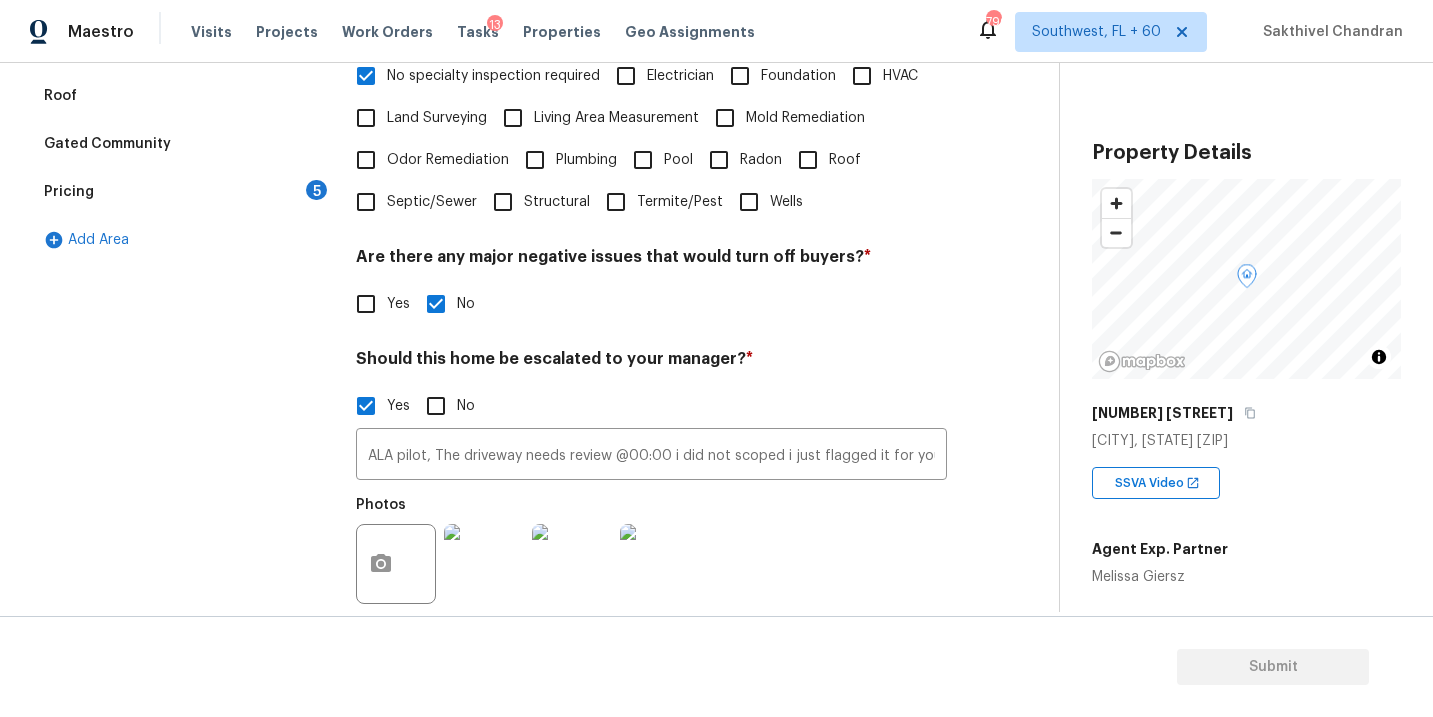 scroll, scrollTop: 597, scrollLeft: 0, axis: vertical 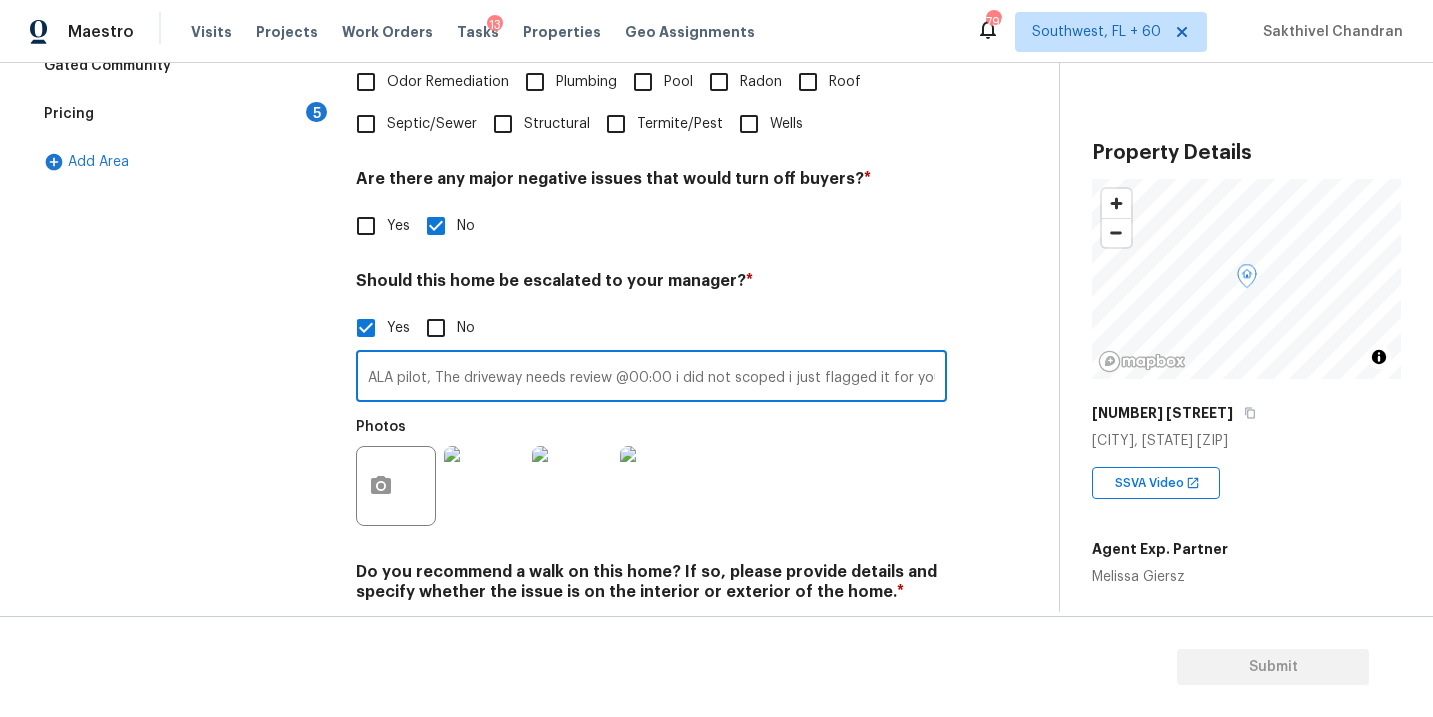 click on "ALA pilot, The driveway needs review @00:00 i did not scoped i just flagged it for your review, Possible water leak @03:14, Possible foundation issue @03:16" at bounding box center [651, 378] 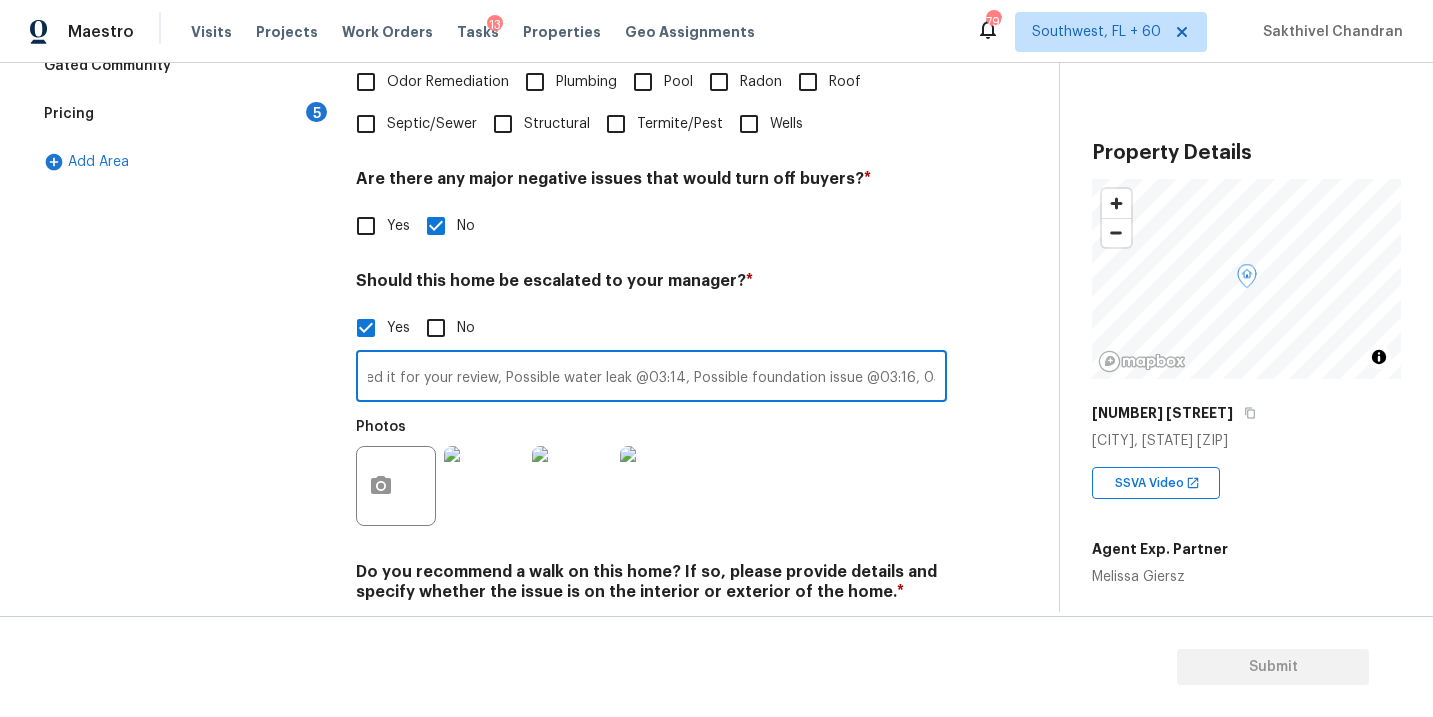scroll, scrollTop: 0, scrollLeft: 503, axis: horizontal 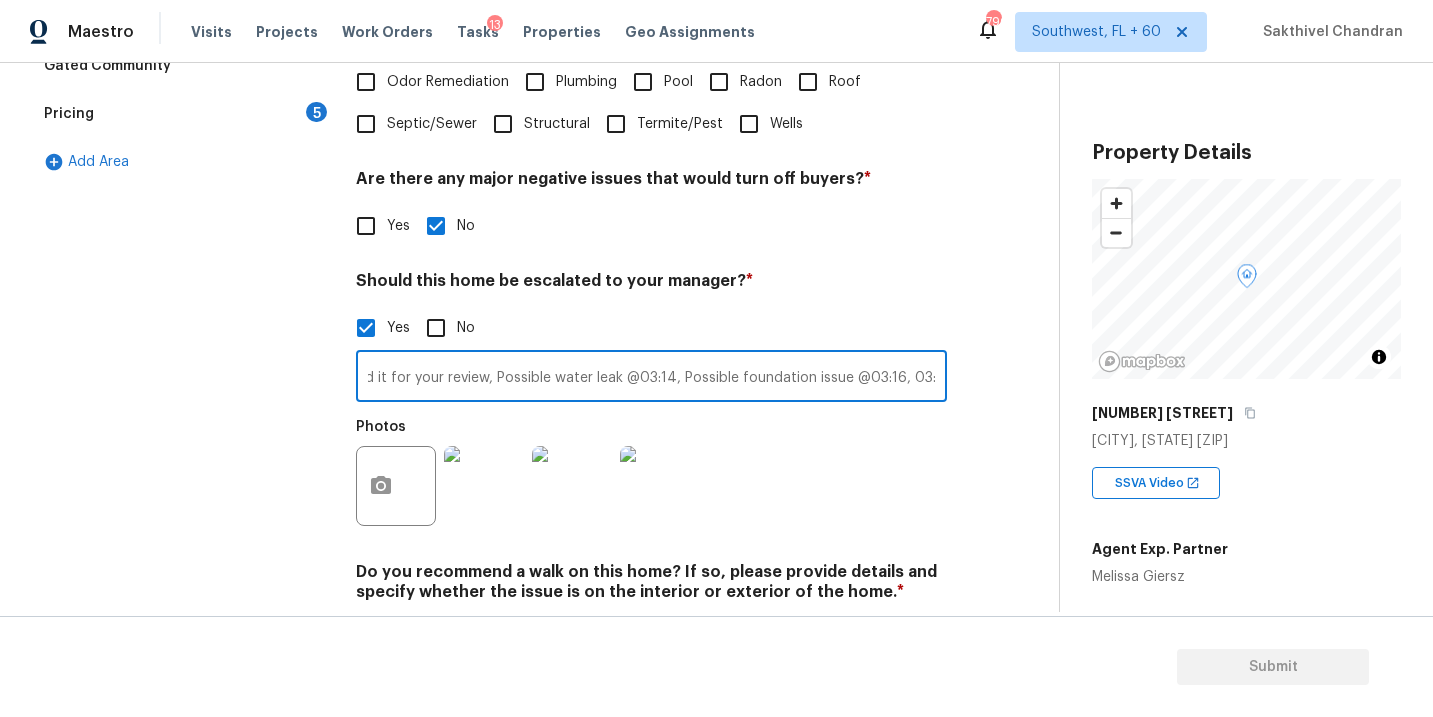 type on "ALA pilot, The driveway needs review @00:00 i did not scoped i just flagged it for your review, Possible water leak @03:14, Possible foundation issue @03:16, 03:20" 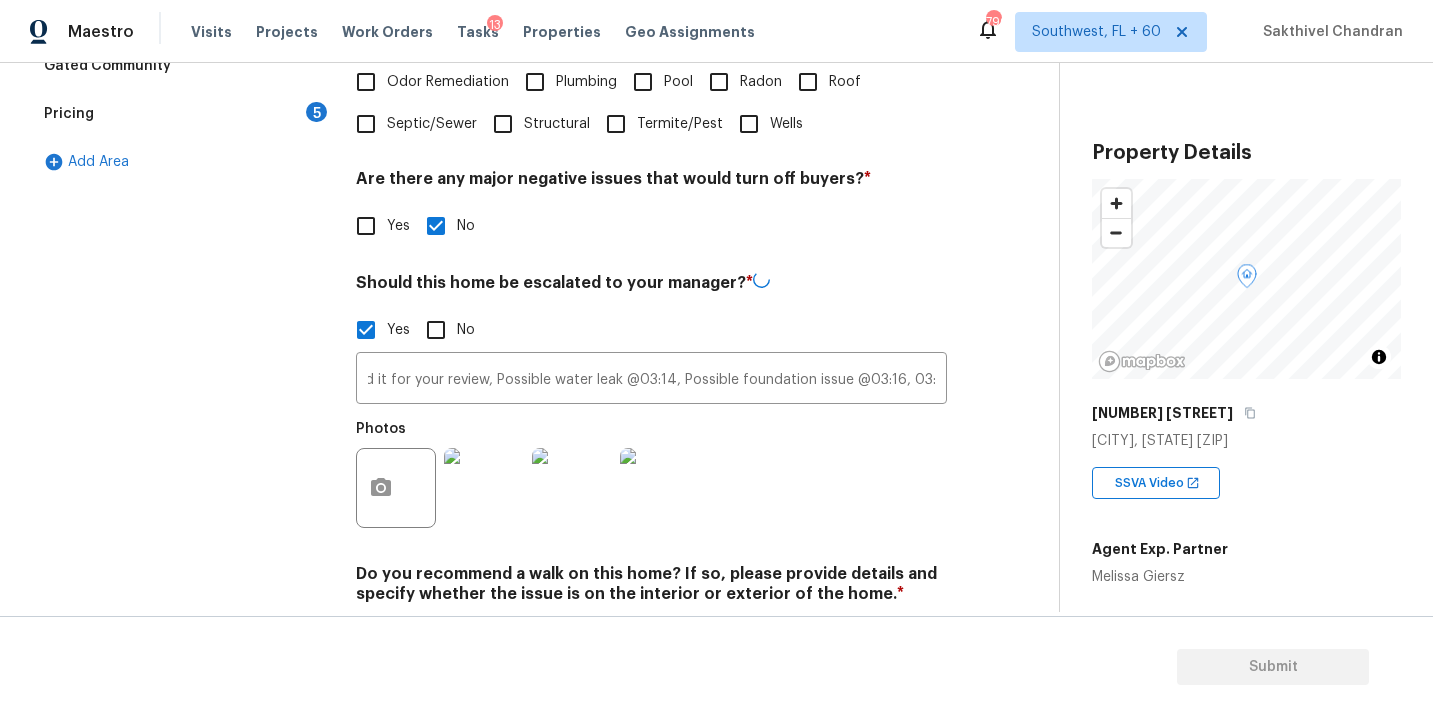 click on "Photos" at bounding box center (651, 475) 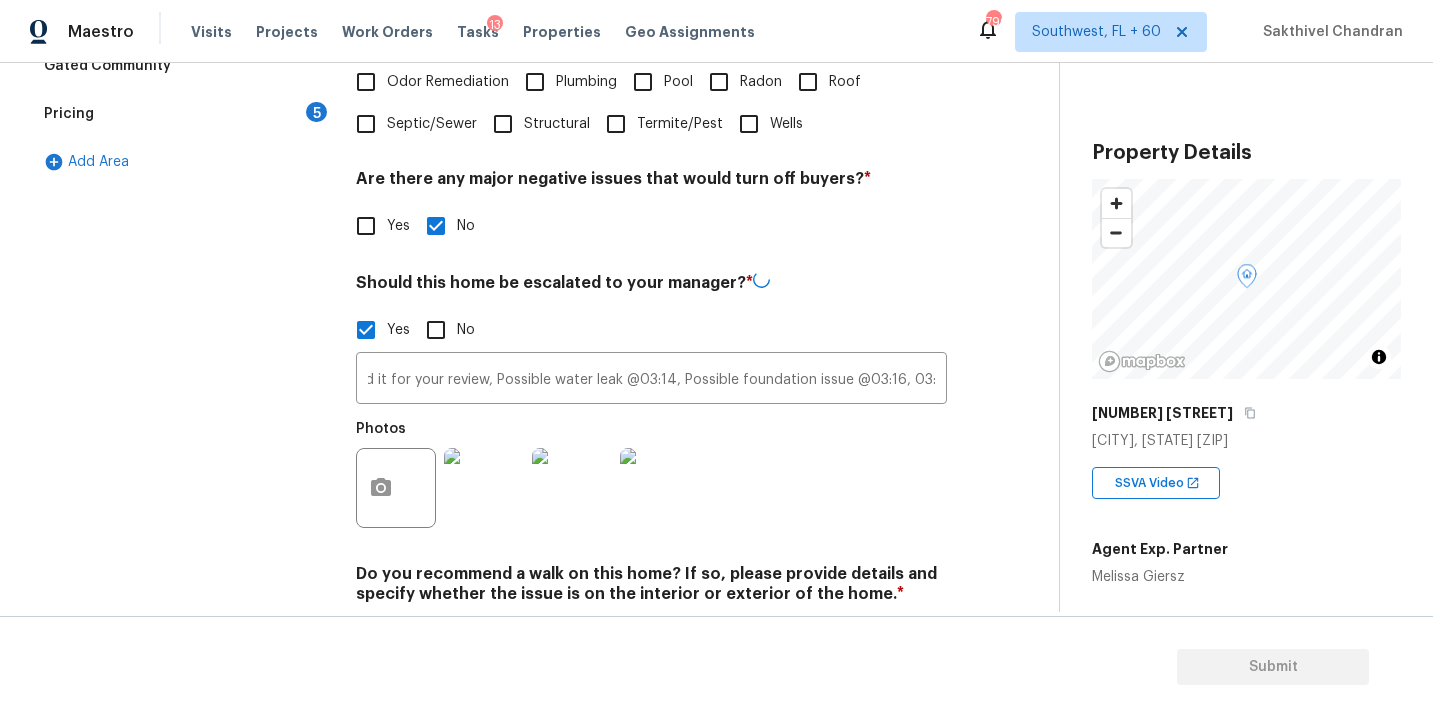 scroll, scrollTop: 0, scrollLeft: 0, axis: both 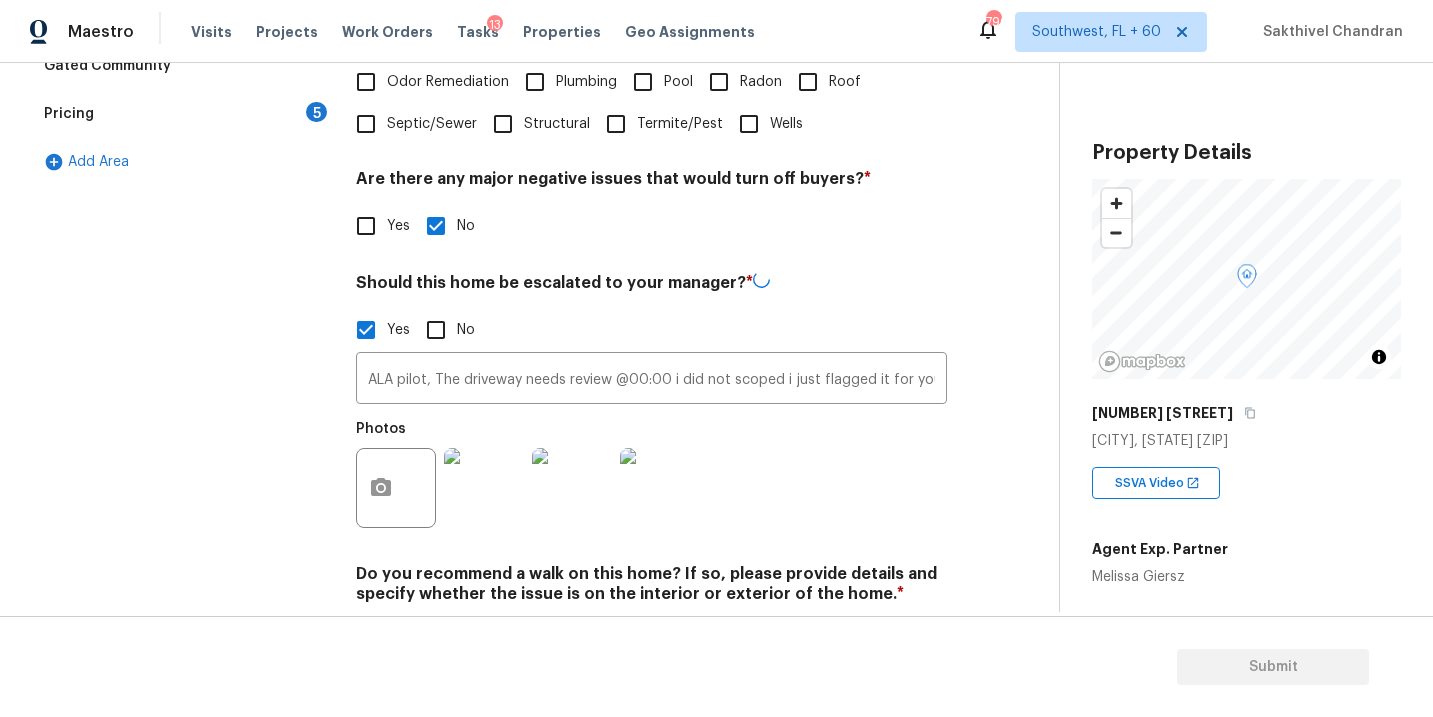 click at bounding box center (396, 488) 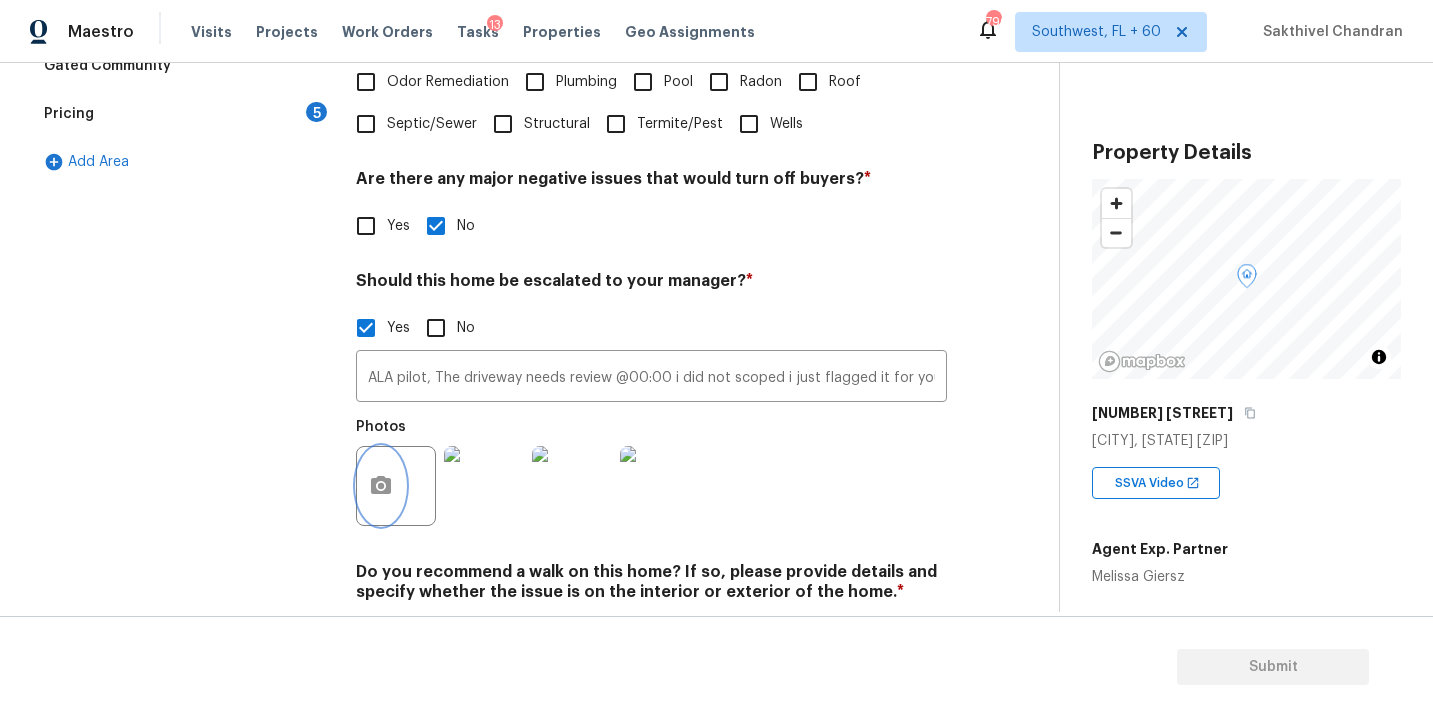 click at bounding box center [381, 486] 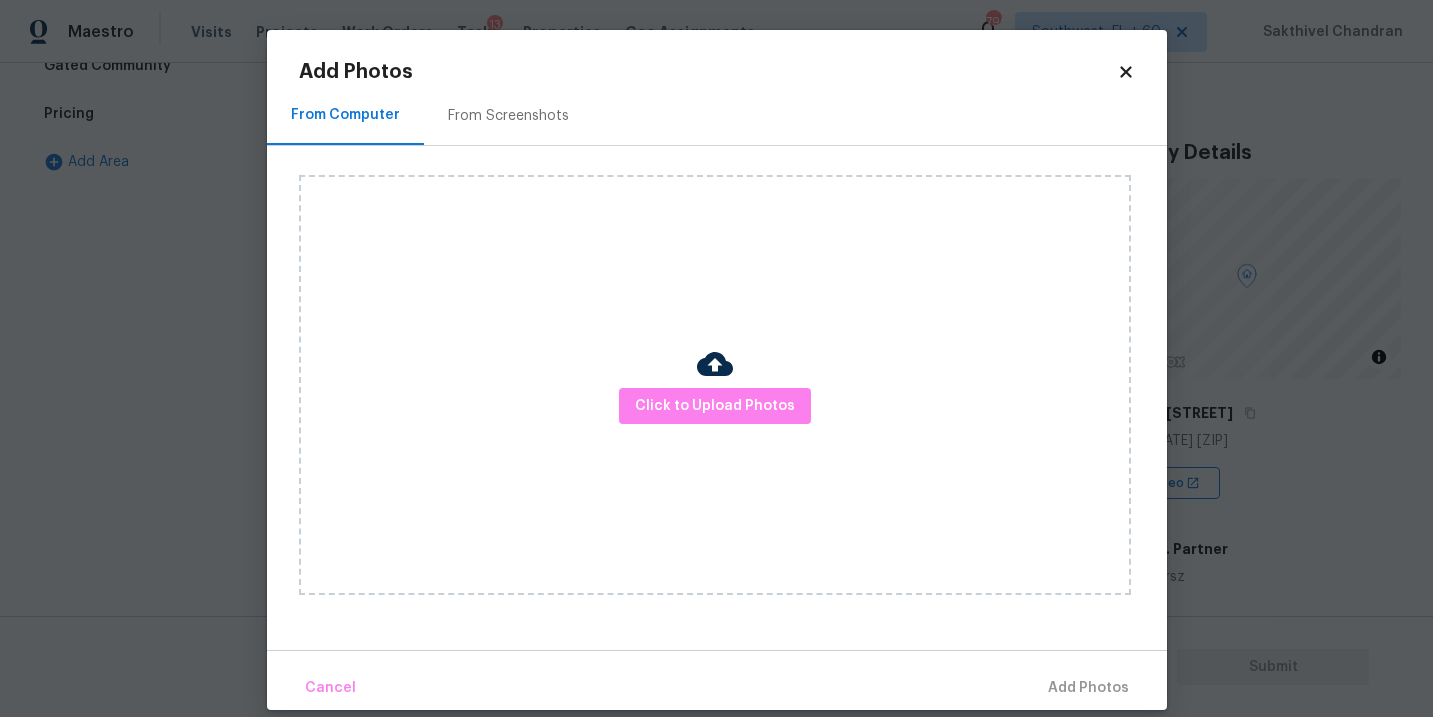click on "Click to Upload Photos" at bounding box center [715, 385] 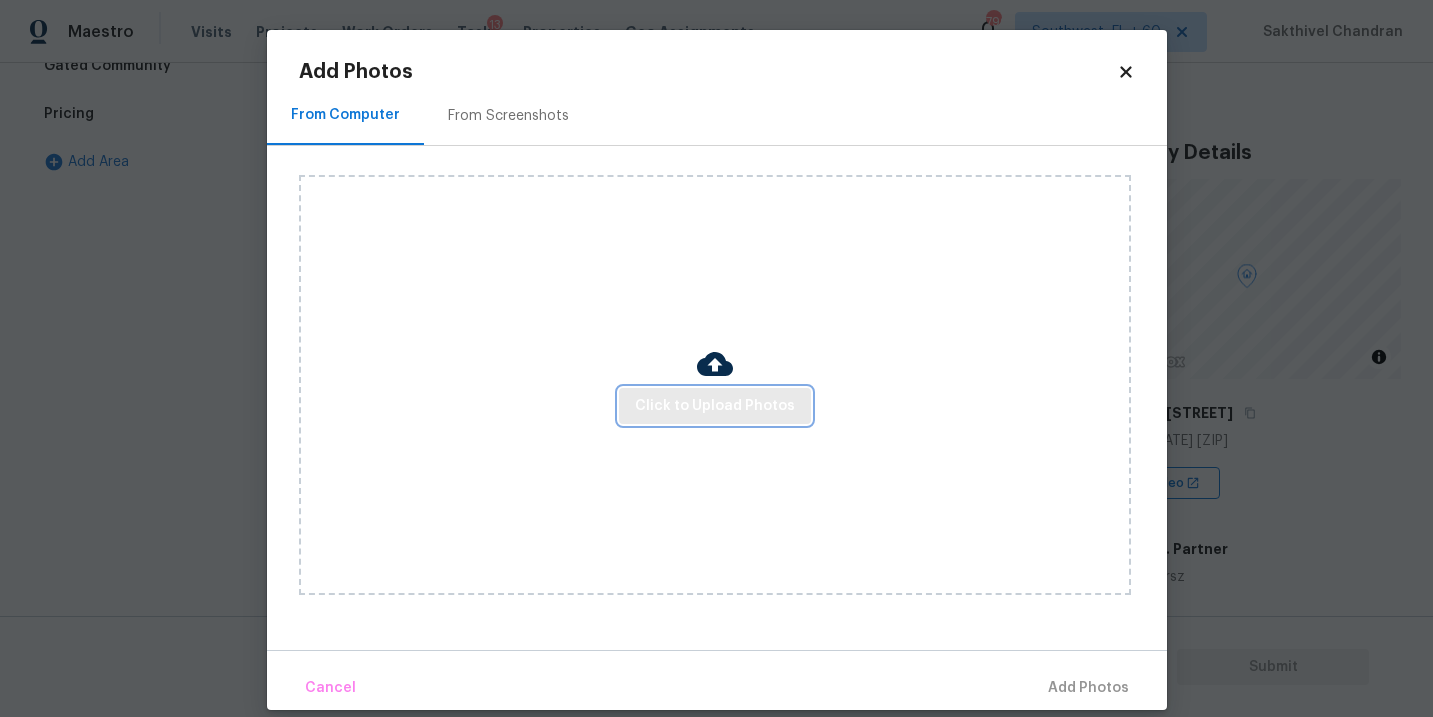 click on "Click to Upload Photos" at bounding box center (715, 406) 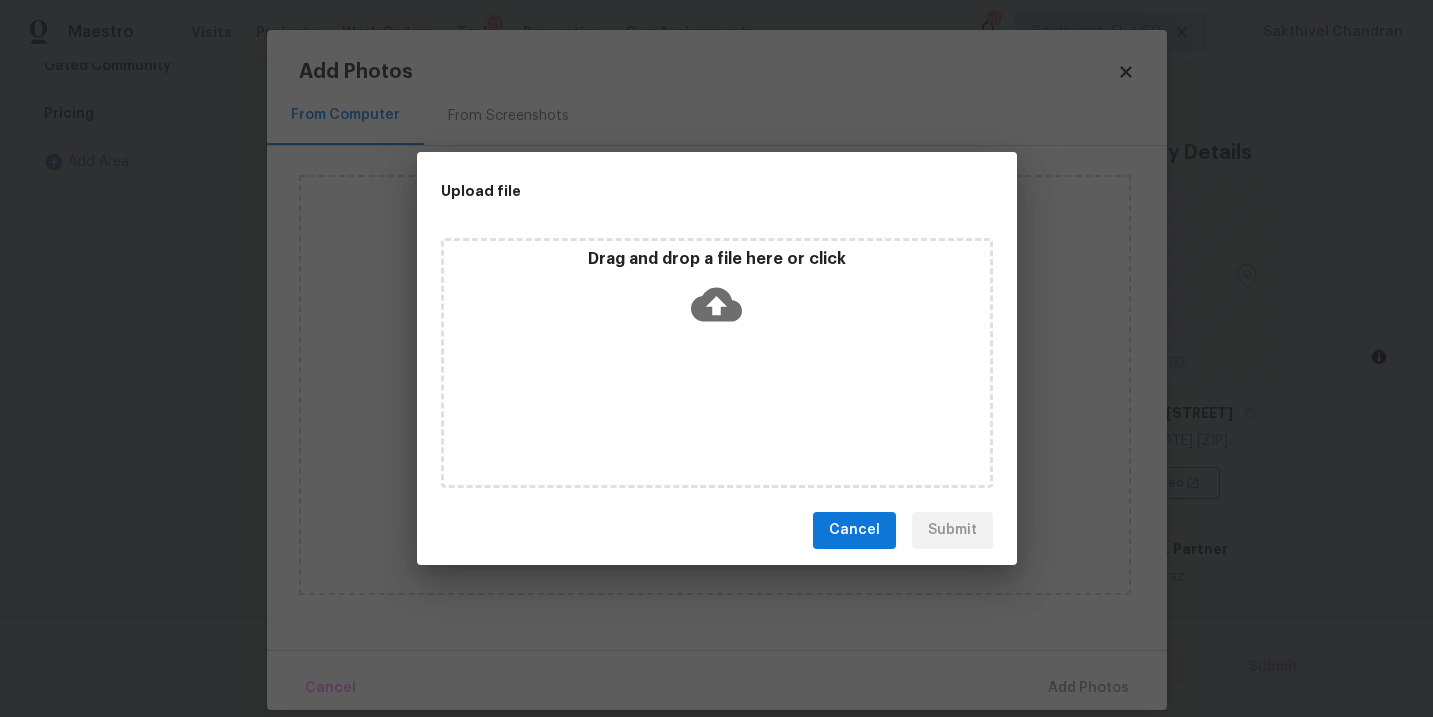 click on "Drag and drop a file here or click" at bounding box center [717, 363] 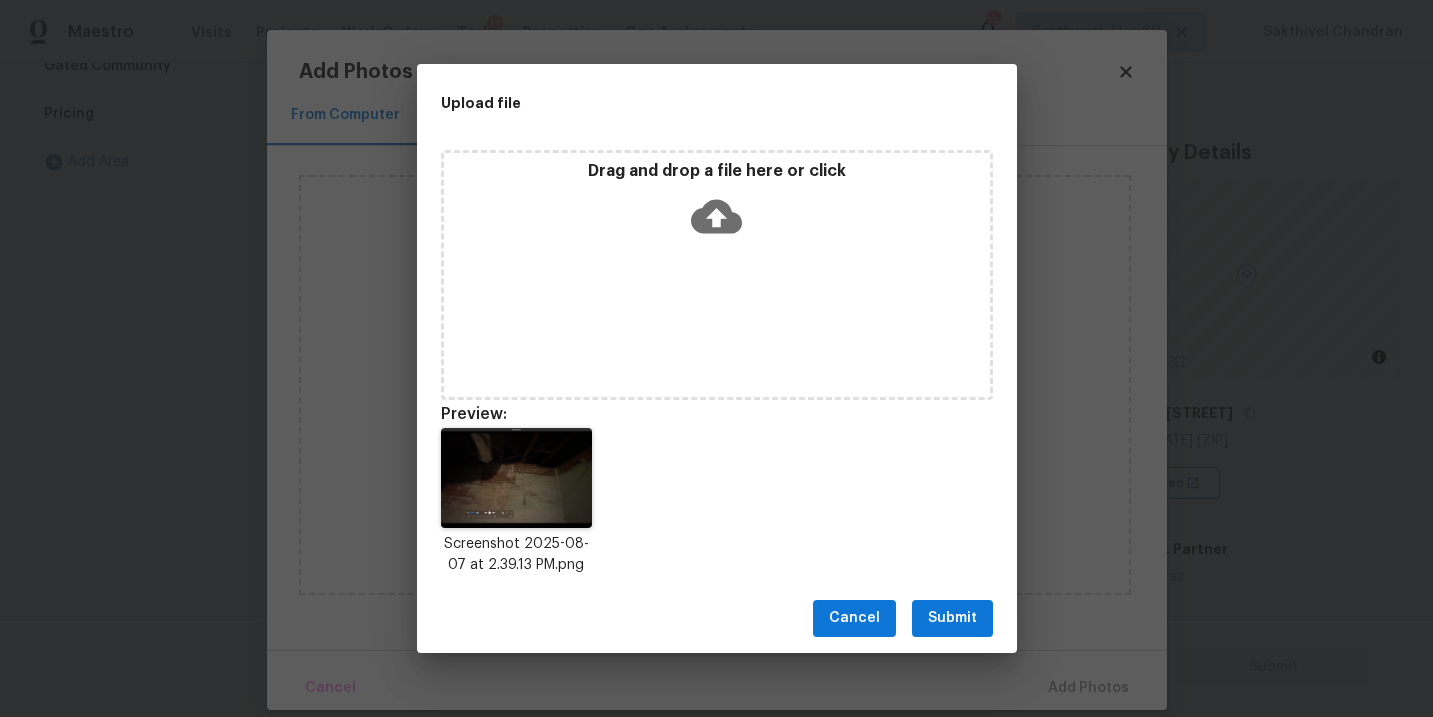 click on "Submit" at bounding box center [952, 618] 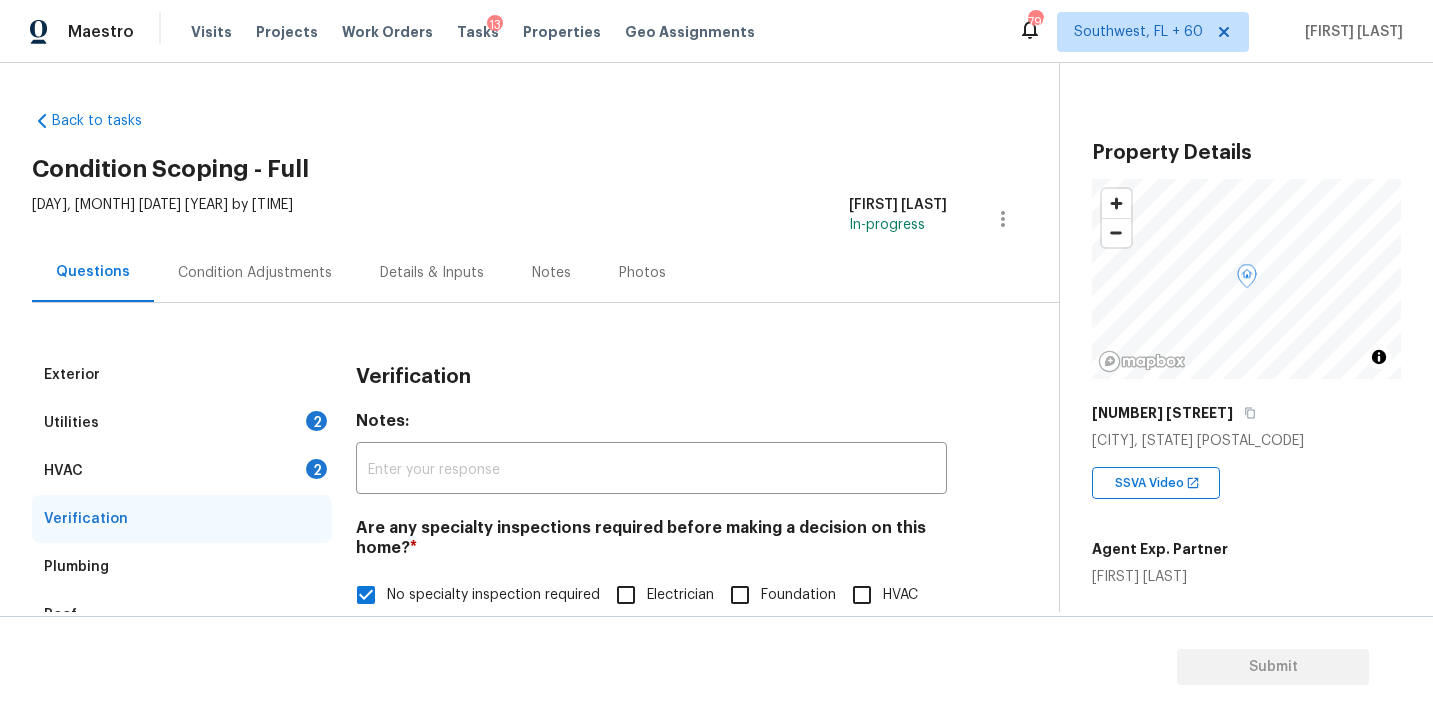 scroll, scrollTop: 0, scrollLeft: 0, axis: both 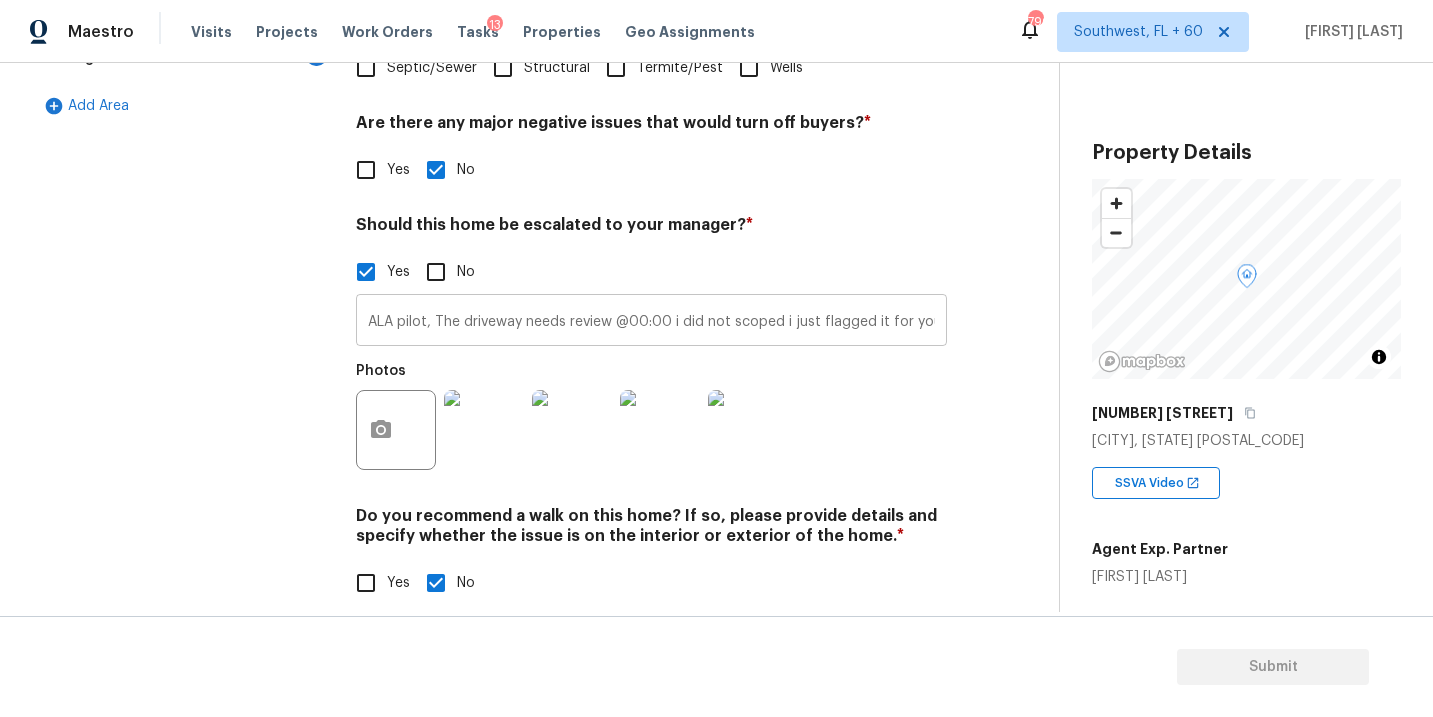 click on "ALA pilot, The driveway needs review @00:00 i did not scoped i just flagged it for your review, Possible water leak @03:14, Possible foundation issue @03:16, 03:20" at bounding box center [651, 322] 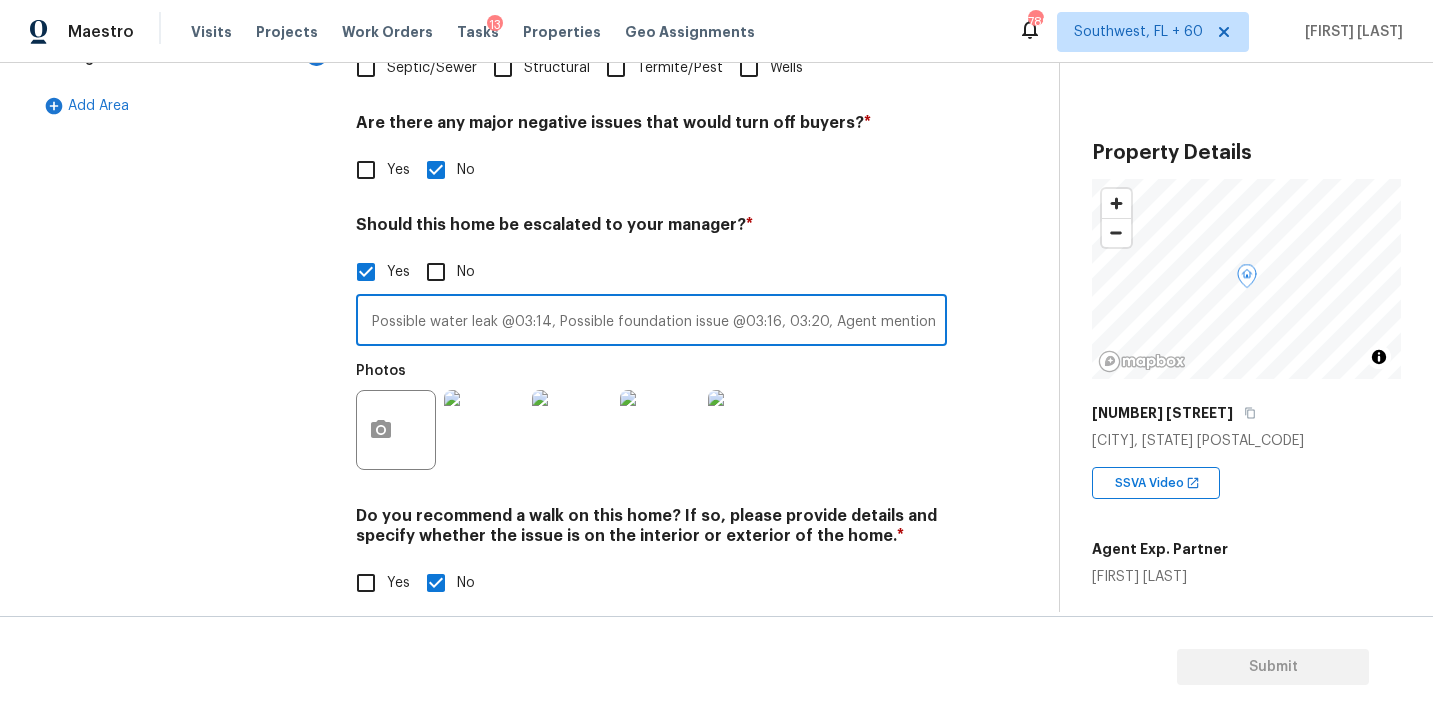 paste on "Shared garage with neighbor" 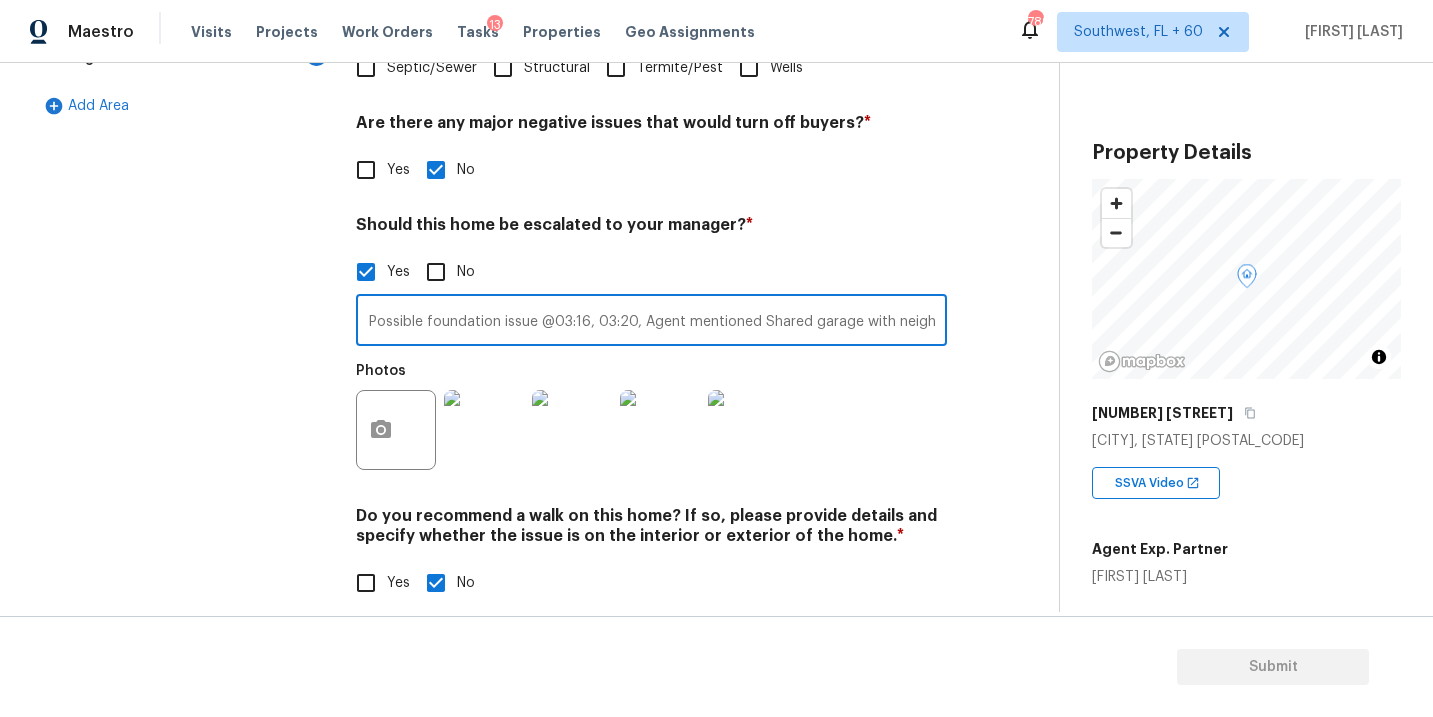type on "ALA pilot, The driveway needs review @00:00 i did not scoped i just flagged it for your review, Possible water leak @03:14, Possible foundation issue @03:16, 03:20, Agent mentioned Shared garage with neighbor" 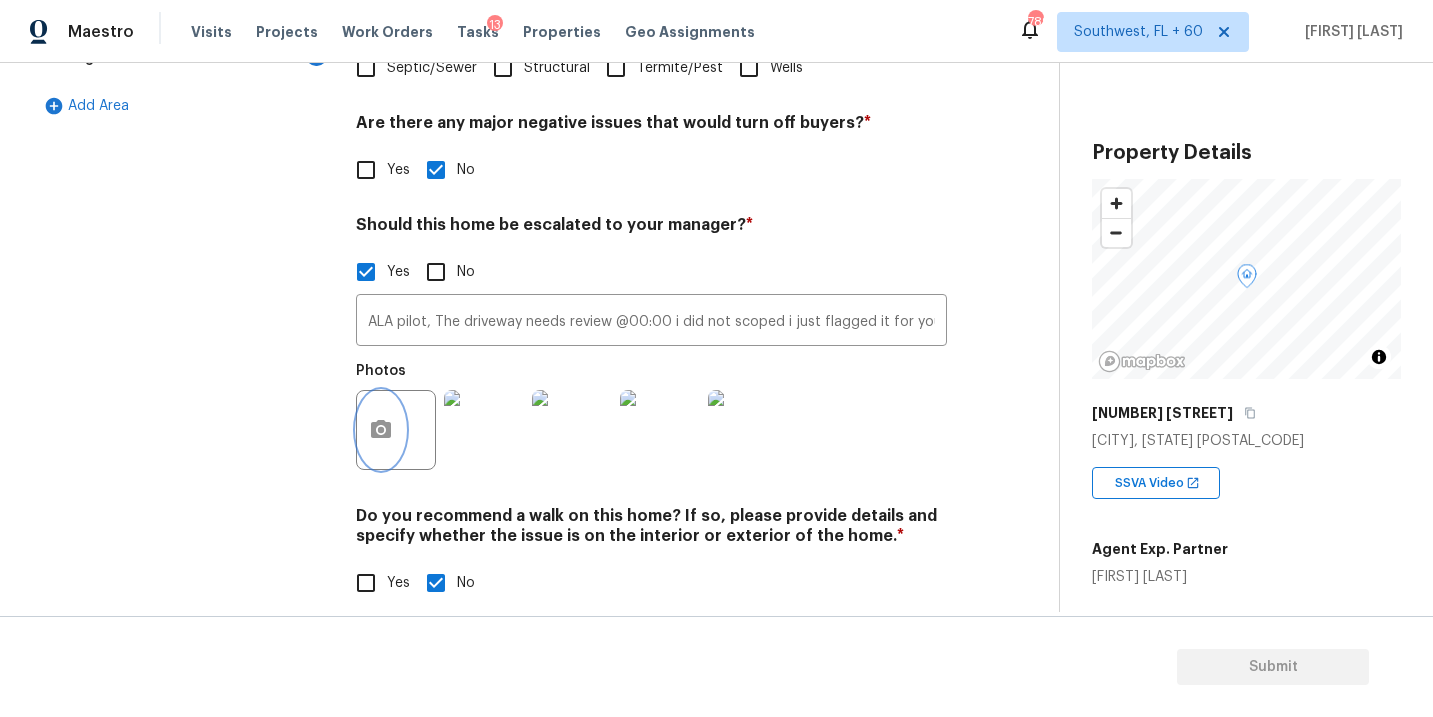 click at bounding box center [381, 430] 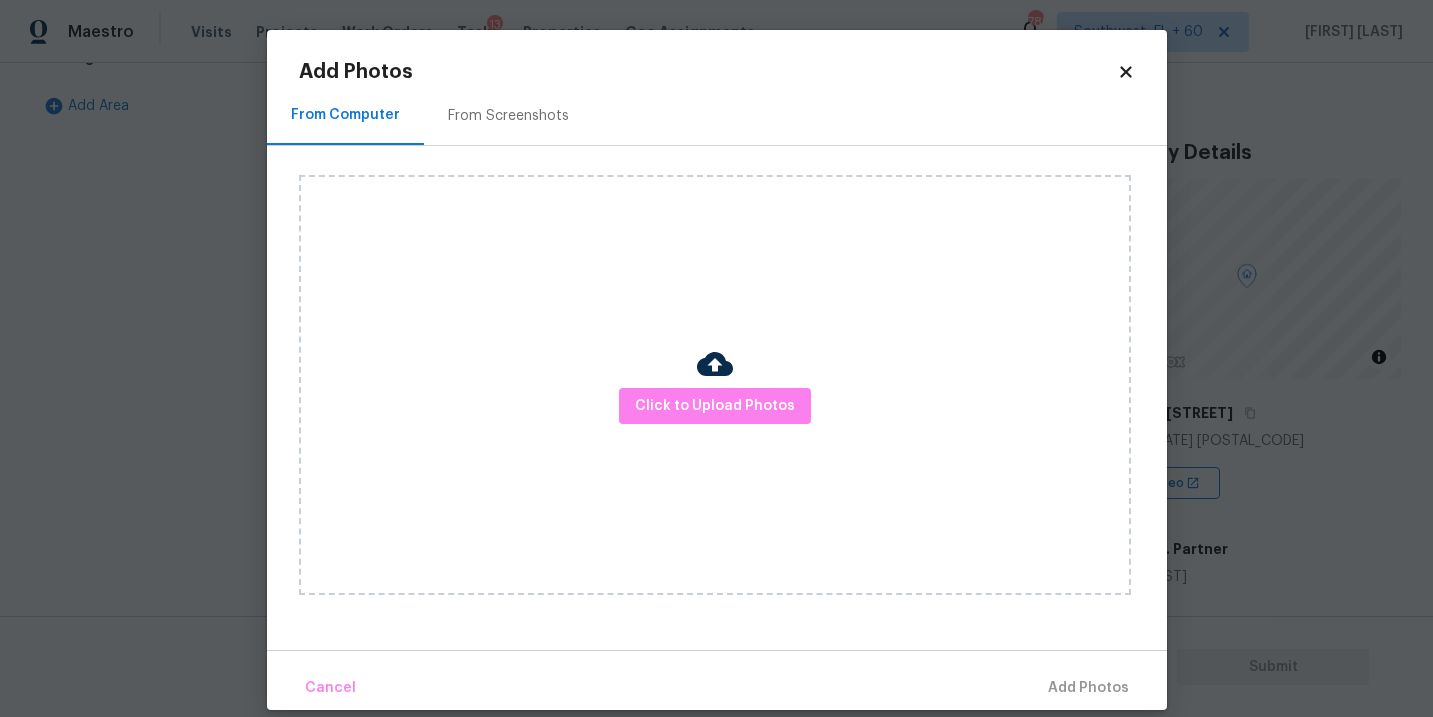 click on "Click to Upload Photos" at bounding box center (715, 385) 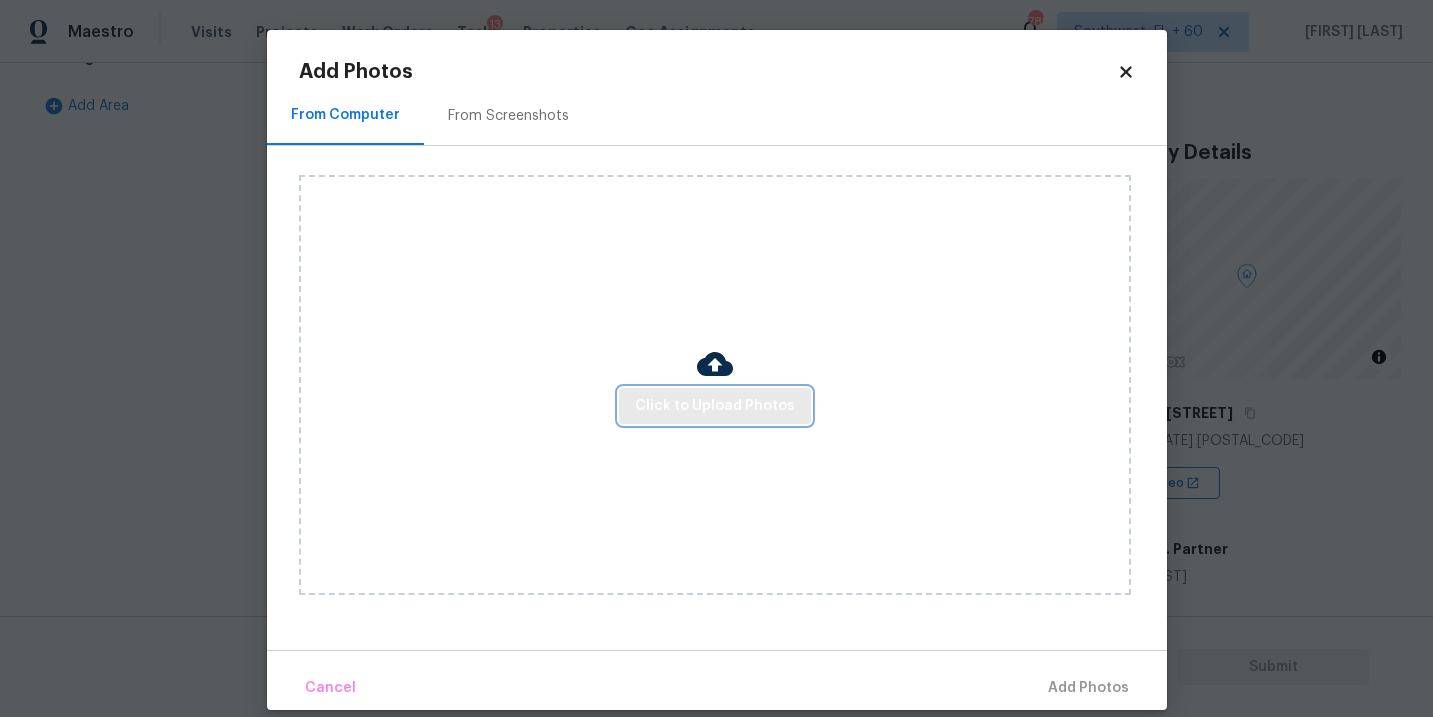click on "Click to Upload Photos" at bounding box center (715, 406) 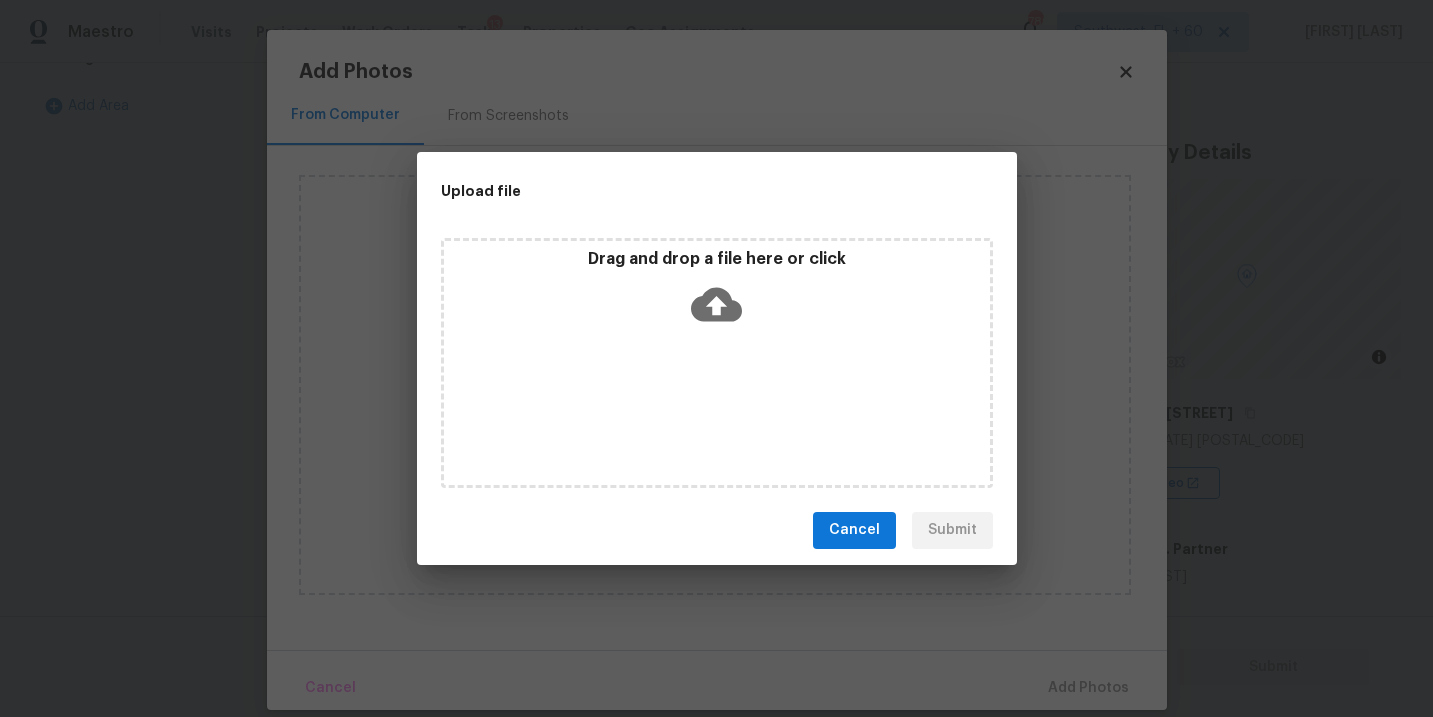 click 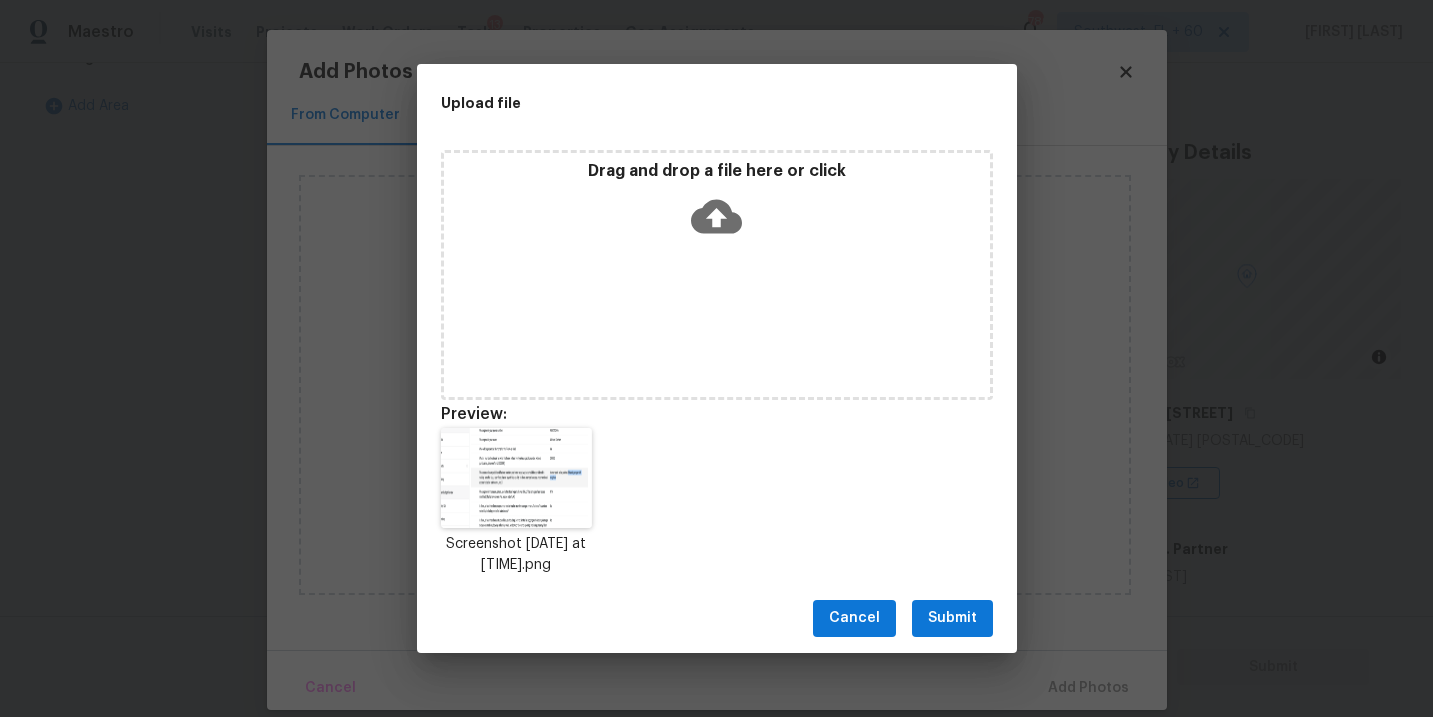 click on "Submit" at bounding box center [952, 618] 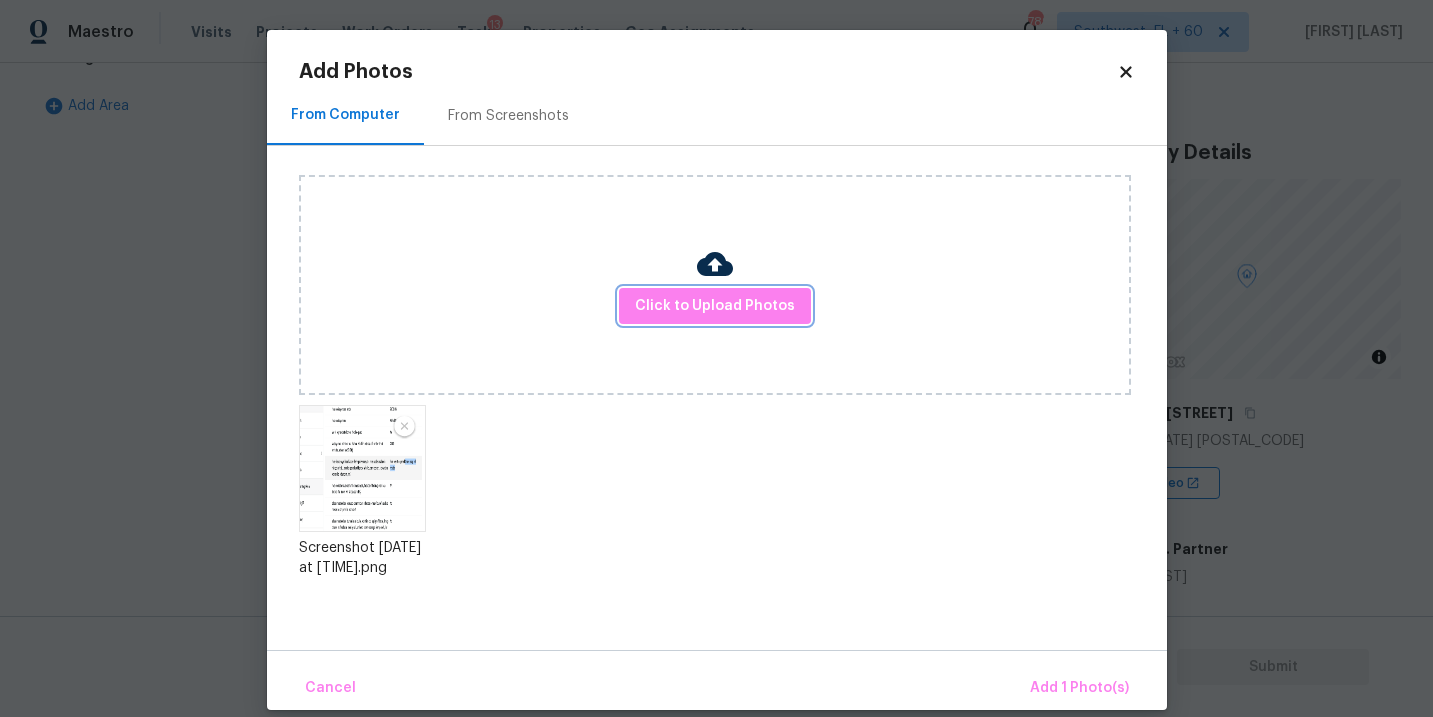 scroll, scrollTop: 23, scrollLeft: 0, axis: vertical 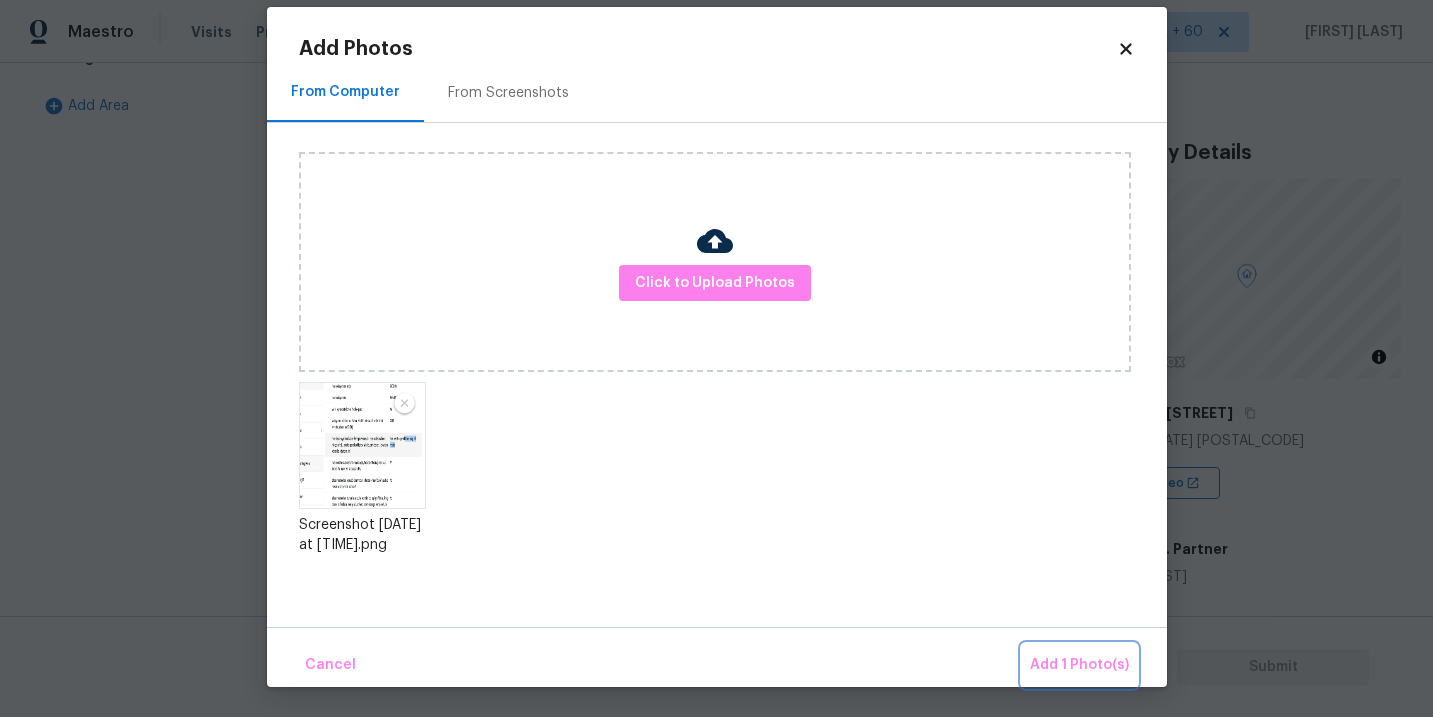 click on "Add 1 Photo(s)" at bounding box center [1079, 665] 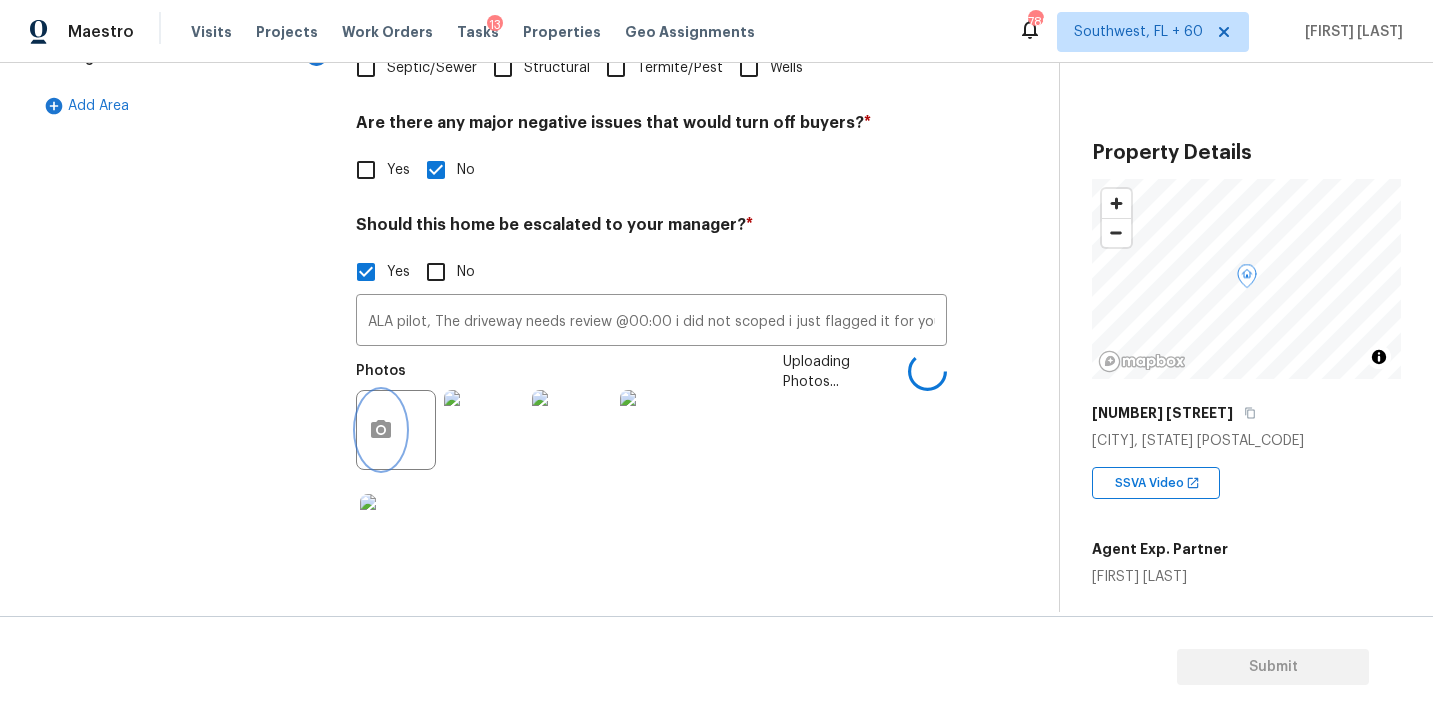 scroll, scrollTop: 0, scrollLeft: 0, axis: both 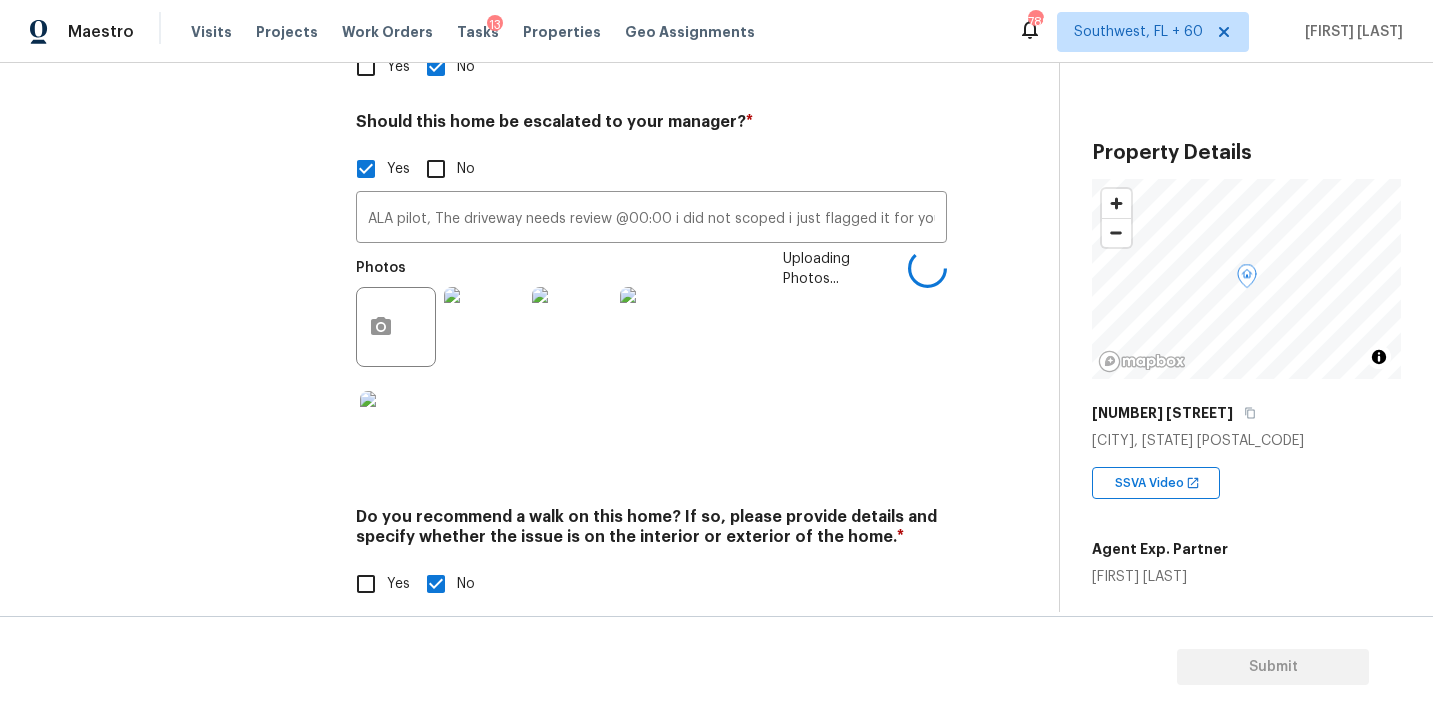 click on "Photos Uploading Photos..." at bounding box center [651, 366] 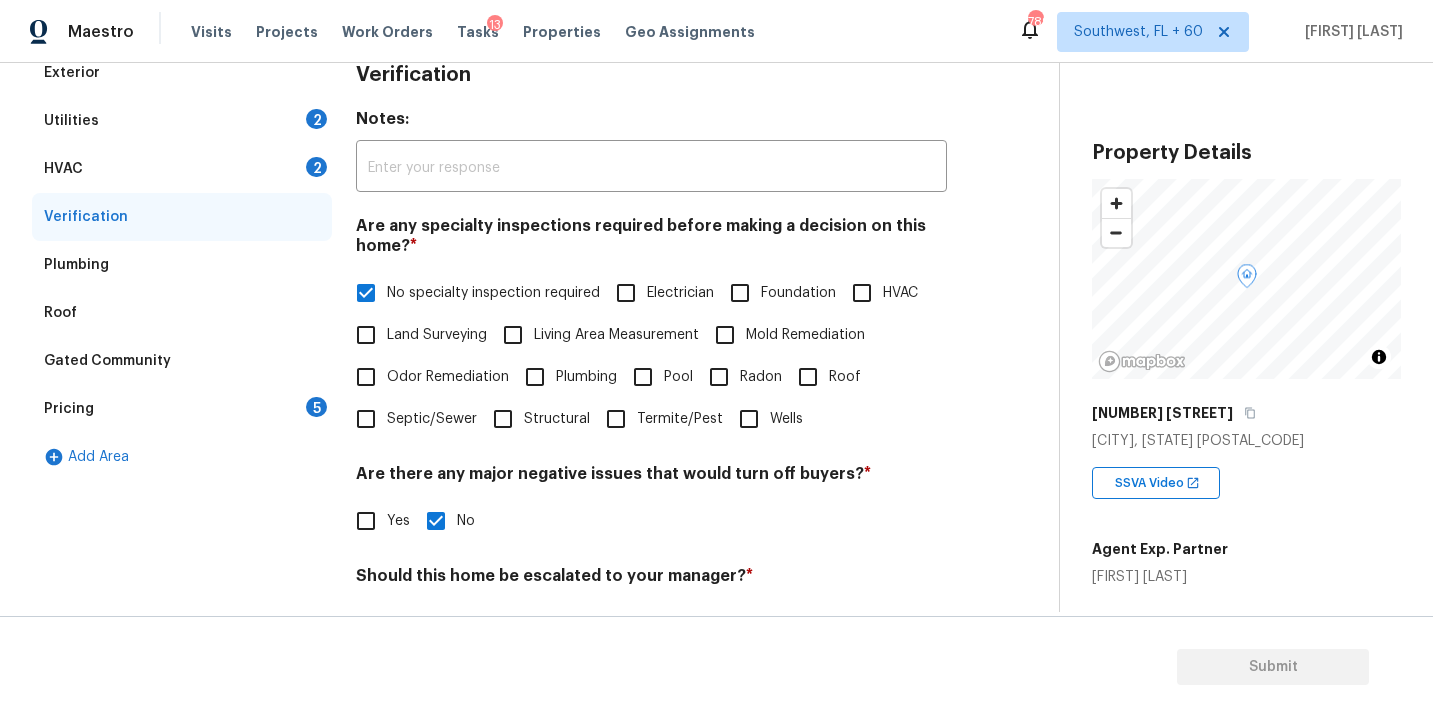 scroll, scrollTop: 0, scrollLeft: 0, axis: both 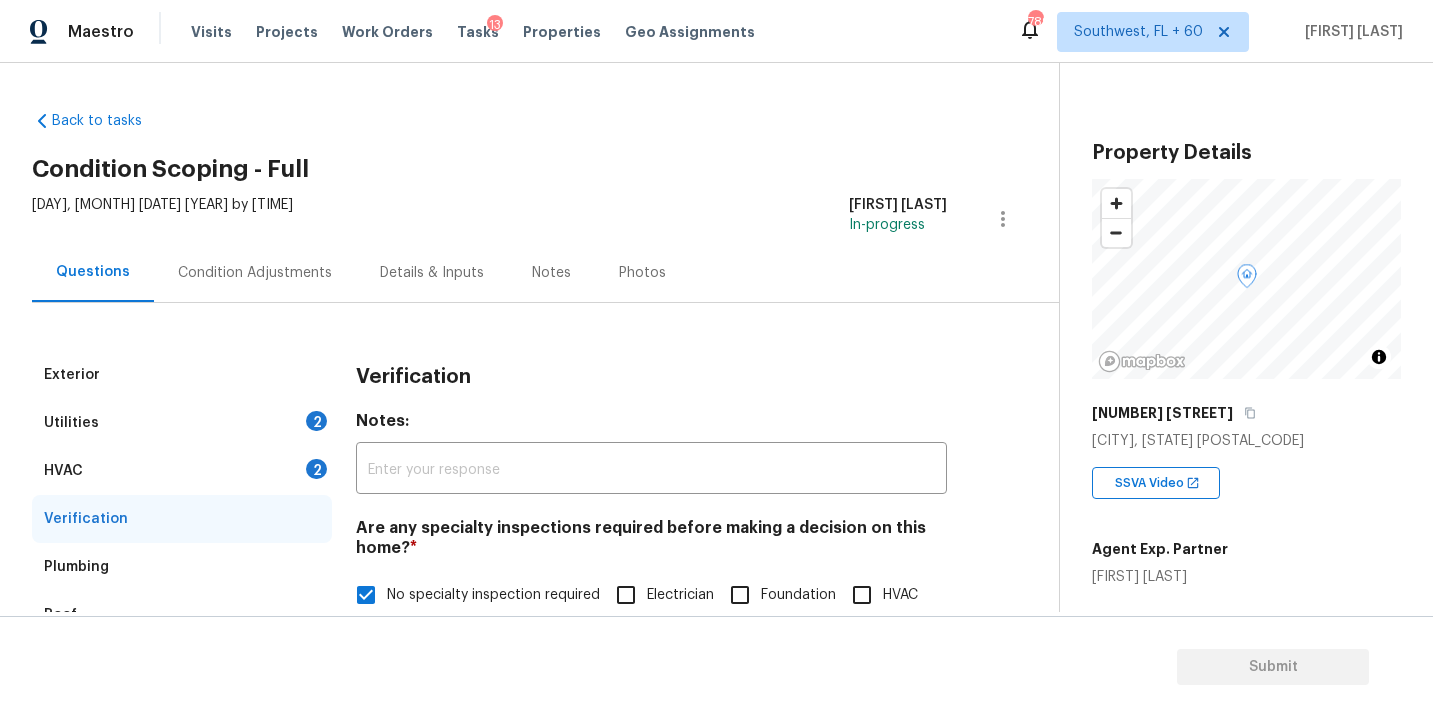 click on "Condition Adjustments" at bounding box center (255, 273) 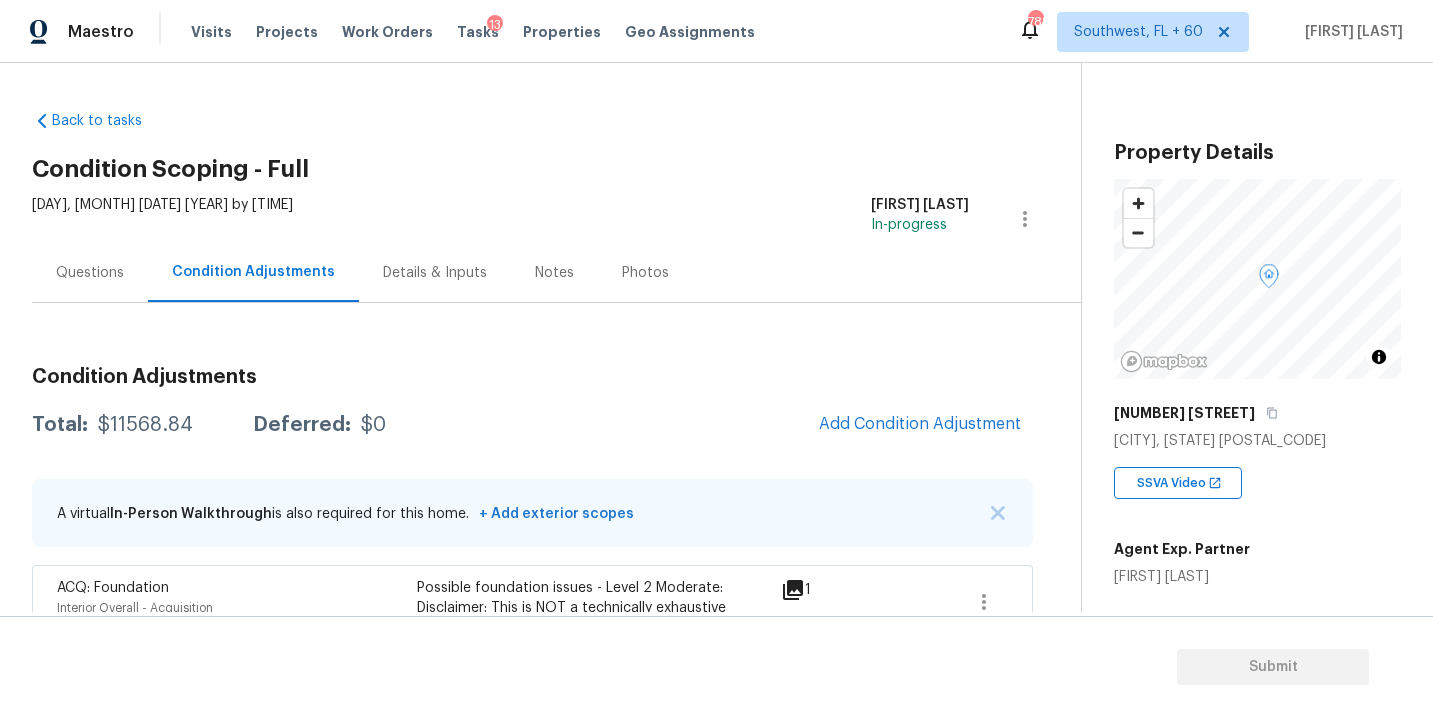 scroll, scrollTop: 177, scrollLeft: 0, axis: vertical 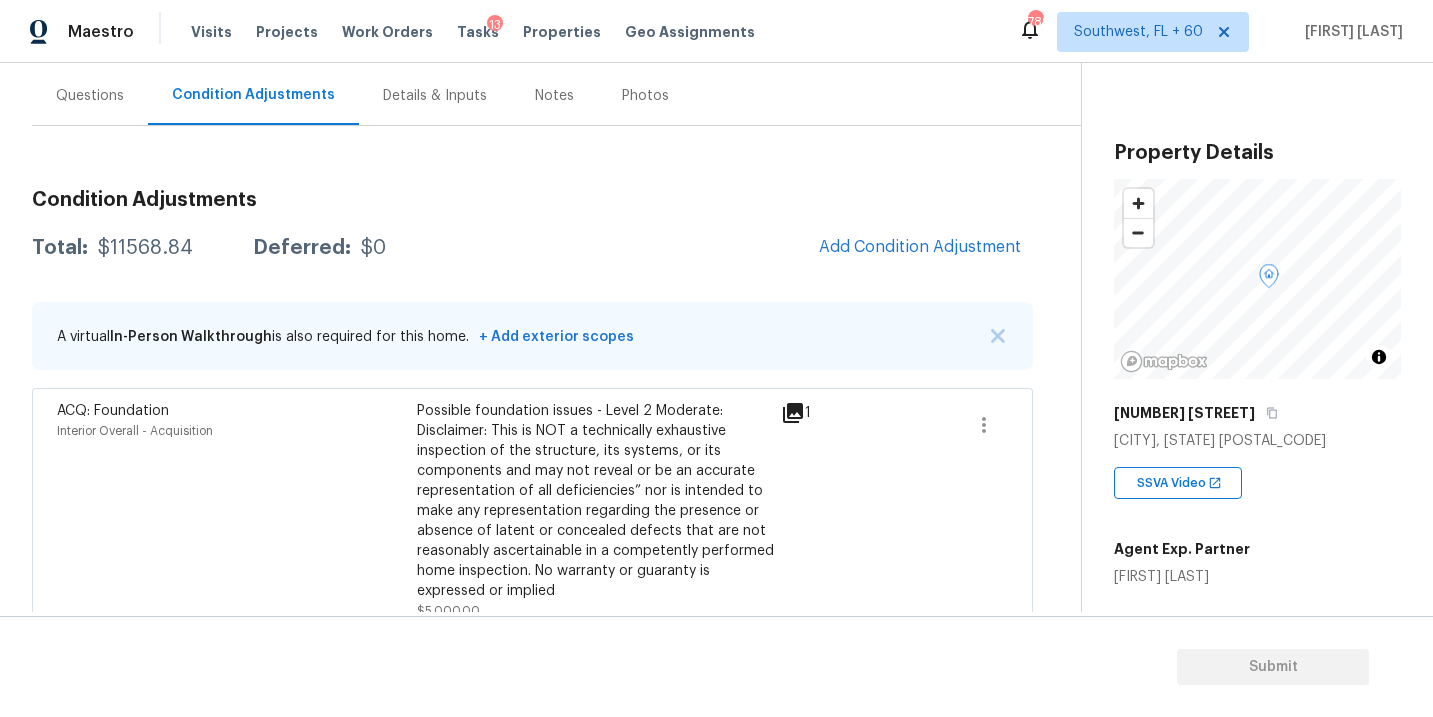 click on "A virtual  In-Person Walkthrough  is also required for this home.   + Add exterior scopes" at bounding box center [532, 336] 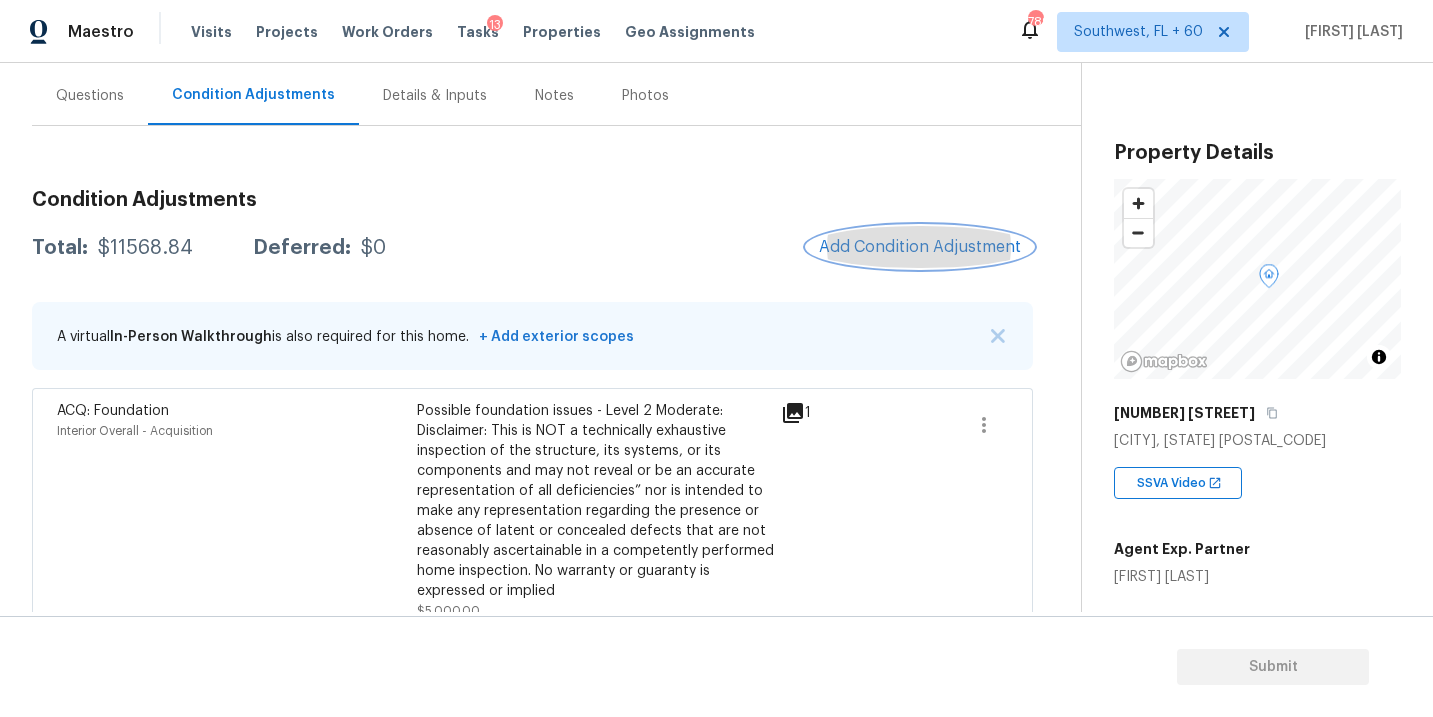 click on "Add Condition Adjustment" at bounding box center [920, 247] 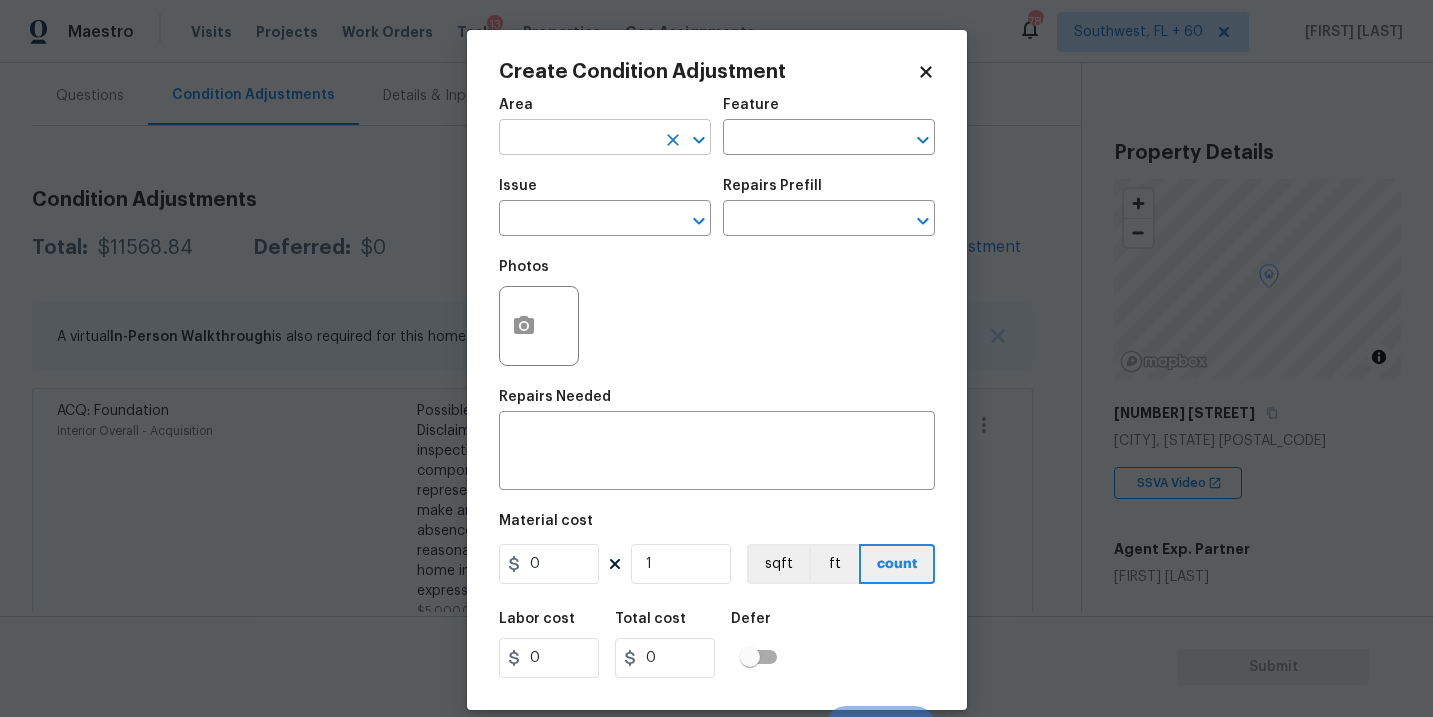 click at bounding box center (577, 139) 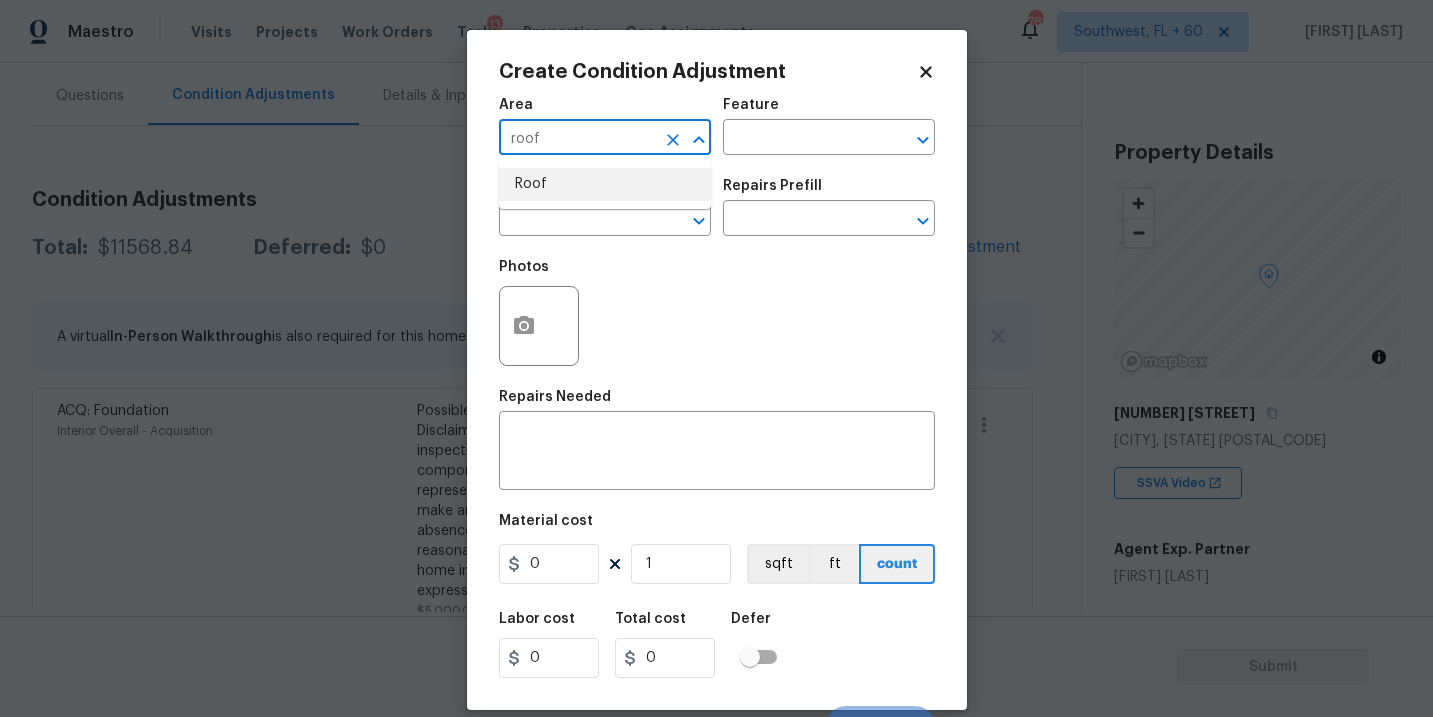 click on "Roof" at bounding box center [605, 184] 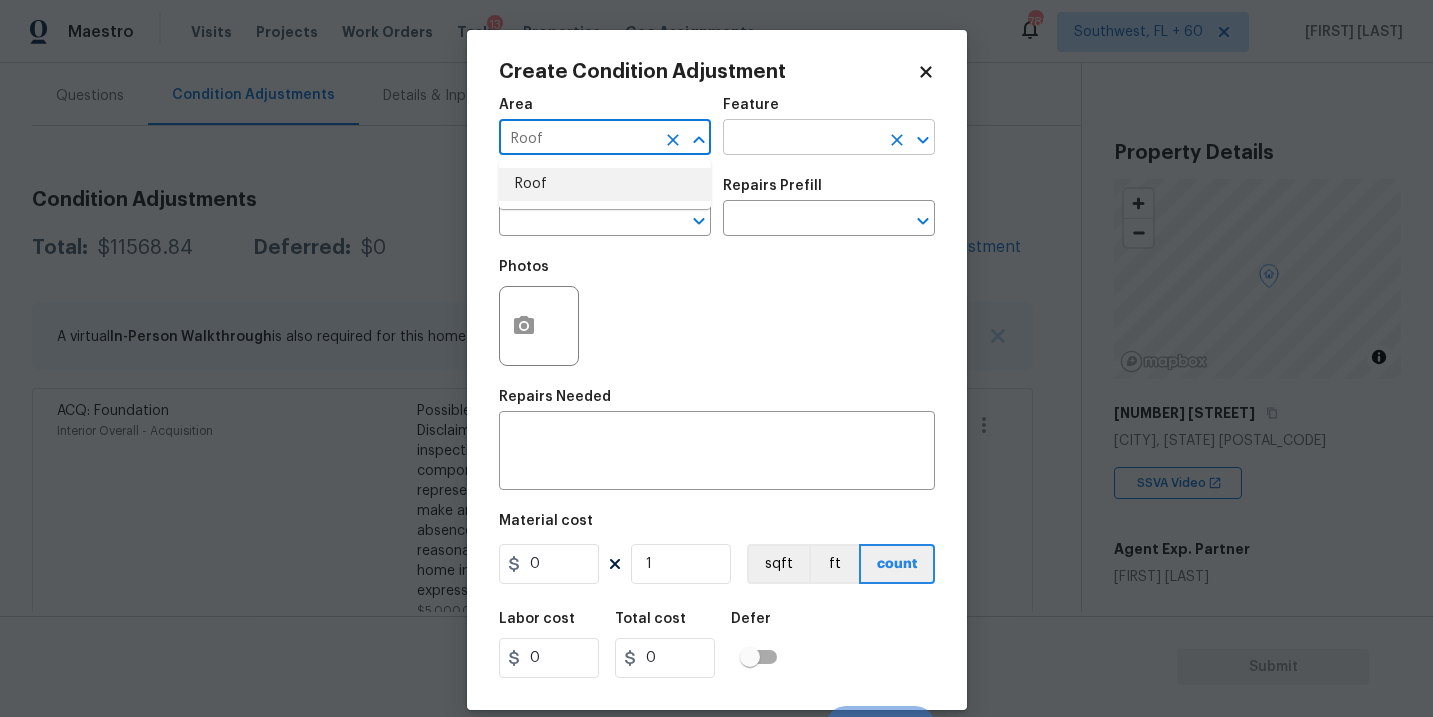type on "Roof" 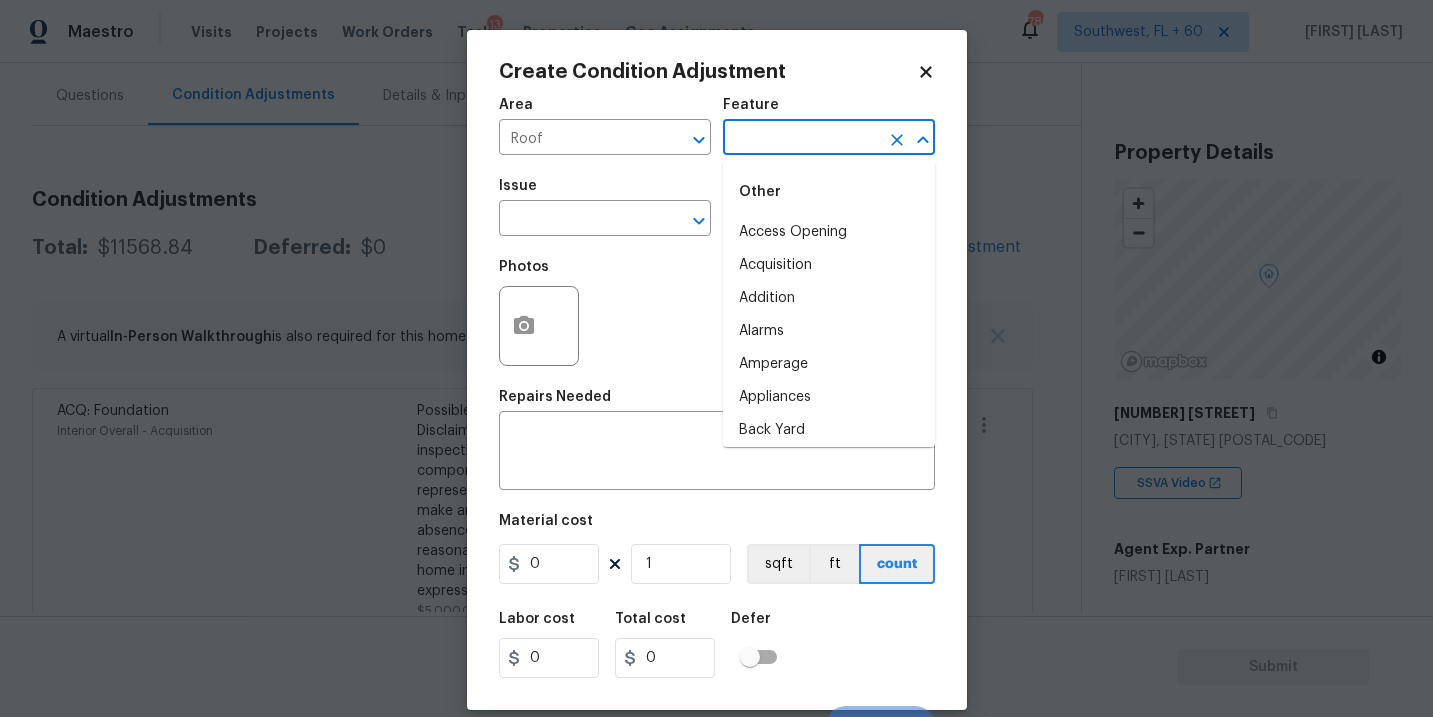 click at bounding box center [801, 139] 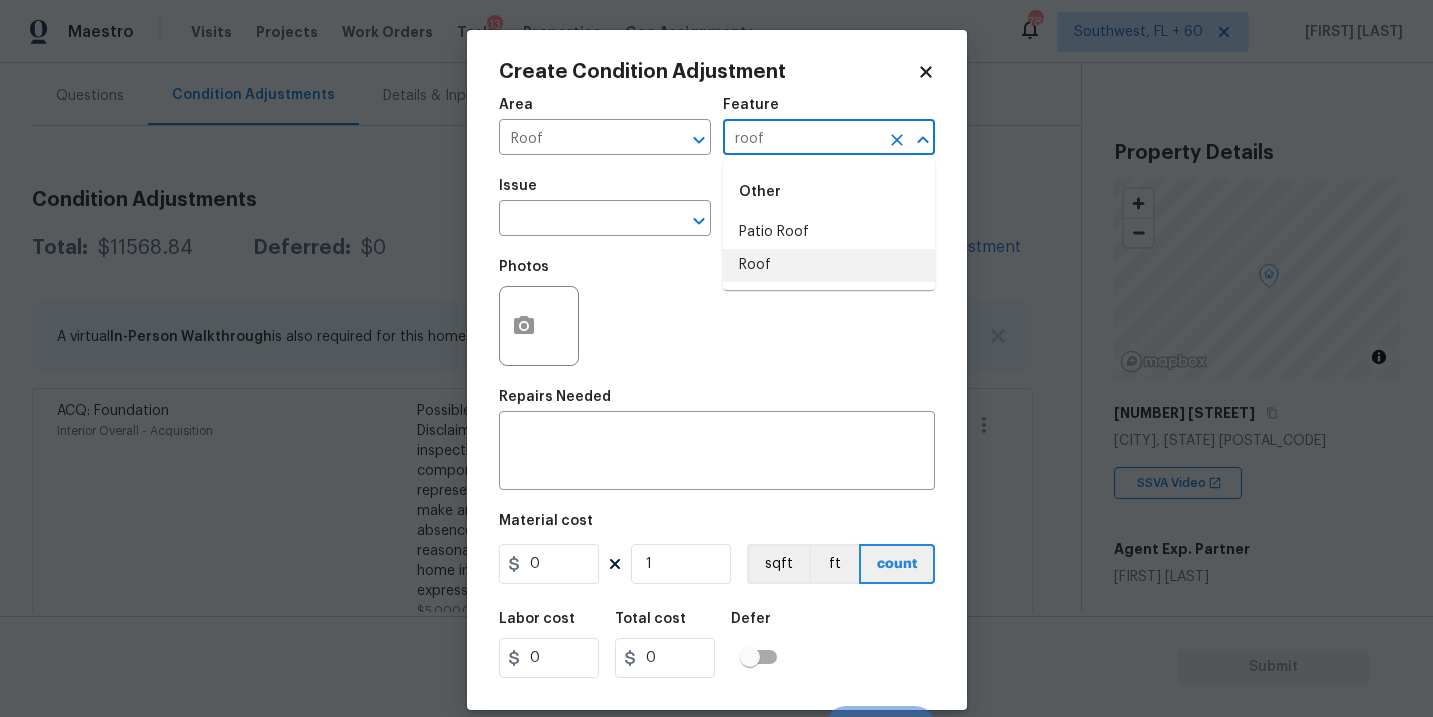 click on "Roof" at bounding box center [829, 265] 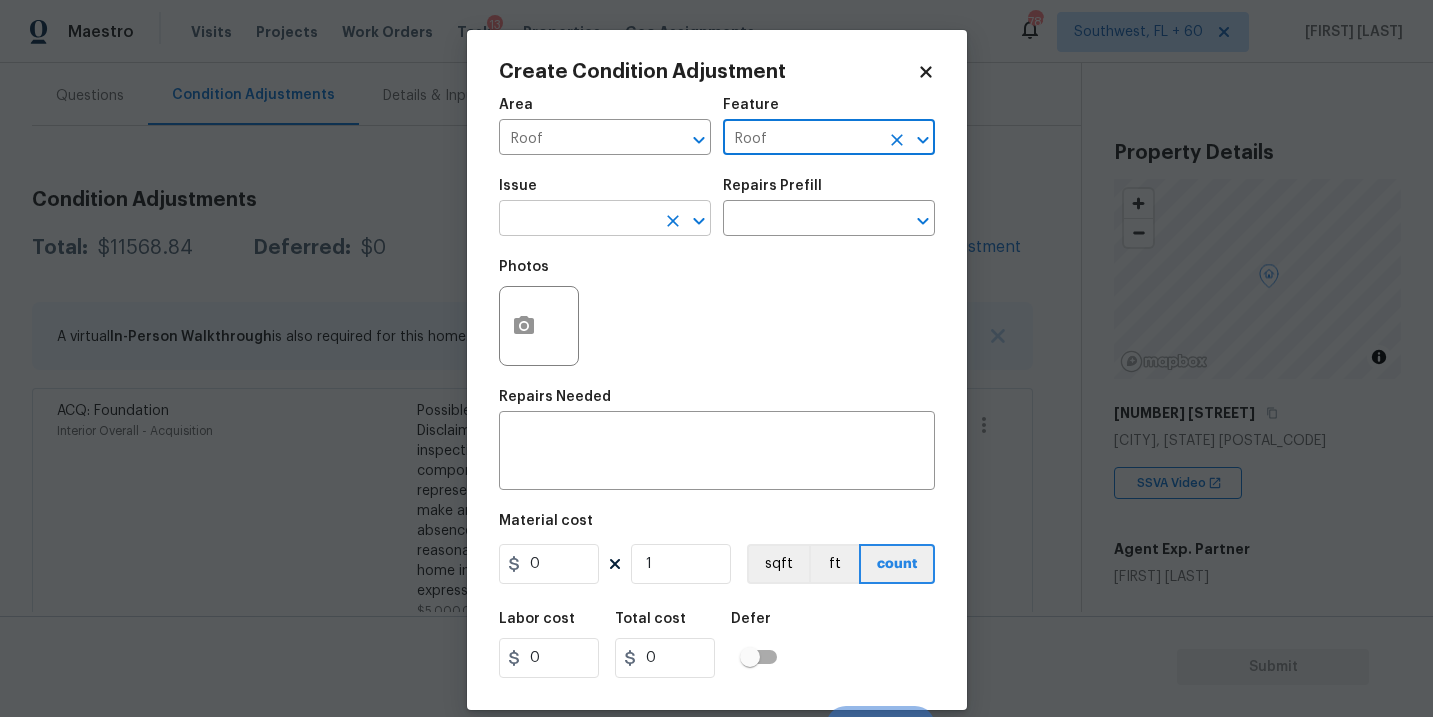 type on "Roof" 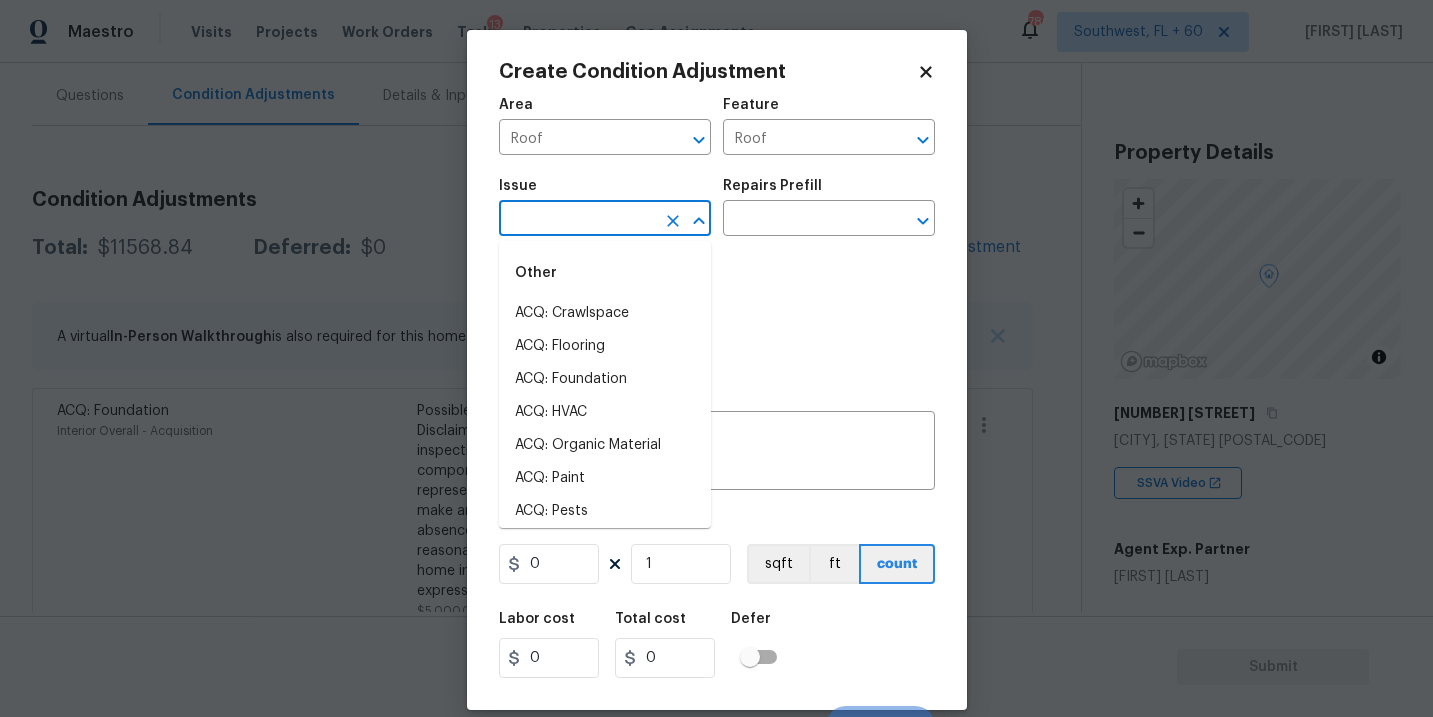 click at bounding box center (577, 220) 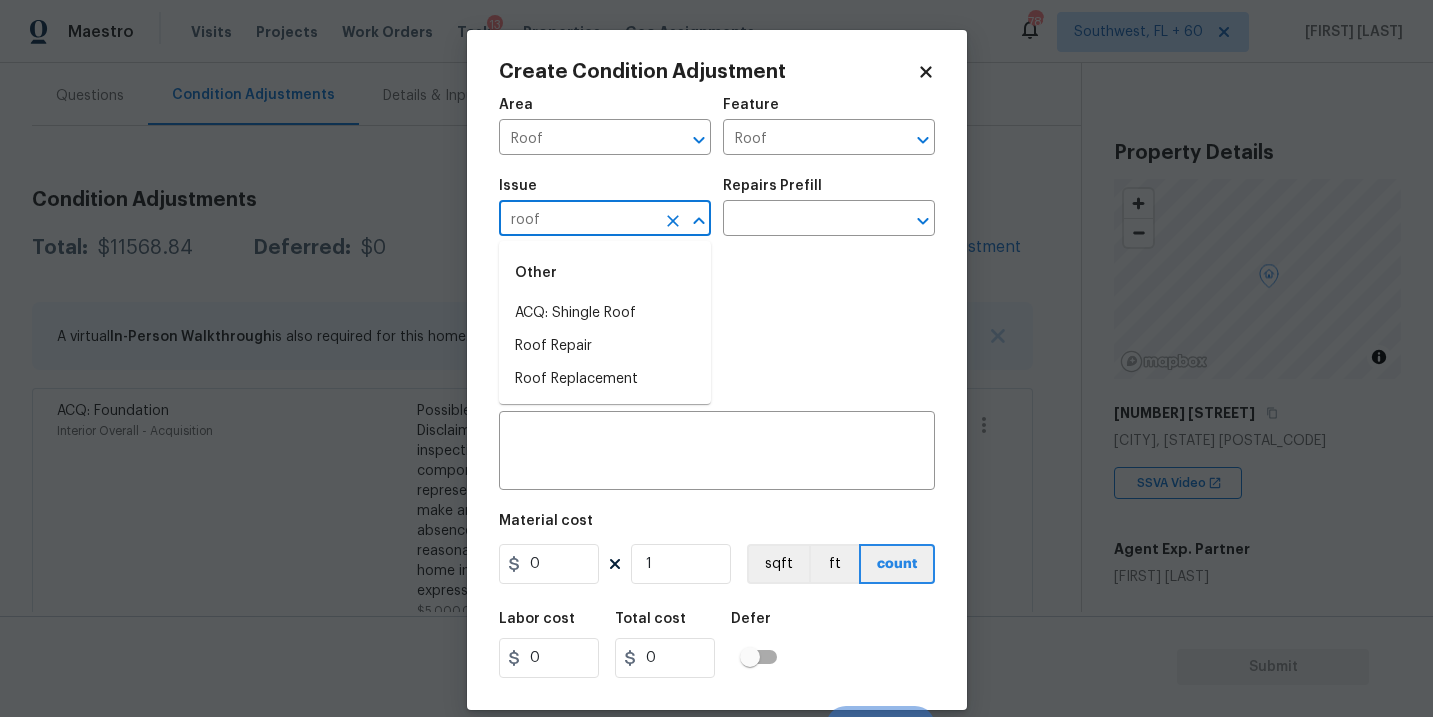 click on "ACQ: Shingle Roof" at bounding box center [605, 313] 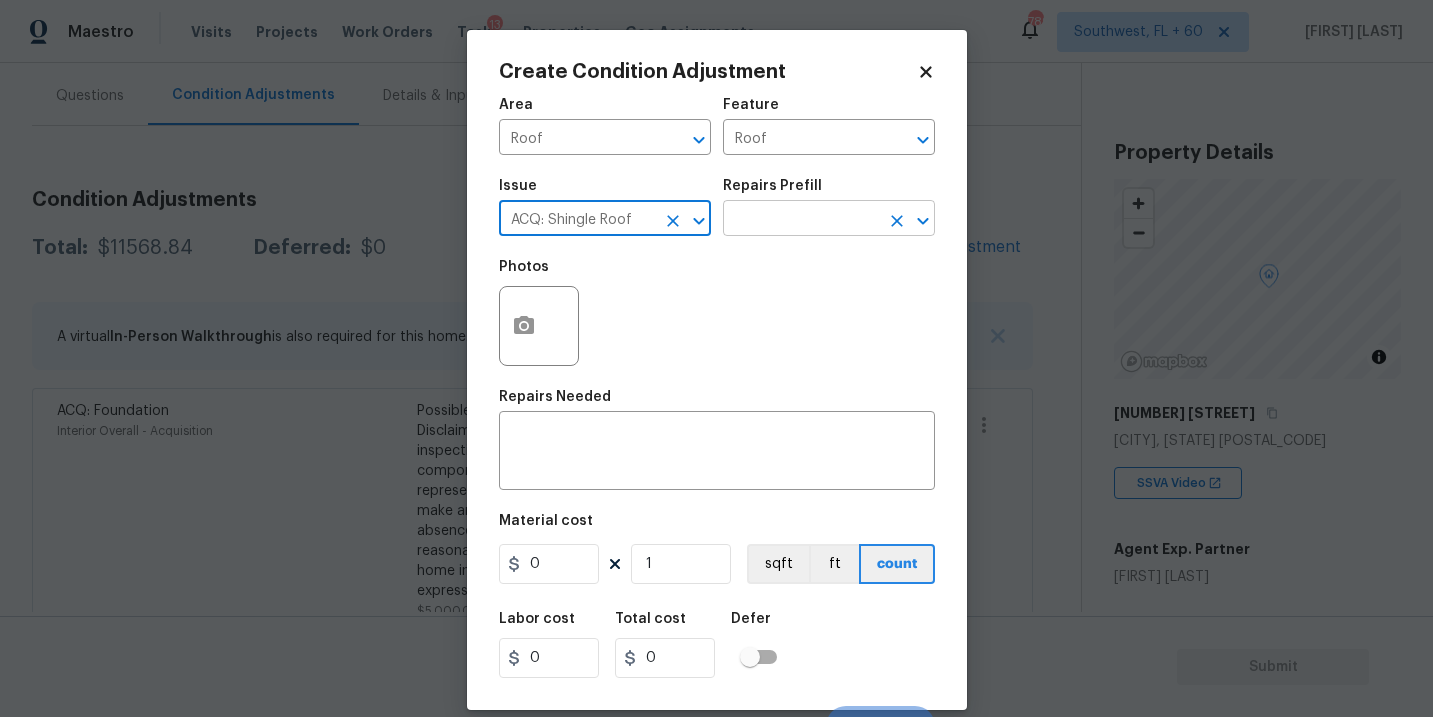 type on "ACQ: Shingle Roof" 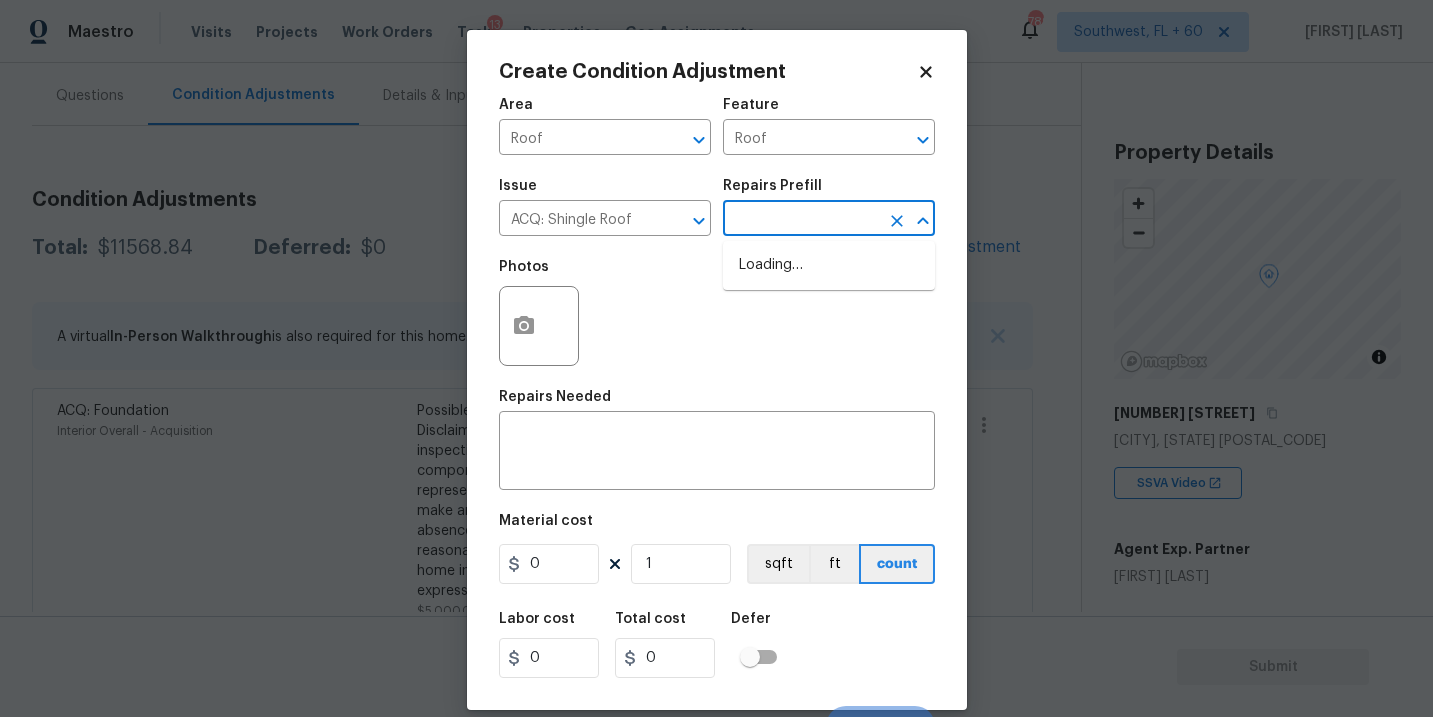click at bounding box center (801, 220) 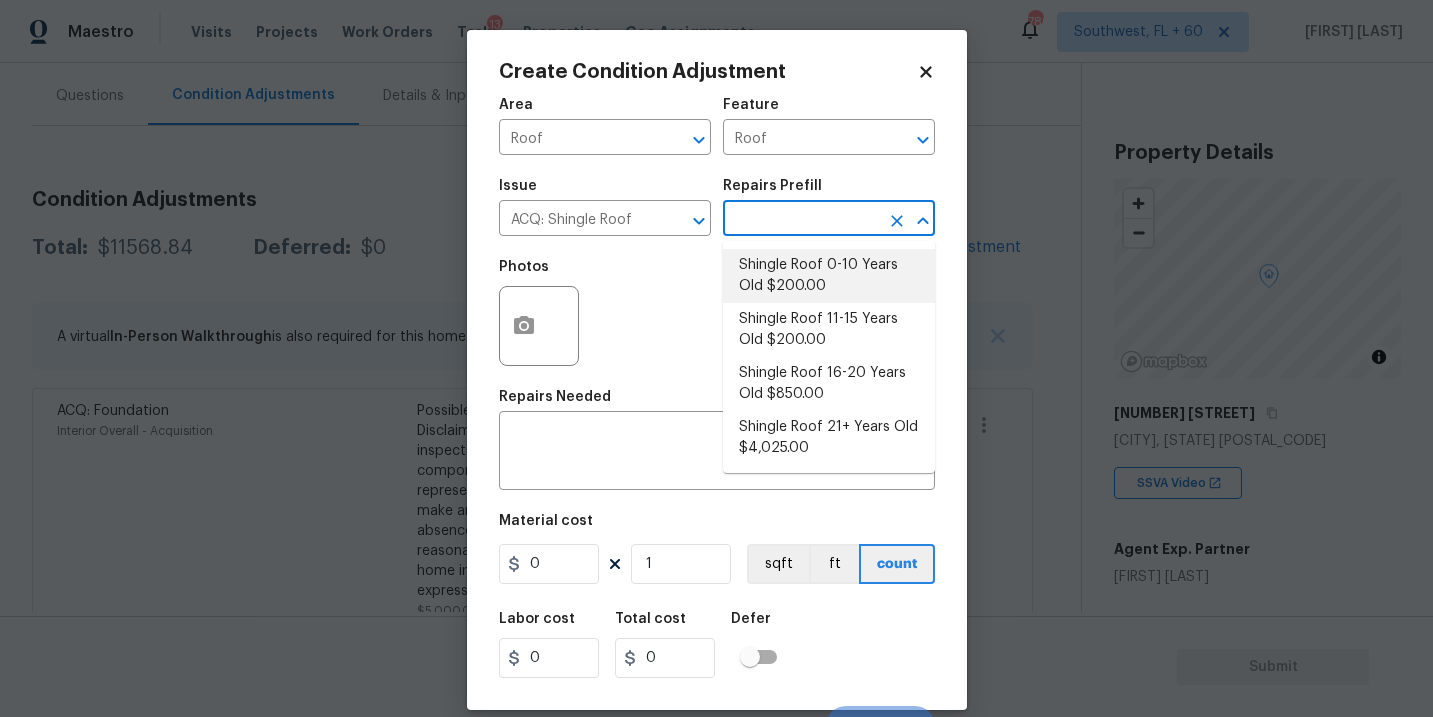 click on "Shingle Roof 0-10 Years Old $200.00" at bounding box center (829, 276) 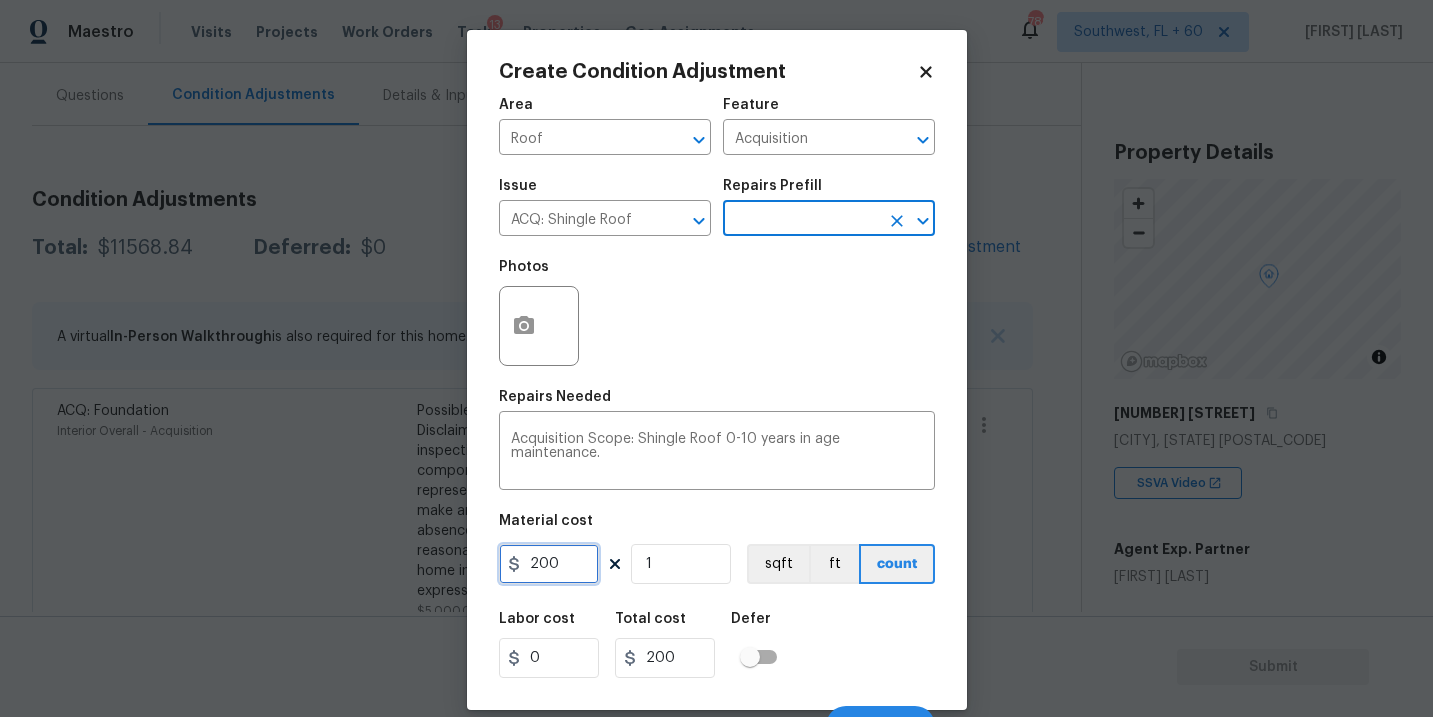 drag, startPoint x: 537, startPoint y: 567, endPoint x: 616, endPoint y: 567, distance: 79 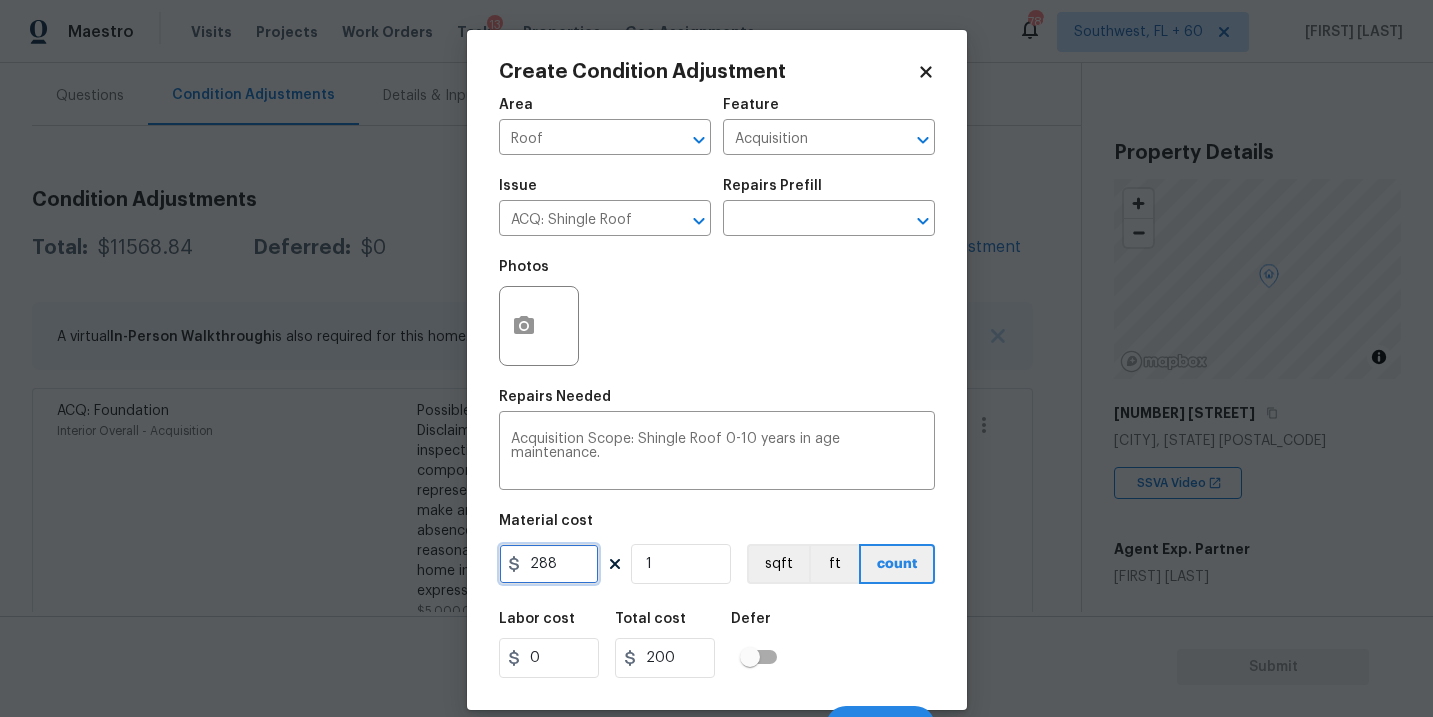 type on "288" 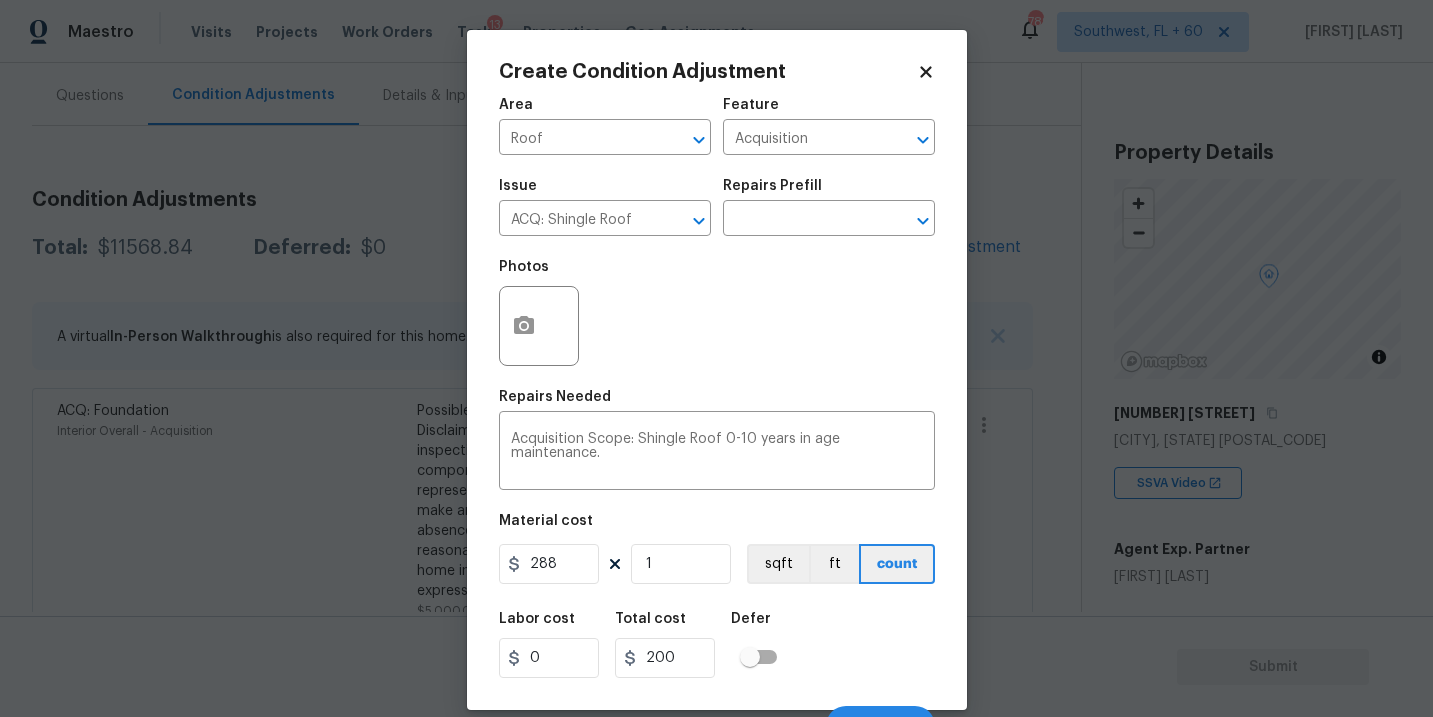 type on "288" 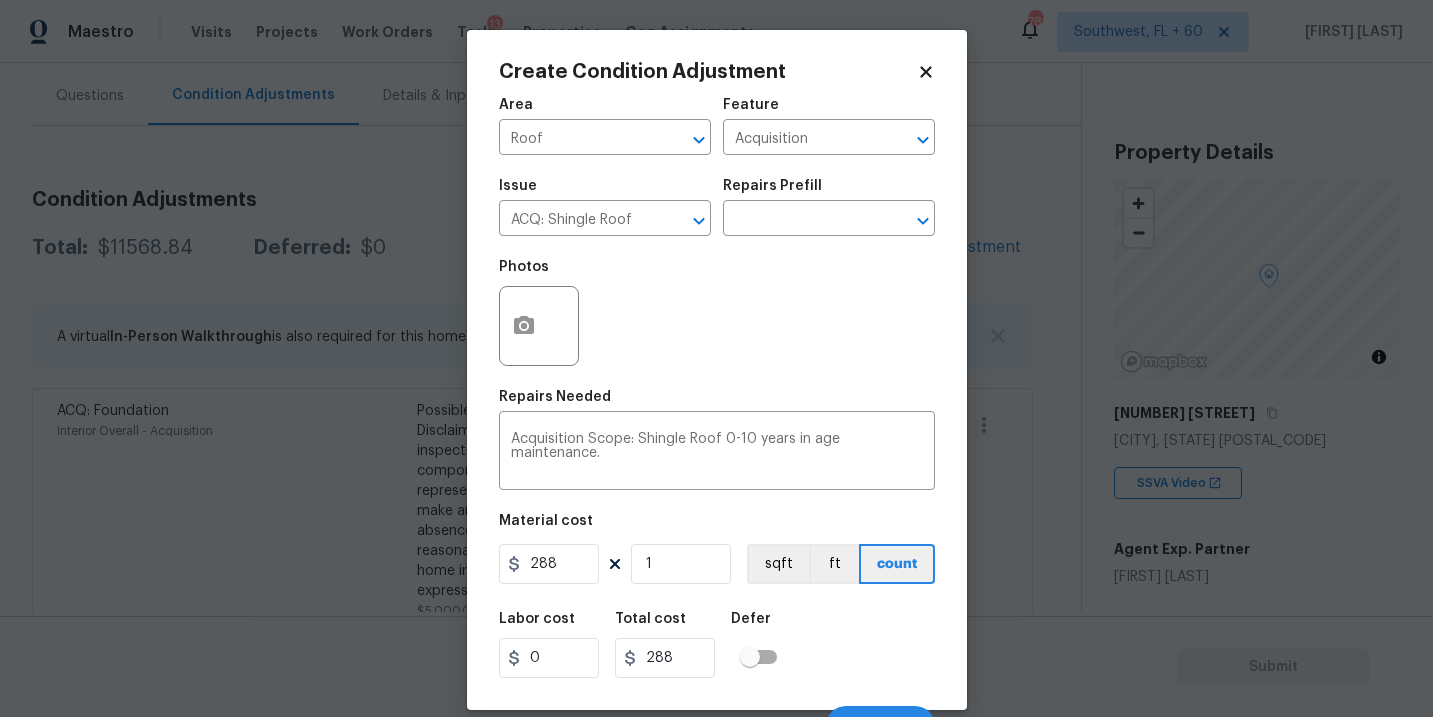 click on "Labor cost 0 Total cost 288 Defer" at bounding box center [717, 645] 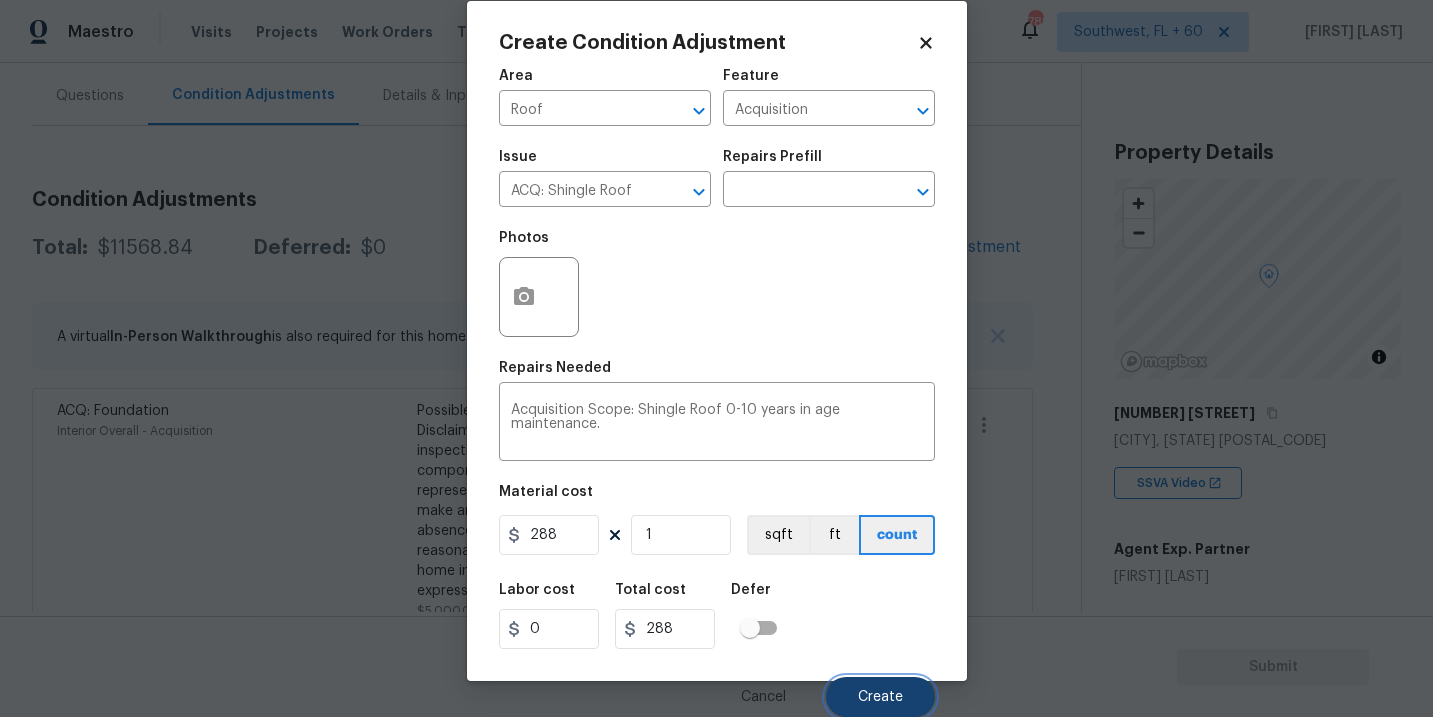 click on "Create" at bounding box center (880, 697) 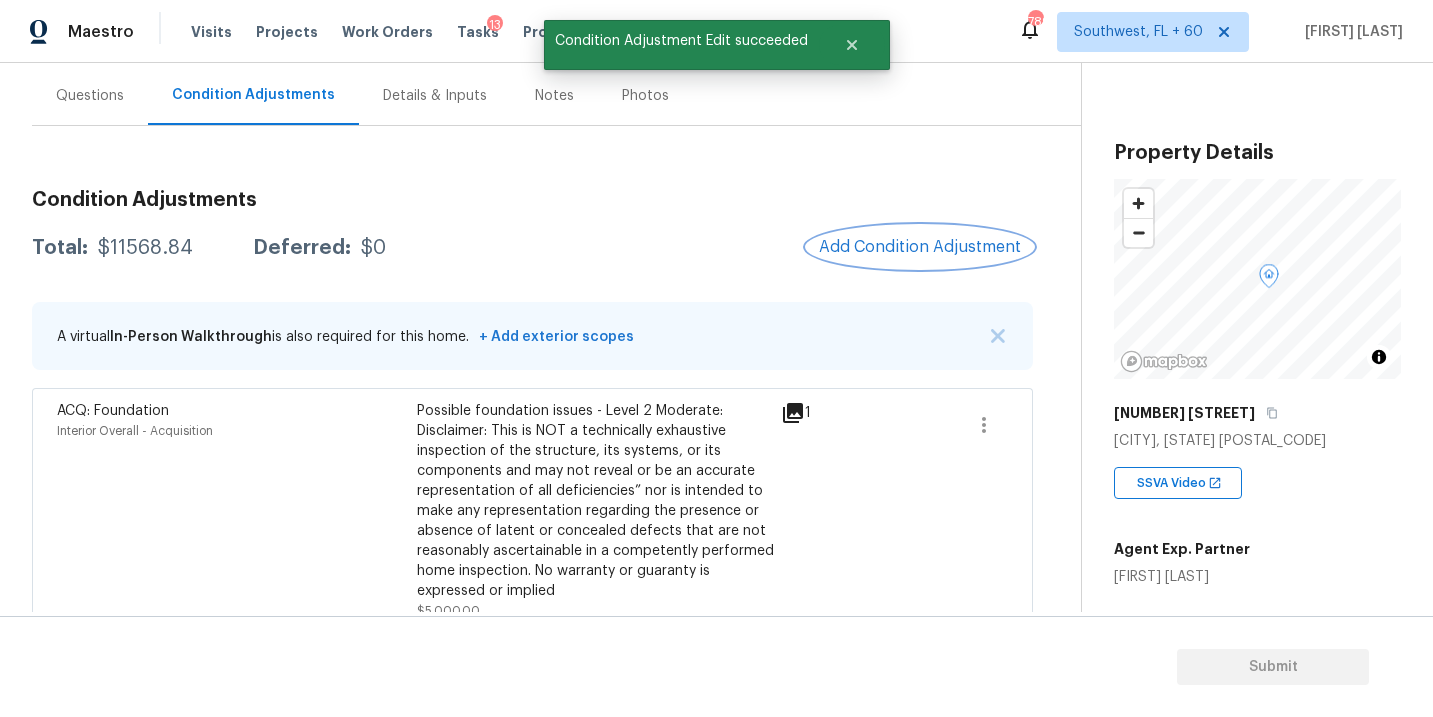 scroll, scrollTop: 0, scrollLeft: 0, axis: both 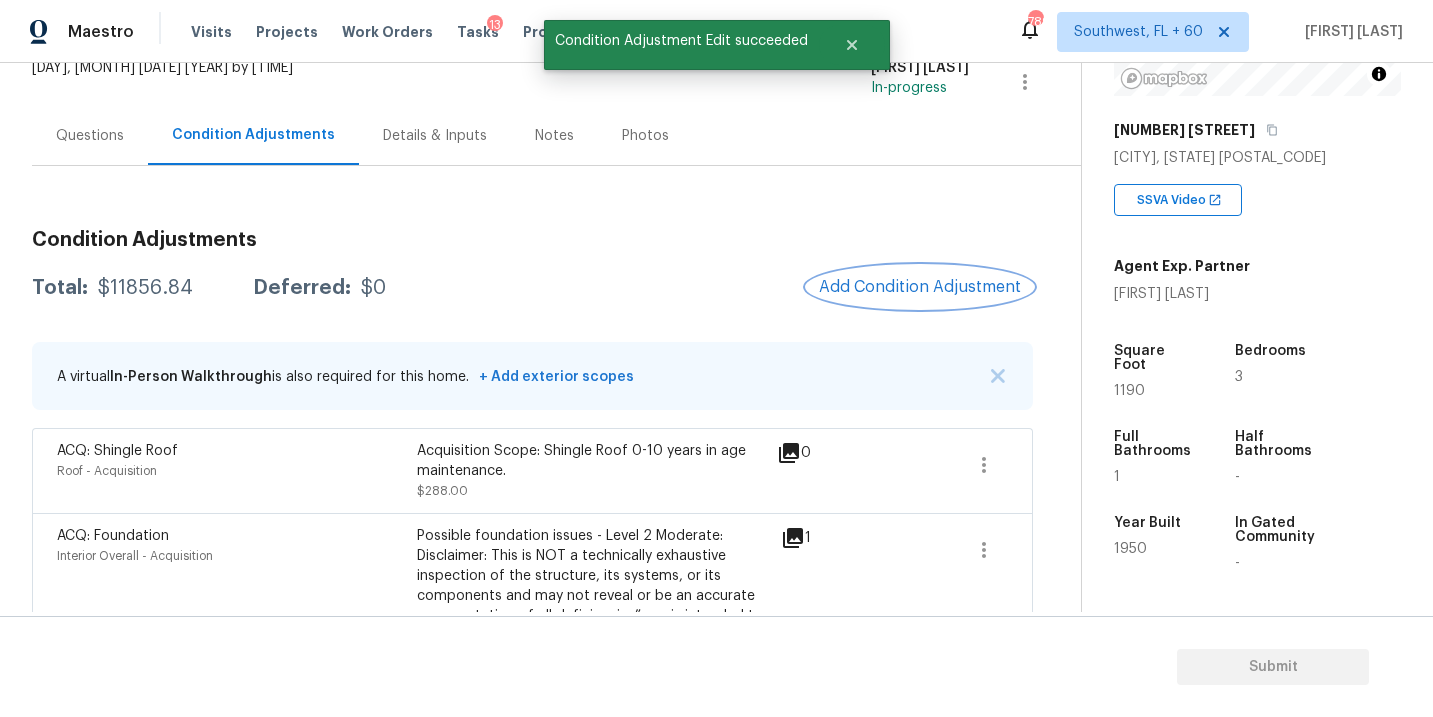click on "Add Condition Adjustment" at bounding box center (920, 287) 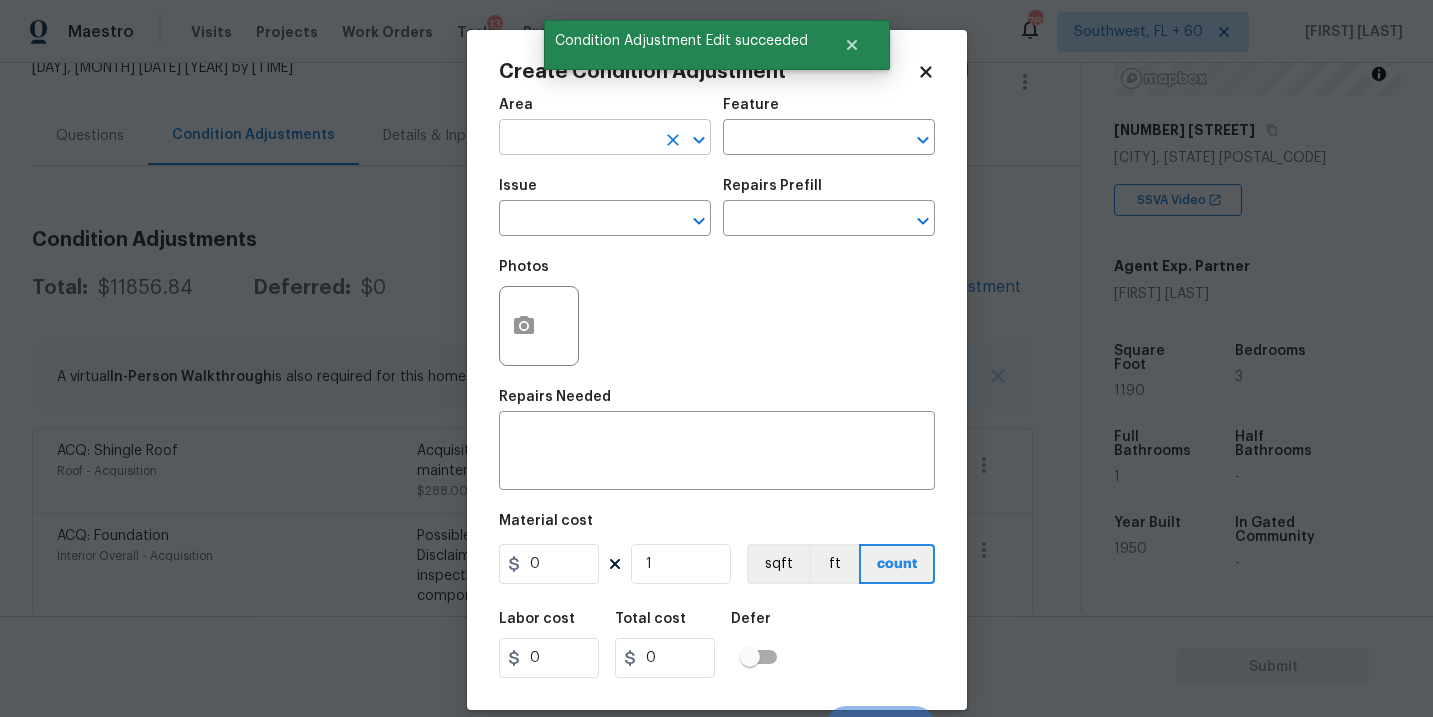 click at bounding box center [577, 139] 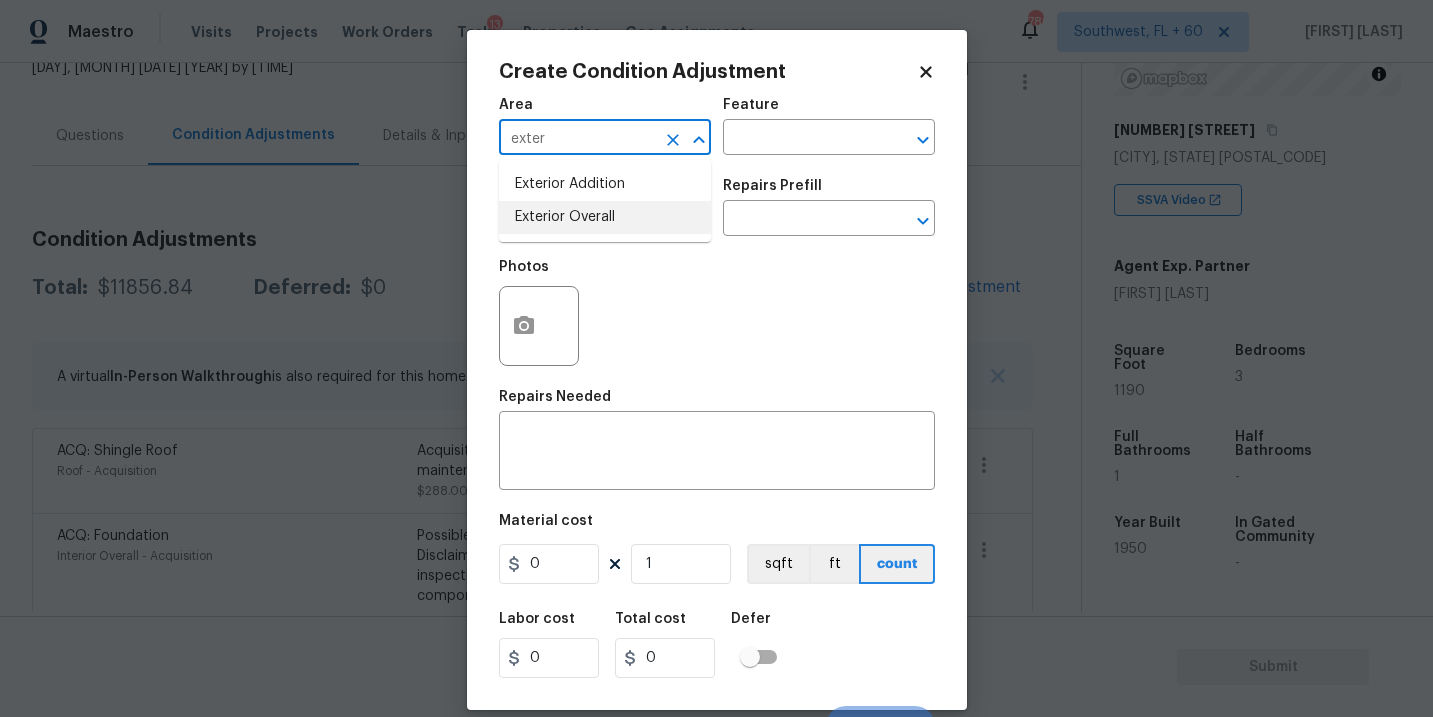 click on "Exterior Overall" at bounding box center [605, 217] 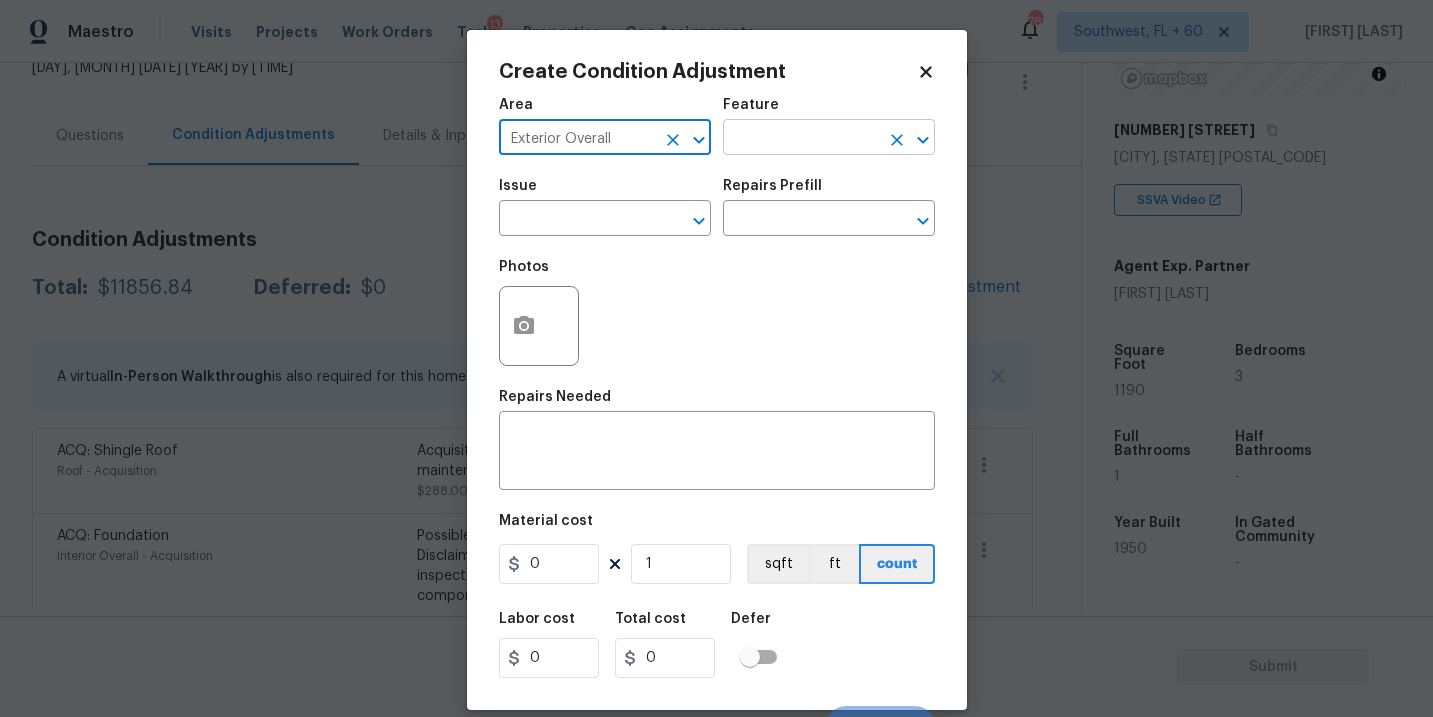 type on "Exterior Overall" 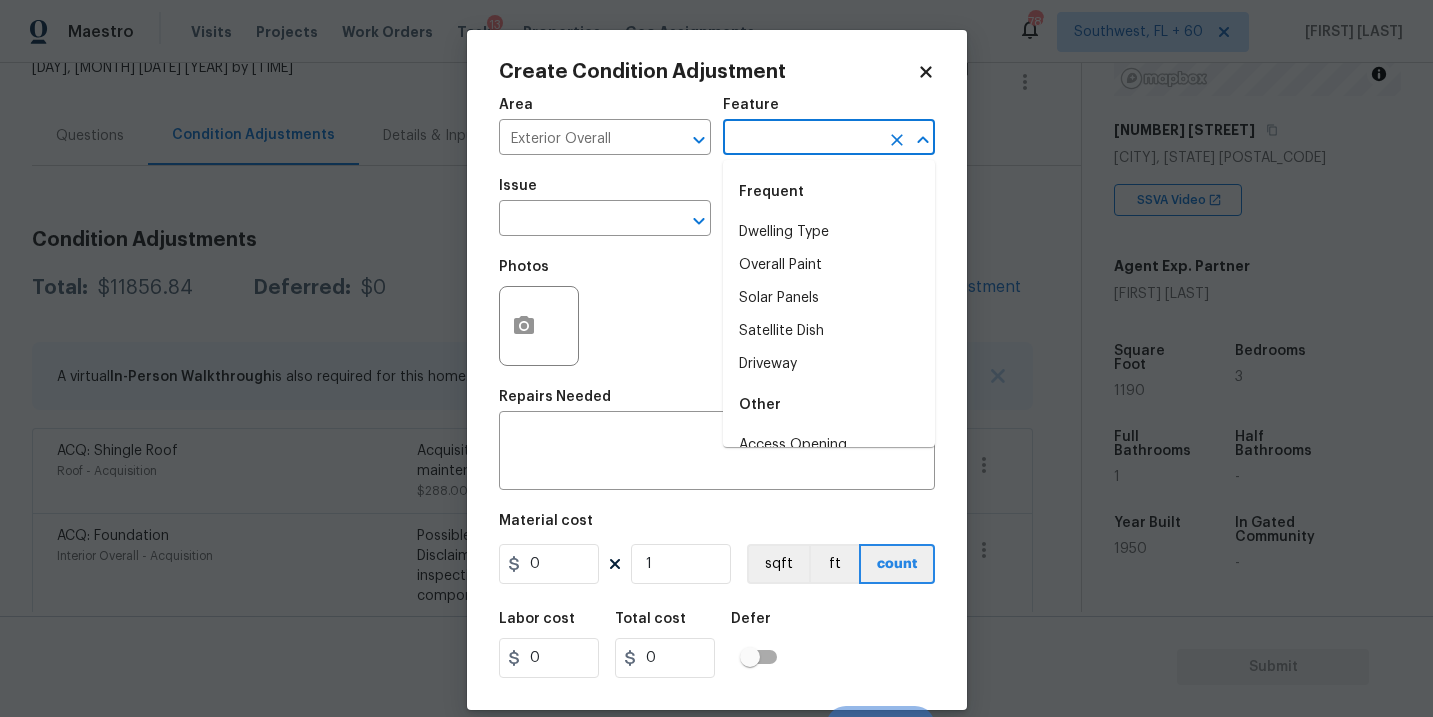 click at bounding box center [801, 139] 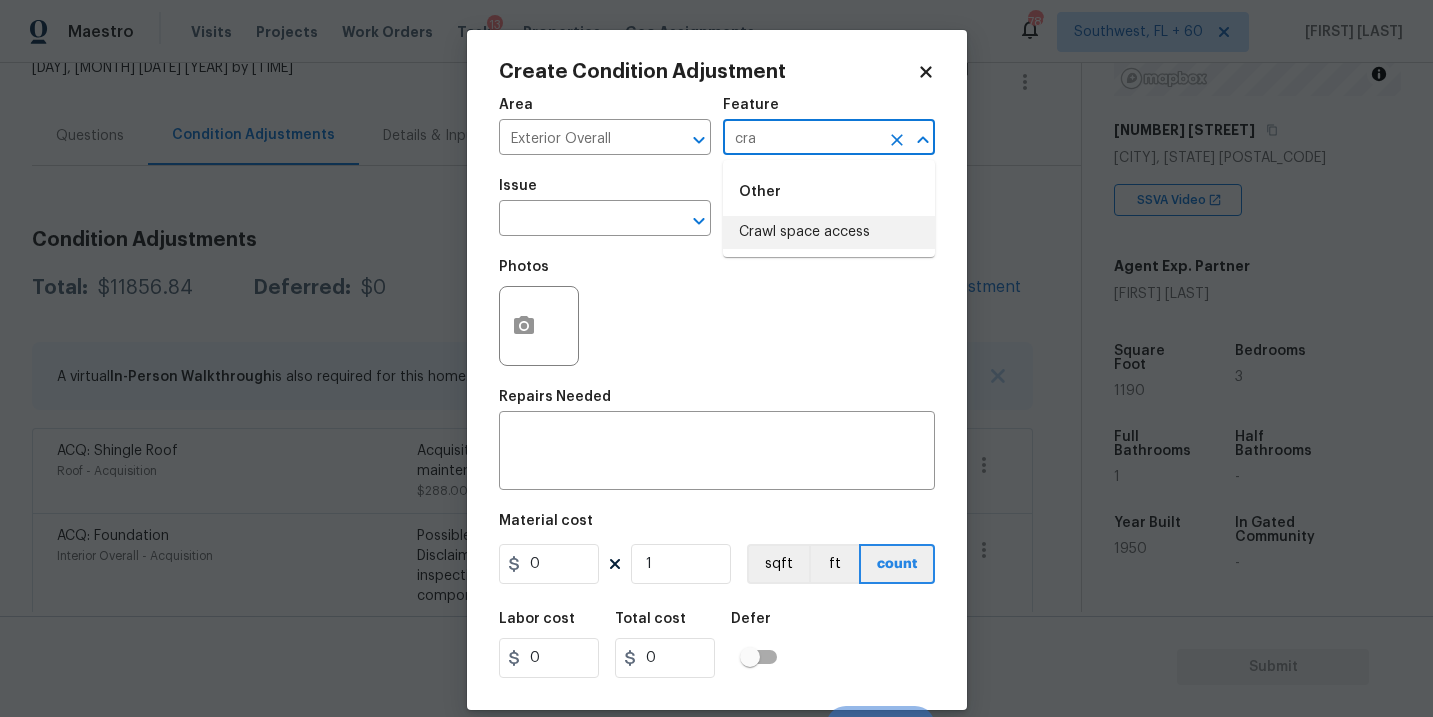 click on "Crawl space access" at bounding box center (829, 232) 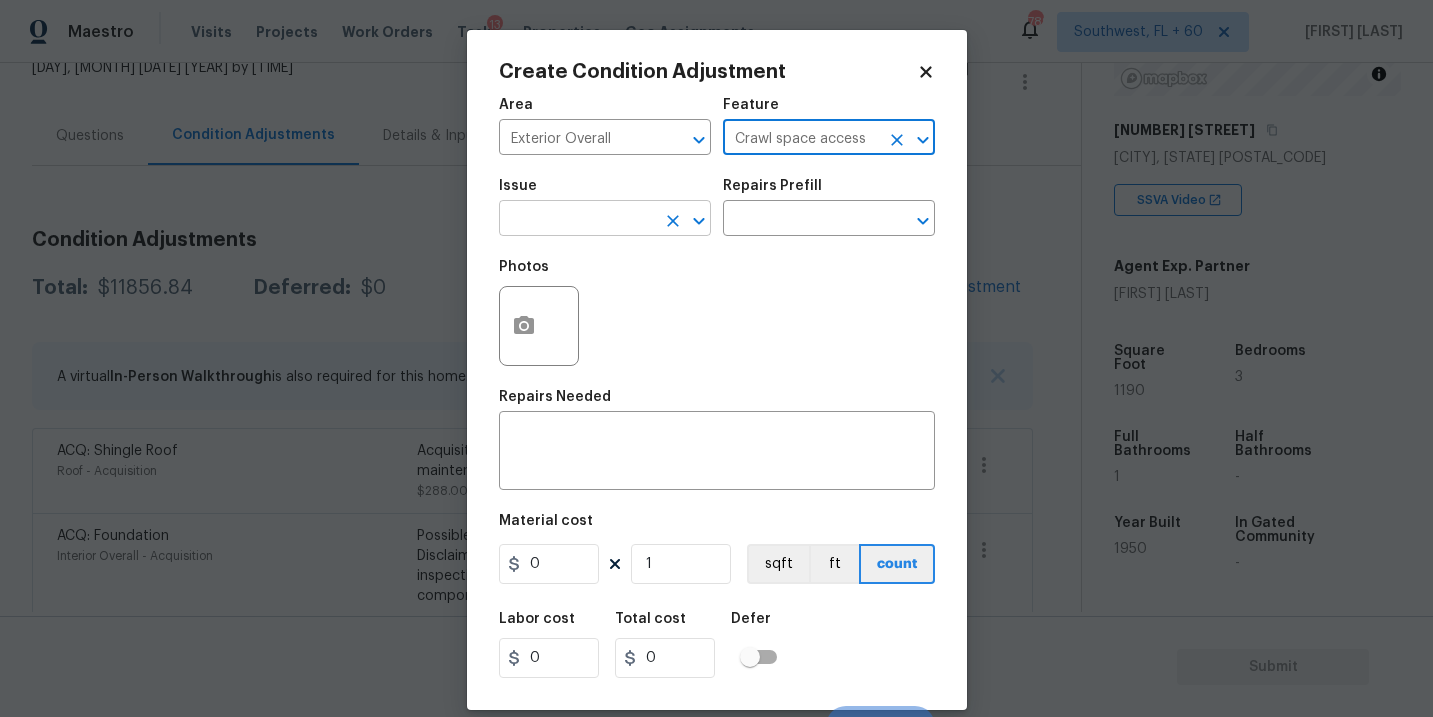 type on "Crawl space access" 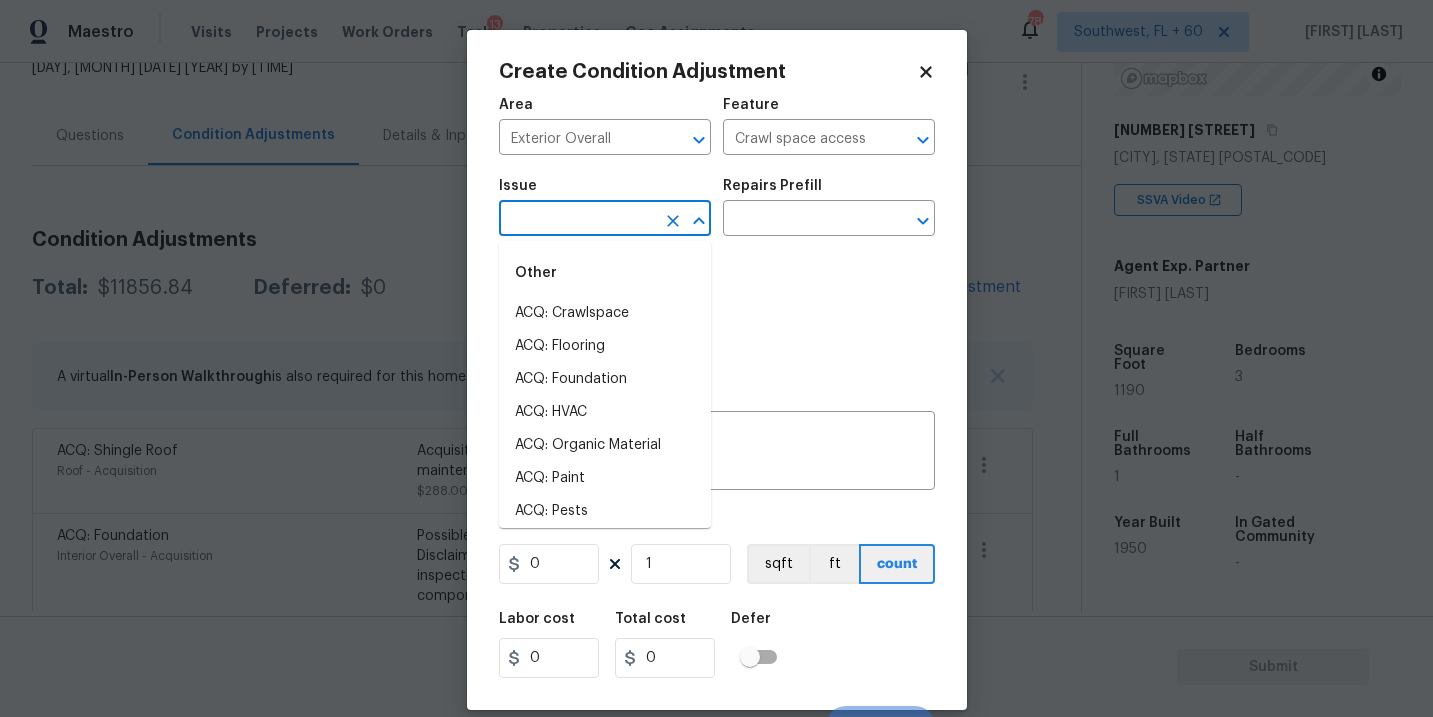 click at bounding box center [577, 220] 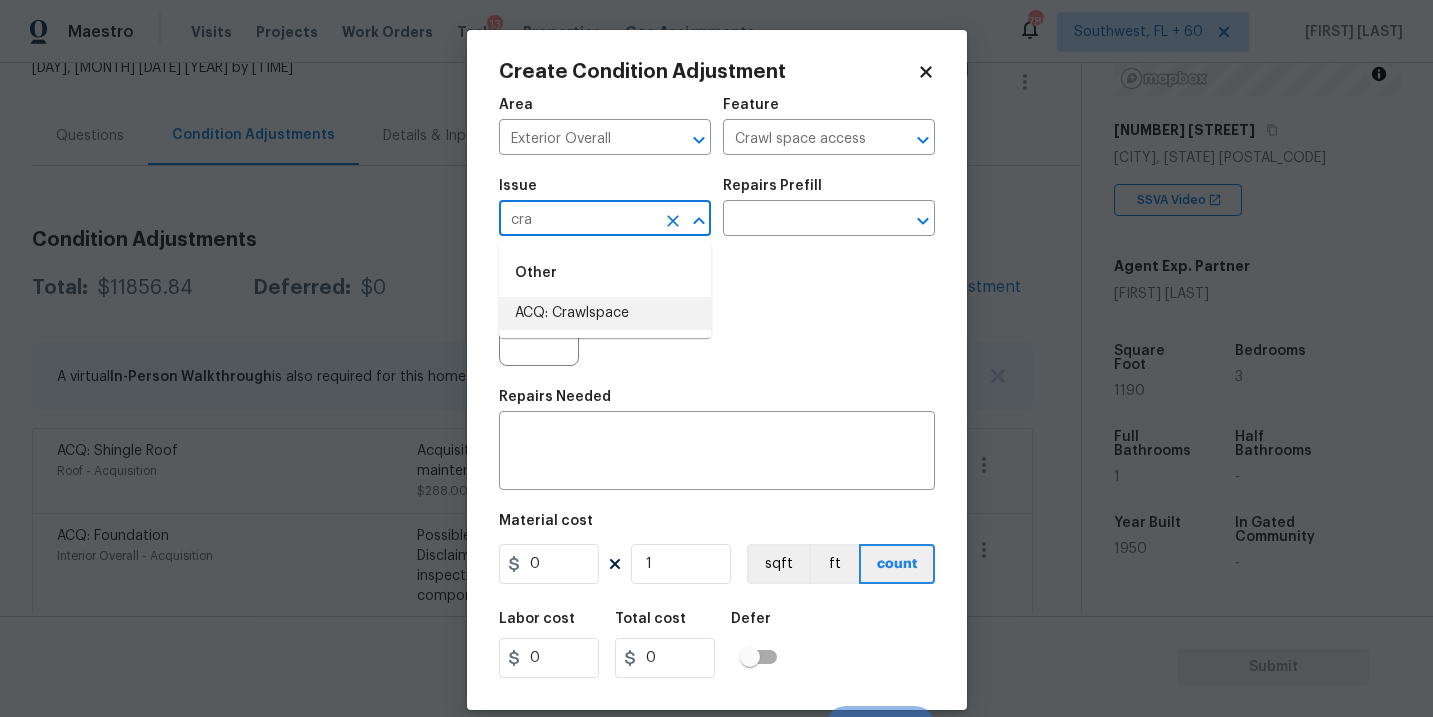 click on "ACQ: Crawlspace" at bounding box center (605, 313) 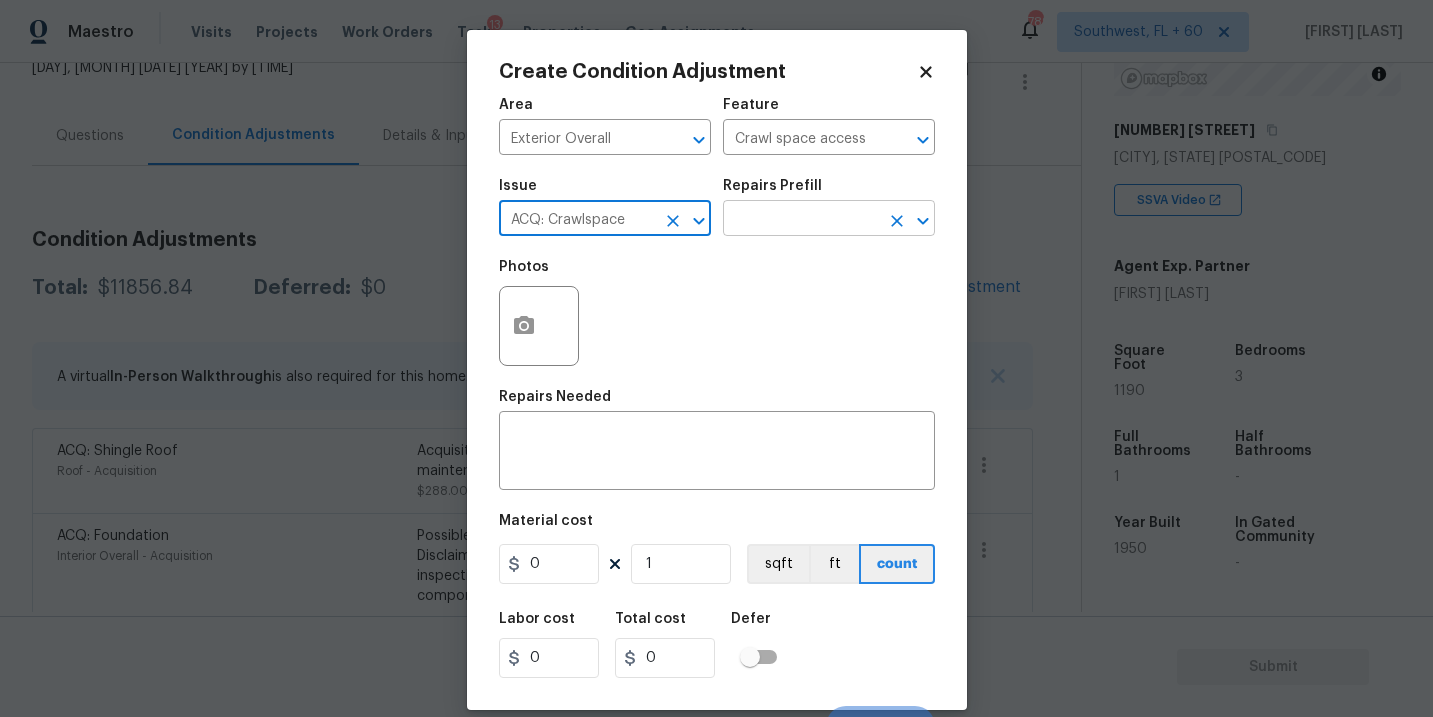 type on "ACQ: Crawlspace" 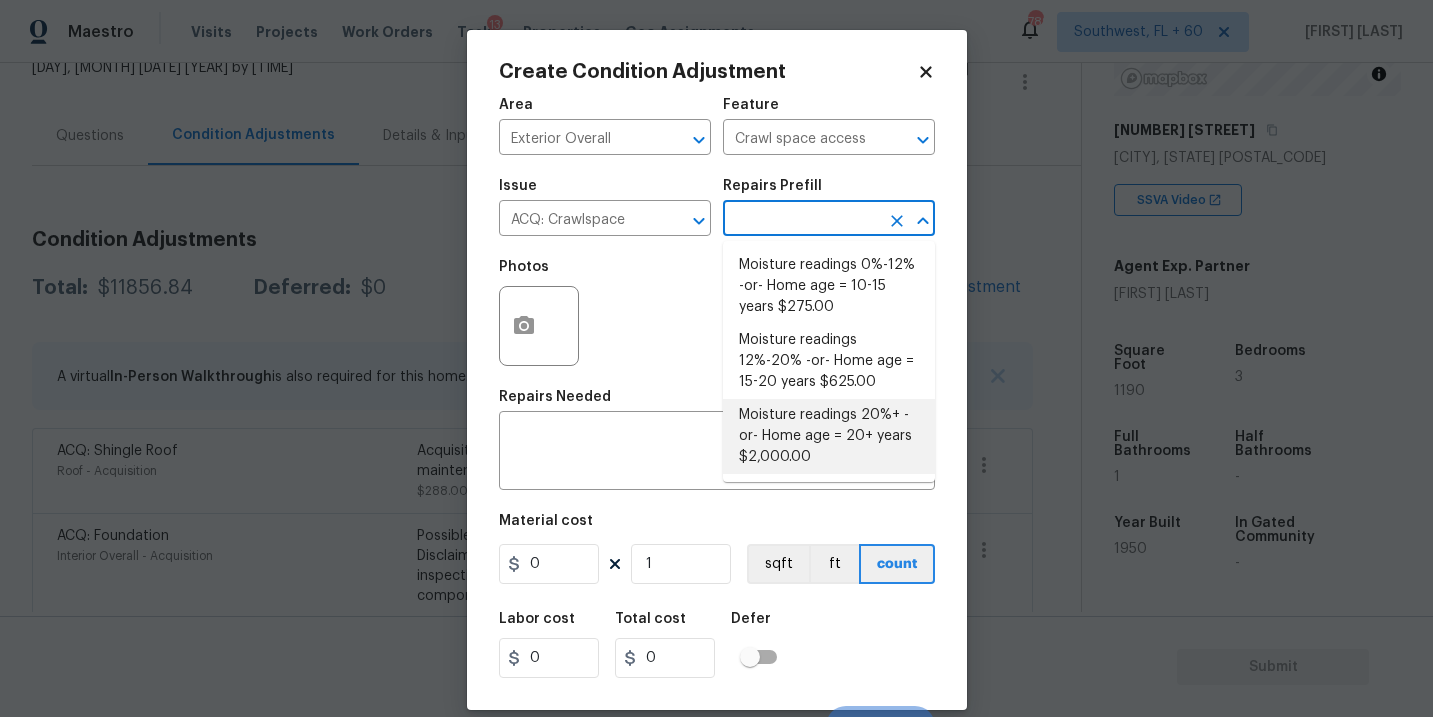 click on "Moisture readings 20%+ -or- Home age = 20+ years $2,000.00" at bounding box center [829, 436] 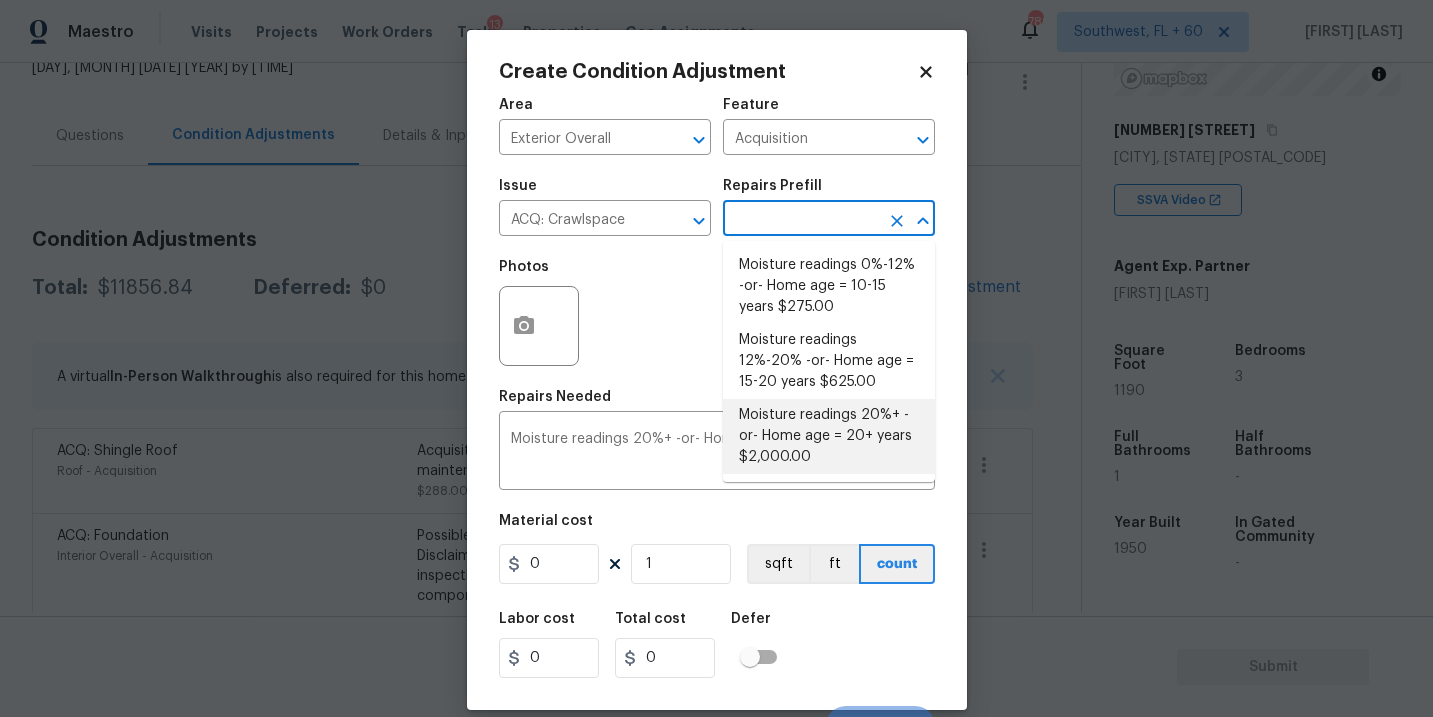 type on "2000" 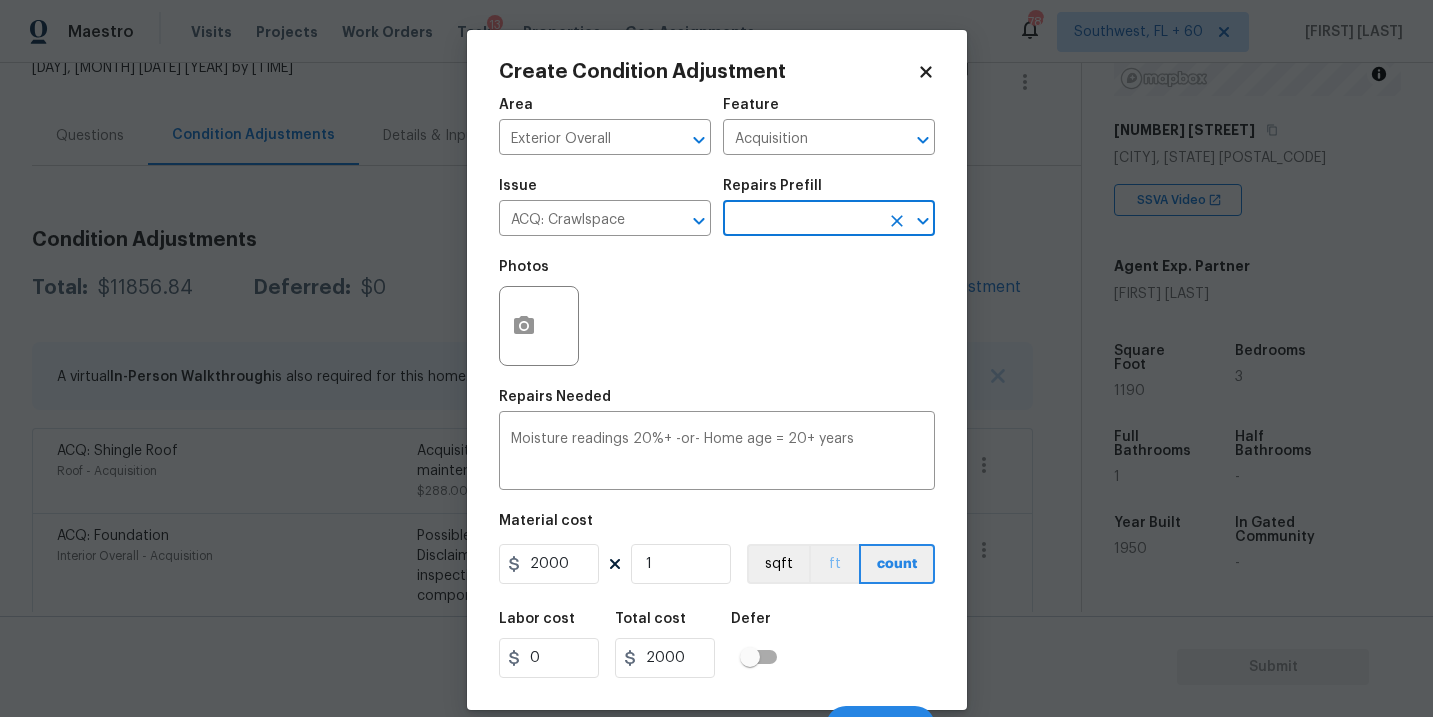 scroll, scrollTop: 30, scrollLeft: 0, axis: vertical 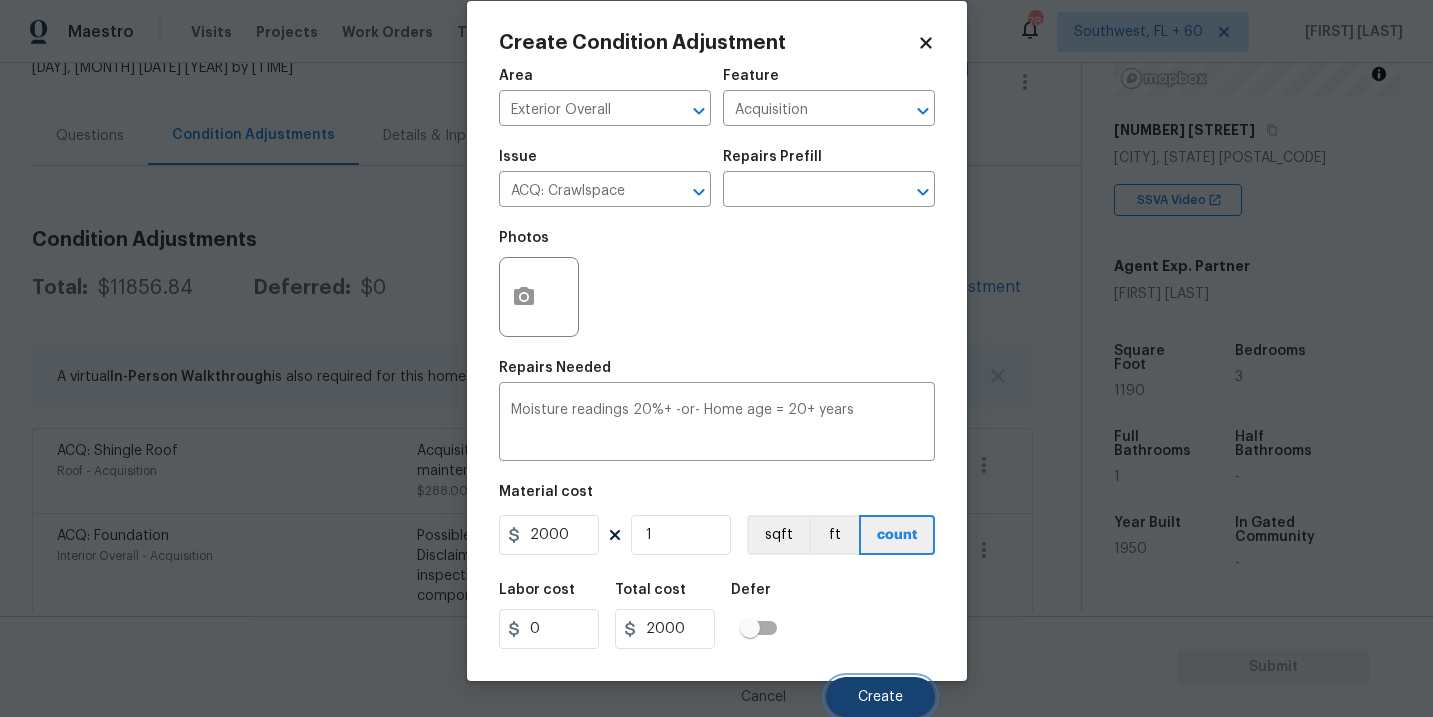 click on "Create" at bounding box center [880, 697] 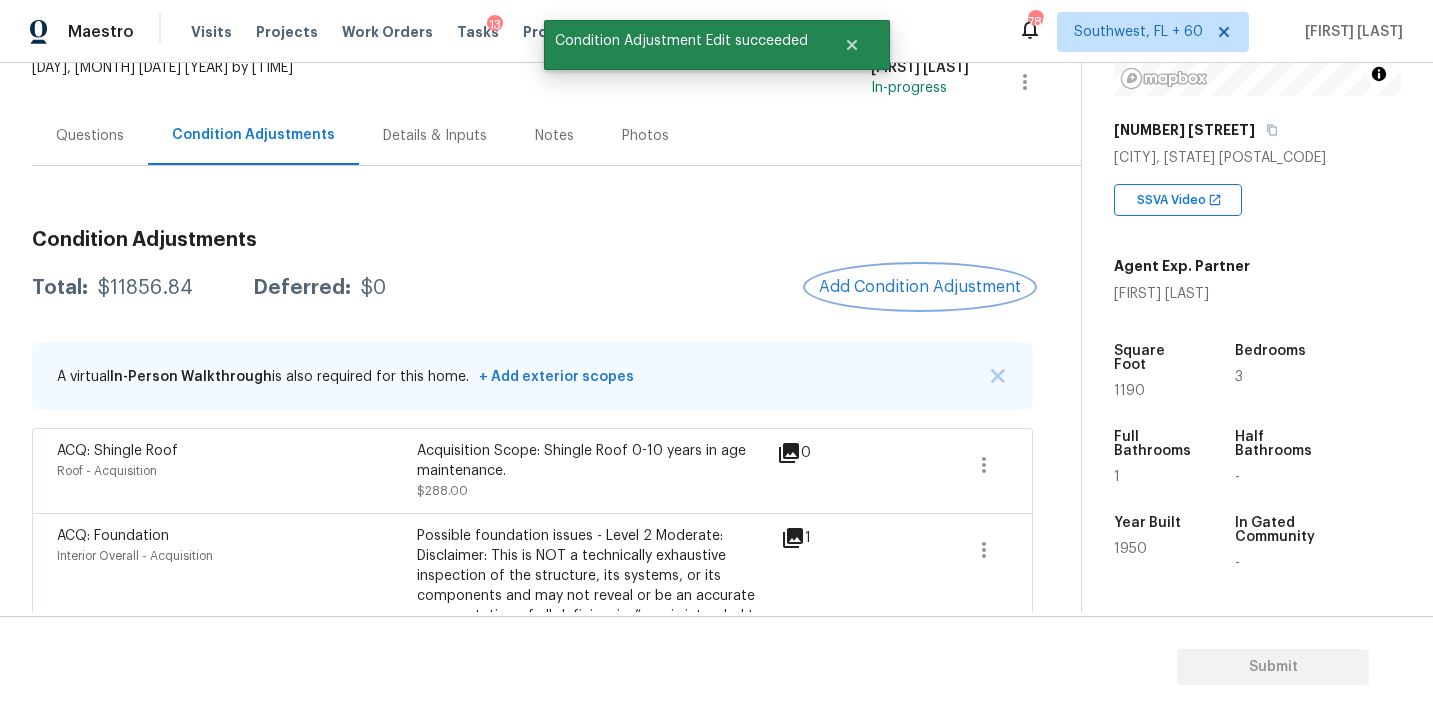 scroll, scrollTop: 0, scrollLeft: 0, axis: both 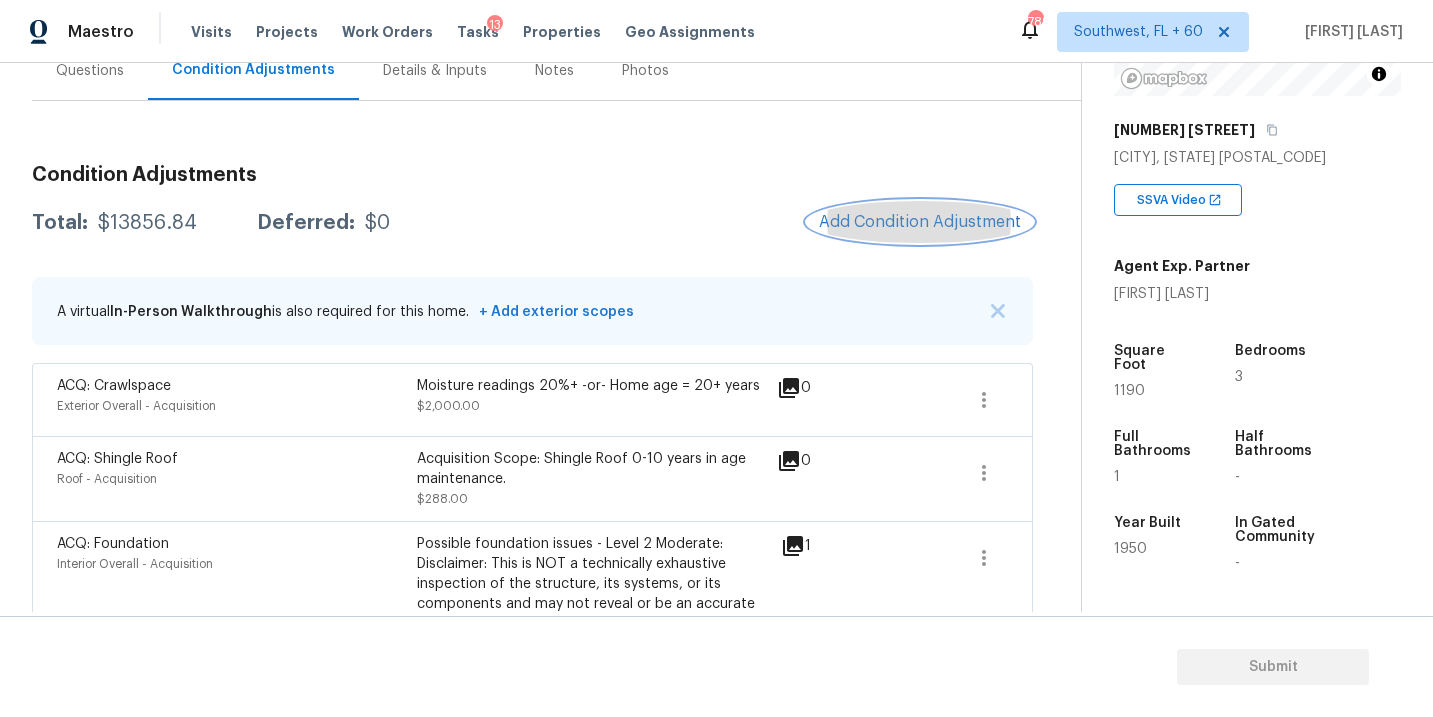click on "Add Condition Adjustment" at bounding box center (920, 222) 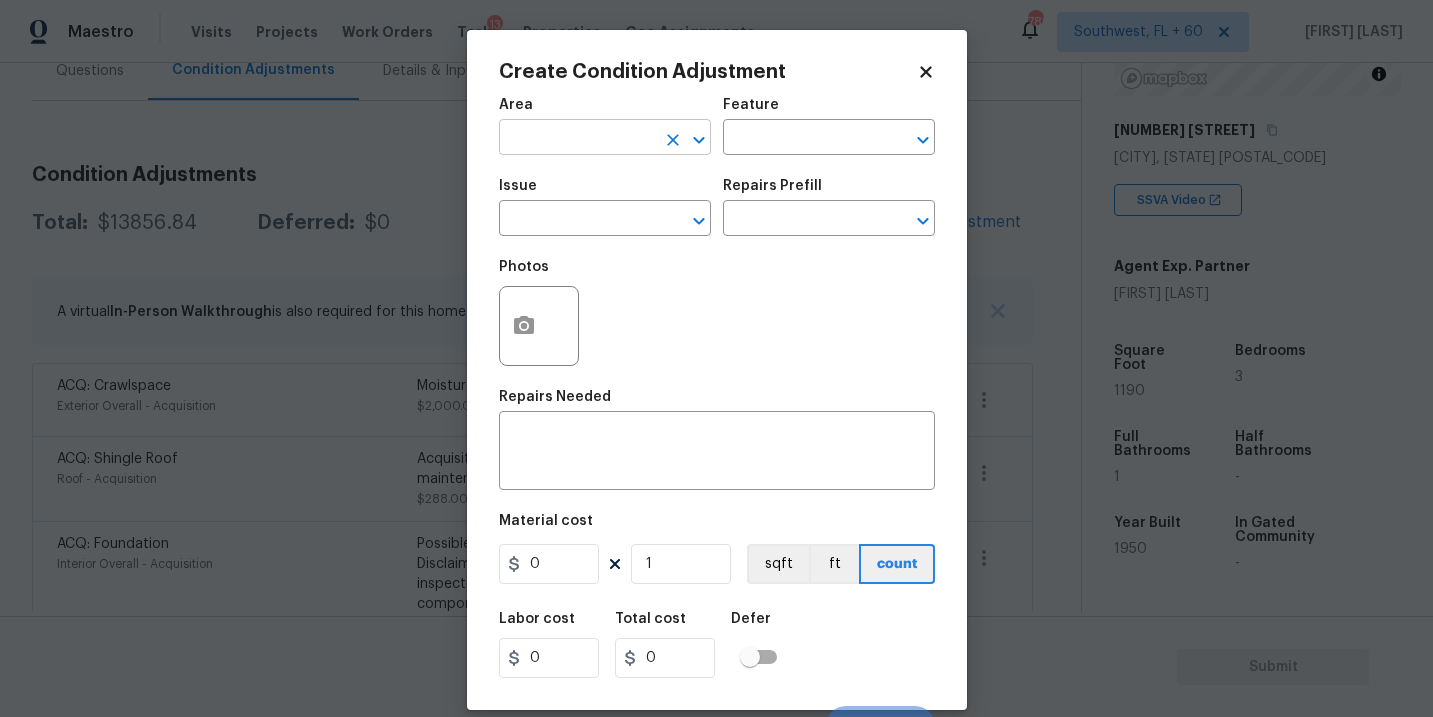 click at bounding box center (577, 139) 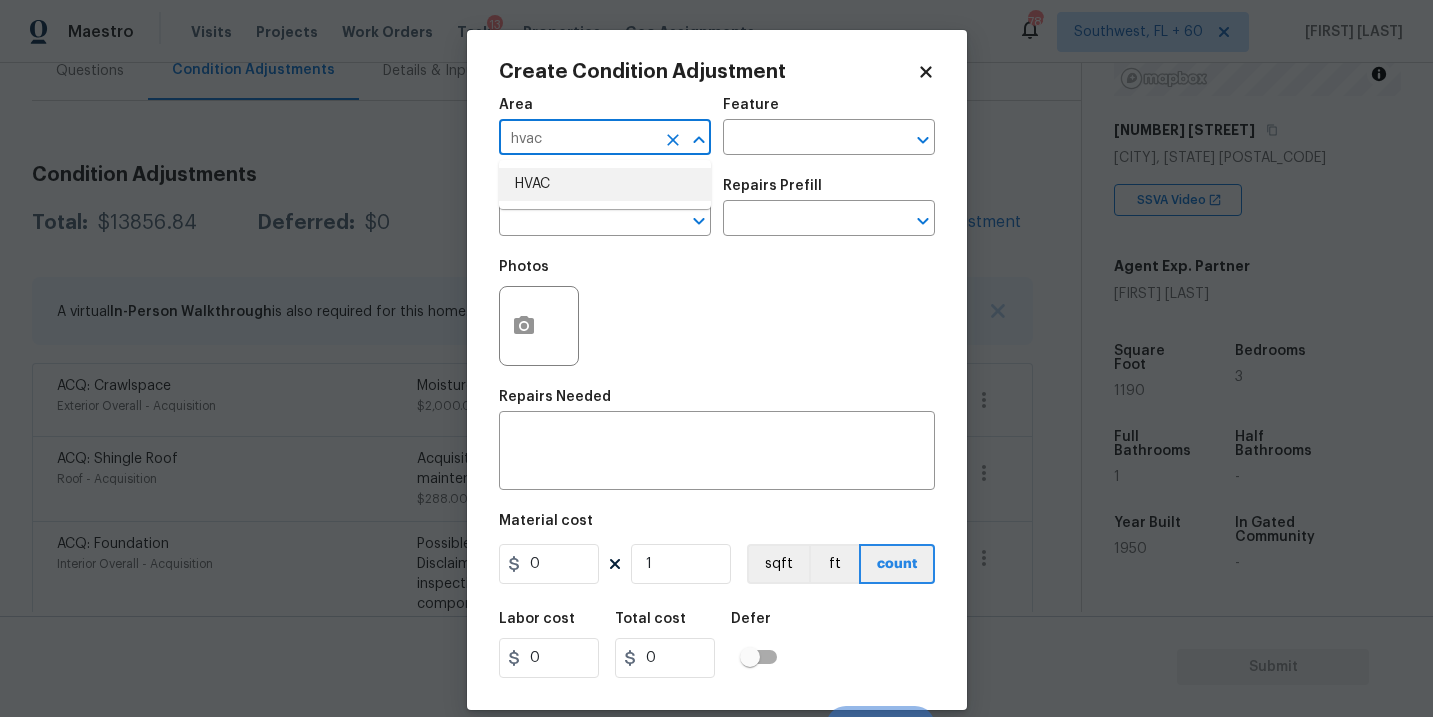 click on "HVAC" at bounding box center [605, 184] 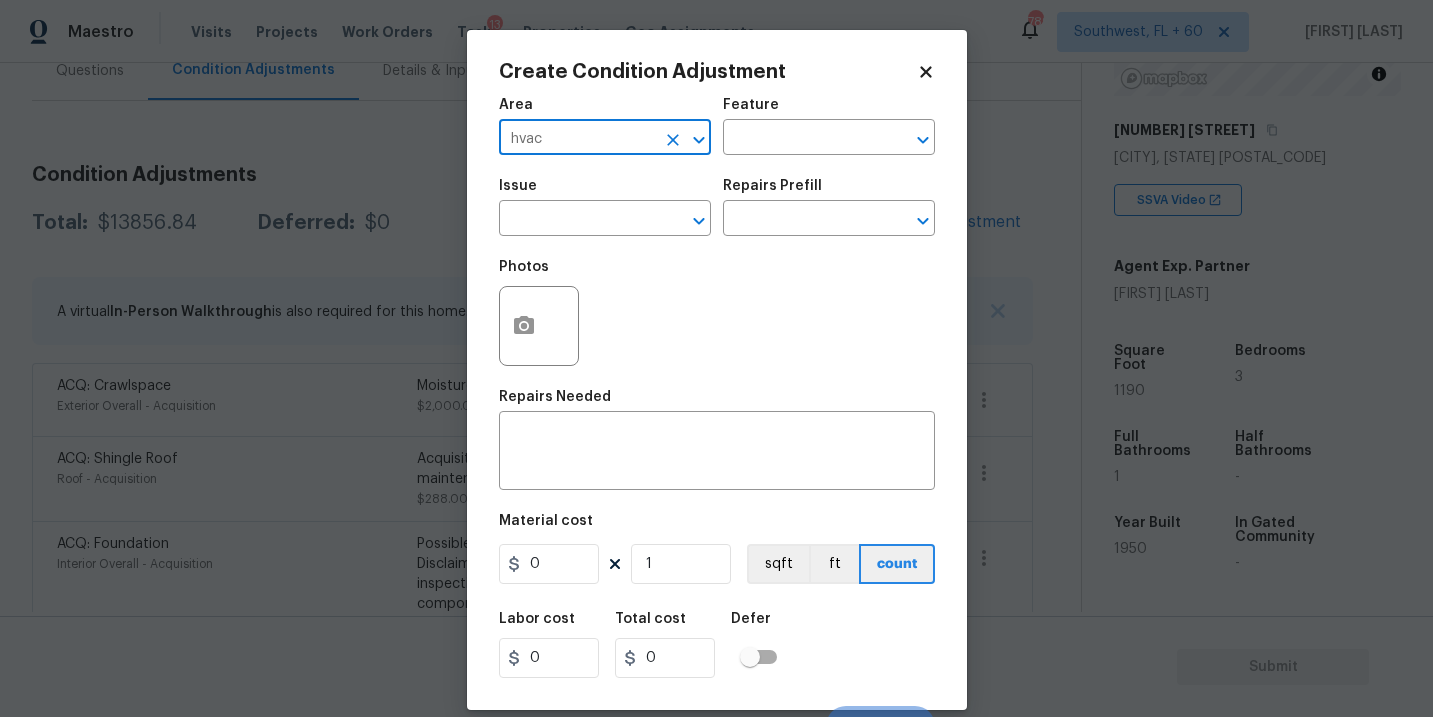 click on "hvac" at bounding box center [577, 139] 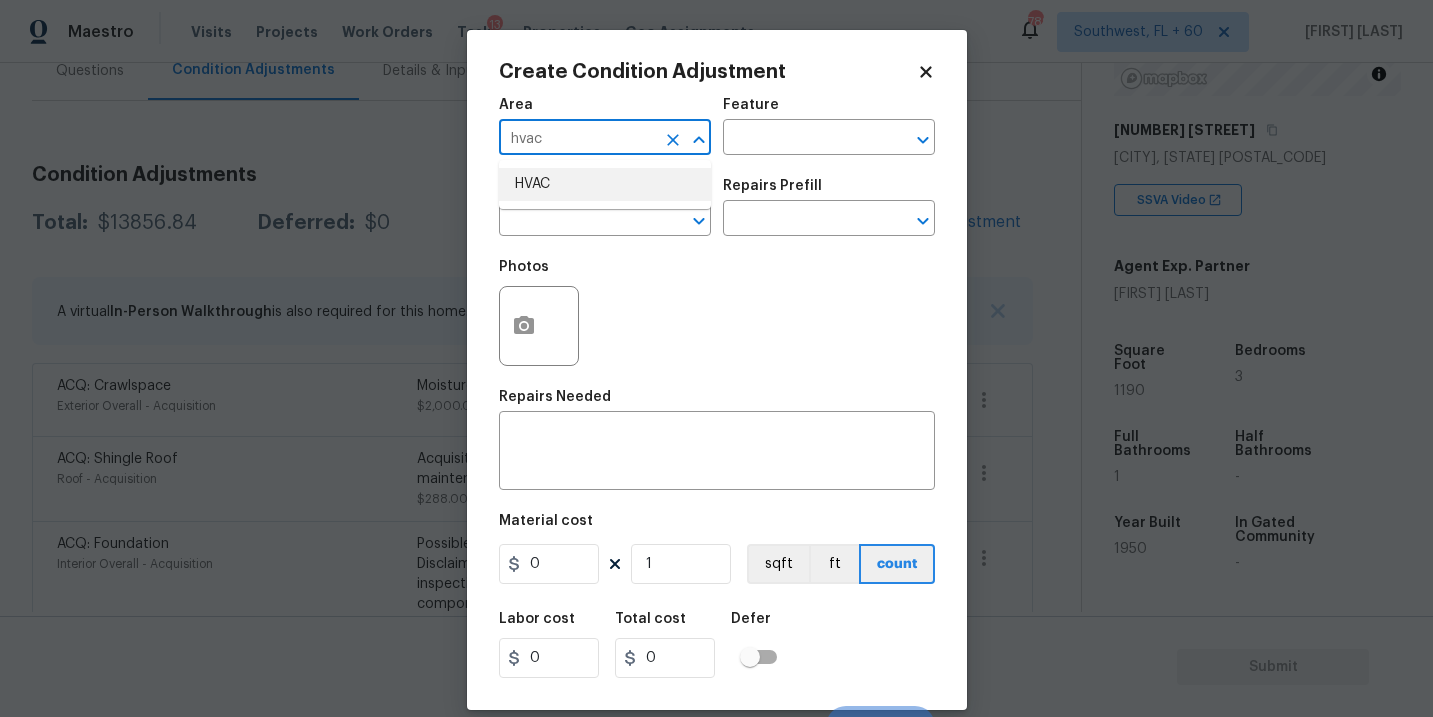 click on "HVAC" at bounding box center (605, 184) 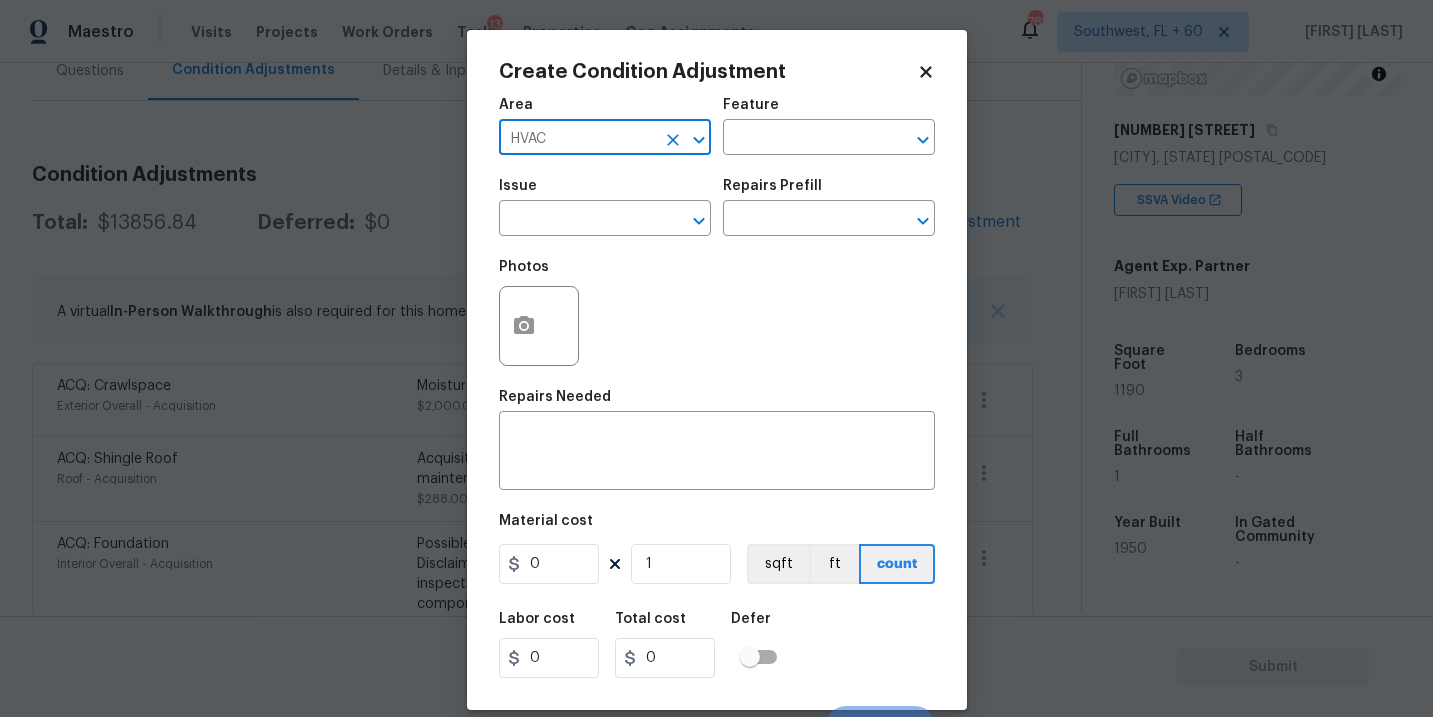 type on "HVAC" 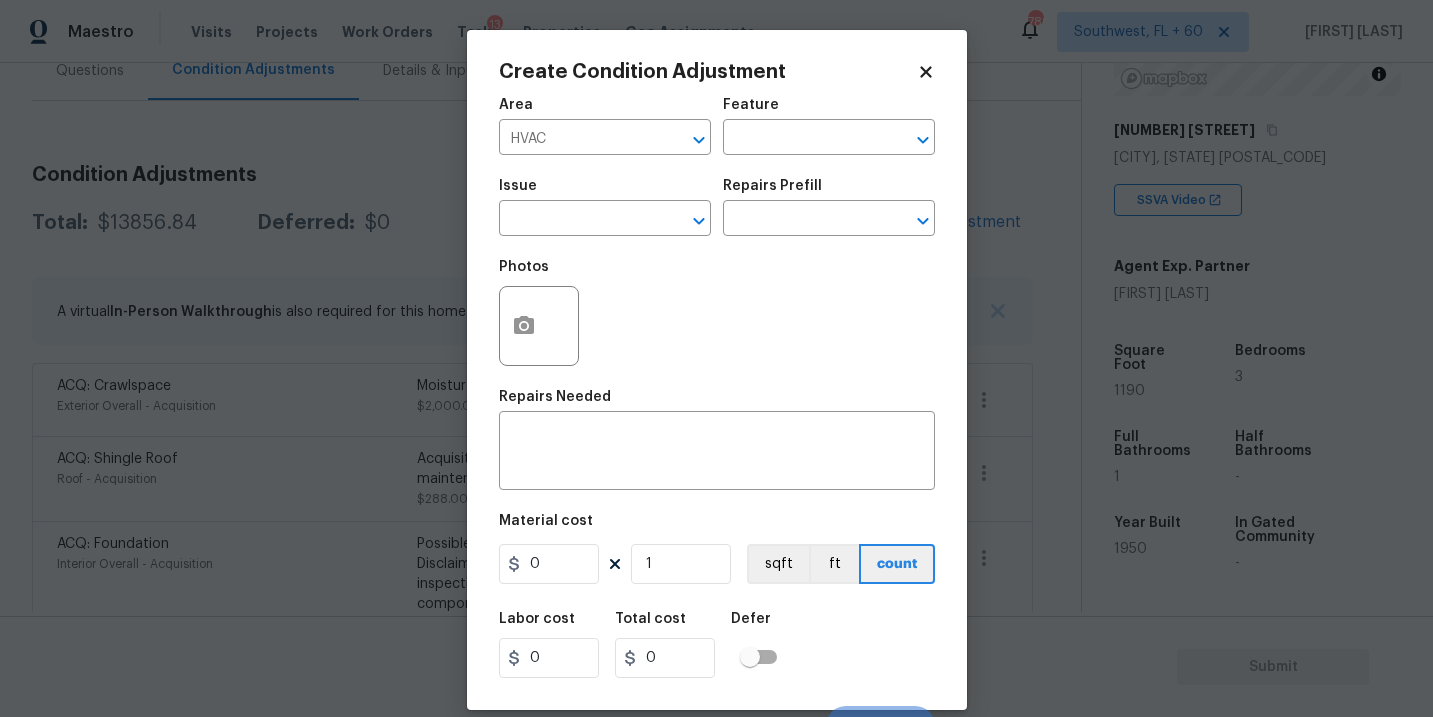 click on "Area HVAC ​ Feature ​" at bounding box center (717, 126) 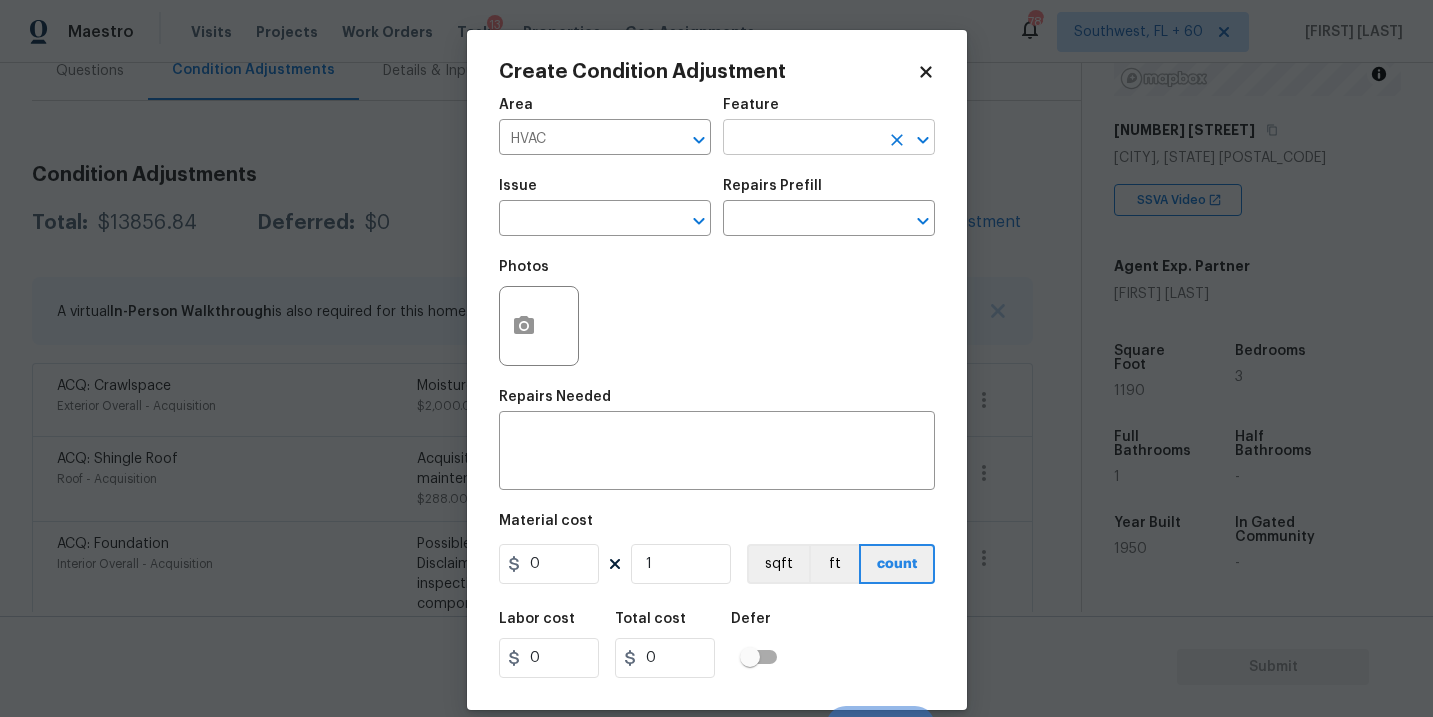 click at bounding box center (801, 139) 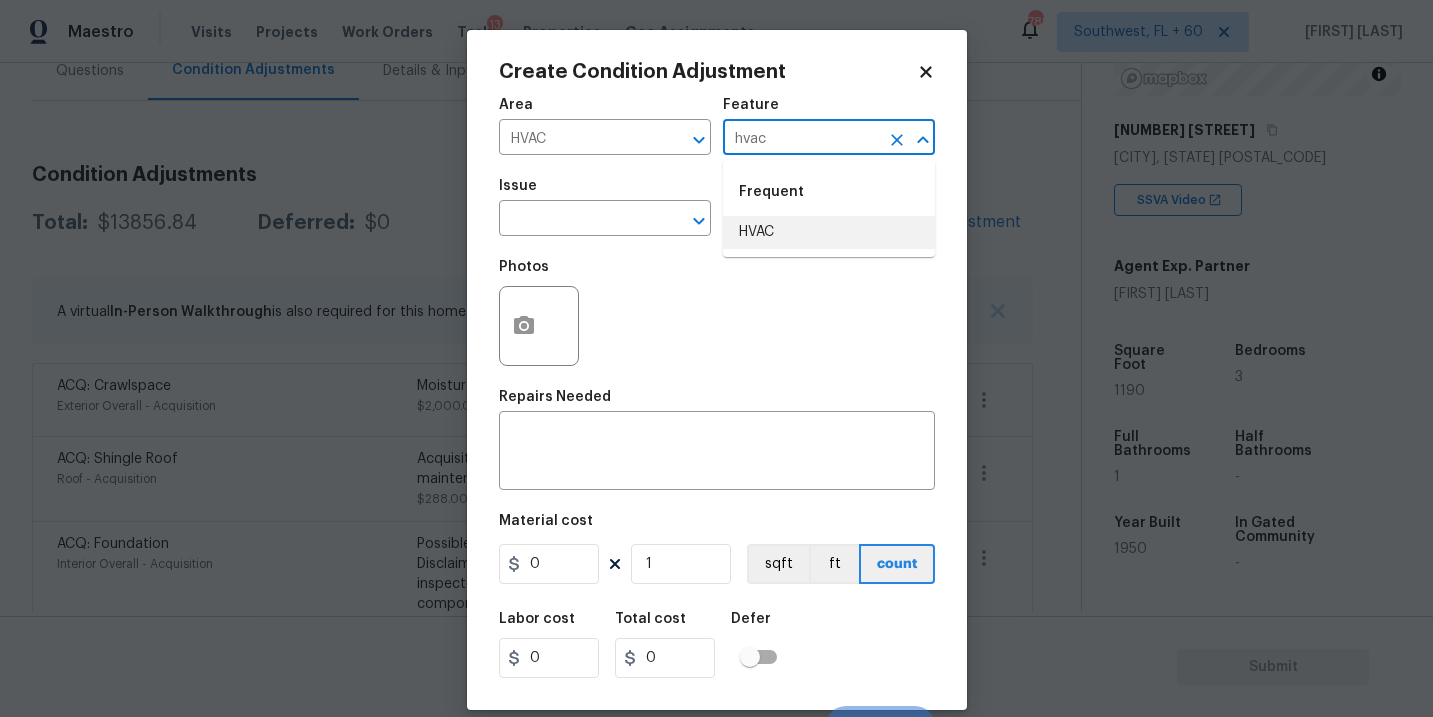 click on "Frequent HVAC" at bounding box center [829, 208] 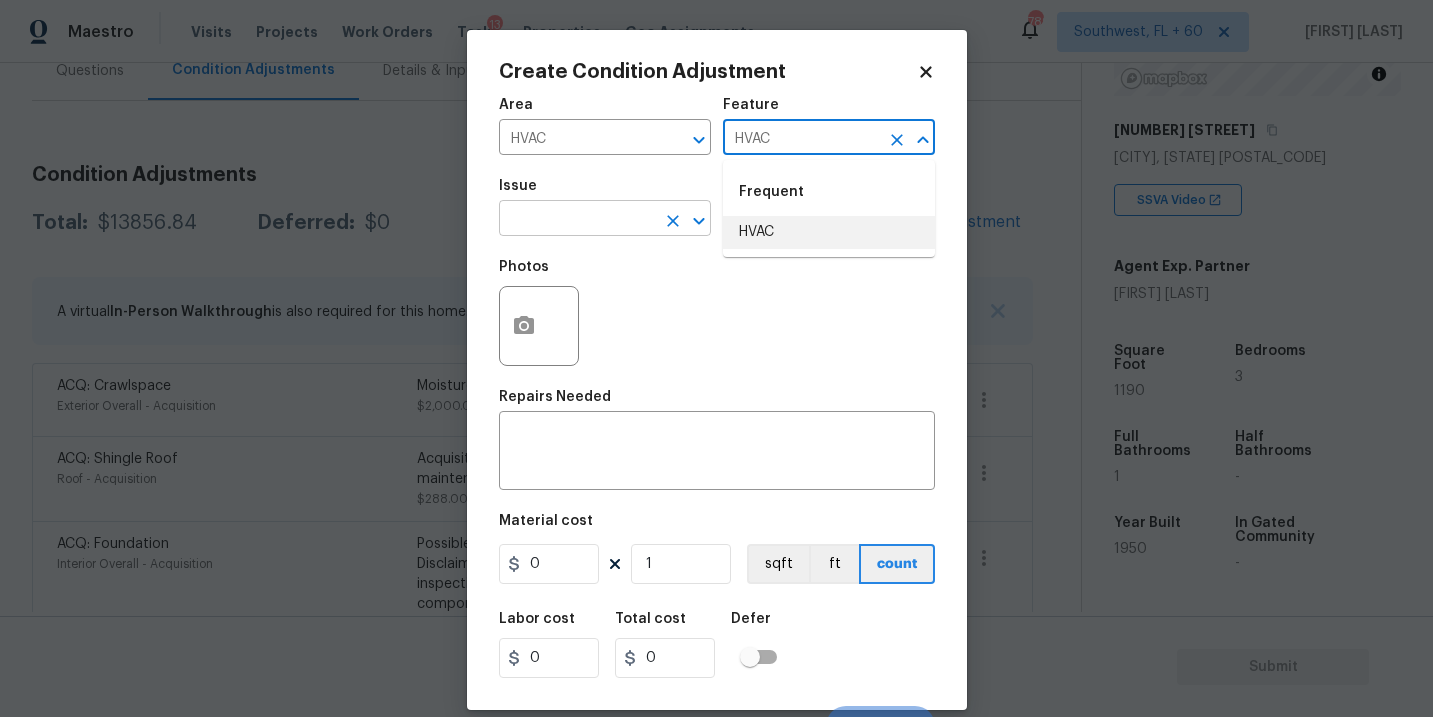 type on "HVAC" 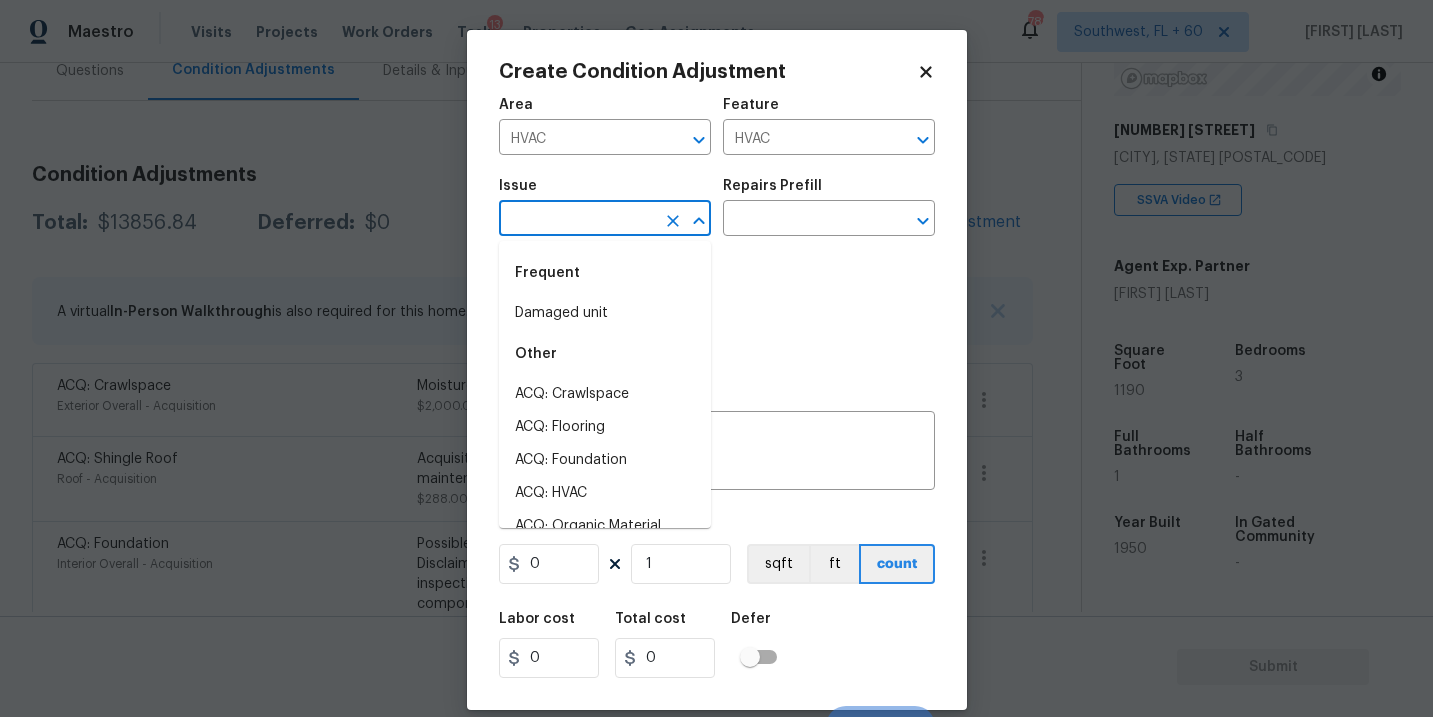 click at bounding box center [577, 220] 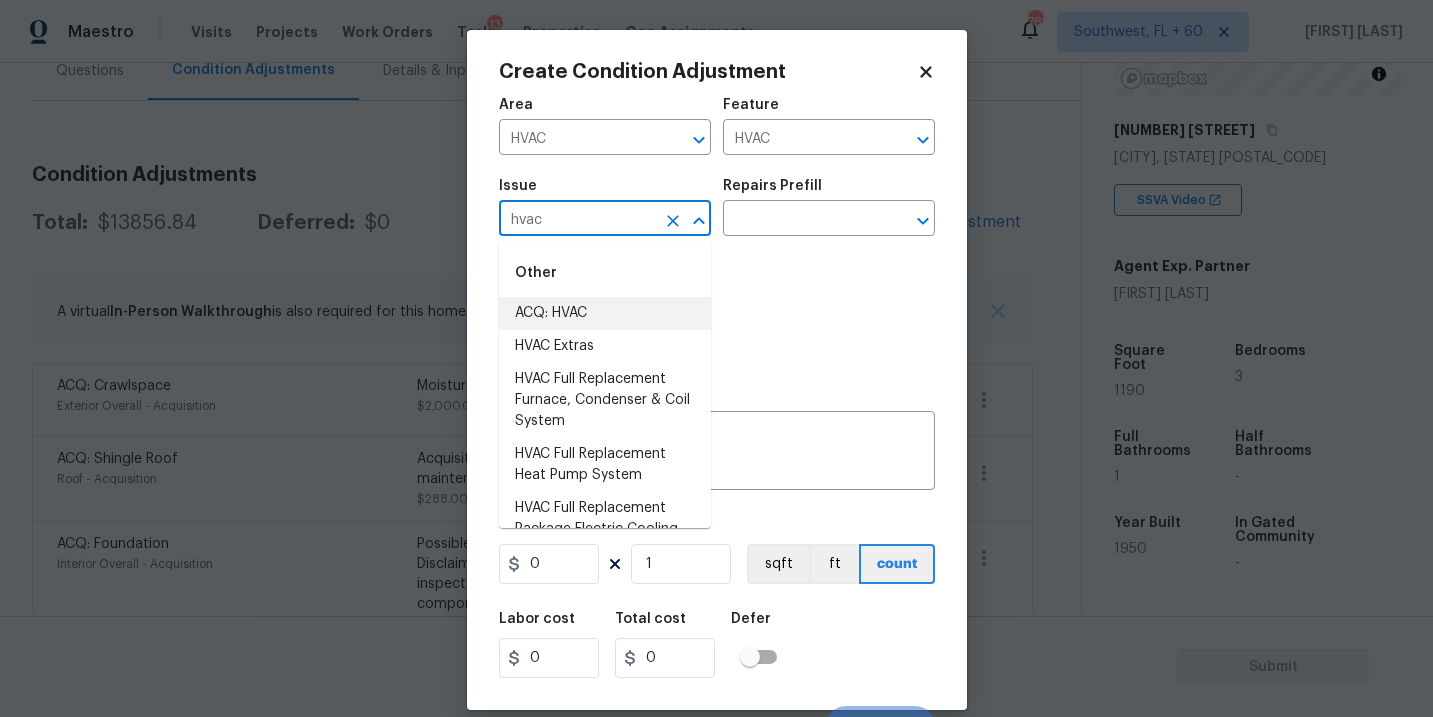 click on "ACQ: HVAC" at bounding box center (605, 313) 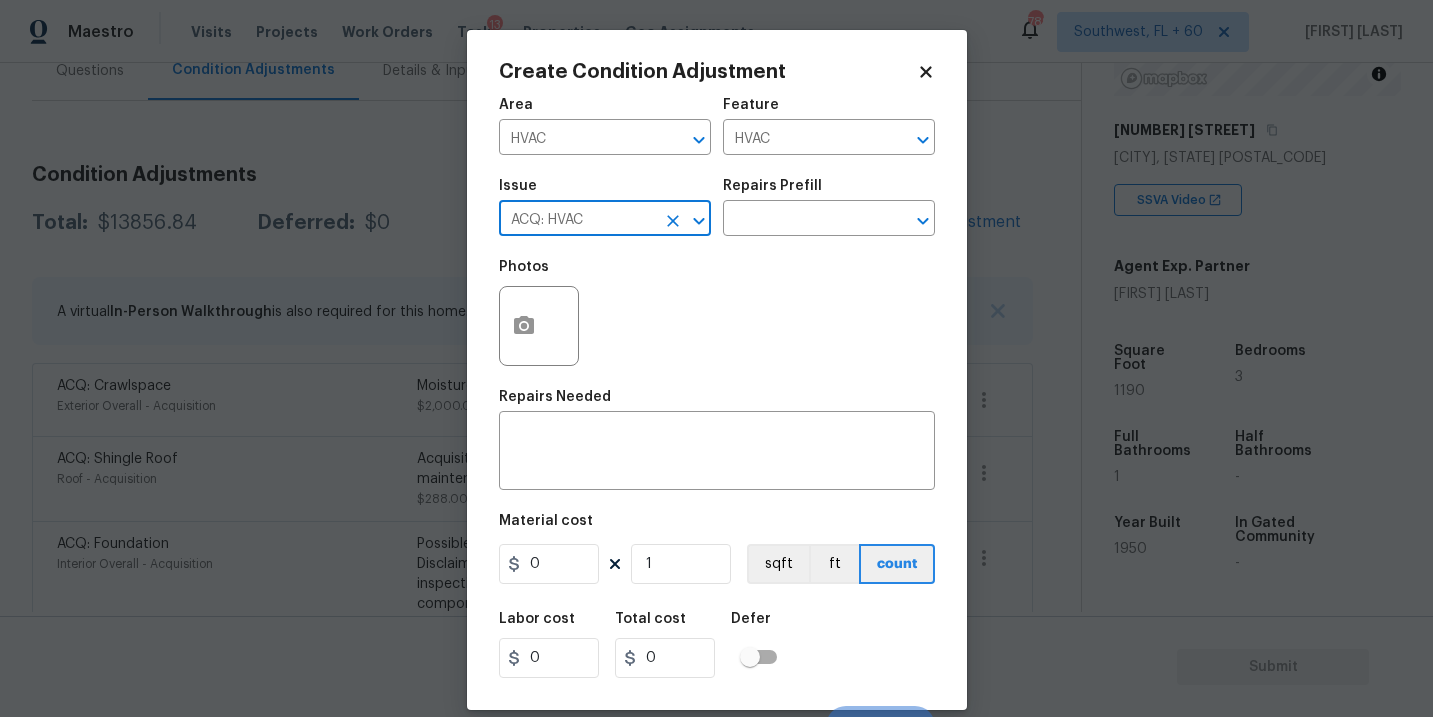 type on "ACQ: HVAC" 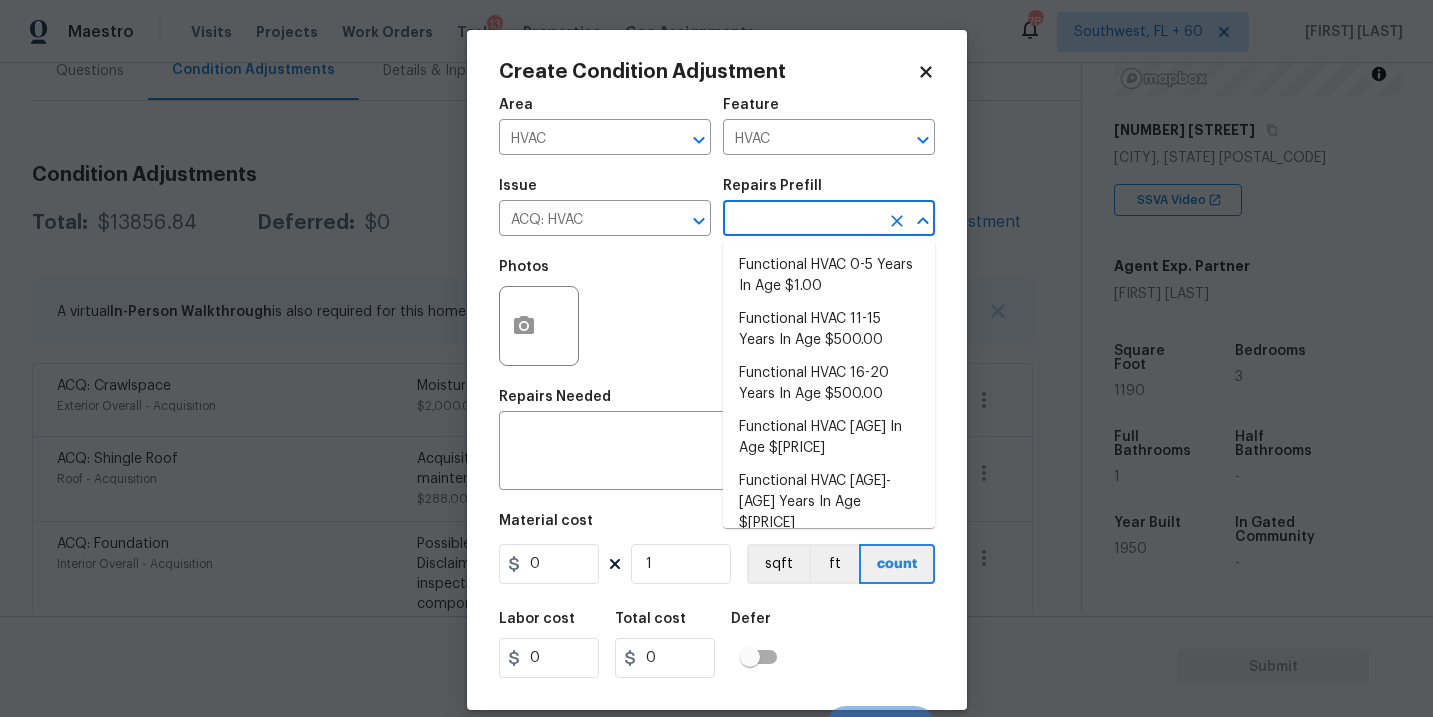 click at bounding box center [801, 220] 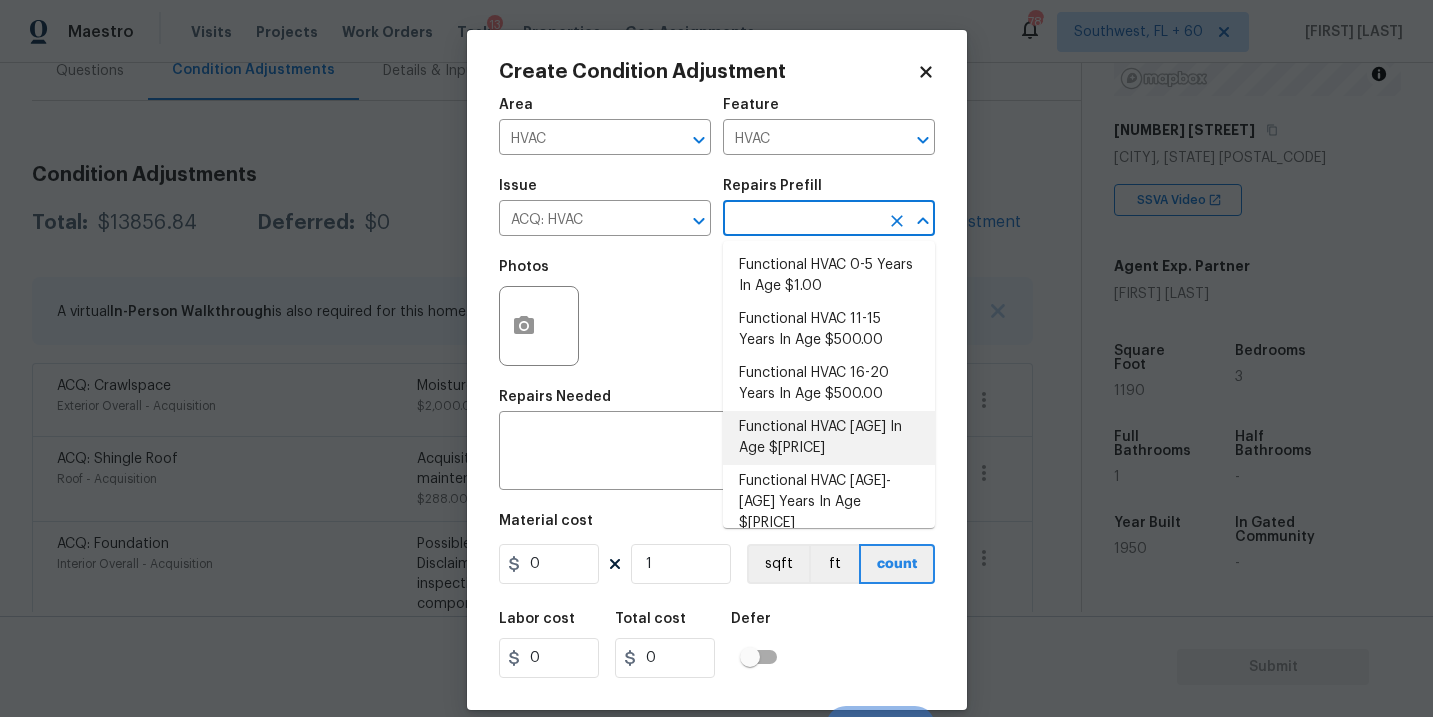 click on "Functional HVAC 21+ Years In Age $5,750.00" at bounding box center (829, 438) 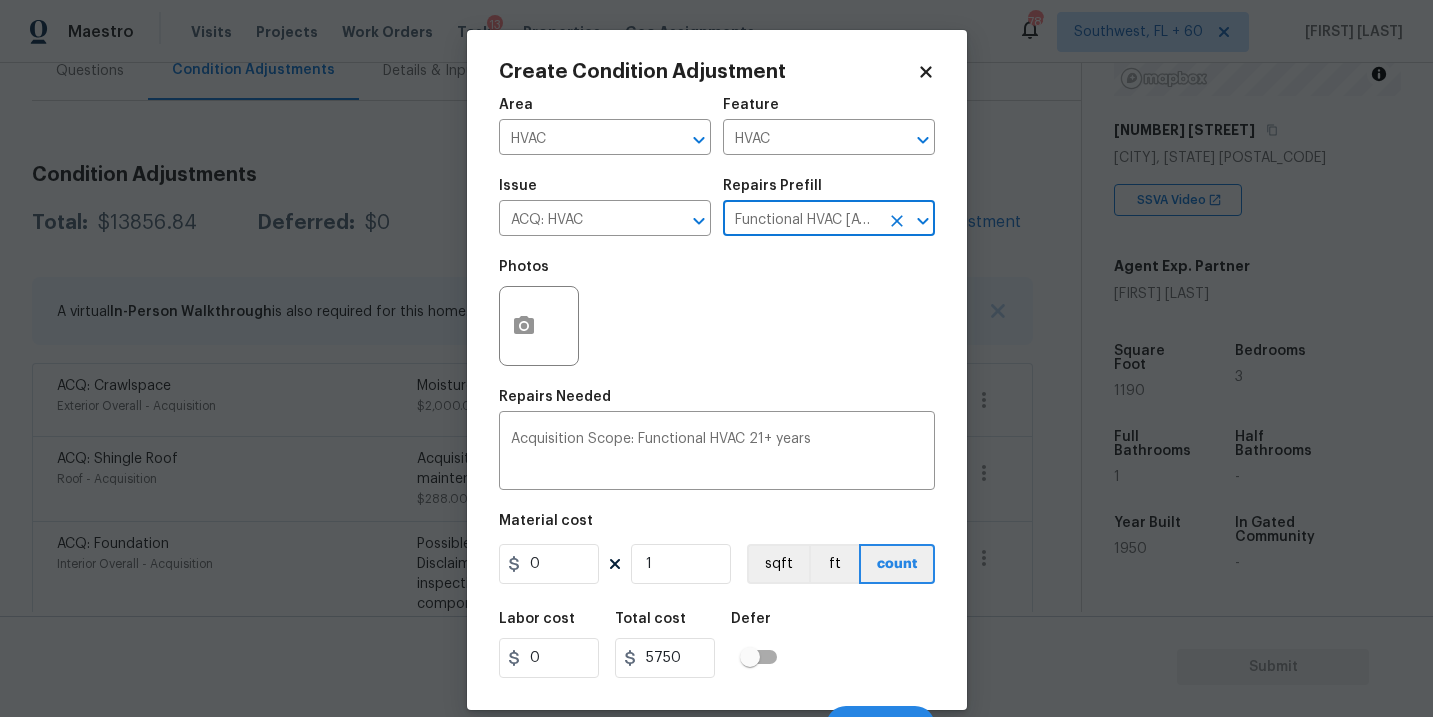 type on "Acquisition" 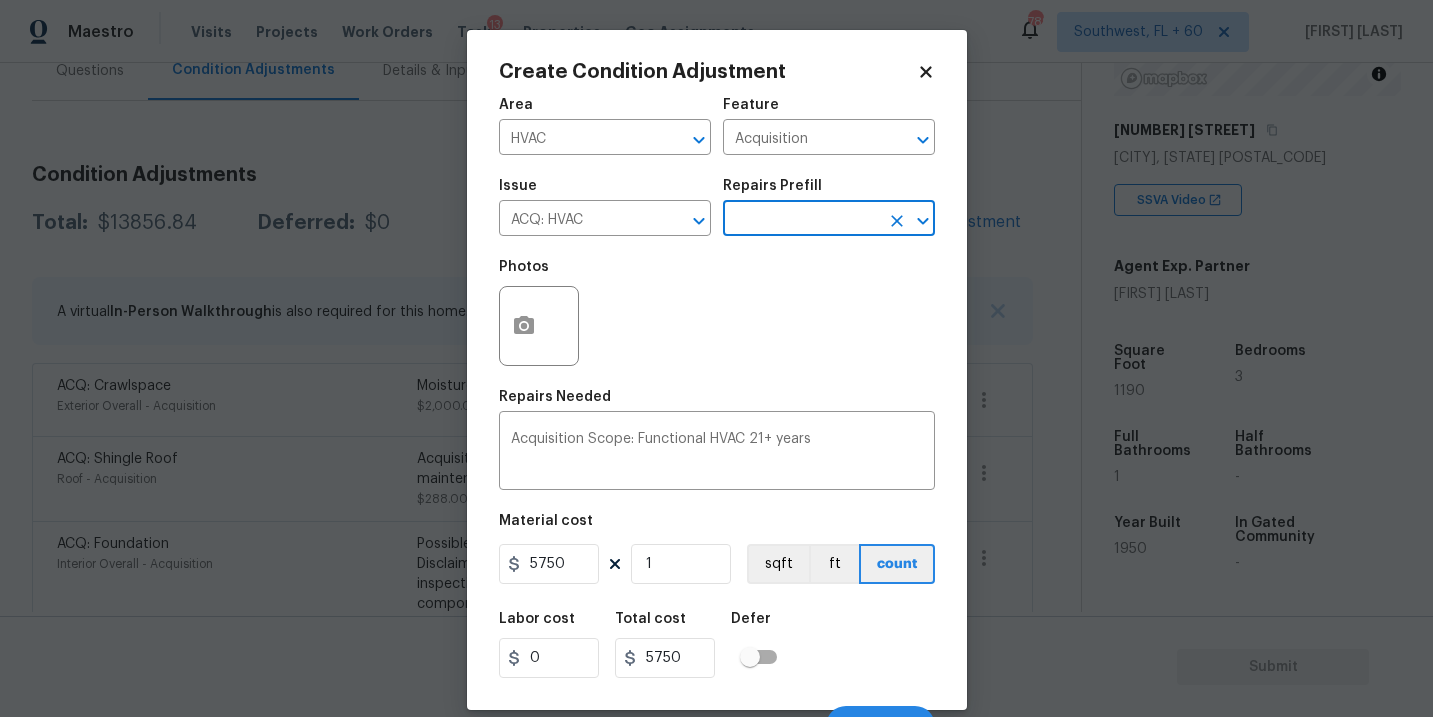 scroll, scrollTop: 30, scrollLeft: 0, axis: vertical 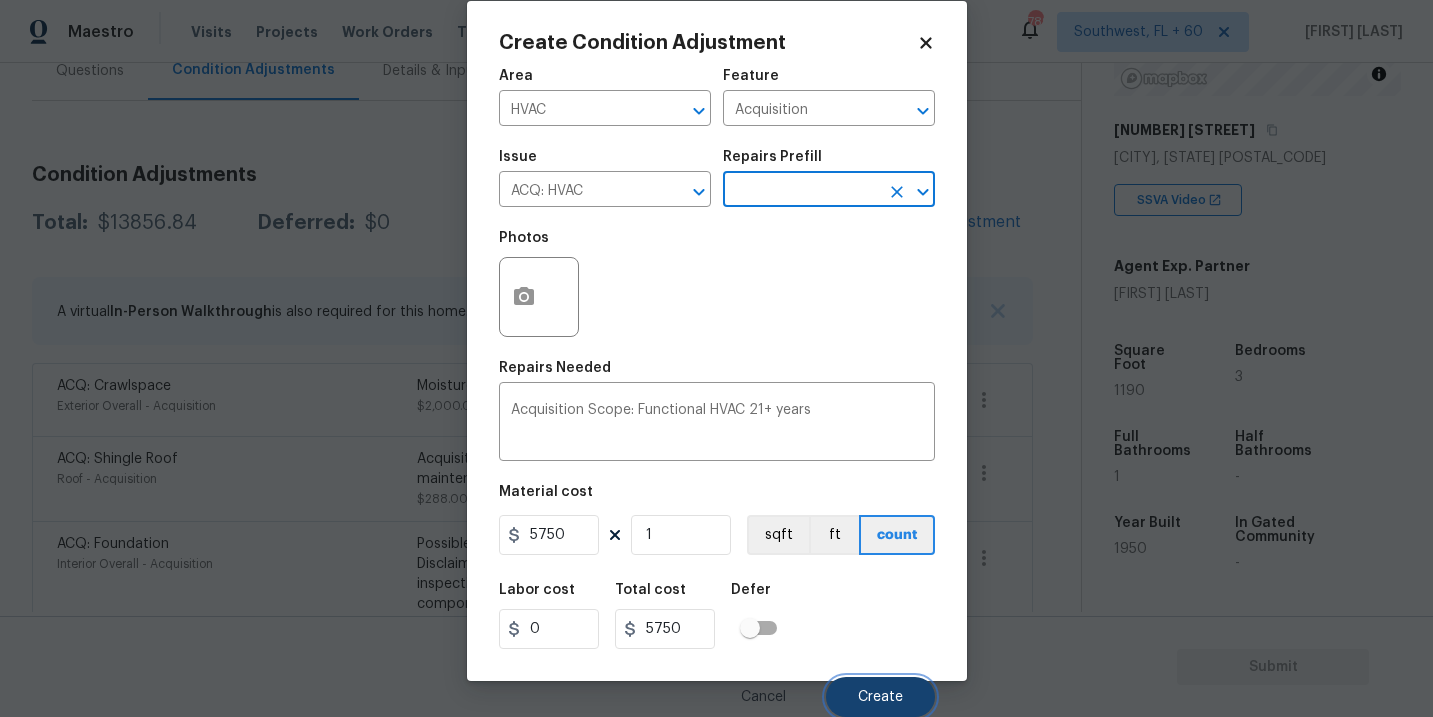click on "Create" at bounding box center [880, 697] 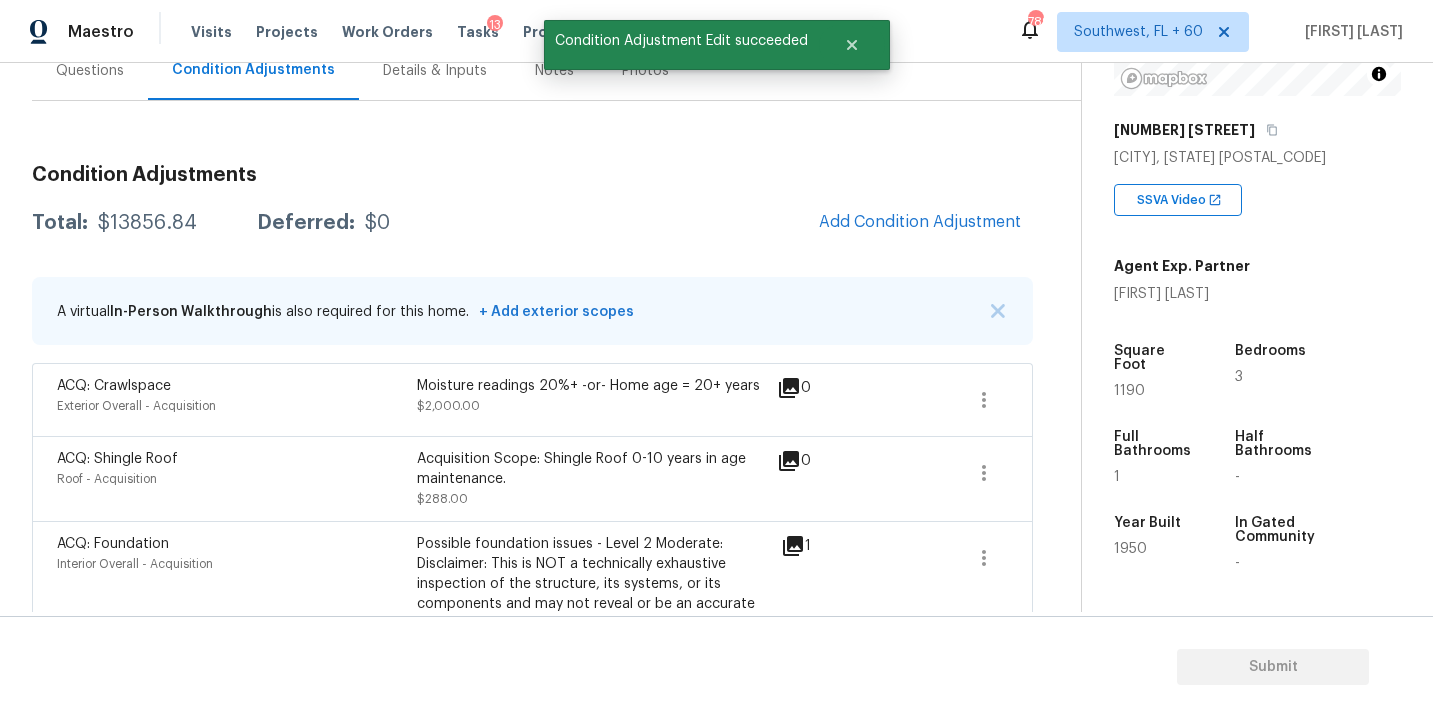 scroll, scrollTop: 23, scrollLeft: 0, axis: vertical 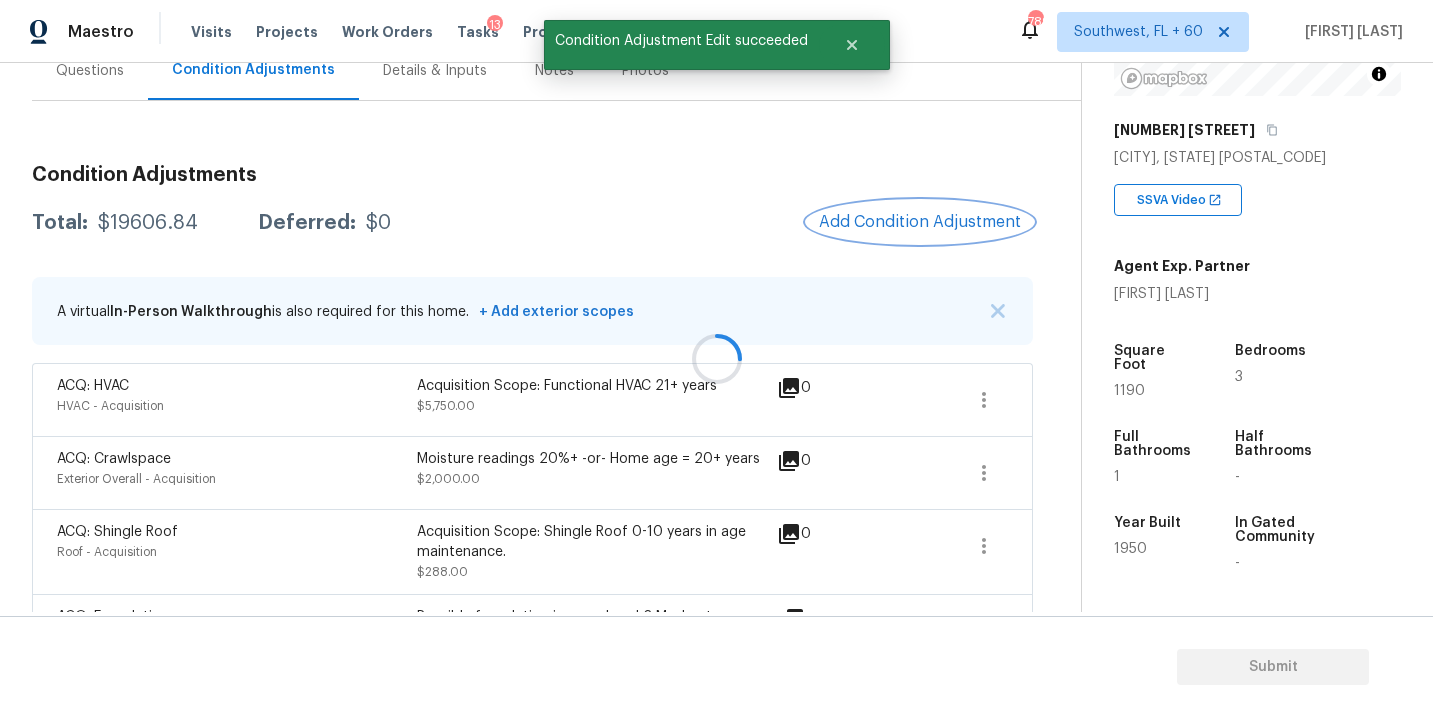 click on "Add Condition Adjustment" at bounding box center (920, 222) 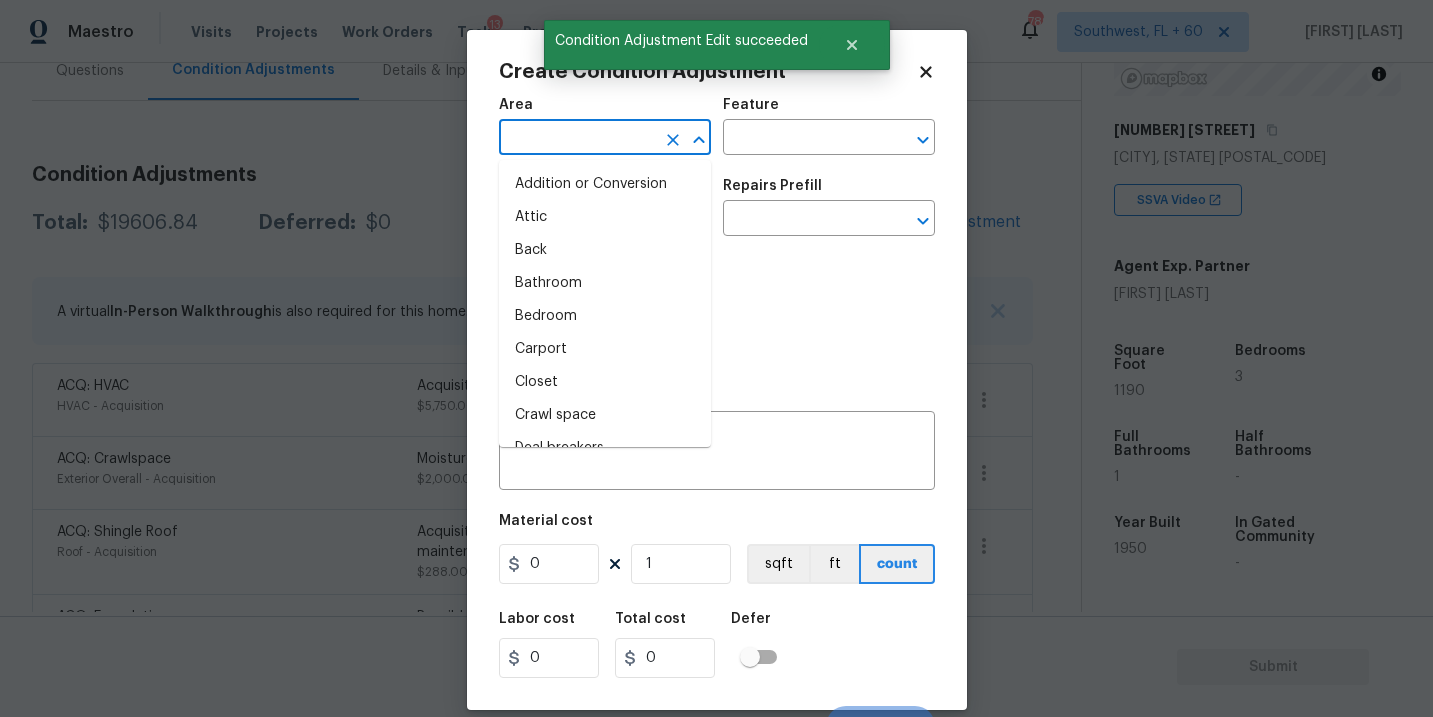 click at bounding box center [577, 139] 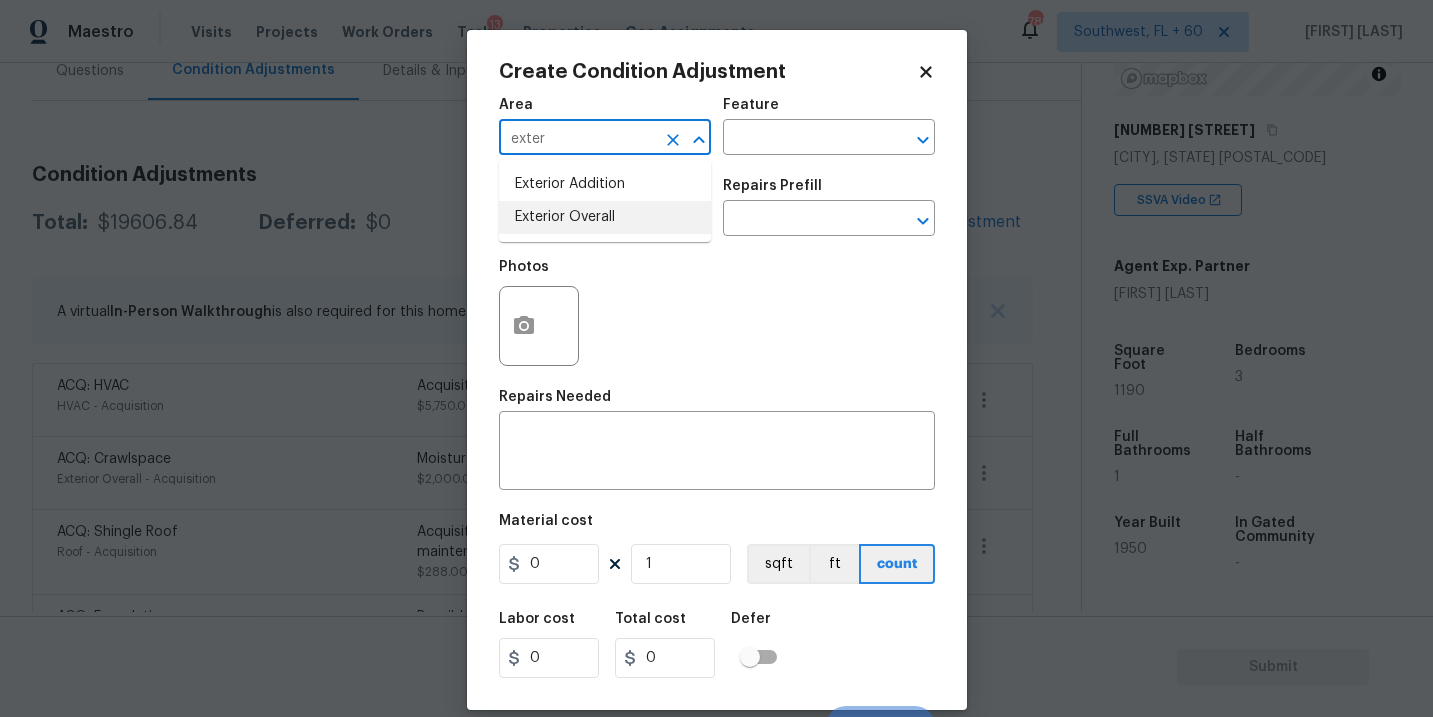 click on "Exterior Overall" at bounding box center (605, 217) 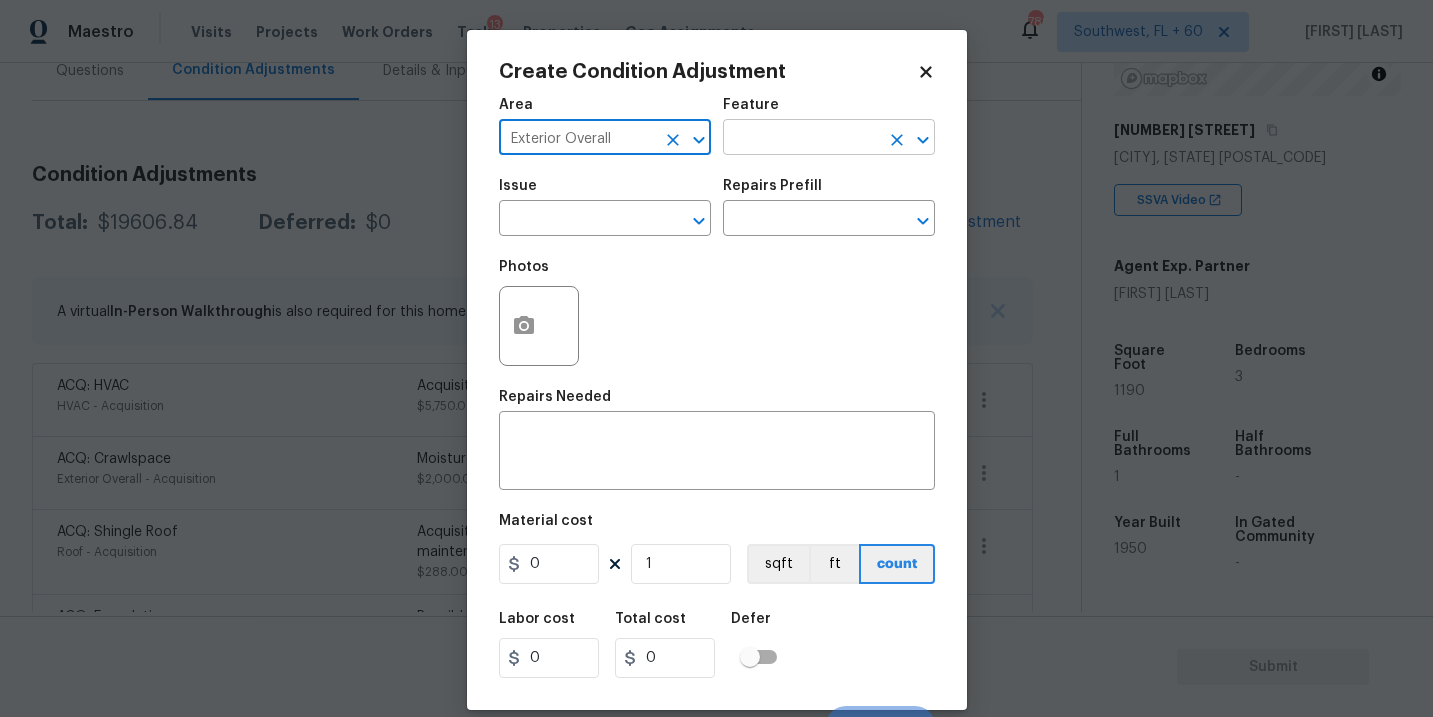 type on "Exterior Overall" 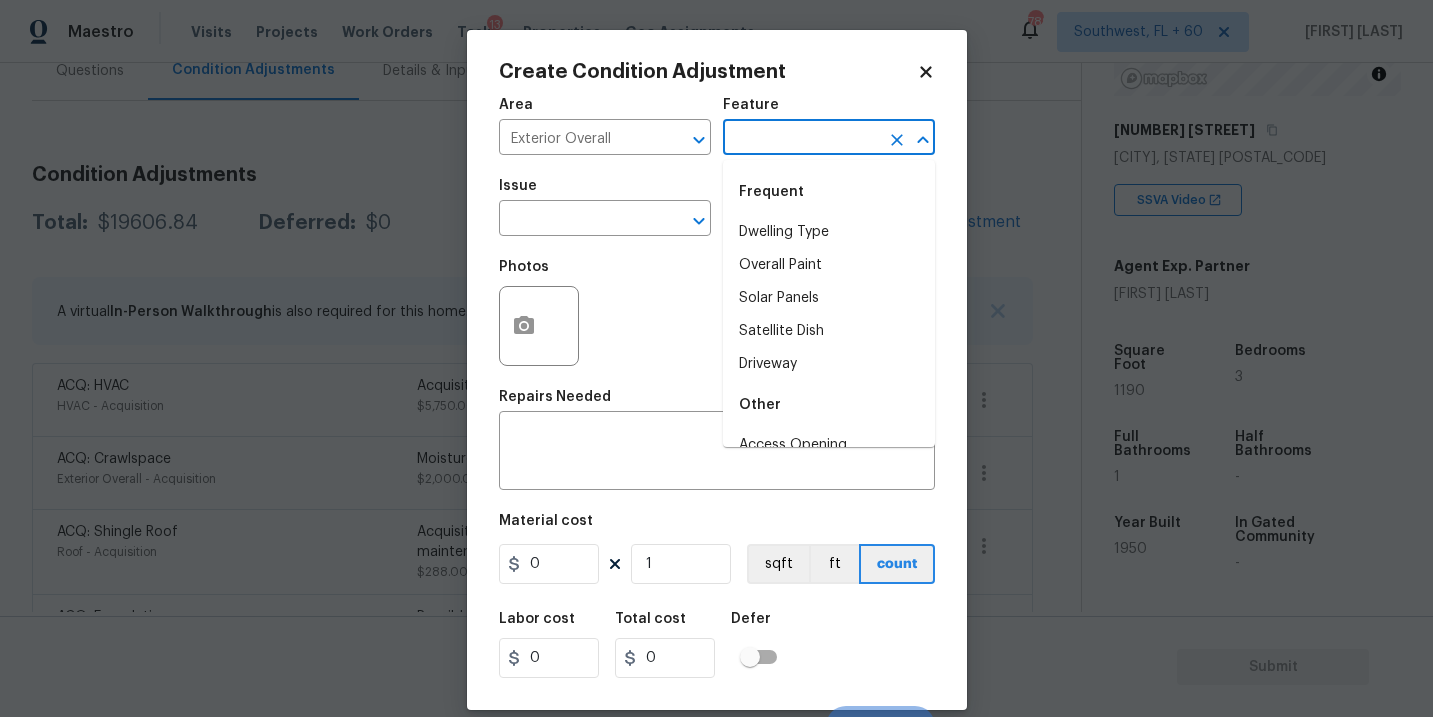 click at bounding box center (801, 139) 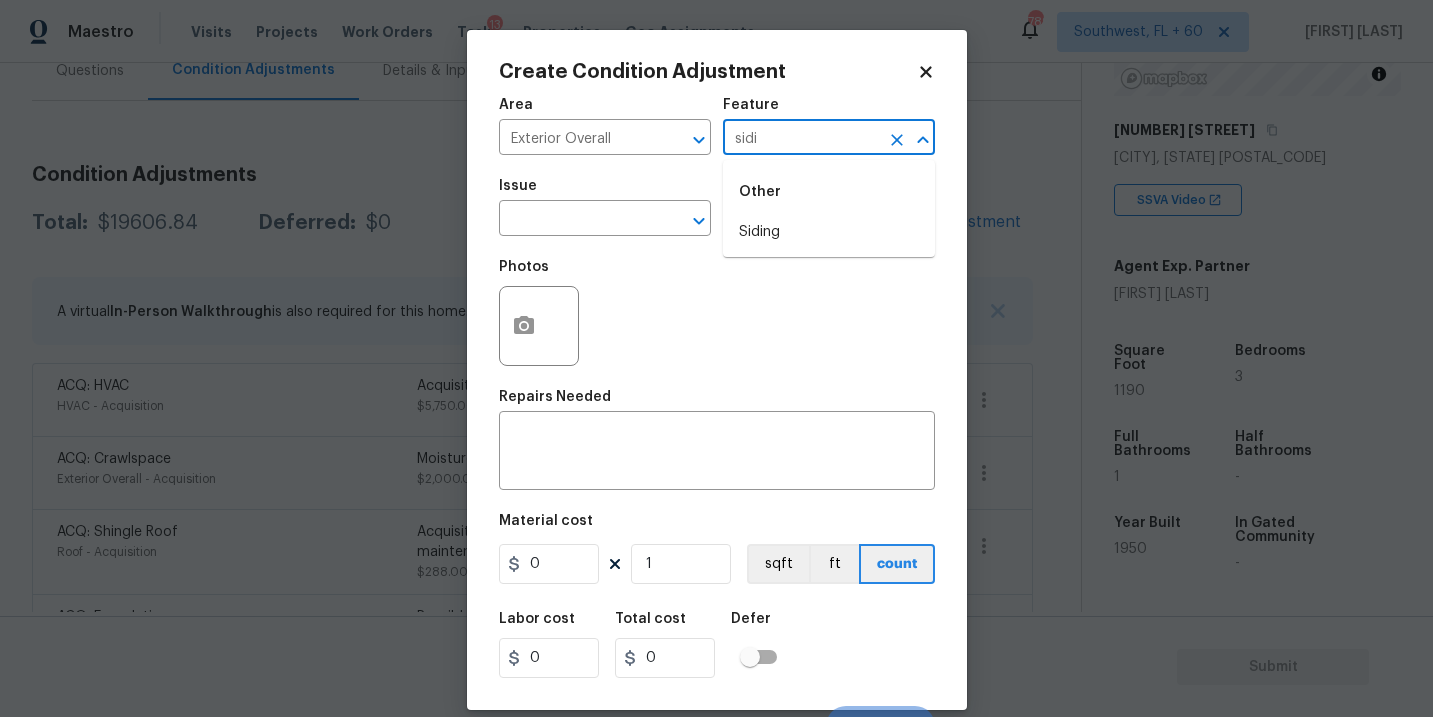 click on "Siding" at bounding box center [829, 232] 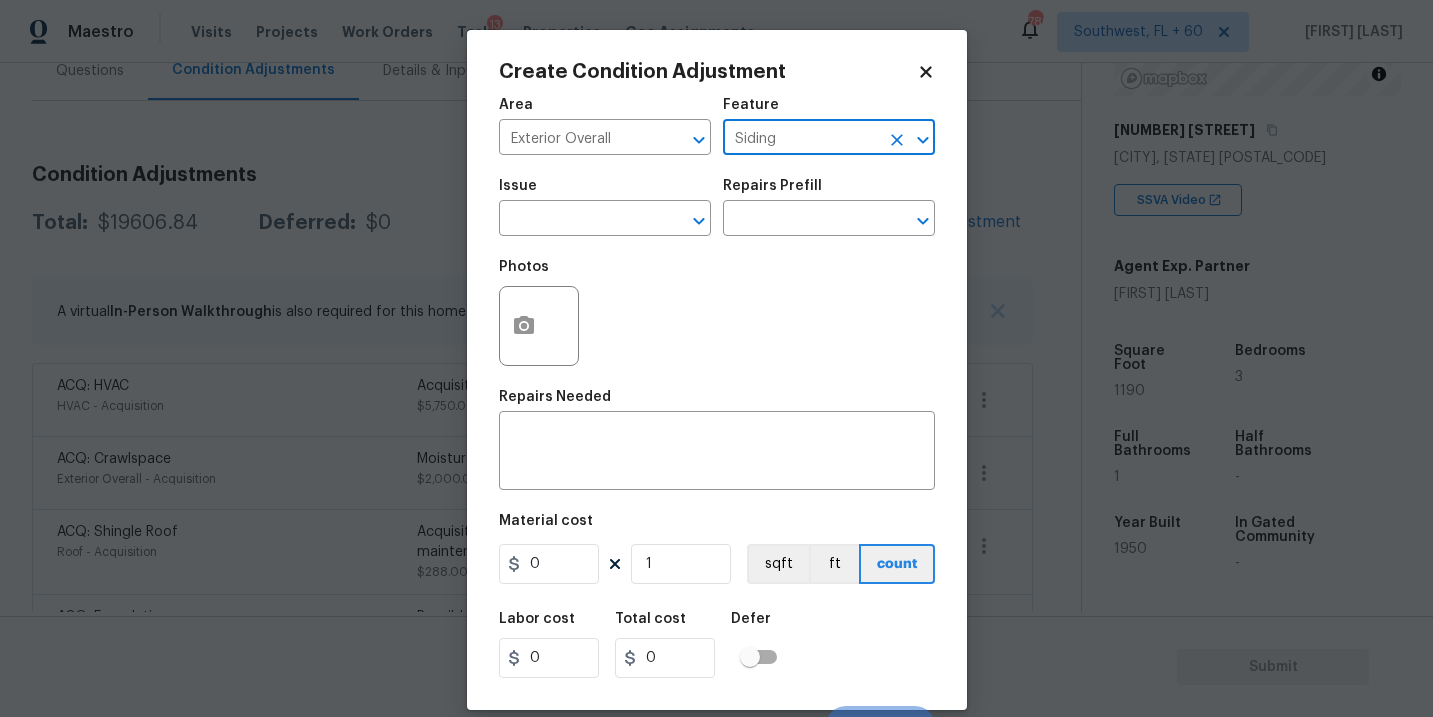 type on "Siding" 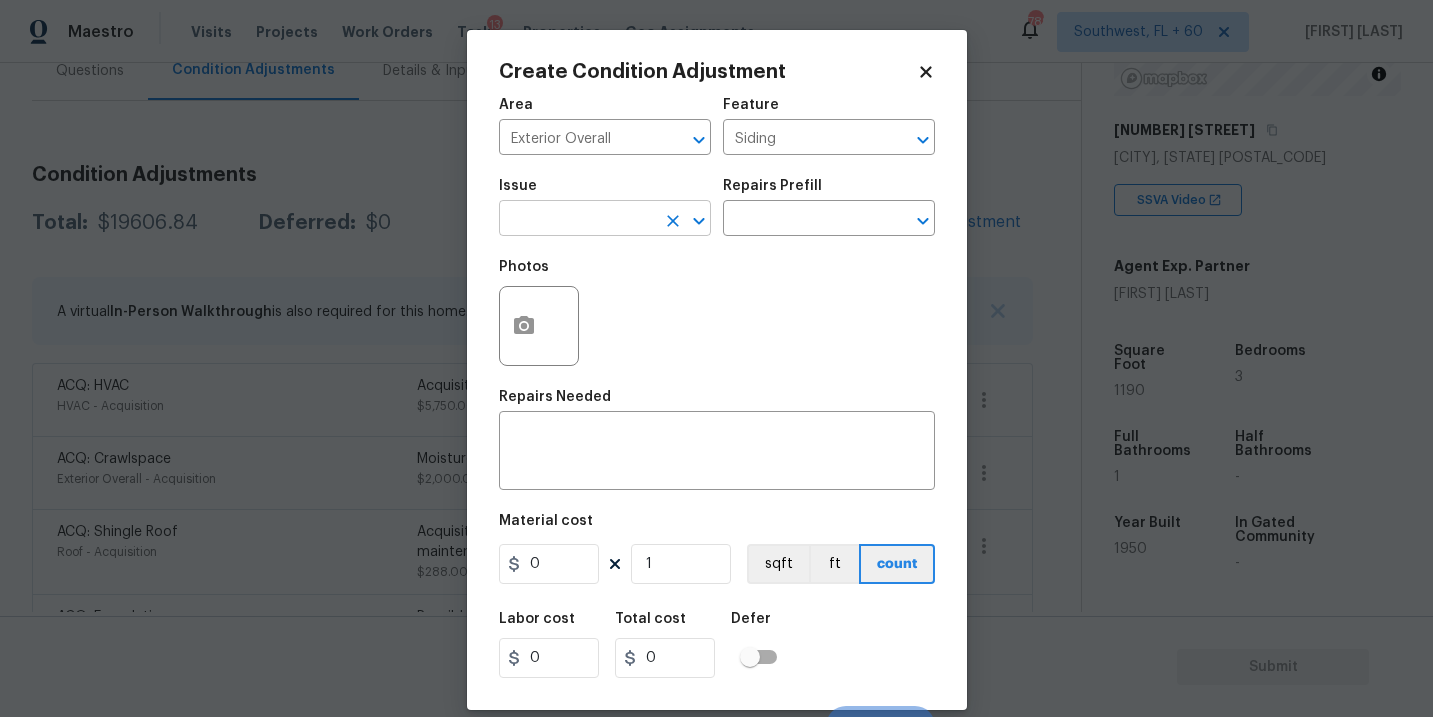 click at bounding box center (577, 220) 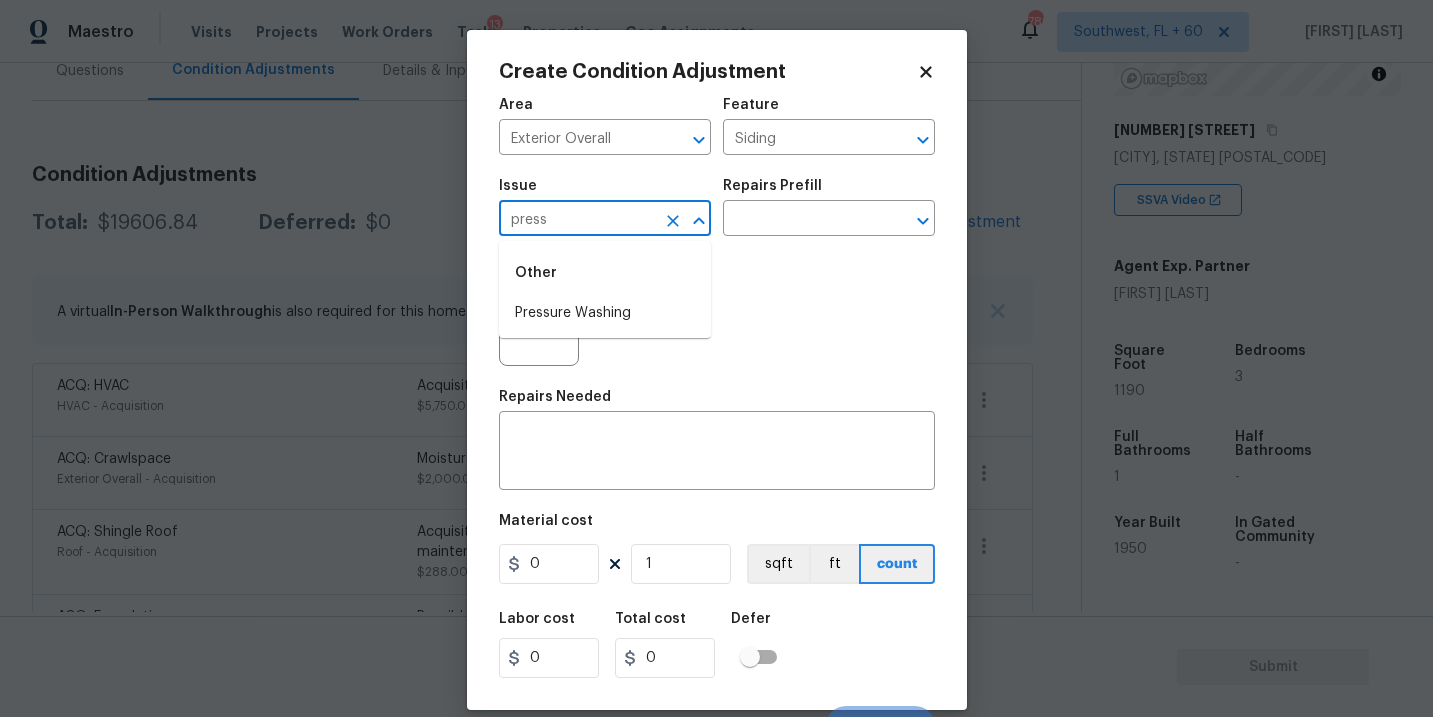 click on "Other" at bounding box center (605, 273) 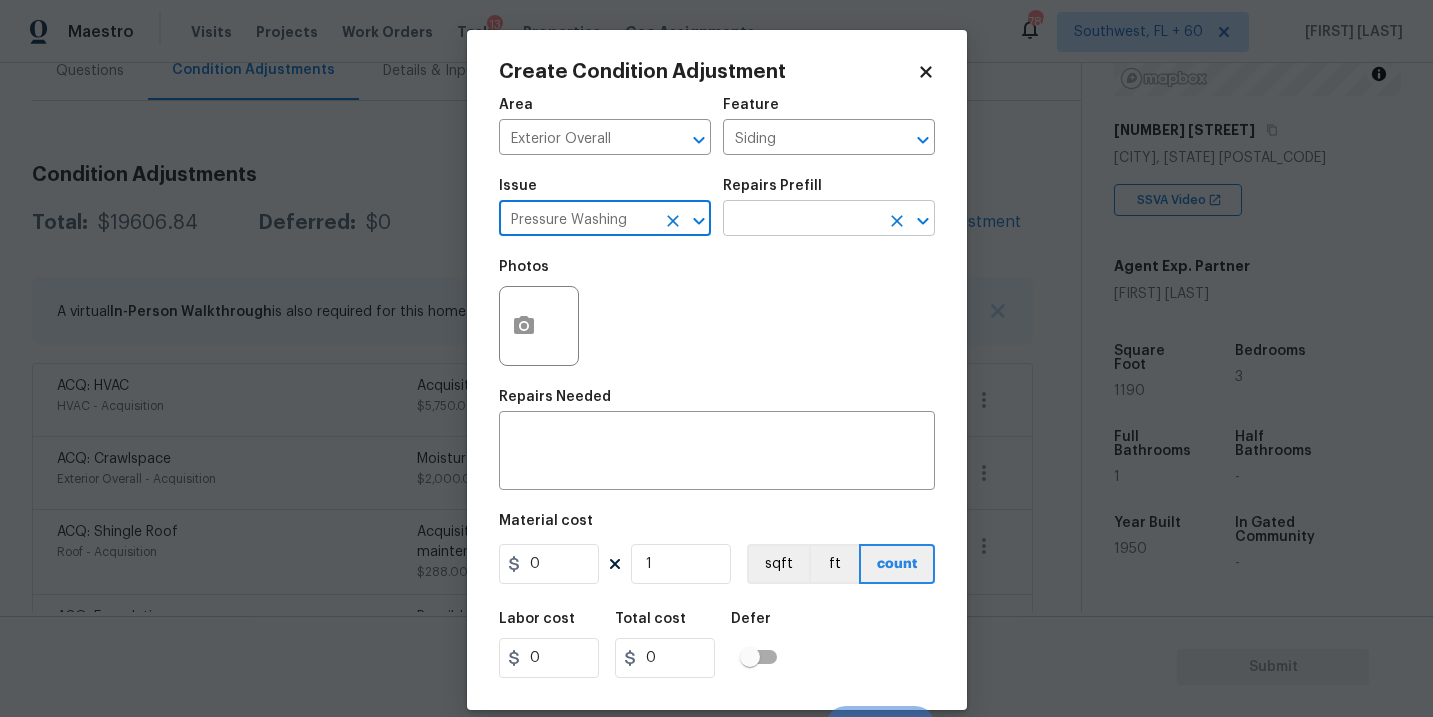 type on "Pressure Washing" 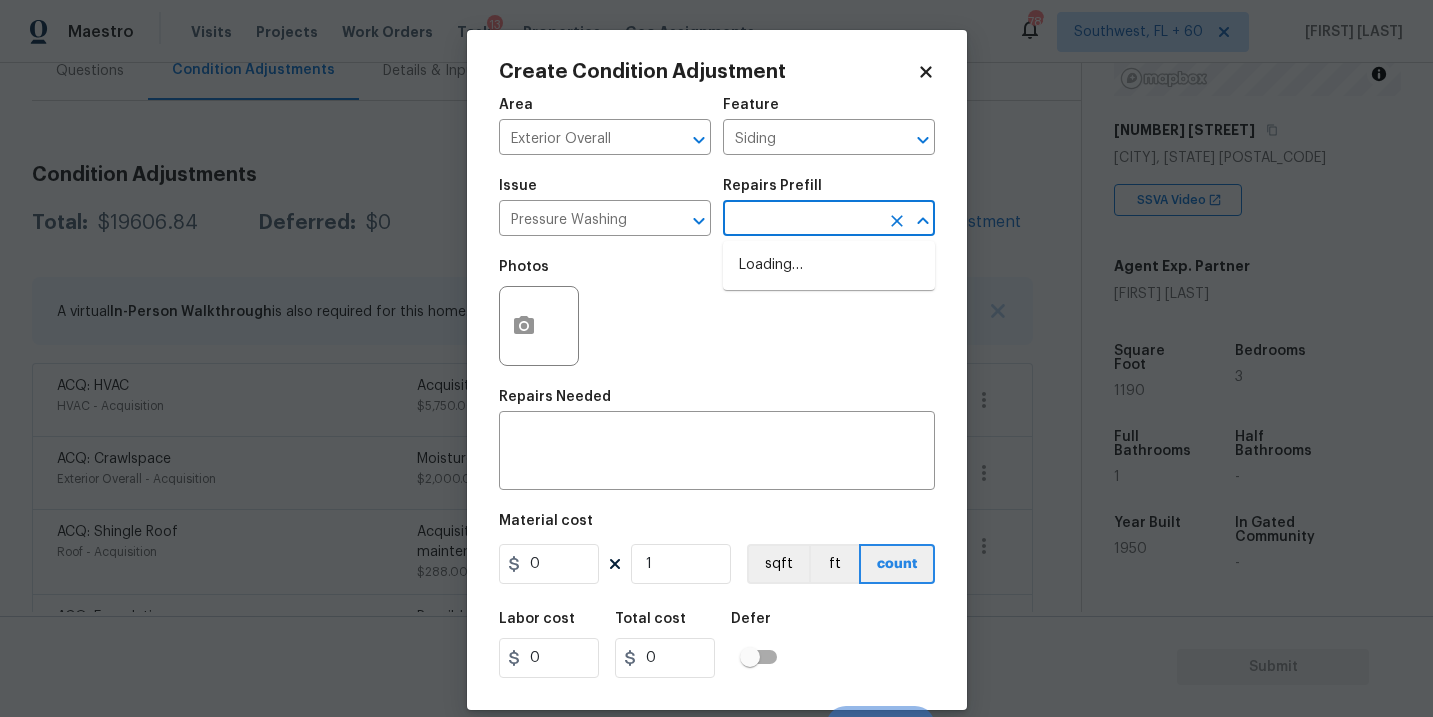click at bounding box center (801, 220) 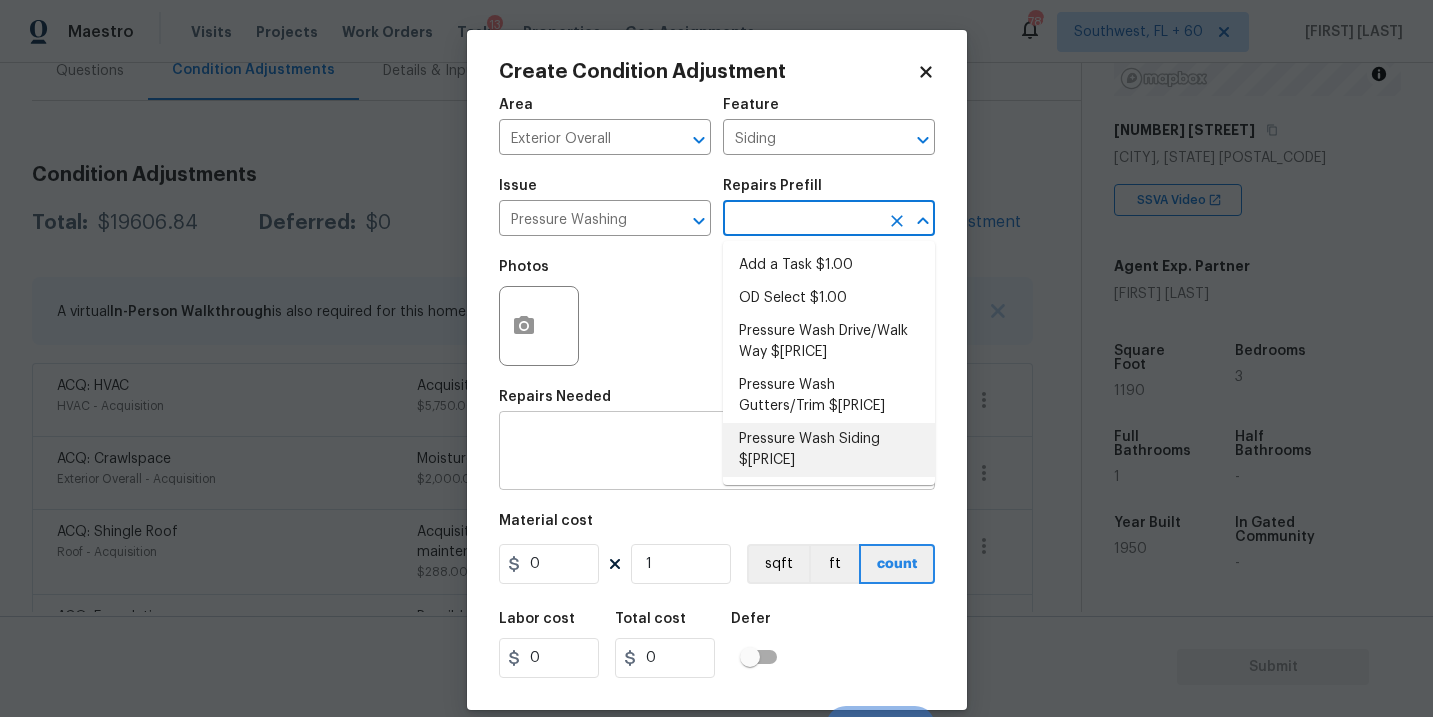 click on "Pressure Wash Siding $140.00" at bounding box center [829, 450] 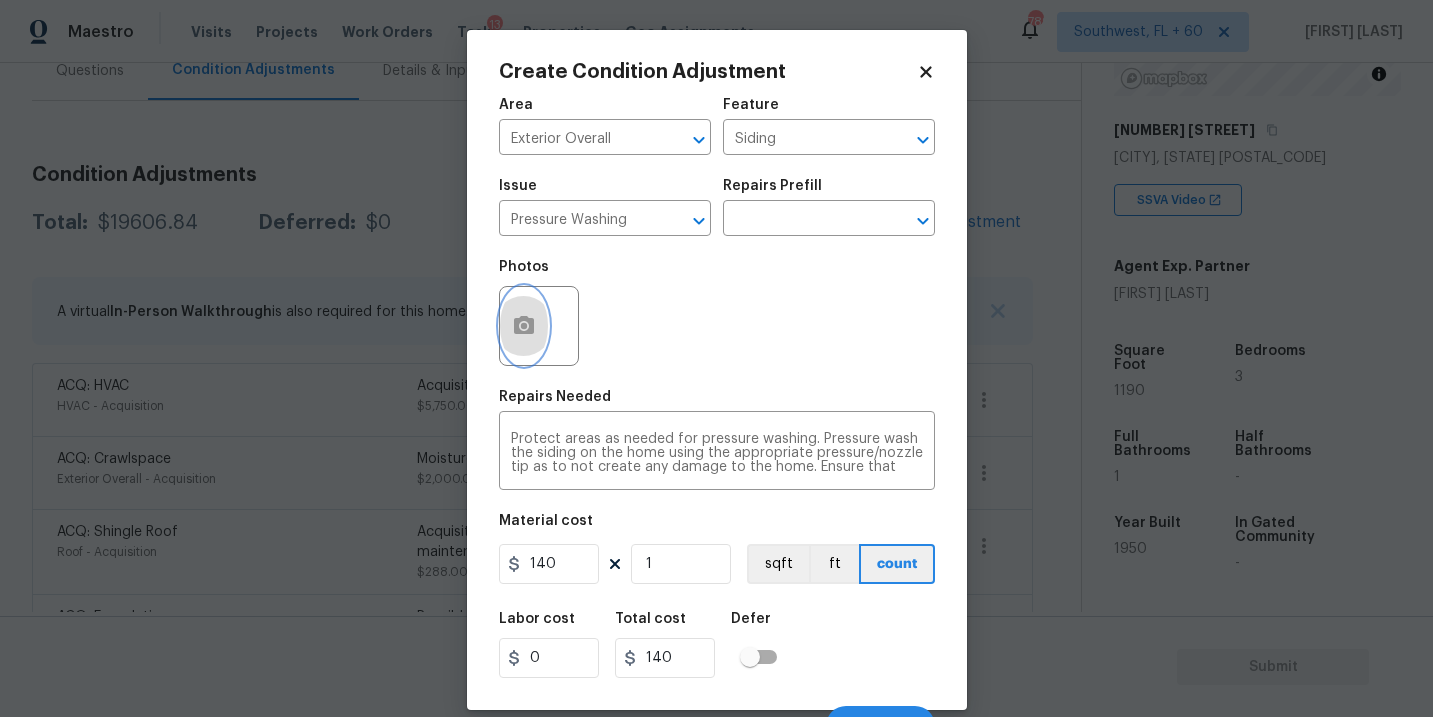 click 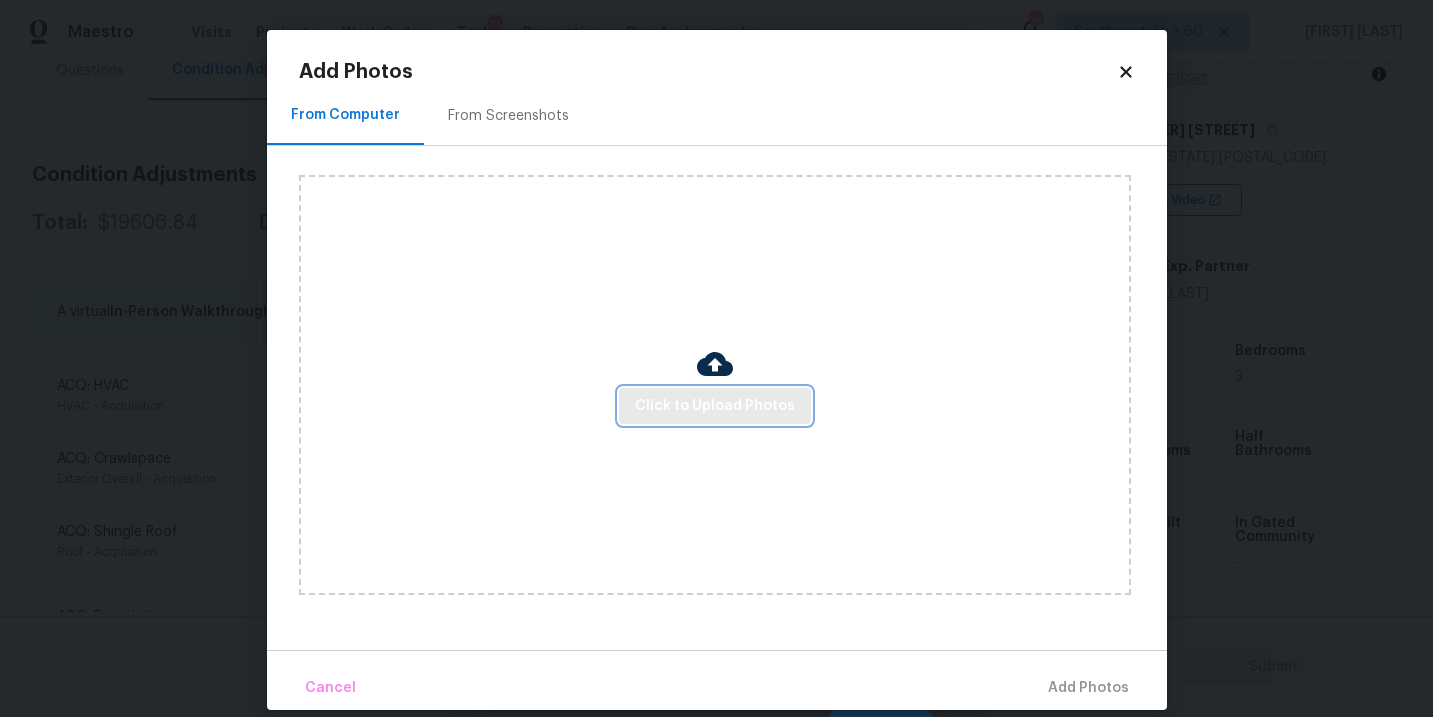 click on "Click to Upload Photos" at bounding box center (715, 406) 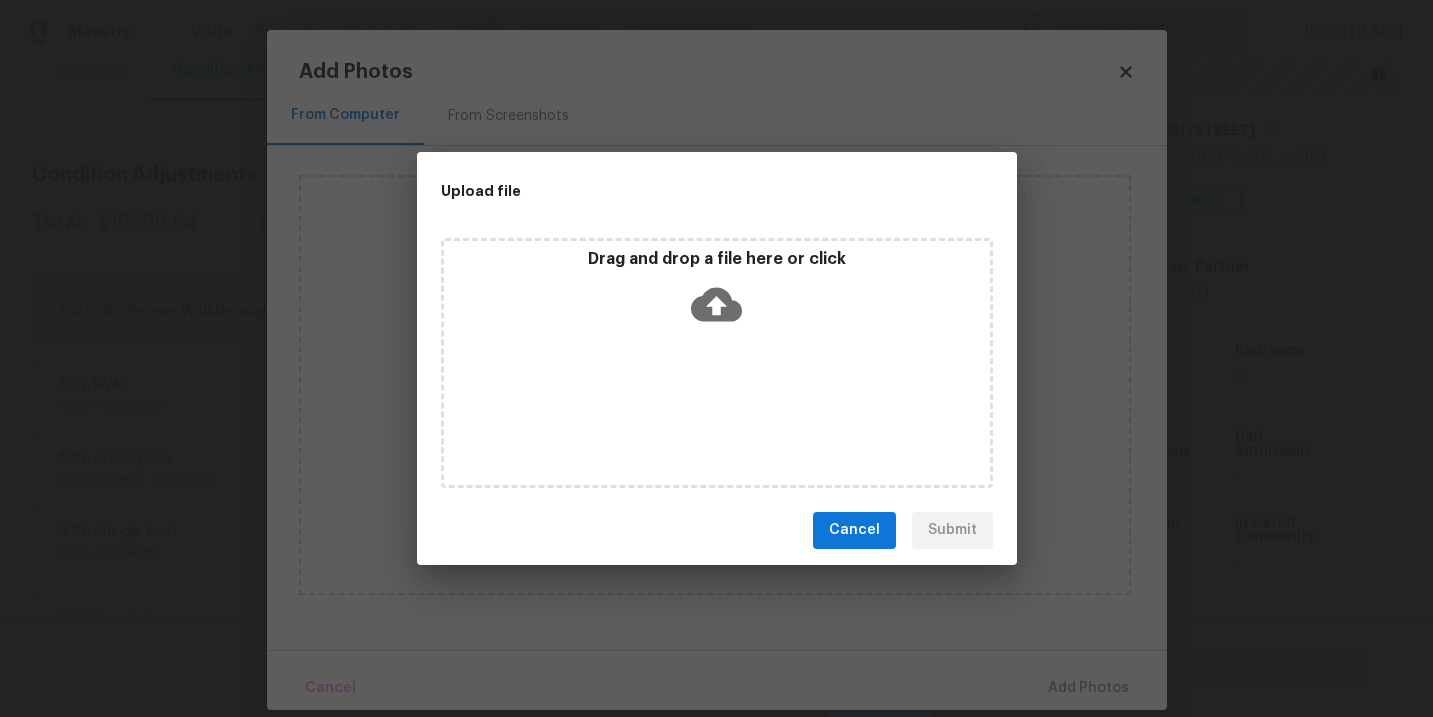 click 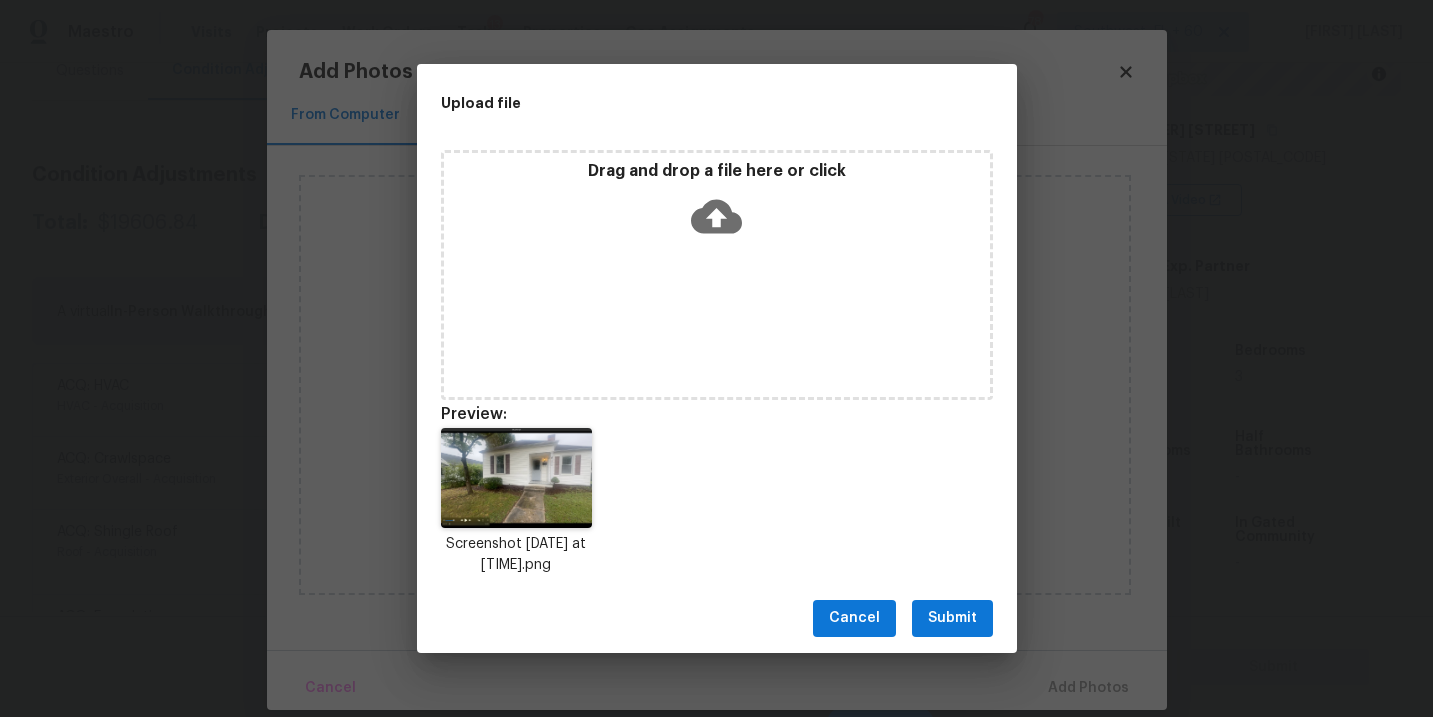 click on "Submit" at bounding box center [952, 618] 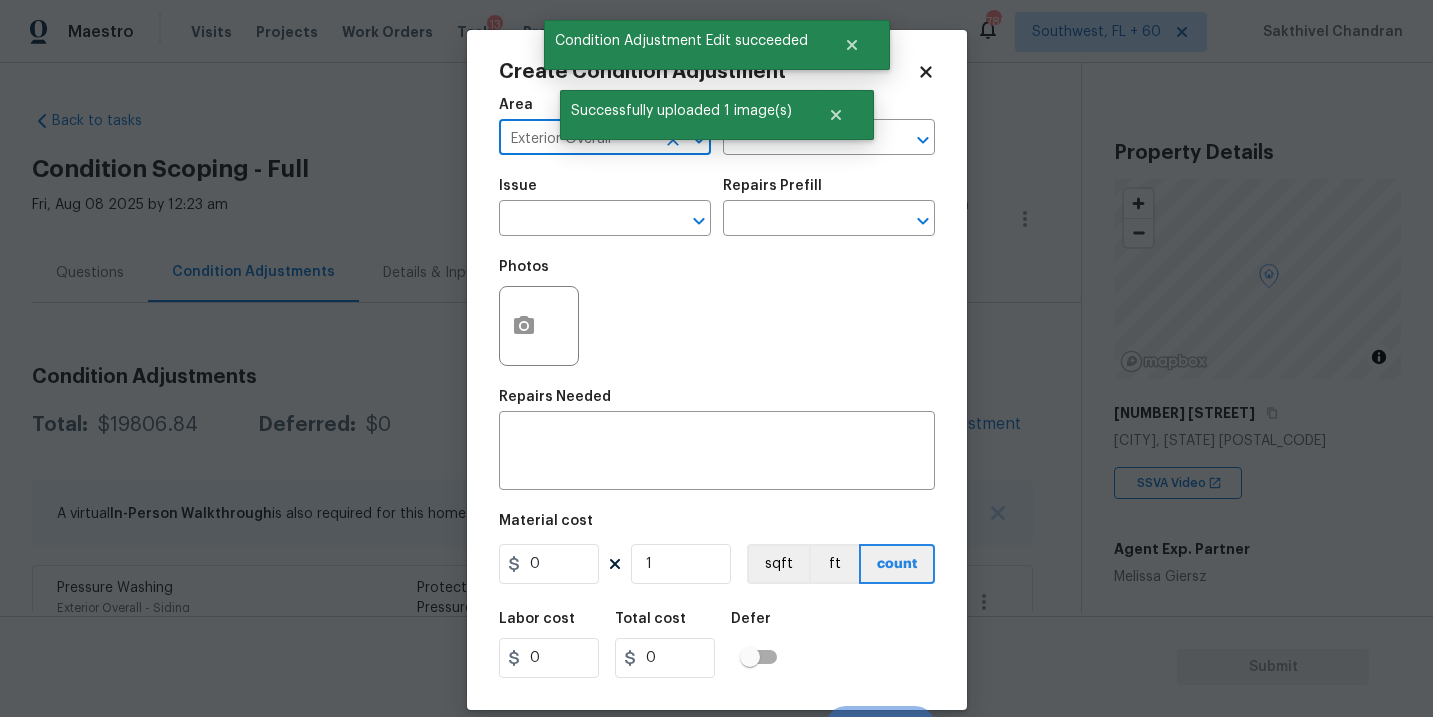 type on "Exterior Overall" 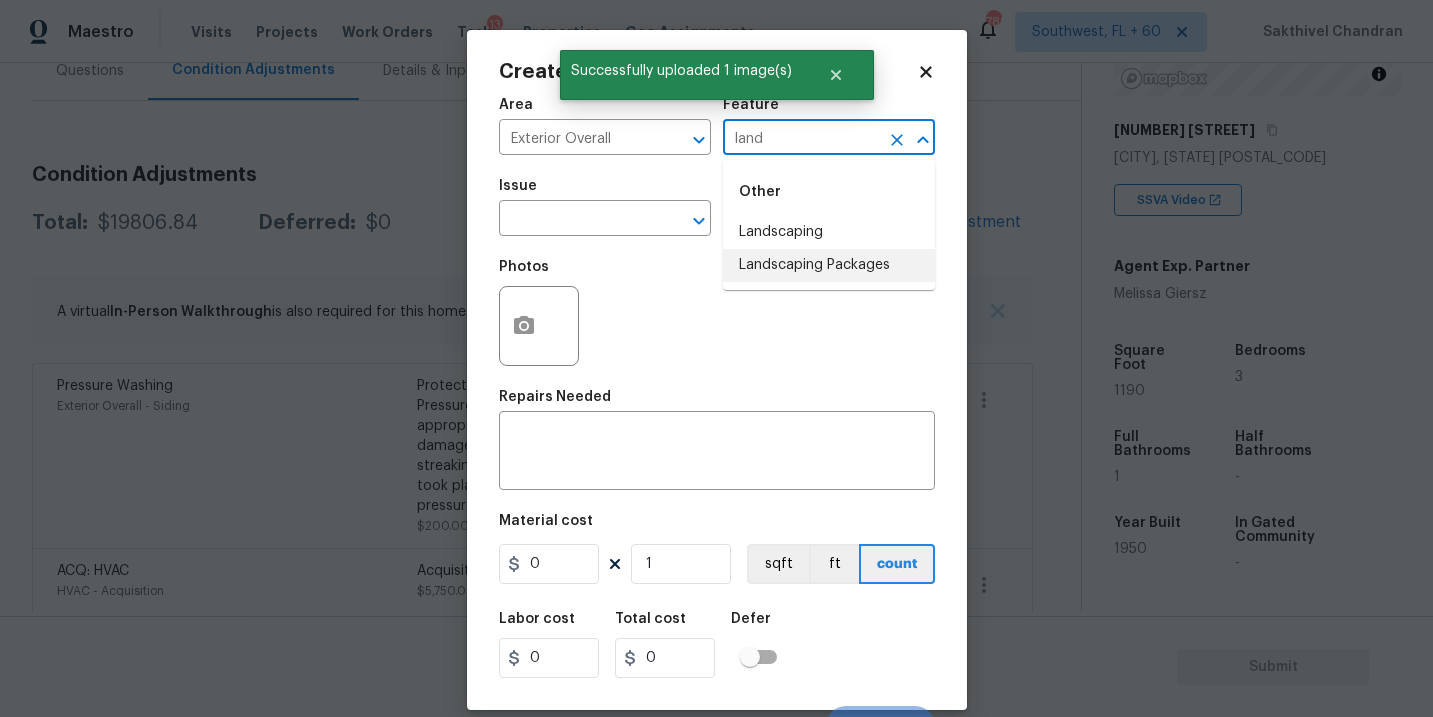 click on "Landscaping Packages" at bounding box center [829, 265] 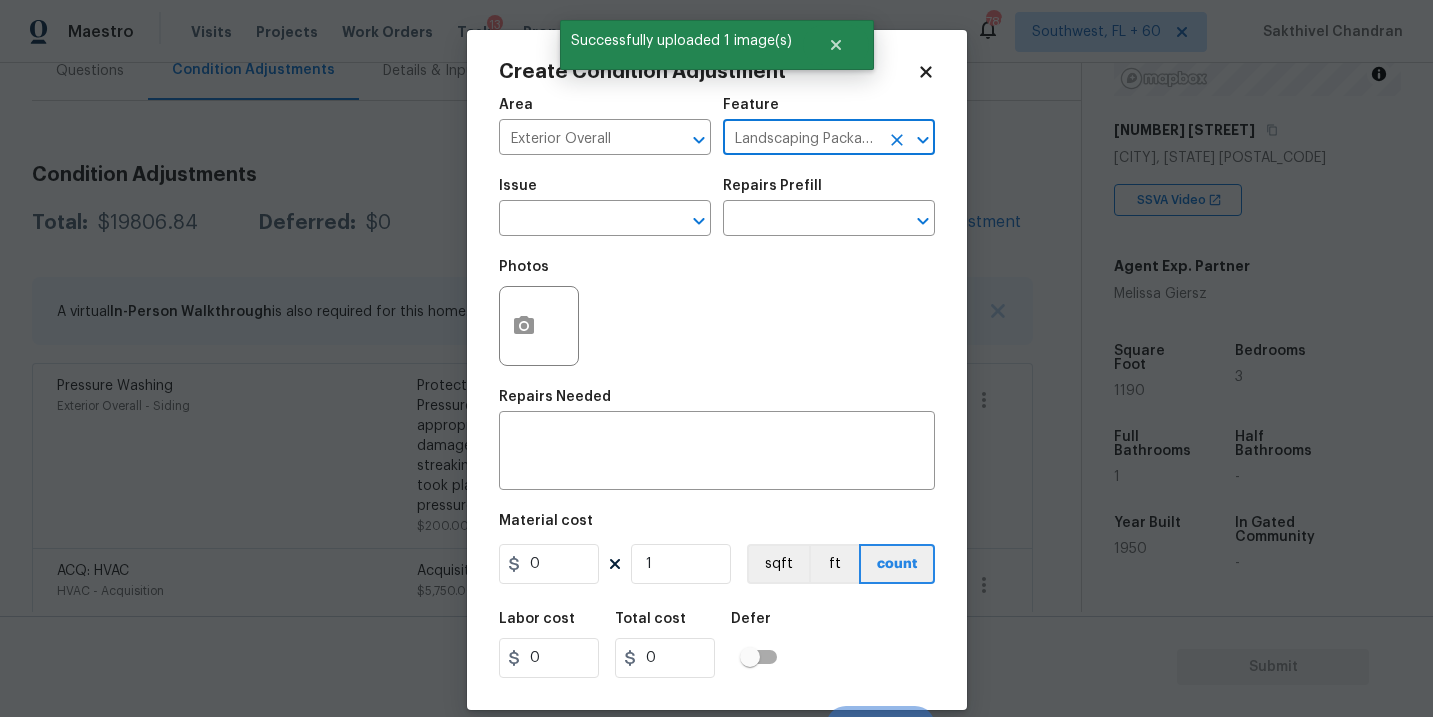 type on "Landscaping Packages" 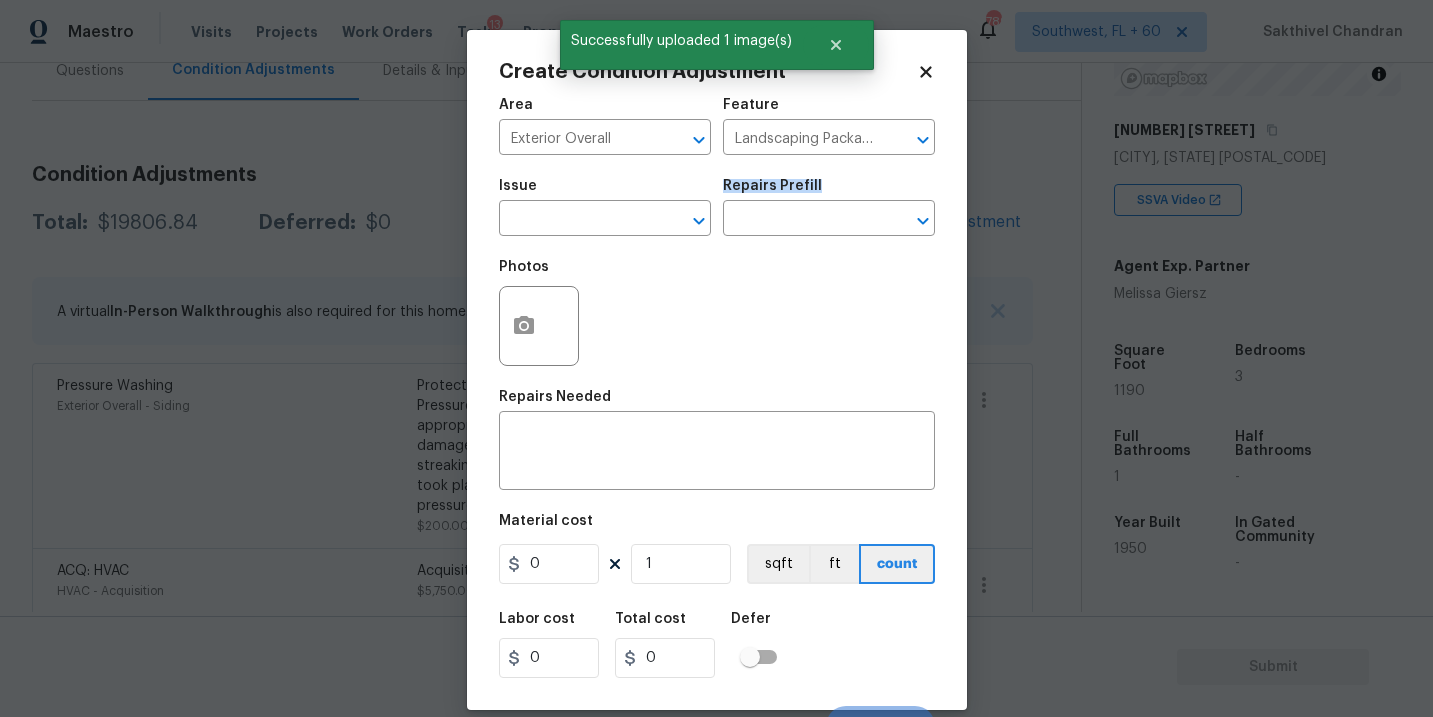 drag, startPoint x: 719, startPoint y: 245, endPoint x: 671, endPoint y: 245, distance: 48 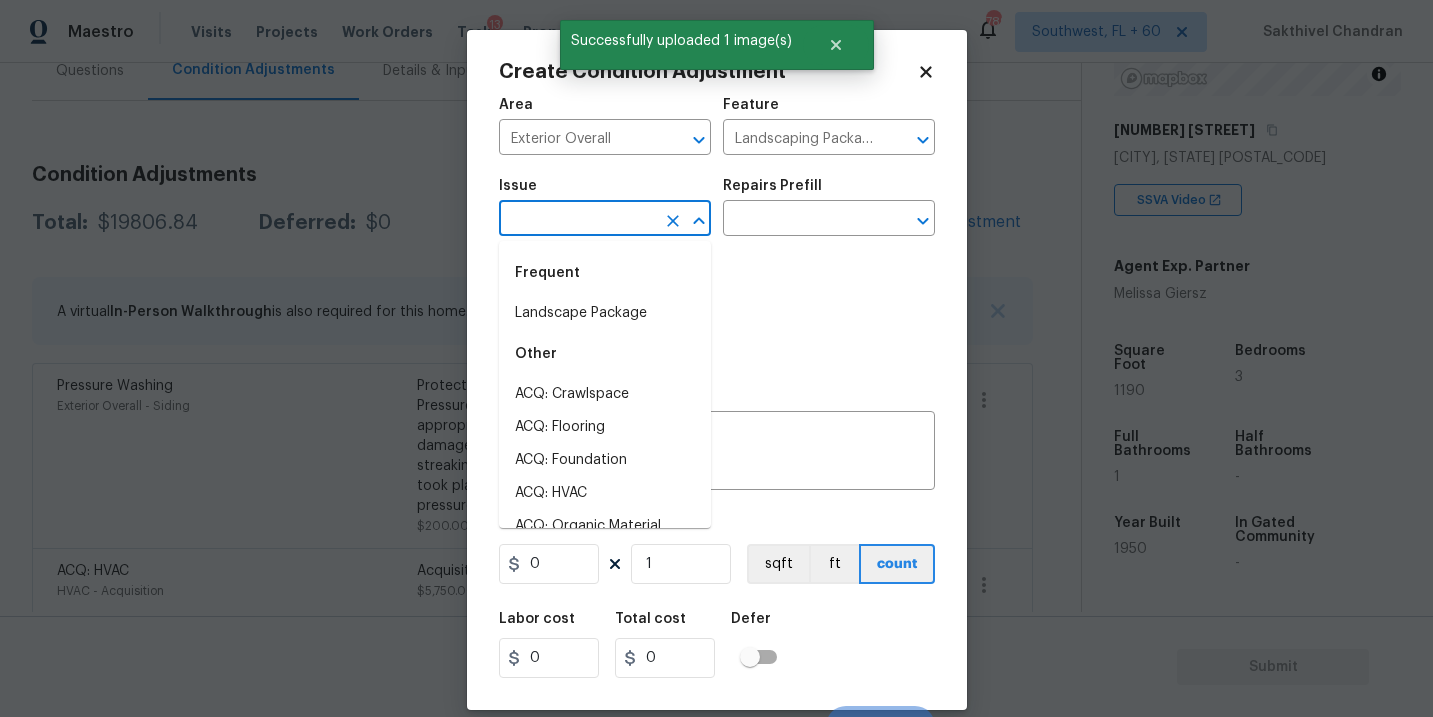 click at bounding box center [577, 220] 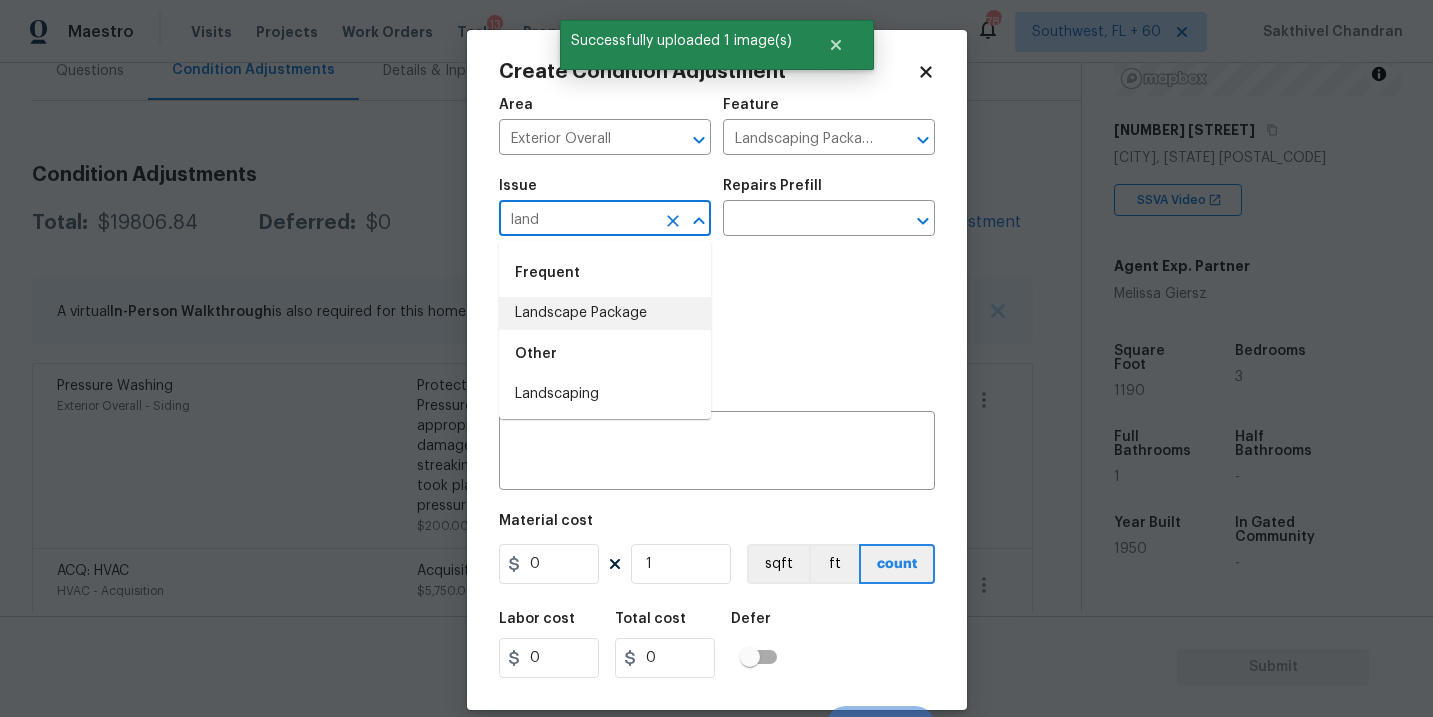 click on "Landscape Package" at bounding box center [605, 313] 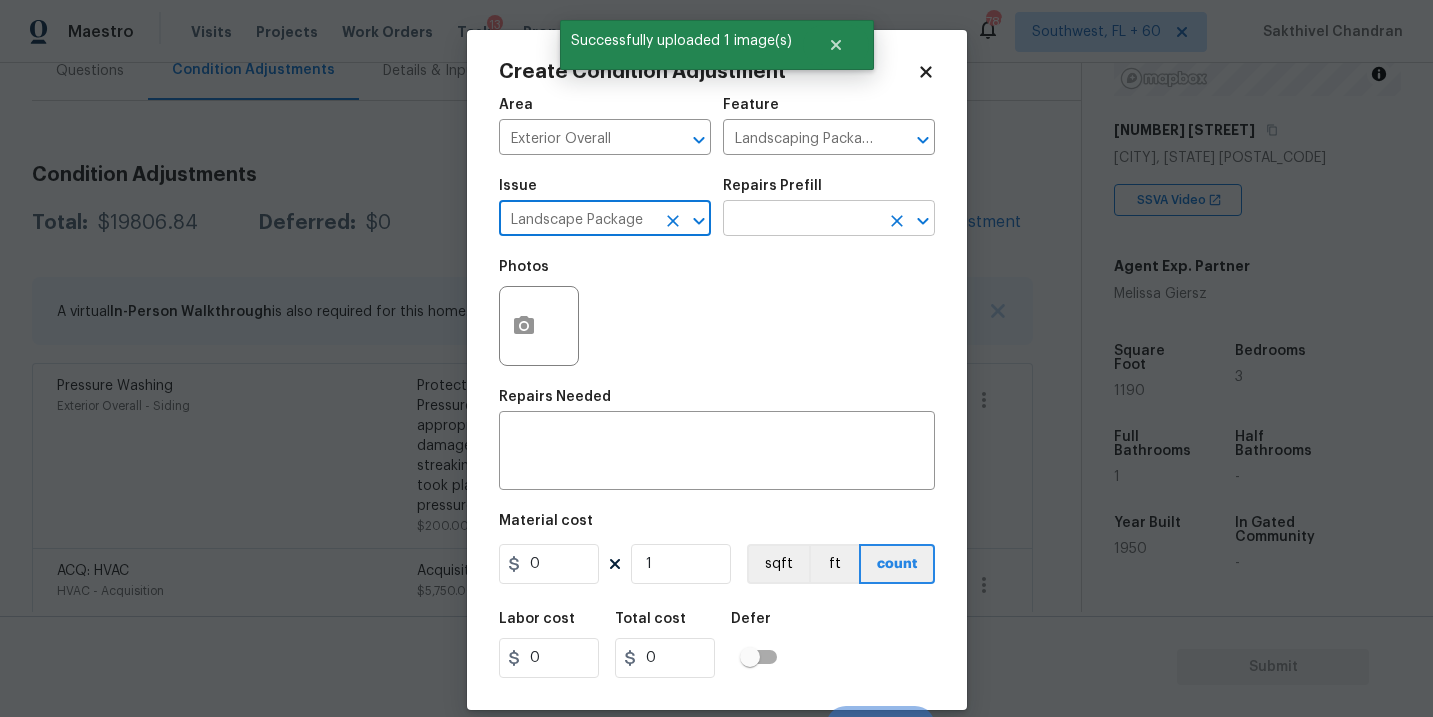 type on "Landscape Package" 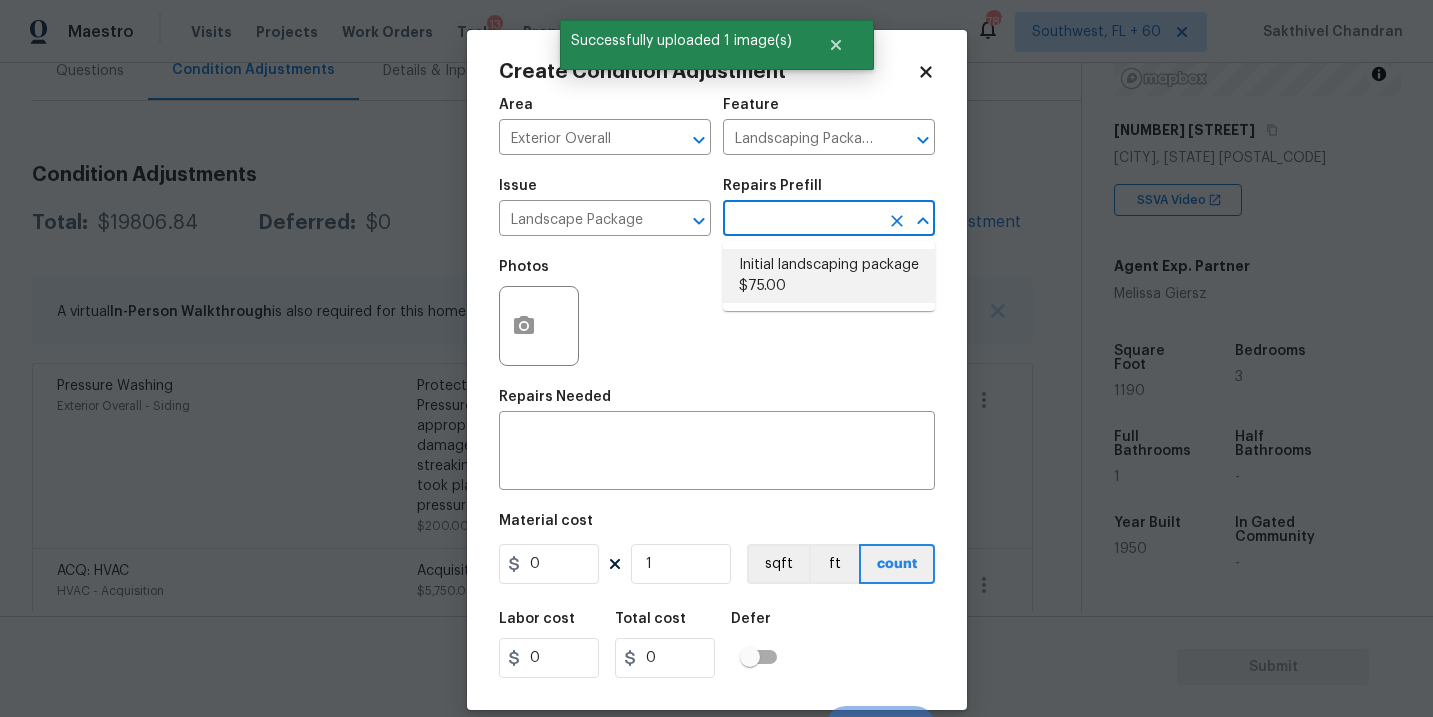 click on "Initial landscaping package $75.00" at bounding box center (829, 276) 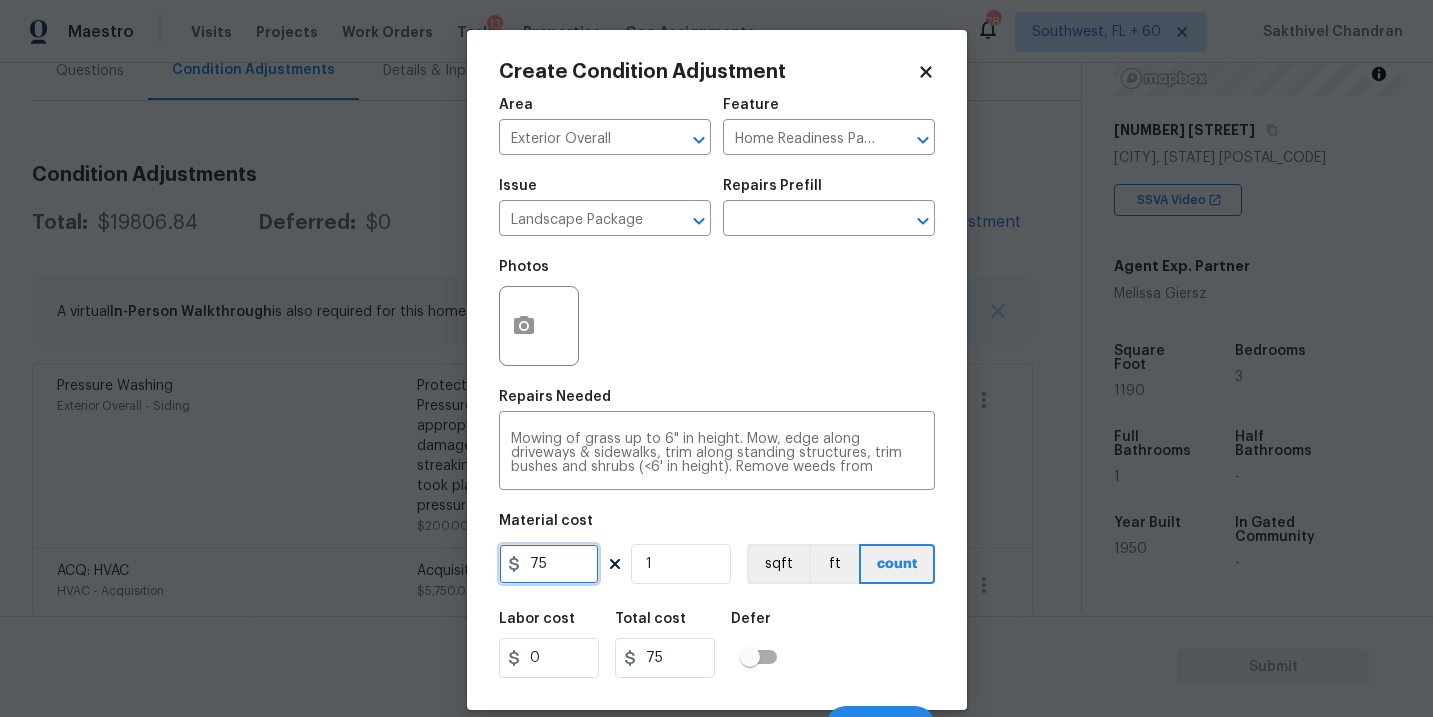 drag, startPoint x: 547, startPoint y: 580, endPoint x: 350, endPoint y: 576, distance: 197.0406 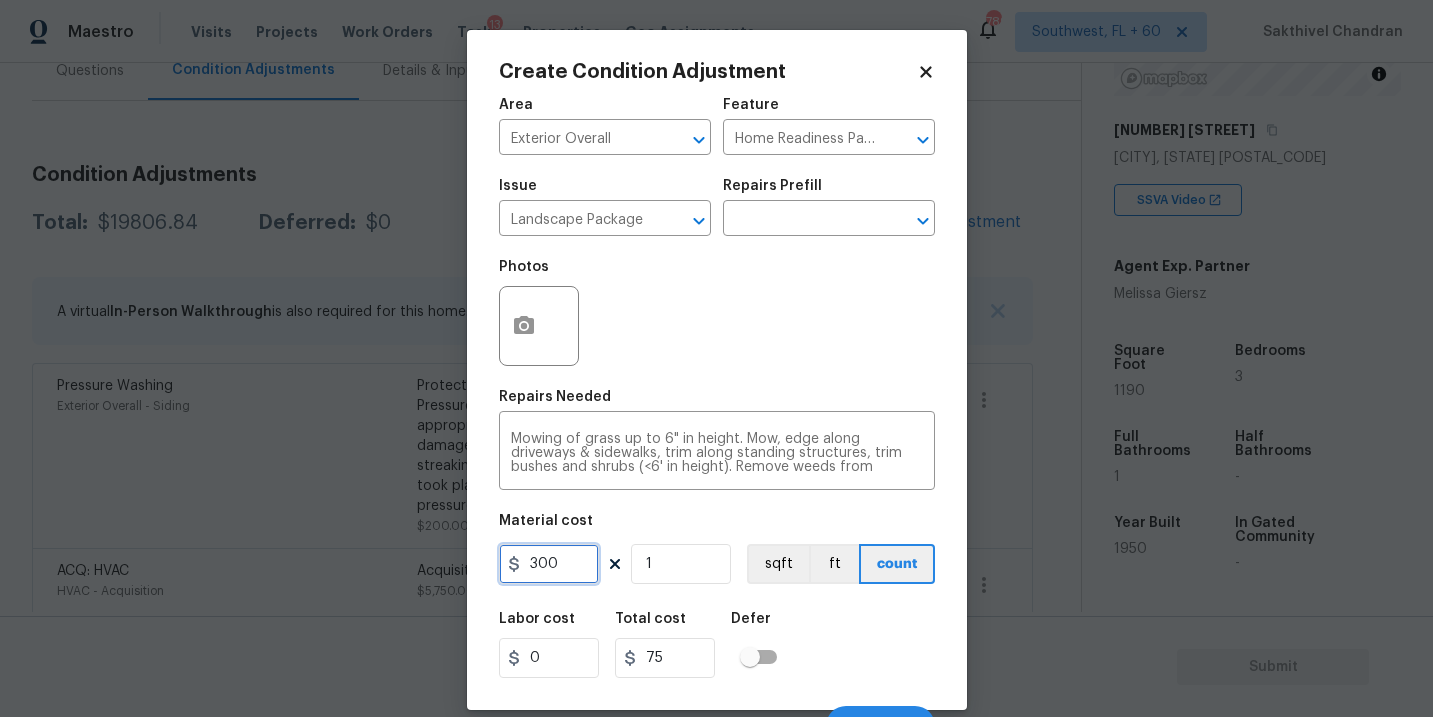 type on "300" 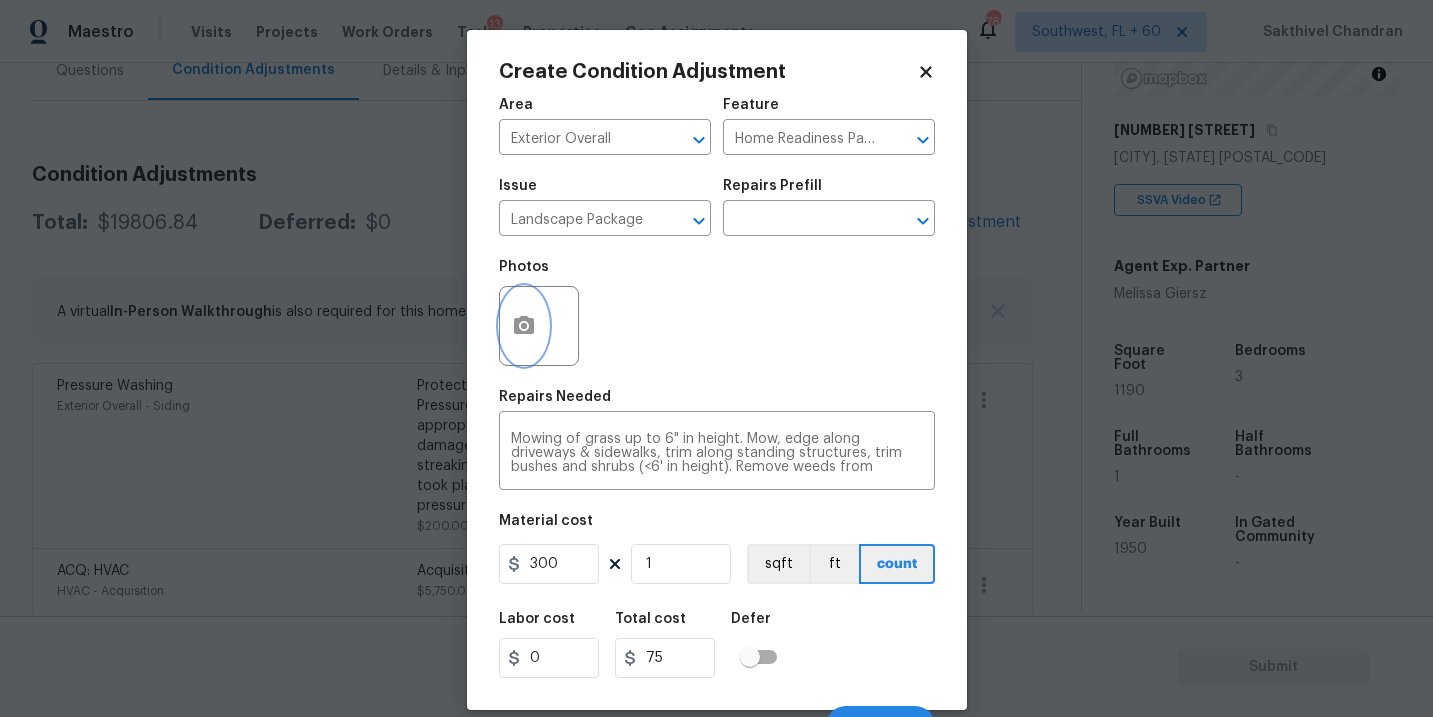 type on "300" 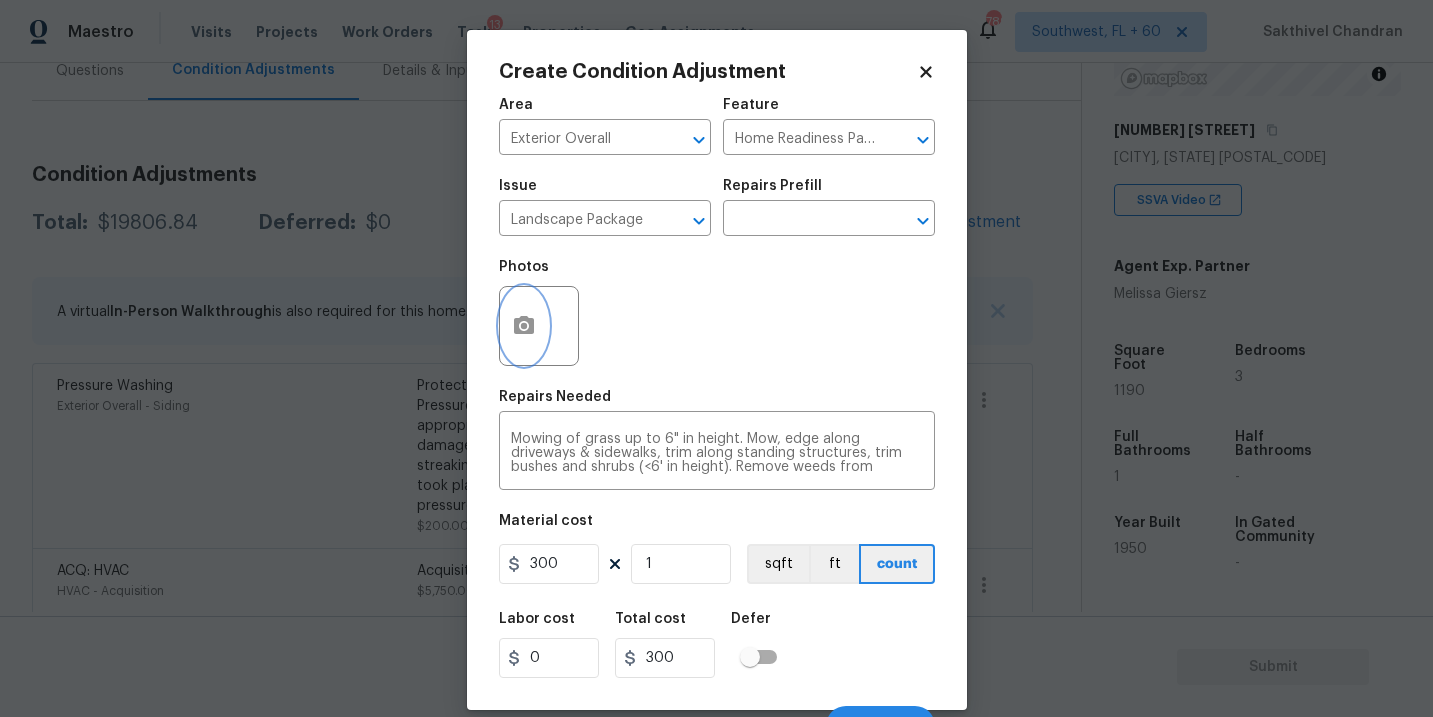 click at bounding box center [524, 326] 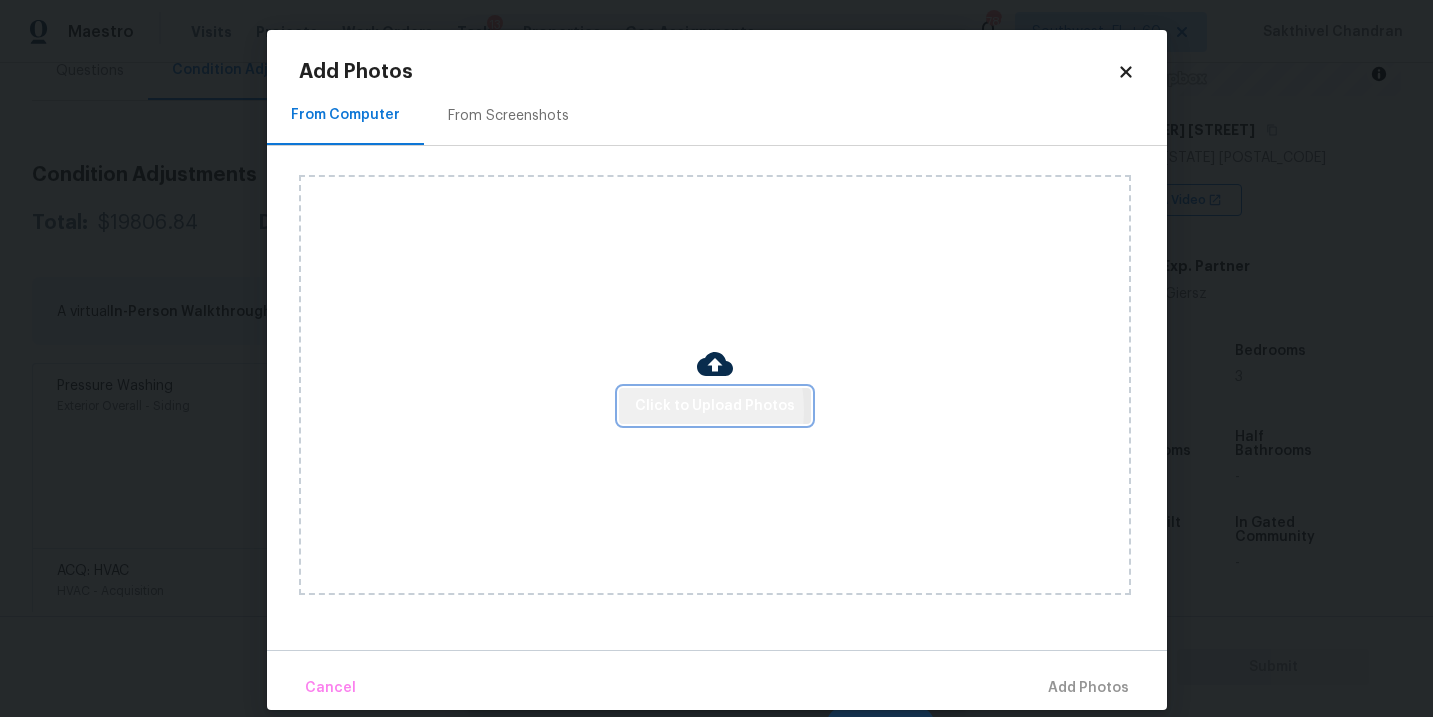 click on "Click to Upload Photos" at bounding box center (715, 406) 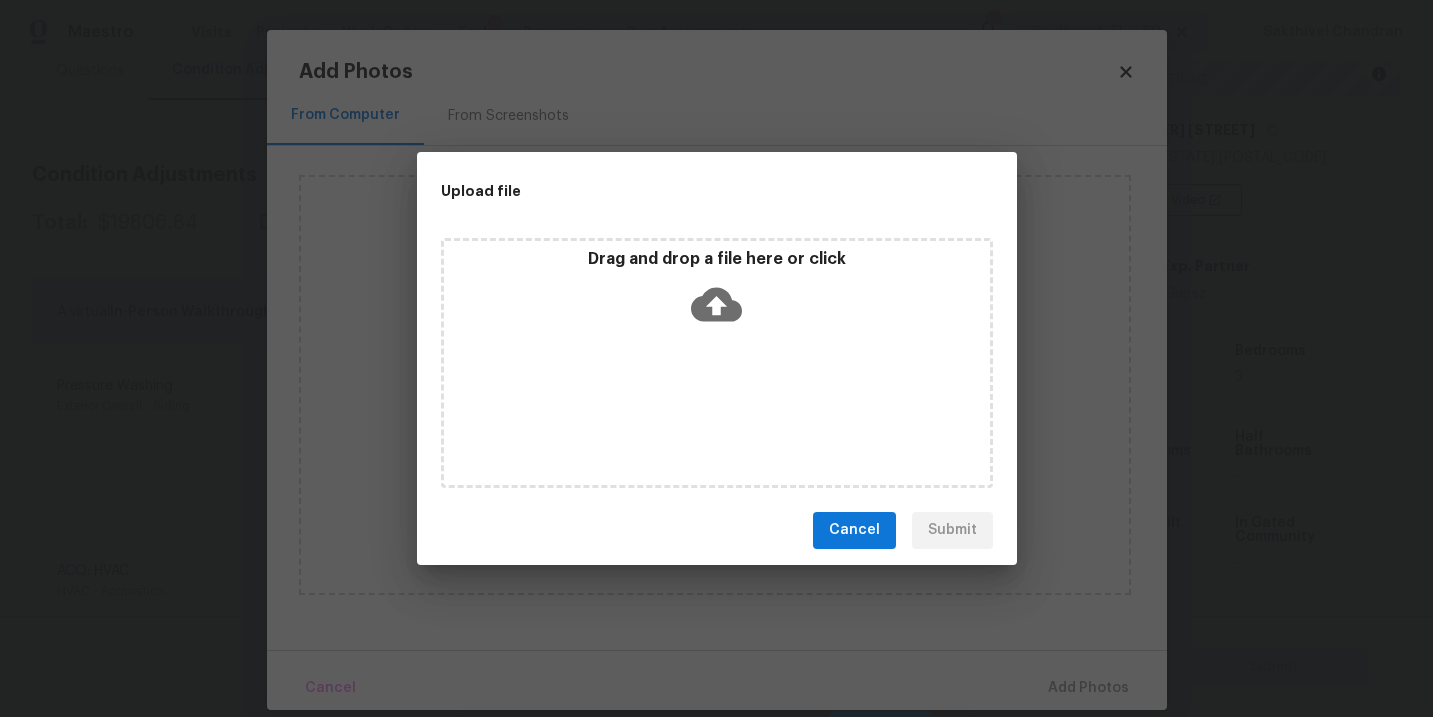 click 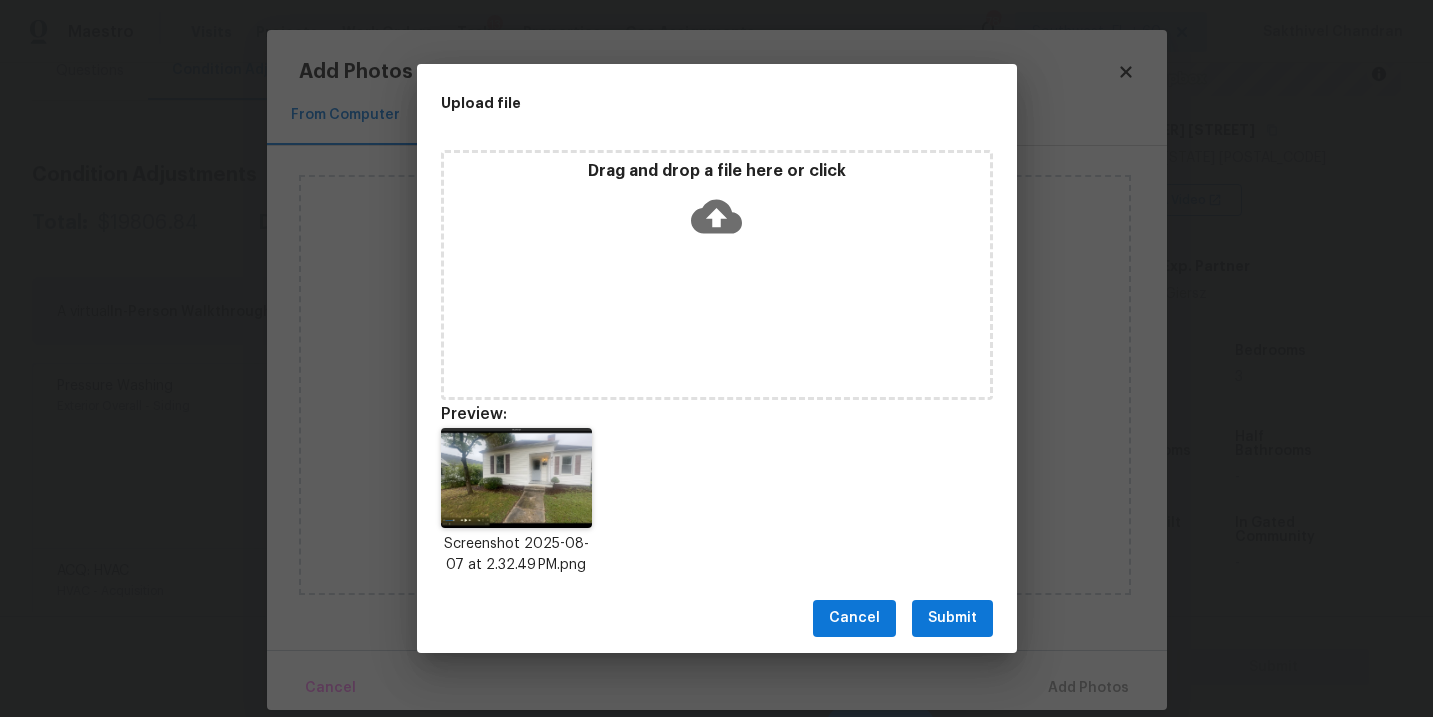 click on "Cancel Submit" at bounding box center [717, 618] 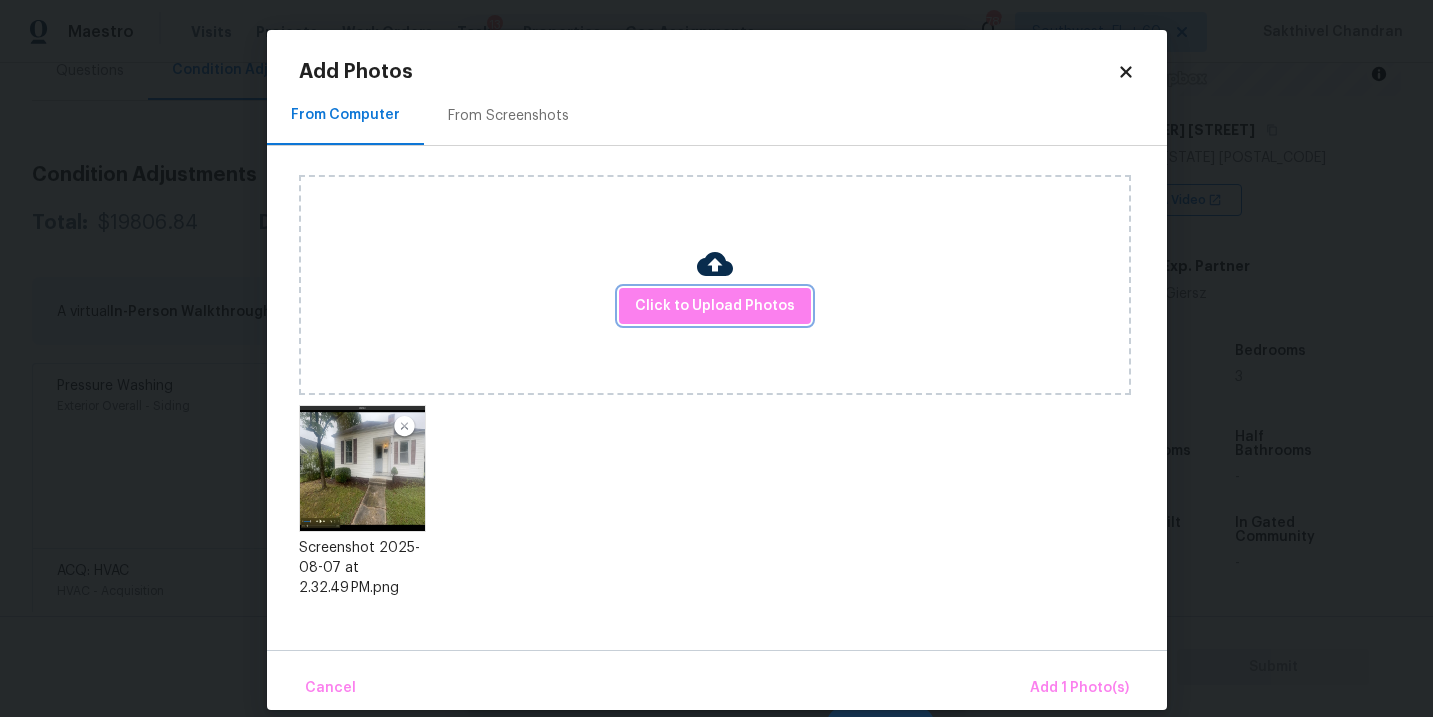 scroll, scrollTop: 23, scrollLeft: 0, axis: vertical 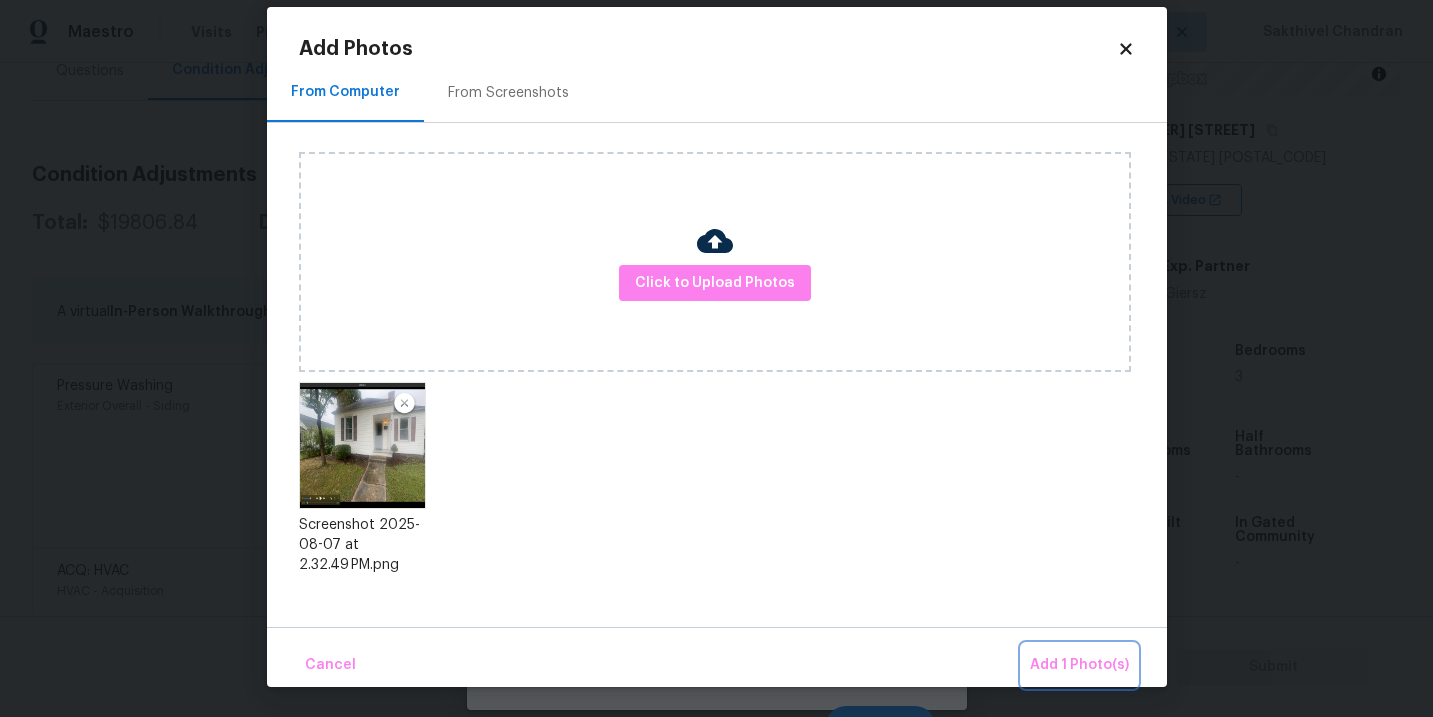 click on "Add 1 Photo(s)" at bounding box center [1079, 665] 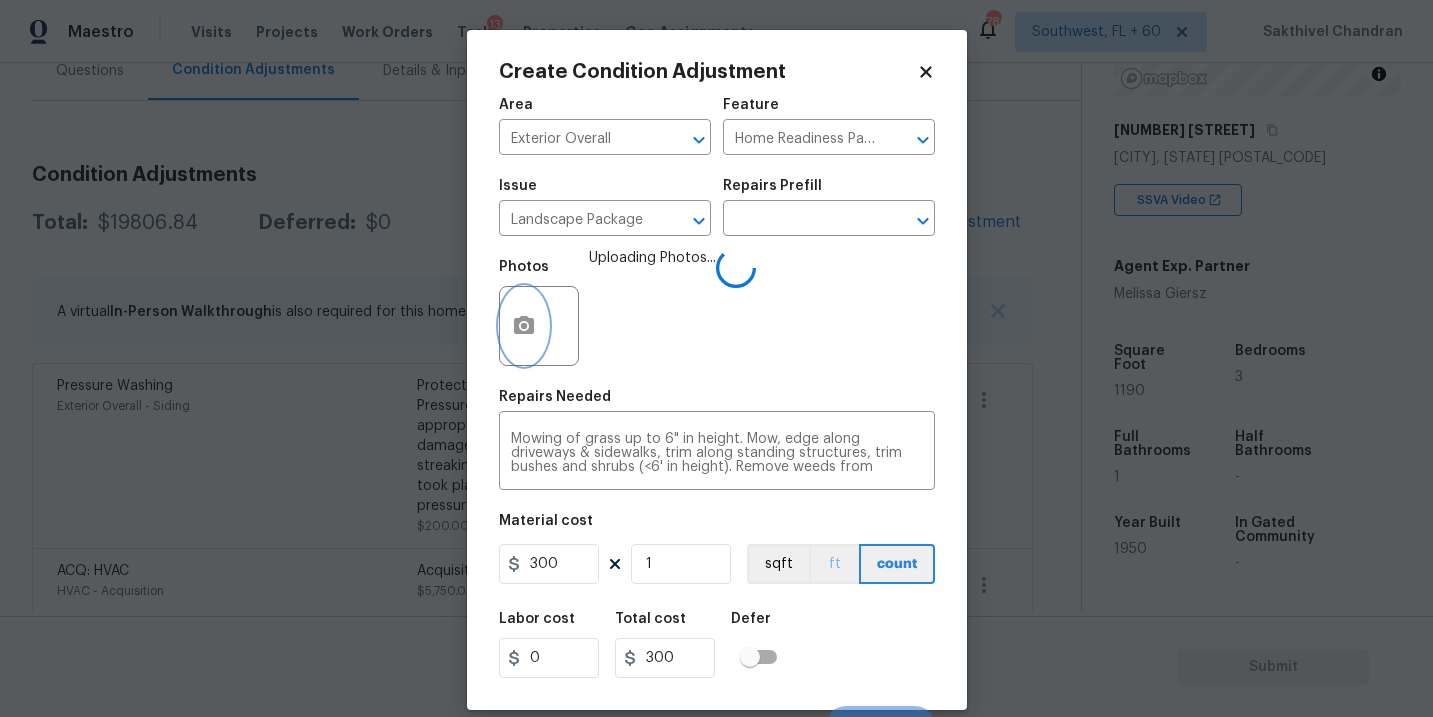 scroll, scrollTop: 0, scrollLeft: 0, axis: both 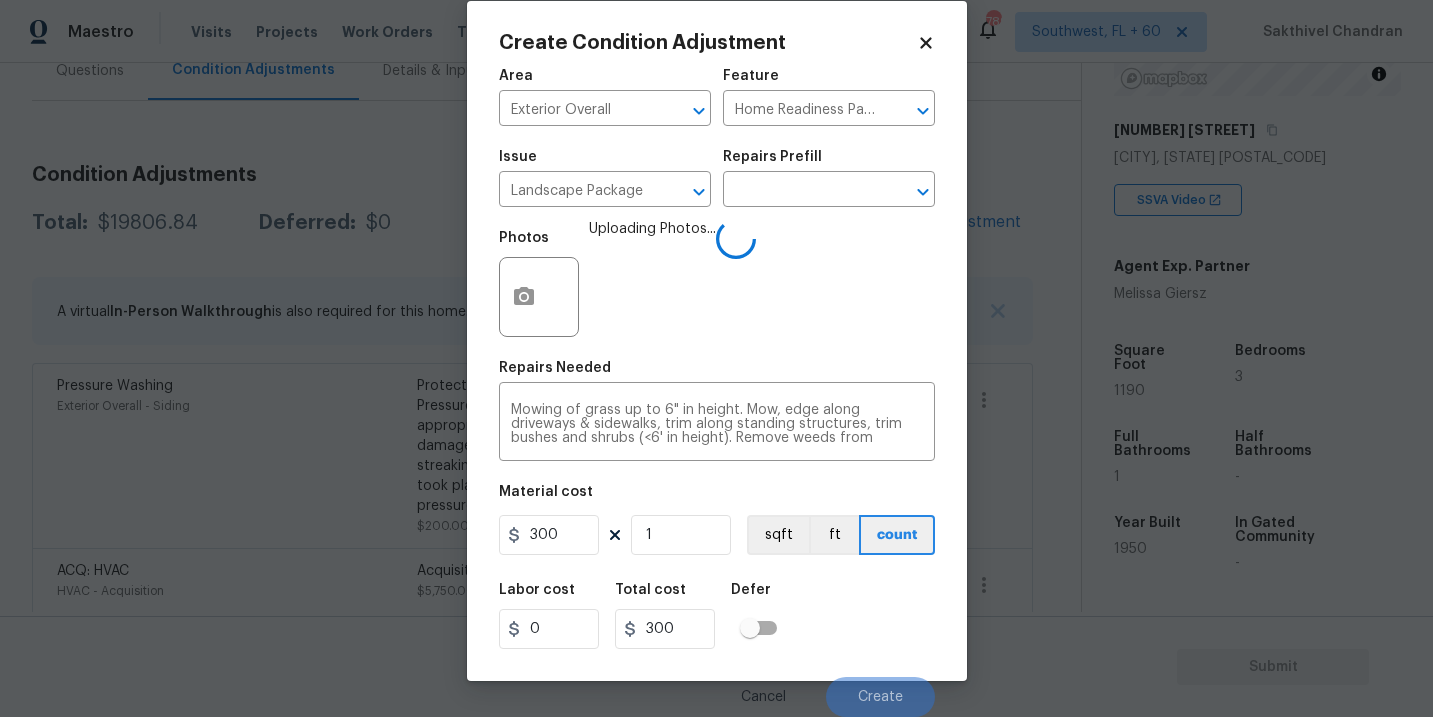 click on "Labor cost 0 Total cost 300 Defer" at bounding box center (717, 616) 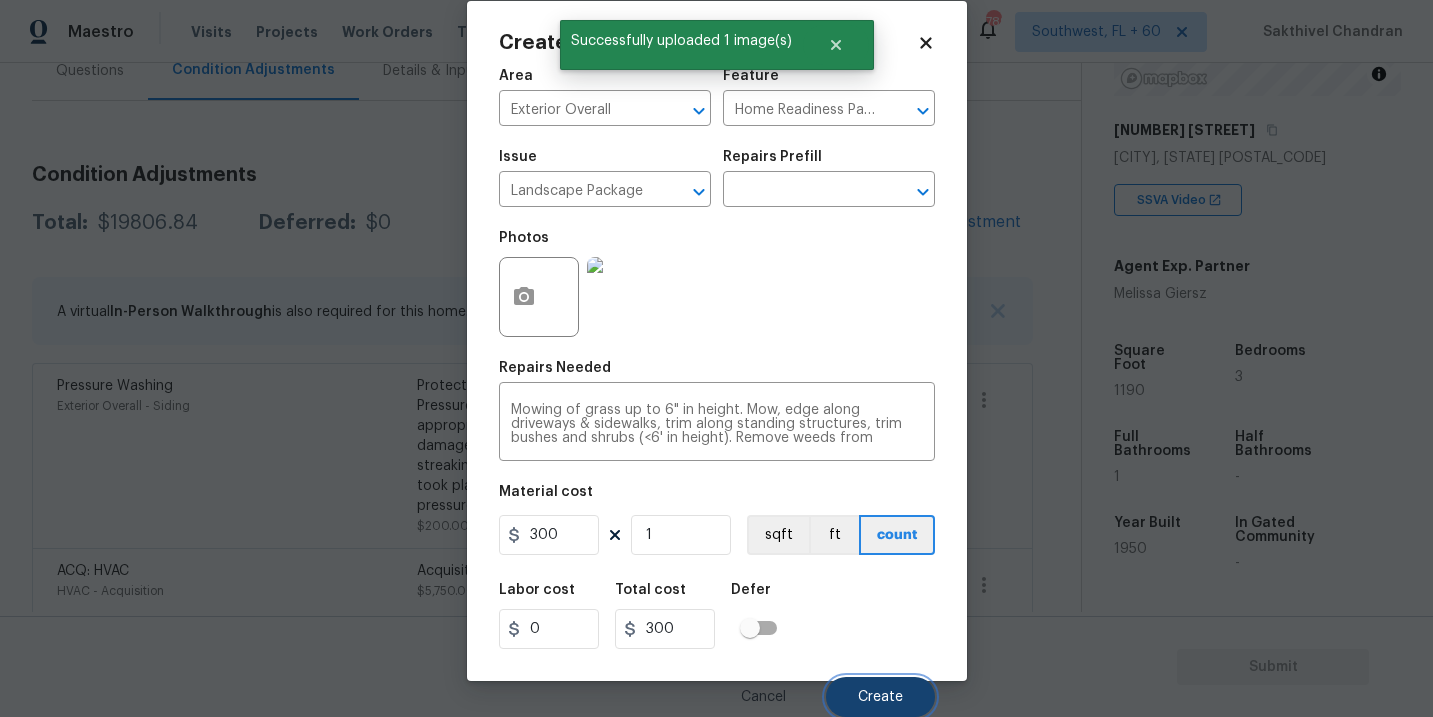 click on "Create" at bounding box center (880, 697) 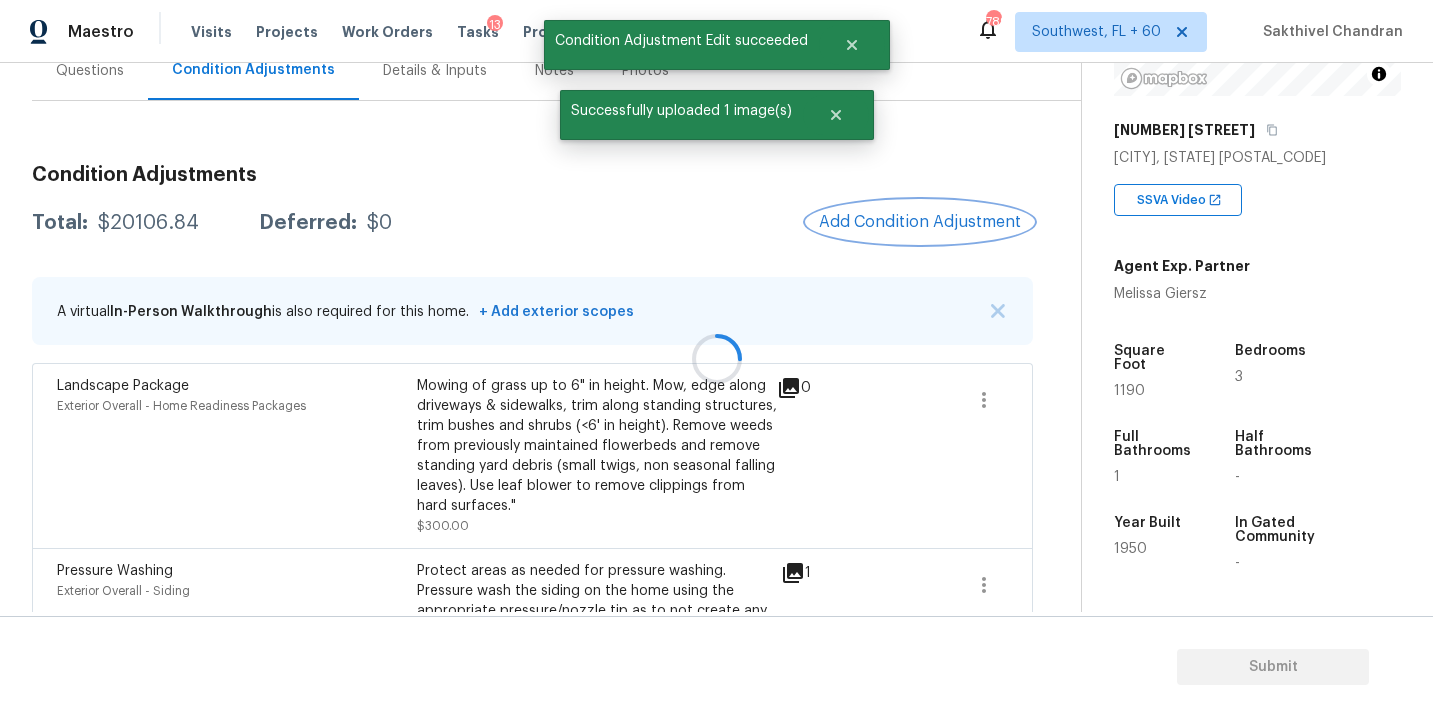 scroll, scrollTop: 0, scrollLeft: 0, axis: both 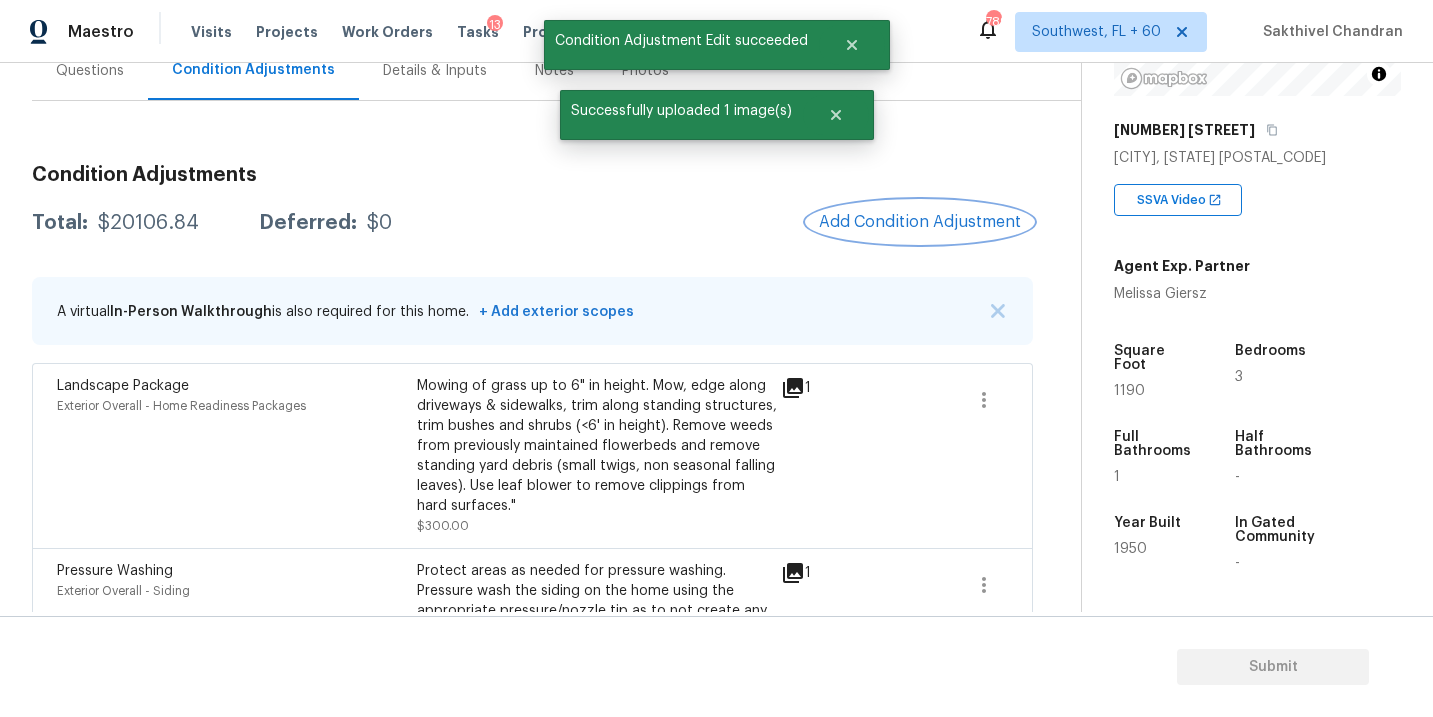 click on "Add Condition Adjustment" at bounding box center (920, 222) 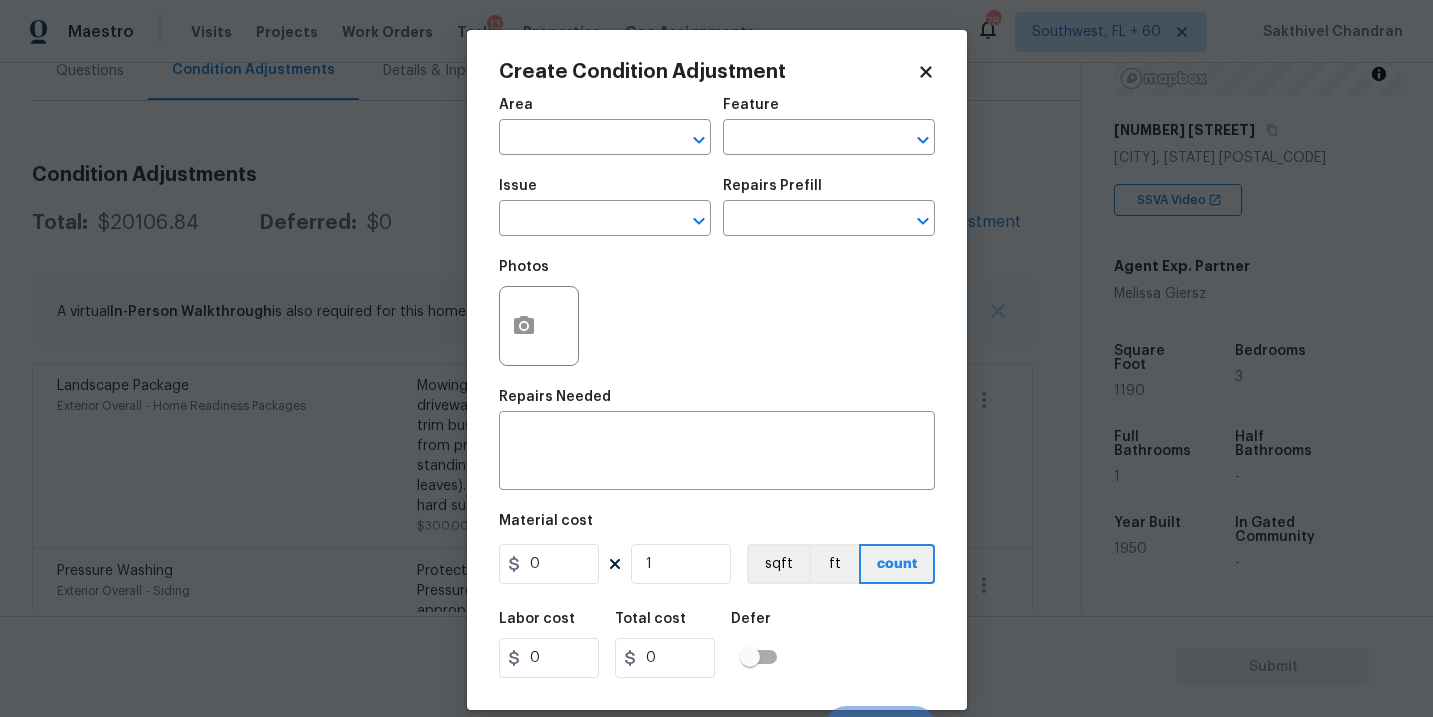 click on "Maestro Visits Projects Work Orders Tasks 13 Properties Geo Assignments 789 Southwest, FL + 60 Sakthivel Chandran Back to tasks Condition Scoping - Full Fri, Aug 08 2025 by 12:23 am   Sakthivel Chandran In-progress Questions Condition Adjustments Details & Inputs Notes Photos Condition Adjustments Total:  $20106.84 Deferred:  $0 Add Condition Adjustment A virtual  In-Person Walkthrough  is also required for this home.   + Add exterior scopes Landscape Package Exterior Overall - Home Readiness Packages Mowing of grass up to 6" in height. Mow, edge along driveways & sidewalks, trim along standing structures, trim bushes and shrubs (<6' in height). Remove weeds from previously maintained flowerbeds and remove standing yard debris (small twigs, non seasonal falling leaves).  Use leaf blower to remove clippings from hard surfaces." $300.00   1 Pressure Washing Exterior Overall - Siding $200.00   1 ACQ: HVAC HVAC - Acquisition Acquisition Scope: Functional HVAC 21+ years $5,750.00   0 ACQ: Crawlspace $2,000.00   0" at bounding box center (716, 358) 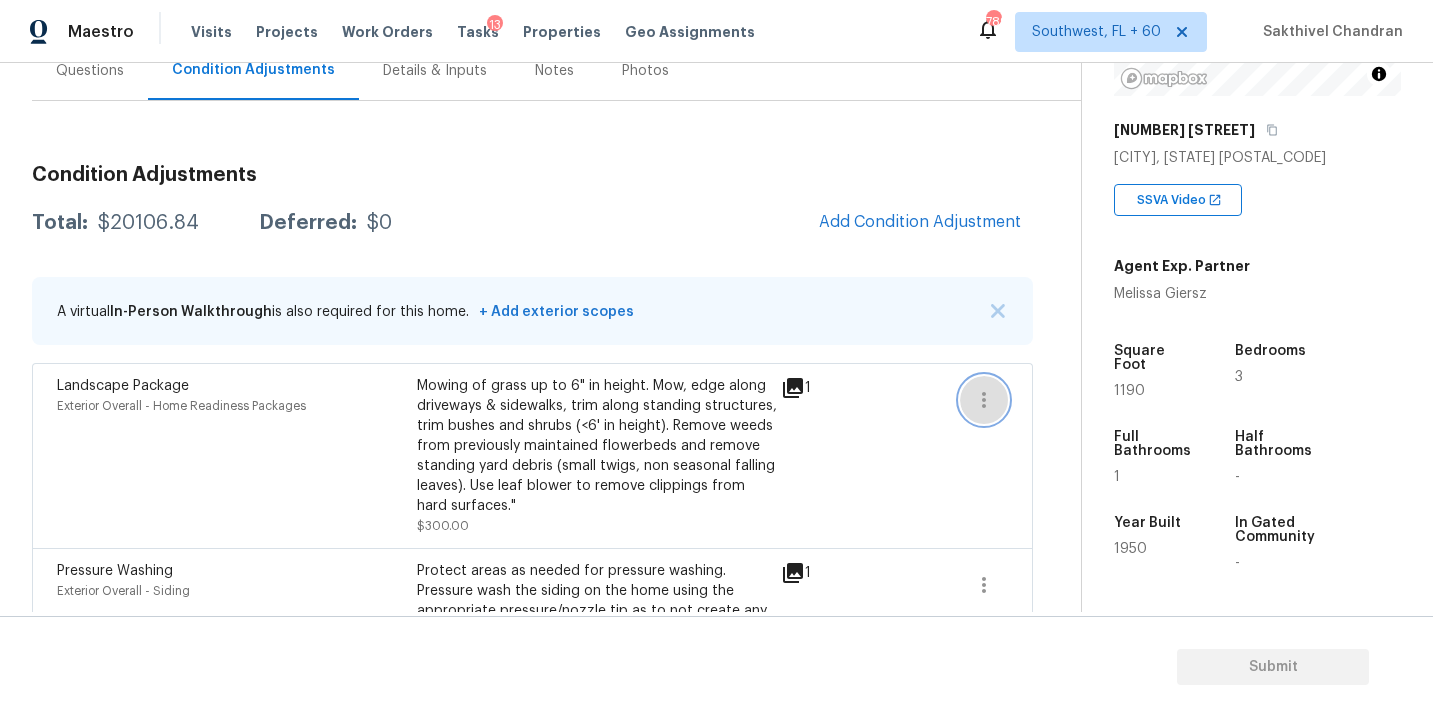 click 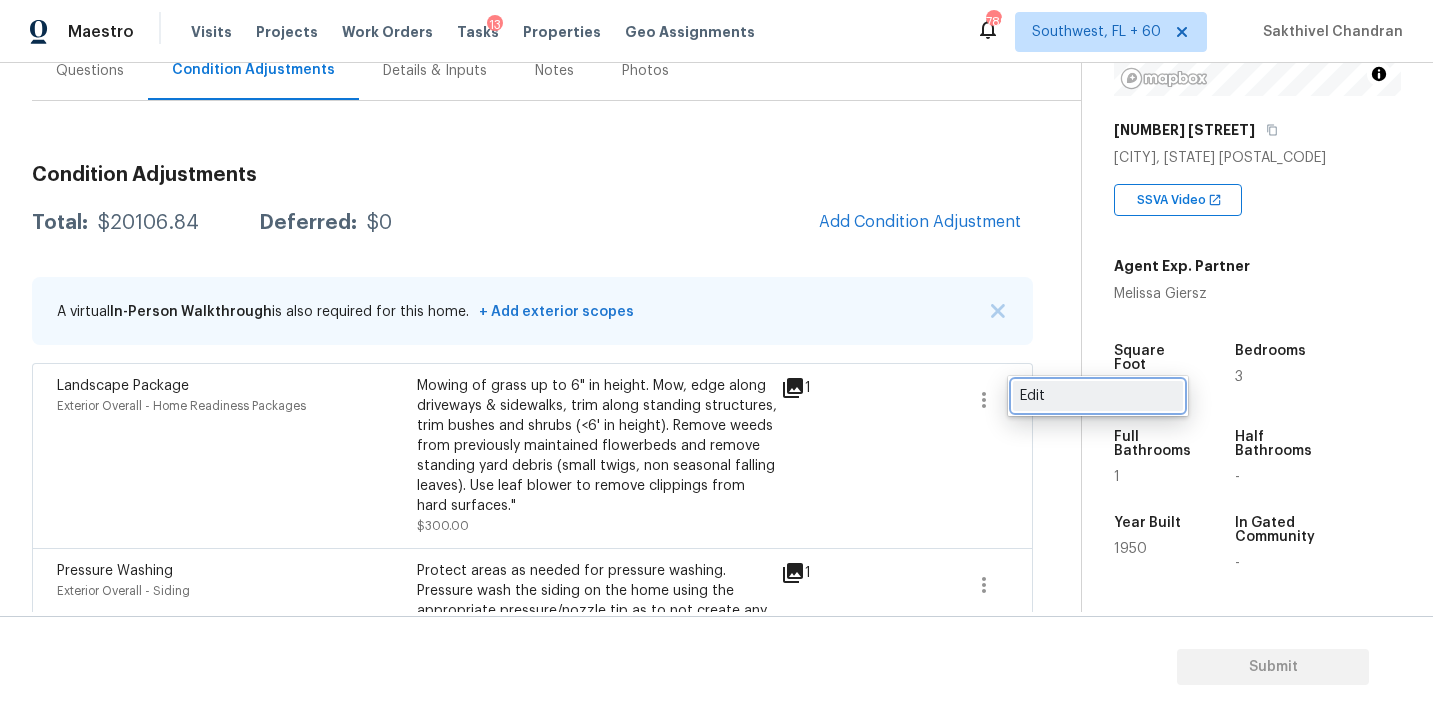 click on "Edit" at bounding box center (1098, 396) 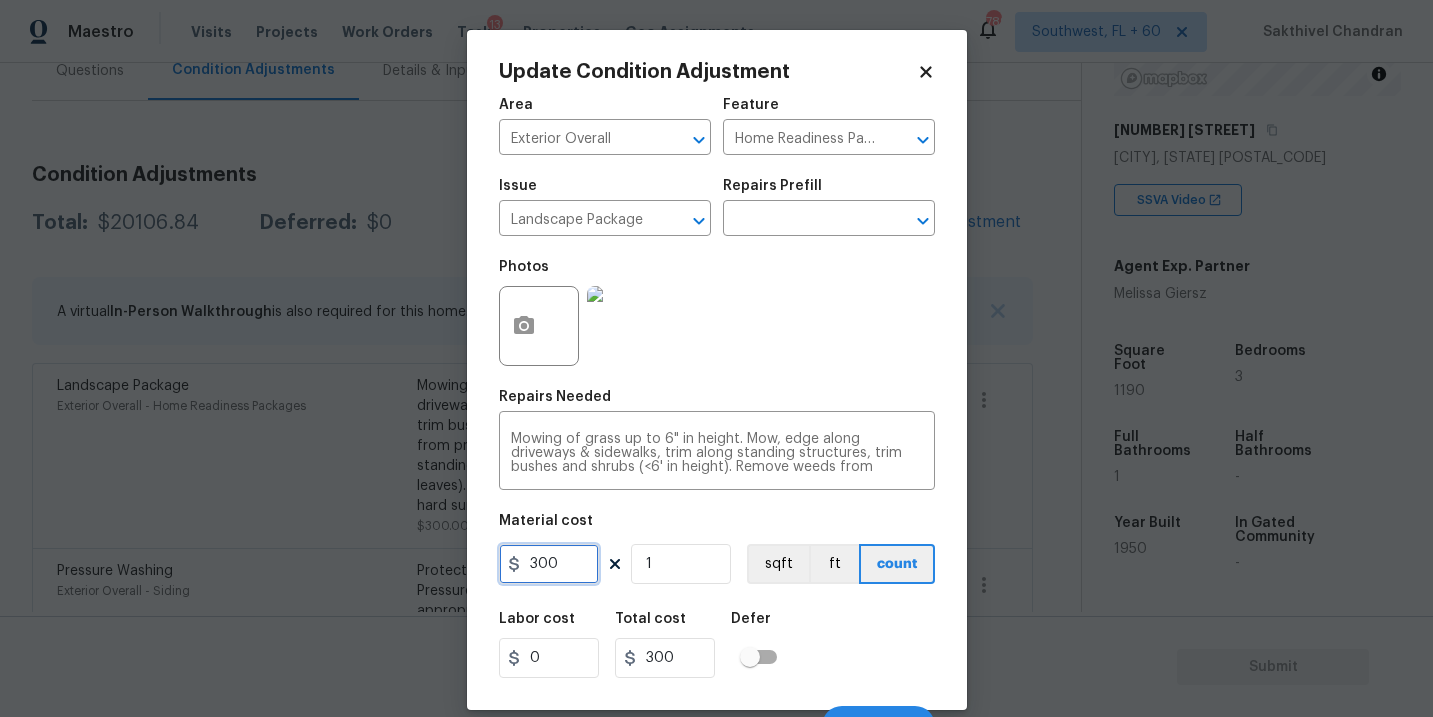 drag, startPoint x: 553, startPoint y: 570, endPoint x: 360, endPoint y: 570, distance: 193 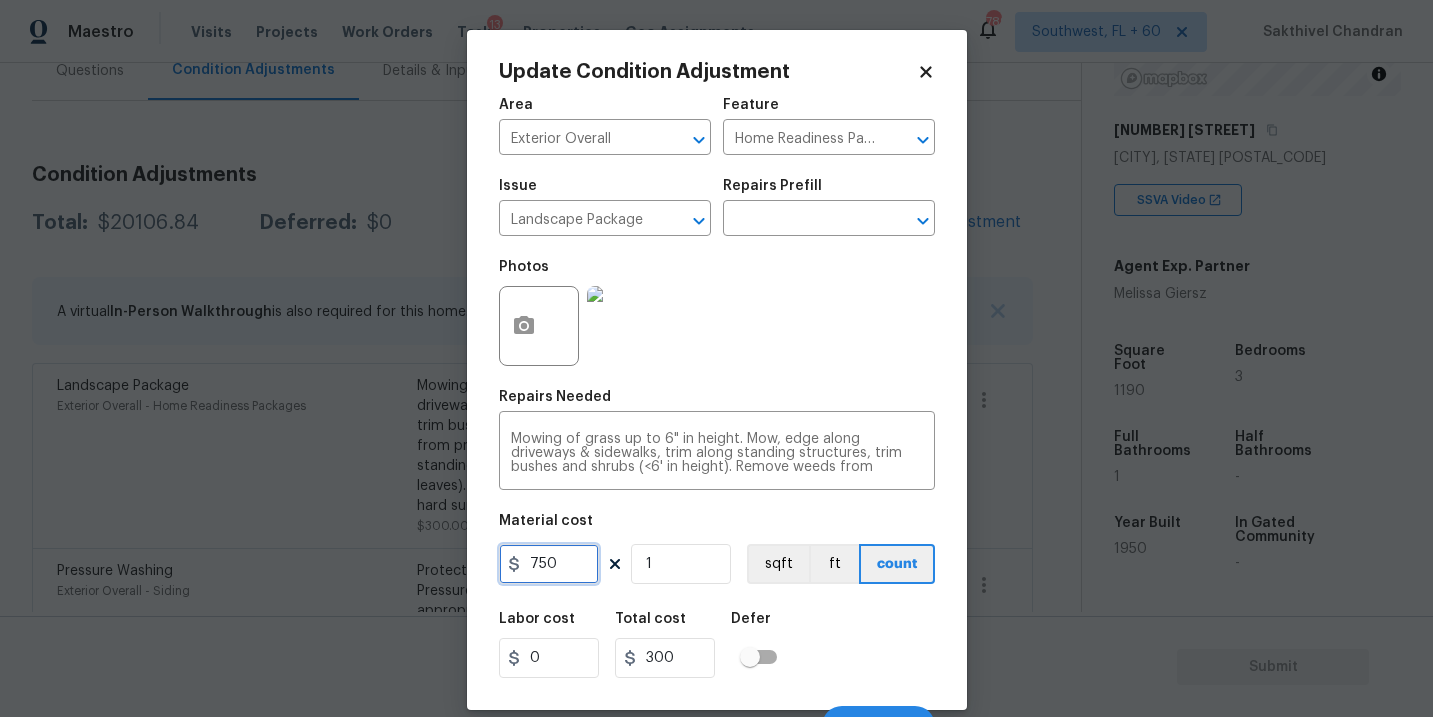 type on "750" 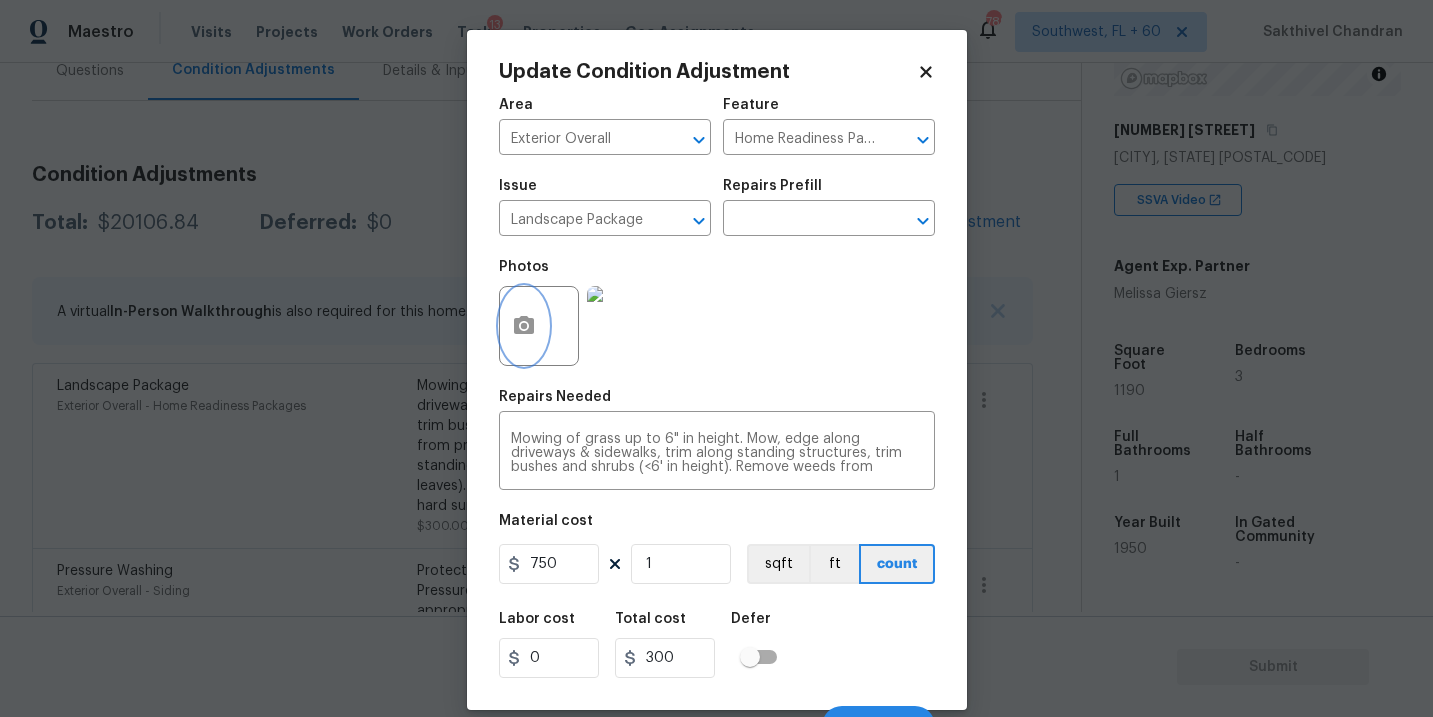 type on "750" 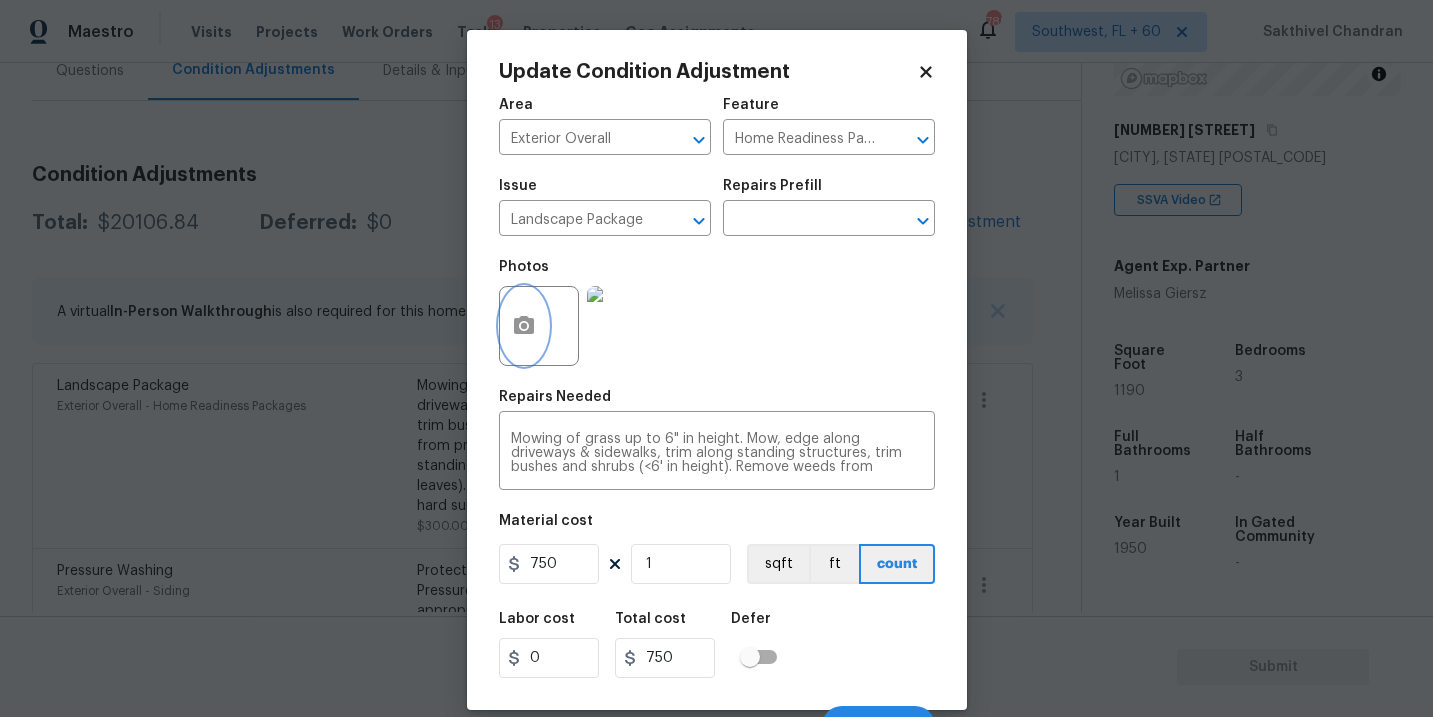 click at bounding box center (524, 326) 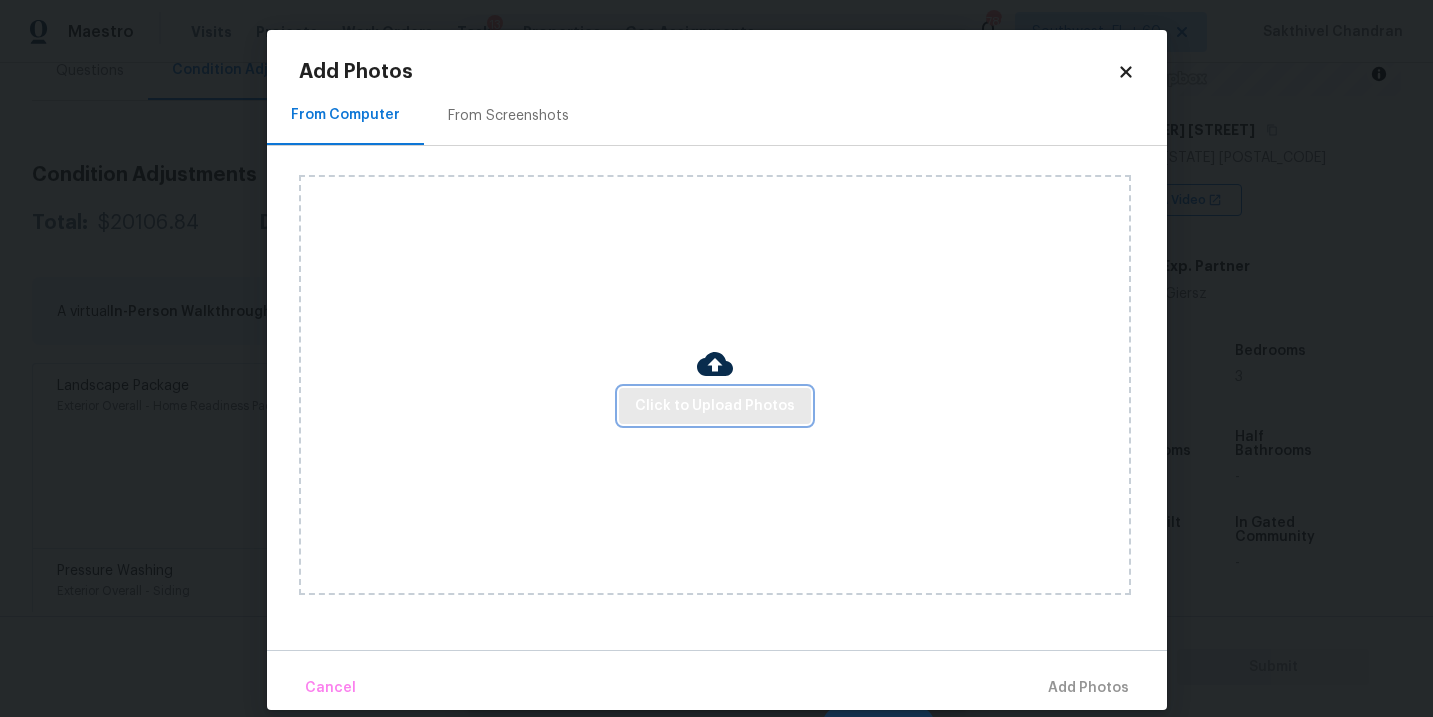 click on "Click to Upload Photos" at bounding box center (715, 406) 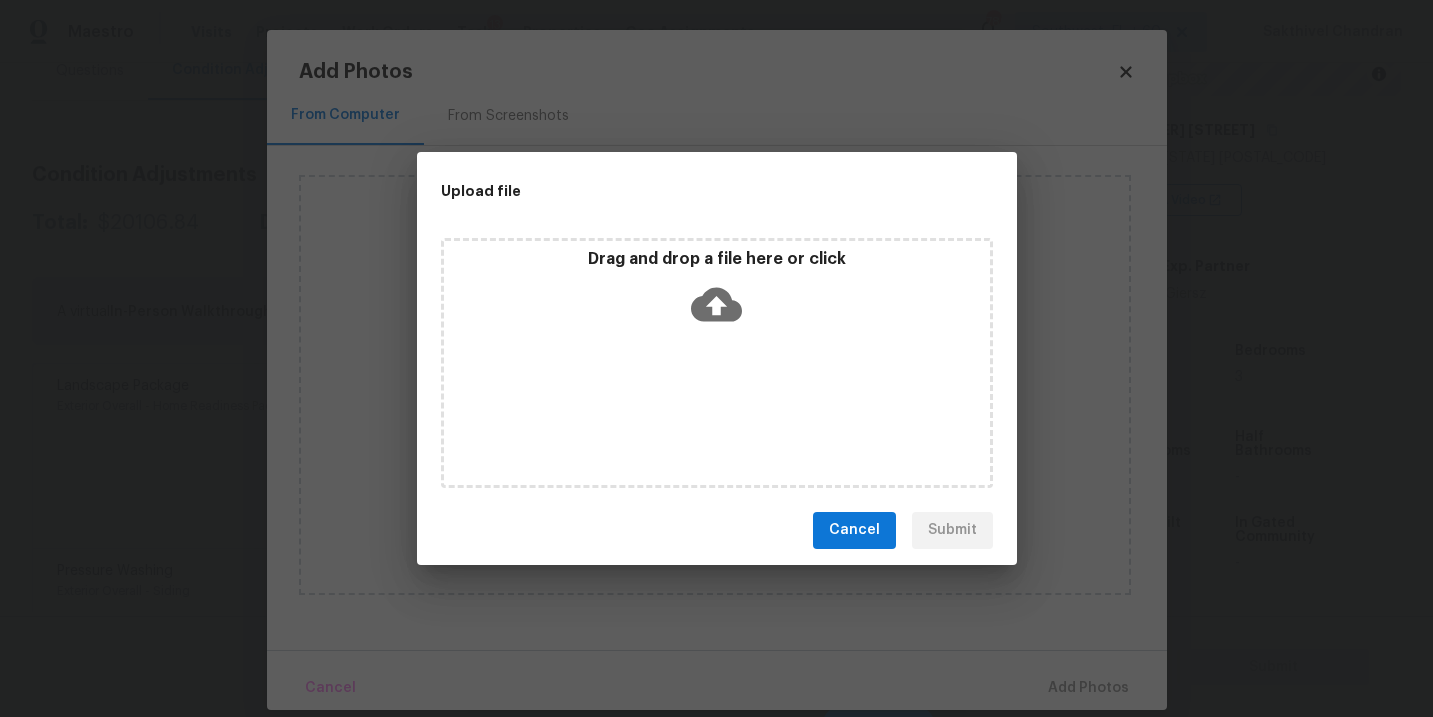click on "Drag and drop a file here or click" at bounding box center [717, 292] 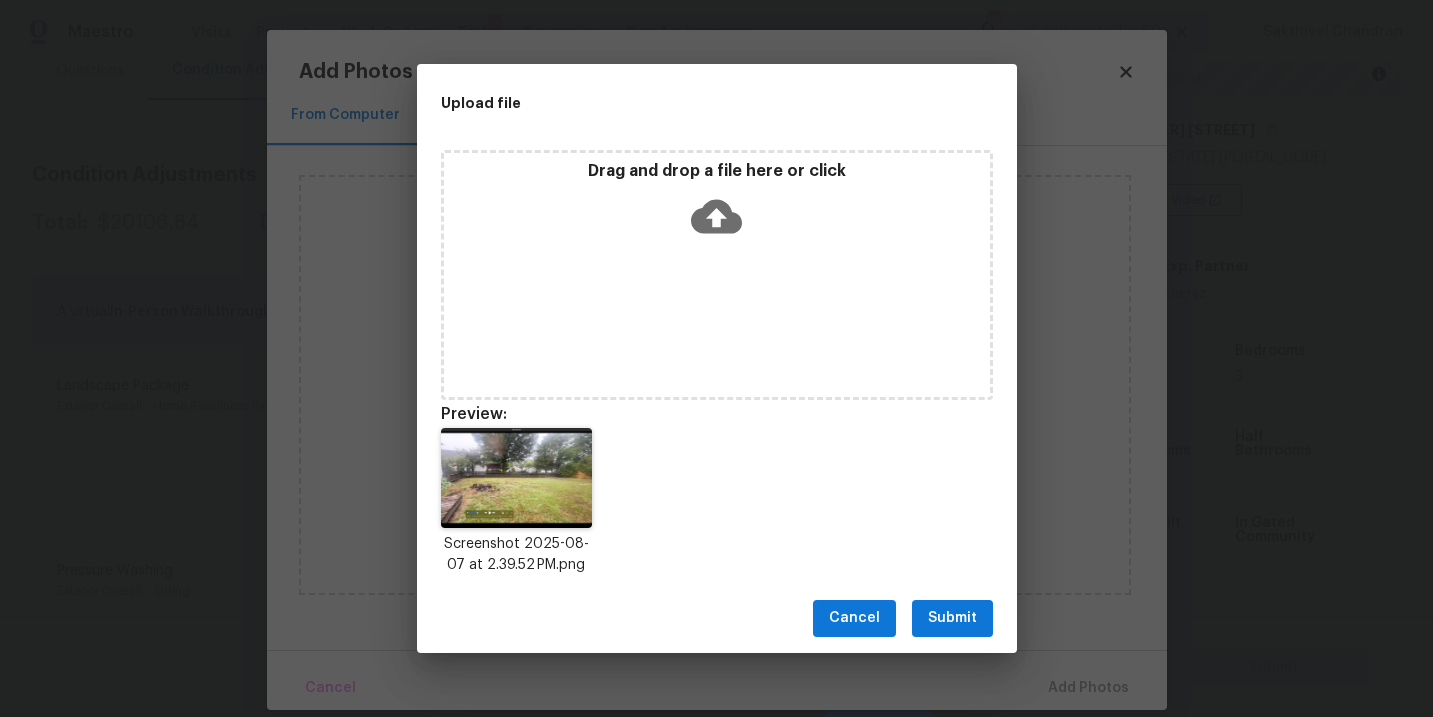 click on "Submit" at bounding box center [952, 618] 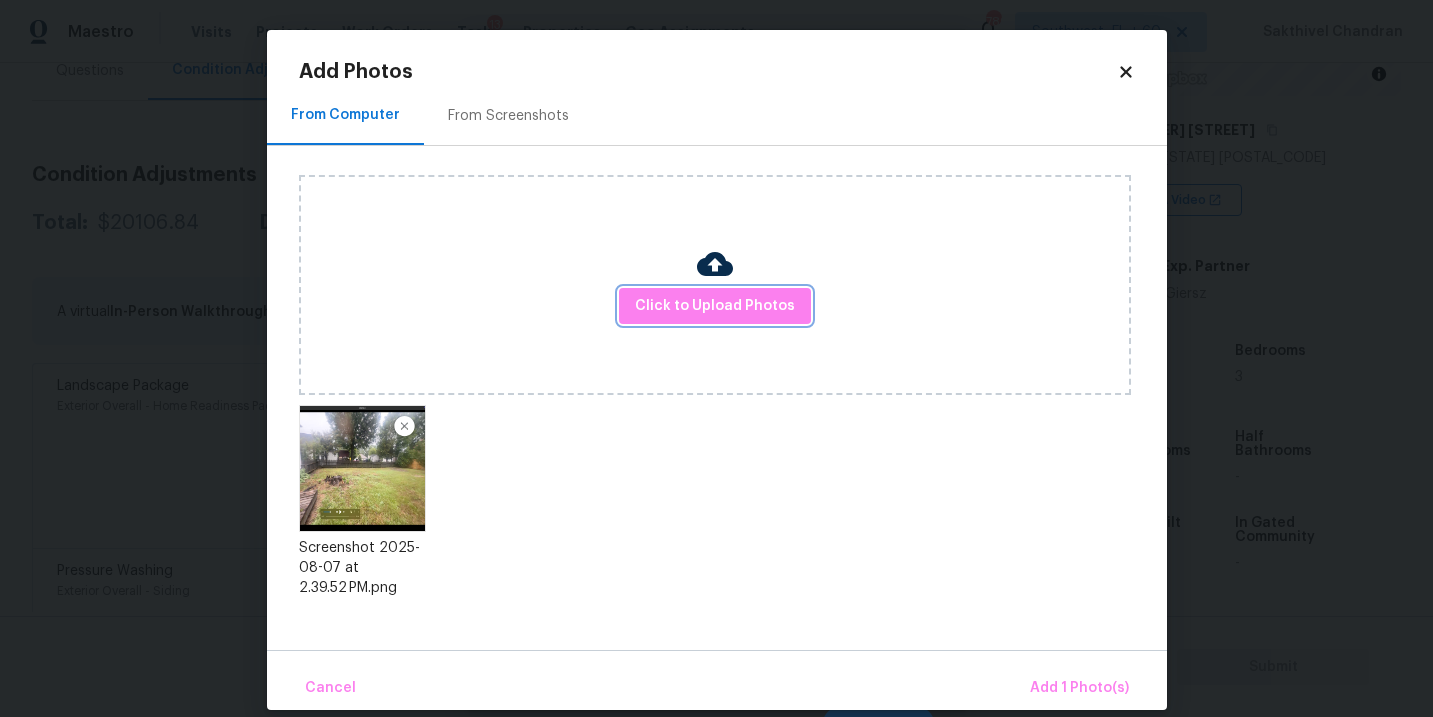 scroll, scrollTop: 23, scrollLeft: 0, axis: vertical 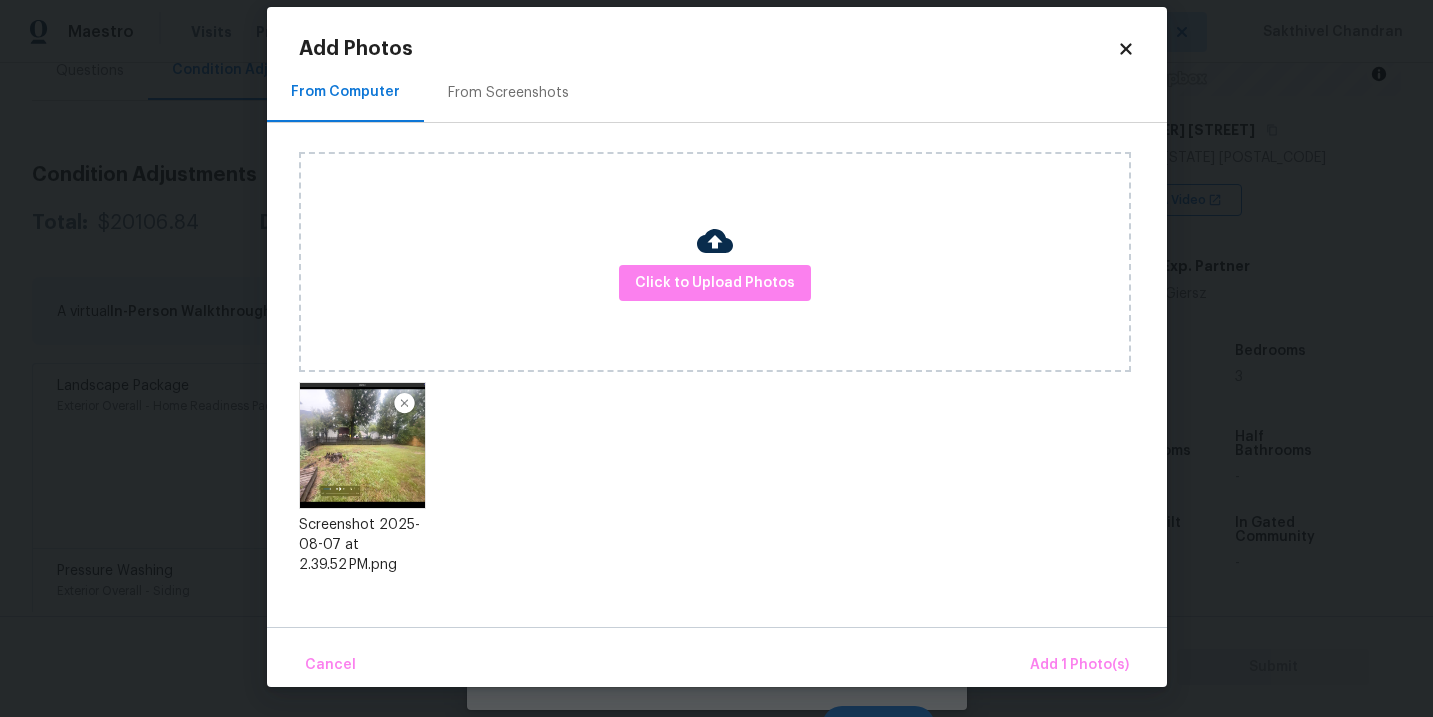 click on "Cancel Add 1 Photo(s)" at bounding box center [717, 657] 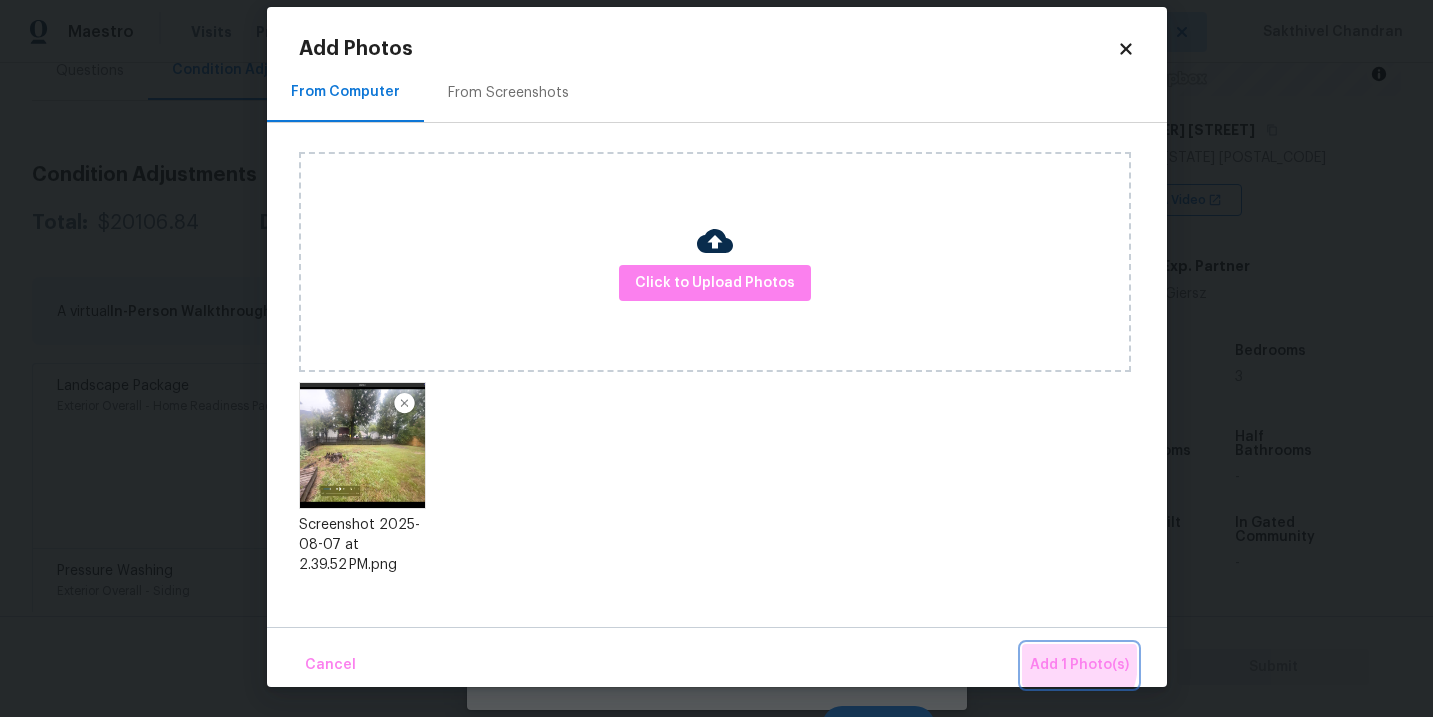 click on "Add 1 Photo(s)" at bounding box center [1079, 665] 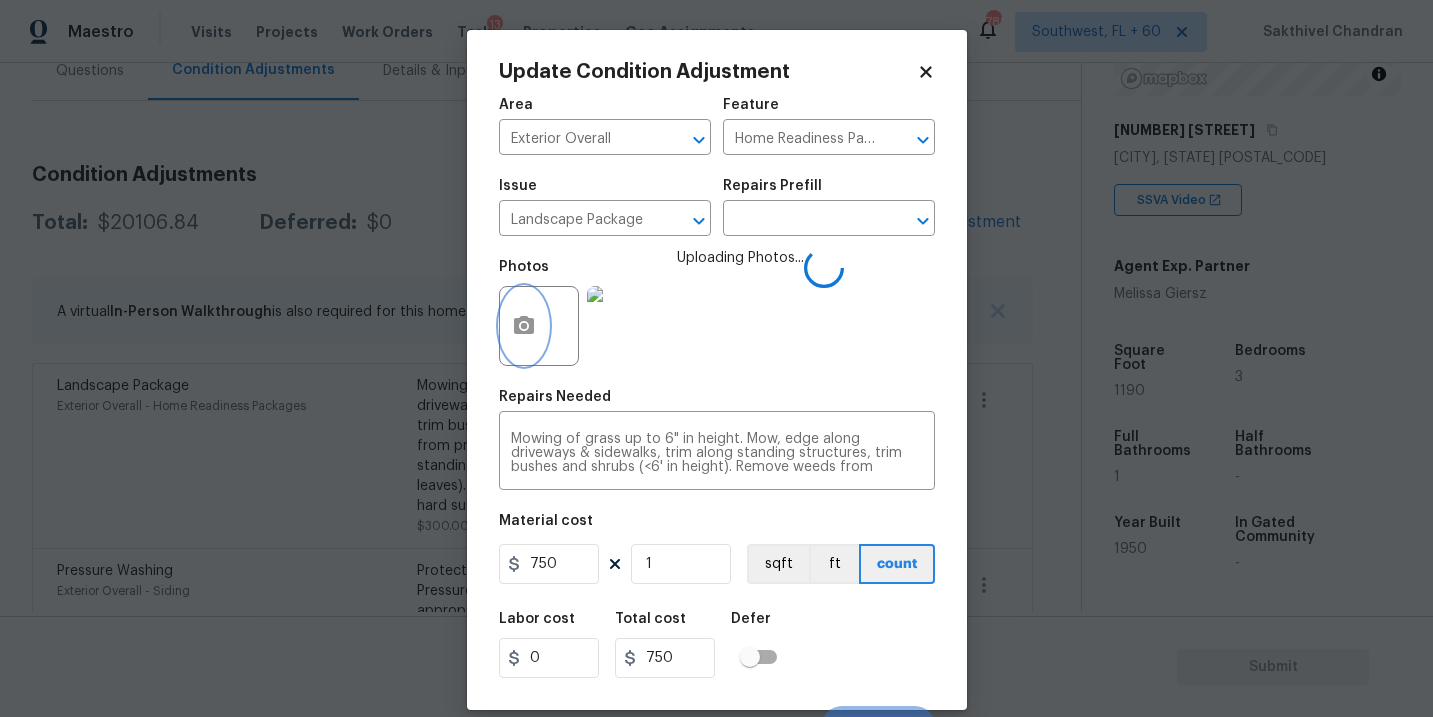 scroll, scrollTop: 0, scrollLeft: 0, axis: both 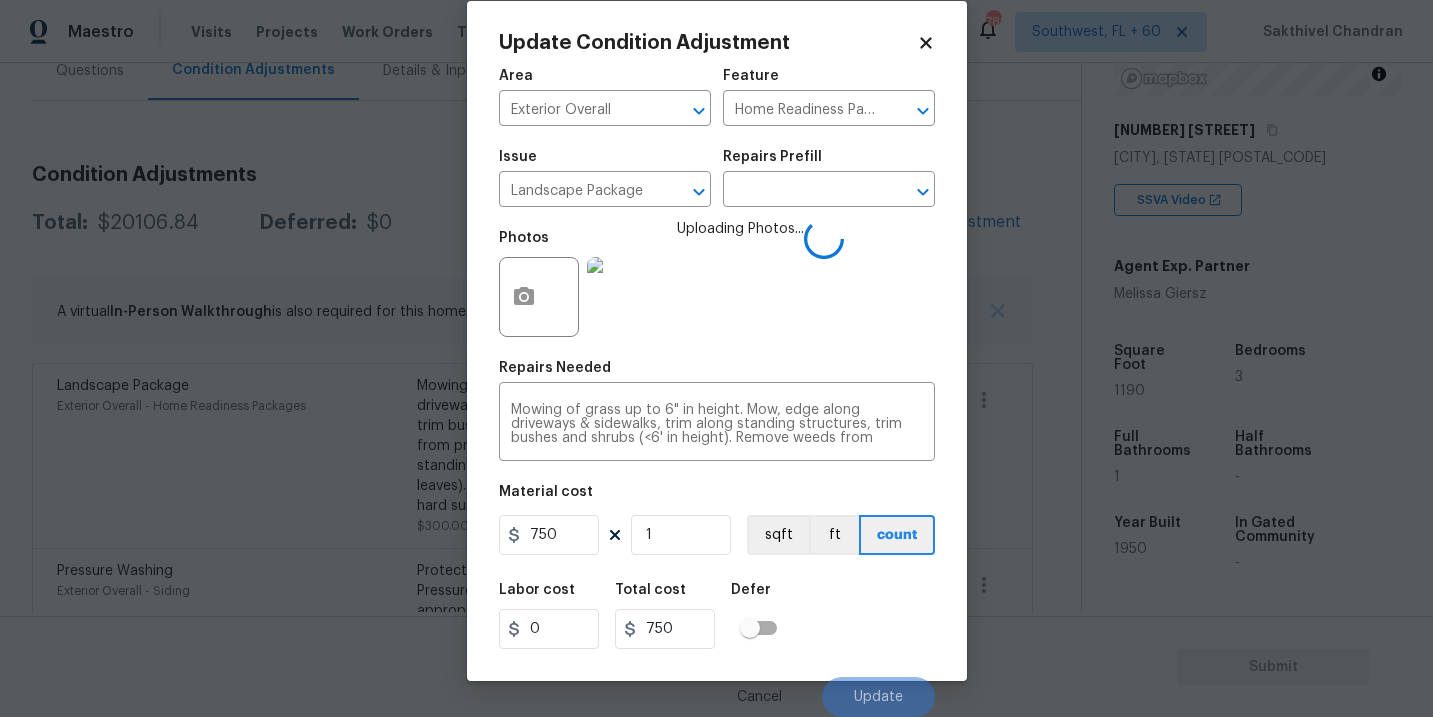 click on "Labor cost 0 Total cost 750 Defer" at bounding box center [717, 616] 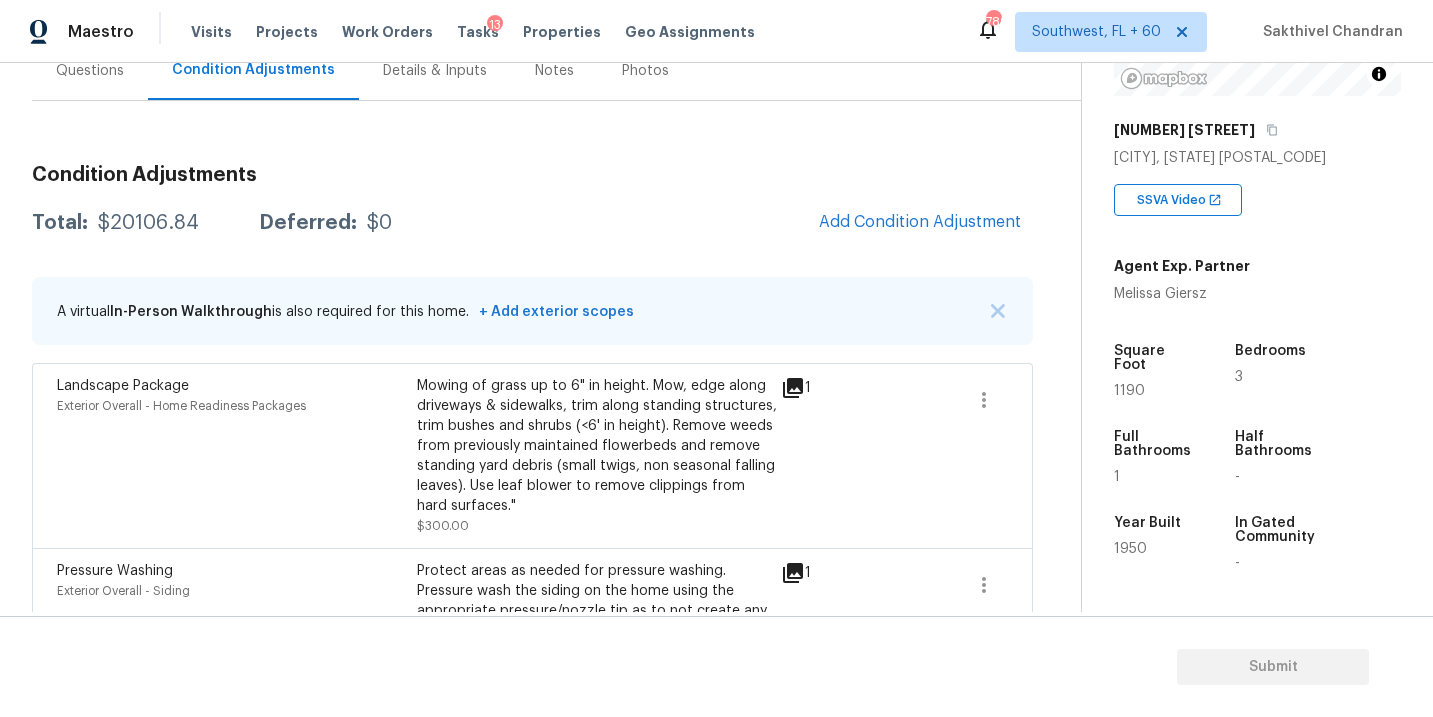 click on "Maestro Visits Projects Work Orders Tasks 13 Properties Geo Assignments 789 Southwest, FL + 60 Sakthivel Chandran Back to tasks Condition Scoping - Full Fri, Aug 08 2025 by 12:23 am   Sakthivel Chandran In-progress Questions Condition Adjustments Details & Inputs Notes Photos Condition Adjustments Total:  $20106.84 Deferred:  $0 Add Condition Adjustment A virtual  In-Person Walkthrough  is also required for this home.   + Add exterior scopes Landscape Package Exterior Overall - Home Readiness Packages Mowing of grass up to 6" in height. Mow, edge along driveways & sidewalks, trim along standing structures, trim bushes and shrubs (<6' in height). Remove weeds from previously maintained flowerbeds and remove standing yard debris (small twigs, non seasonal falling leaves).  Use leaf blower to remove clippings from hard surfaces." $300.00   1 Pressure Washing Exterior Overall - Siding $200.00   1 ACQ: HVAC HVAC - Acquisition Acquisition Scope: Functional HVAC 21+ years $5,750.00   0 ACQ: Crawlspace $2,000.00   0" at bounding box center [716, 358] 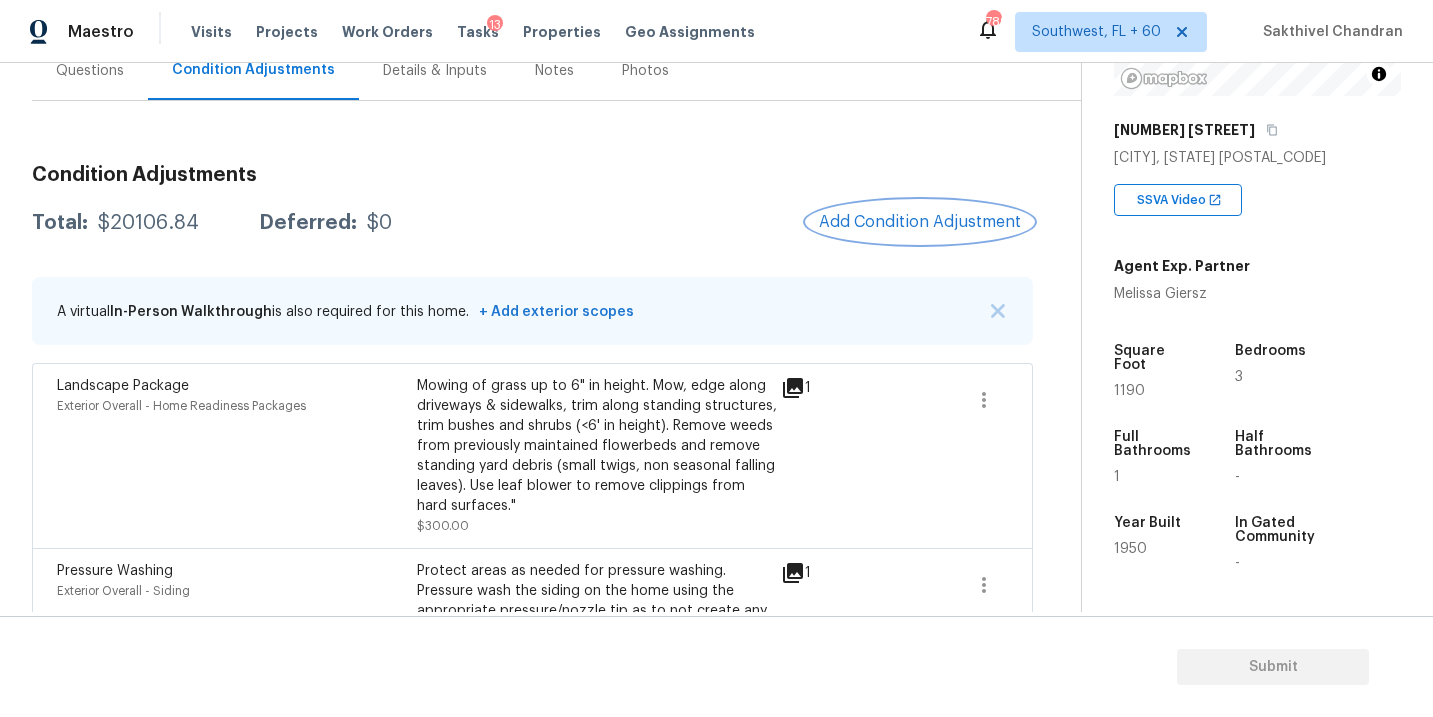 click on "Add Condition Adjustment" at bounding box center (920, 222) 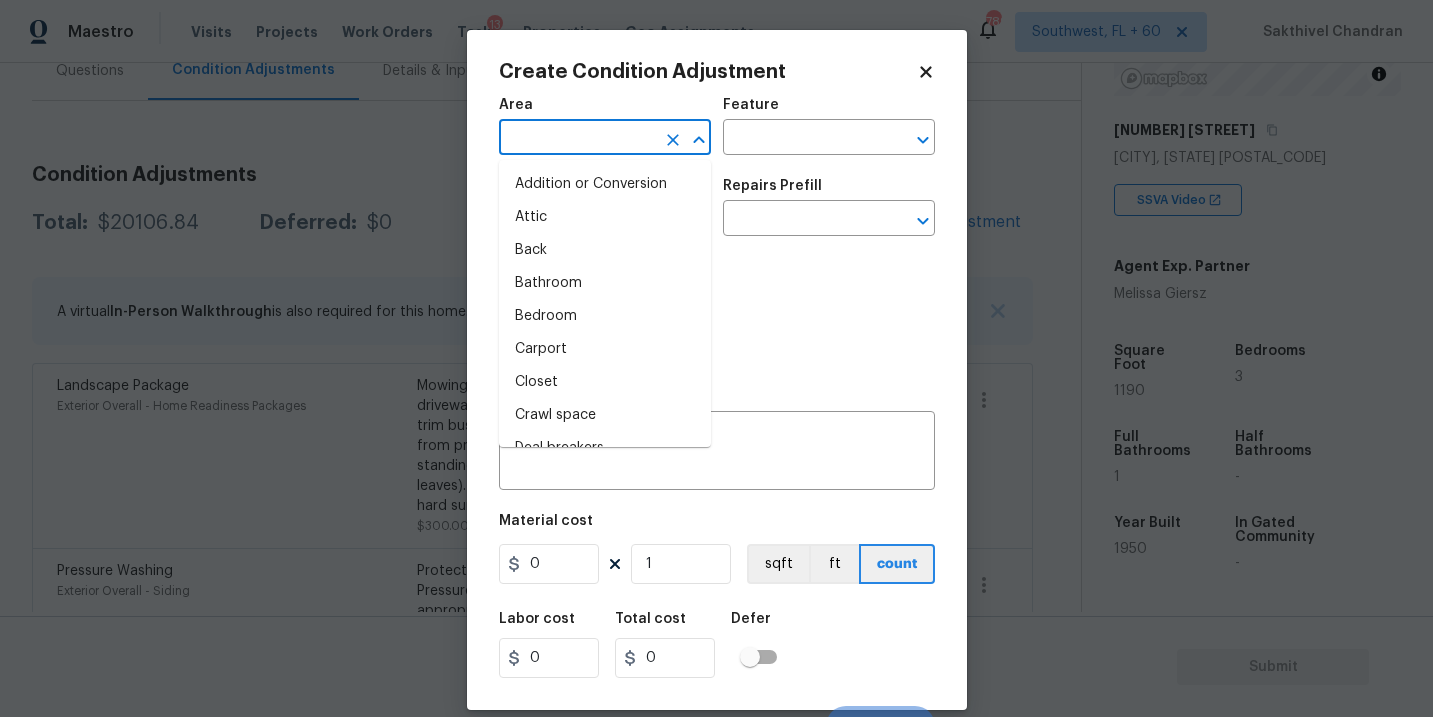 click at bounding box center (577, 139) 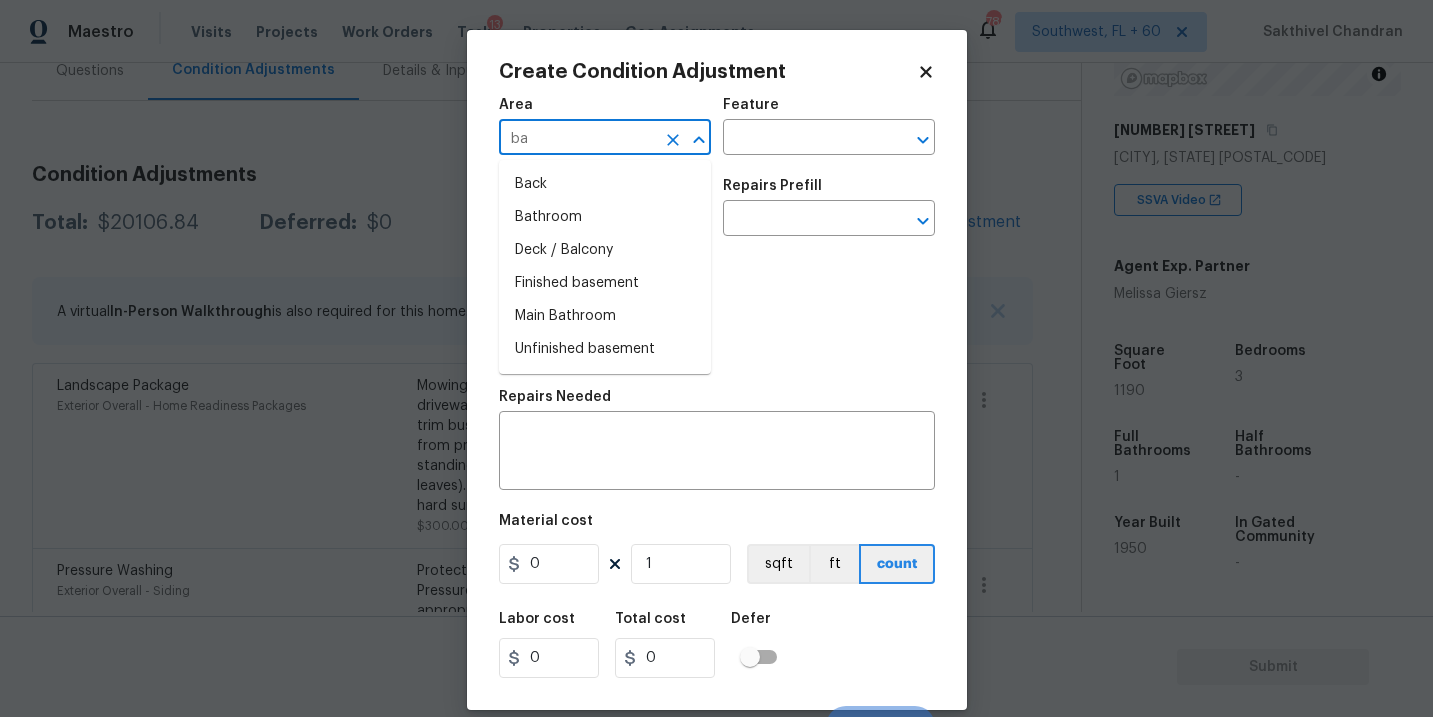 type on "b" 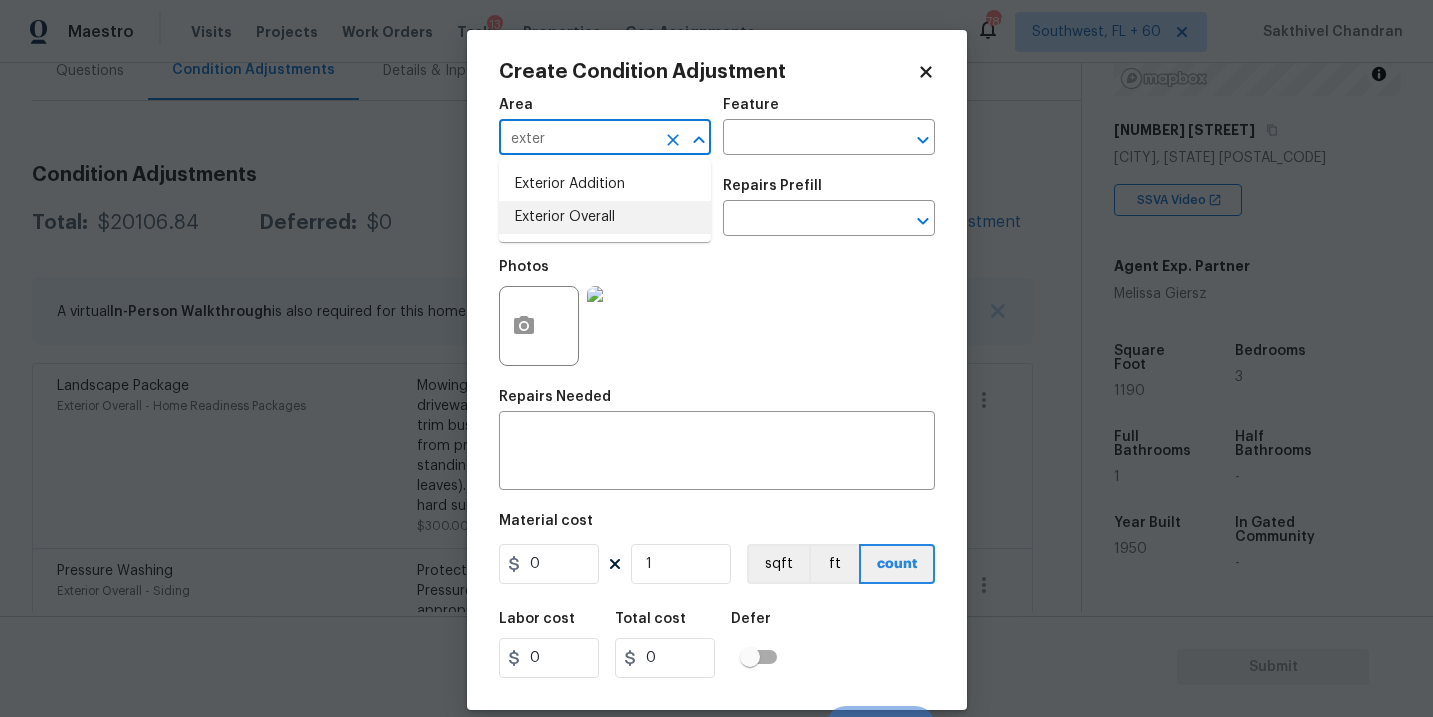 click on "Exterior Overall" at bounding box center (605, 217) 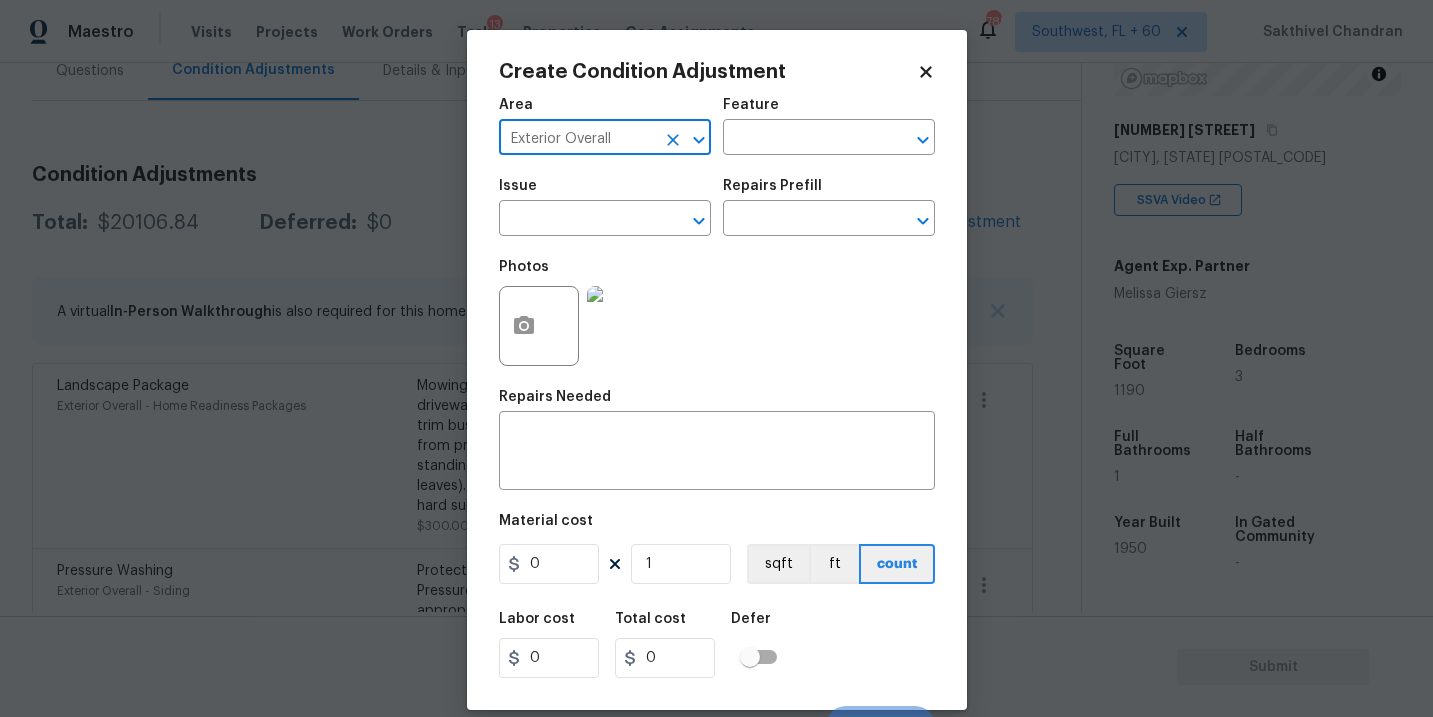 type on "Exterior Overall" 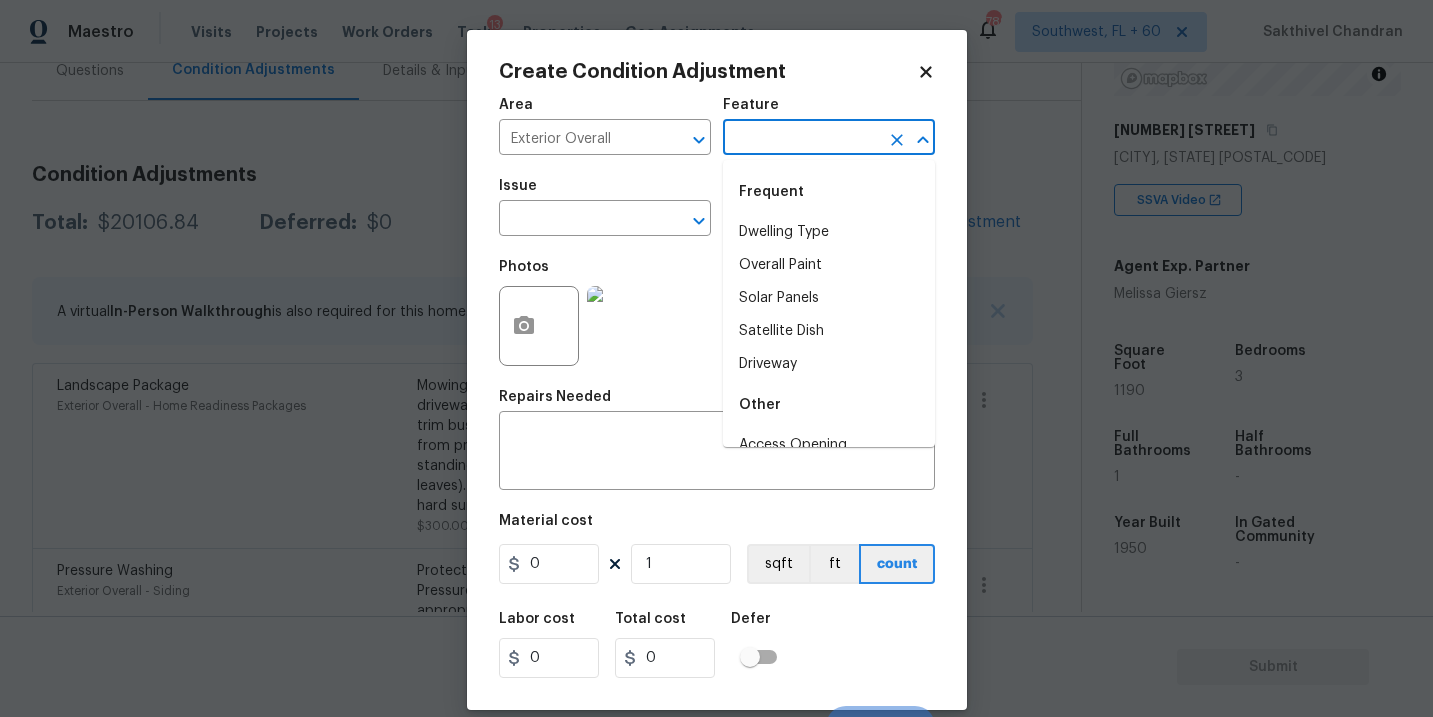 click at bounding box center [801, 139] 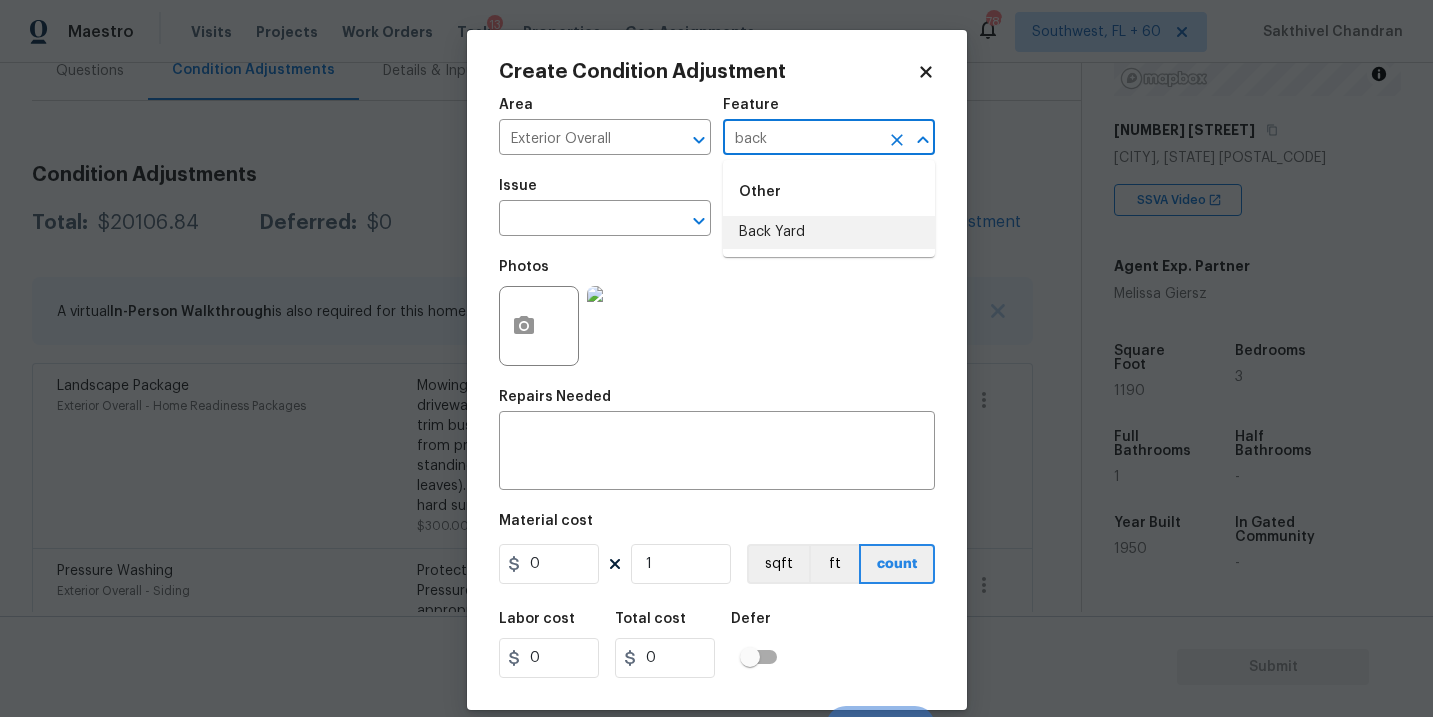 click on "Back Yard" at bounding box center [829, 232] 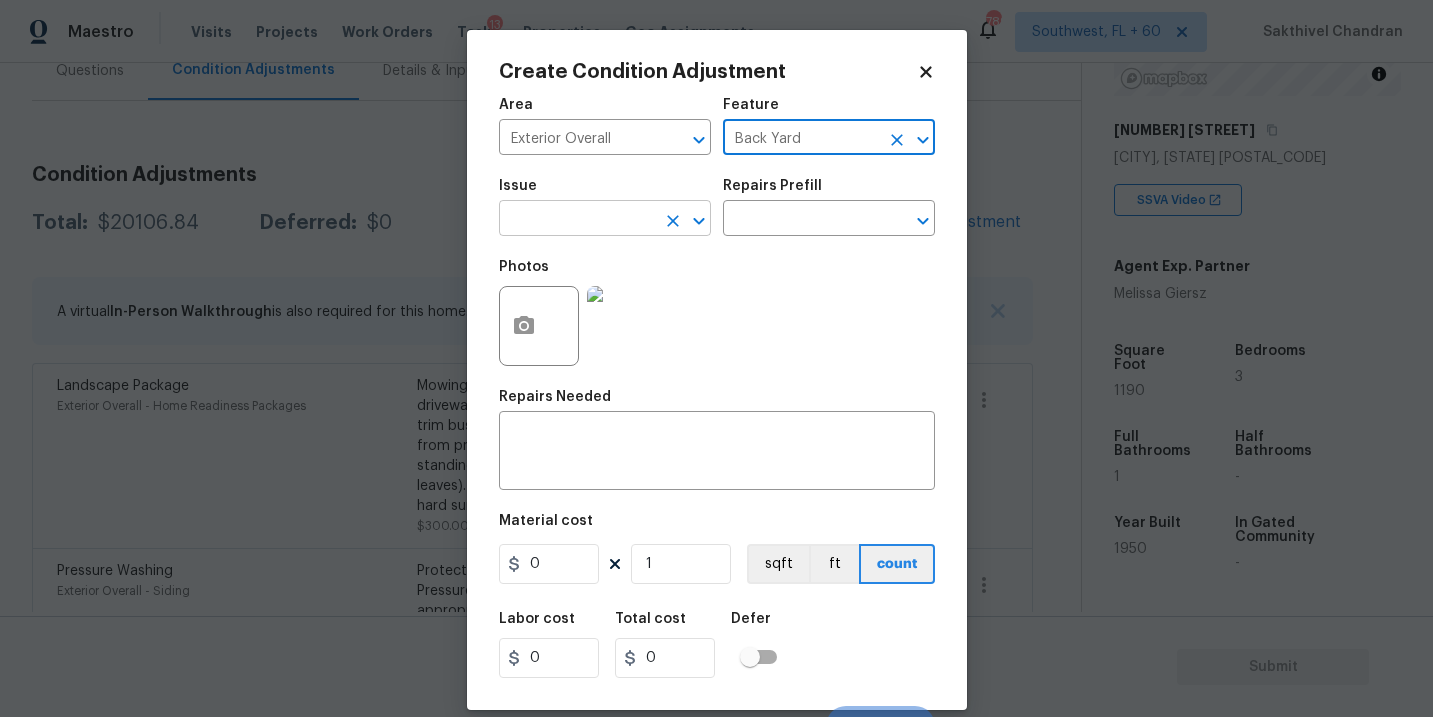 type on "Back Yard" 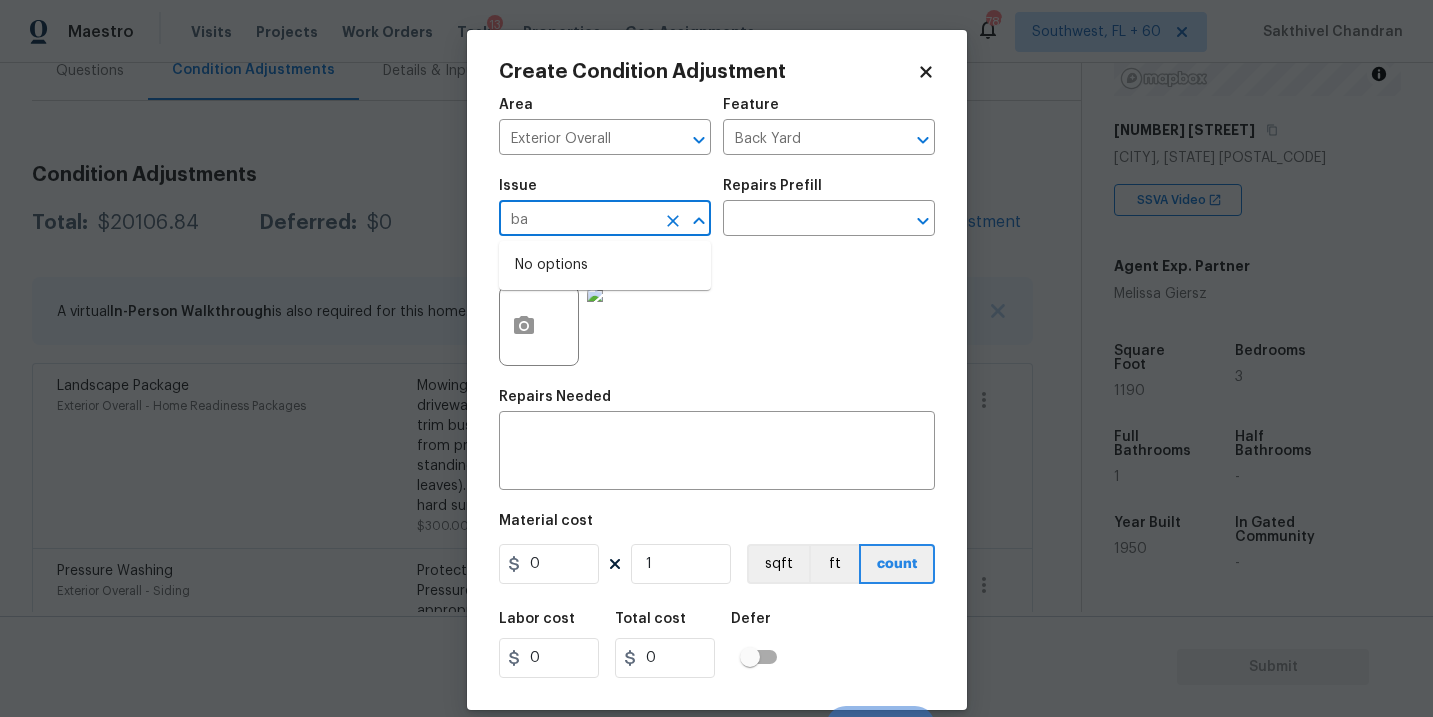 type on "b" 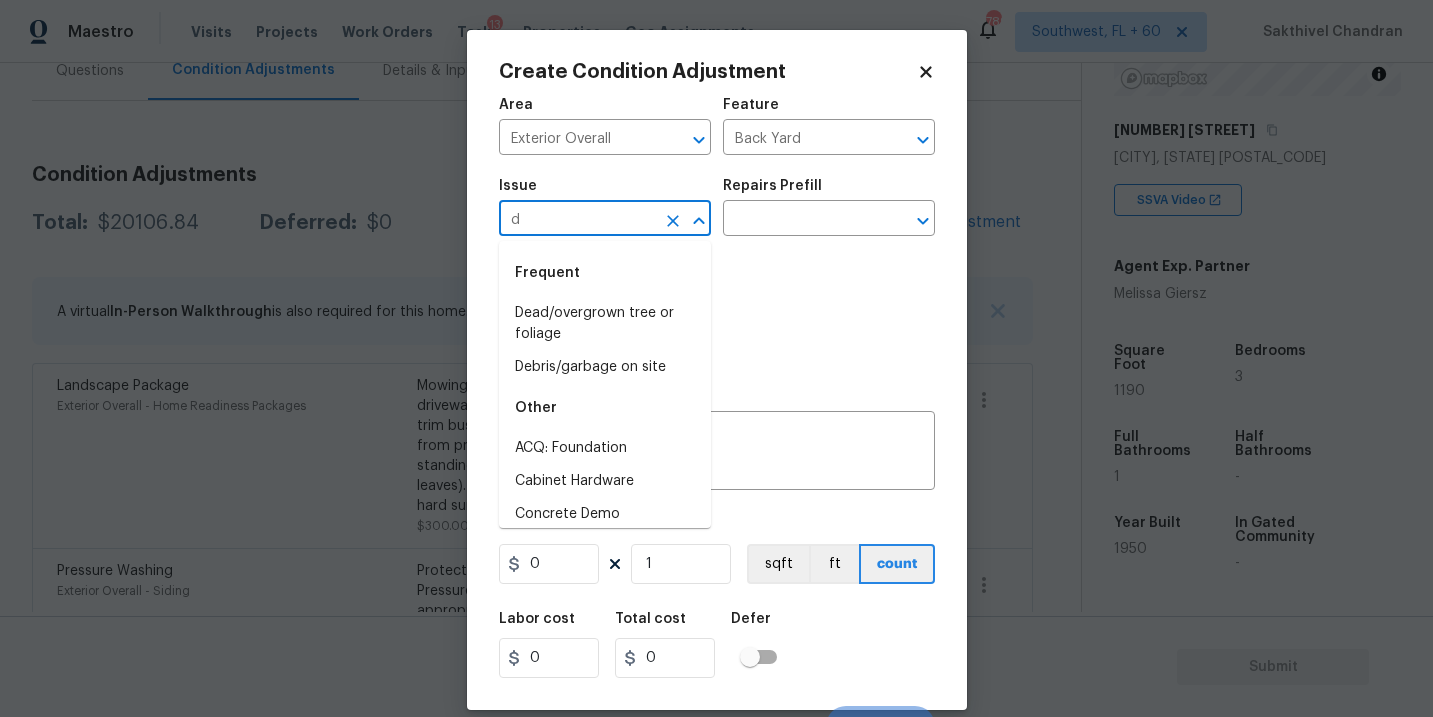type on "de" 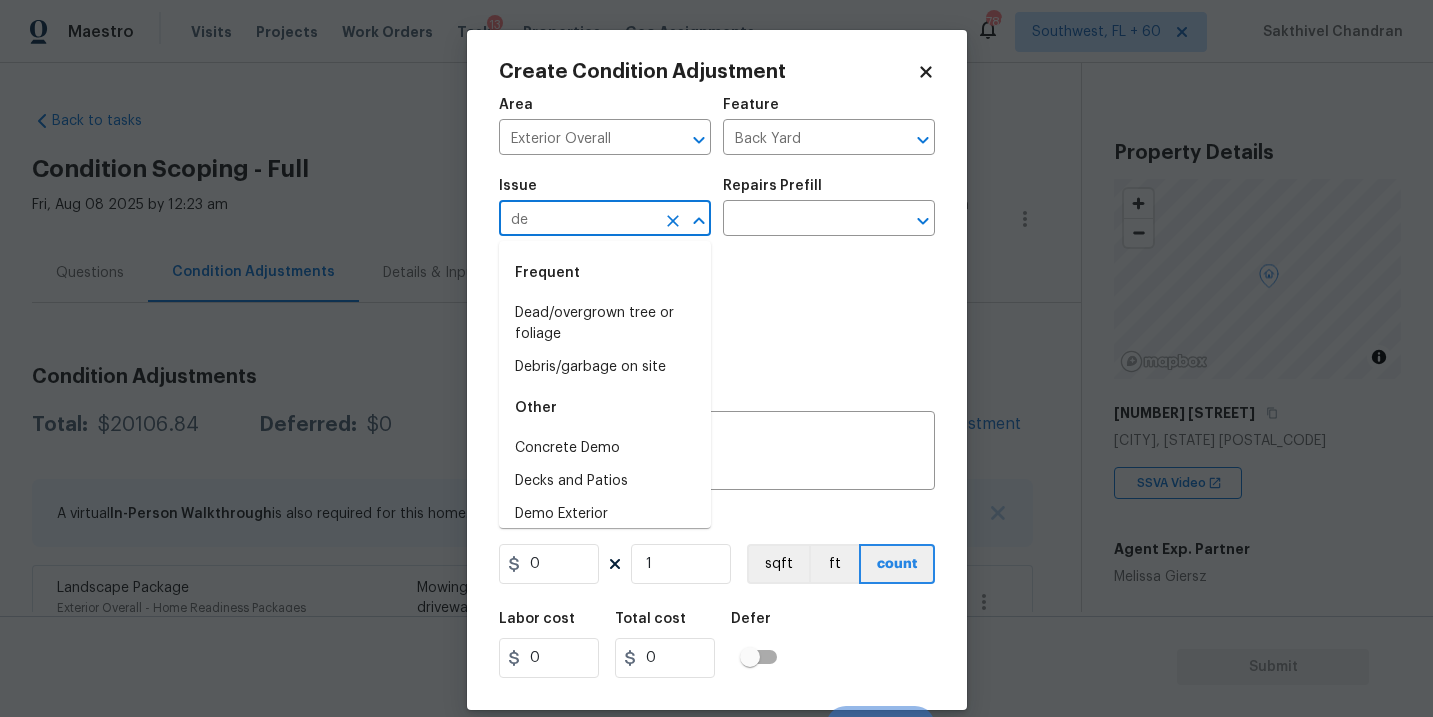scroll, scrollTop: 0, scrollLeft: 0, axis: both 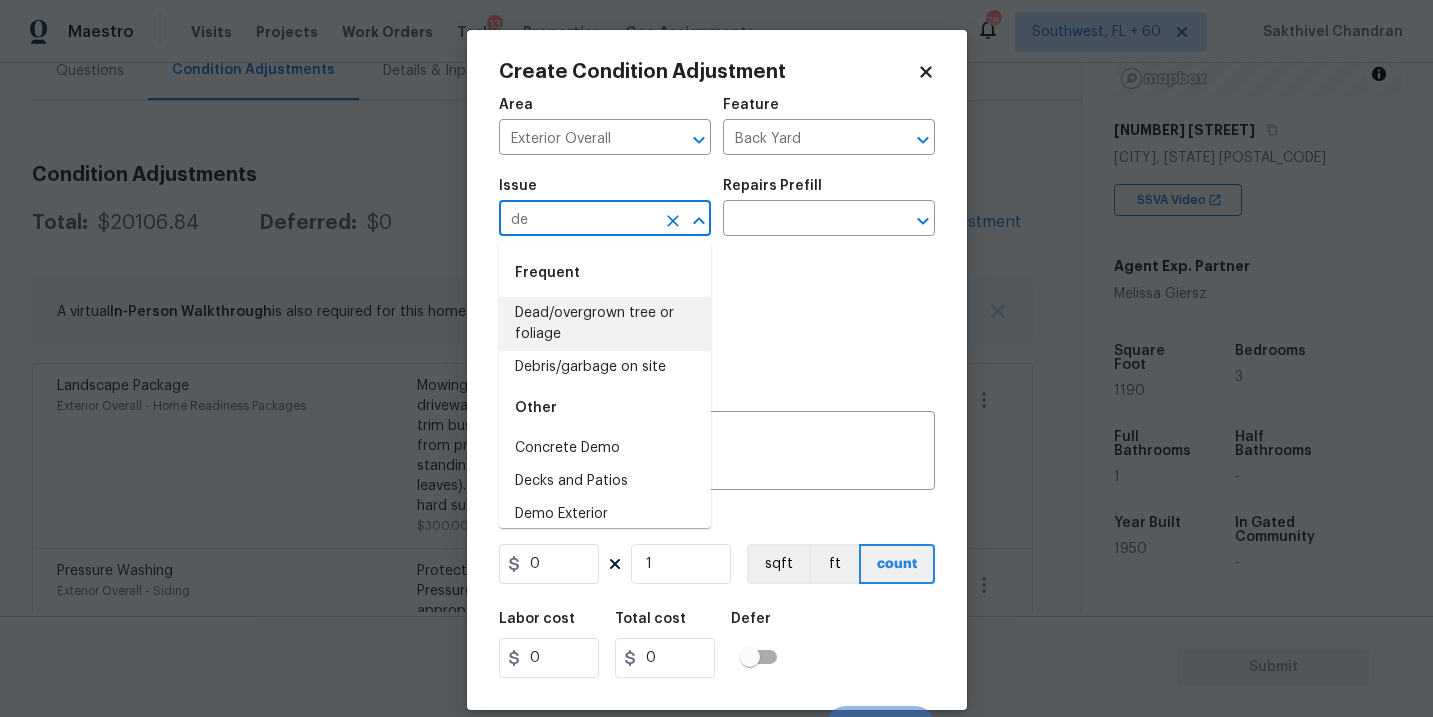 click on "Dead/overgrown tree or foliage" at bounding box center (605, 324) 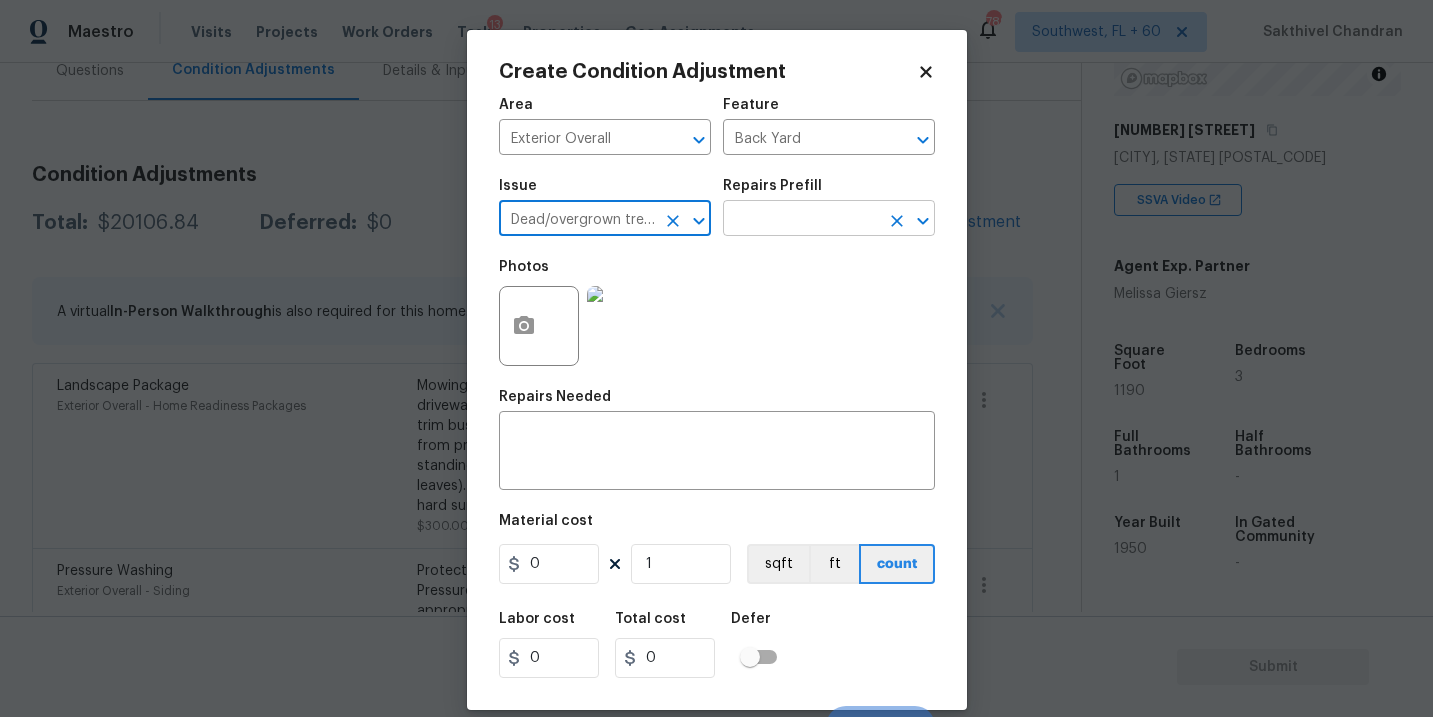 type on "Dead/overgrown tree or foliage" 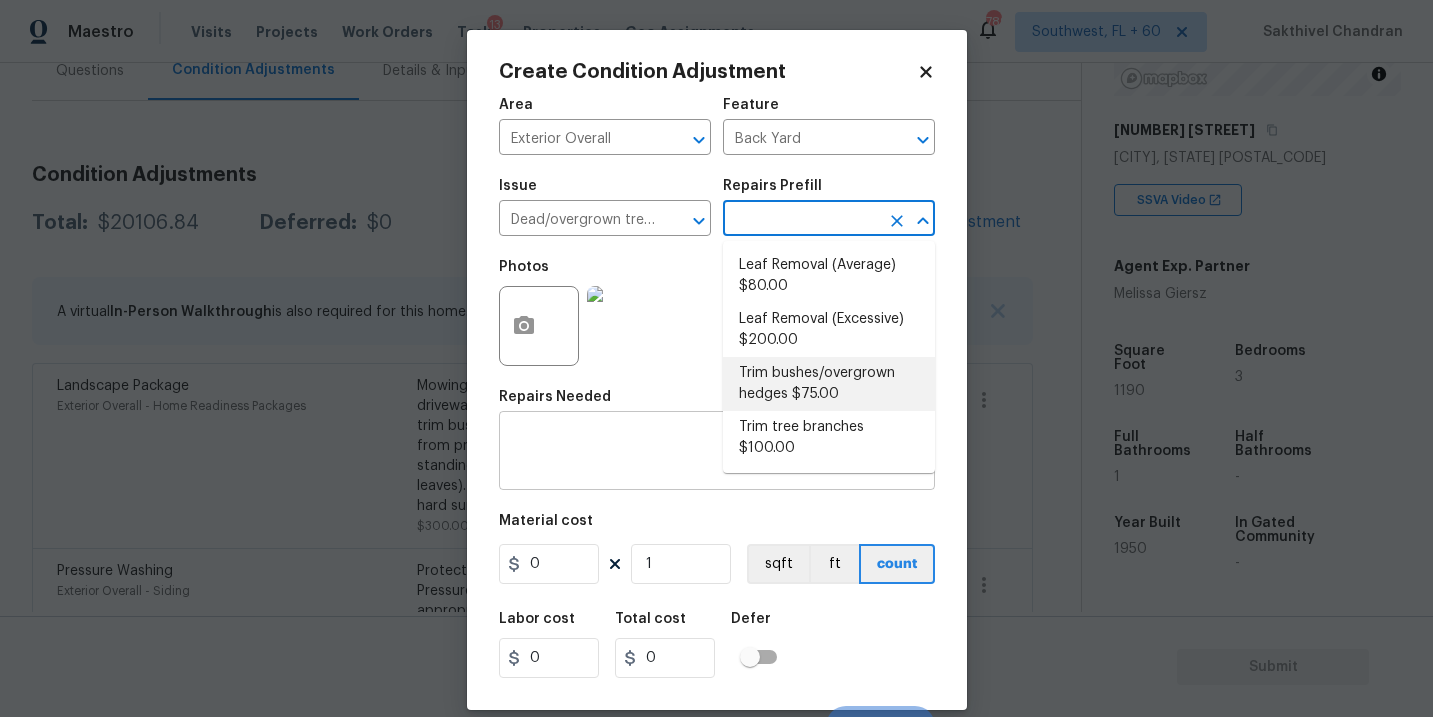 click at bounding box center (717, 453) 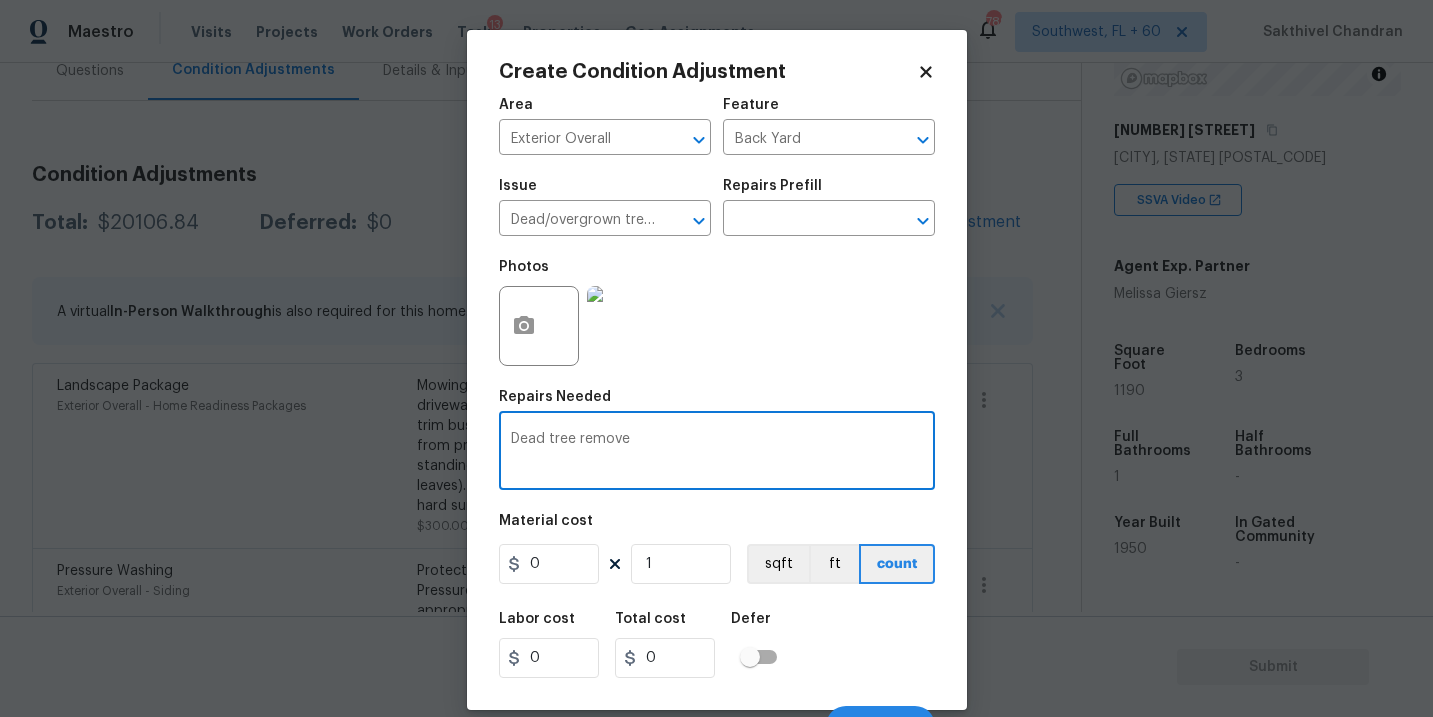 type on "Dead tree remove" 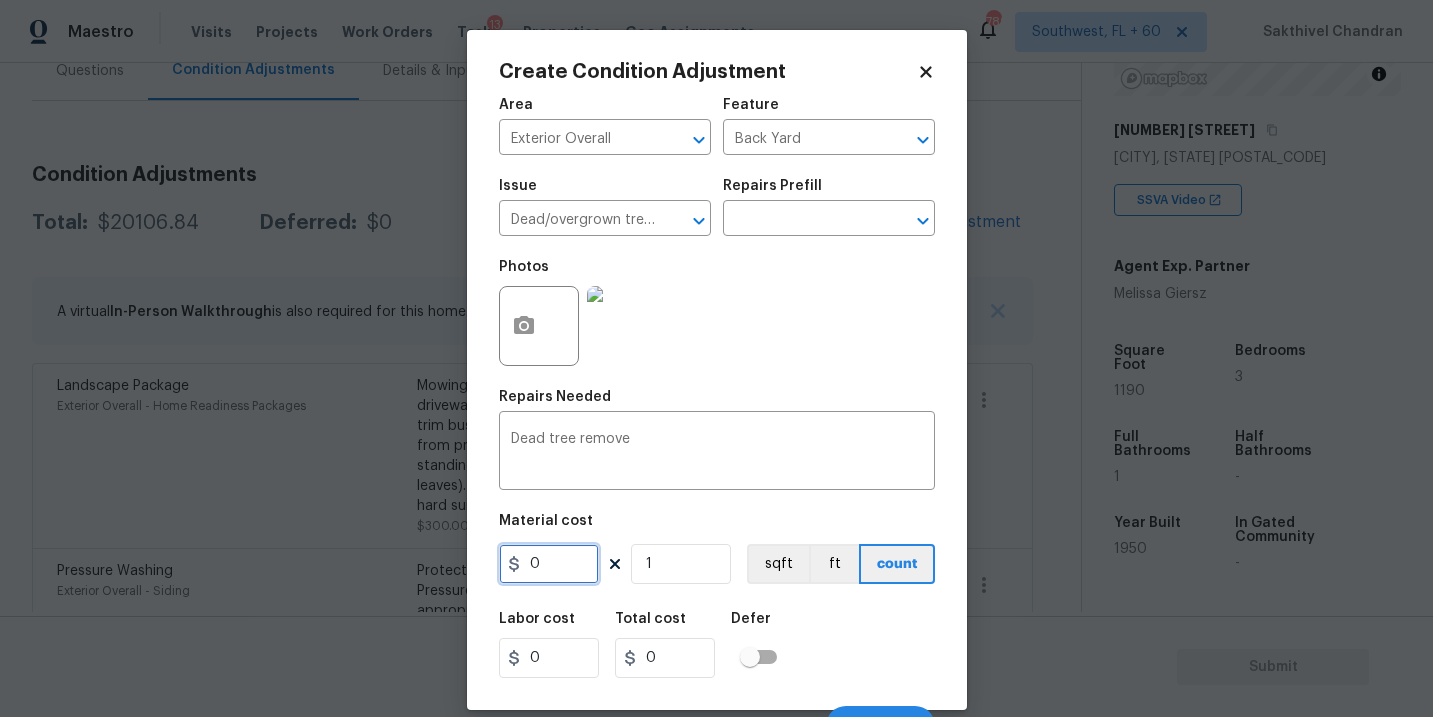 drag, startPoint x: 546, startPoint y: 562, endPoint x: 367, endPoint y: 562, distance: 179 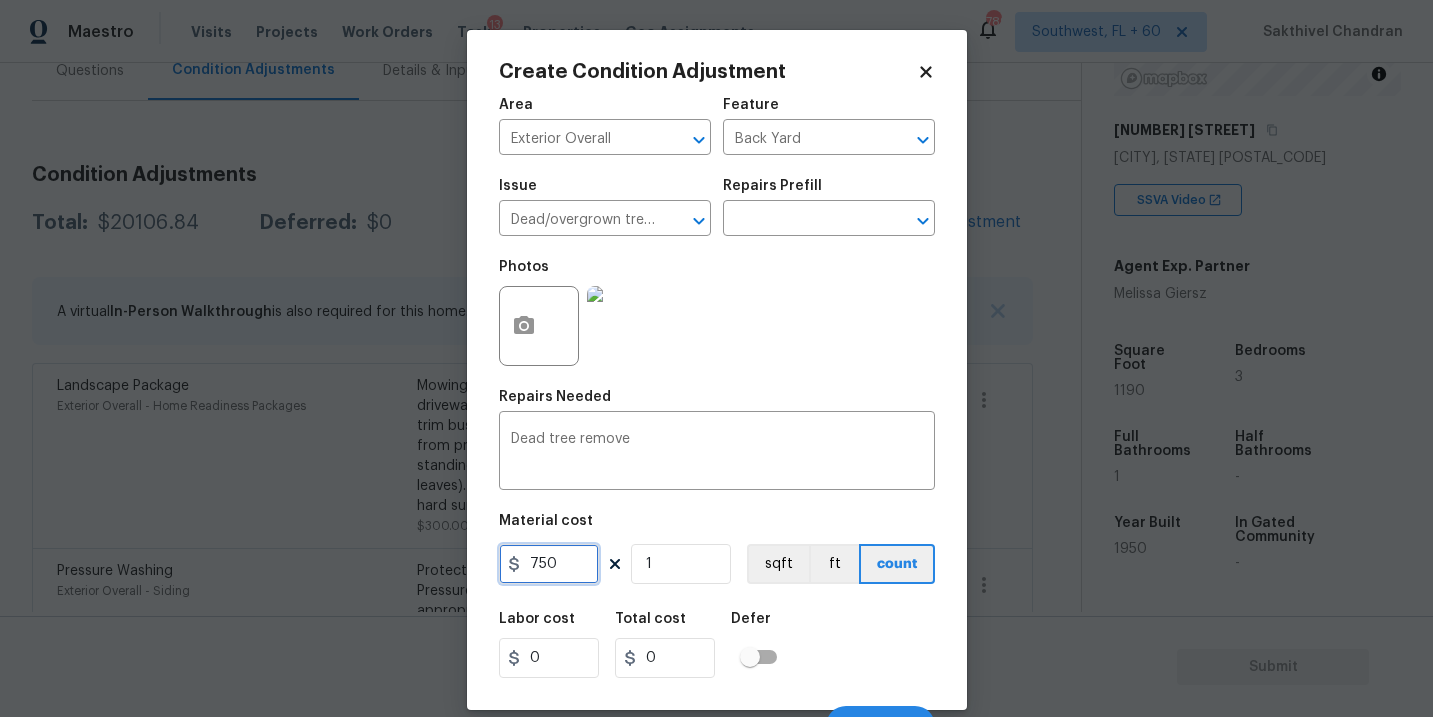 type on "750" 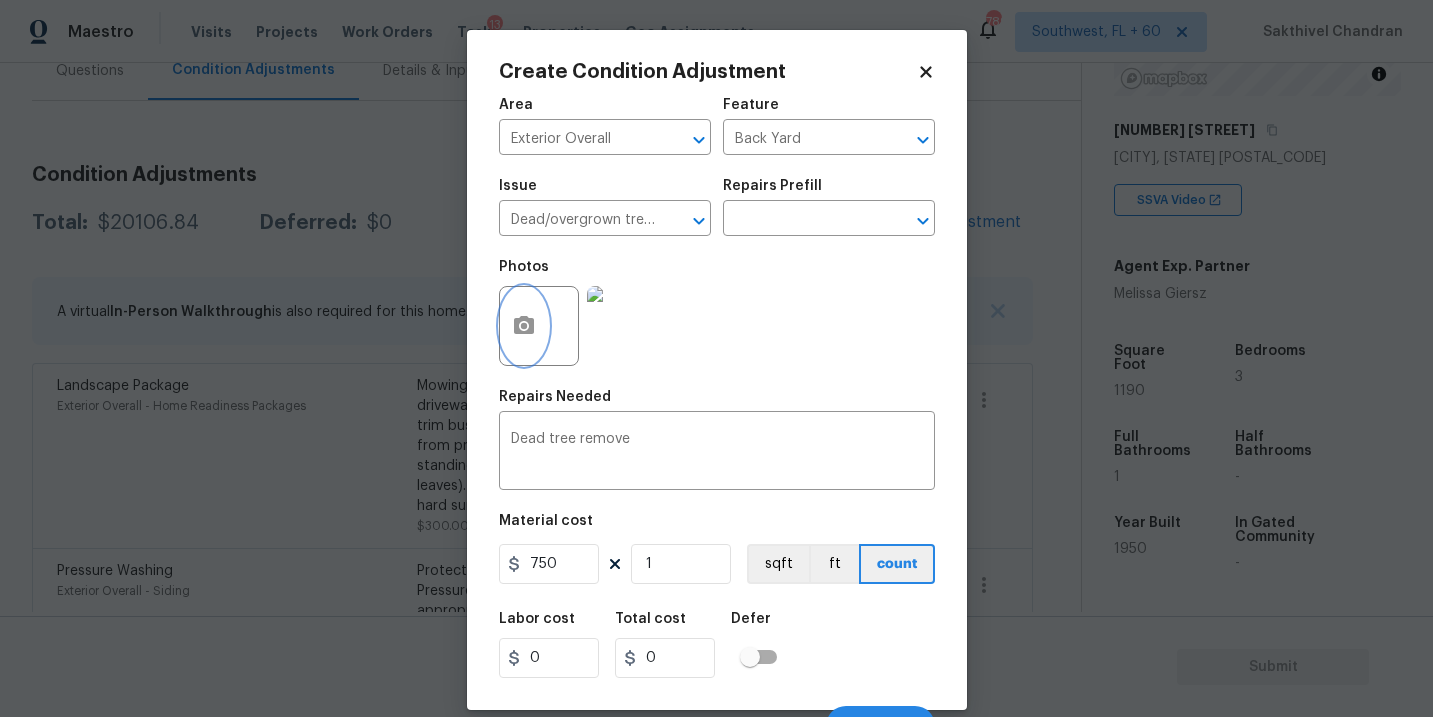 type on "750" 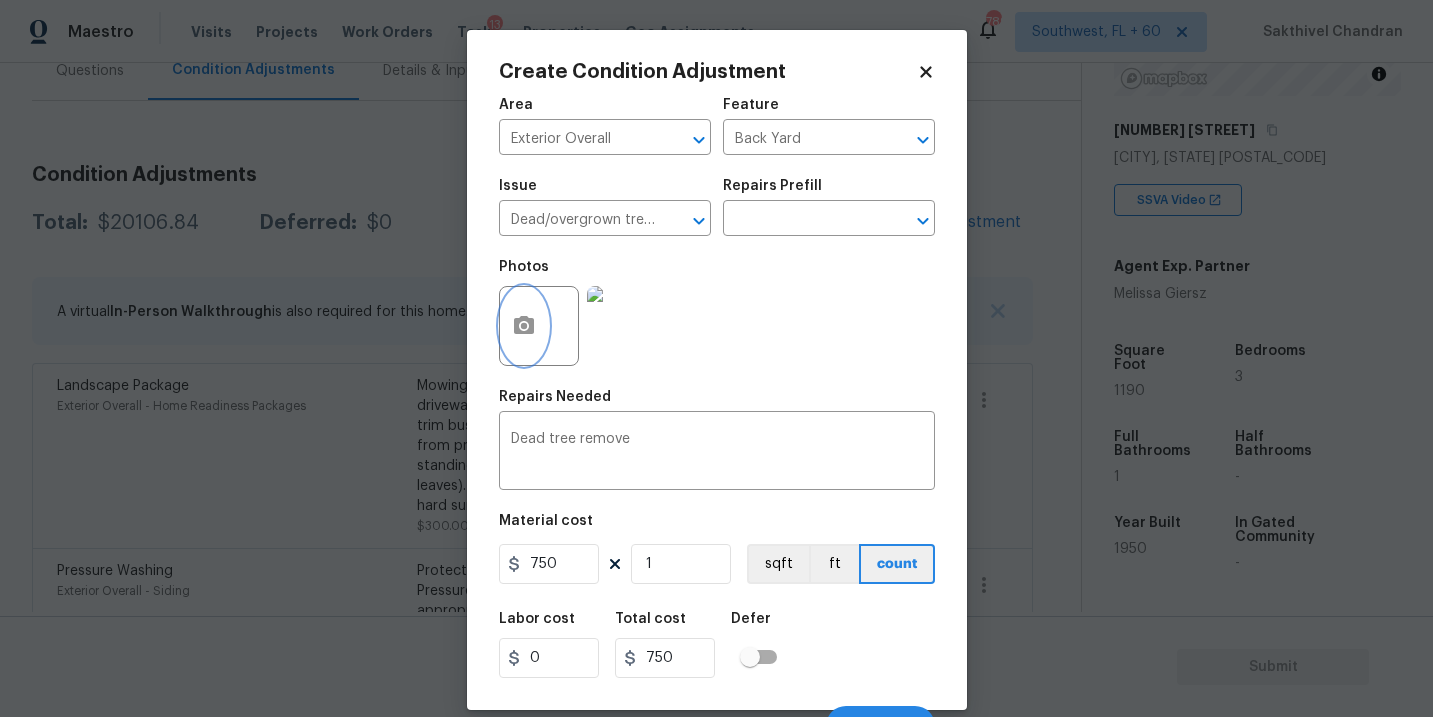 click 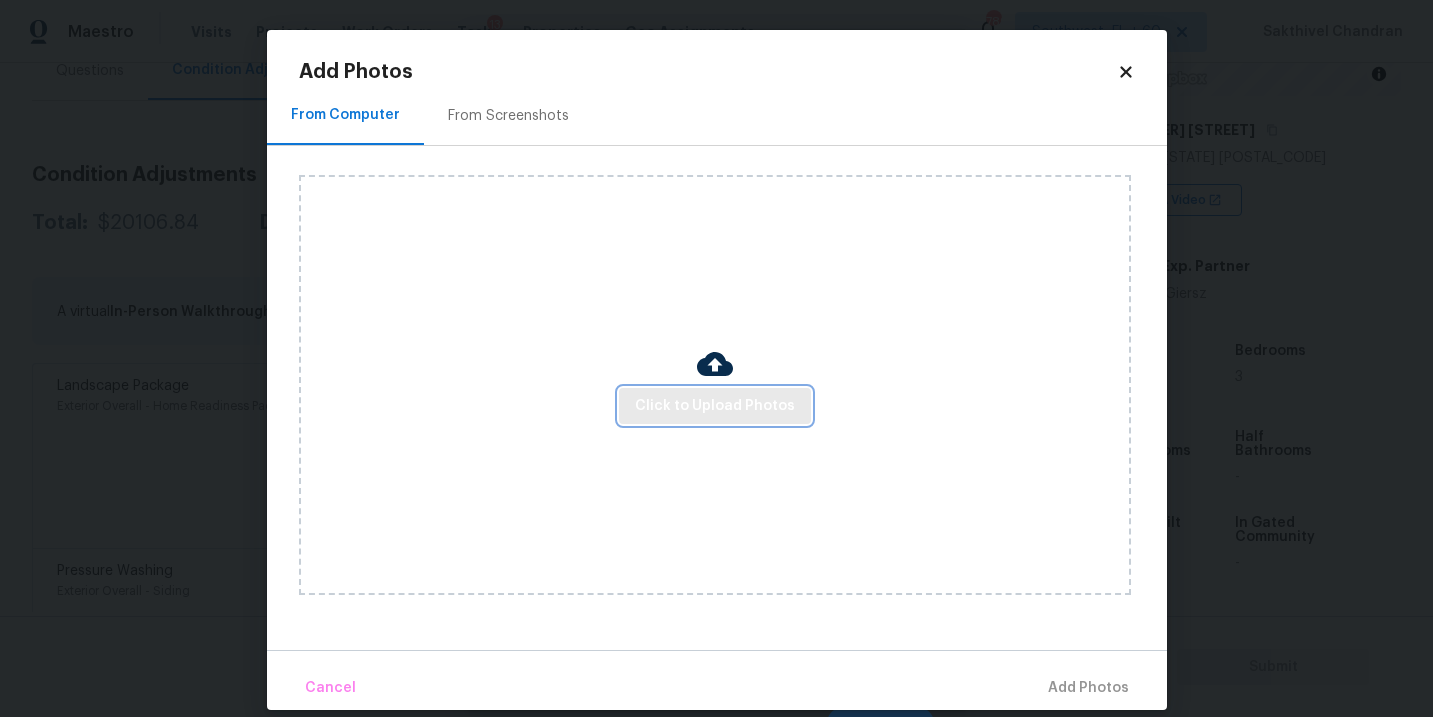 click on "Click to Upload Photos" at bounding box center [715, 406] 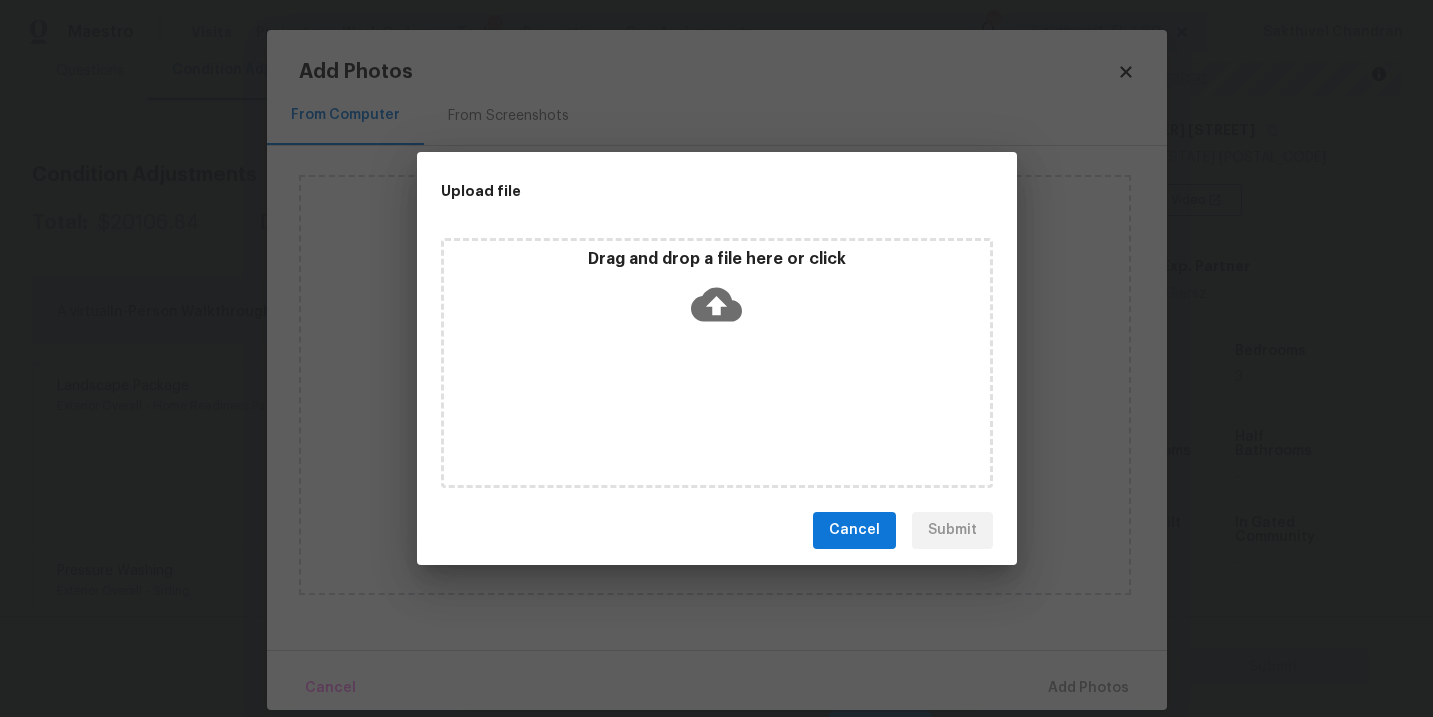 click on "Drag and drop a file here or click" at bounding box center [717, 363] 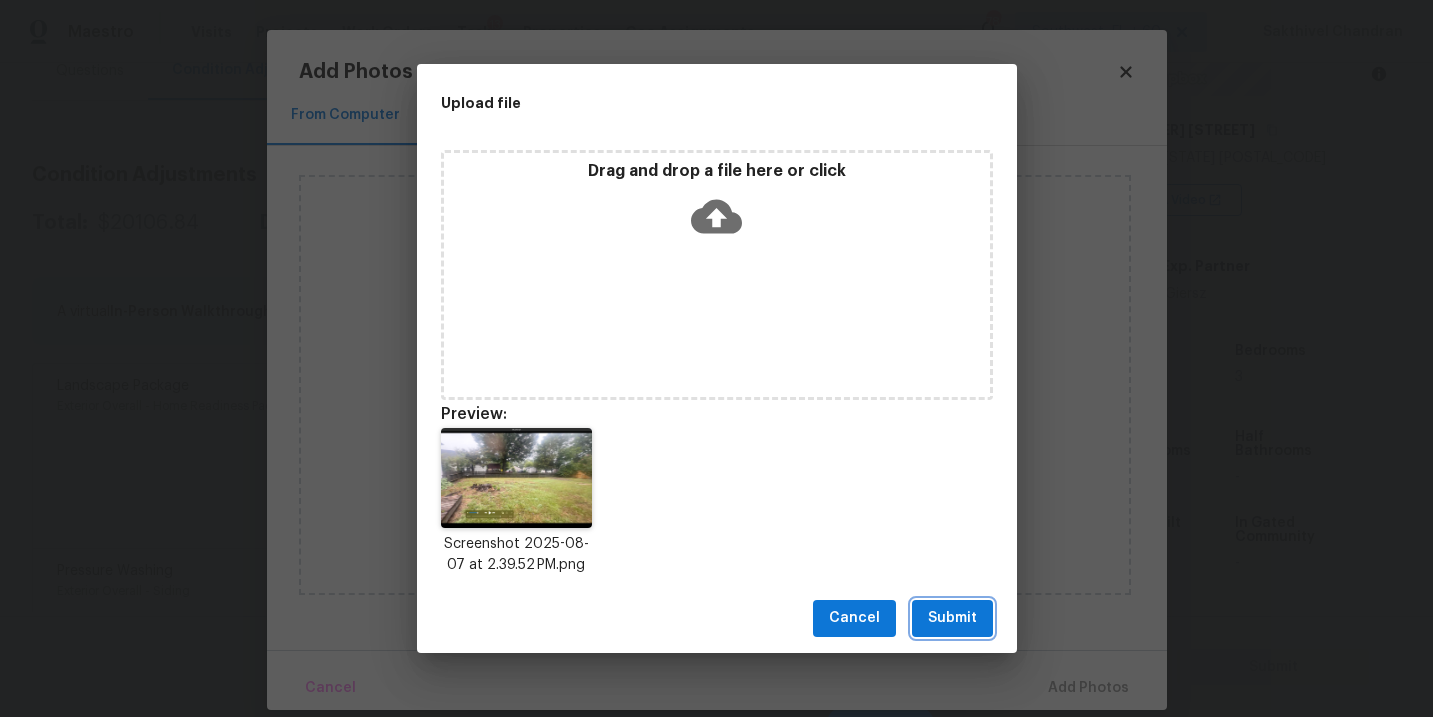 click on "Submit" at bounding box center (952, 618) 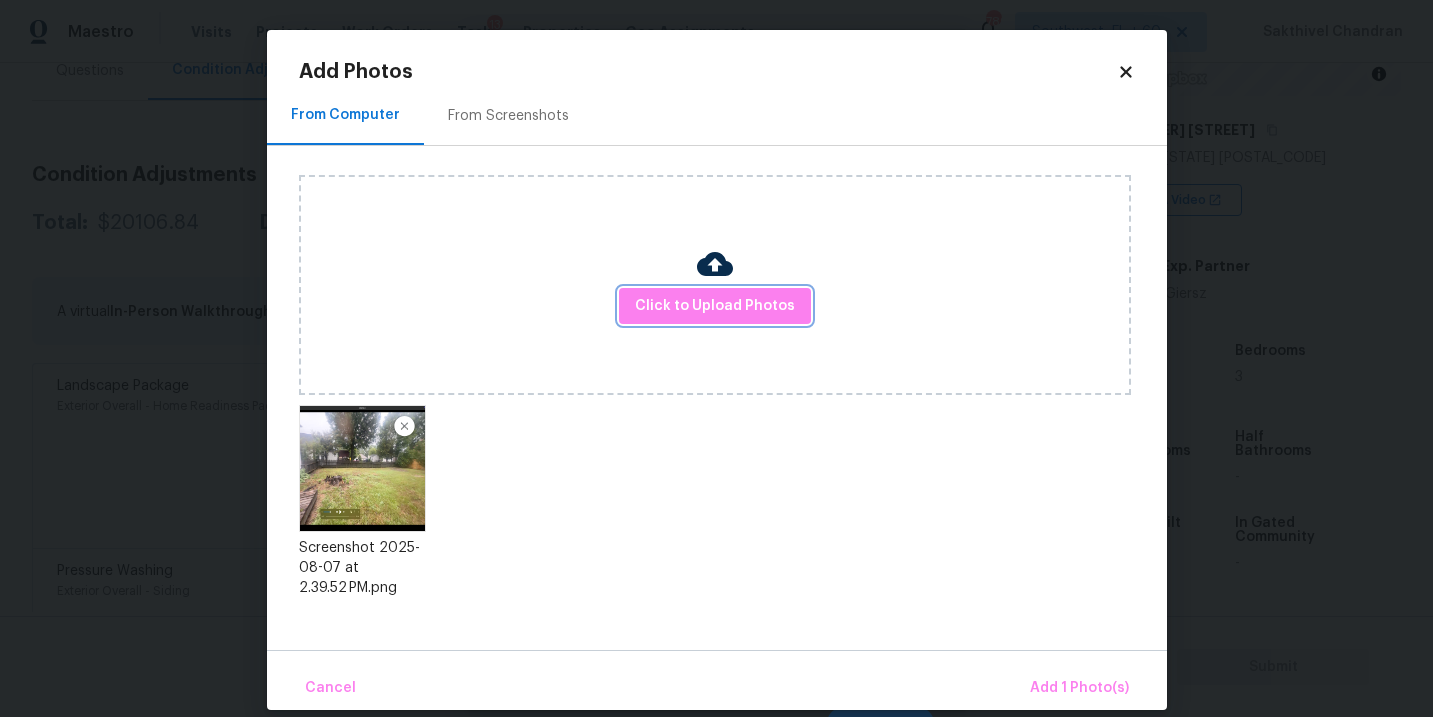 scroll, scrollTop: 23, scrollLeft: 0, axis: vertical 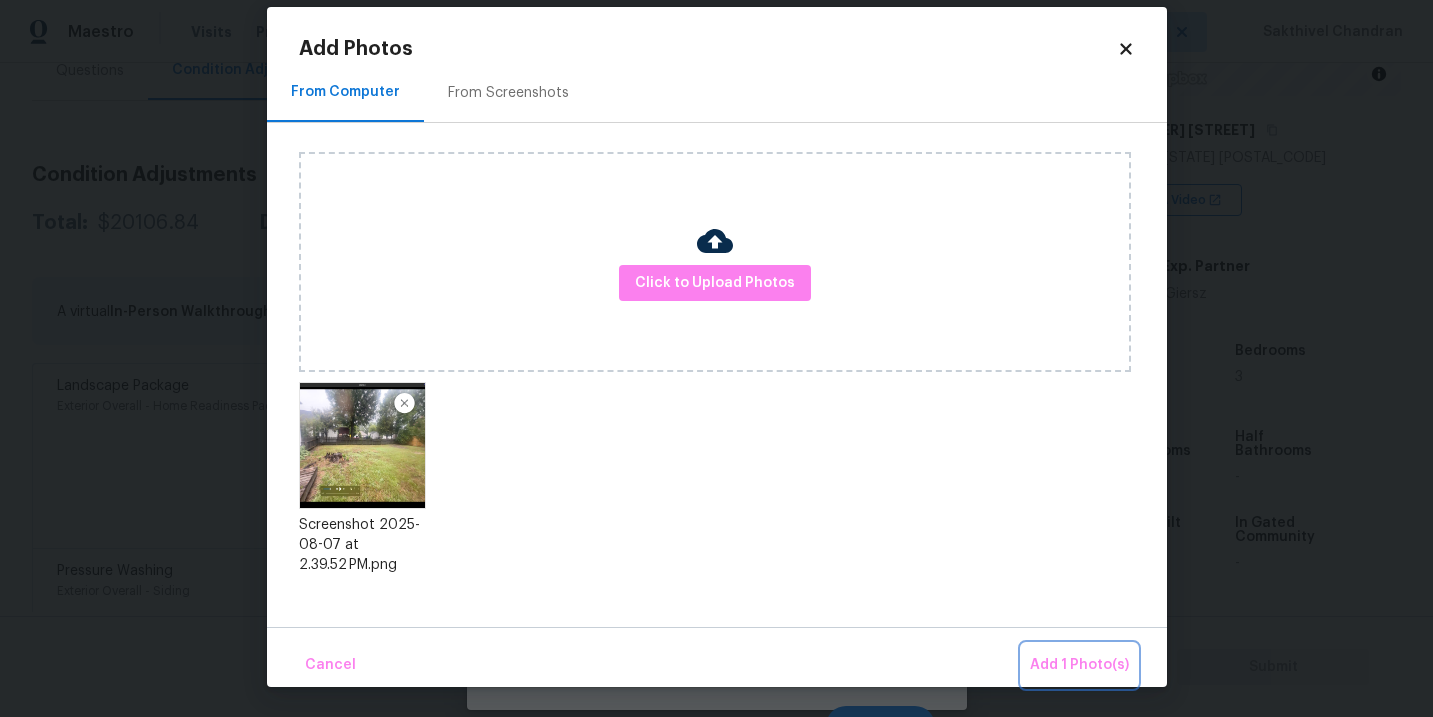 click on "Add 1 Photo(s)" at bounding box center [1079, 665] 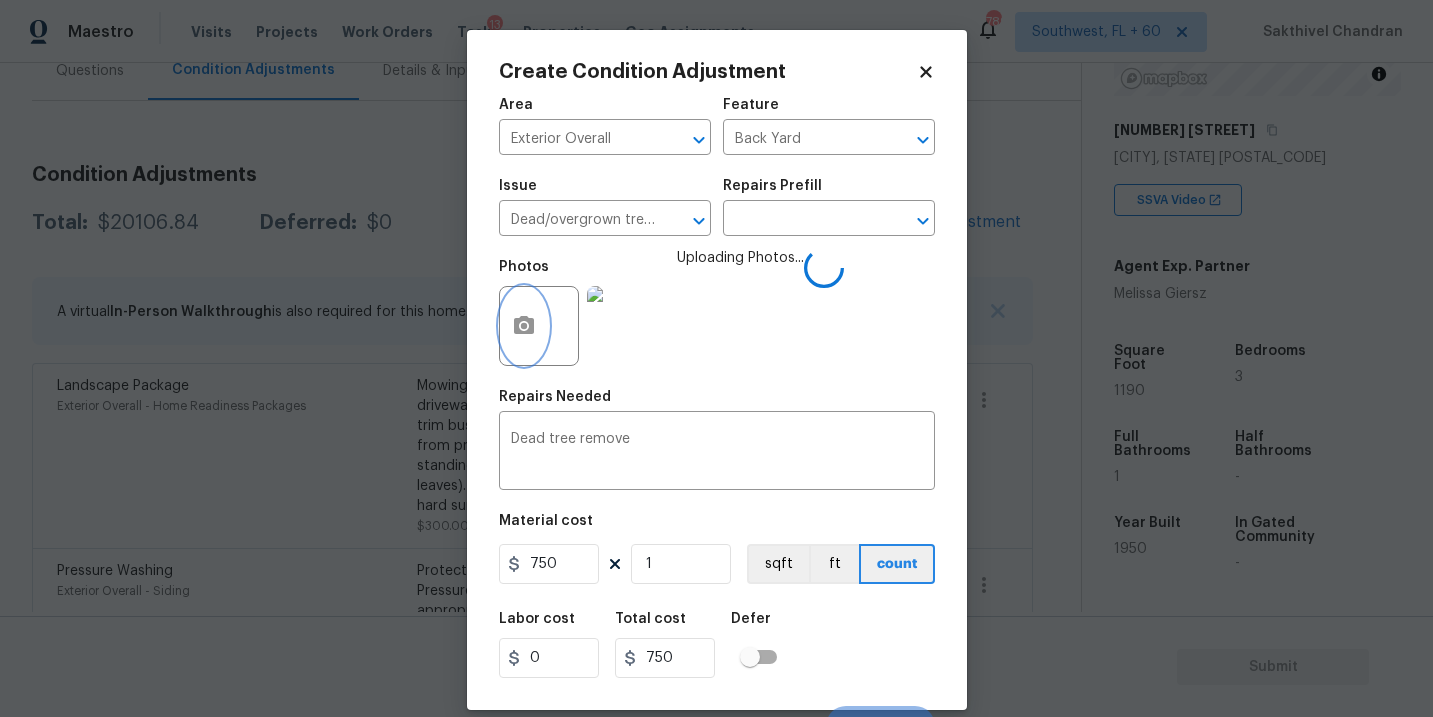 scroll, scrollTop: 0, scrollLeft: 0, axis: both 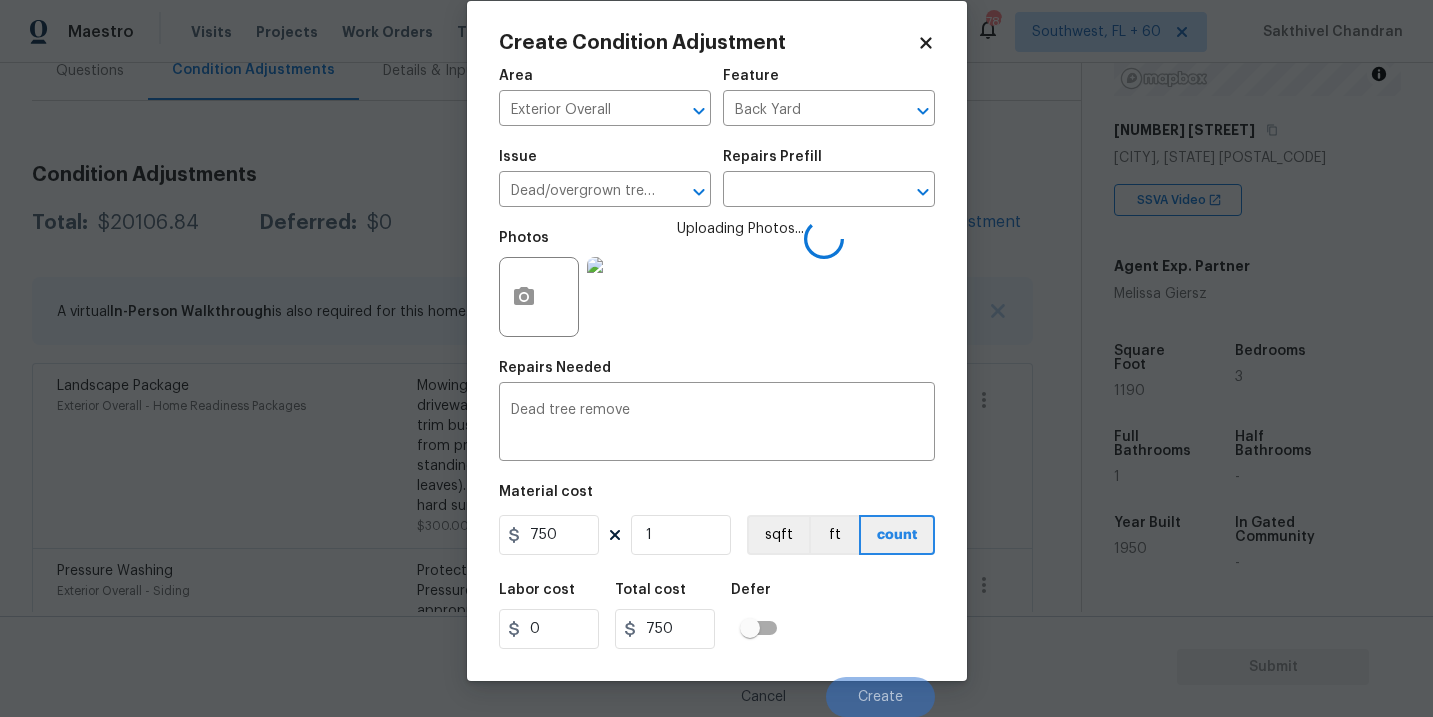 click on "Labor cost 0 Total cost 750 Defer" at bounding box center [717, 616] 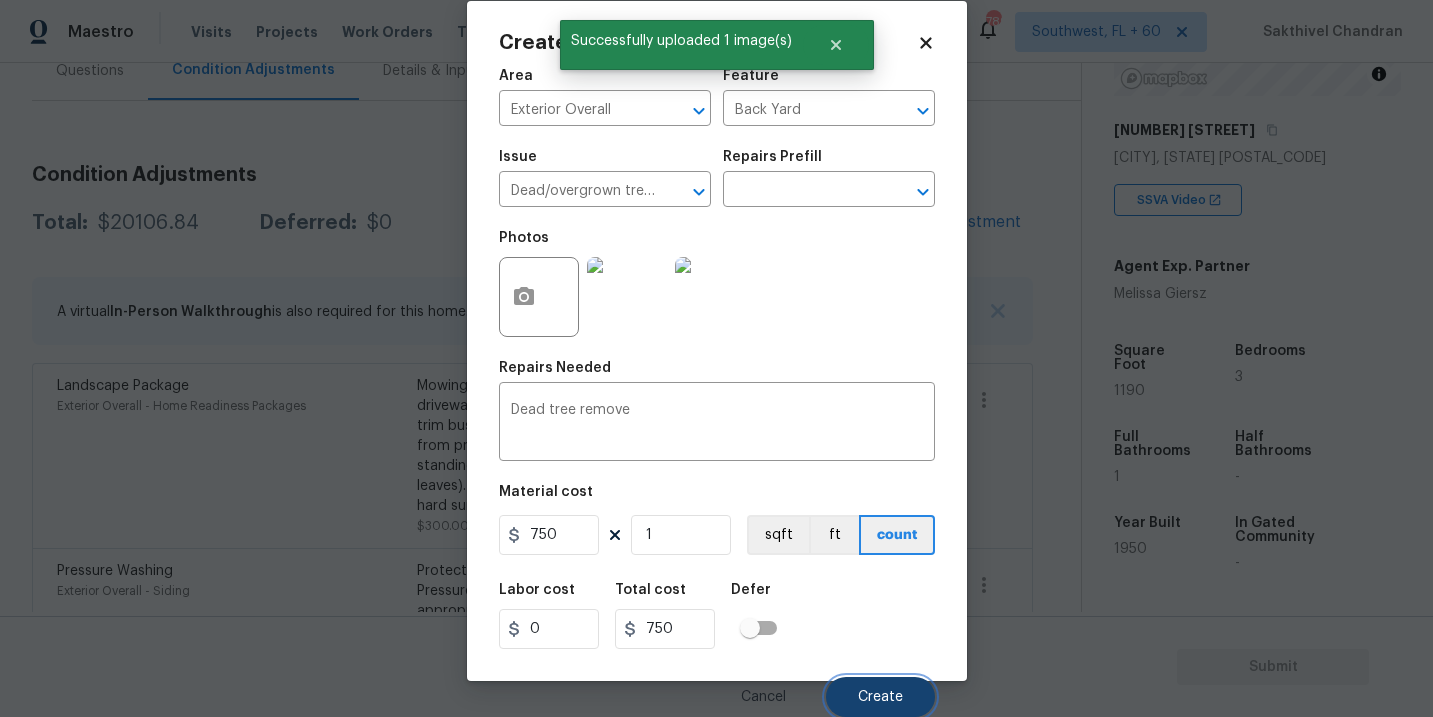 click on "Create" at bounding box center (880, 697) 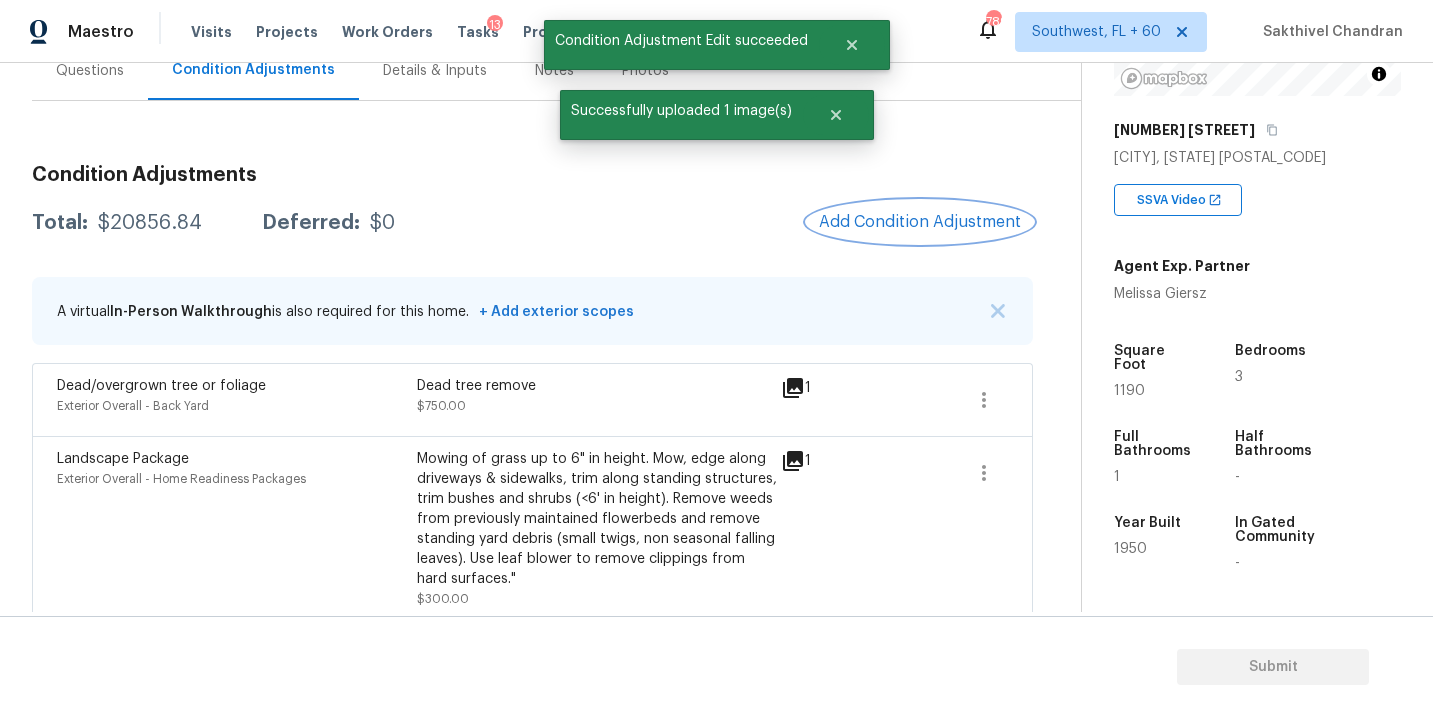 scroll, scrollTop: 0, scrollLeft: 0, axis: both 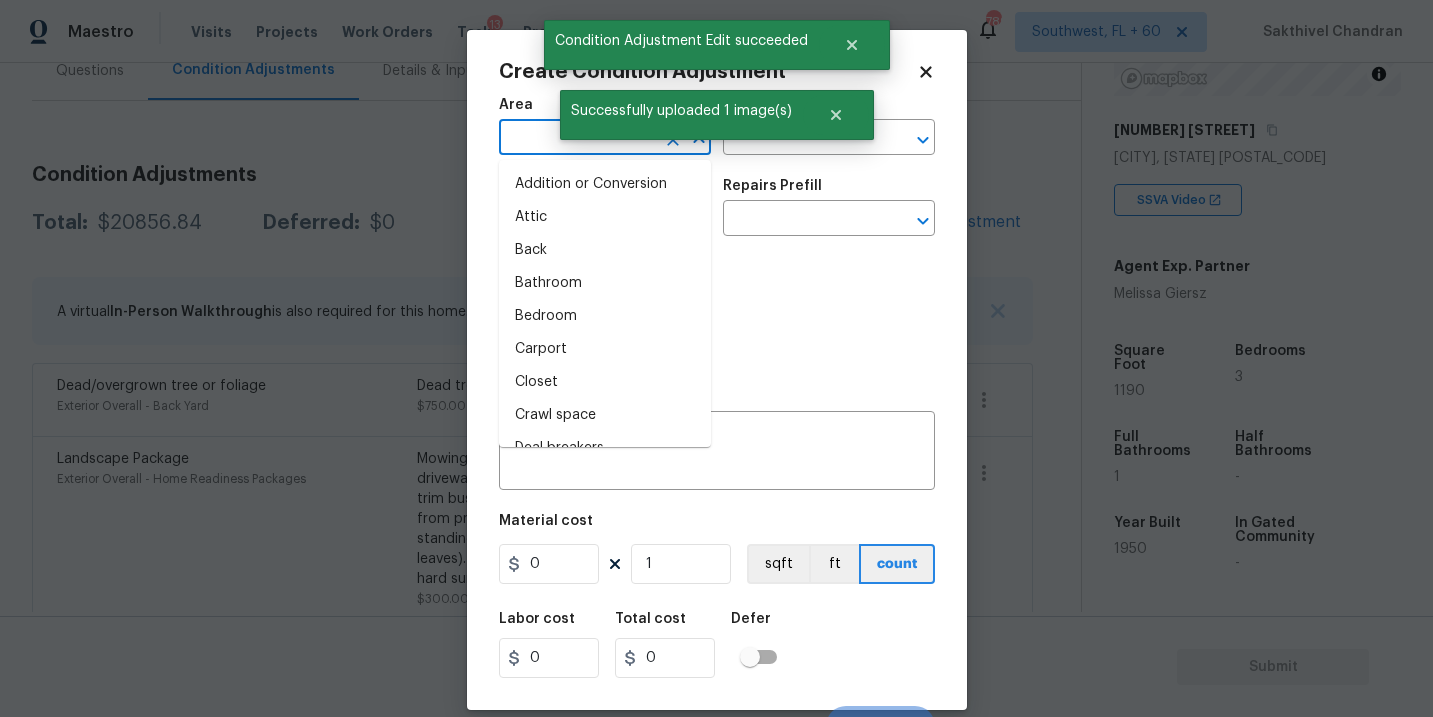 click at bounding box center [577, 139] 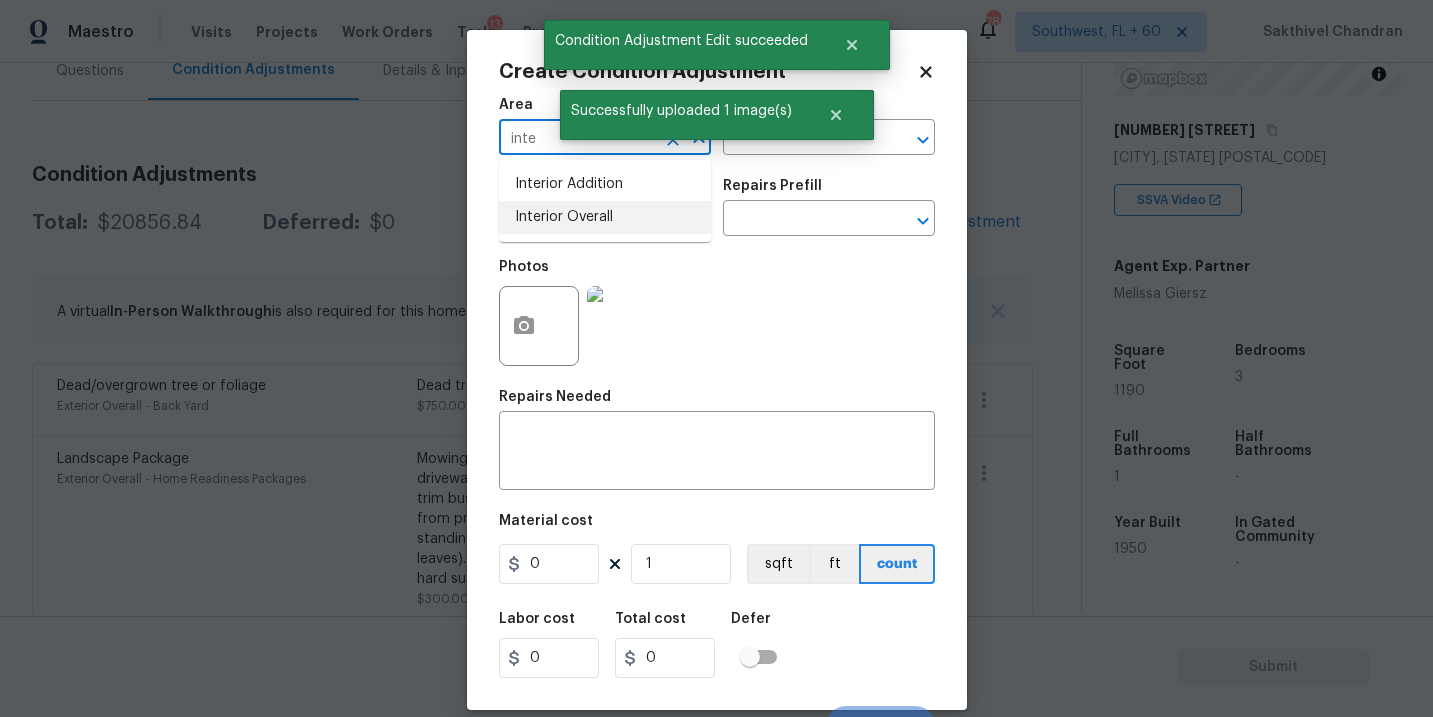 click on "Interior Overall" at bounding box center (605, 217) 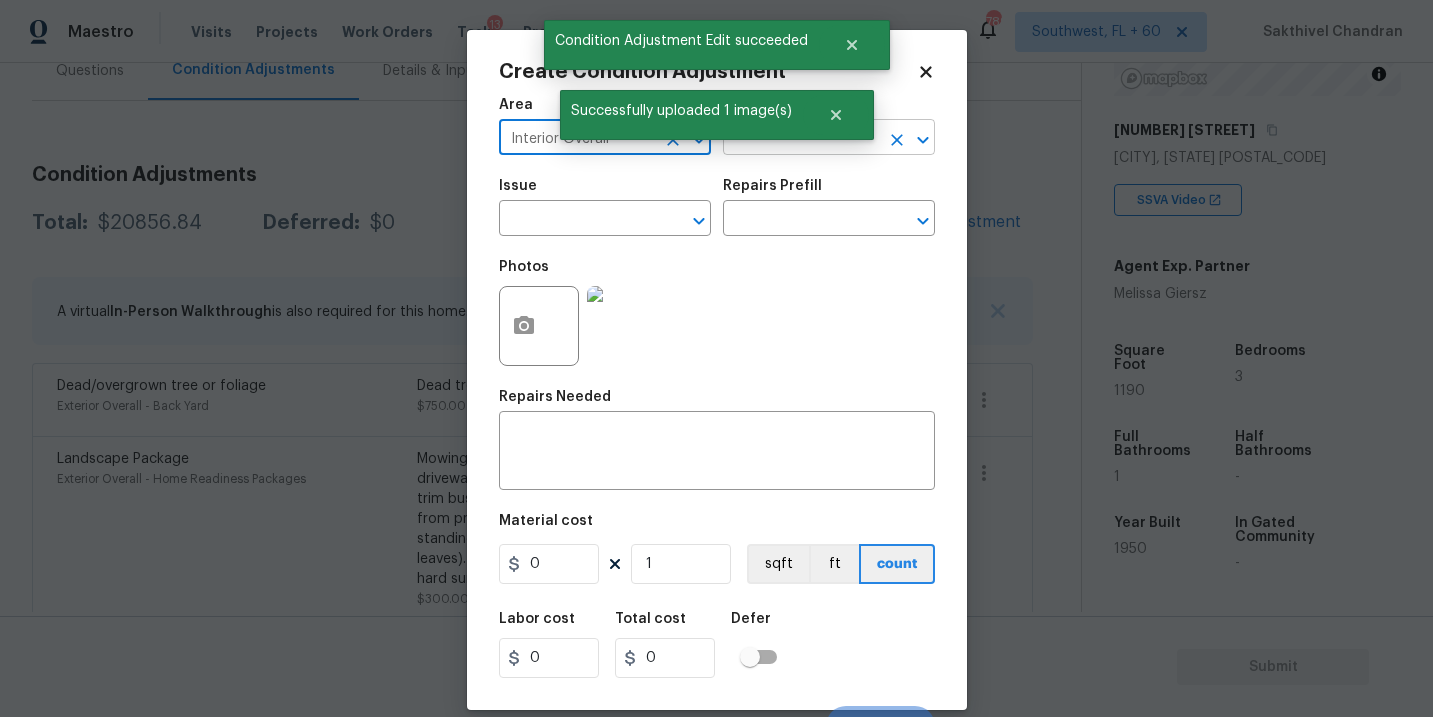 type on "Interior Overall" 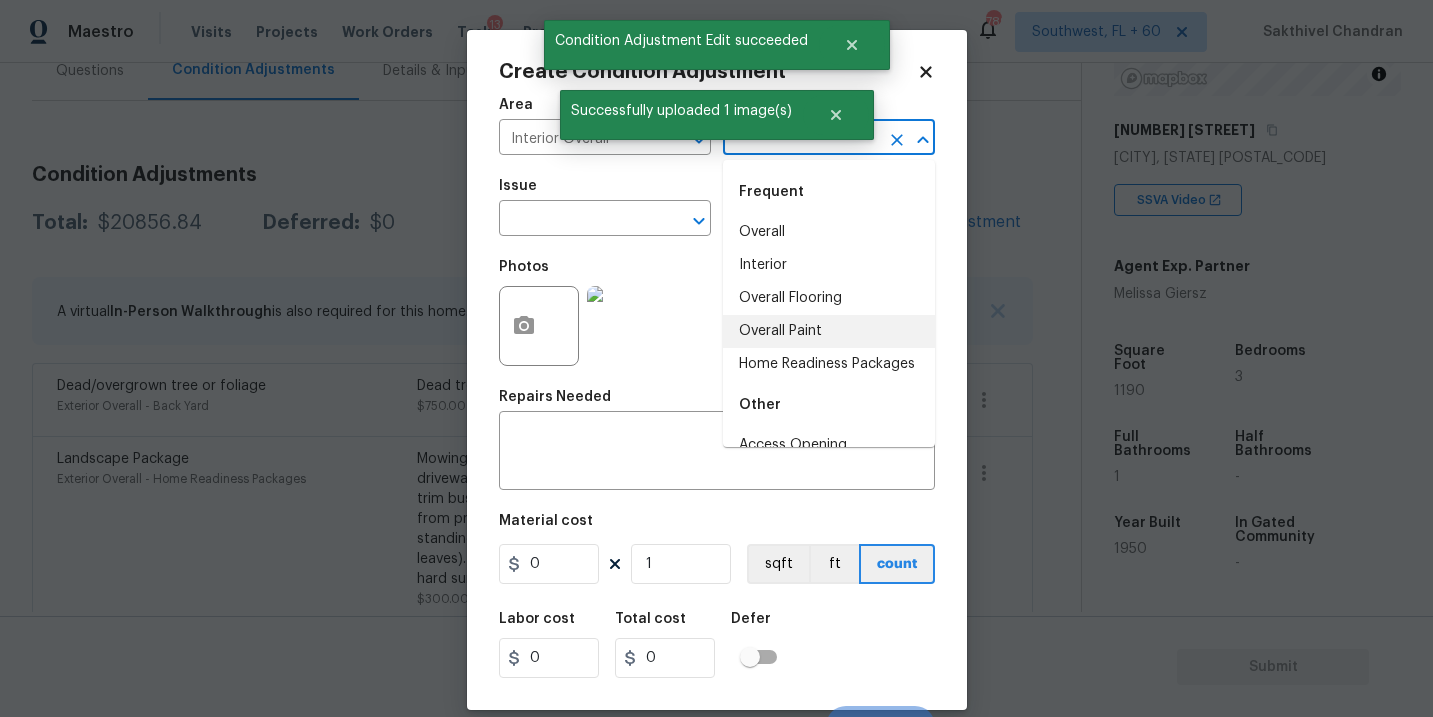 click on "Overall Paint" at bounding box center (829, 331) 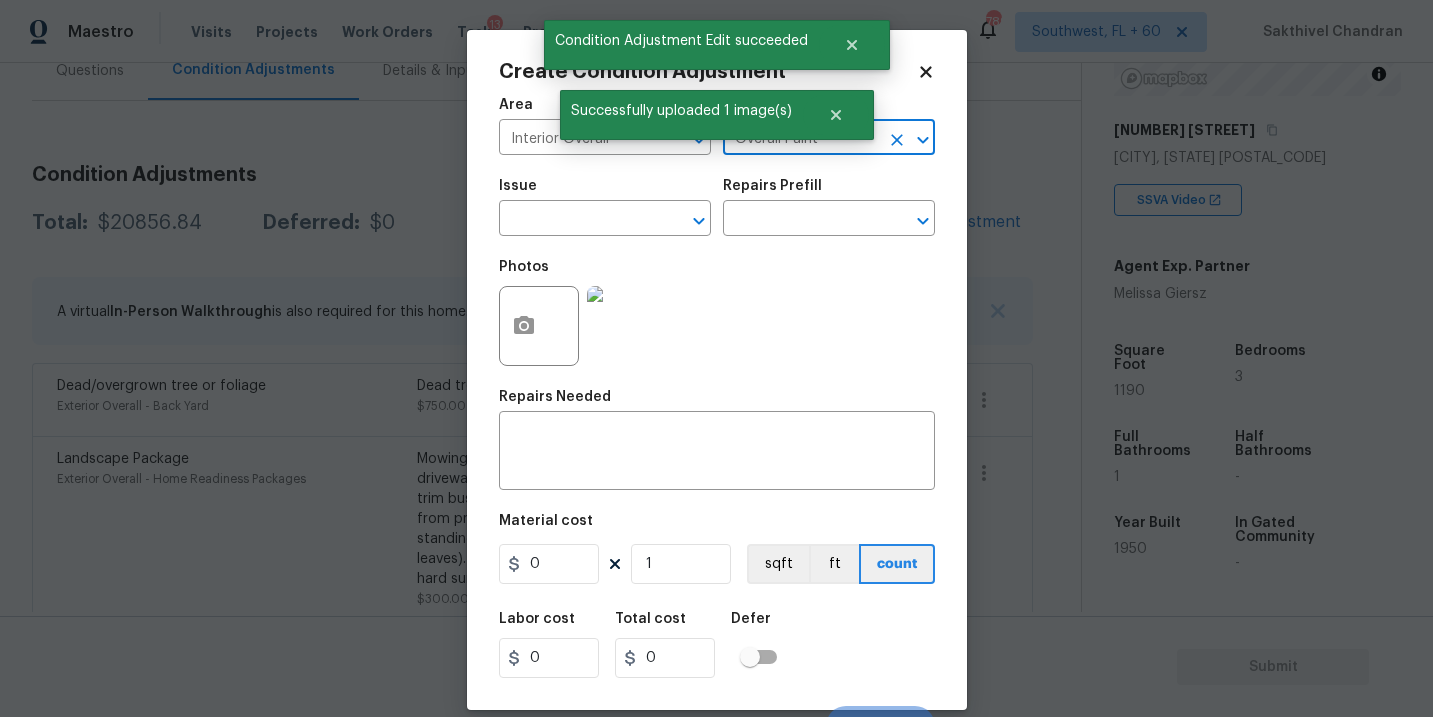 click on "Issue" at bounding box center [605, 192] 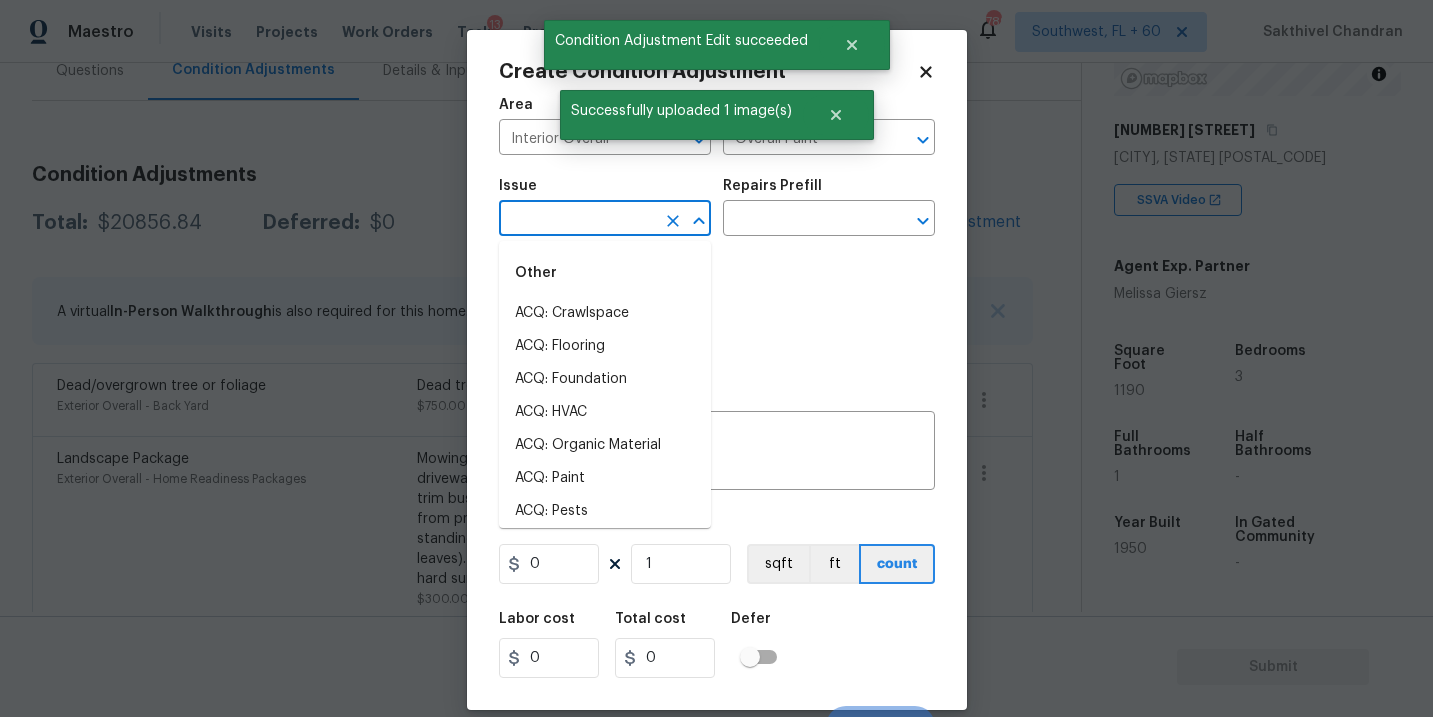 click at bounding box center [577, 220] 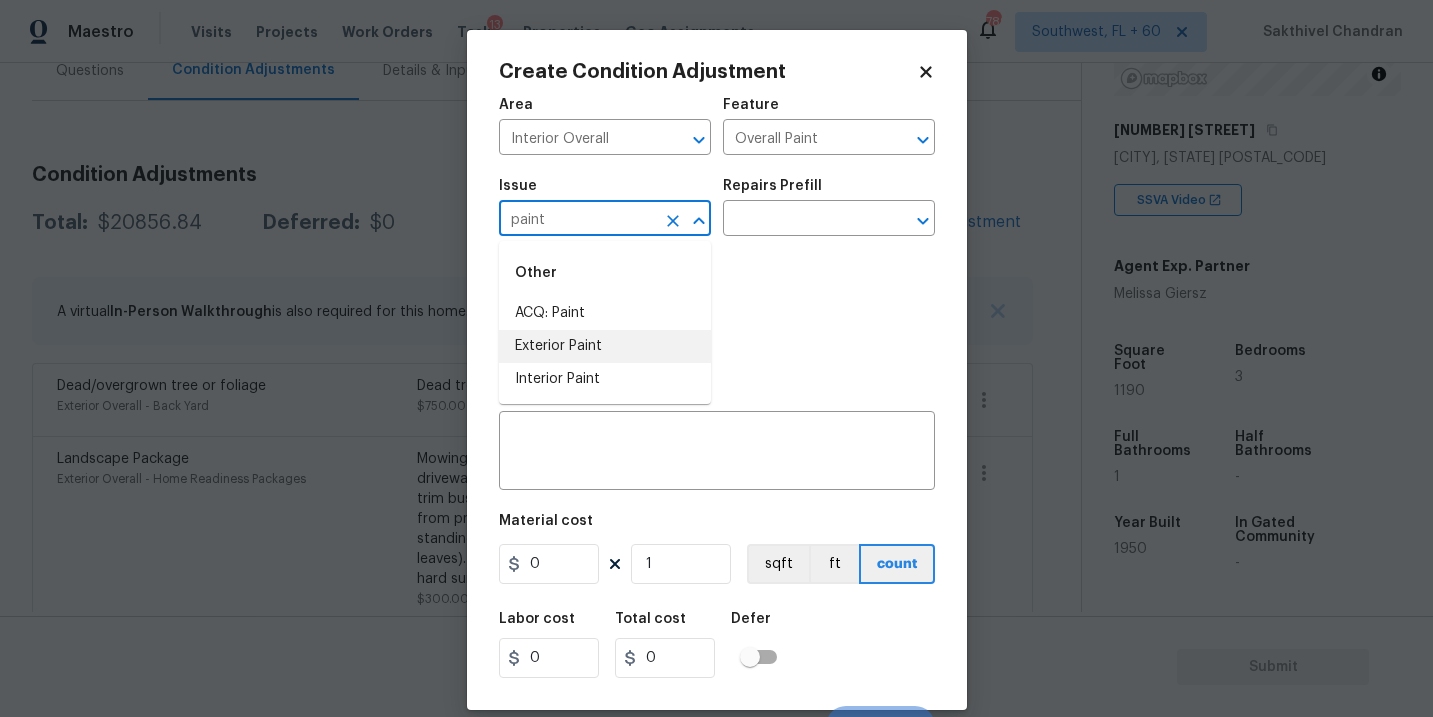 click on "ACQ: Paint" at bounding box center [605, 313] 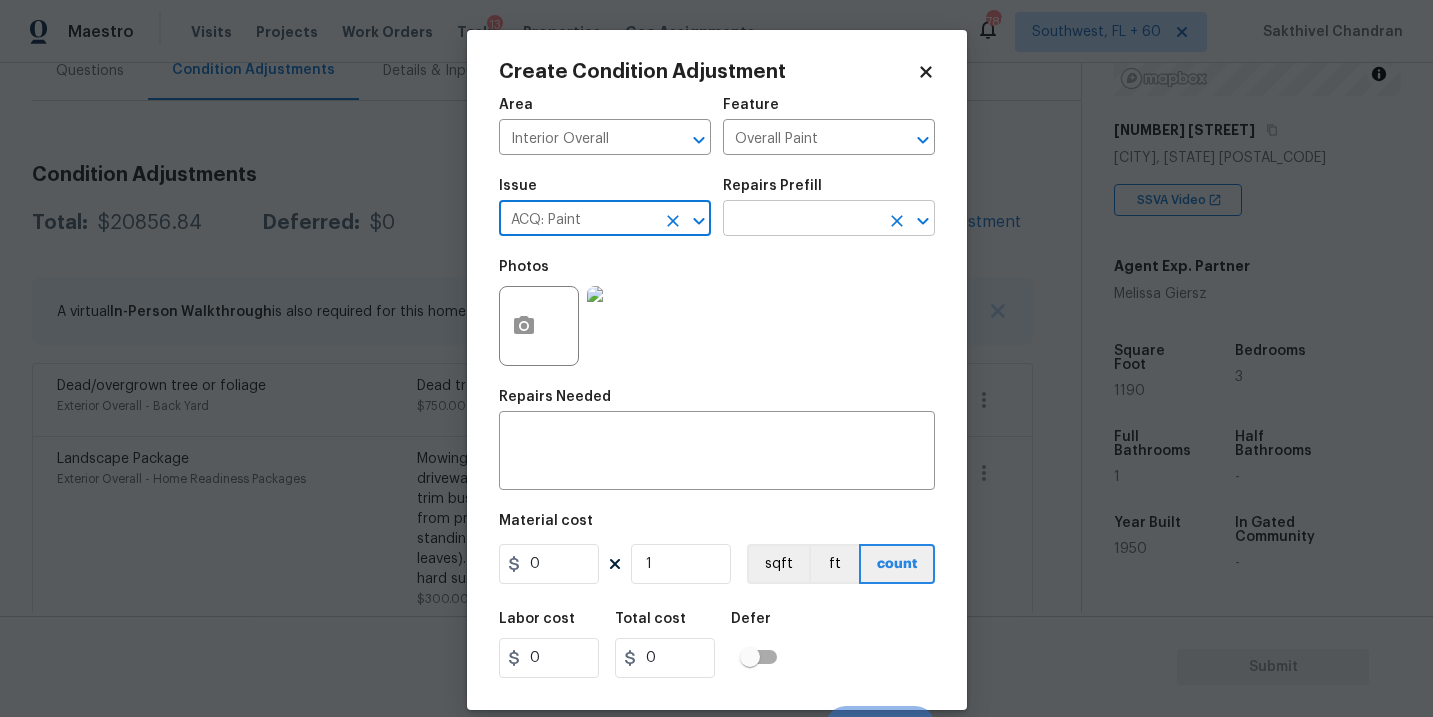 type on "ACQ: Paint" 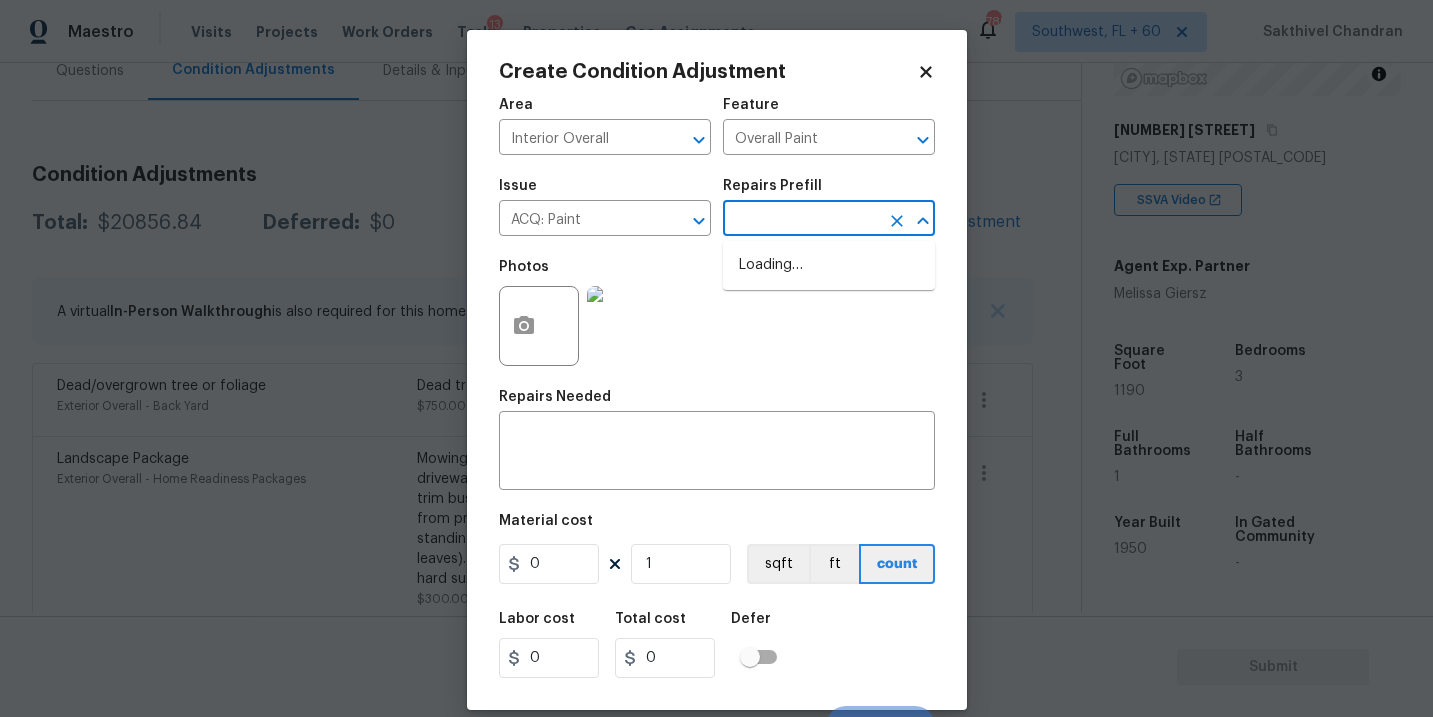 click at bounding box center (801, 220) 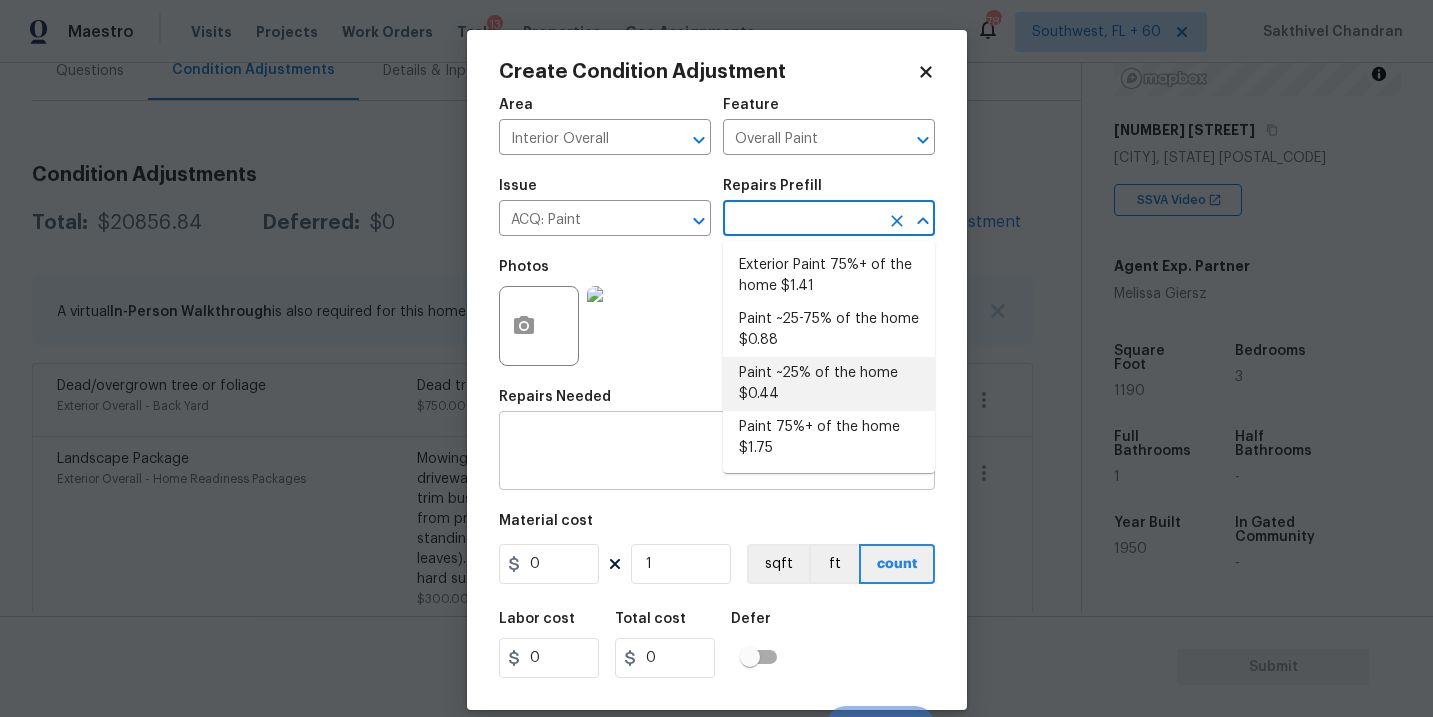 click on "Paint 75%+ of the home $1.75" at bounding box center (829, 438) 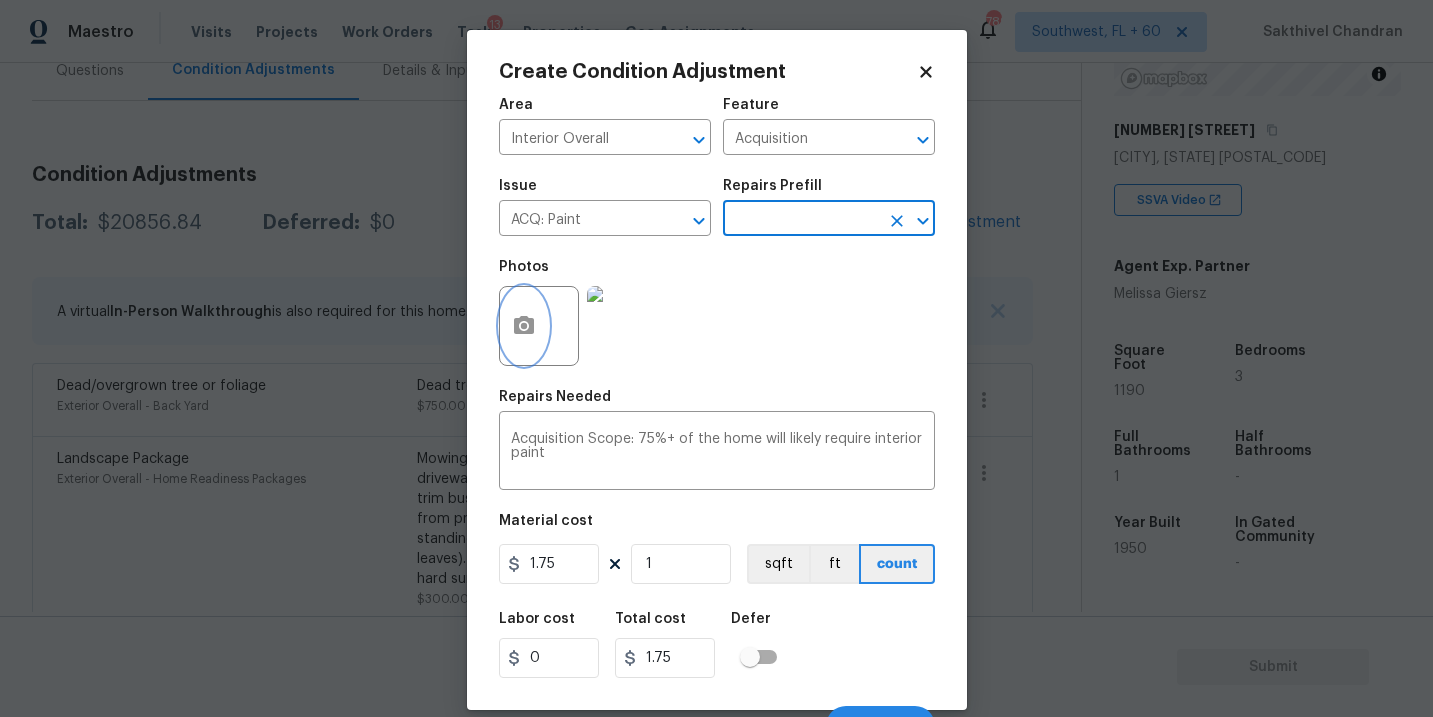 click 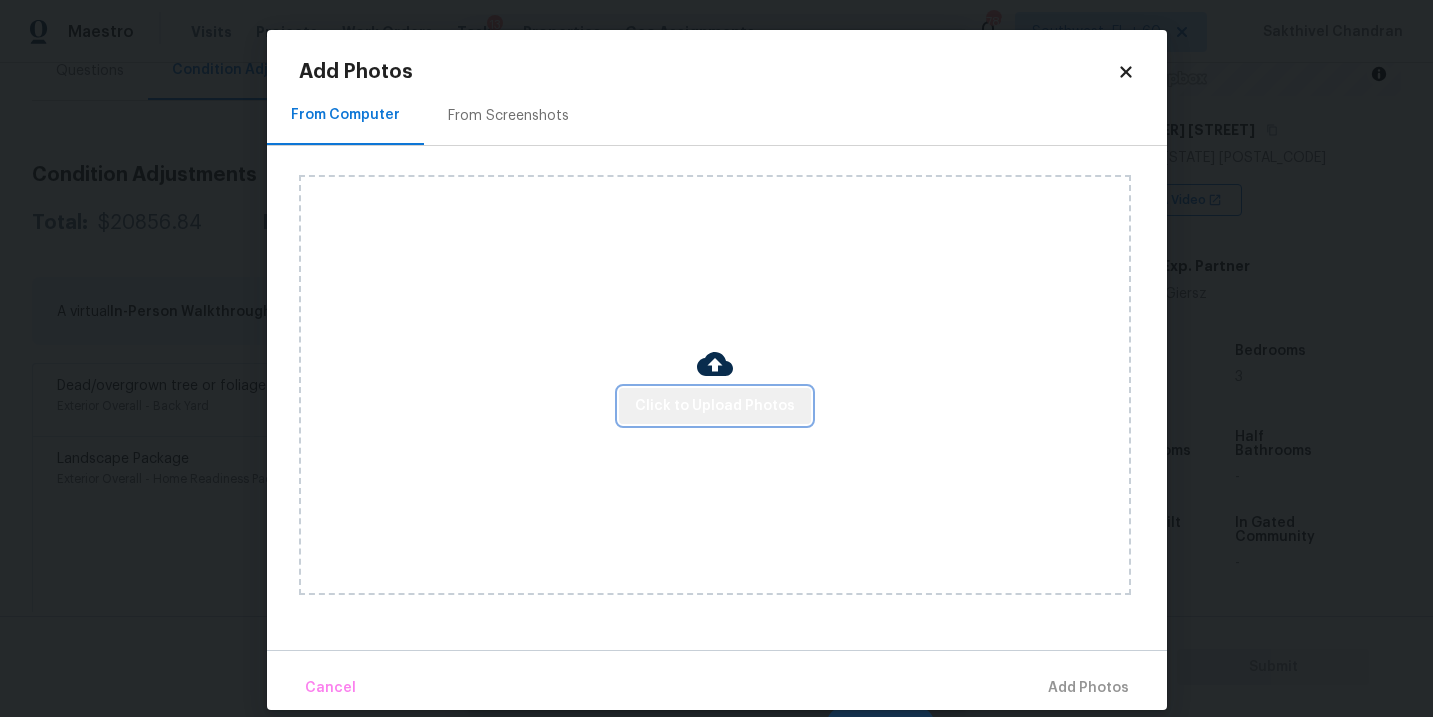 click on "Click to Upload Photos" at bounding box center (715, 406) 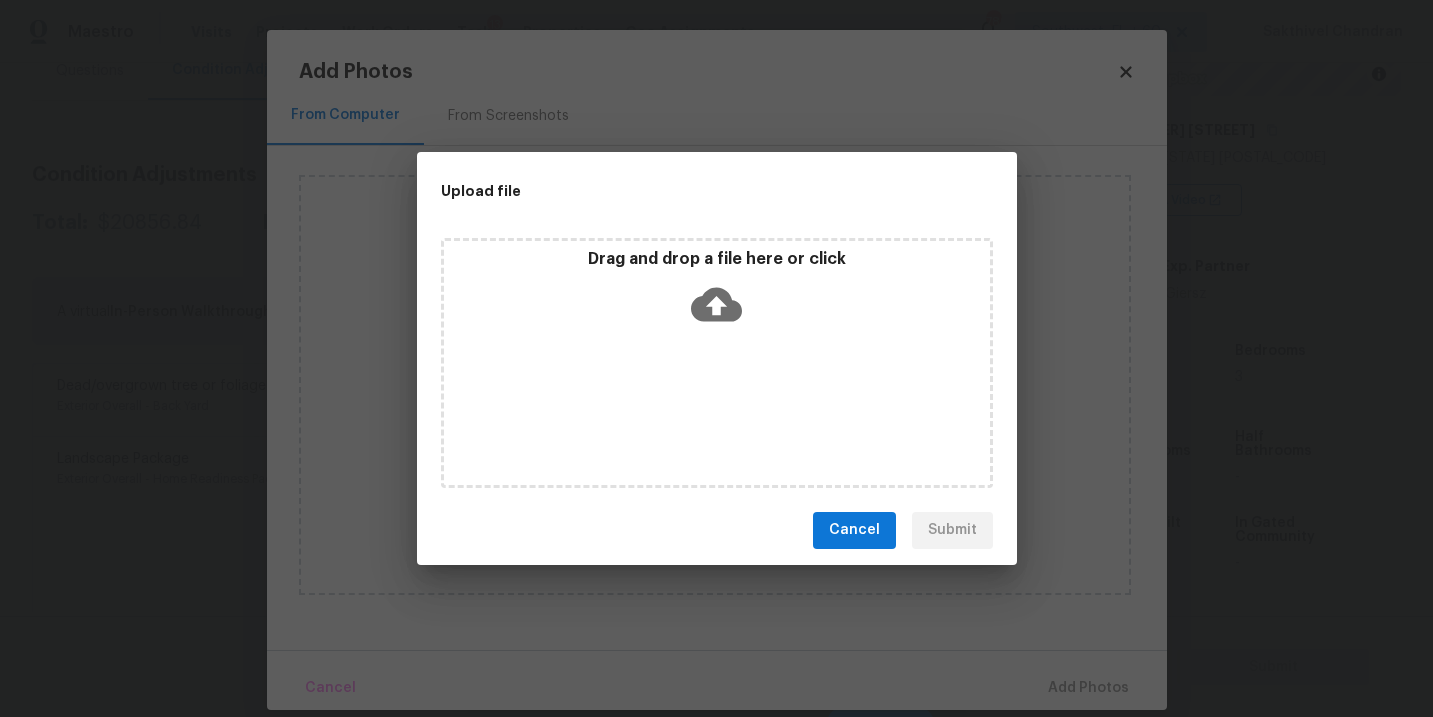 click on "Drag and drop a file here or click" at bounding box center (717, 363) 